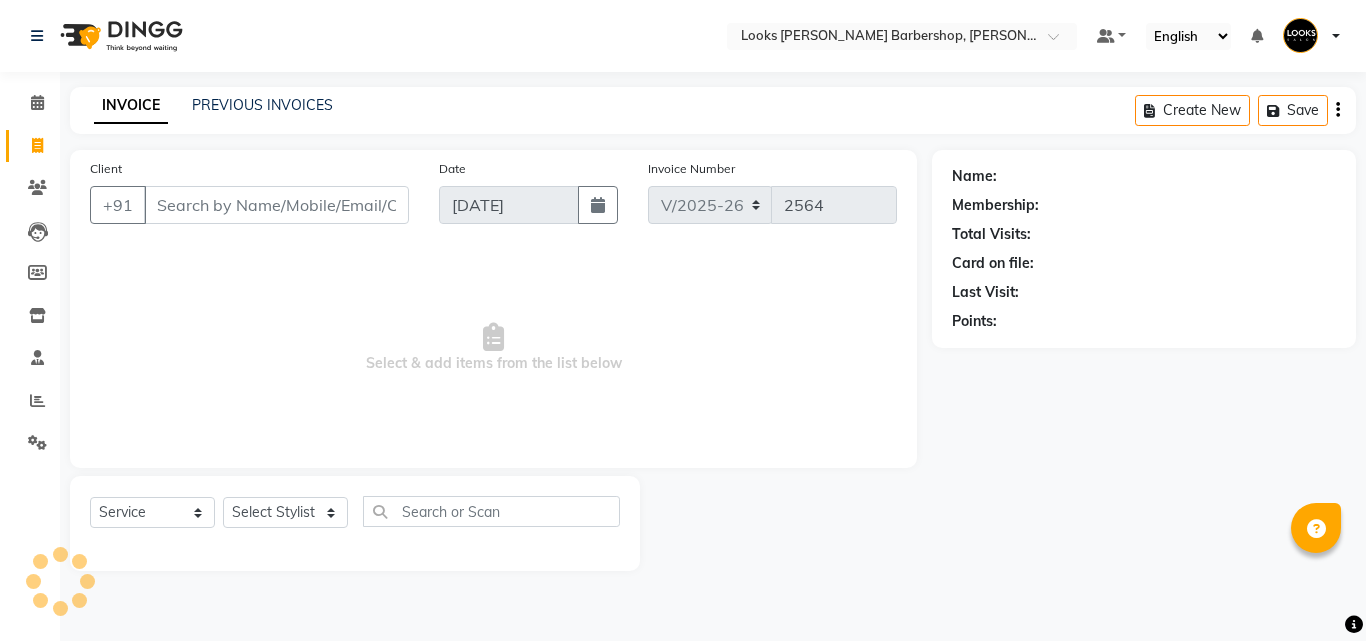 select on "4323" 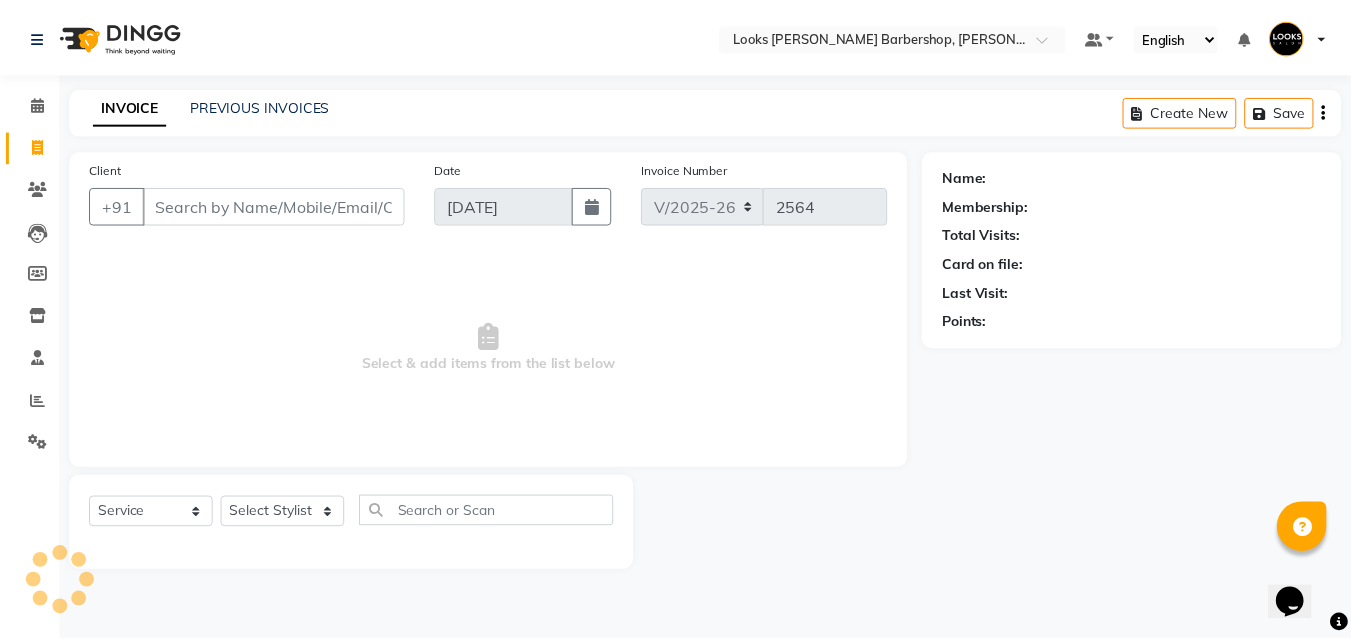 scroll, scrollTop: 0, scrollLeft: 0, axis: both 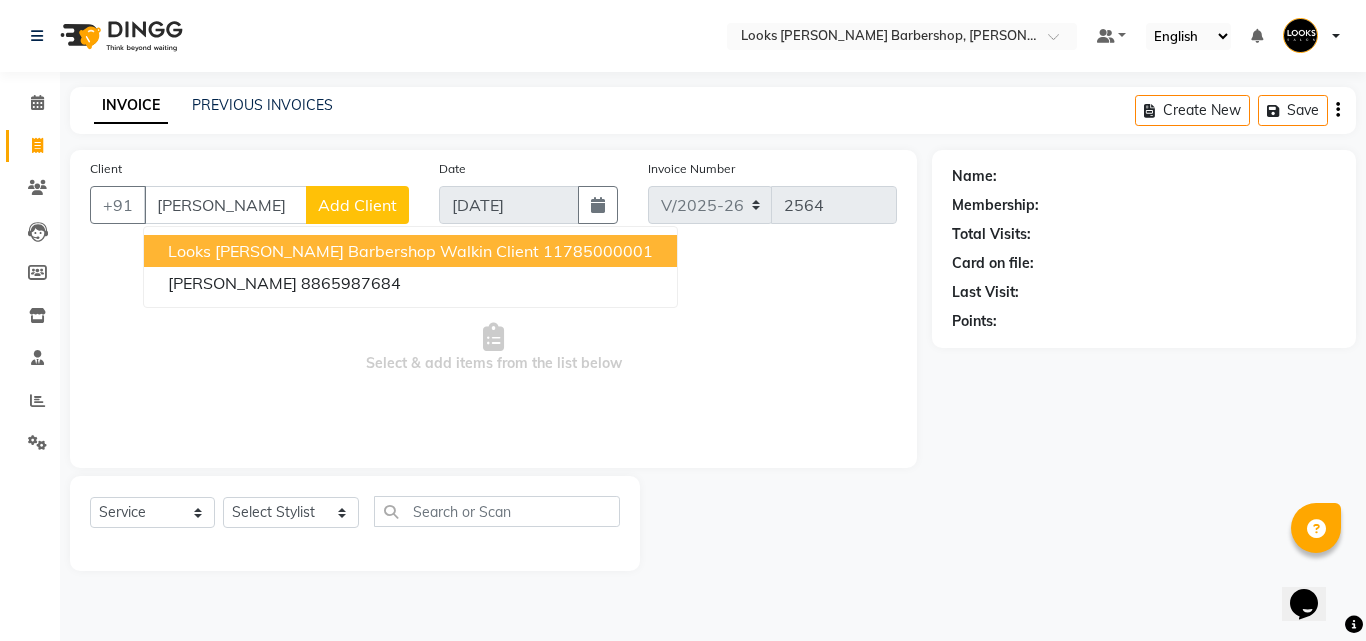click on "Looks [PERSON_NAME] Barbershop Walkin Client" at bounding box center (353, 251) 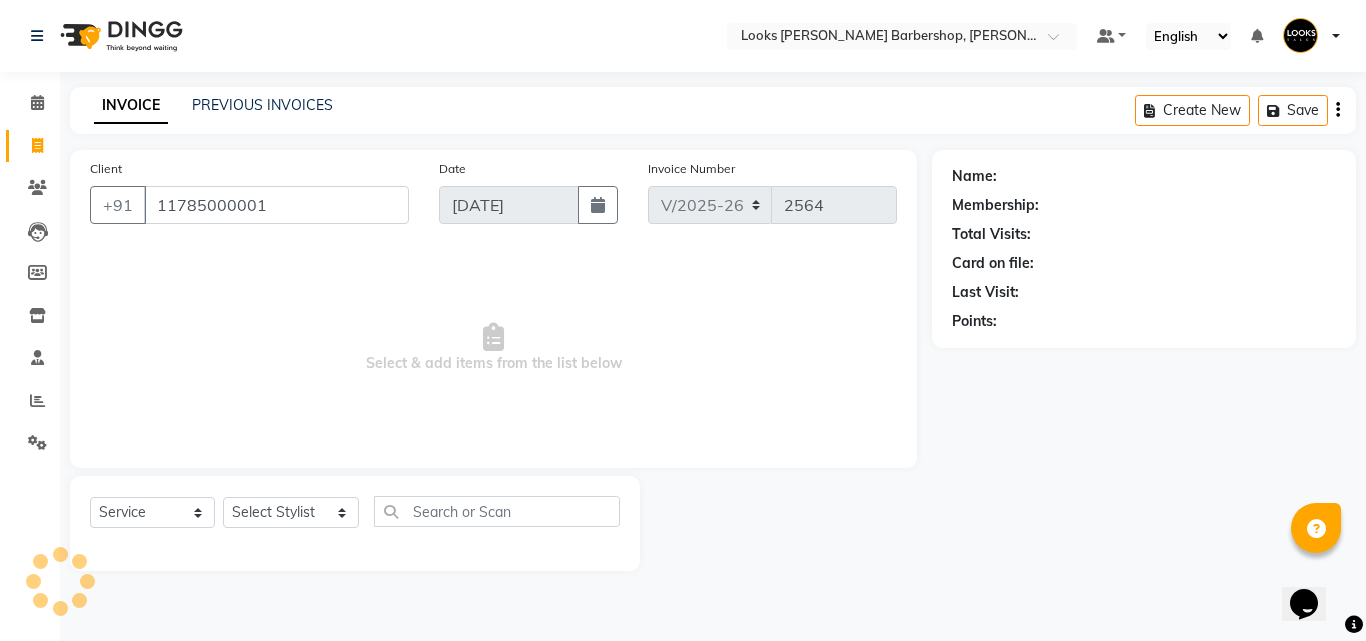type on "11785000001" 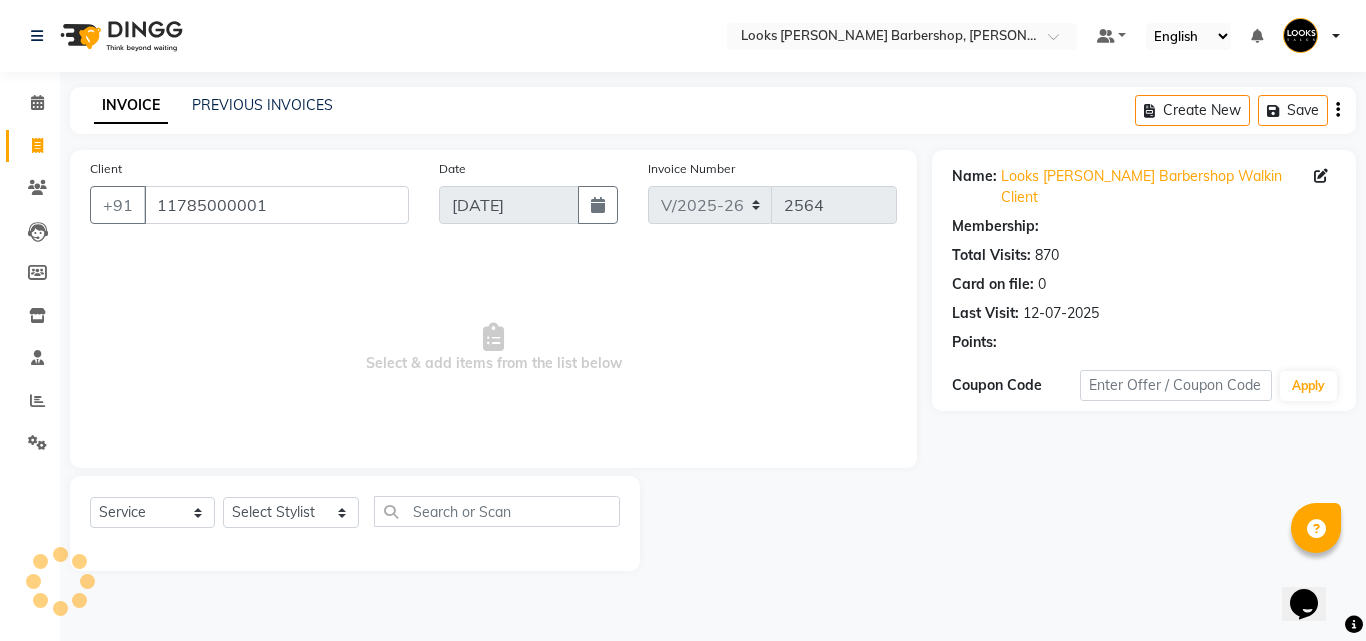 select on "1: Object" 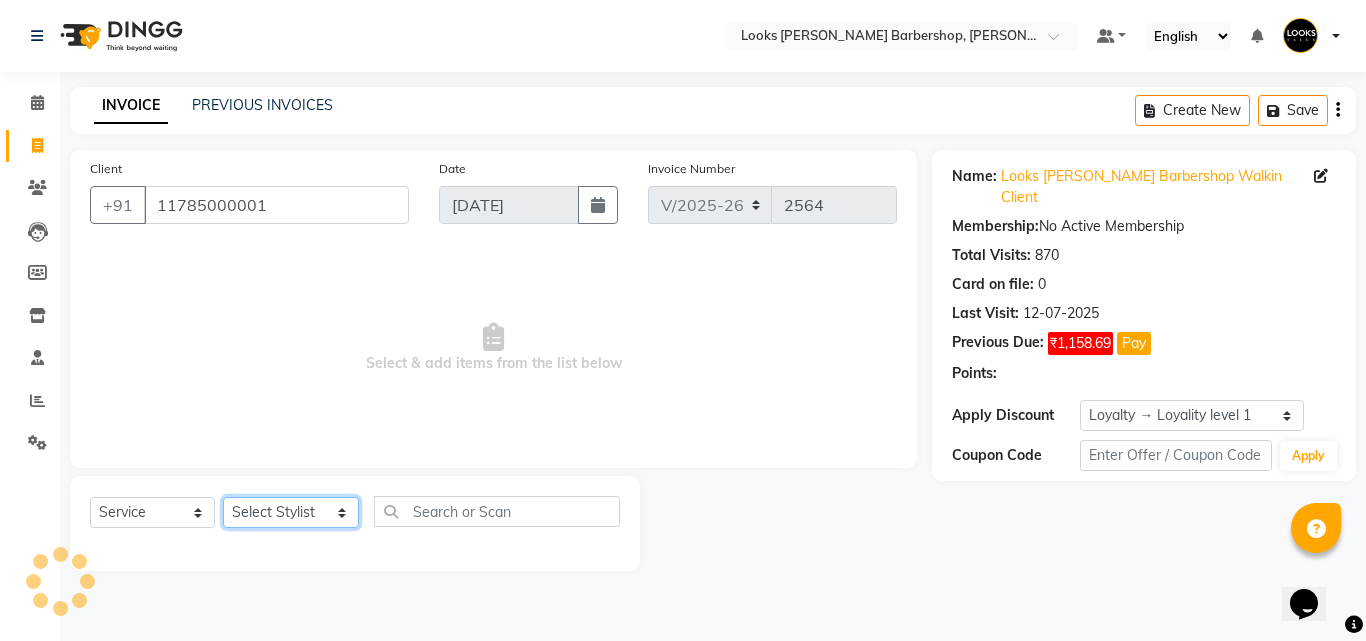 drag, startPoint x: 313, startPoint y: 524, endPoint x: 297, endPoint y: 520, distance: 16.492422 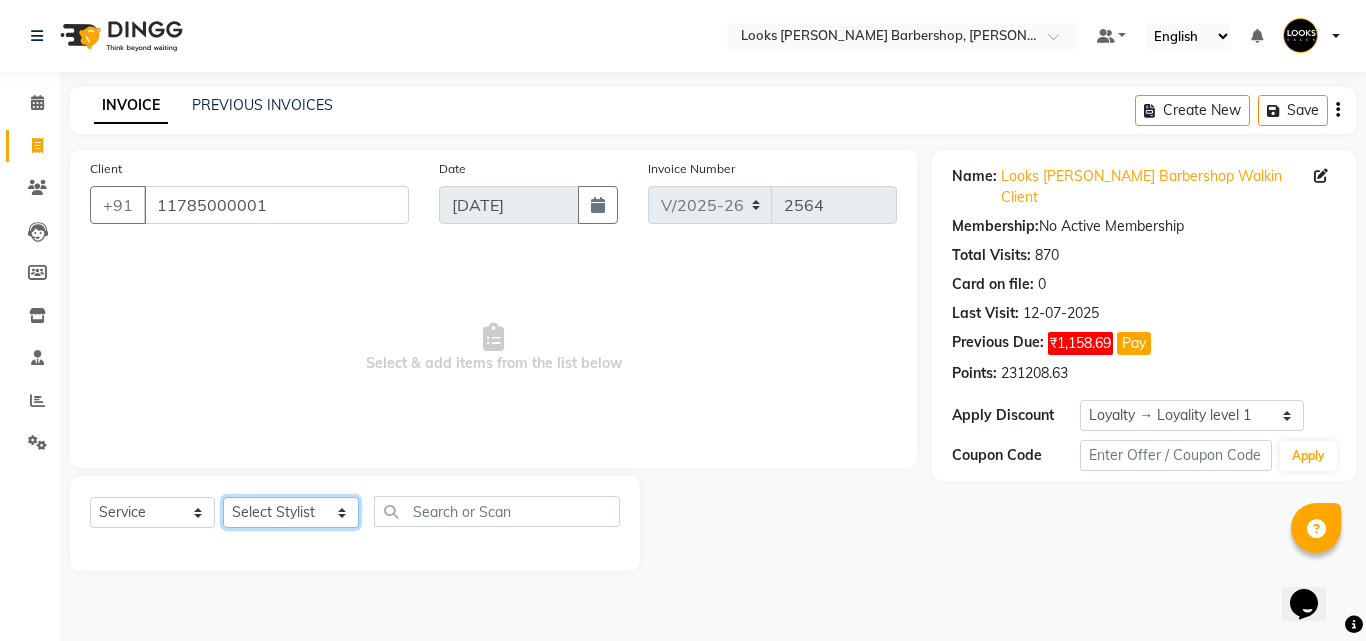 select on "23415" 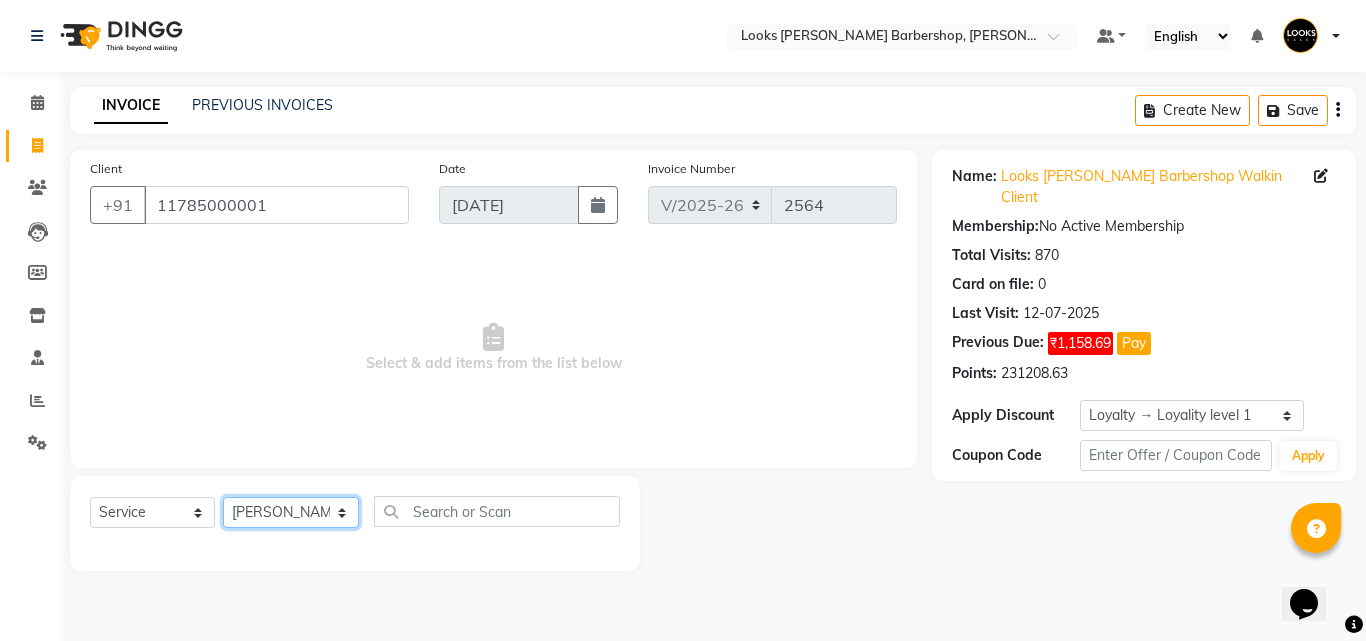 click on "Select Stylist [PERSON_NAME] AENA [PERSON_NAME] Amazon_Kart [PERSON_NAME] _asst Arvind_asst [PERSON_NAME]  Counter Sales DANISH [PERSON_NAME] [PERSON_NAME] RAI  KOMAL_NAILS Krishna_asst LALIT_PDCT LHAMO Looks_[DEMOGRAPHIC_DATA]_Section Looks_H.O_Store Looks [PERSON_NAME] Barbershop Looks_Kart [PERSON_NAME] [PERSON_NAME] [PERSON_NAME]  [PERSON_NAME]  Naveen_pdct [PERSON_NAME] [PERSON_NAME] RAAJ_JI raj ji RAM MURTI [PERSON_NAME]  [PERSON_NAME] SACHIN [PERSON_NAME] [PERSON_NAME] [PERSON_NAME] [PERSON_NAME] Sunny VIKRAM [PERSON_NAME]  [PERSON_NAME] ASSISTANT" 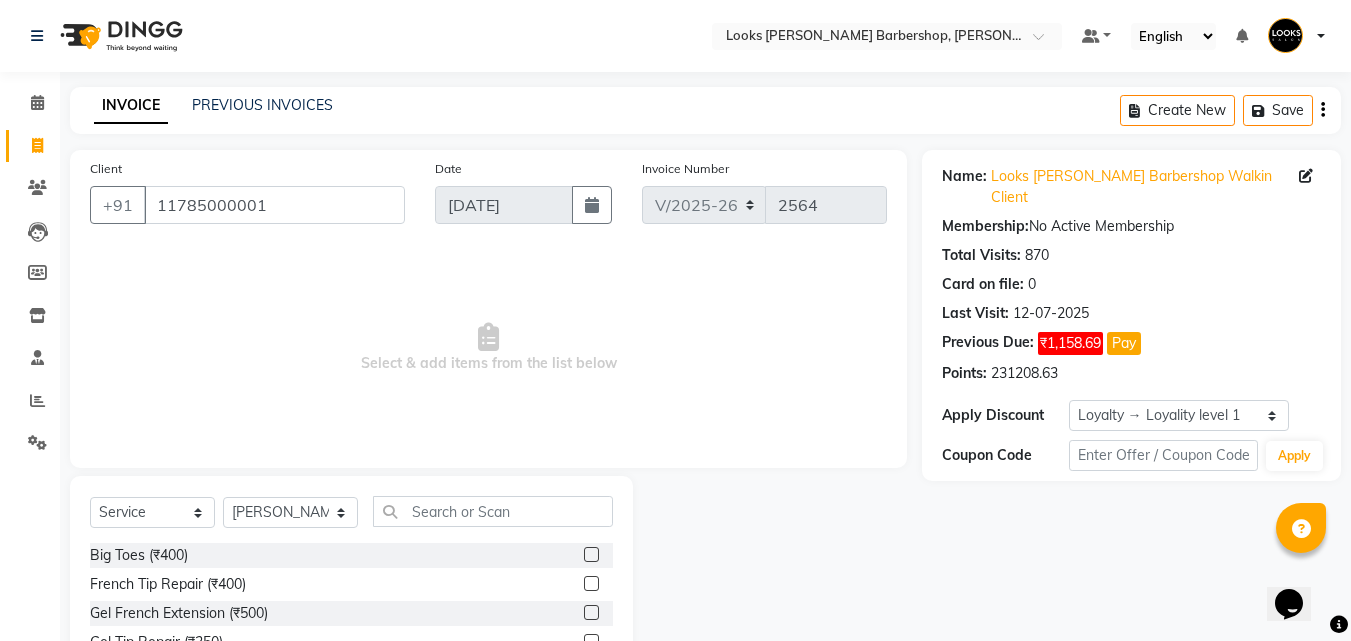 drag, startPoint x: 399, startPoint y: 495, endPoint x: 485, endPoint y: 479, distance: 87.47571 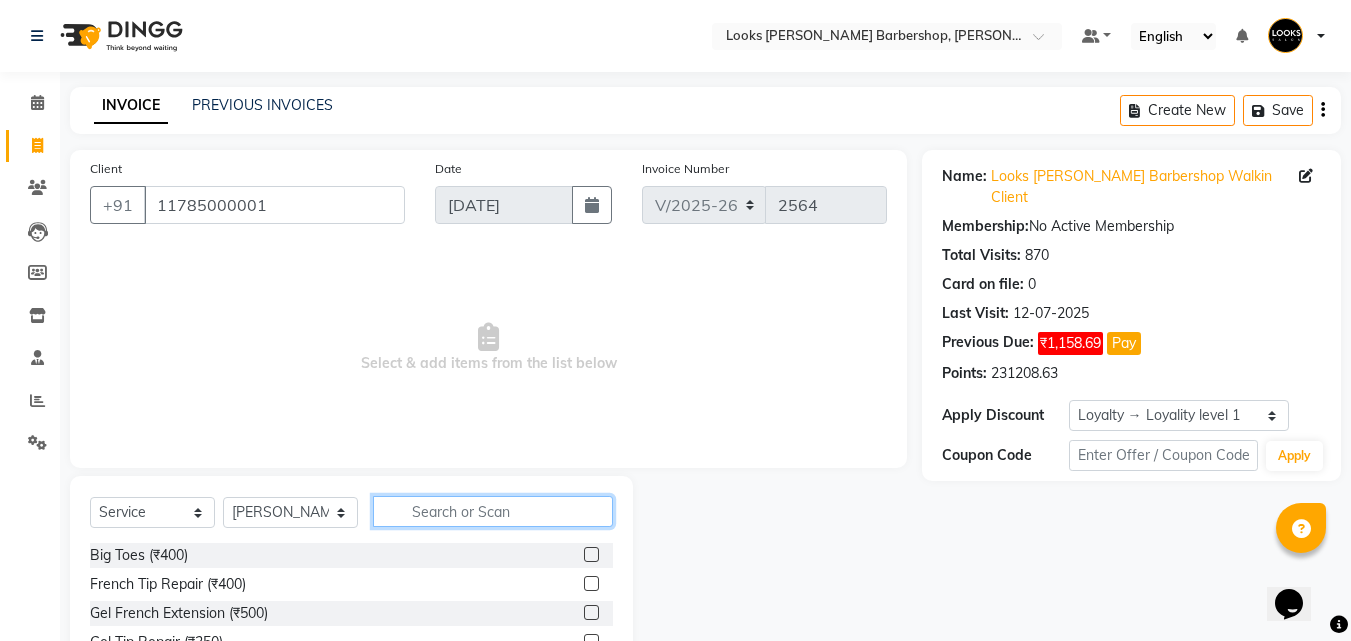 click 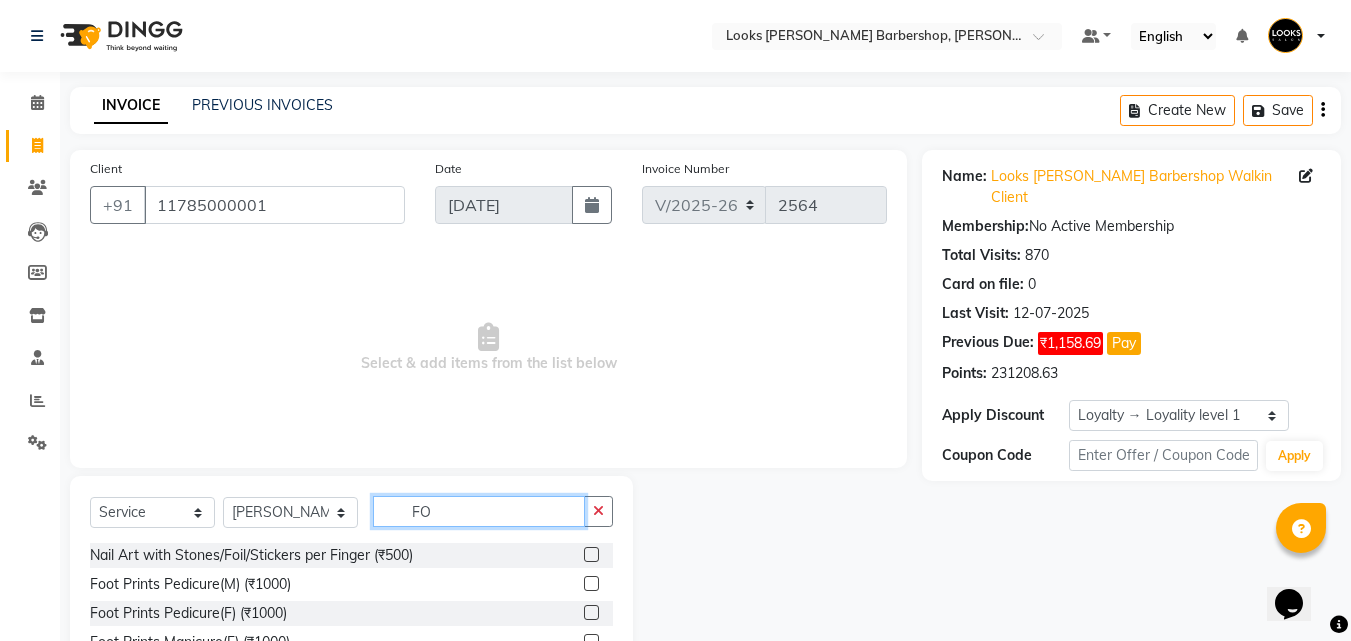 type on "FO" 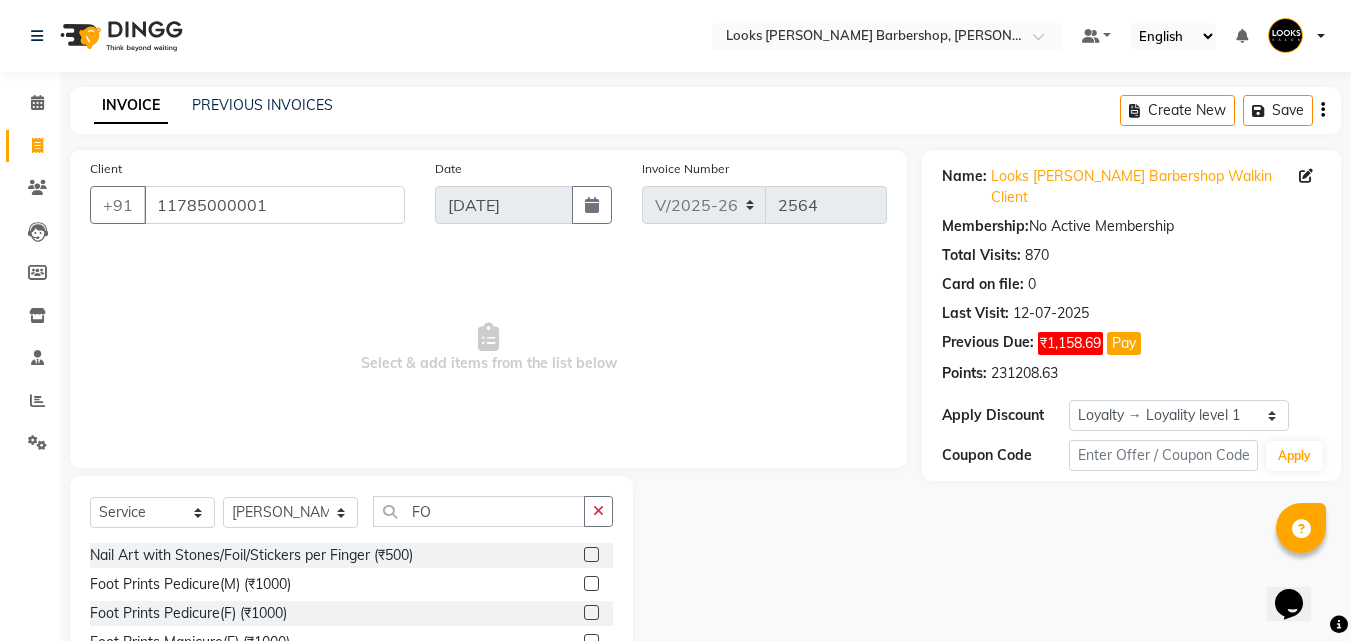 drag, startPoint x: 577, startPoint y: 580, endPoint x: 580, endPoint y: 557, distance: 23.194826 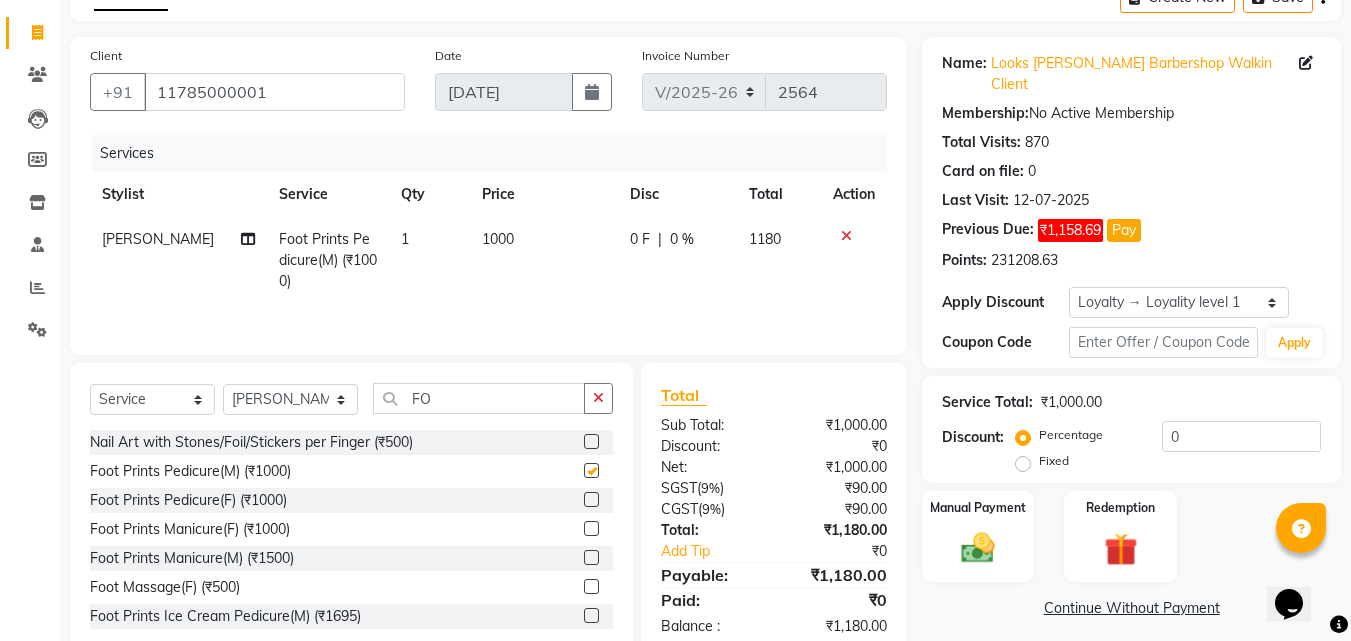 scroll, scrollTop: 160, scrollLeft: 0, axis: vertical 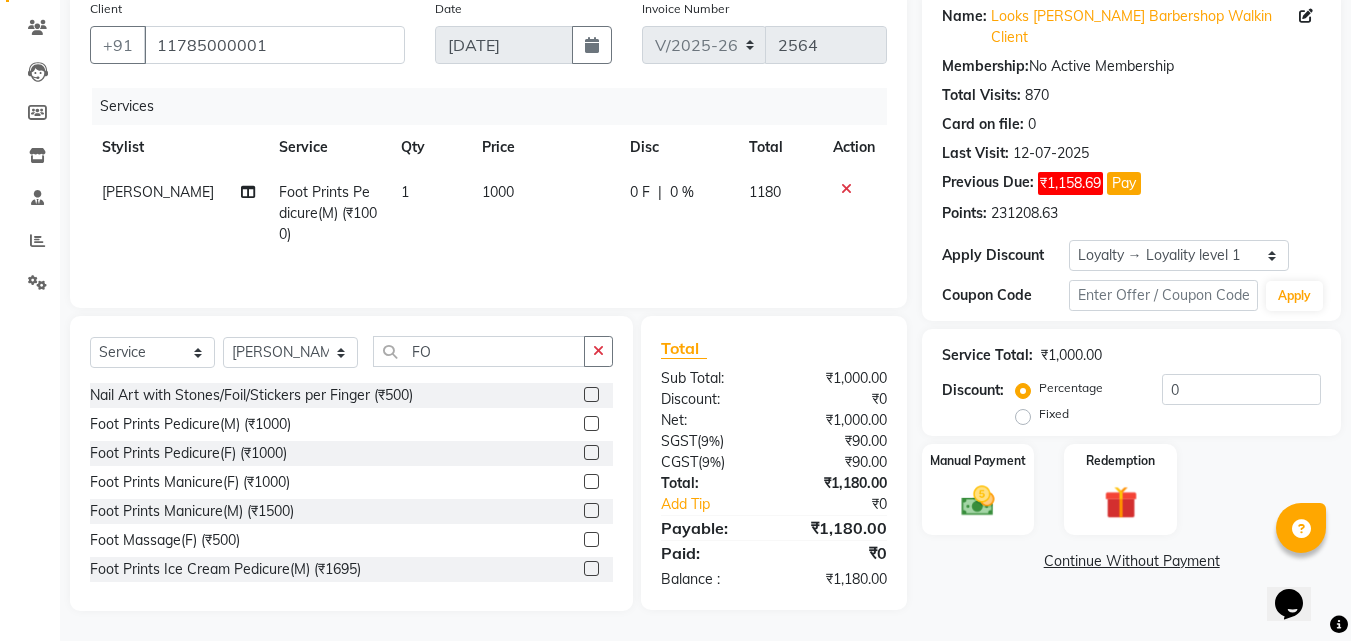 checkbox on "false" 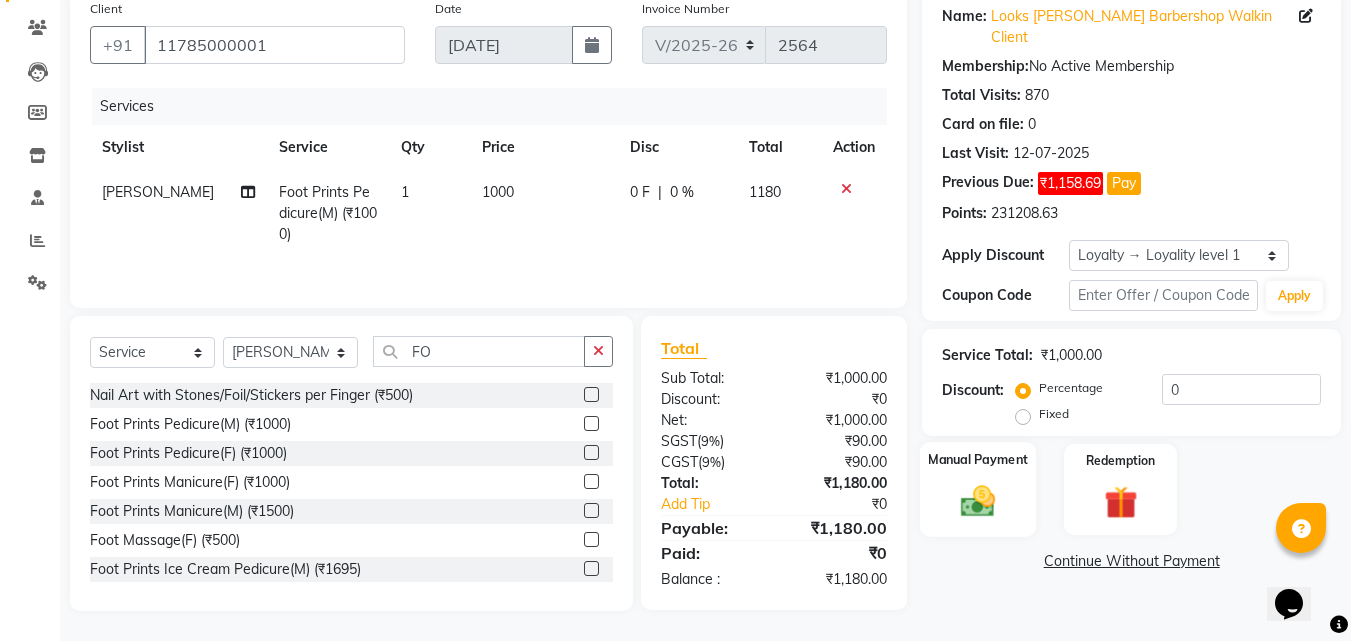 click 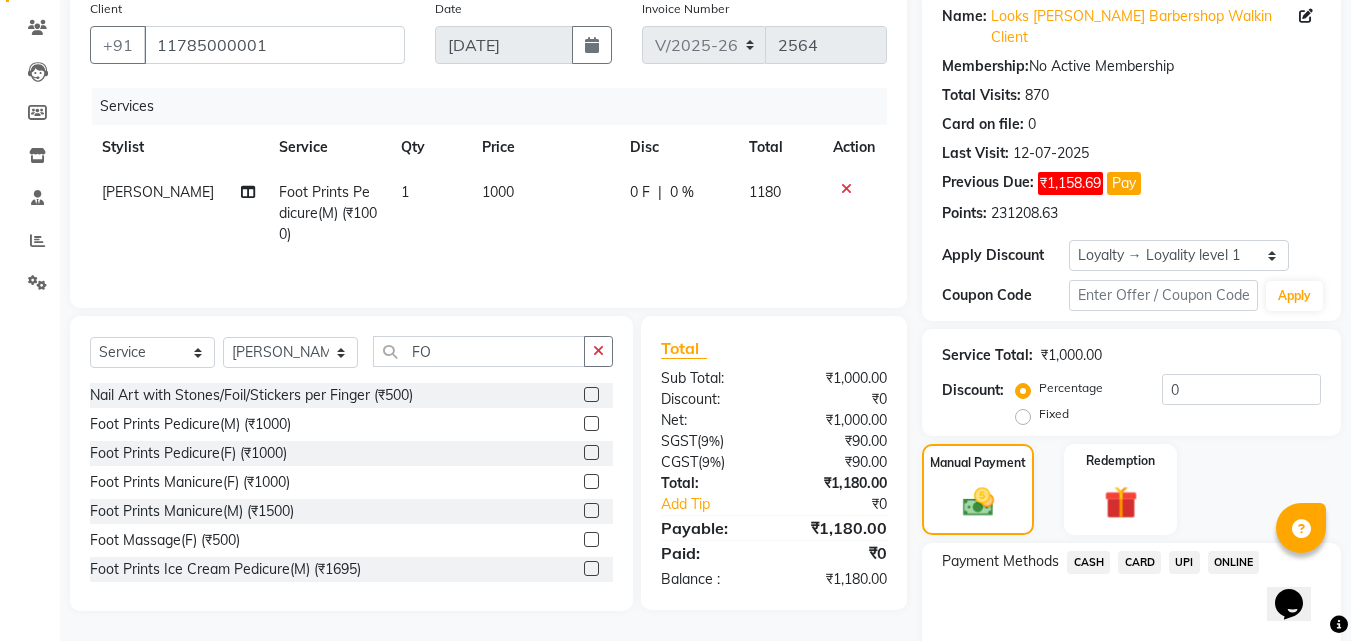 click on "CARD" 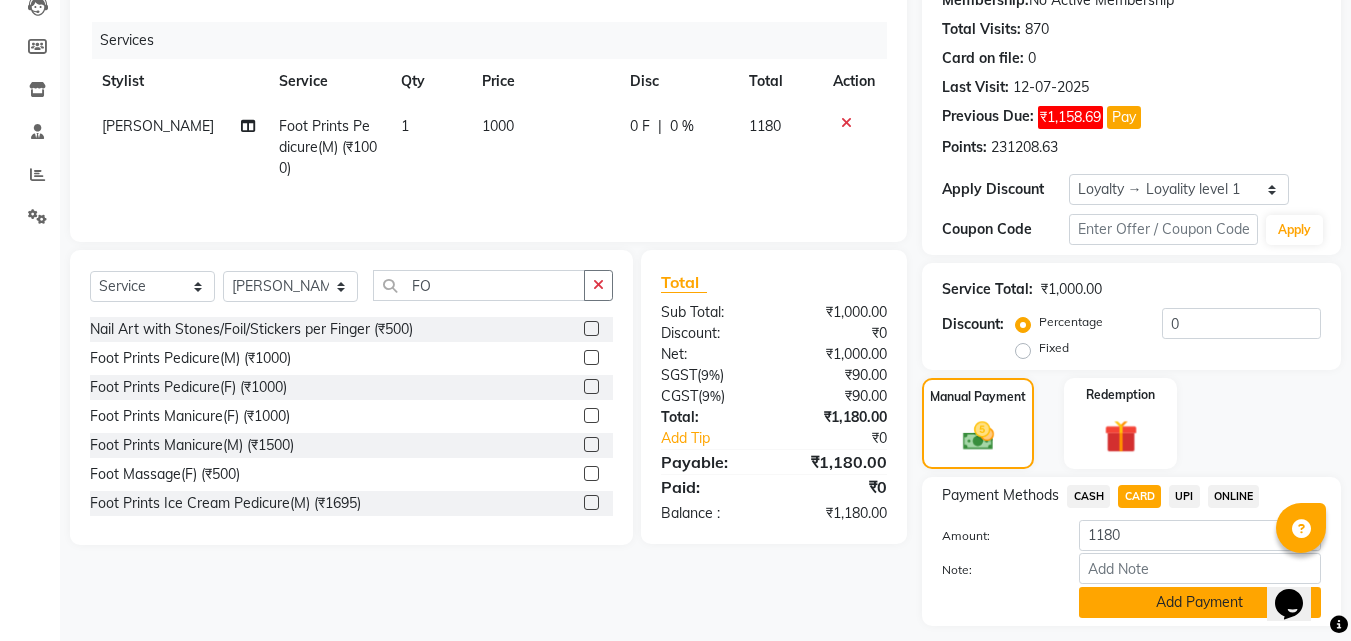 scroll, scrollTop: 261, scrollLeft: 0, axis: vertical 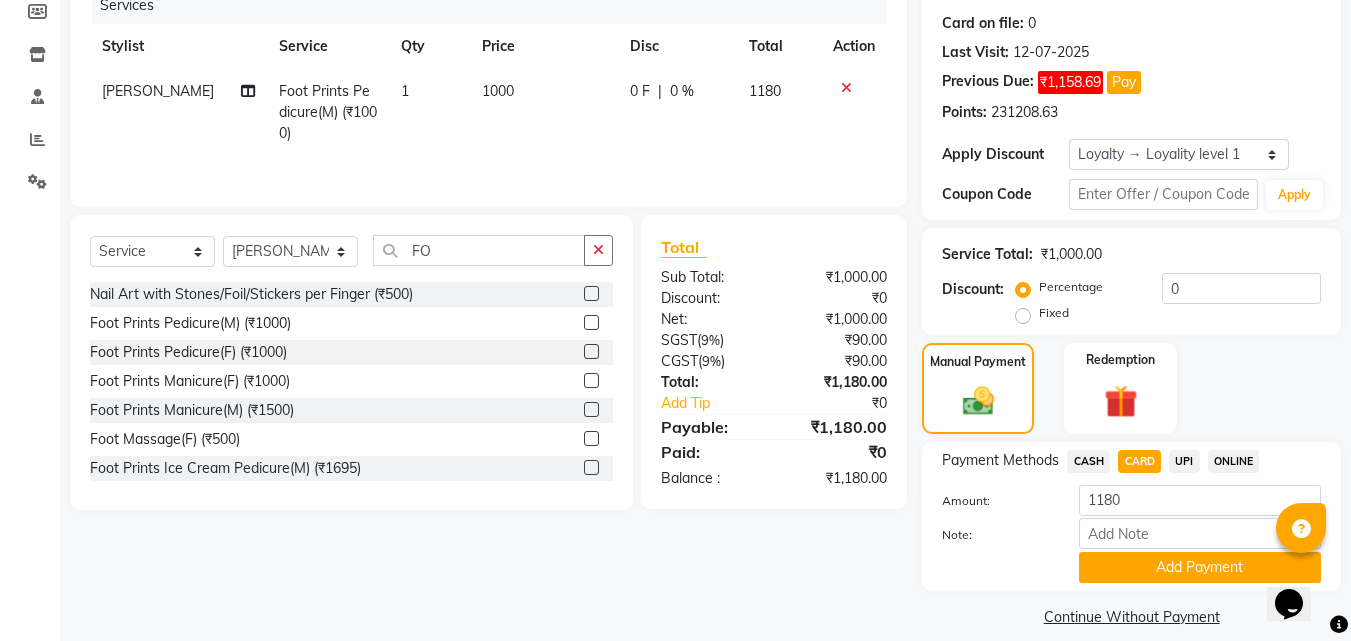 click on "Add Payment" 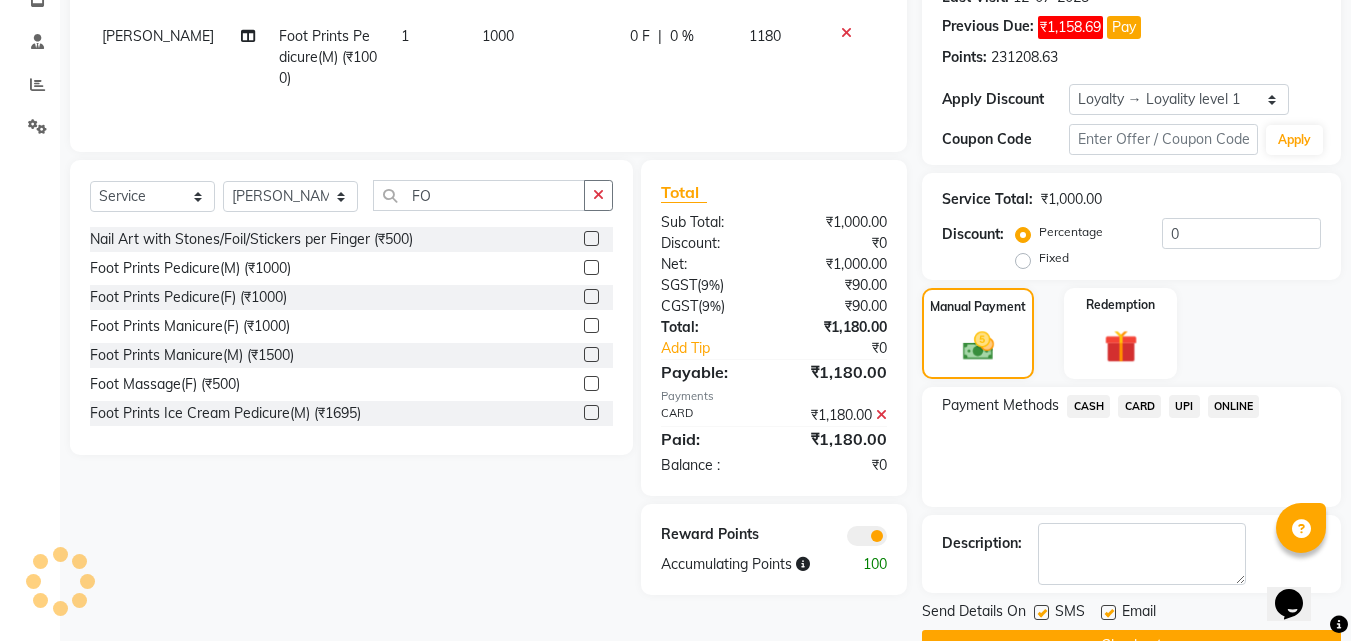 scroll, scrollTop: 345, scrollLeft: 0, axis: vertical 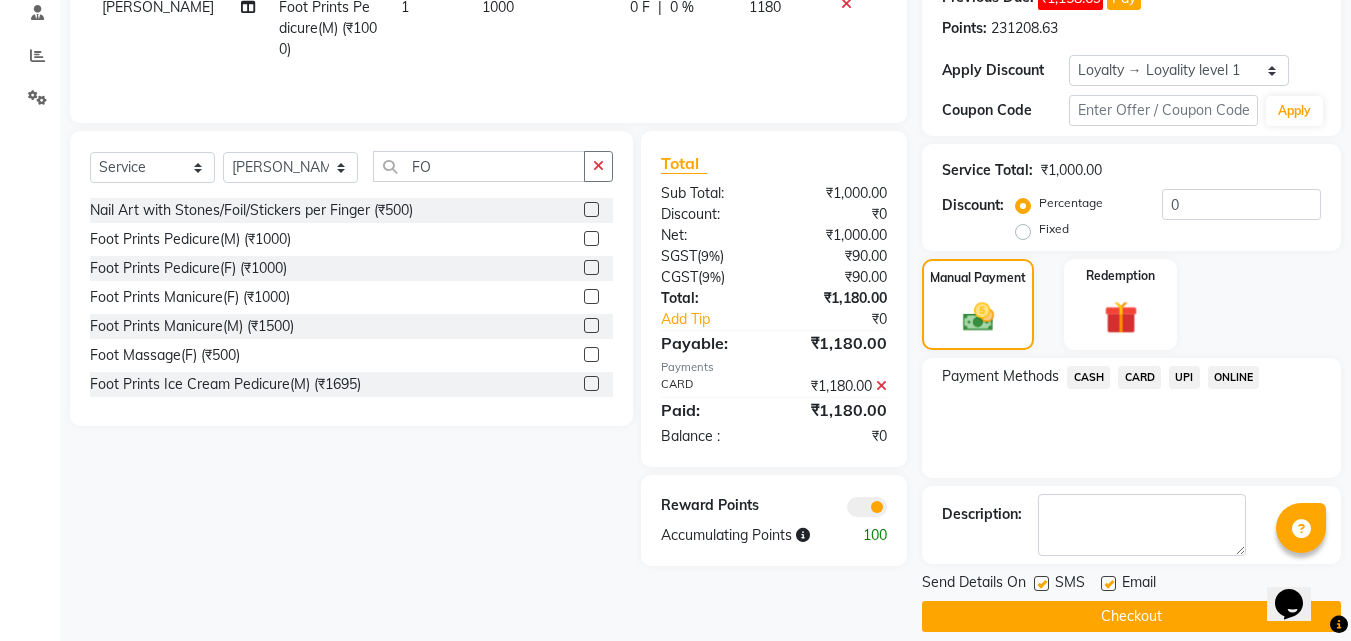 drag, startPoint x: 1047, startPoint y: 596, endPoint x: 1033, endPoint y: 588, distance: 16.124516 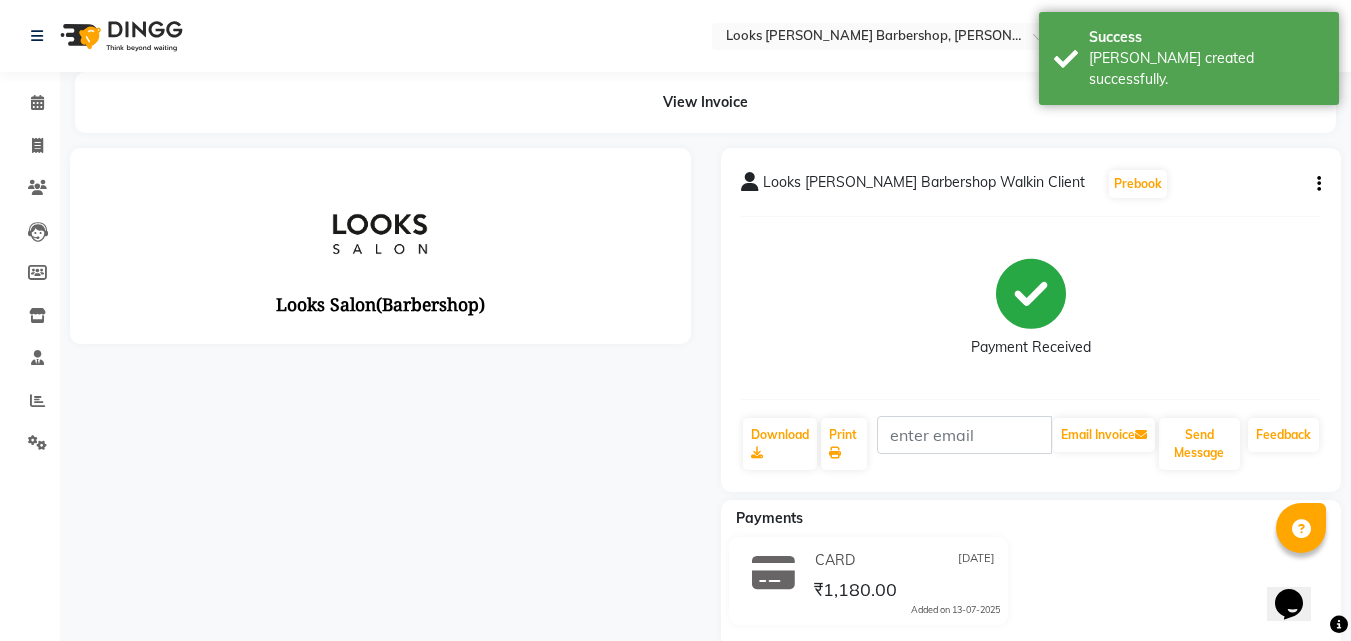 scroll, scrollTop: 0, scrollLeft: 0, axis: both 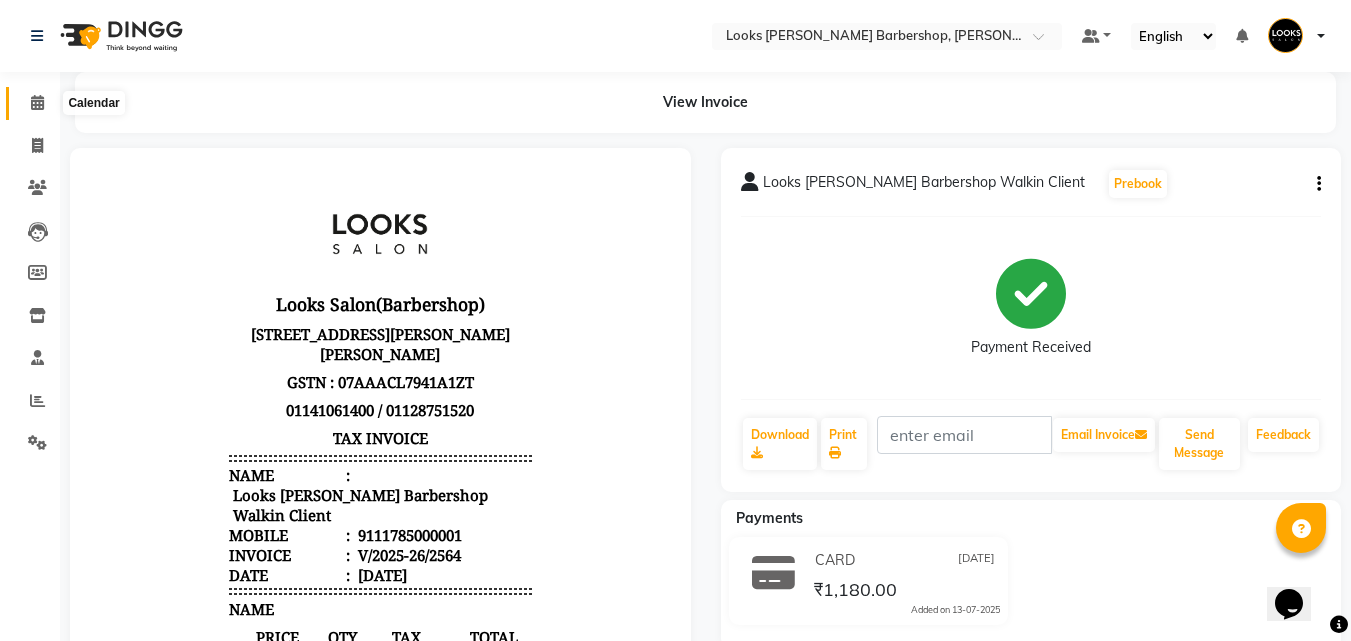 click 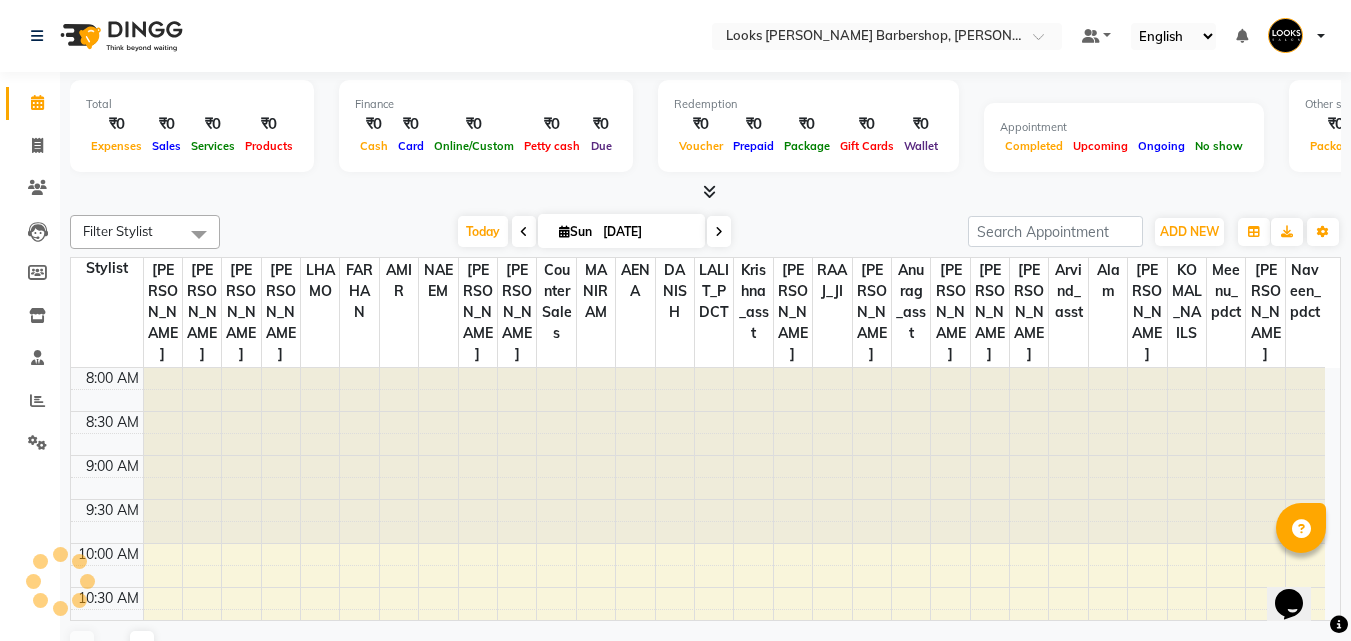 scroll, scrollTop: 0, scrollLeft: 0, axis: both 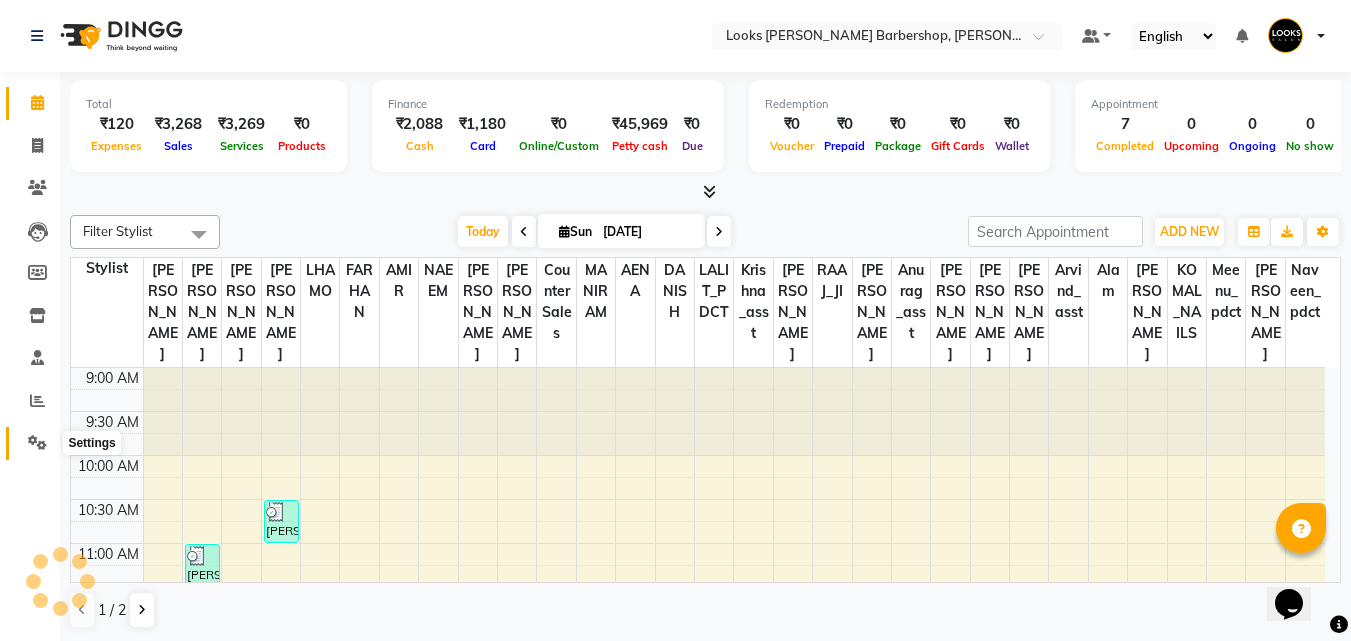 click 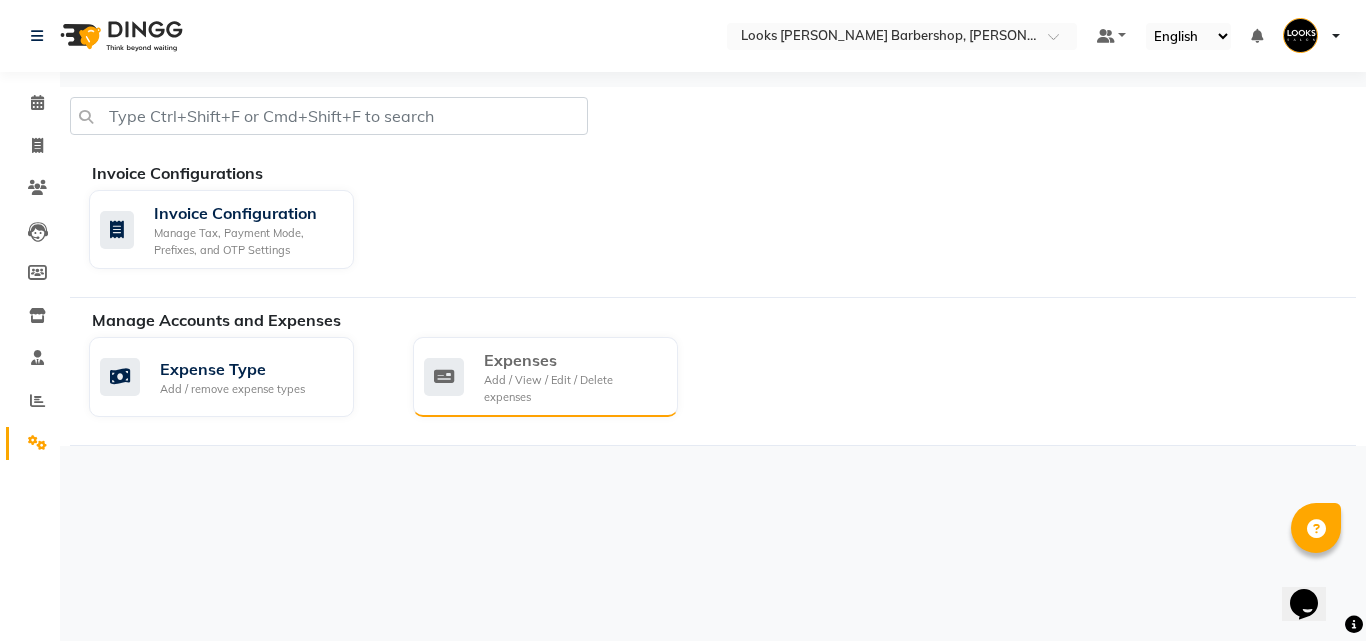 click on "Add / View / Edit / Delete expenses" 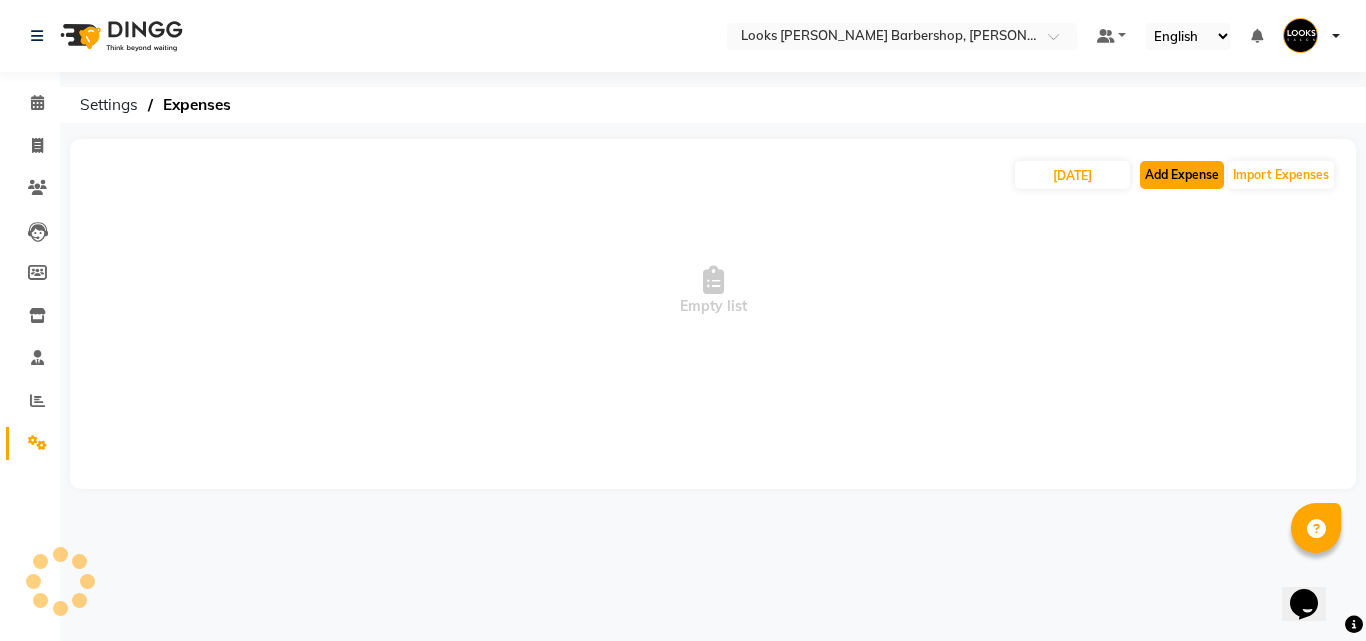 click on "Add Expense" 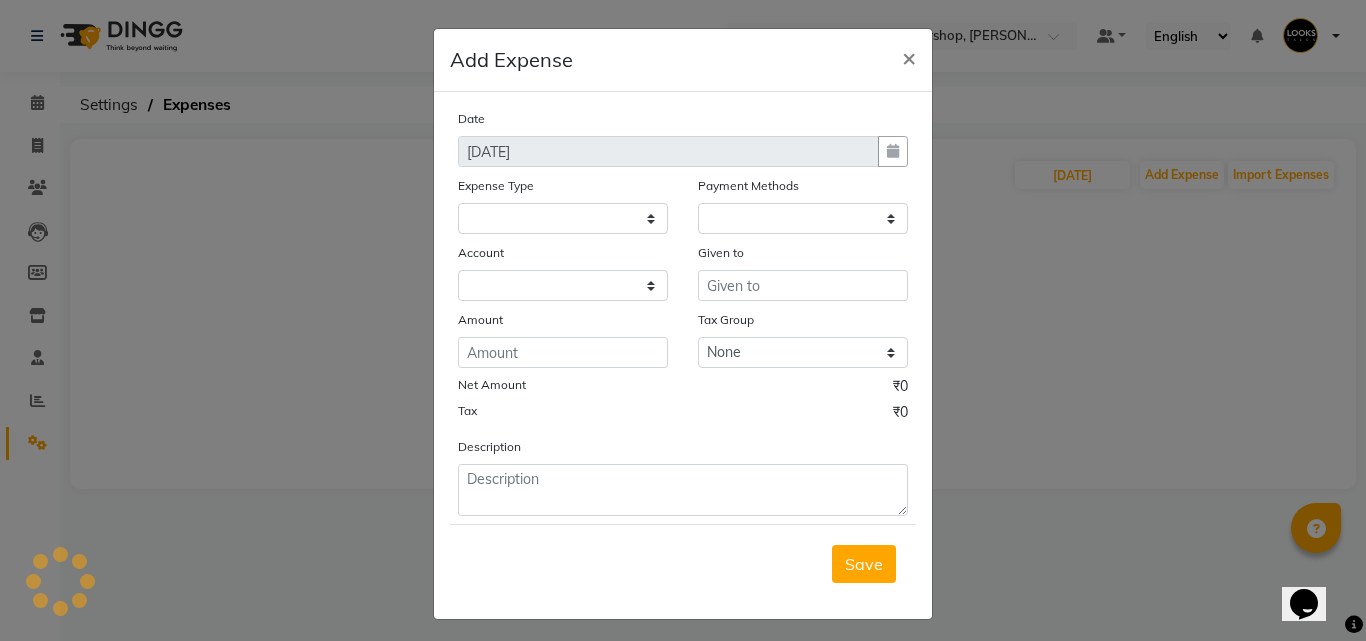 select 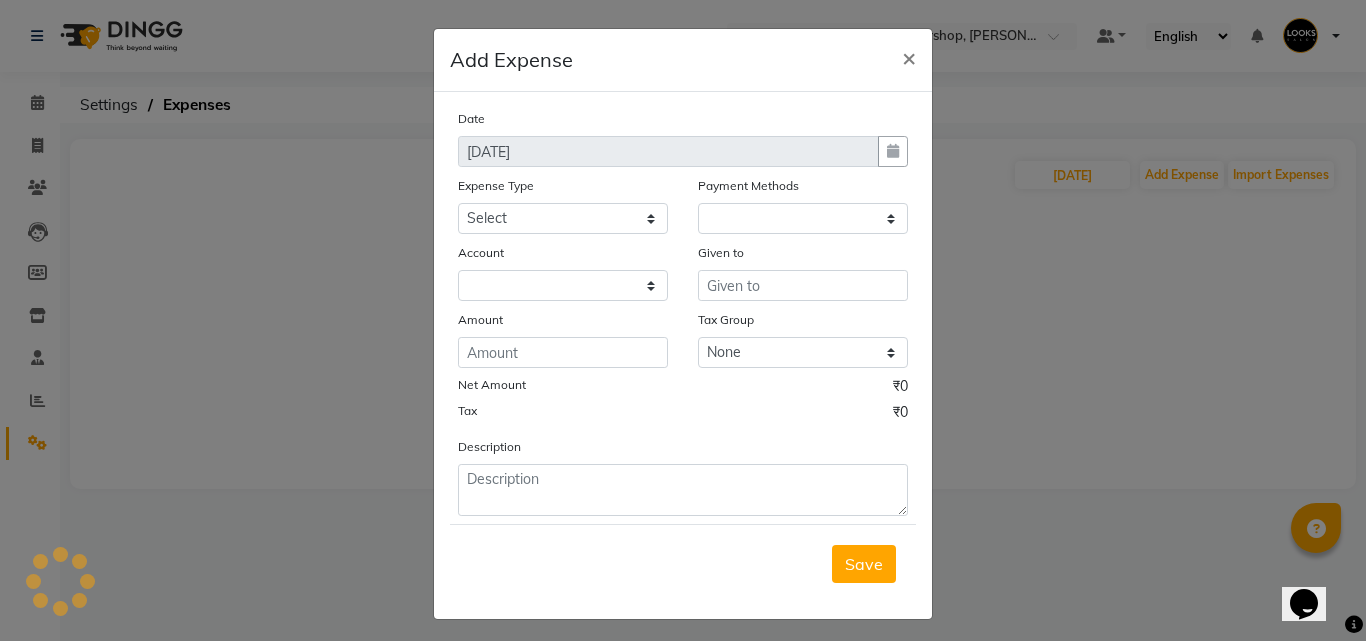 select on "1" 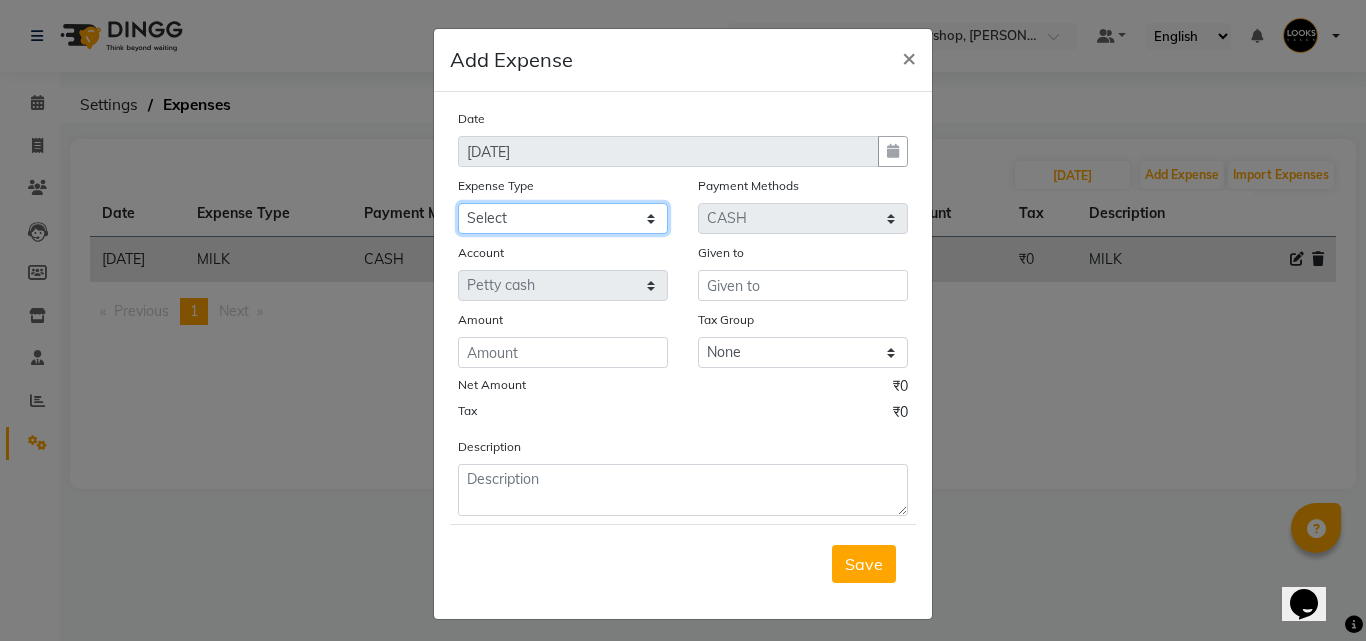 click on "Select Amazon order BANK DEPOSIT BLINKIT Cash change Cash Handover Client Refreshment Convyance to staff Counter sale General Expense Laundry Bill Laundry Service MILK MILK GINGER Miscellaneous MOBILE RECHARGE Monthly Grocery OFFICE UPKEEP Pantry Payment [PERSON_NAME] Prepaid Card Incentives Printing And Stationery Product Incentive purchase Refreshment Repair And Maintenance Salary Salary advance Service incentive staff accommodation Staff Convenyance Staff Welfare tip TIP CREDIT CARD Tip Online TIP UPI travel Travelling And Conveyance treat for staff WATER BILL" 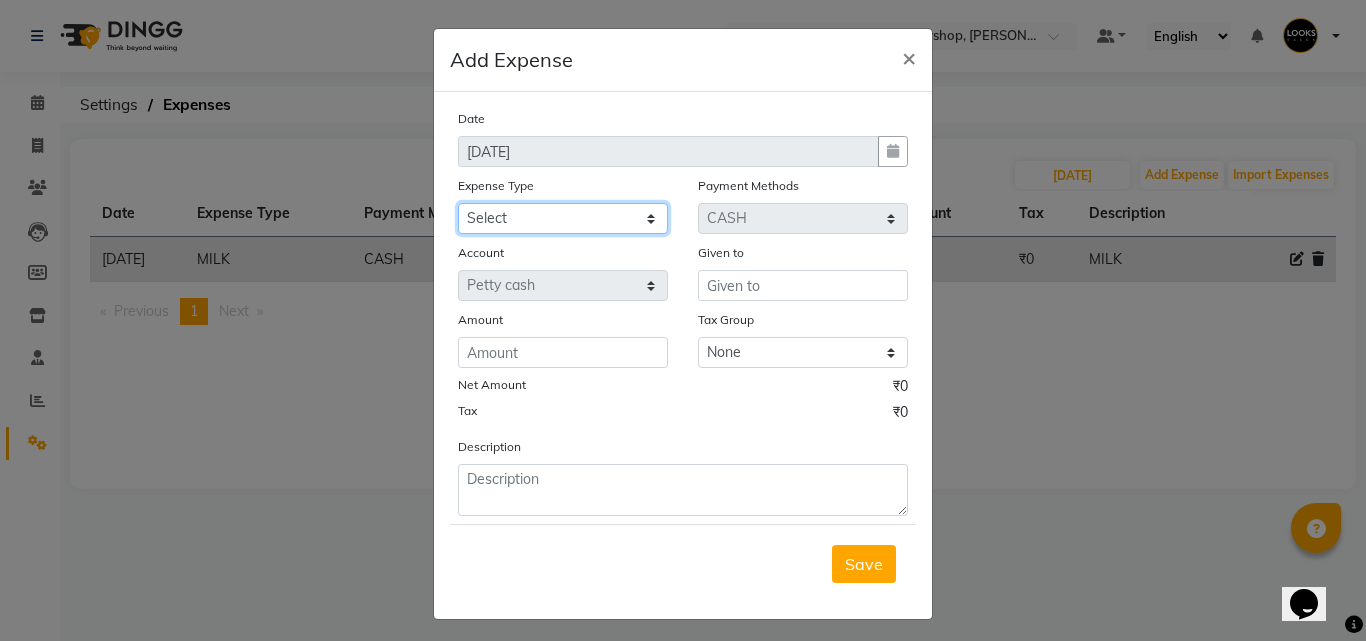 select on "22746" 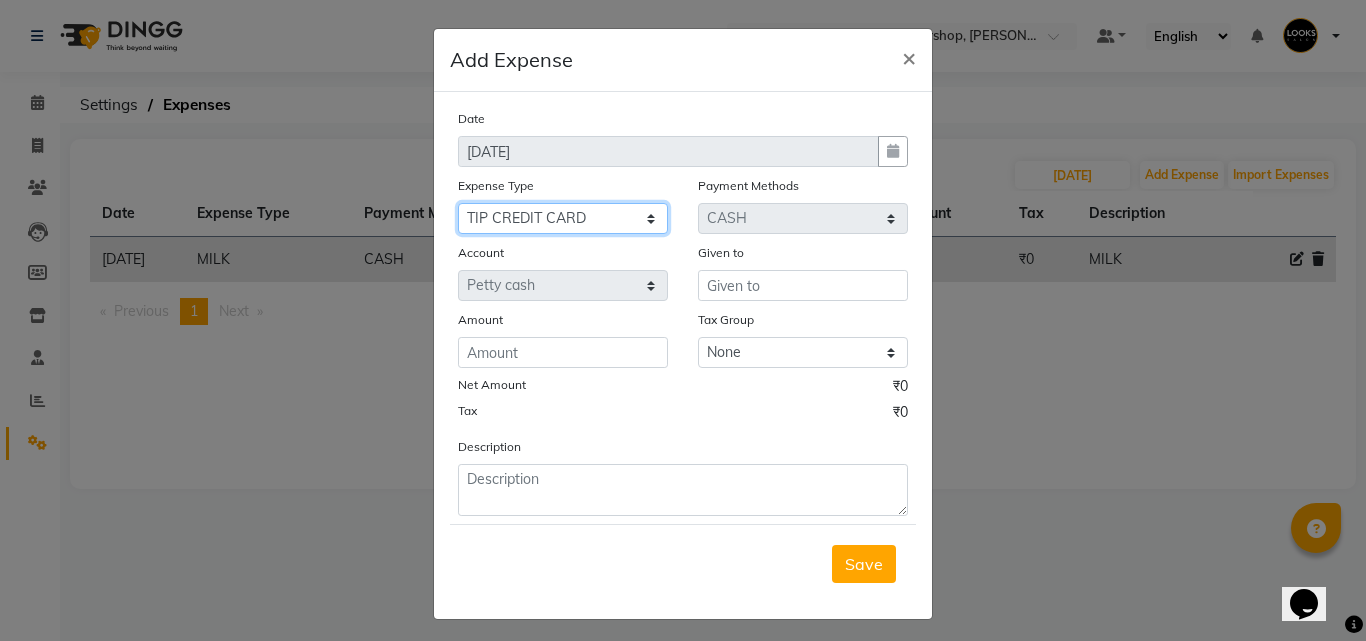 click on "Select Amazon order BANK DEPOSIT BLINKIT Cash change Cash Handover Client Refreshment Convyance to staff Counter sale General Expense Laundry Bill Laundry Service MILK MILK GINGER Miscellaneous MOBILE RECHARGE Monthly Grocery OFFICE UPKEEP Pantry Payment [PERSON_NAME] Prepaid Card Incentives Printing And Stationery Product Incentive purchase Refreshment Repair And Maintenance Salary Salary advance Service incentive staff accommodation Staff Convenyance Staff Welfare tip TIP CREDIT CARD Tip Online TIP UPI travel Travelling And Conveyance treat for staff WATER BILL" 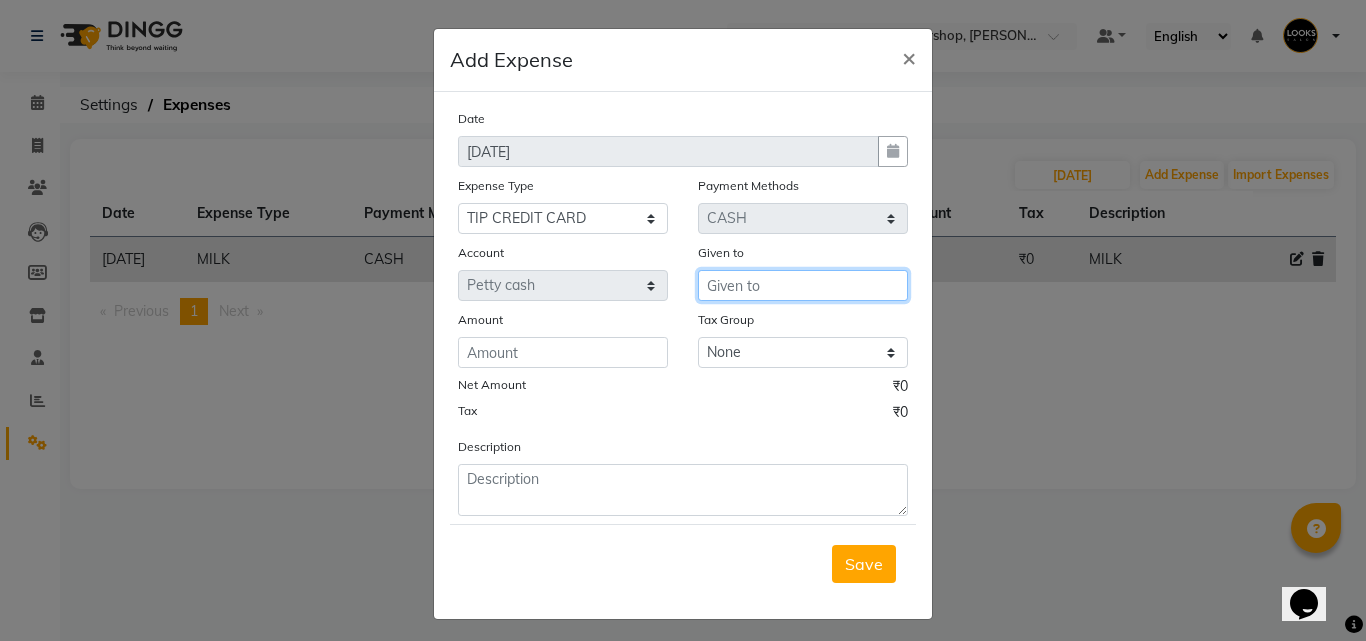 click at bounding box center (803, 285) 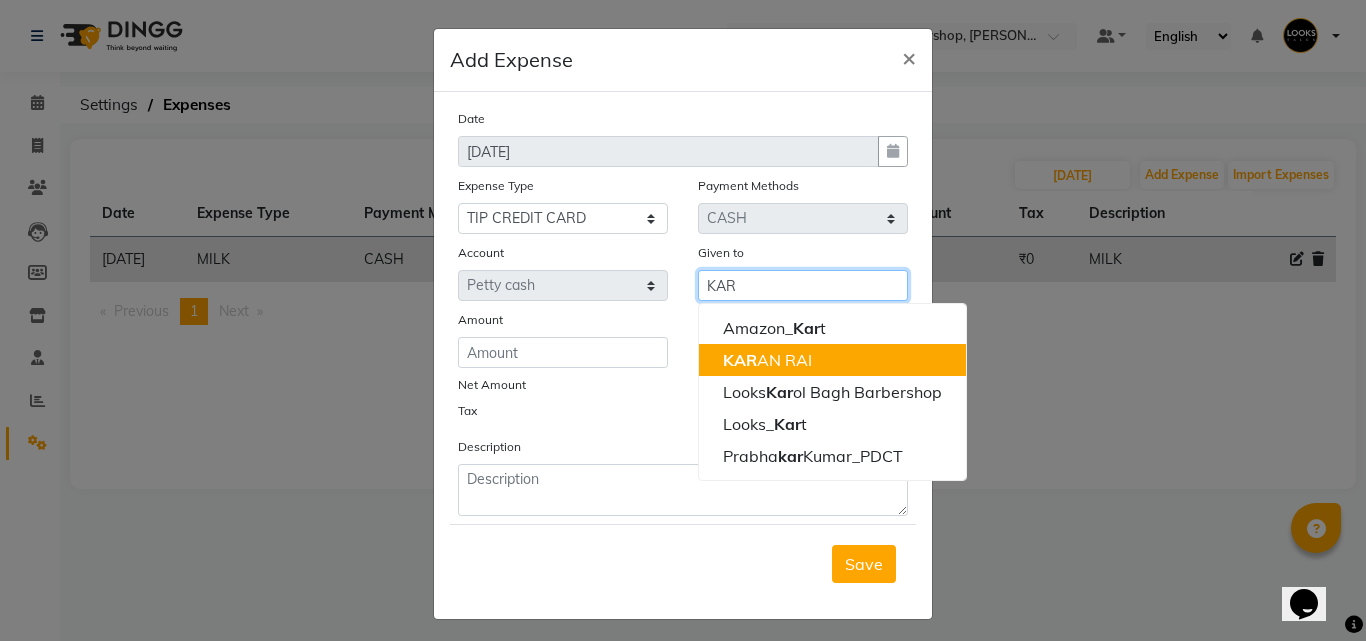 click on "KAR AN RAI" at bounding box center (767, 360) 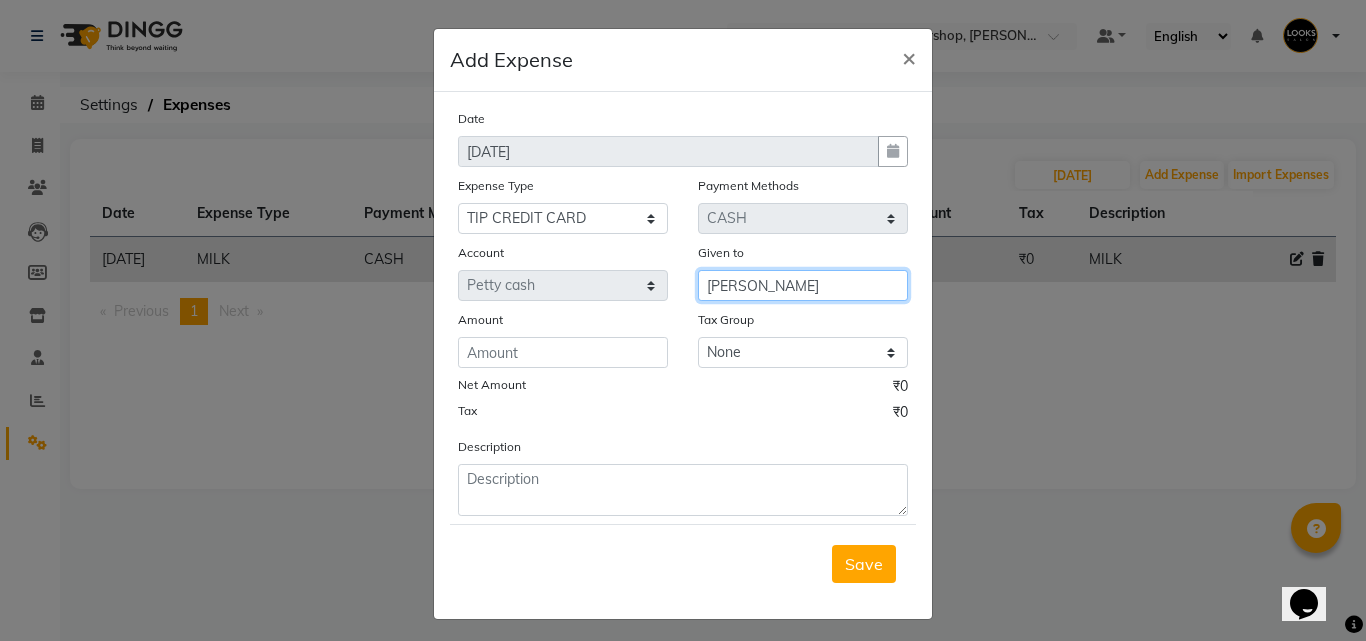 type on "[PERSON_NAME]" 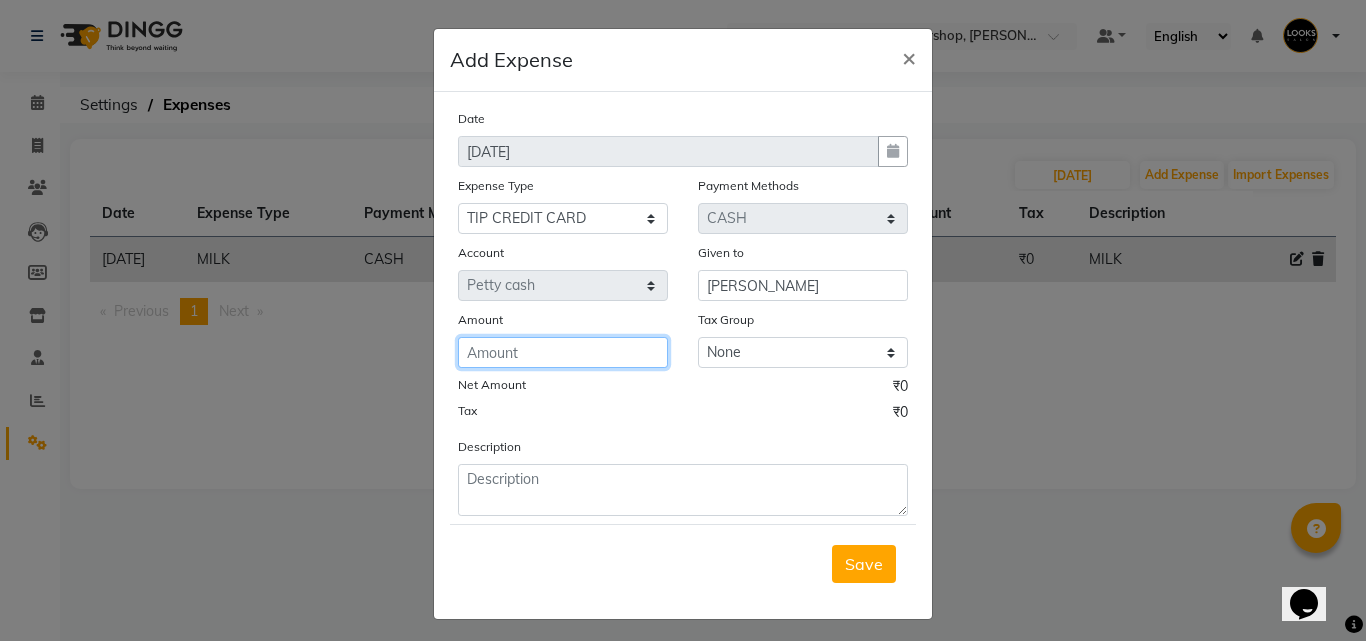 click 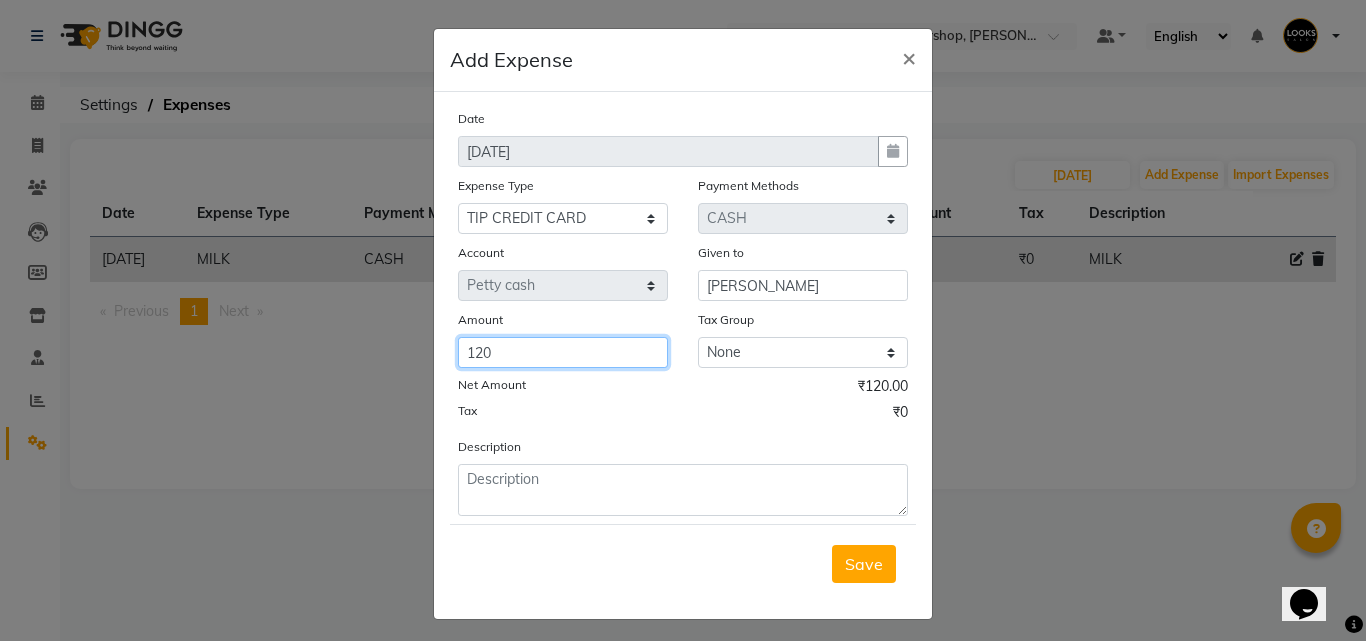 type on "120" 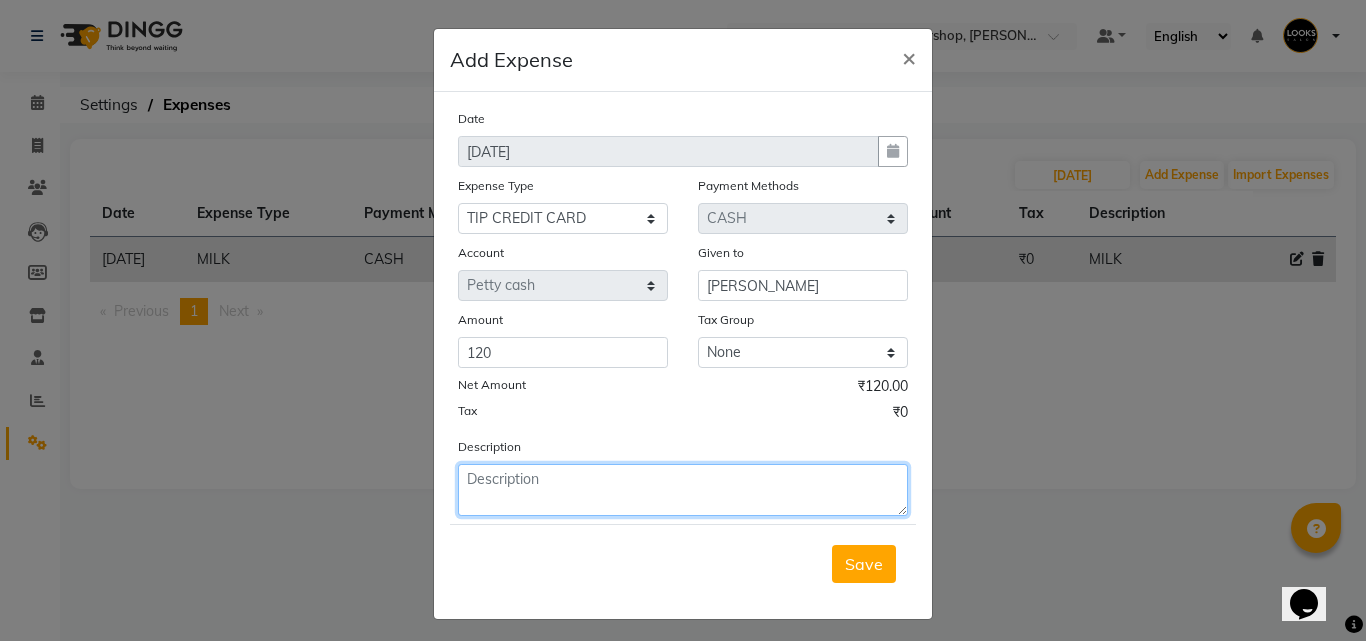 click 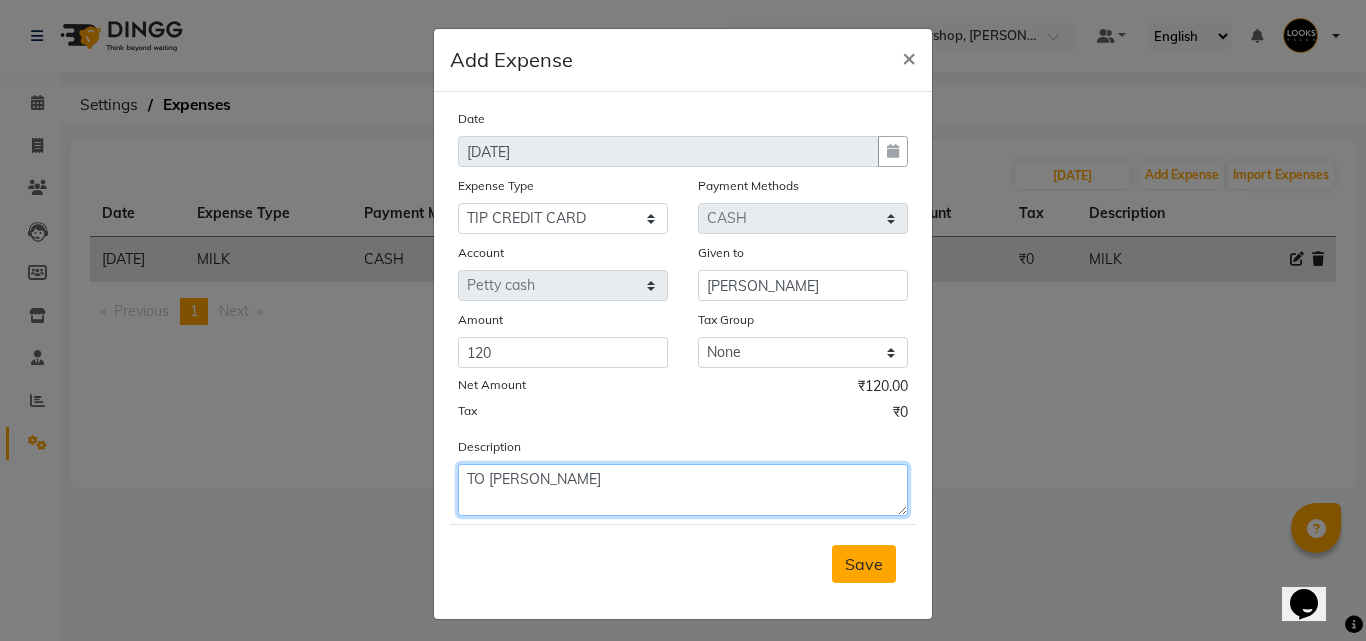 type on "TO [PERSON_NAME]" 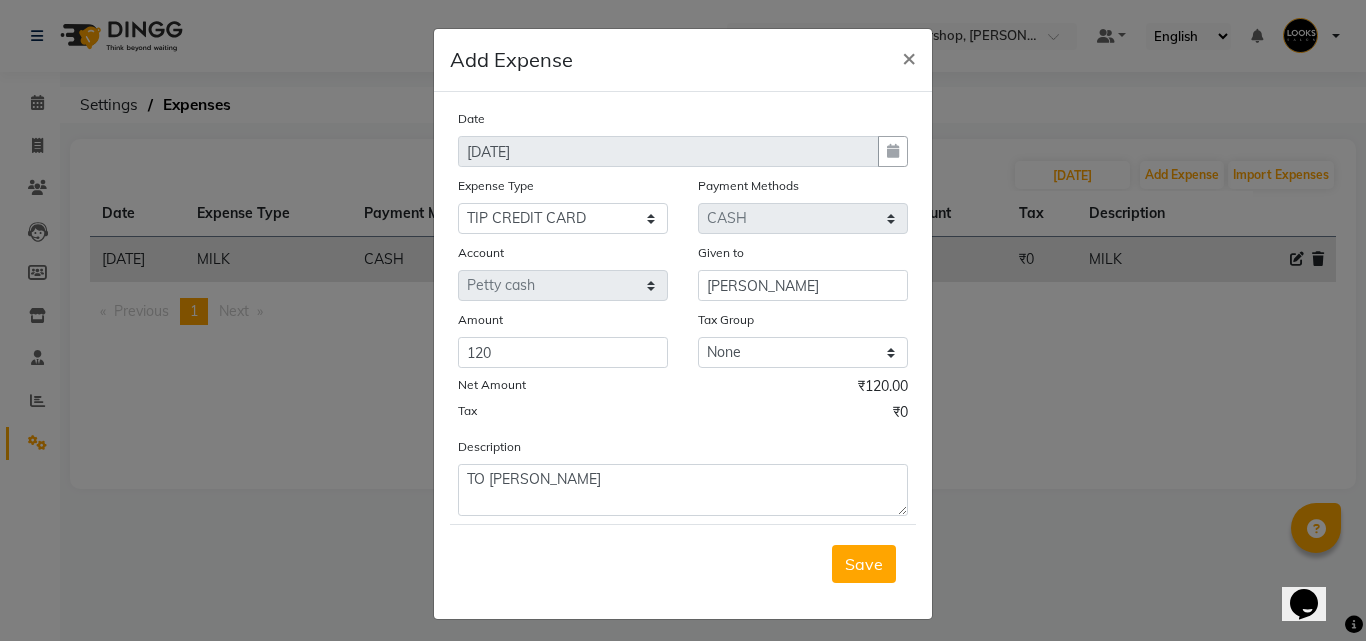 drag, startPoint x: 871, startPoint y: 557, endPoint x: 865, endPoint y: 548, distance: 10.816654 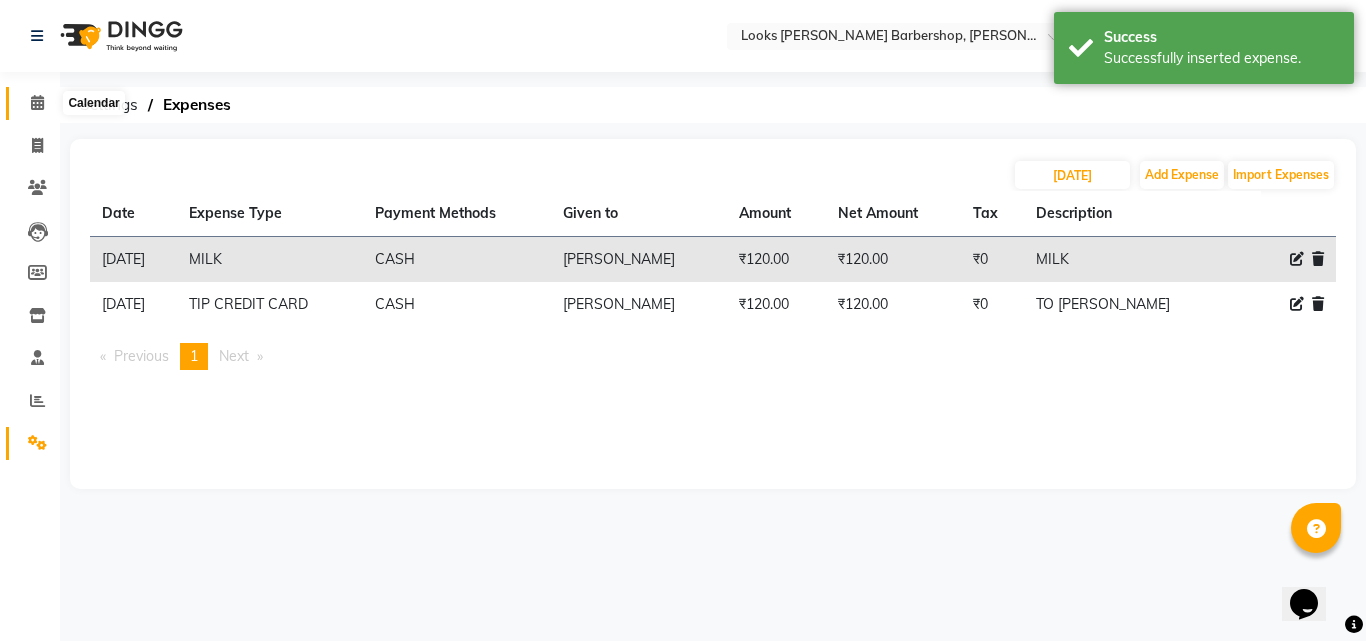 click 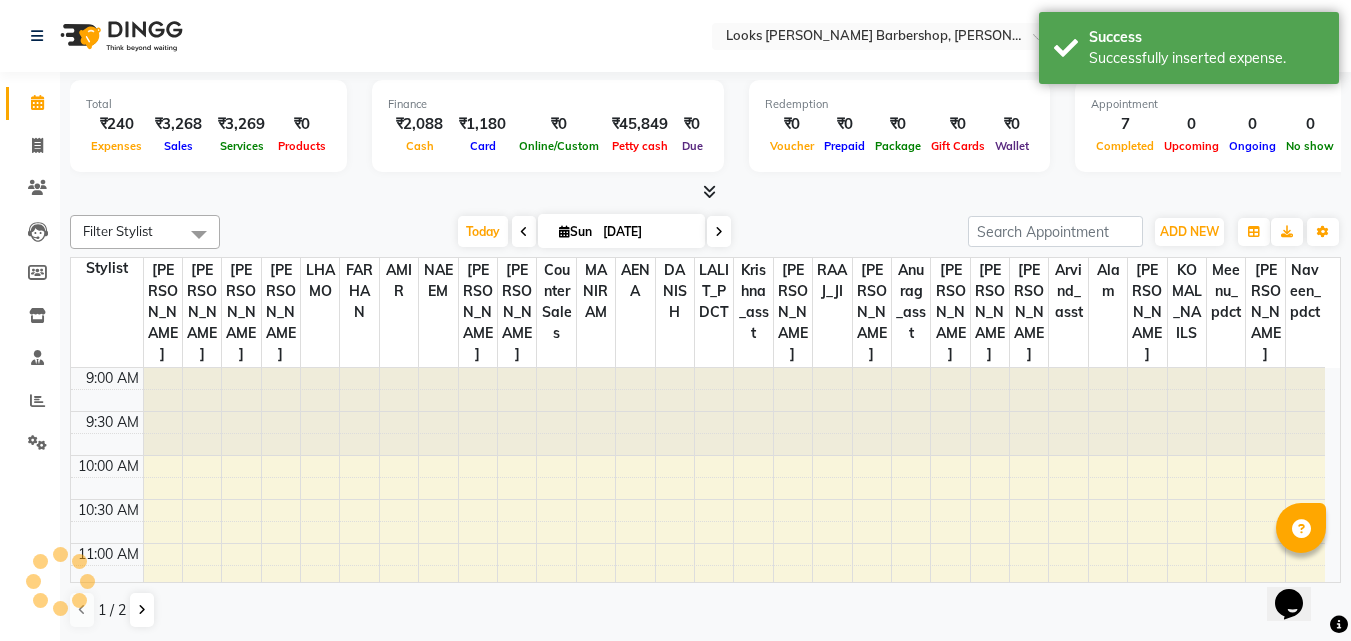 scroll, scrollTop: 0, scrollLeft: 0, axis: both 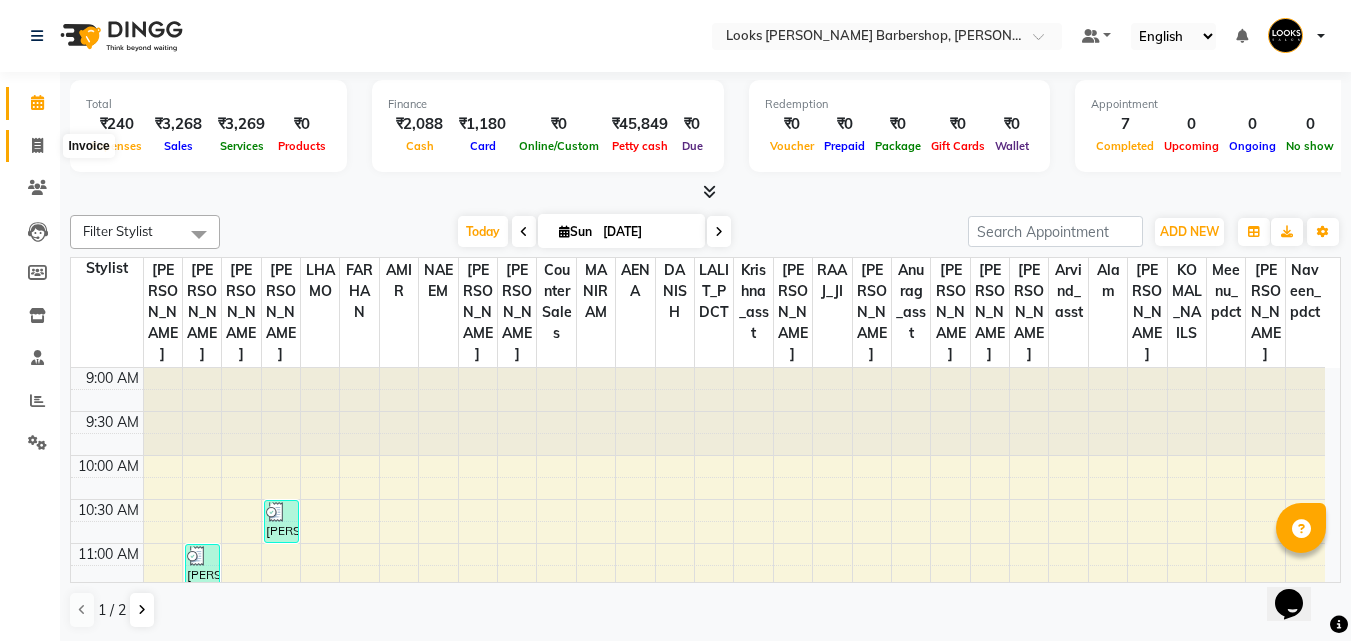 click 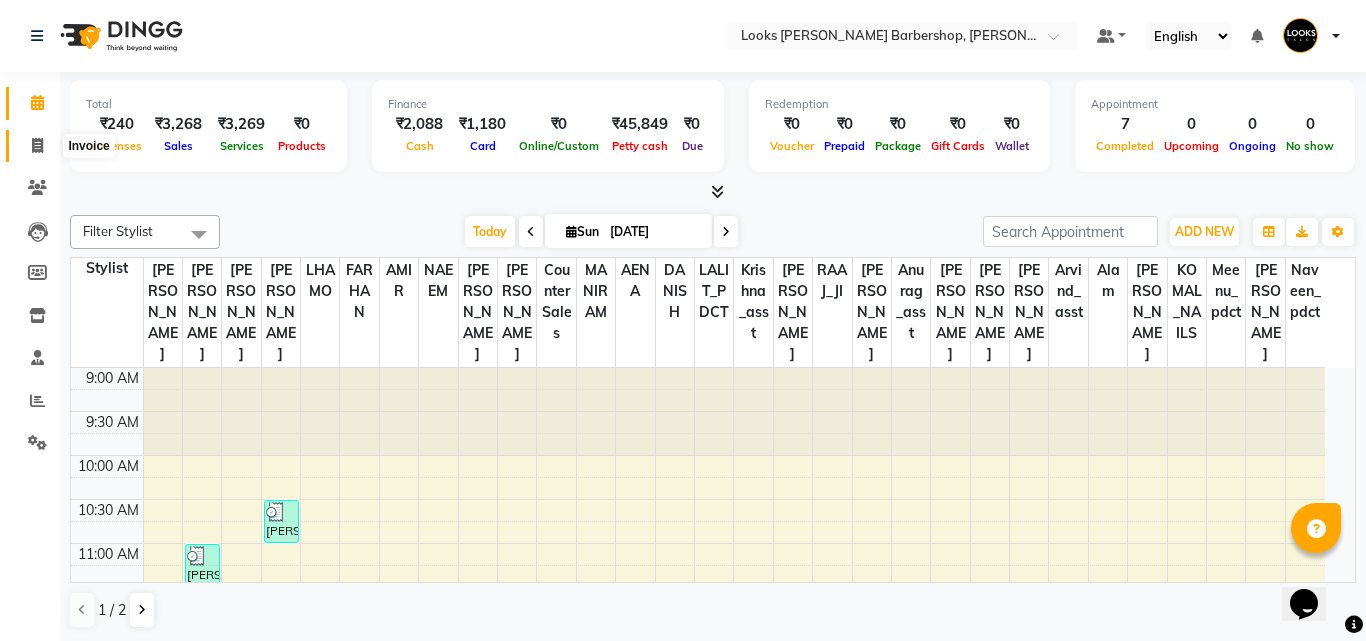 select on "service" 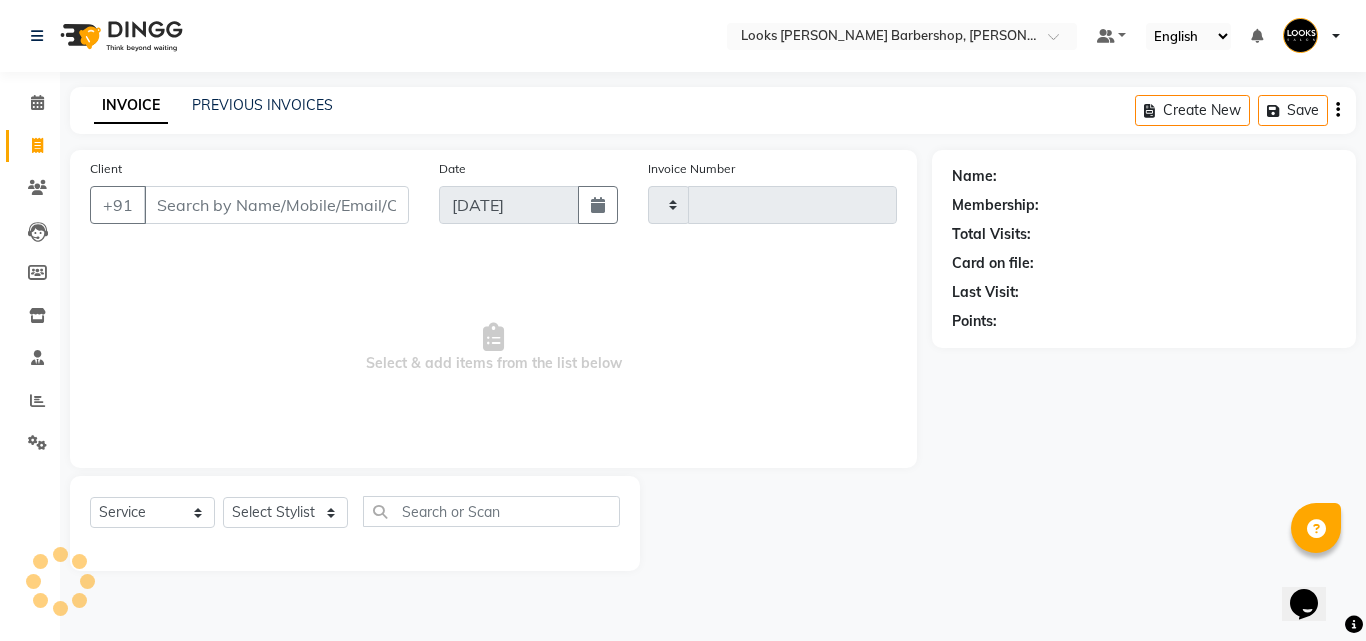 type on "2565" 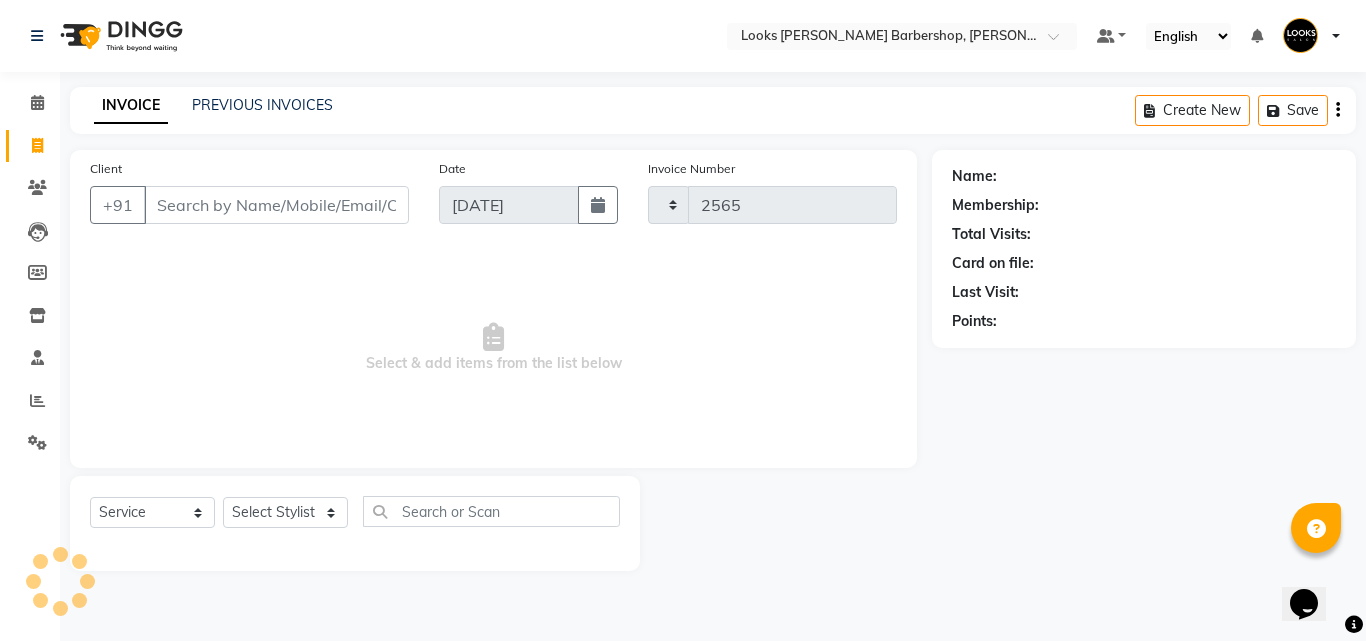 select on "4323" 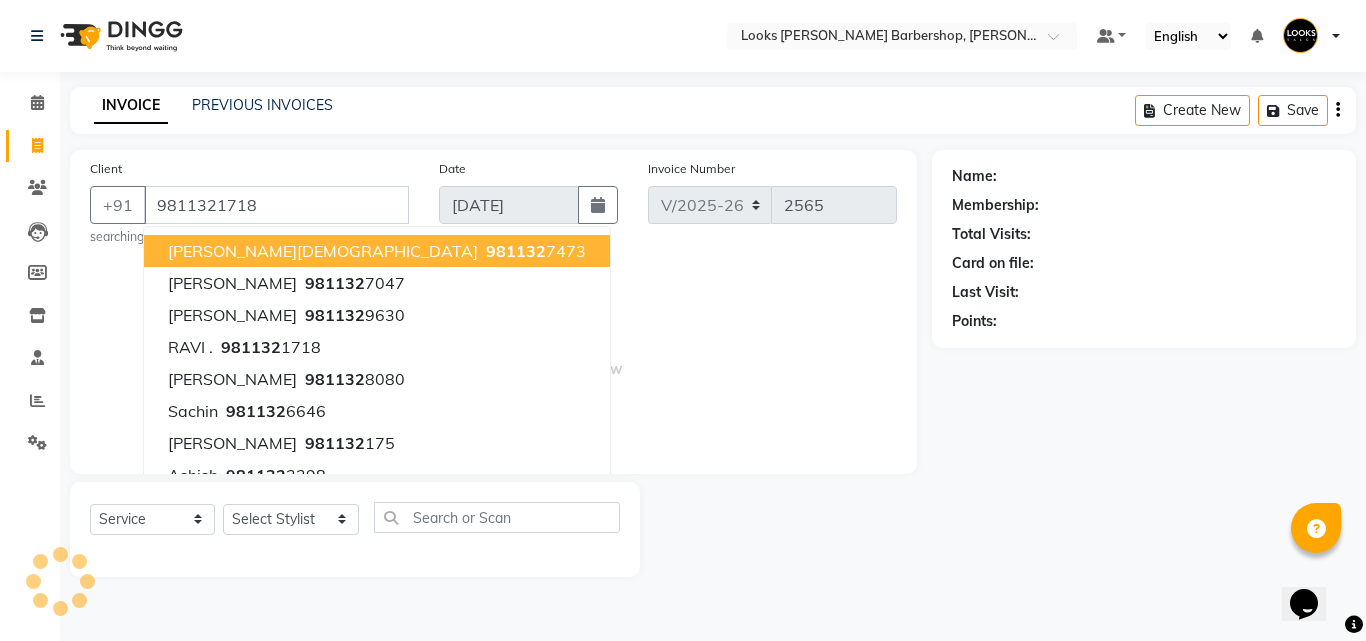 type on "9811321718" 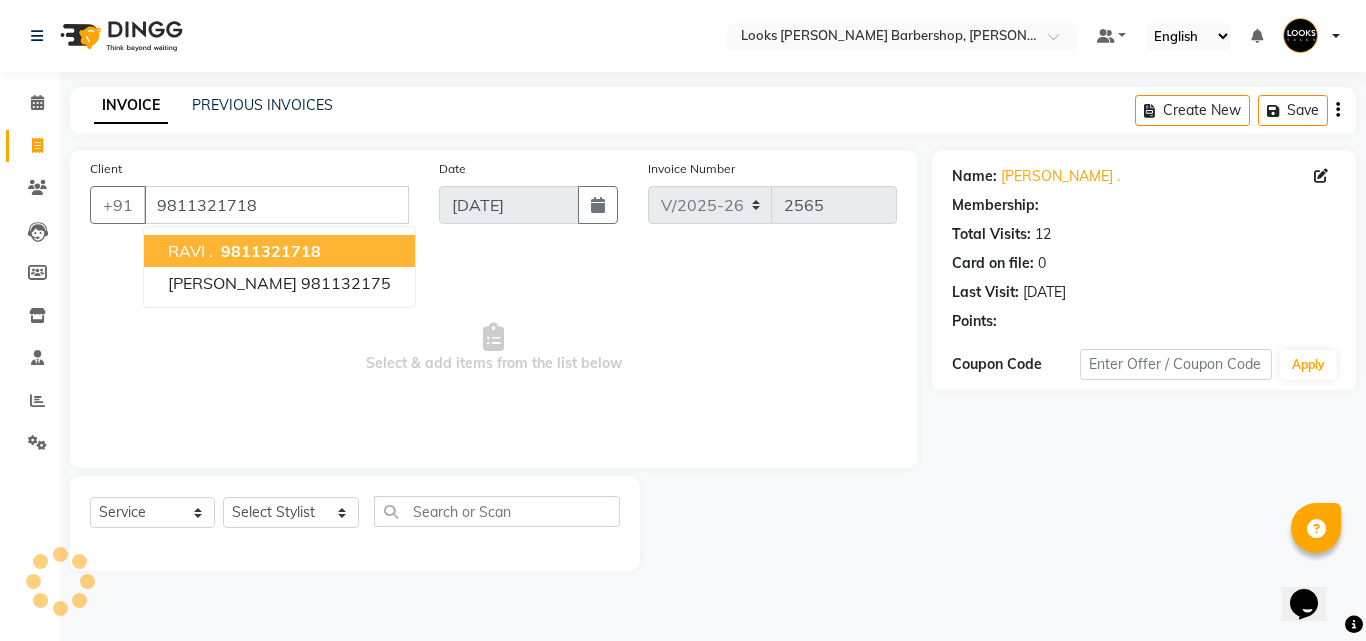 select on "1: Object" 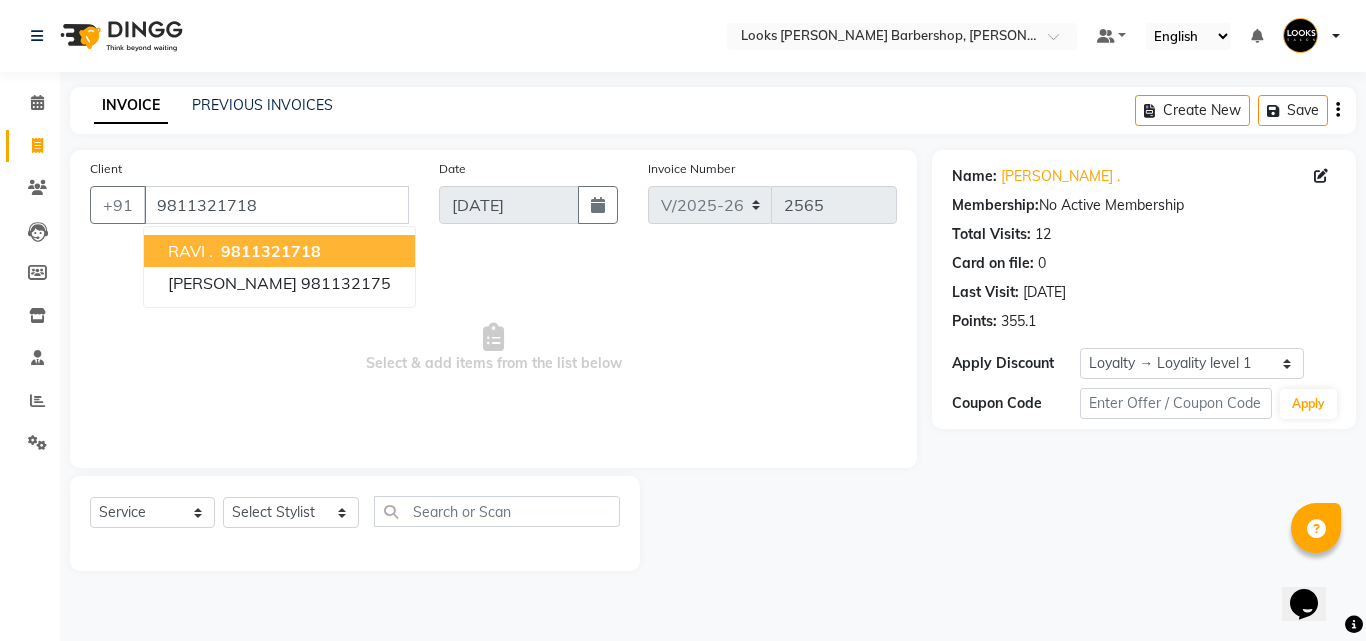 click on "9811321718" at bounding box center (271, 251) 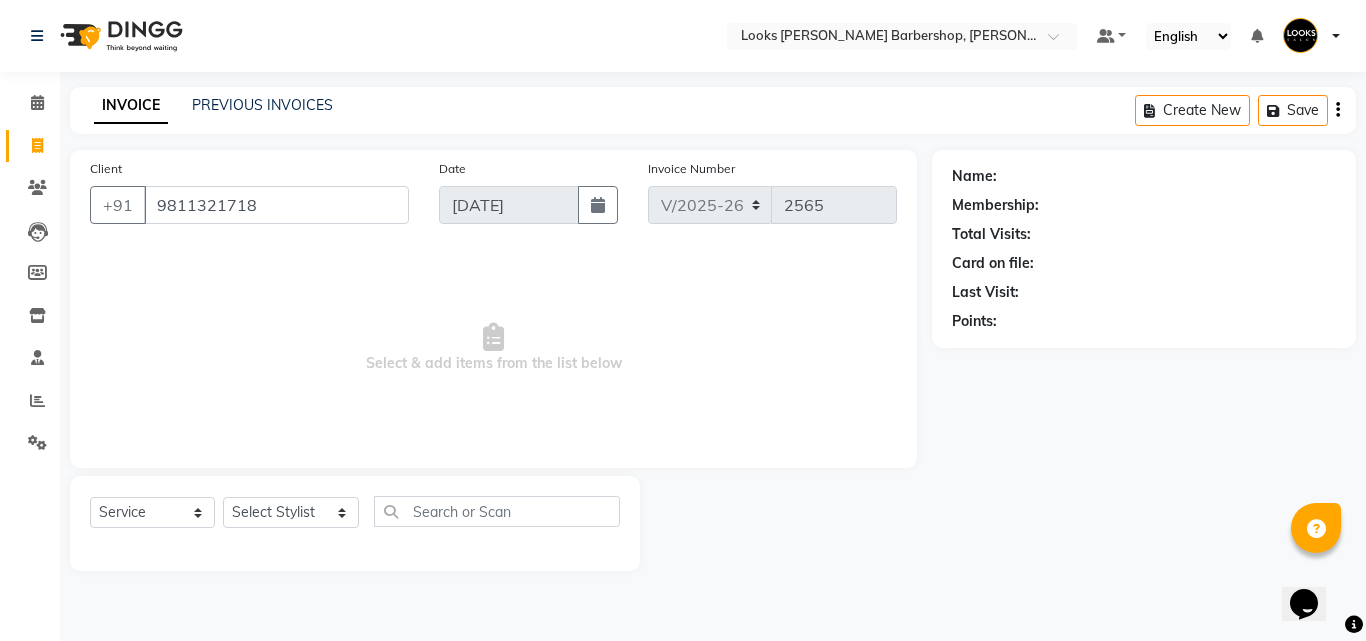 select on "1: Object" 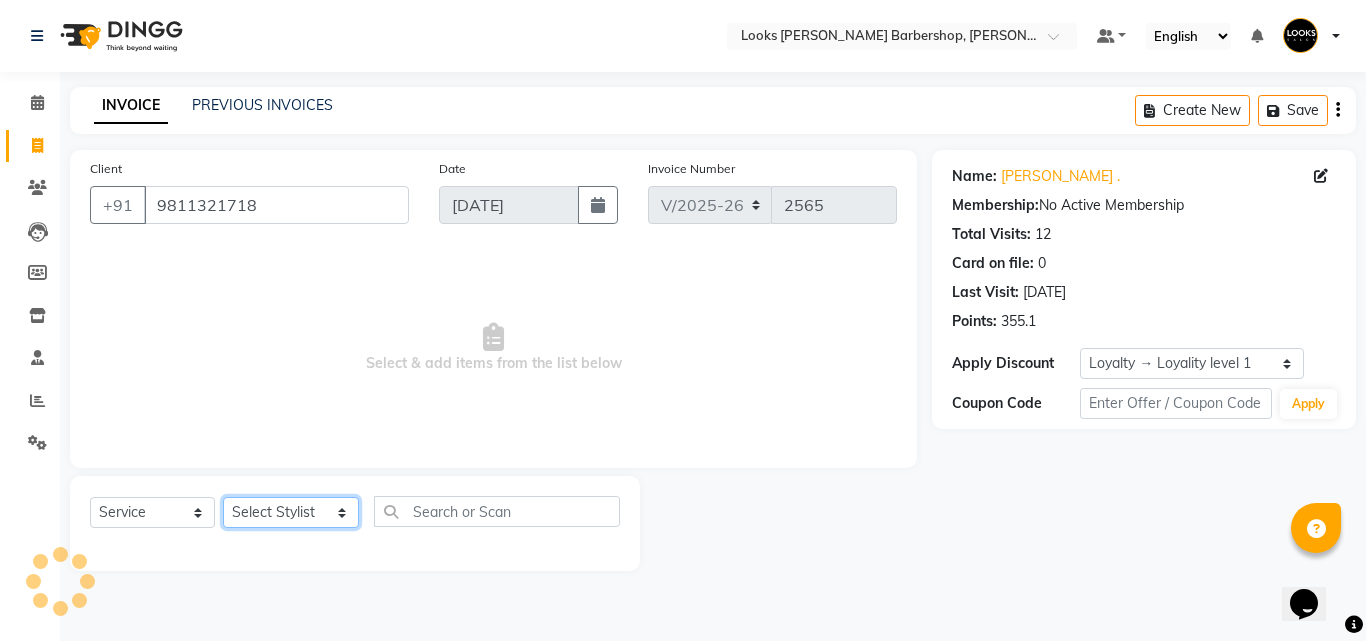 click on "Select Stylist [PERSON_NAME] AENA [PERSON_NAME] Amazon_Kart [PERSON_NAME] _asst Arvind_asst [PERSON_NAME]  Counter Sales DANISH [PERSON_NAME] [PERSON_NAME] RAI  KOMAL_NAILS Krishna_asst LALIT_PDCT LHAMO Looks_[DEMOGRAPHIC_DATA]_Section Looks_H.O_Store Looks [PERSON_NAME] Barbershop Looks_Kart [PERSON_NAME] [PERSON_NAME] [PERSON_NAME]  [PERSON_NAME]  Naveen_pdct [PERSON_NAME] [PERSON_NAME] RAAJ_JI raj ji RAM MURTI [PERSON_NAME]  [PERSON_NAME] SACHIN [PERSON_NAME] [PERSON_NAME] [PERSON_NAME] [PERSON_NAME] Sunny VIKRAM [PERSON_NAME]  [PERSON_NAME] ASSISTANT" 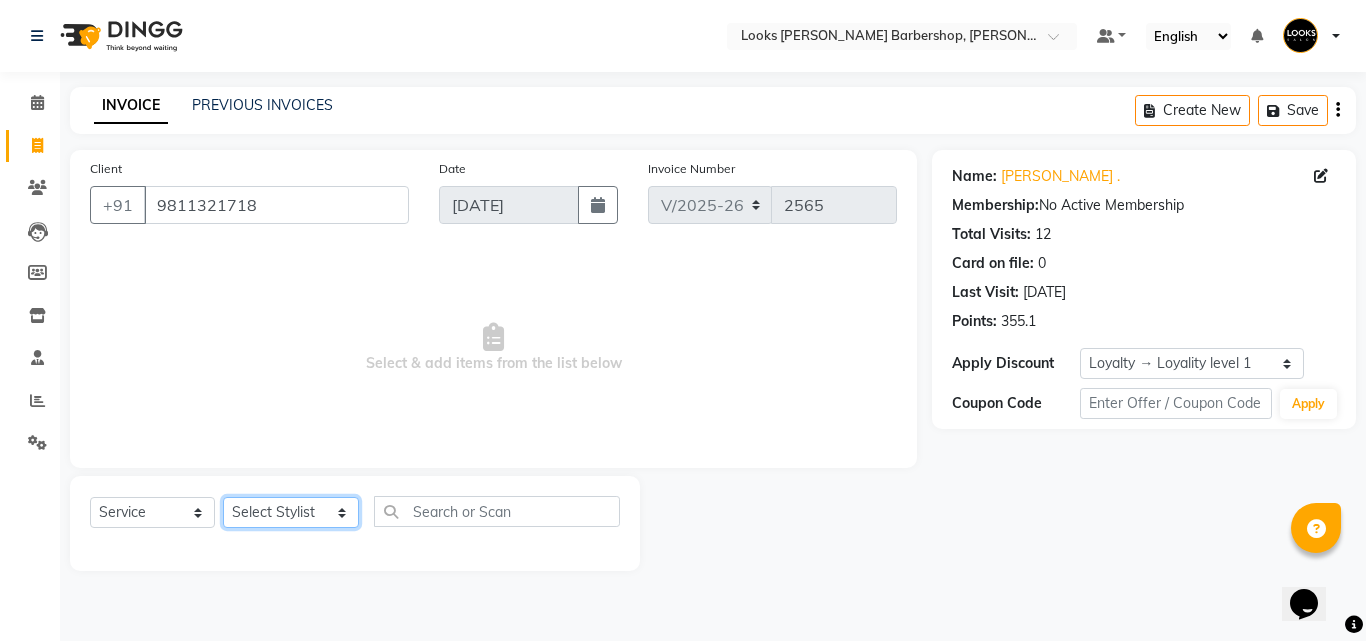 select on "23407" 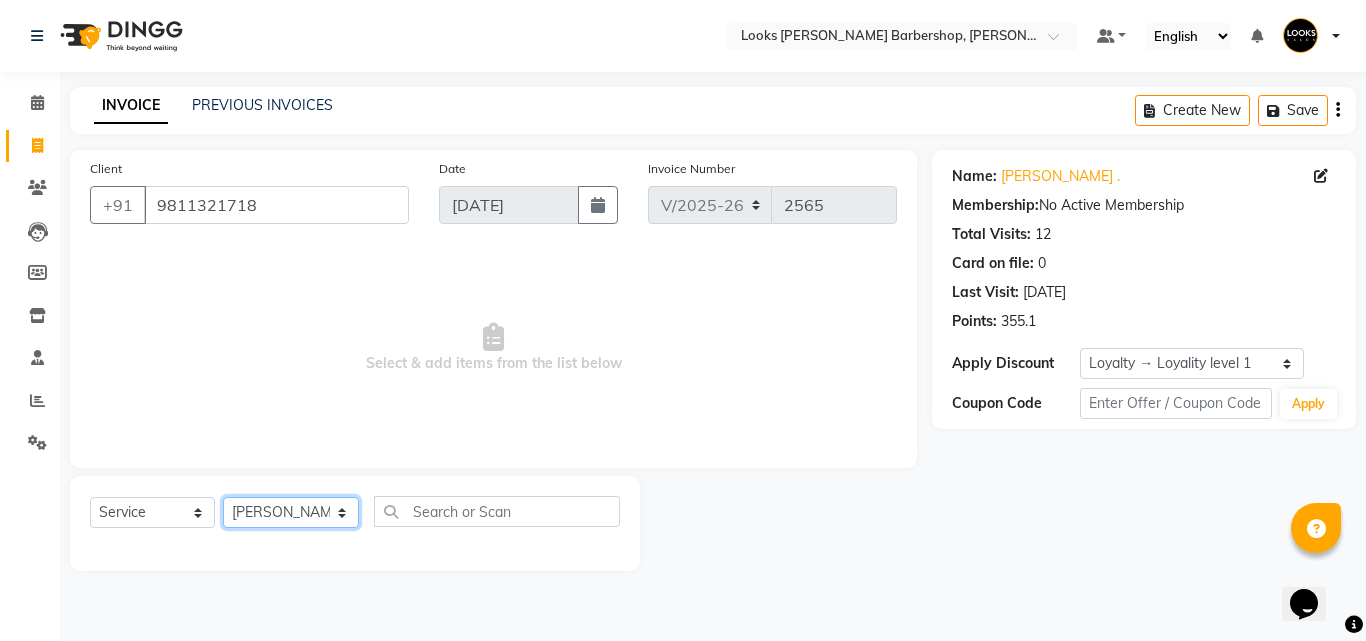 click on "Select Stylist [PERSON_NAME] AENA [PERSON_NAME] Amazon_Kart [PERSON_NAME] _asst Arvind_asst [PERSON_NAME]  Counter Sales DANISH [PERSON_NAME] [PERSON_NAME] RAI  KOMAL_NAILS Krishna_asst LALIT_PDCT LHAMO Looks_[DEMOGRAPHIC_DATA]_Section Looks_H.O_Store Looks [PERSON_NAME] Barbershop Looks_Kart [PERSON_NAME] [PERSON_NAME] [PERSON_NAME]  [PERSON_NAME]  Naveen_pdct [PERSON_NAME] [PERSON_NAME] RAAJ_JI raj ji RAM MURTI [PERSON_NAME]  [PERSON_NAME] SACHIN [PERSON_NAME] [PERSON_NAME] [PERSON_NAME] [PERSON_NAME] Sunny VIKRAM [PERSON_NAME]  [PERSON_NAME] ASSISTANT" 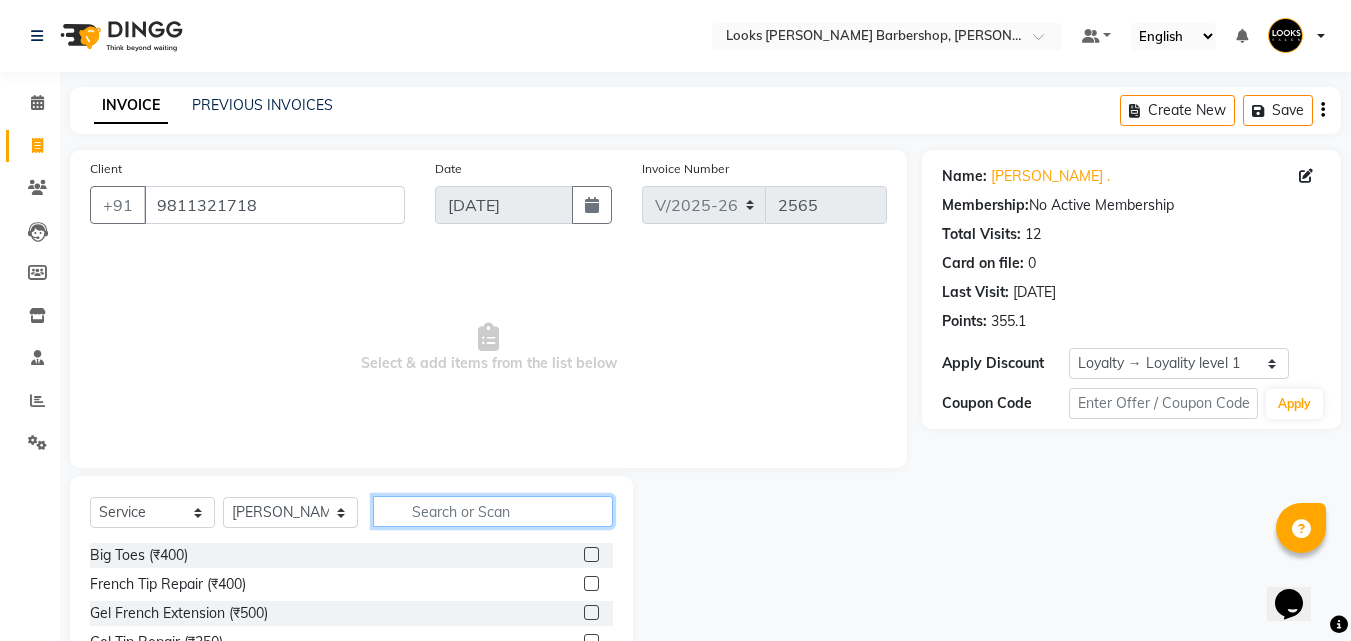 click 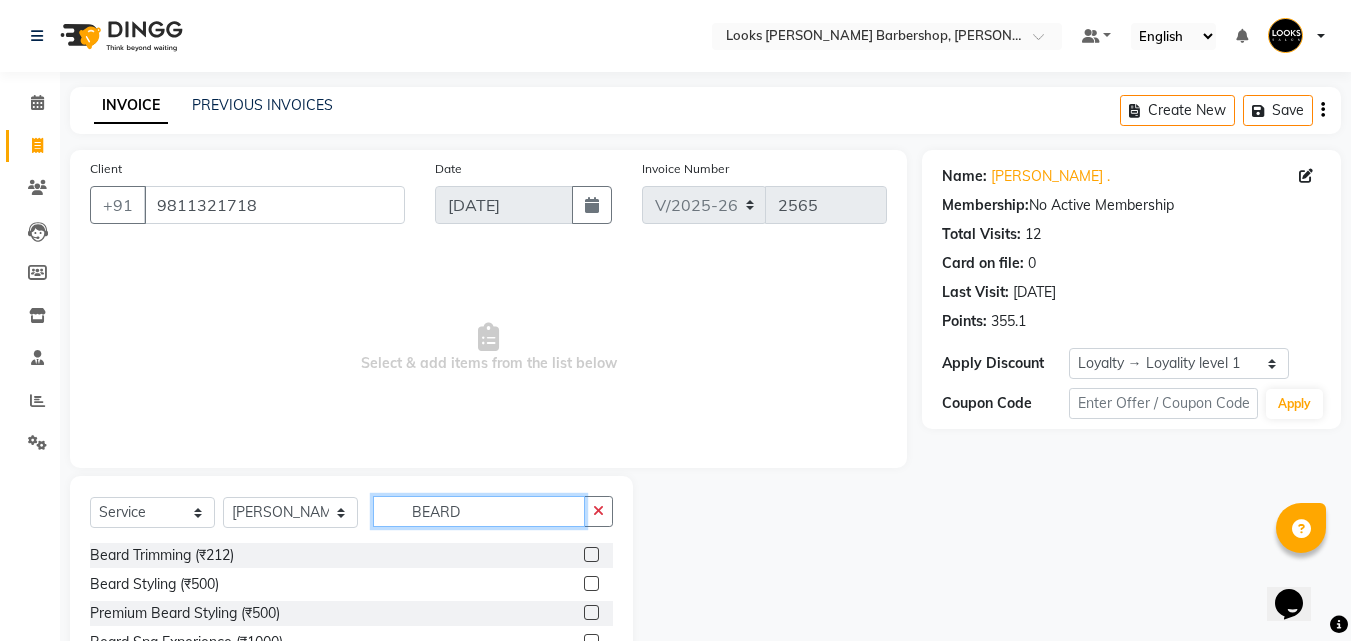 type on "BEARD" 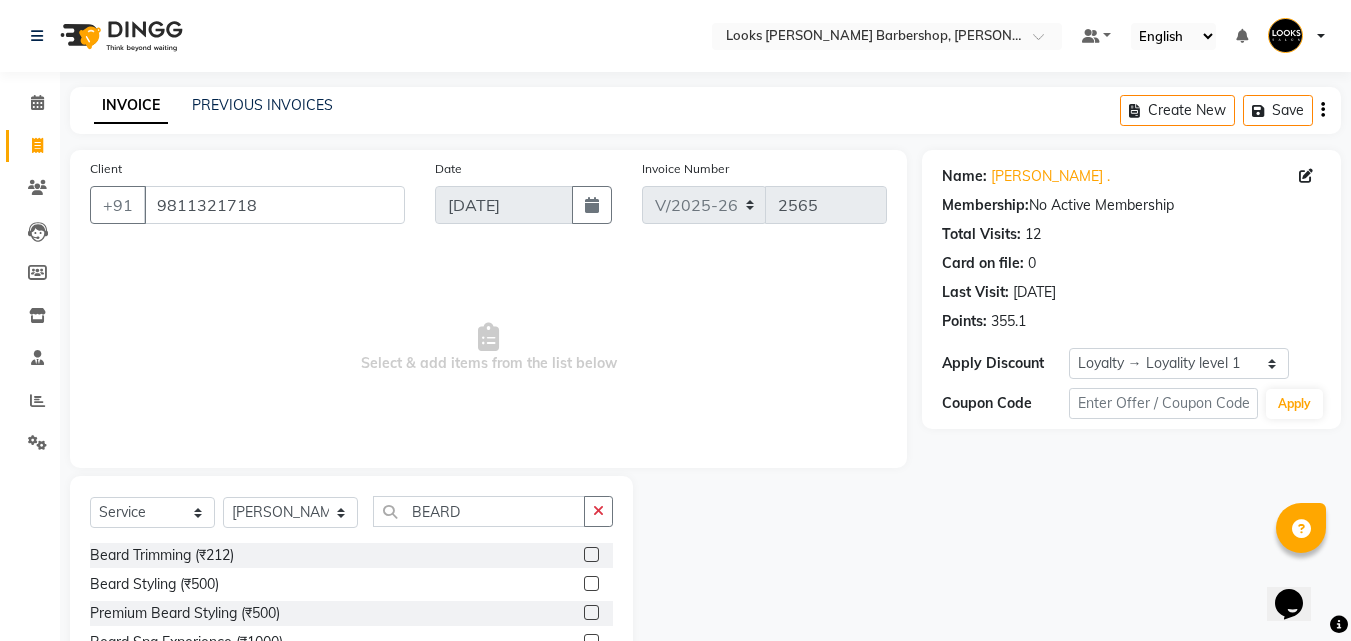 click 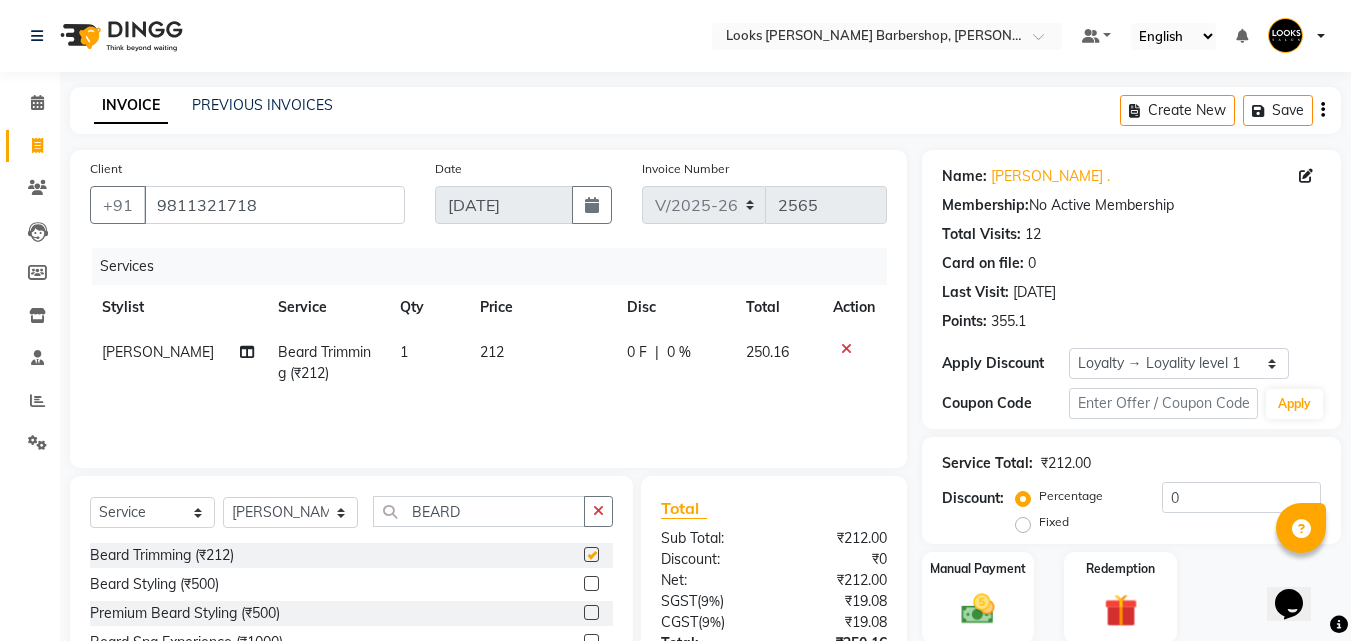 checkbox on "false" 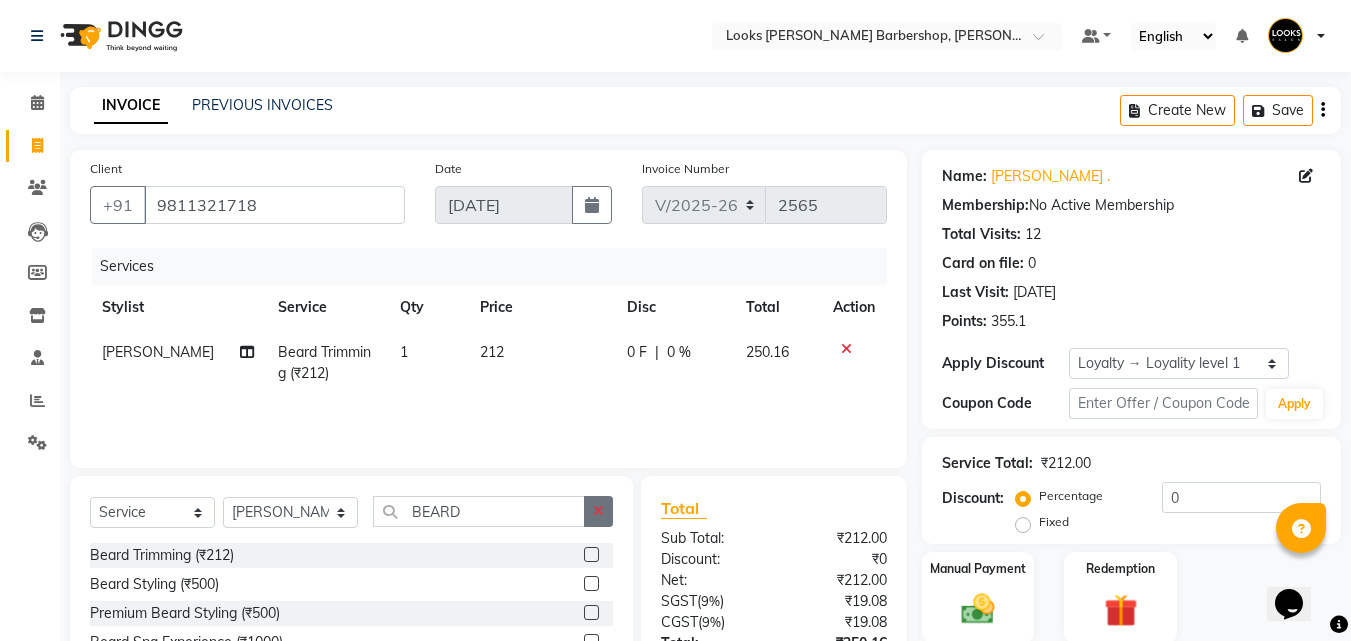 click 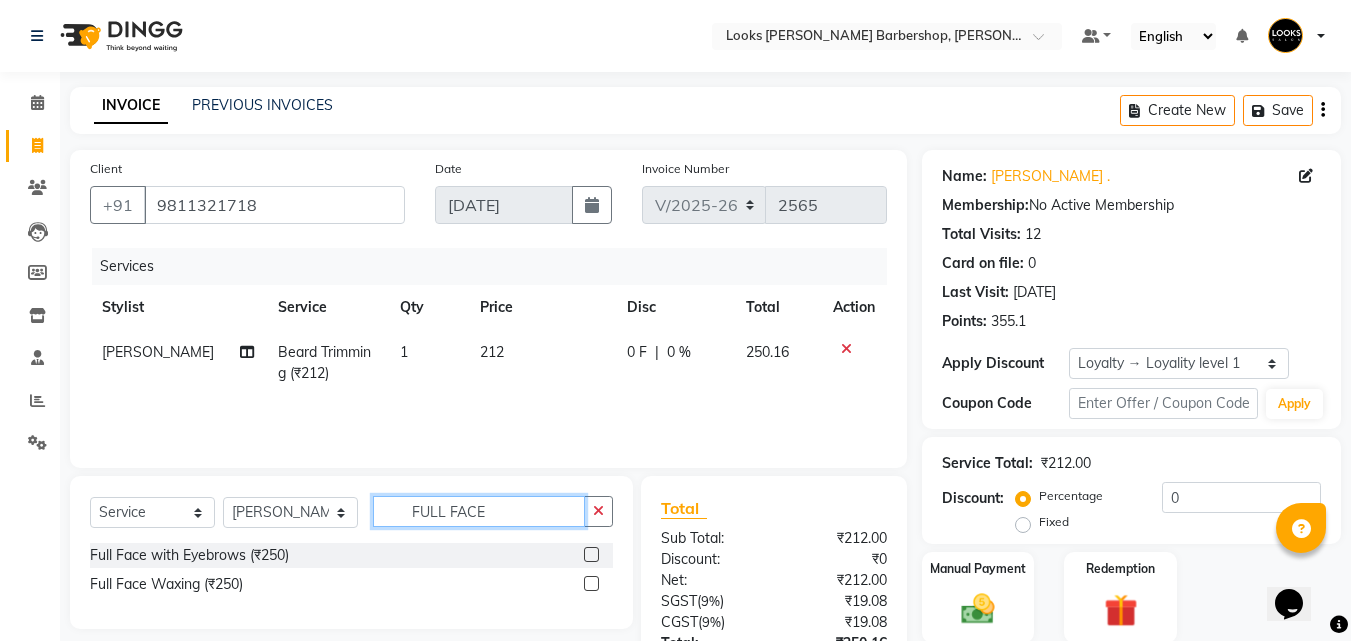 type on "FULL FACE" 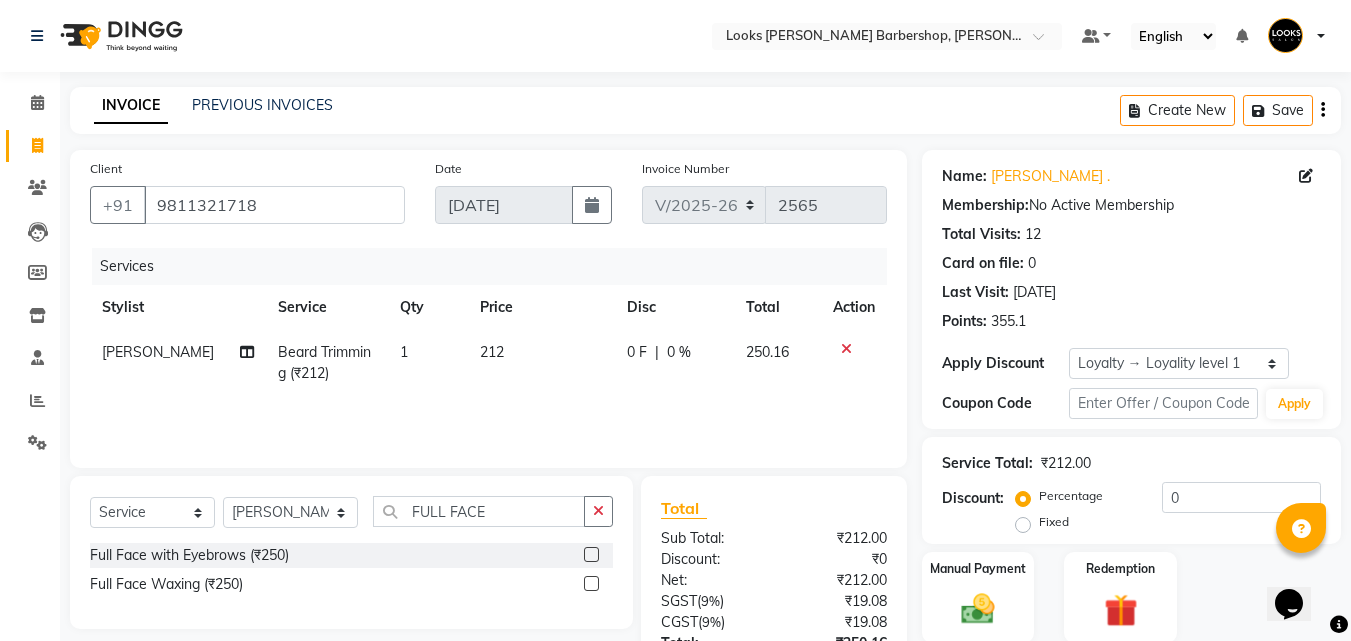 click 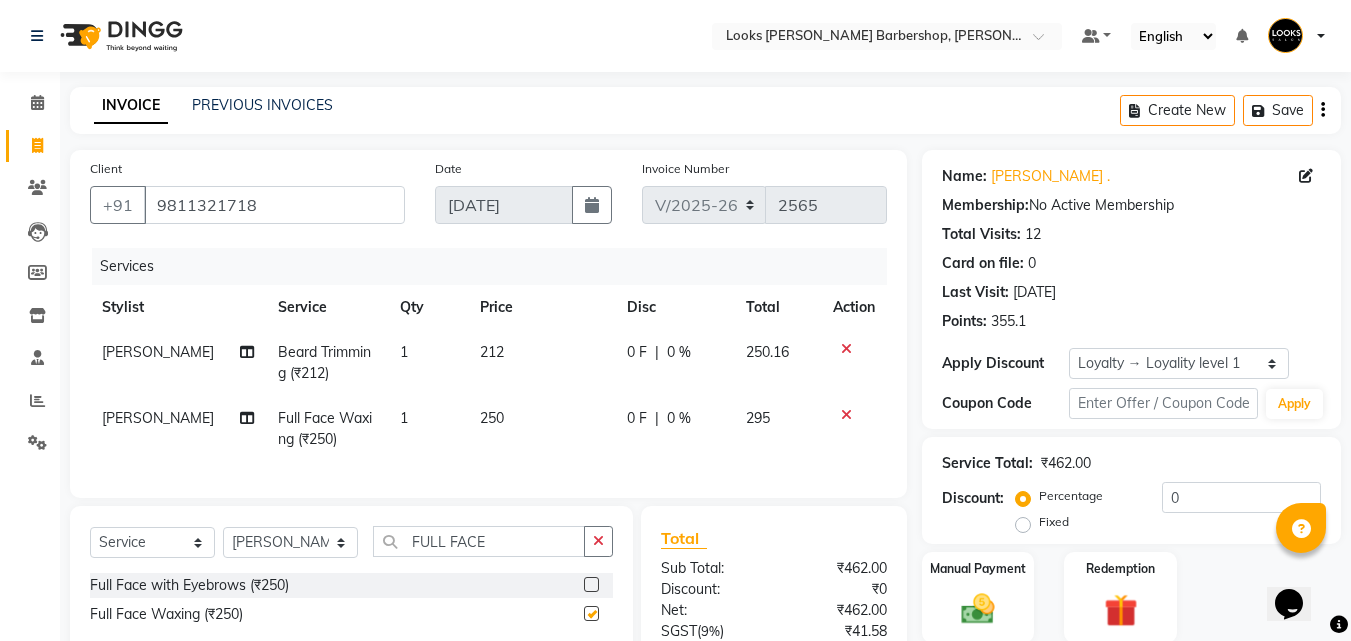 checkbox on "false" 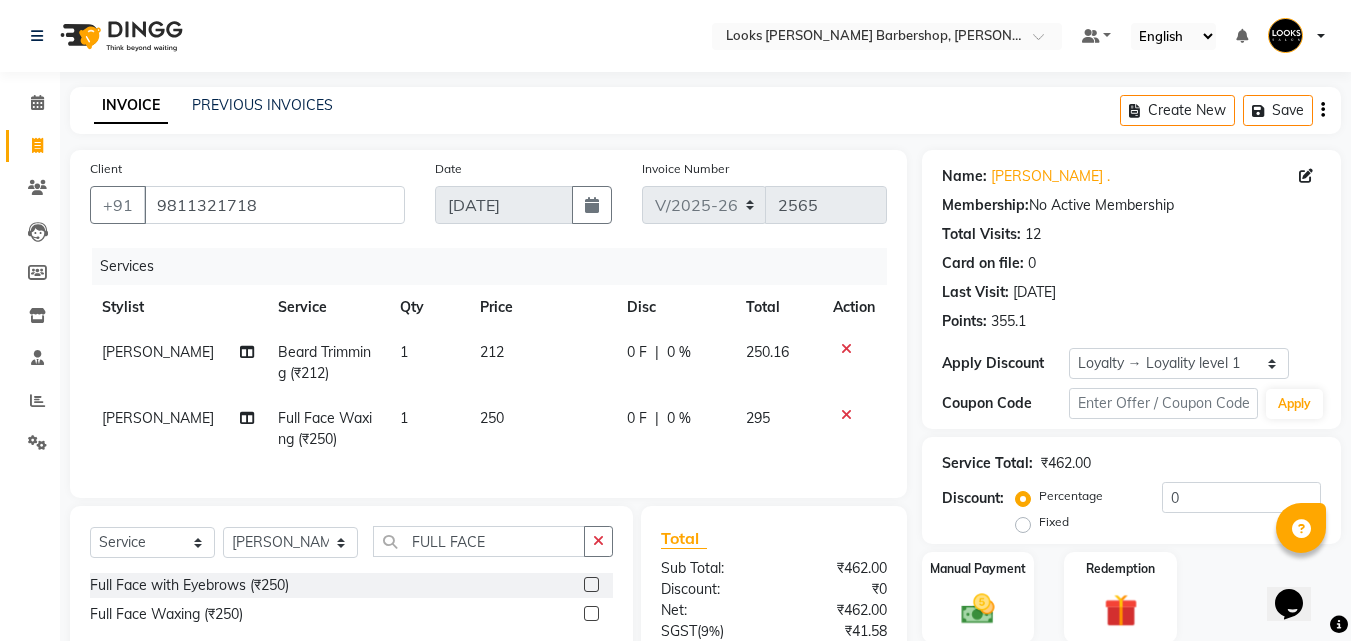 click on "250" 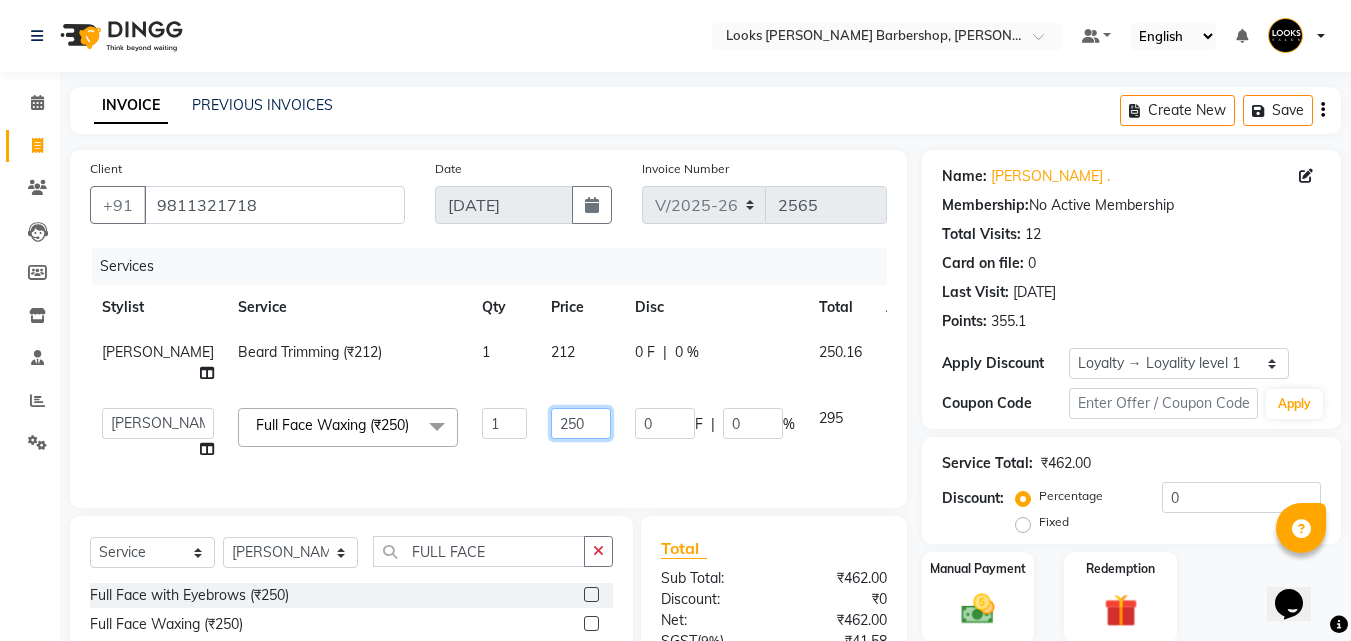 click on "250" 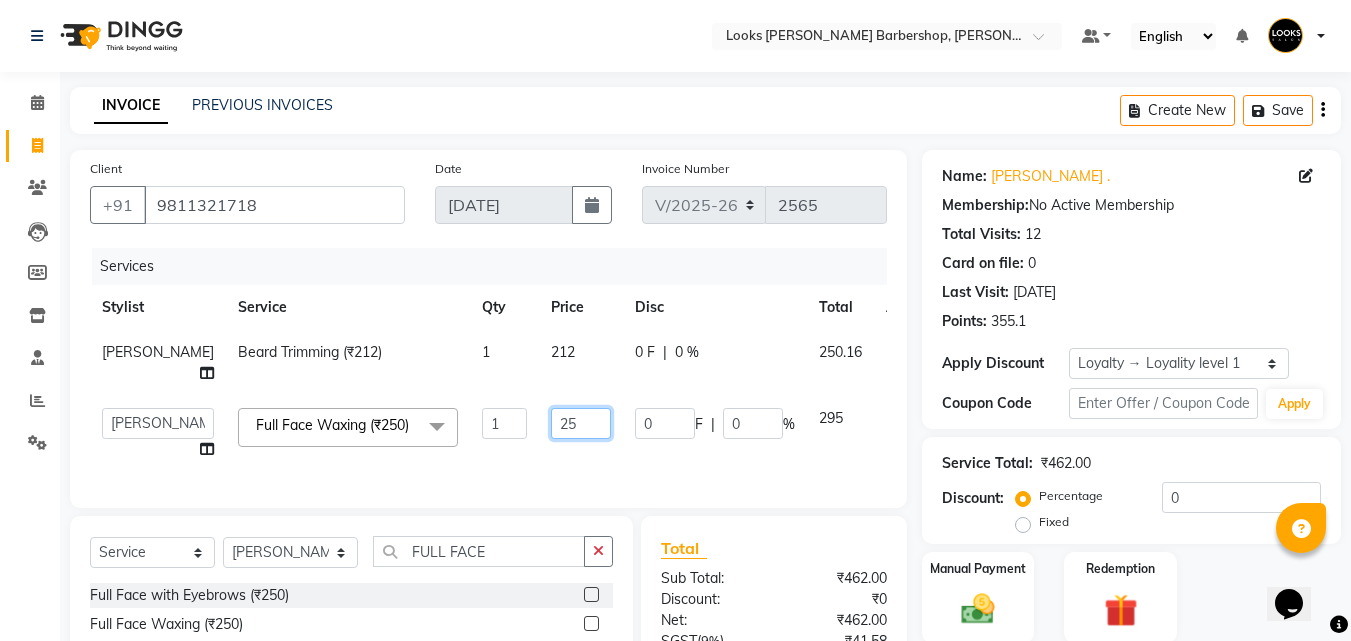 type on "2" 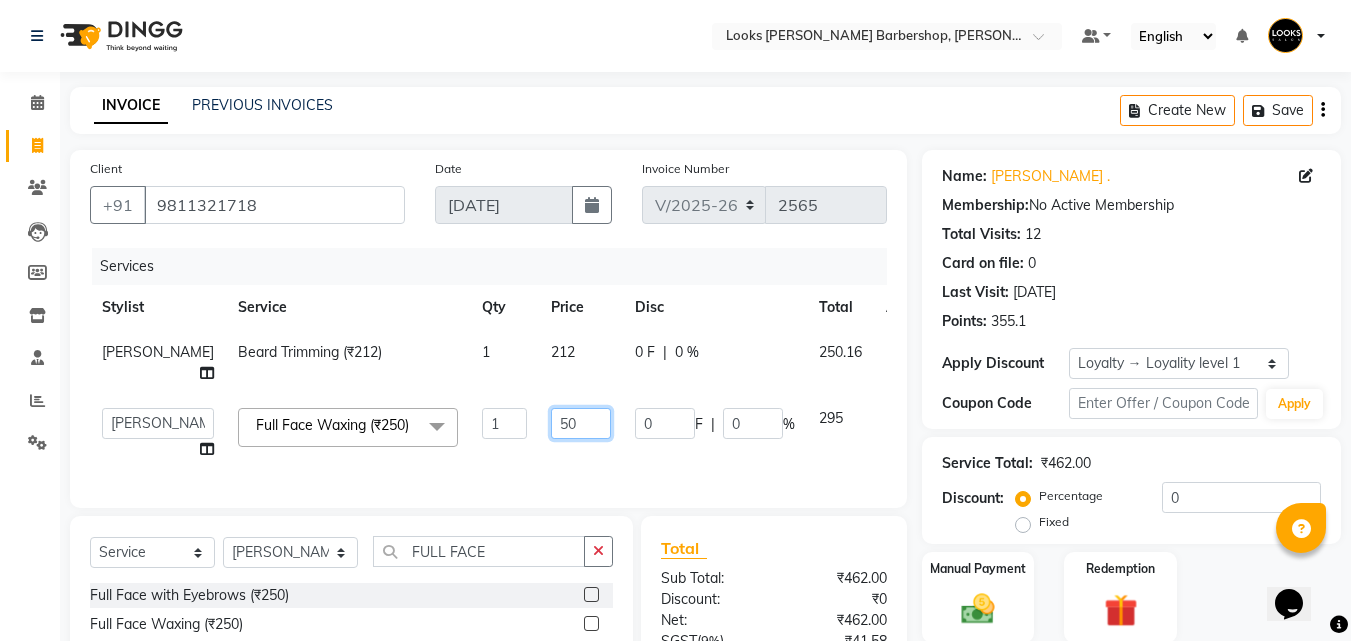 type on "500" 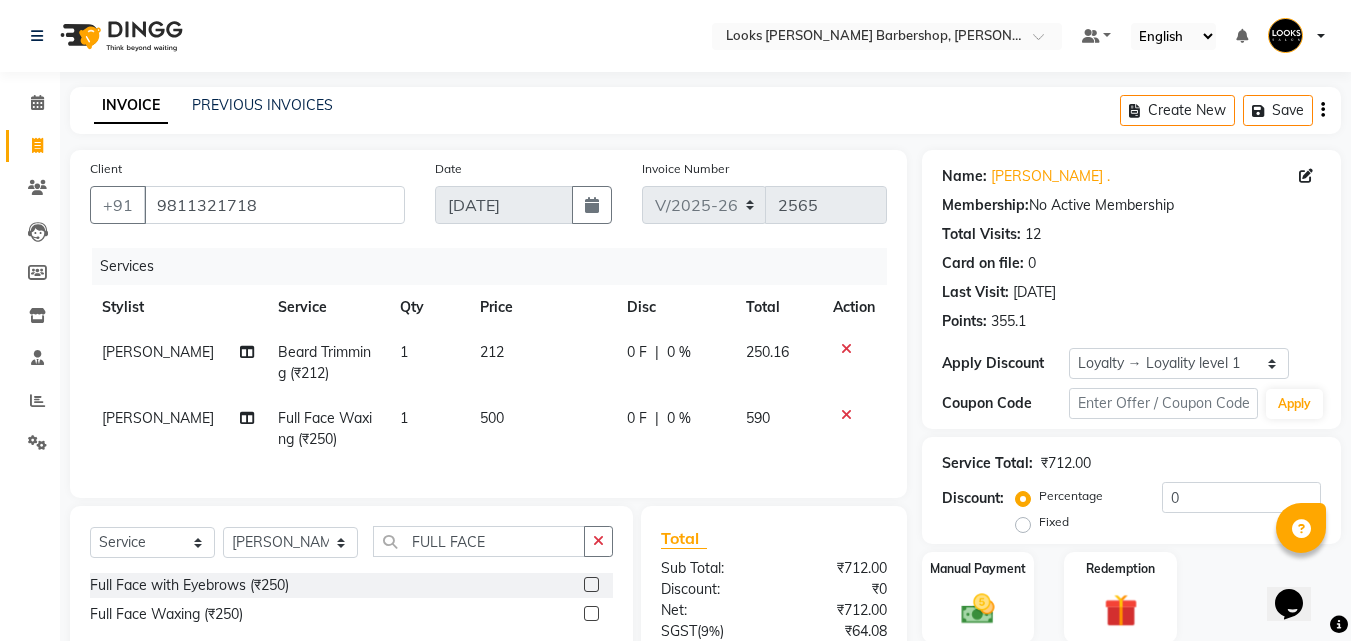 click on "Services Stylist Service Qty Price Disc Total Action [PERSON_NAME]  [PERSON_NAME] Trimming (₹212) 1 212 0 F | 0 % 250.16 [PERSON_NAME]  Full Face Waxing (₹250) 1 500 0 F | 0 % 590" 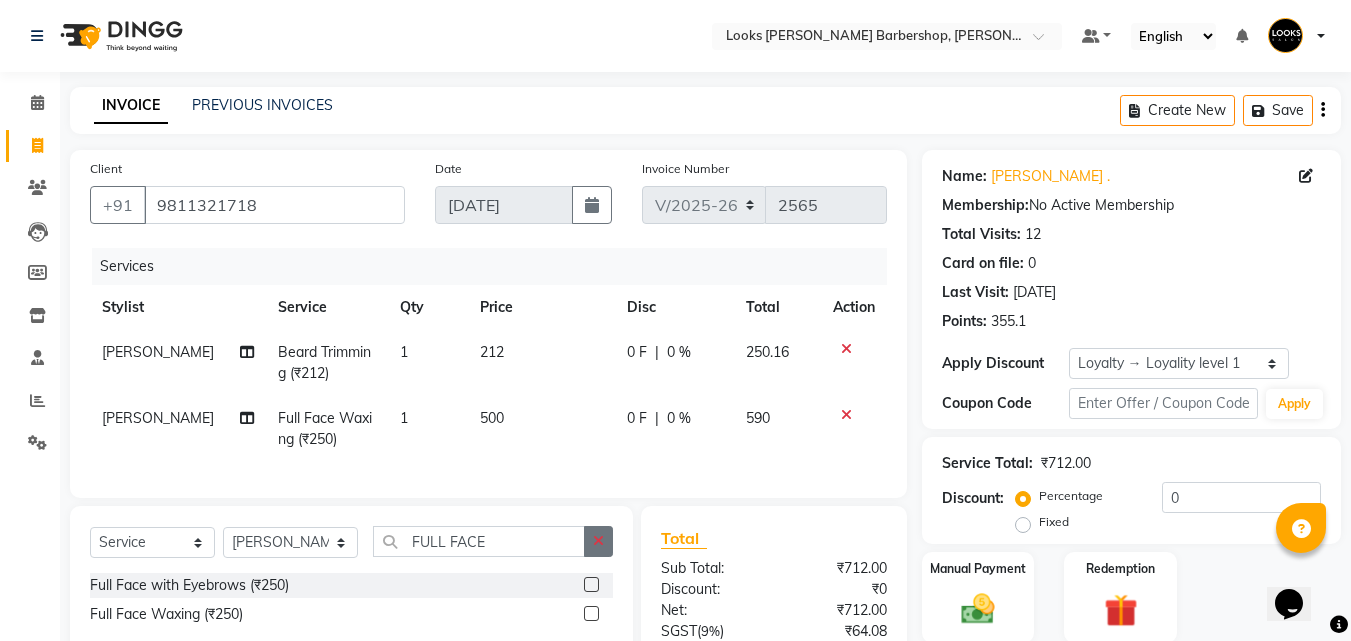 drag, startPoint x: 606, startPoint y: 557, endPoint x: 605, endPoint y: 538, distance: 19.026299 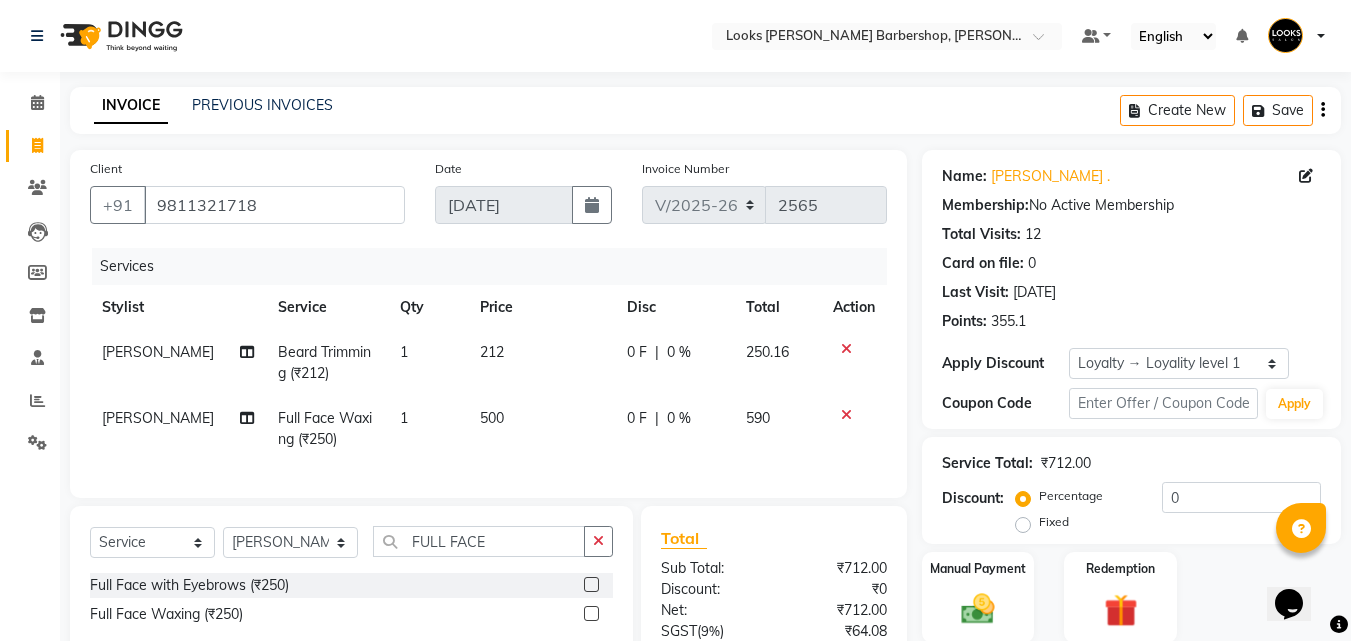 click 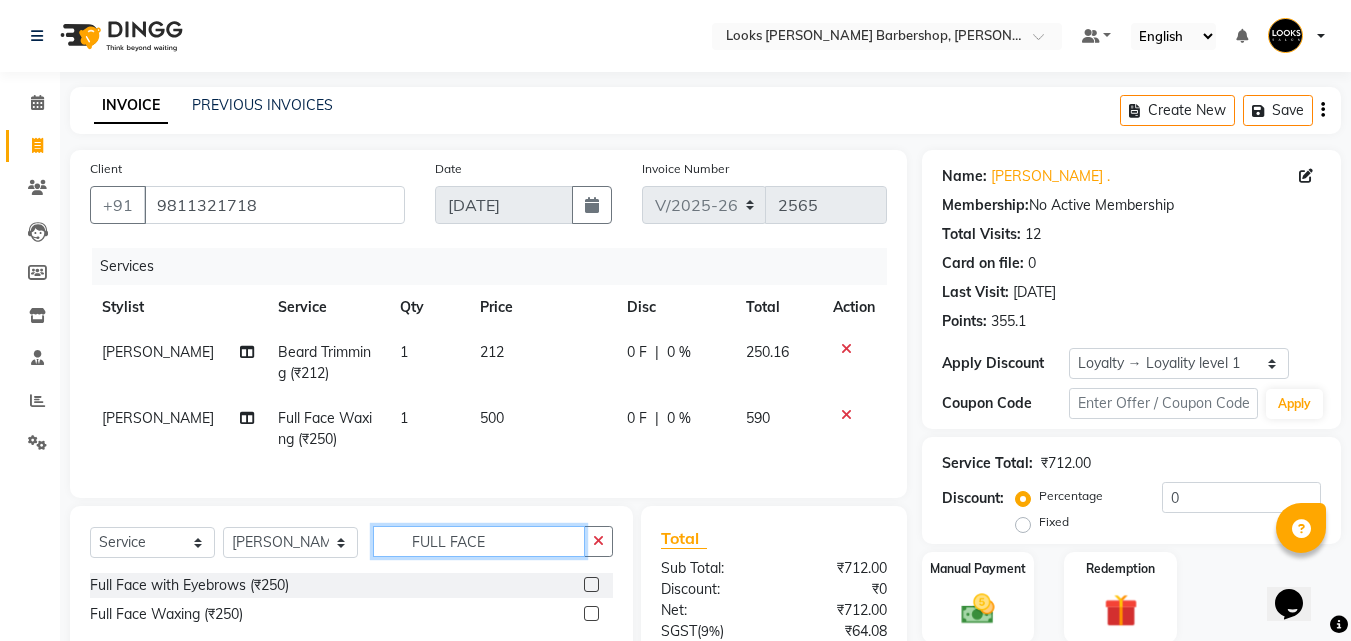 type 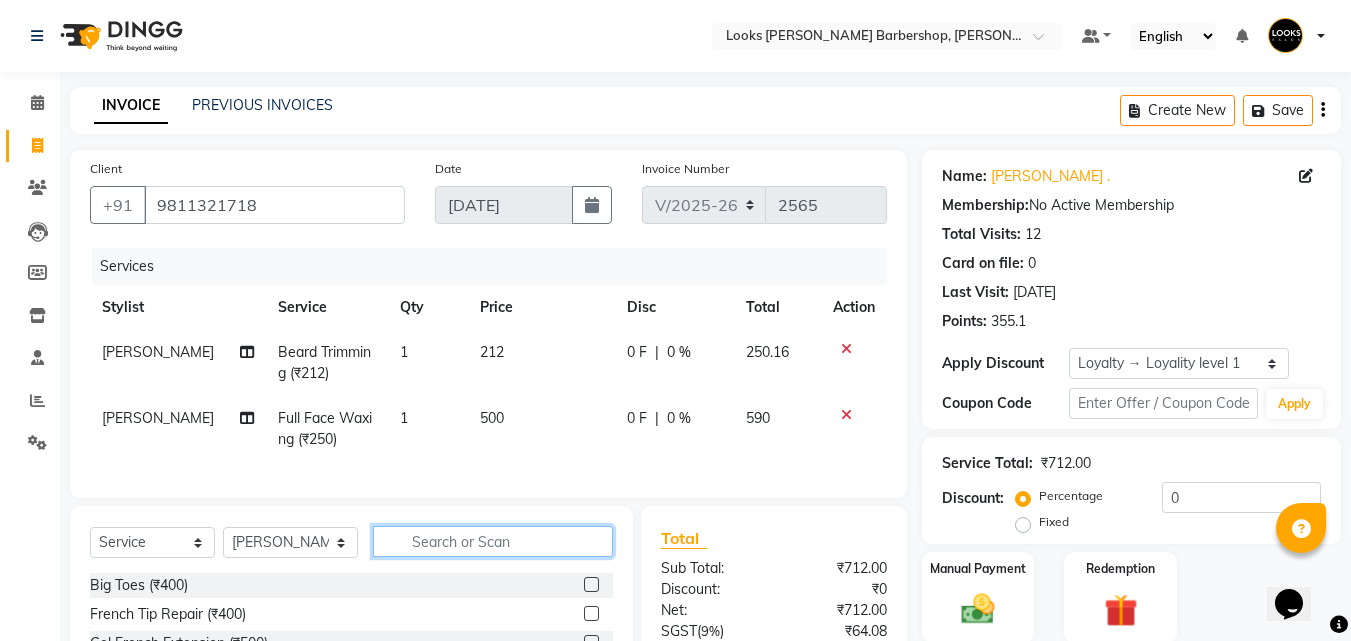 scroll, scrollTop: 225, scrollLeft: 0, axis: vertical 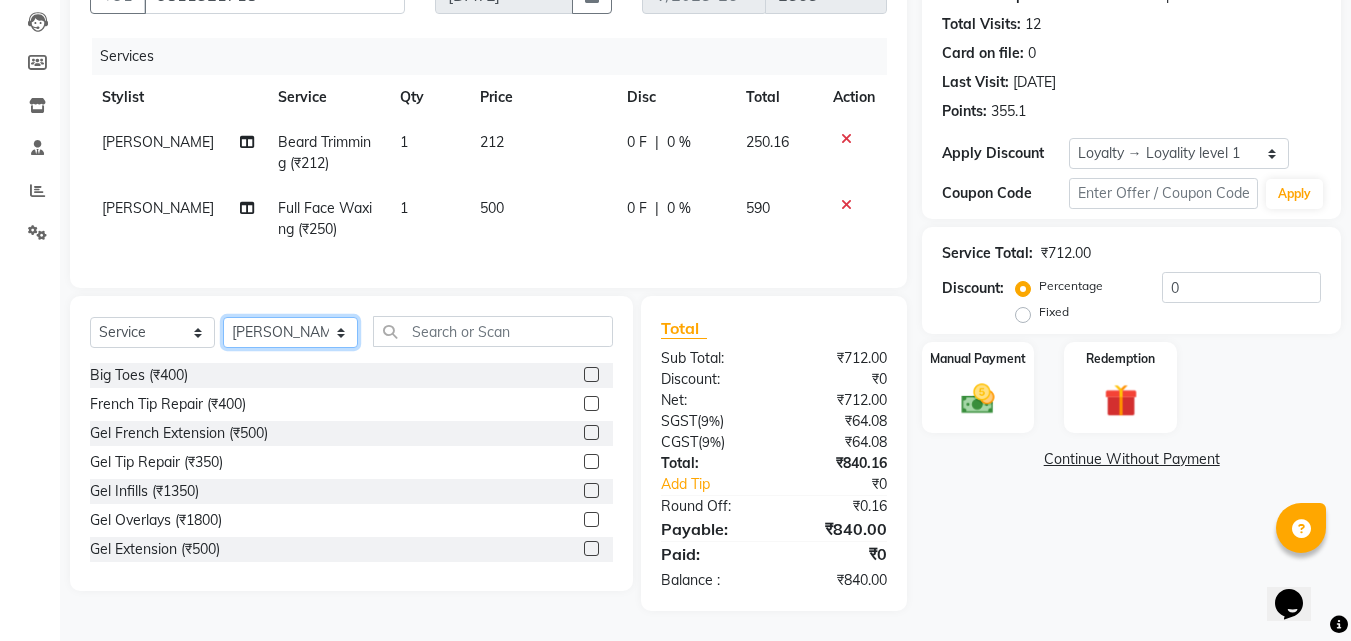 click on "Select Stylist [PERSON_NAME] AENA [PERSON_NAME] Amazon_Kart [PERSON_NAME] _asst Arvind_asst [PERSON_NAME]  Counter Sales DANISH [PERSON_NAME] [PERSON_NAME] RAI  KOMAL_NAILS Krishna_asst LALIT_PDCT LHAMO Looks_[DEMOGRAPHIC_DATA]_Section Looks_H.O_Store Looks [PERSON_NAME] Barbershop Looks_Kart [PERSON_NAME] [PERSON_NAME] [PERSON_NAME]  [PERSON_NAME]  Naveen_pdct [PERSON_NAME] [PERSON_NAME] RAAJ_JI raj ji RAM MURTI [PERSON_NAME]  [PERSON_NAME] SACHIN [PERSON_NAME] [PERSON_NAME] [PERSON_NAME] [PERSON_NAME] Sunny VIKRAM [PERSON_NAME]  [PERSON_NAME] ASSISTANT" 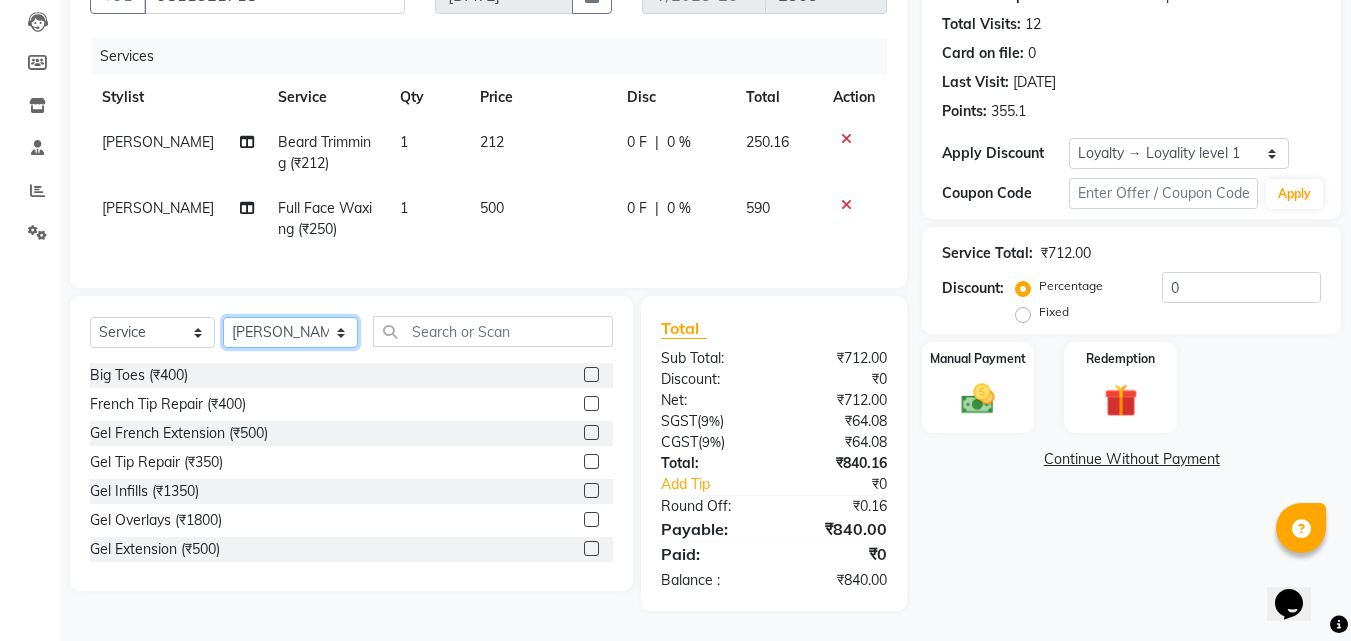 select on "23413" 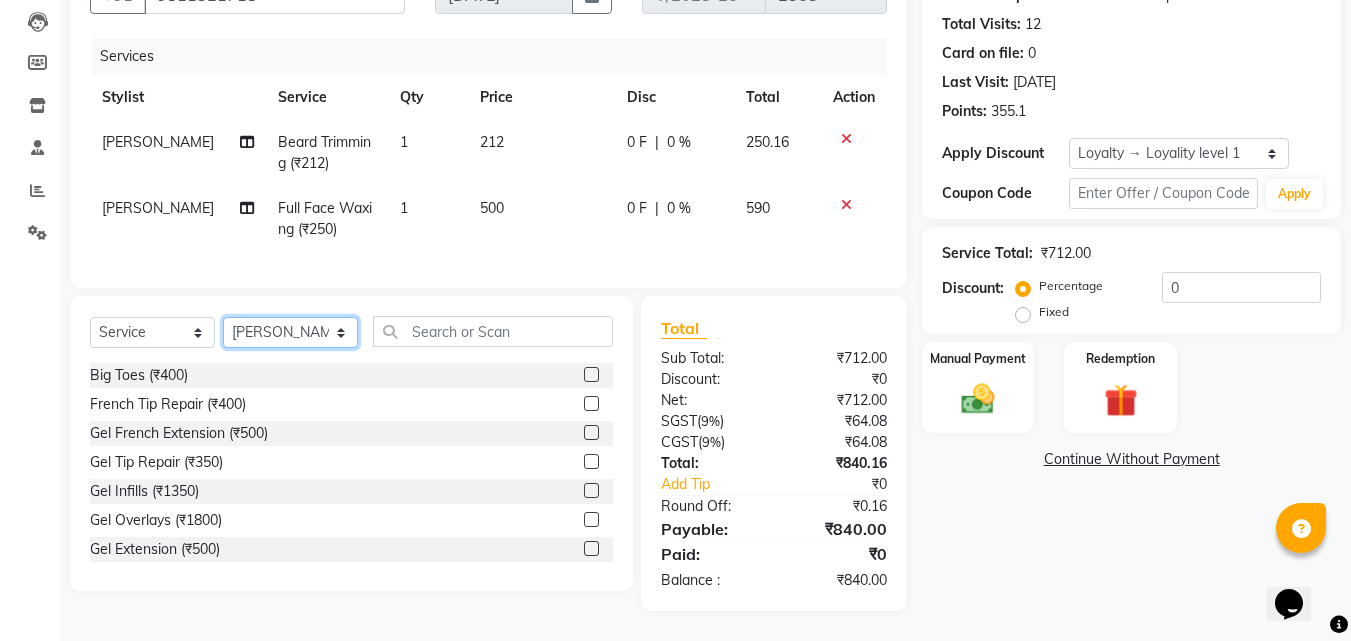 click on "Select Stylist [PERSON_NAME] AENA [PERSON_NAME] Amazon_Kart [PERSON_NAME] _asst Arvind_asst [PERSON_NAME]  Counter Sales DANISH [PERSON_NAME] [PERSON_NAME] RAI  KOMAL_NAILS Krishna_asst LALIT_PDCT LHAMO Looks_[DEMOGRAPHIC_DATA]_Section Looks_H.O_Store Looks [PERSON_NAME] Barbershop Looks_Kart [PERSON_NAME] [PERSON_NAME] [PERSON_NAME]  [PERSON_NAME]  Naveen_pdct [PERSON_NAME] [PERSON_NAME] RAAJ_JI raj ji RAM MURTI [PERSON_NAME]  [PERSON_NAME] SACHIN [PERSON_NAME] [PERSON_NAME] [PERSON_NAME] [PERSON_NAME] Sunny VIKRAM [PERSON_NAME]  [PERSON_NAME] ASSISTANT" 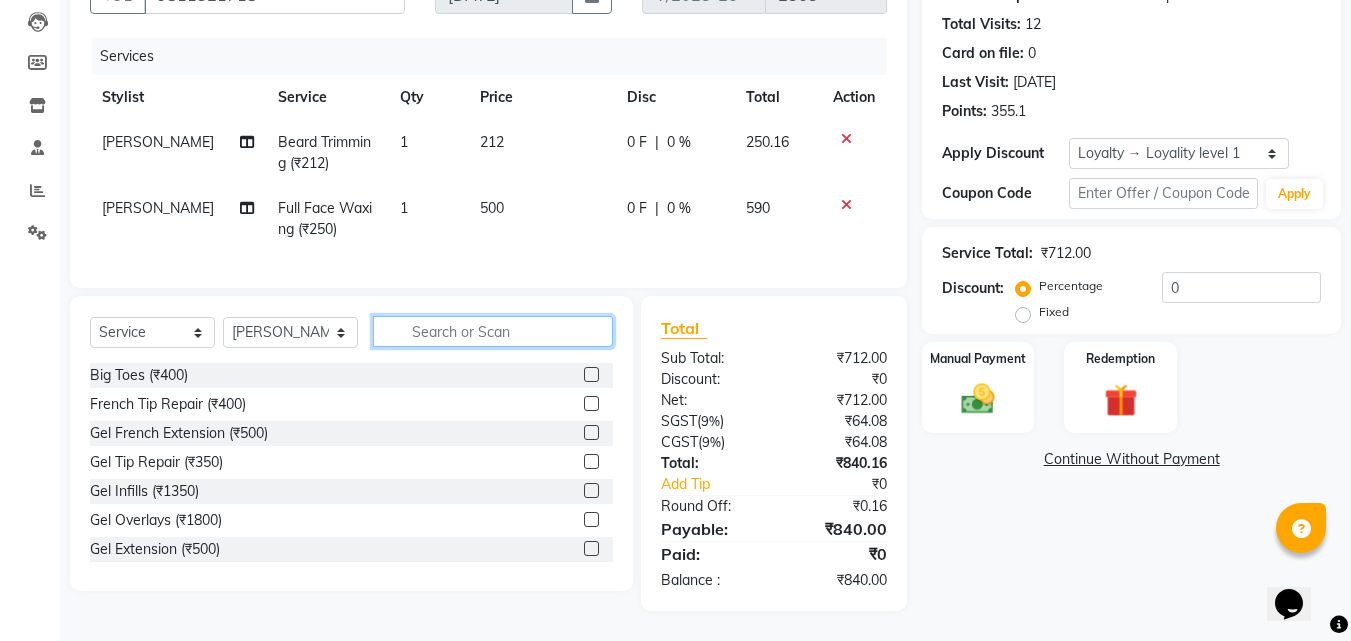 click 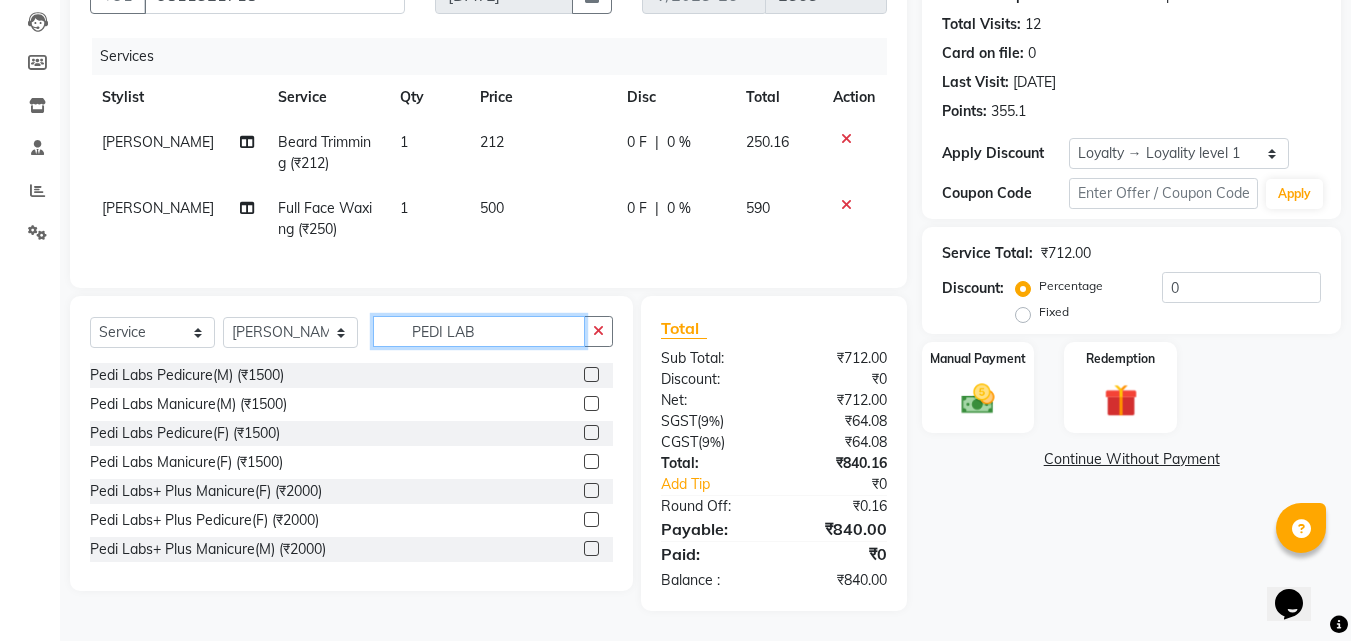 type on "PEDI LAB" 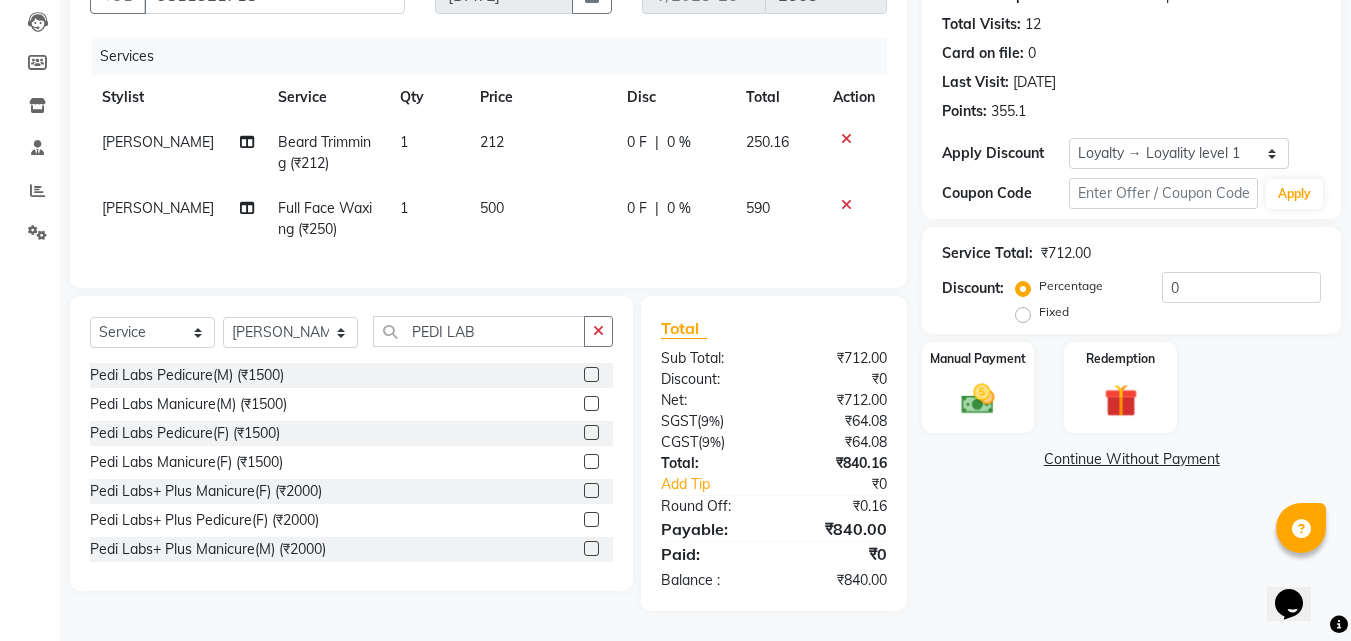 click 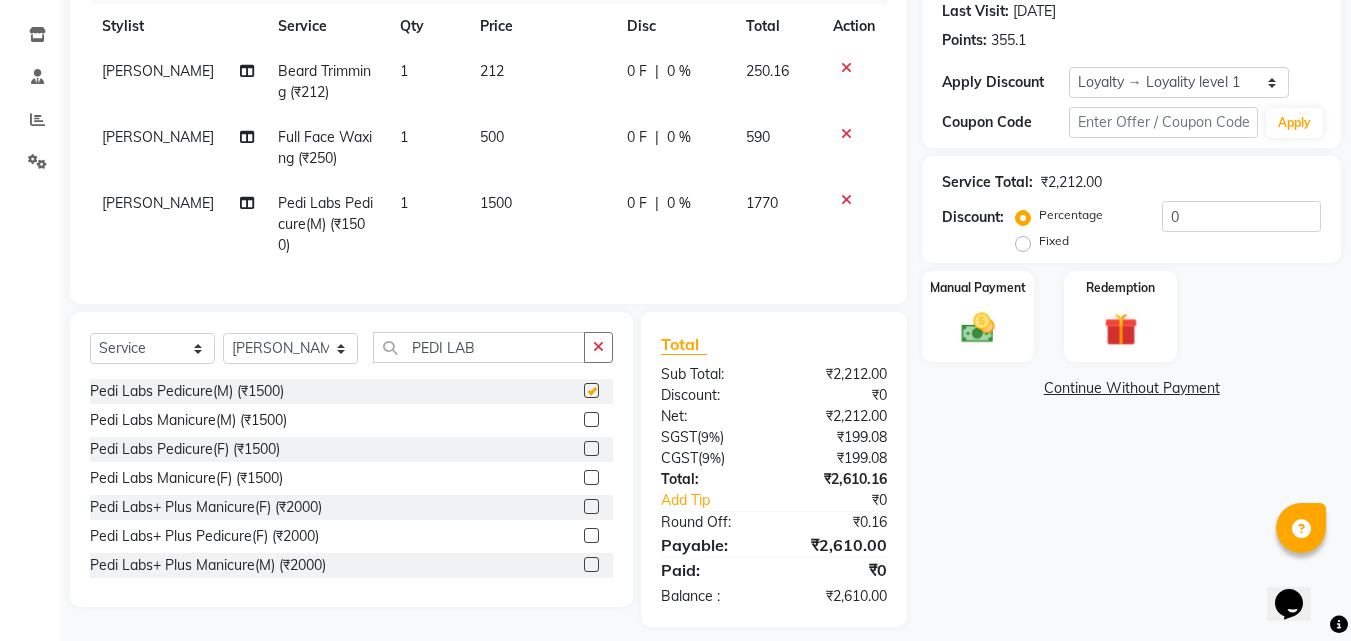 checkbox on "false" 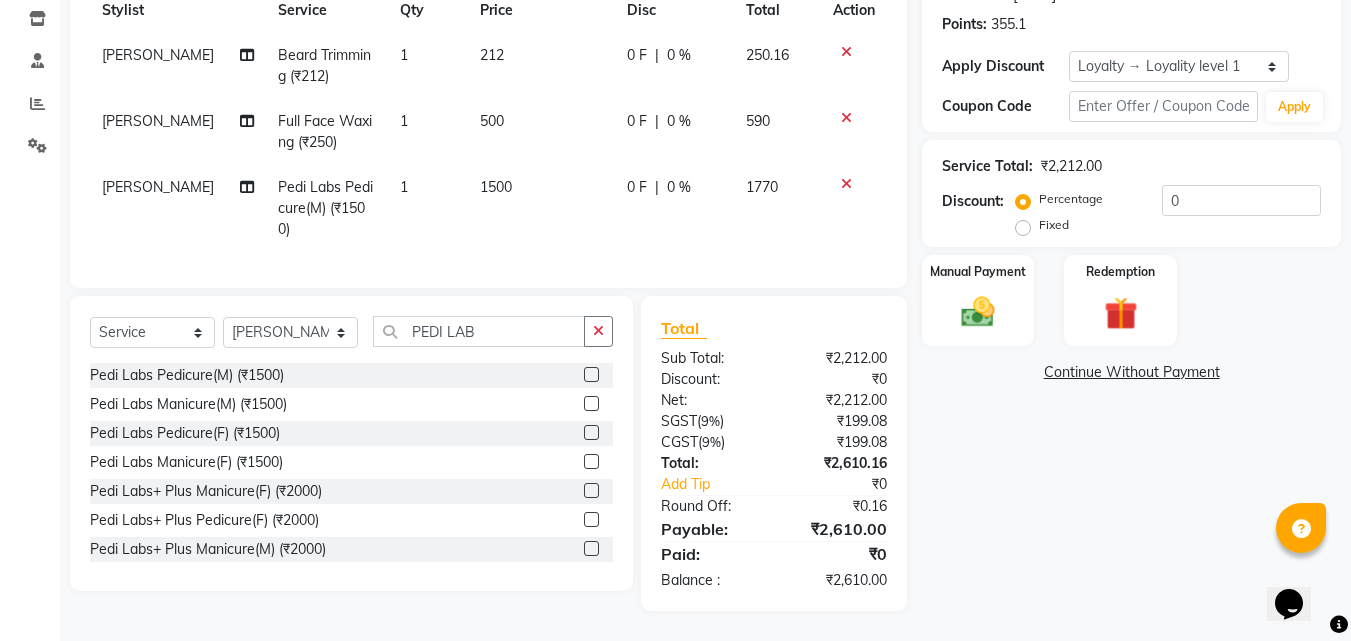 scroll, scrollTop: 312, scrollLeft: 0, axis: vertical 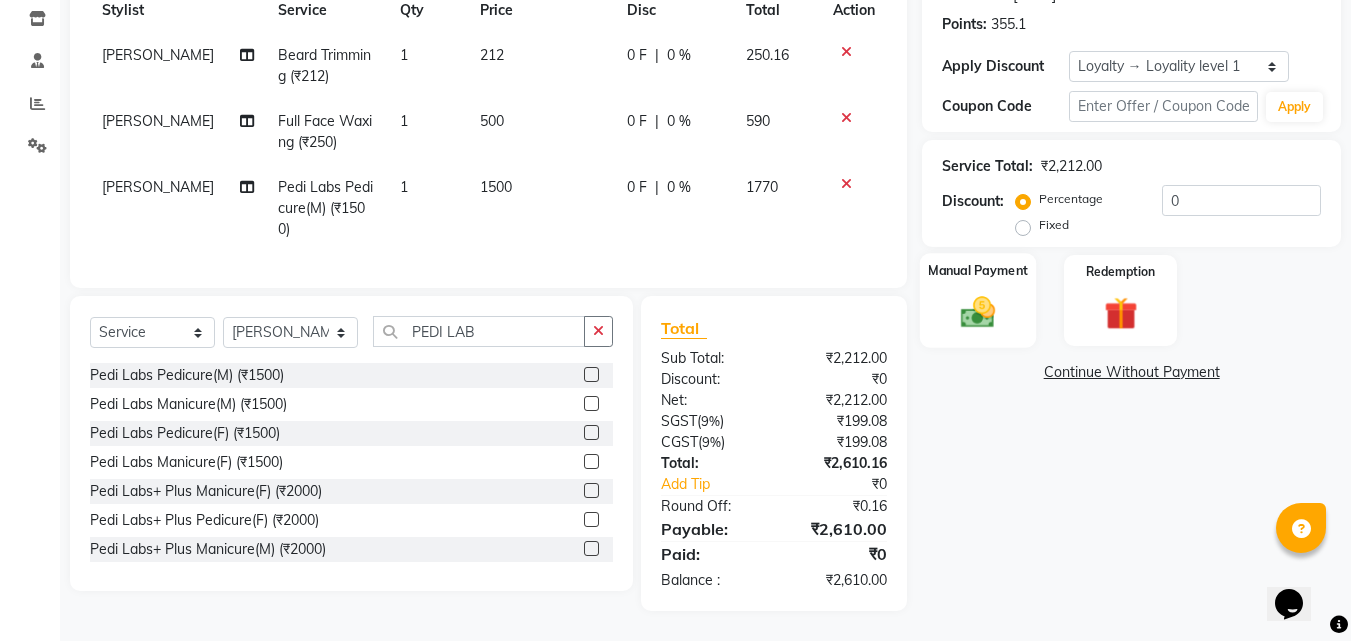click 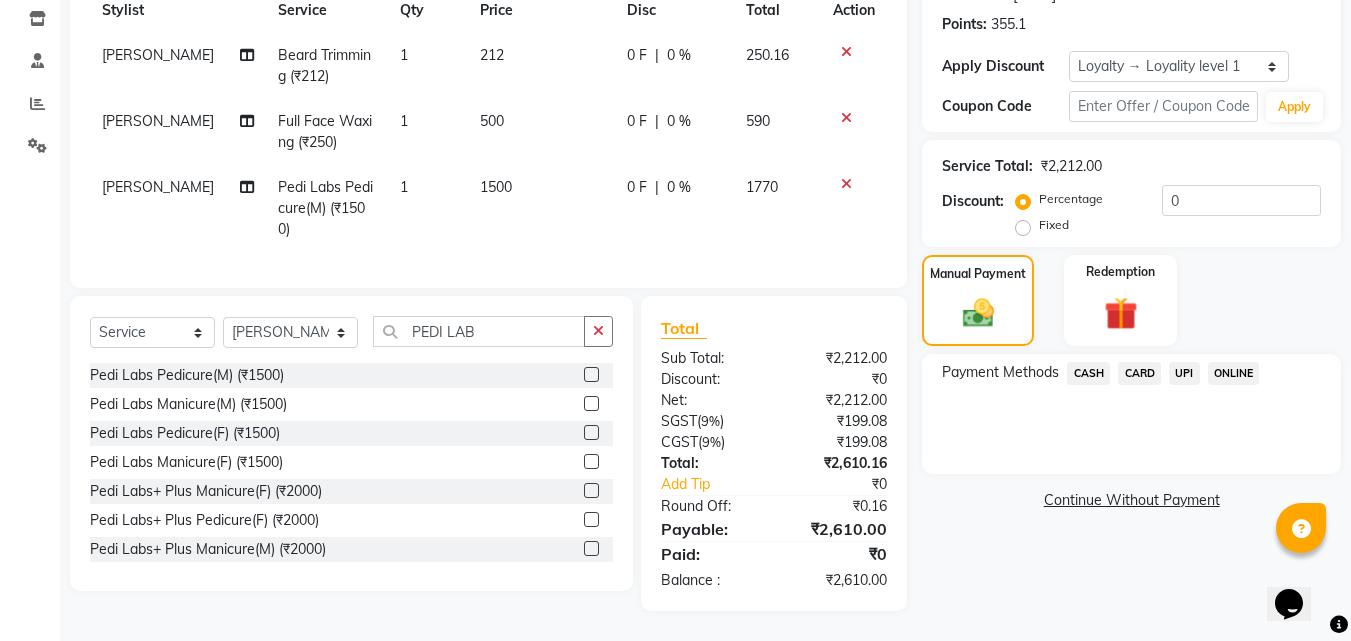 click on "CASH" 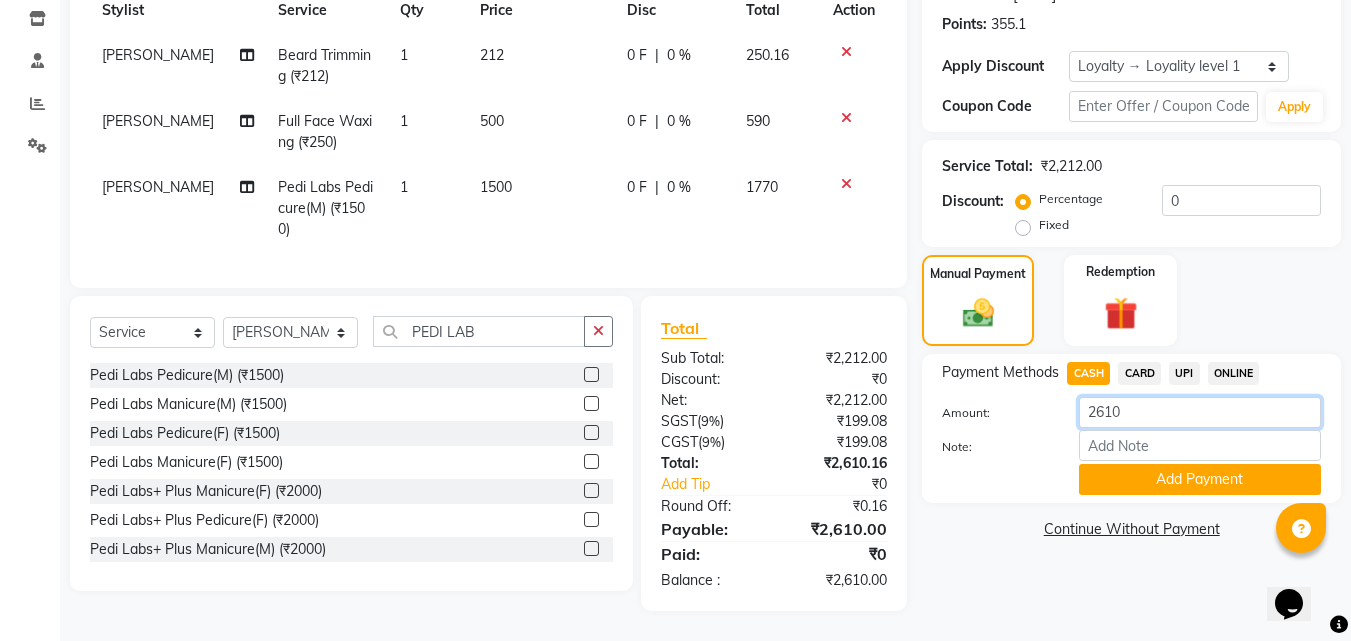 click on "2610" 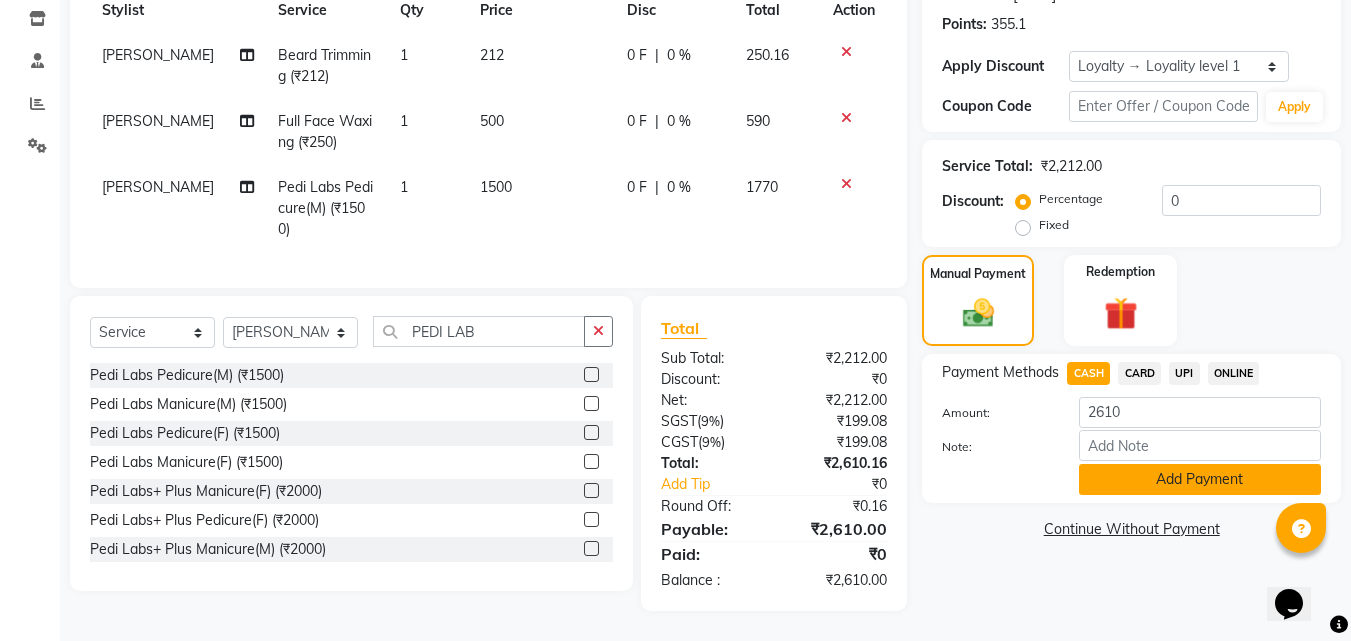 click on "Payment Methods  CASH   CARD   UPI   ONLINE  Amount: 2610 Note: Add Payment" 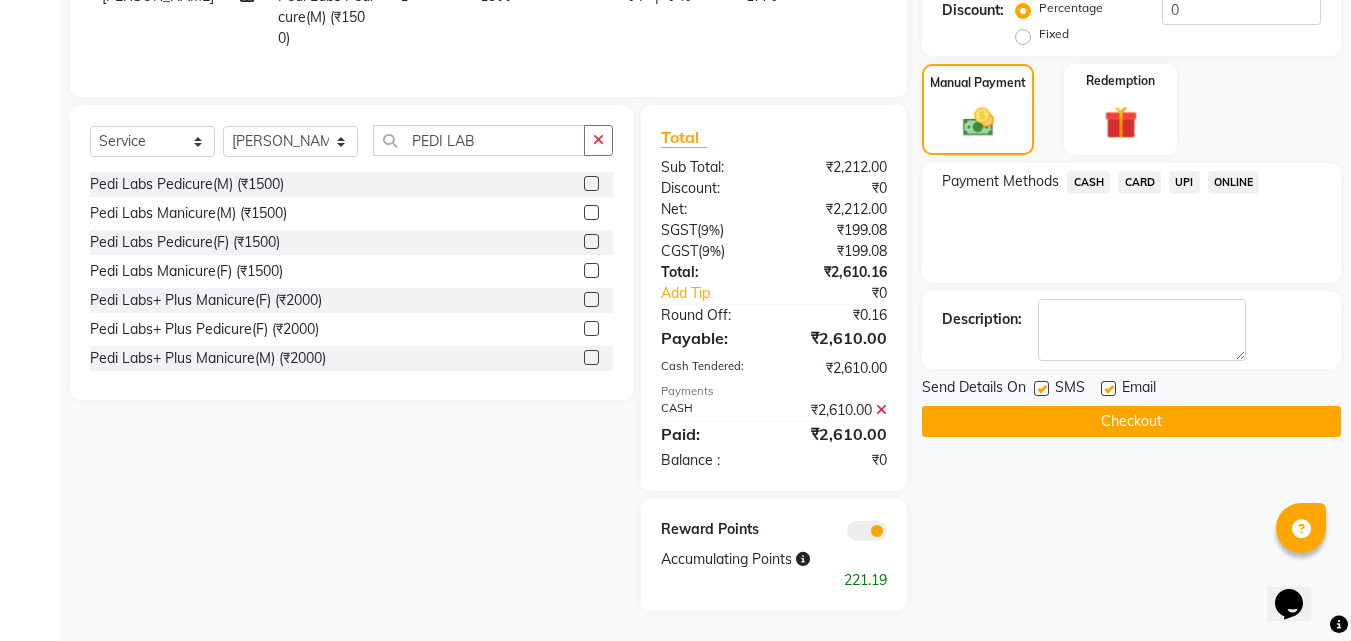 scroll, scrollTop: 503, scrollLeft: 0, axis: vertical 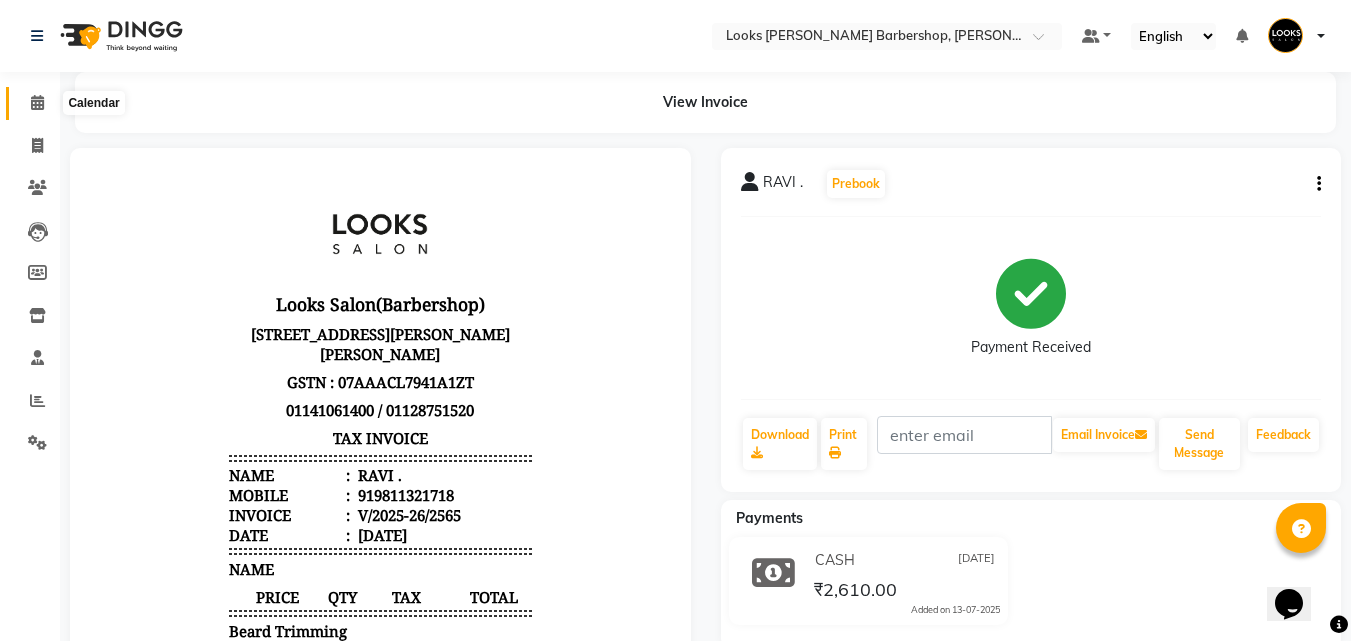 click 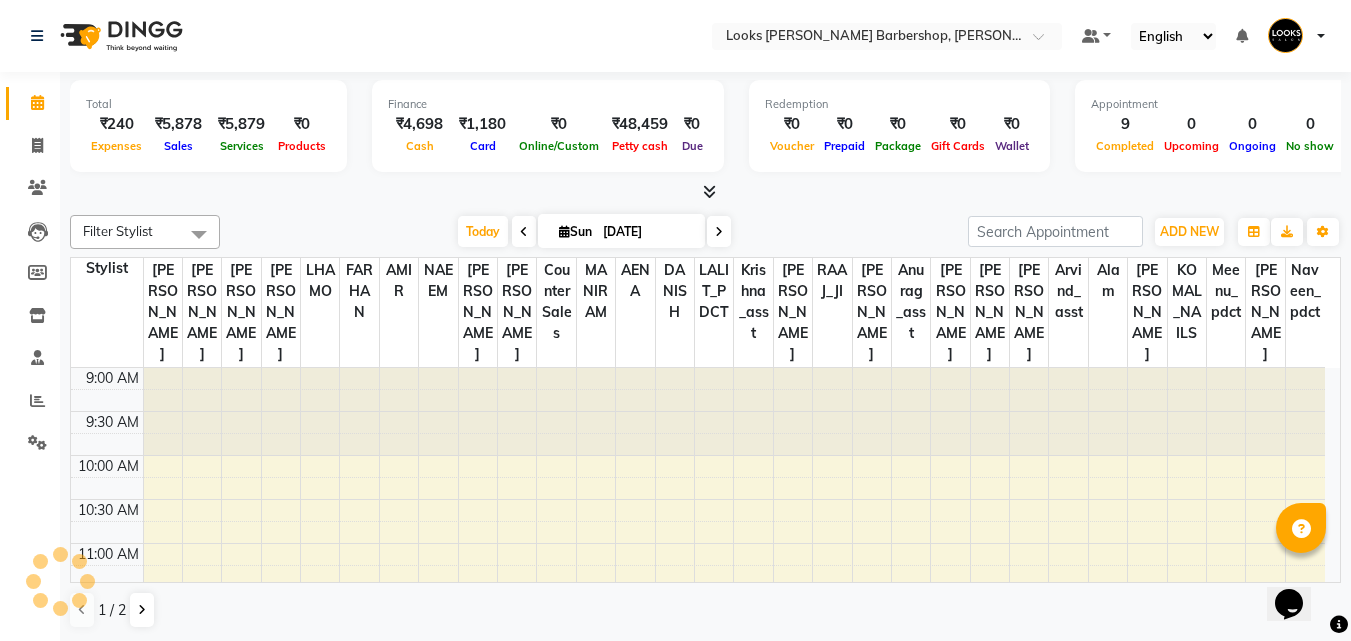 scroll, scrollTop: 0, scrollLeft: 0, axis: both 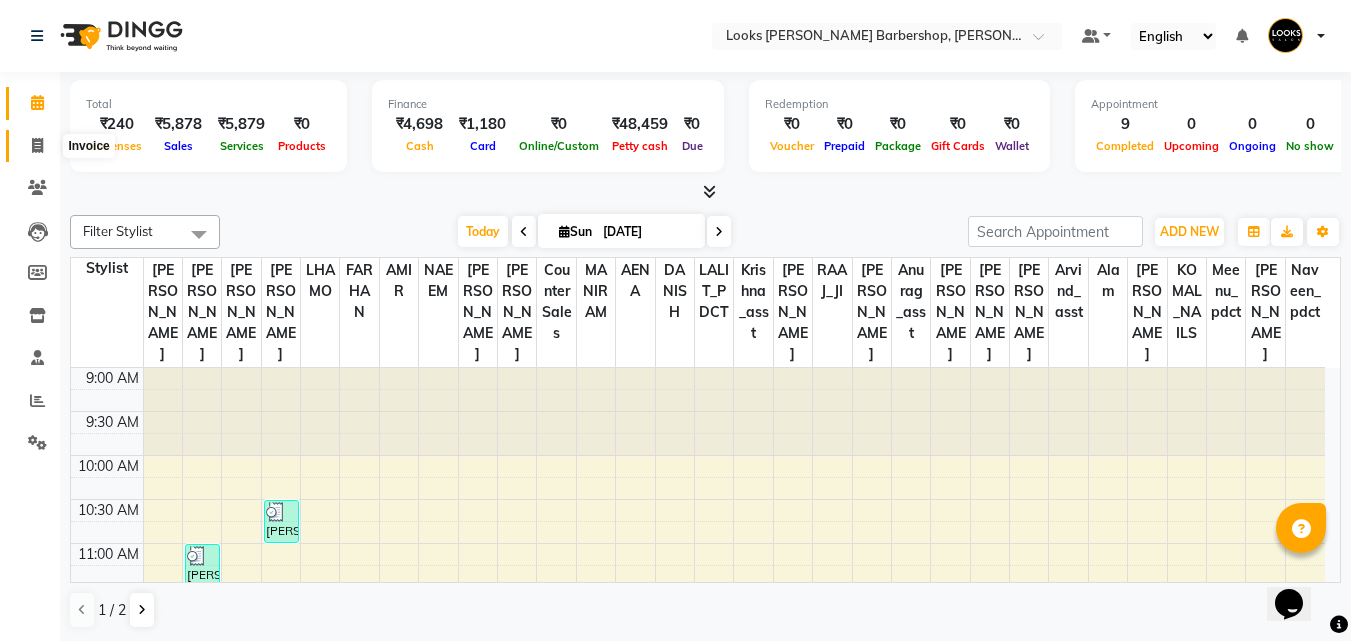 click 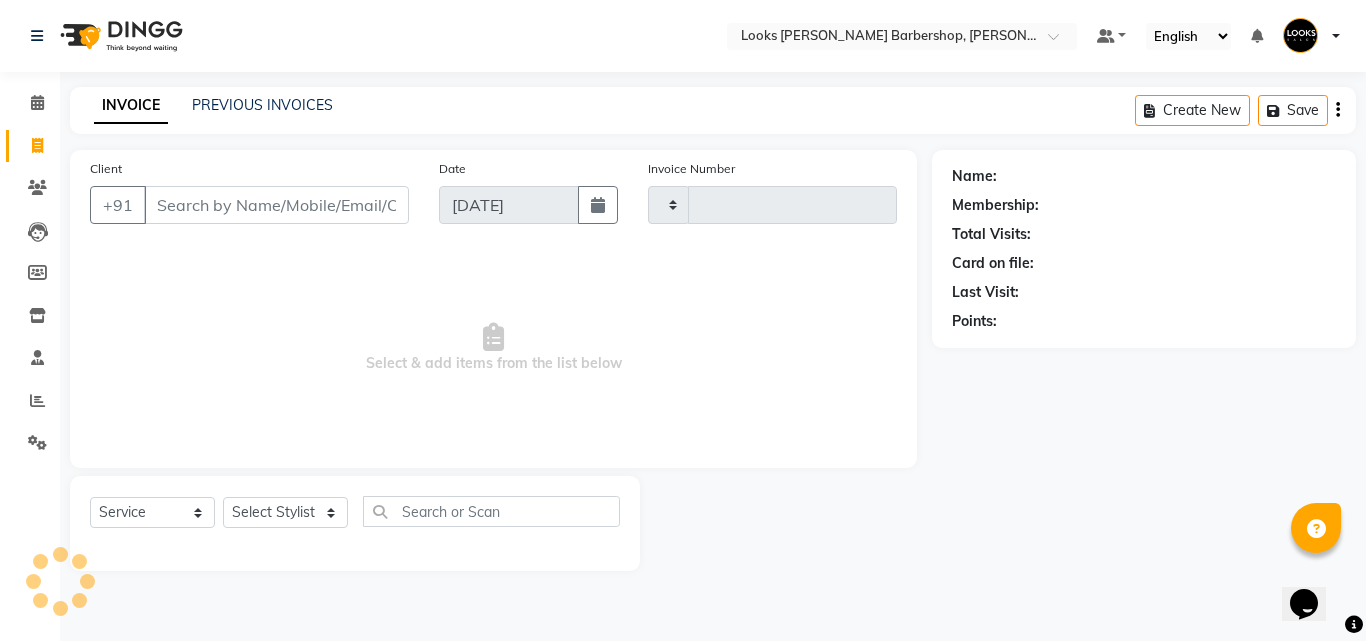 drag, startPoint x: 241, startPoint y: 198, endPoint x: 252, endPoint y: 171, distance: 29.15476 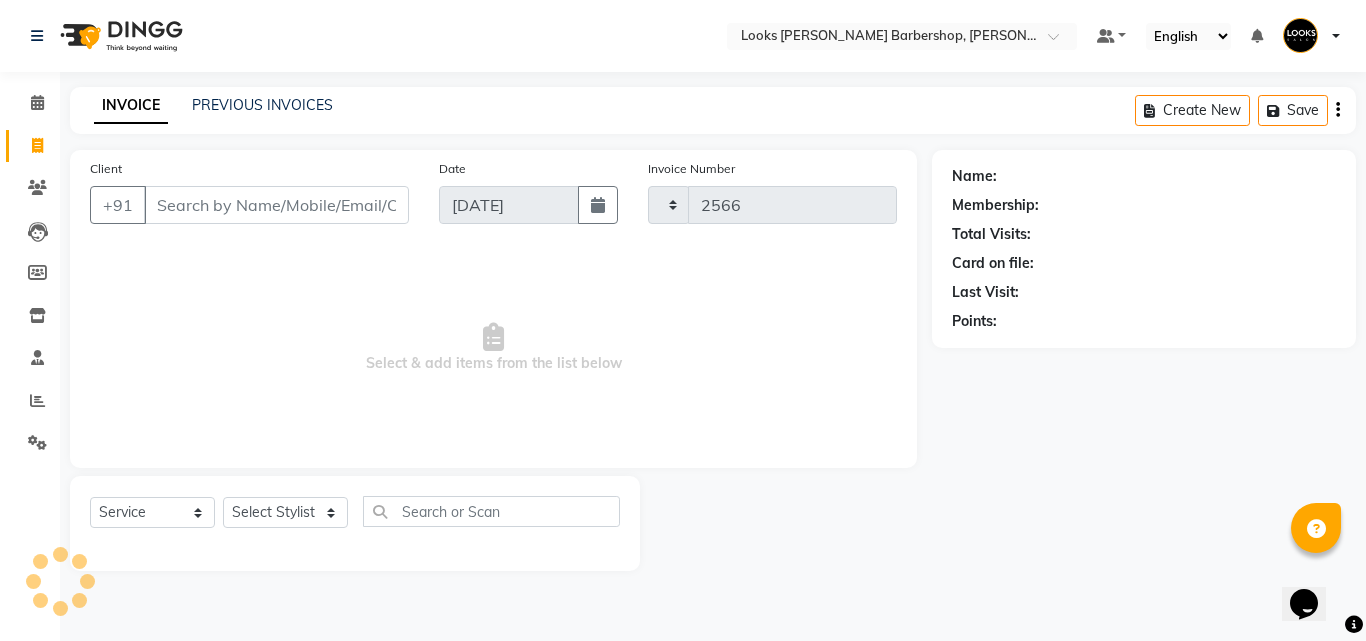 select on "4323" 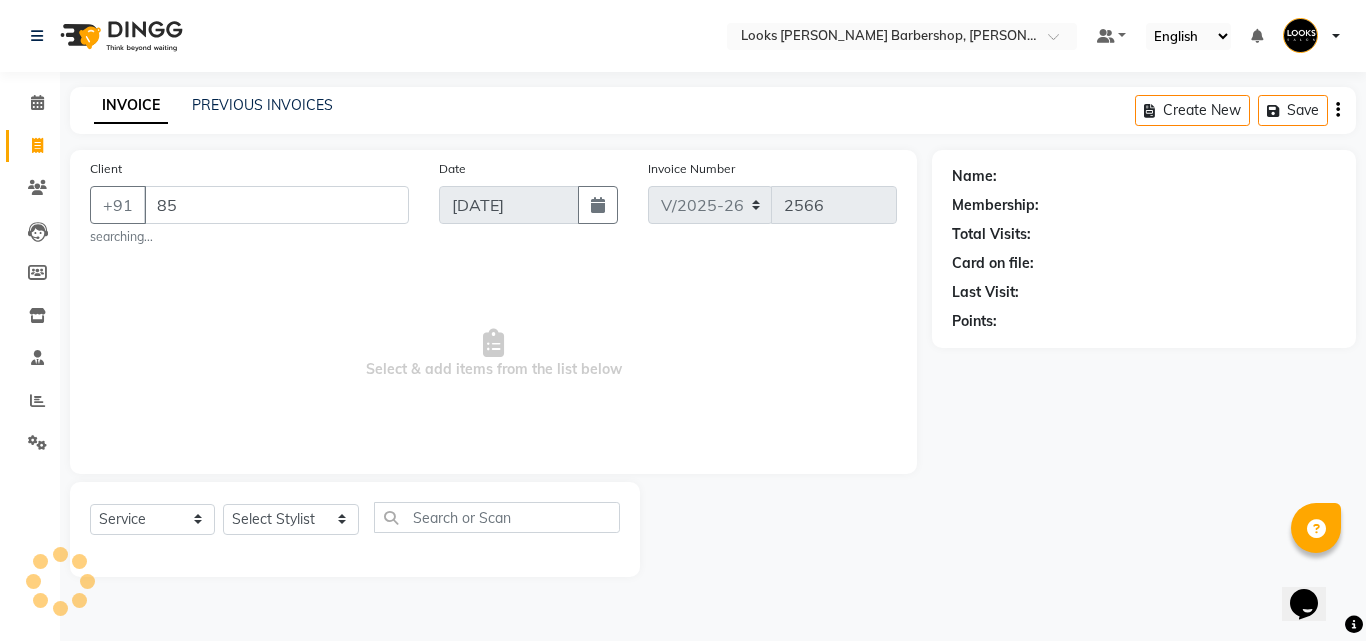 type on "8" 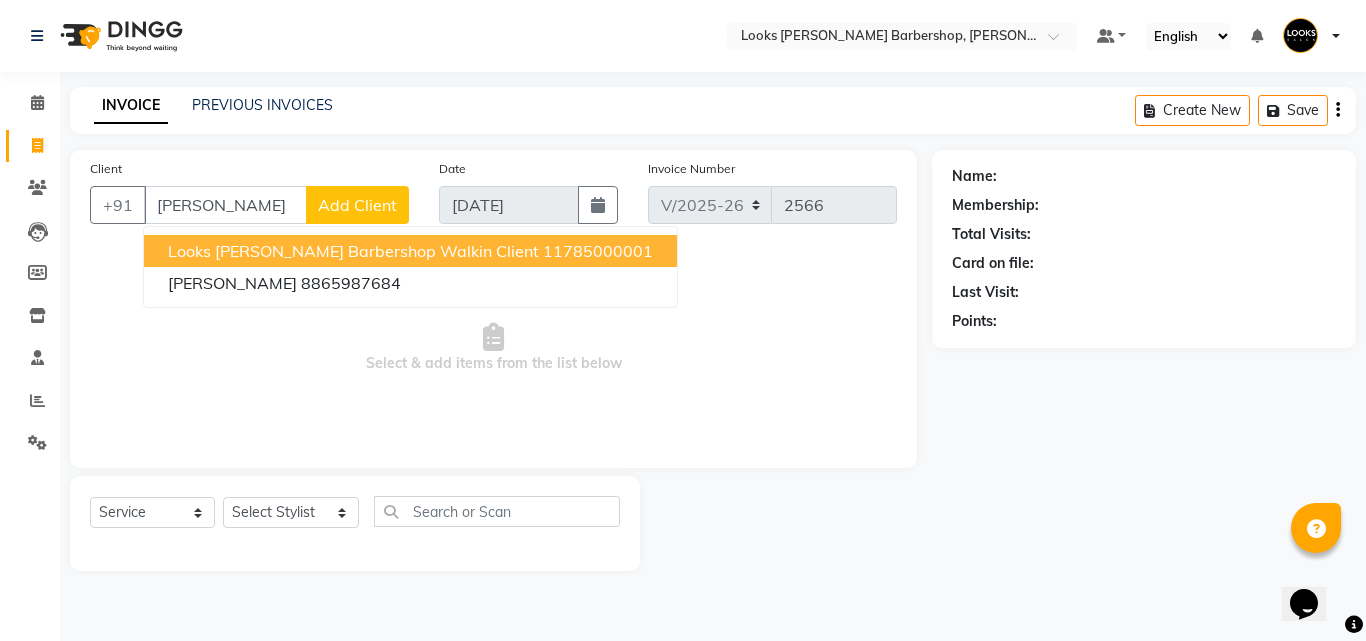 click on "Looks [PERSON_NAME] Barbershop Walkin Client" at bounding box center [353, 251] 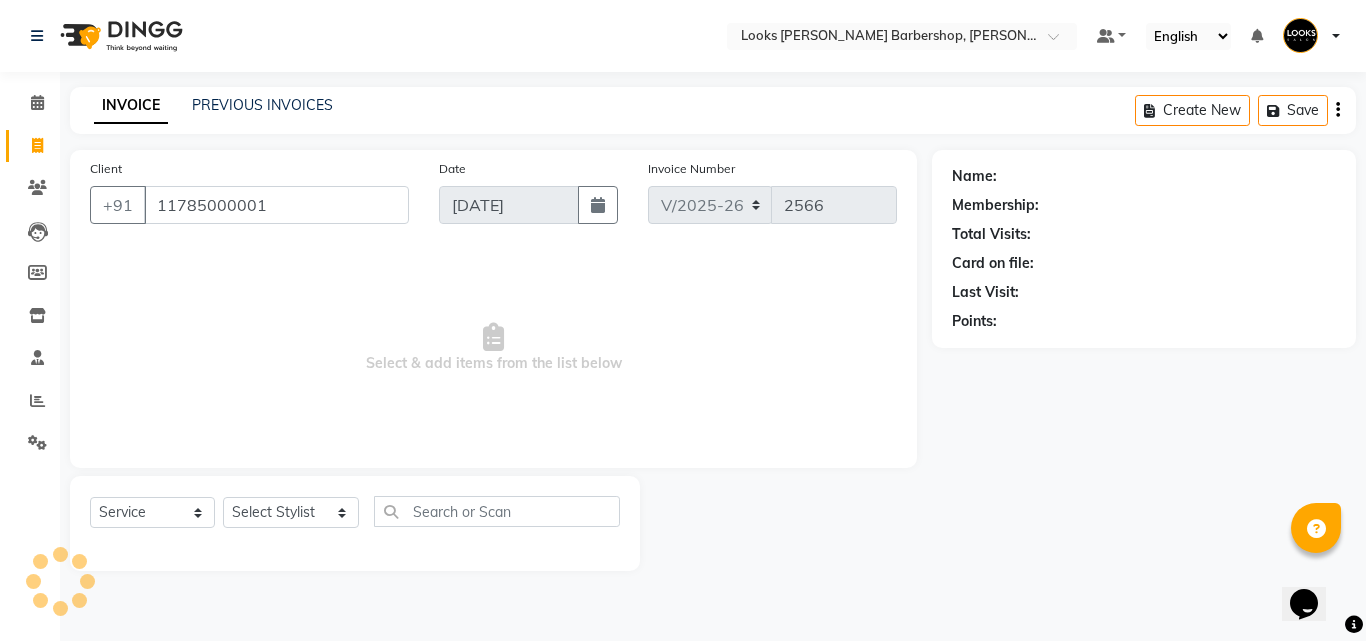 type on "11785000001" 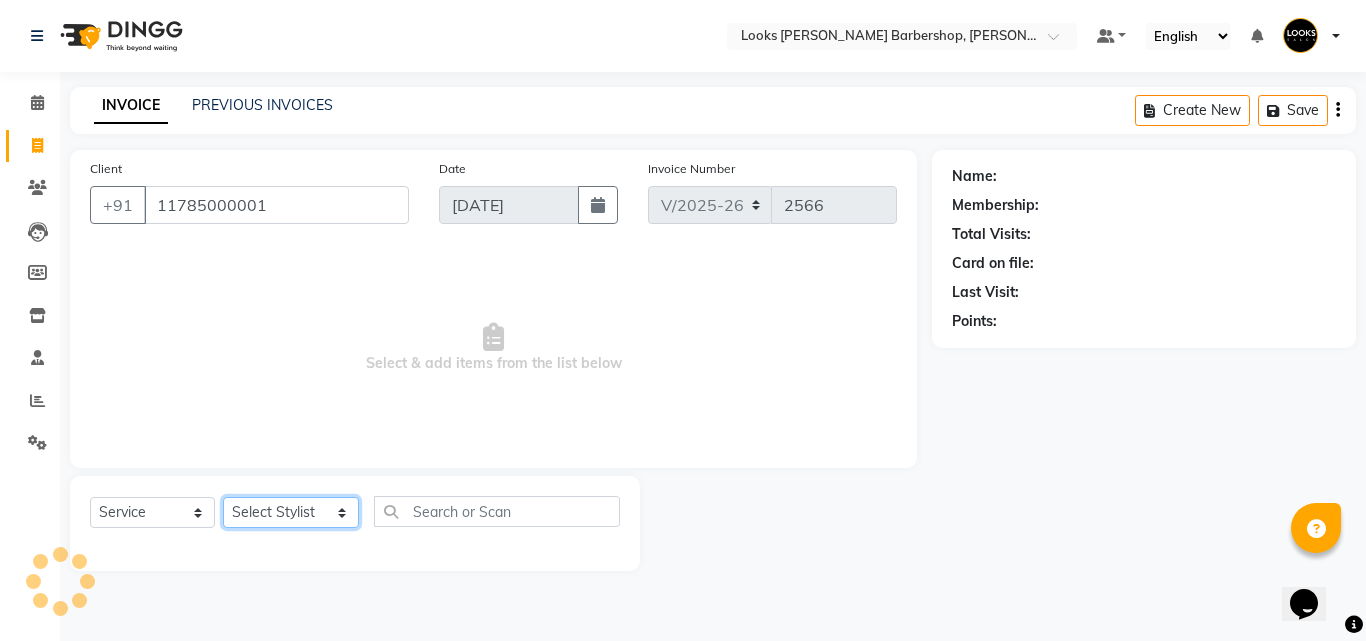 drag, startPoint x: 288, startPoint y: 525, endPoint x: 292, endPoint y: 500, distance: 25.317978 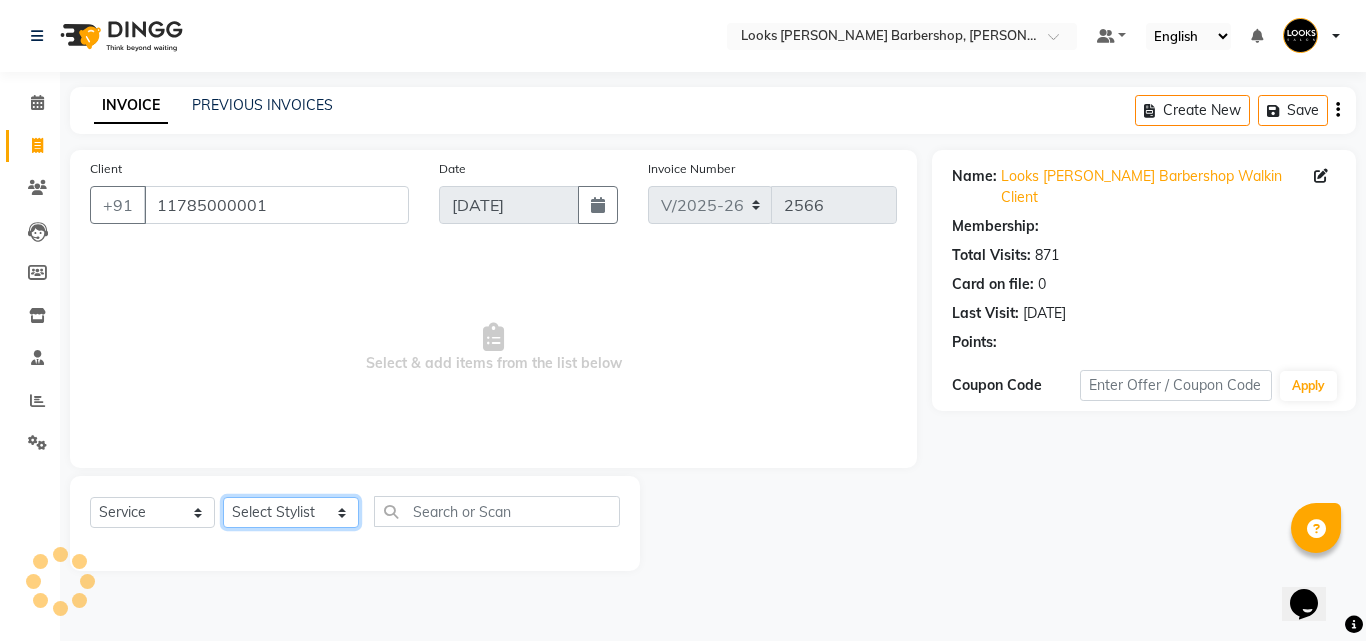 select on "1: Object" 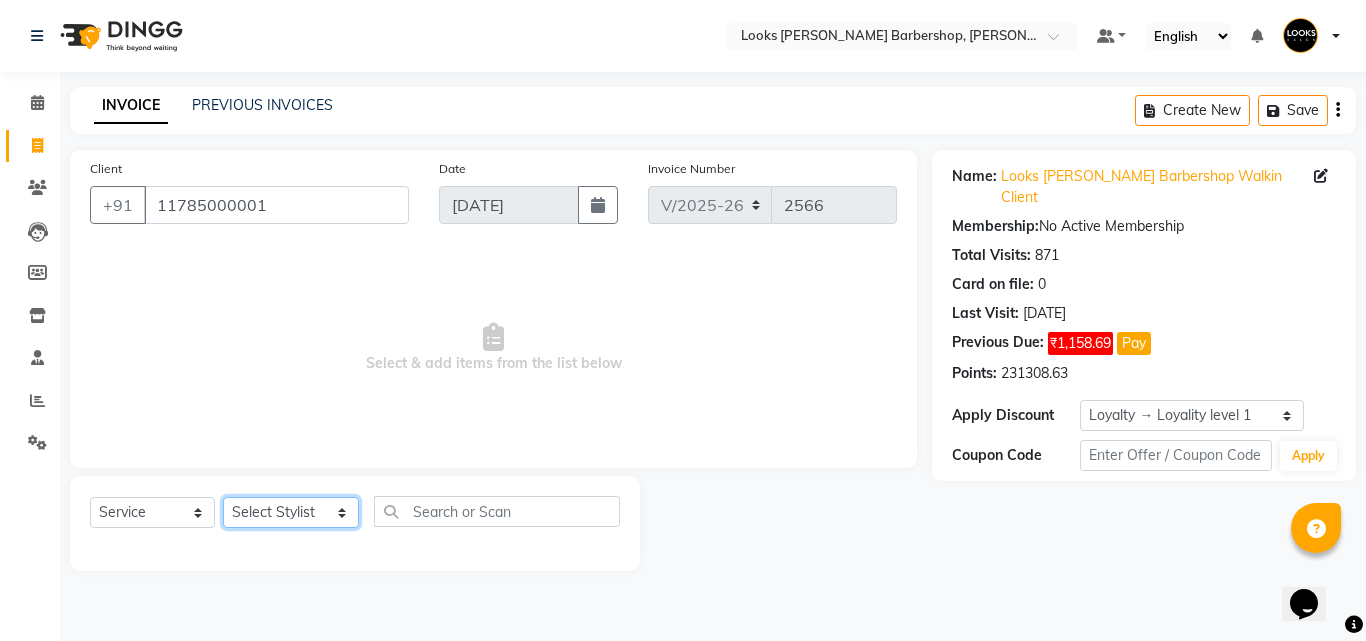 select on "66034" 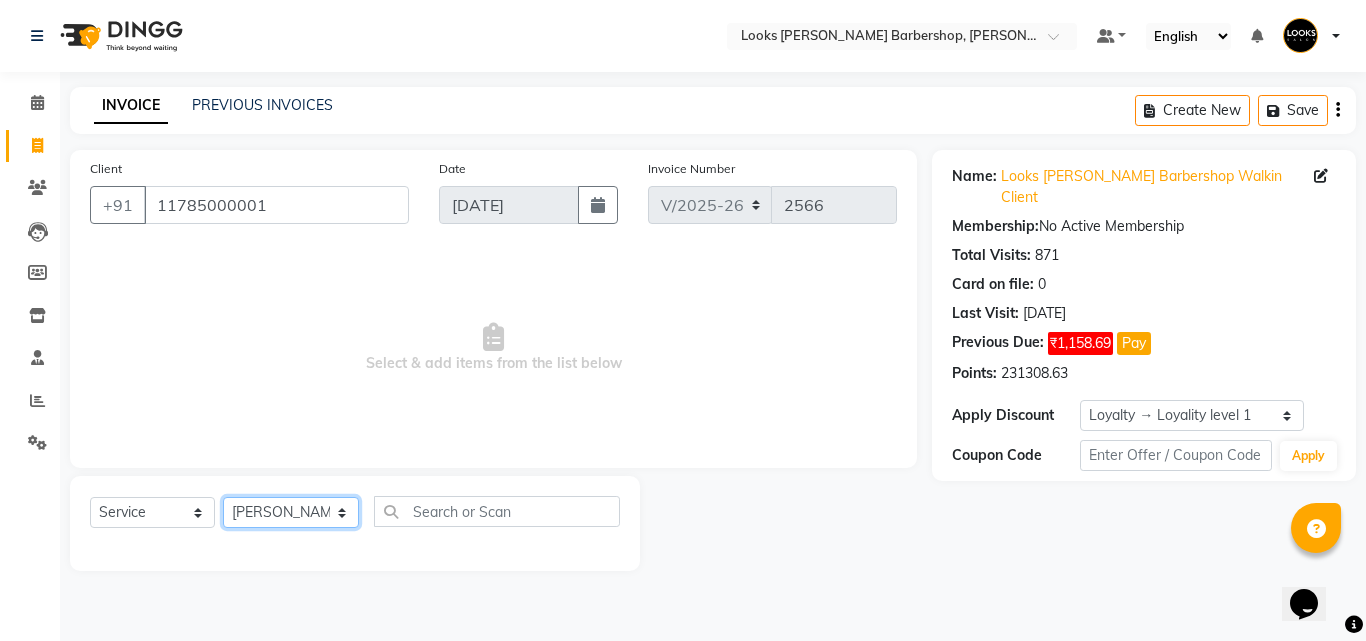 click on "Select Stylist [PERSON_NAME] AENA [PERSON_NAME] Amazon_Kart [PERSON_NAME] _asst Arvind_asst [PERSON_NAME]  Counter Sales DANISH [PERSON_NAME] [PERSON_NAME] RAI  KOMAL_NAILS Krishna_asst LALIT_PDCT LHAMO Looks_[DEMOGRAPHIC_DATA]_Section Looks_H.O_Store Looks [PERSON_NAME] Barbershop Looks_Kart [PERSON_NAME] [PERSON_NAME] [PERSON_NAME]  [PERSON_NAME]  Naveen_pdct [PERSON_NAME] [PERSON_NAME] RAAJ_JI raj ji RAM MURTI [PERSON_NAME]  [PERSON_NAME] SACHIN [PERSON_NAME] [PERSON_NAME] [PERSON_NAME] [PERSON_NAME] Sunny VIKRAM [PERSON_NAME]  [PERSON_NAME] ASSISTANT" 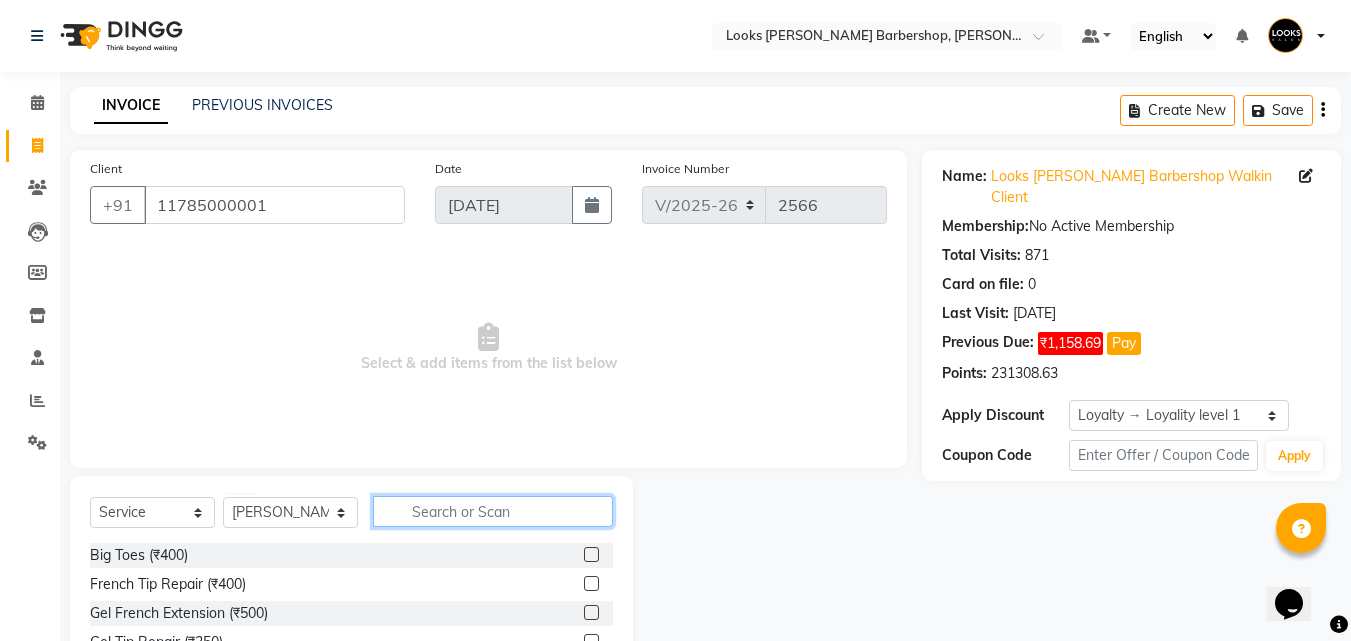 drag, startPoint x: 435, startPoint y: 521, endPoint x: 445, endPoint y: 501, distance: 22.36068 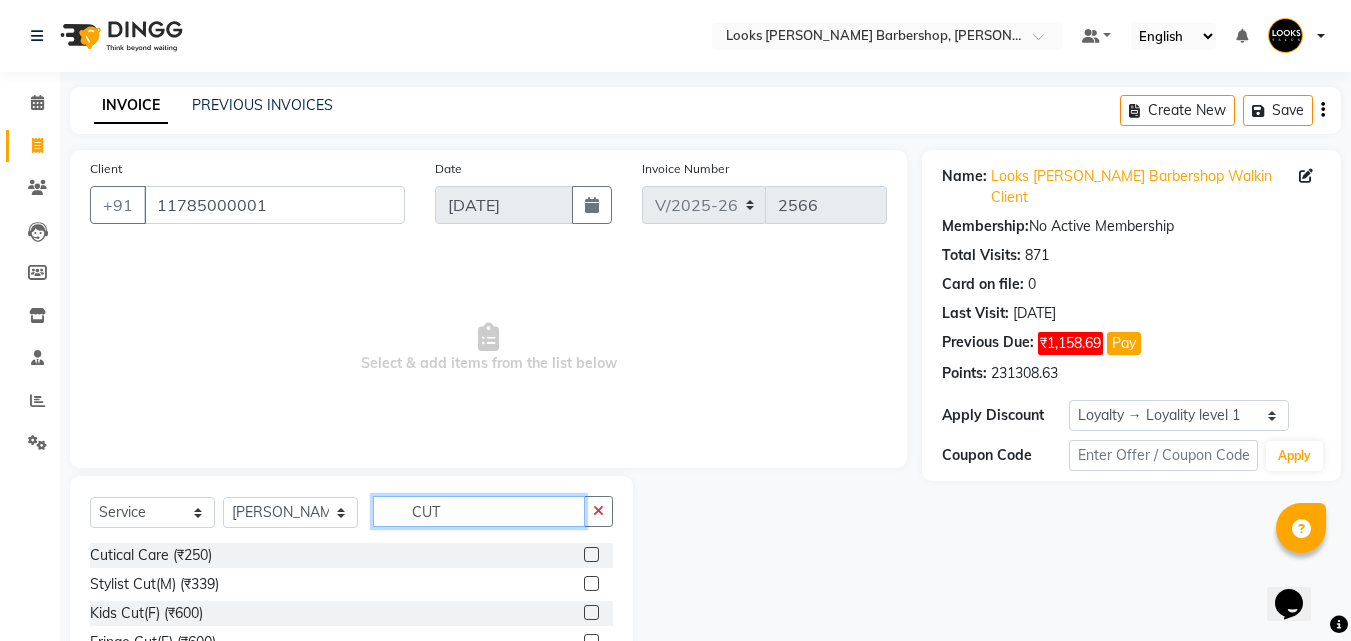 type on "CUT" 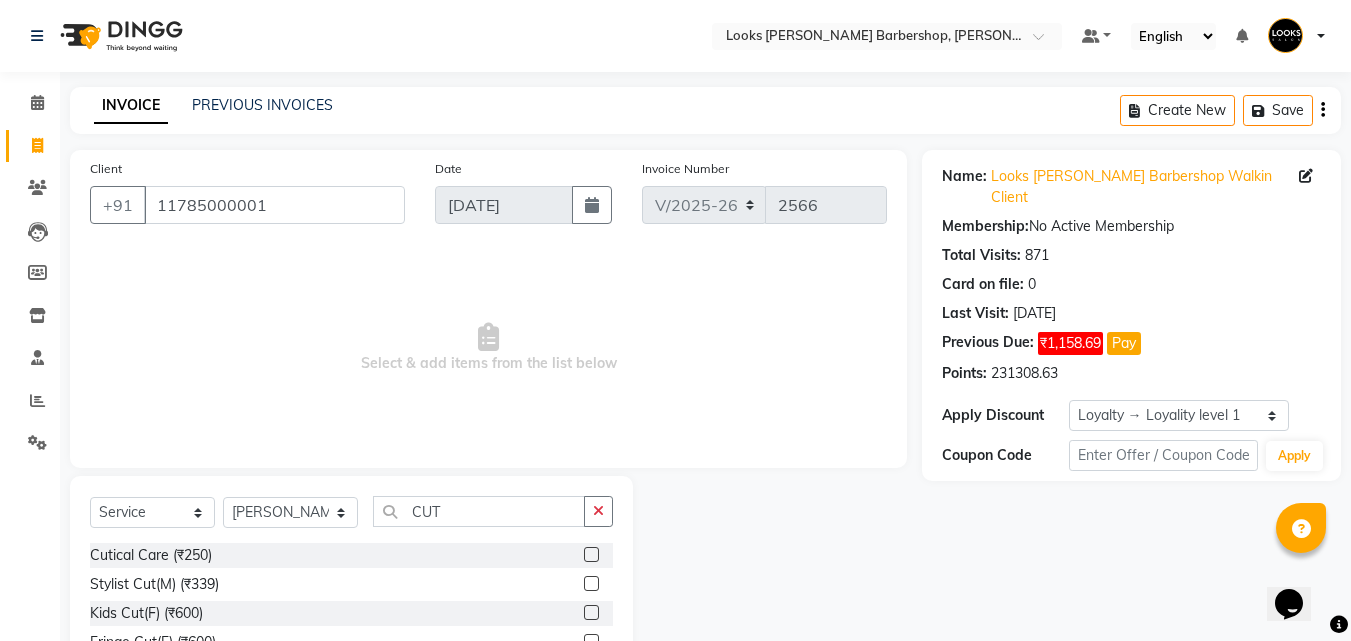 drag, startPoint x: 577, startPoint y: 586, endPoint x: 674, endPoint y: 473, distance: 148.9228 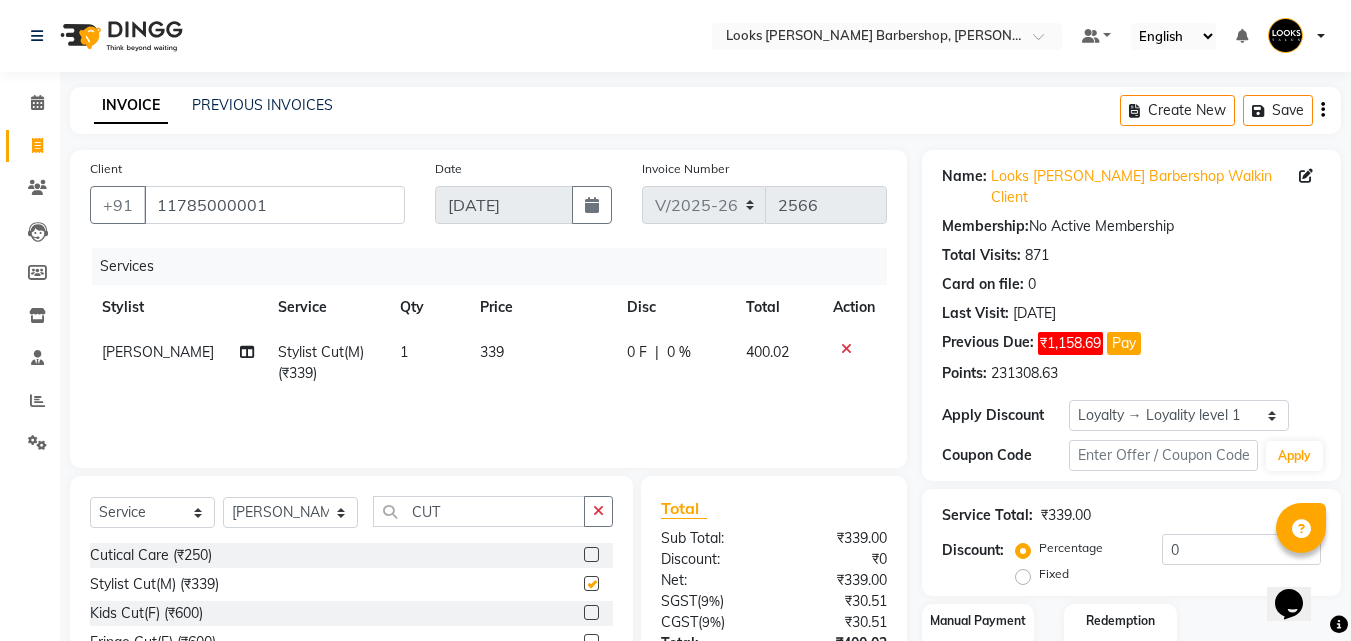 scroll, scrollTop: 180, scrollLeft: 0, axis: vertical 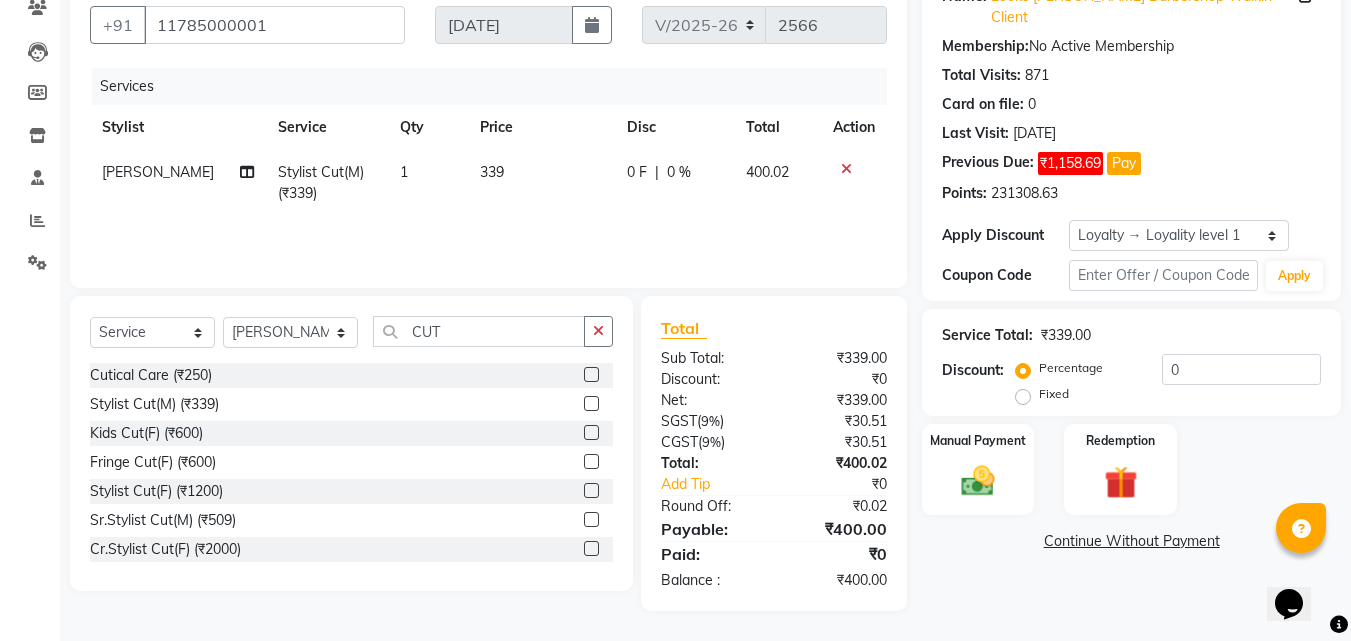 checkbox on "false" 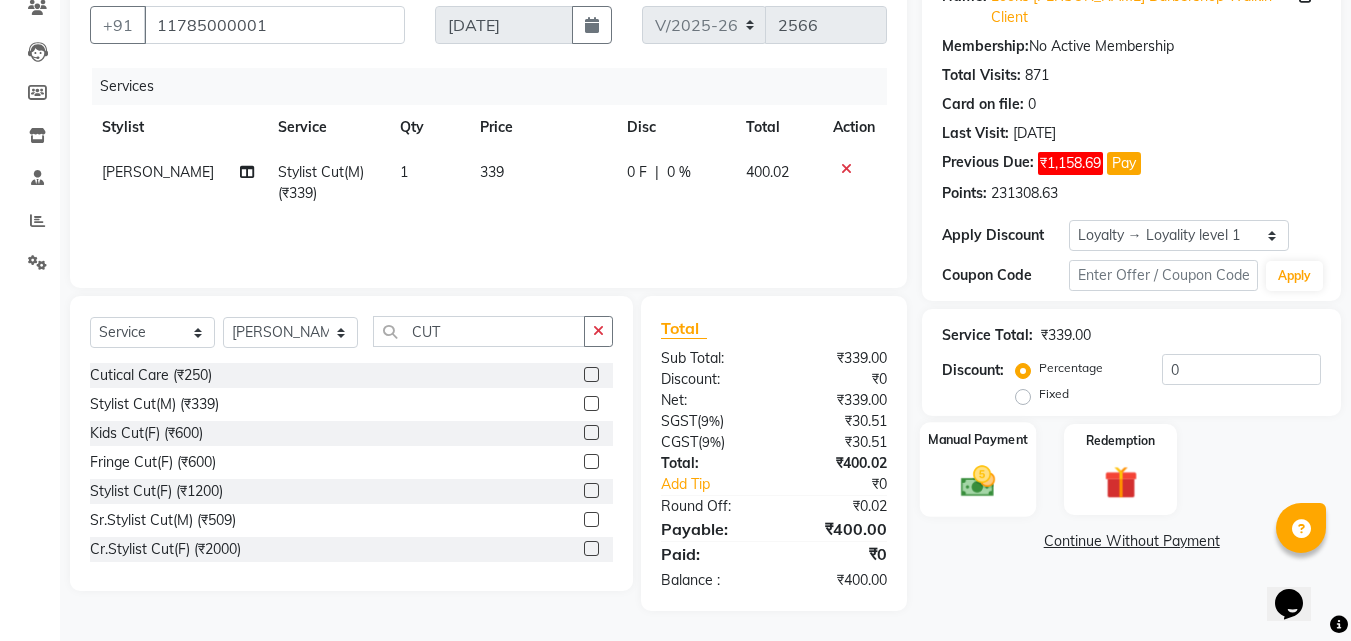 click 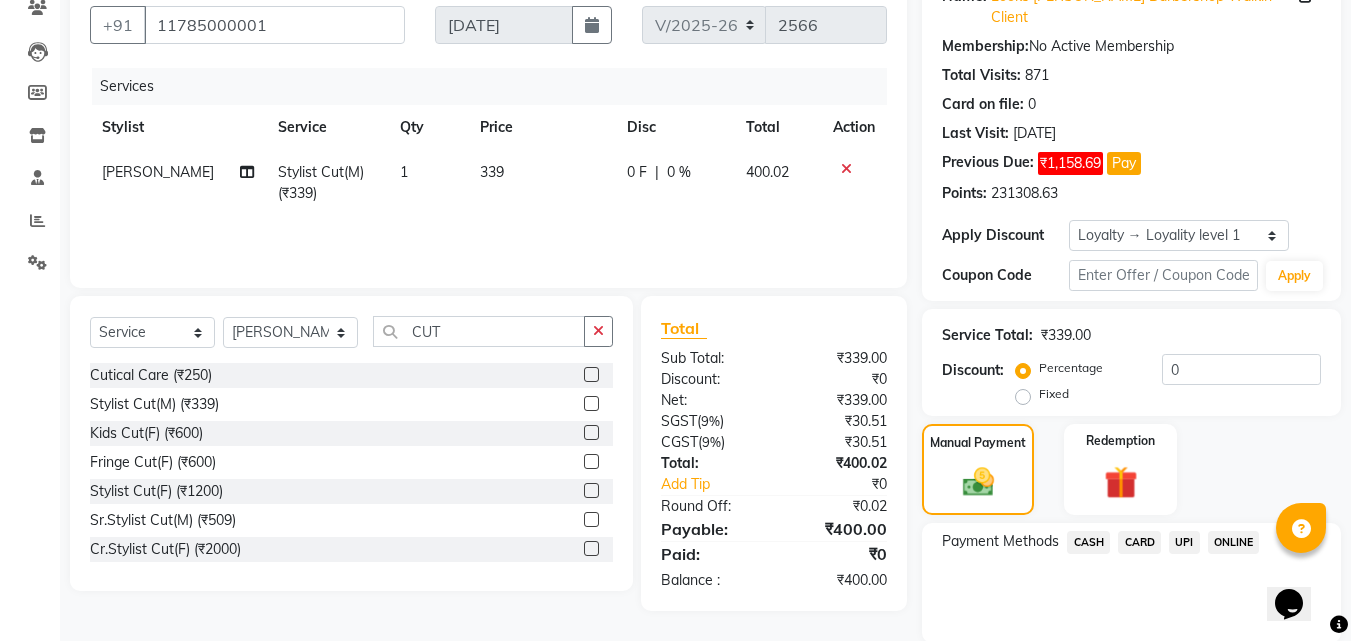 click on "UPI" 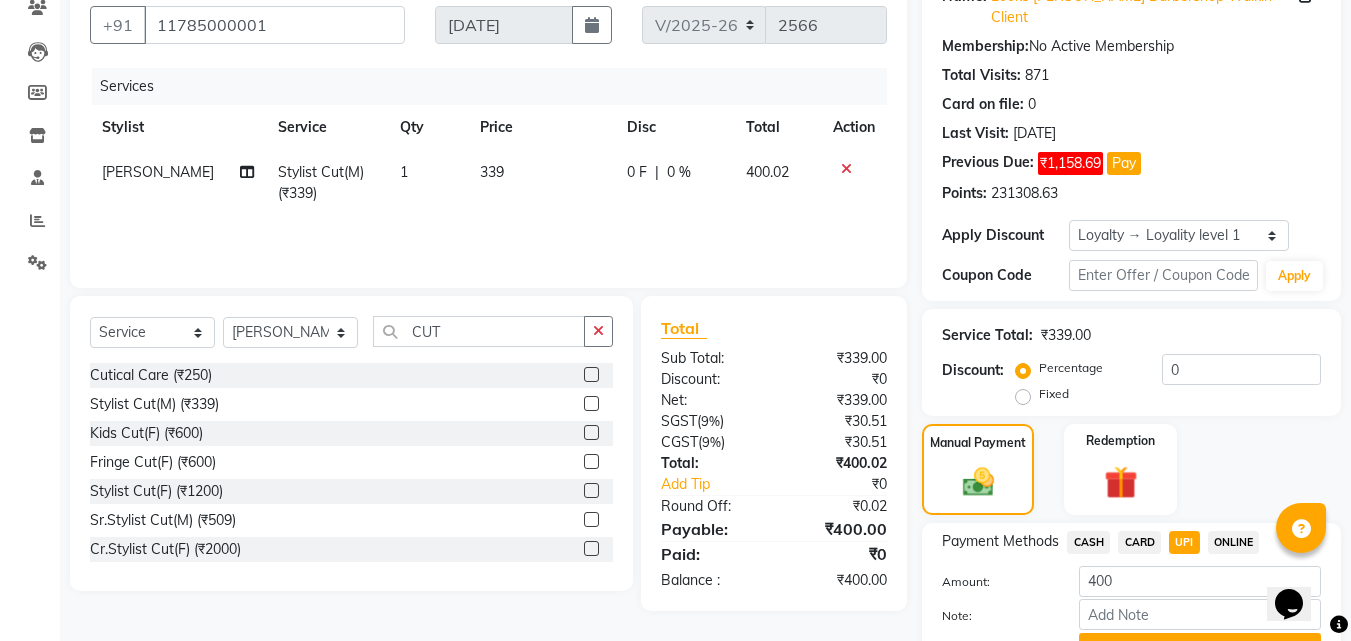 drag, startPoint x: 1164, startPoint y: 616, endPoint x: 1164, endPoint y: 602, distance: 14 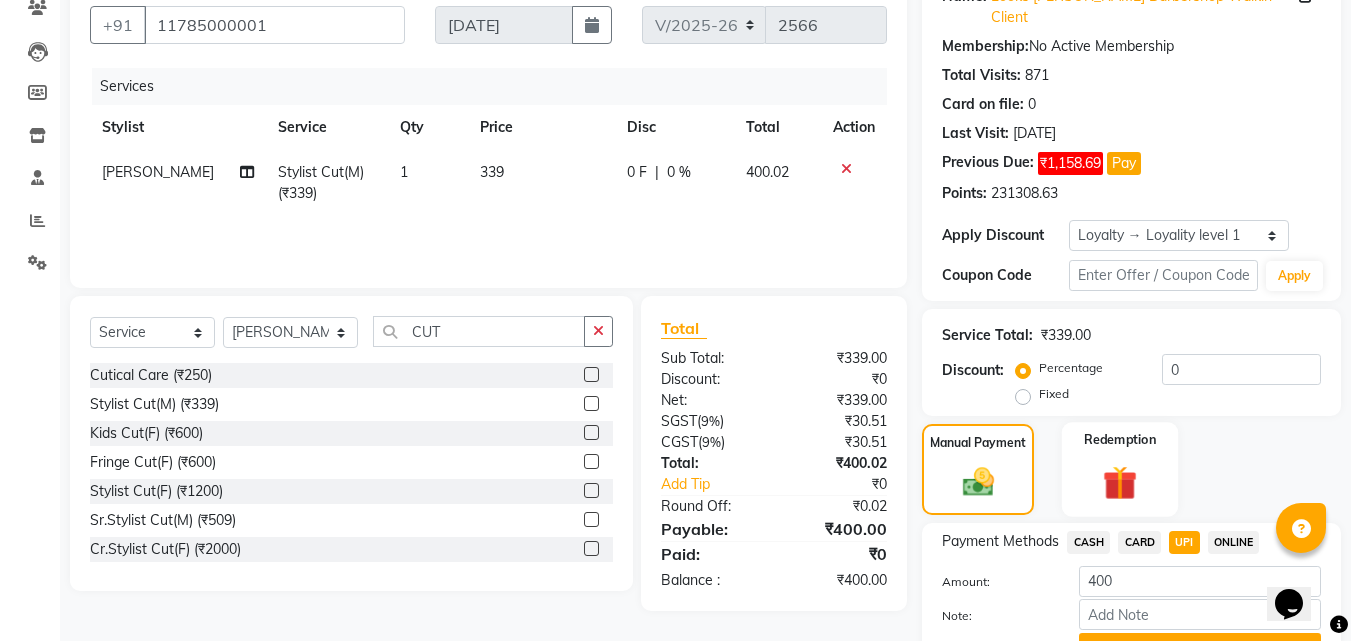 scroll, scrollTop: 261, scrollLeft: 0, axis: vertical 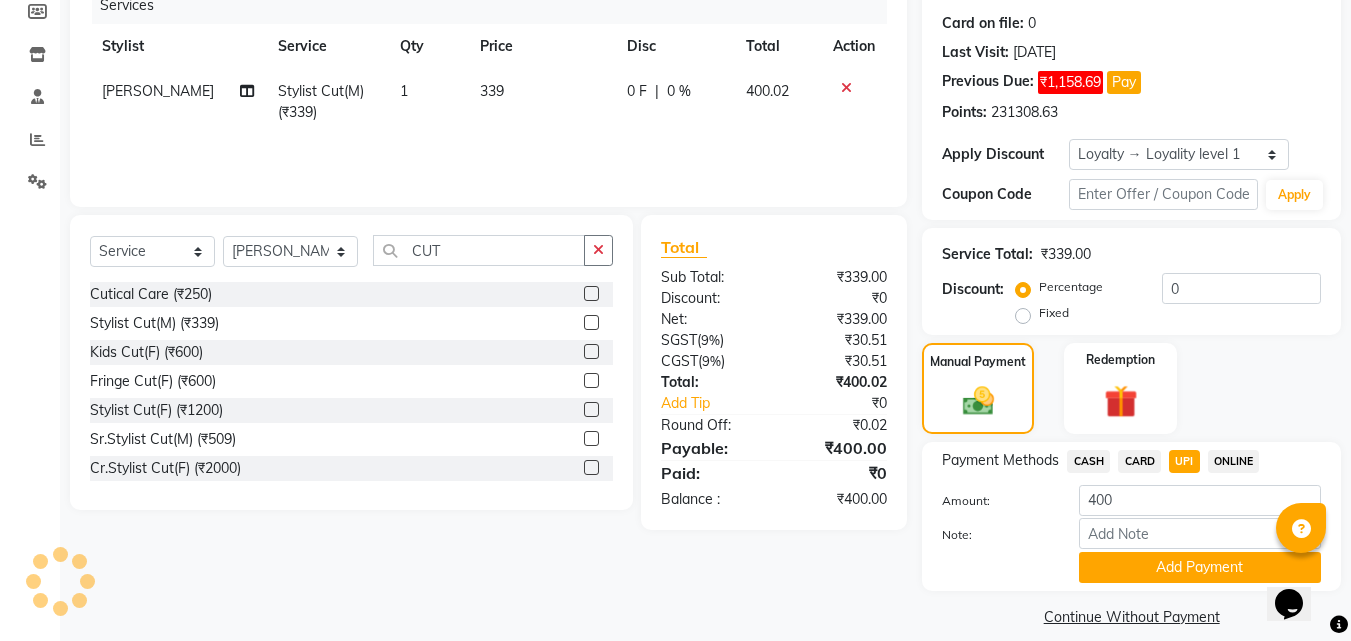 click on "Add Payment" 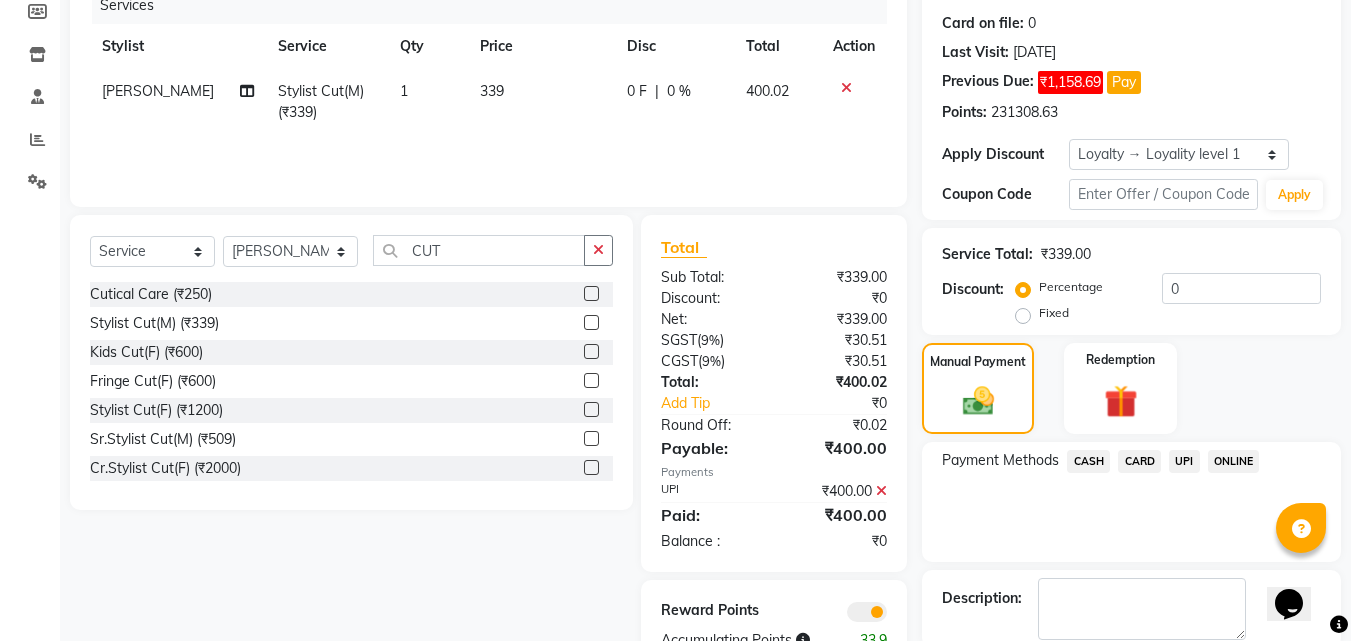 scroll, scrollTop: 345, scrollLeft: 0, axis: vertical 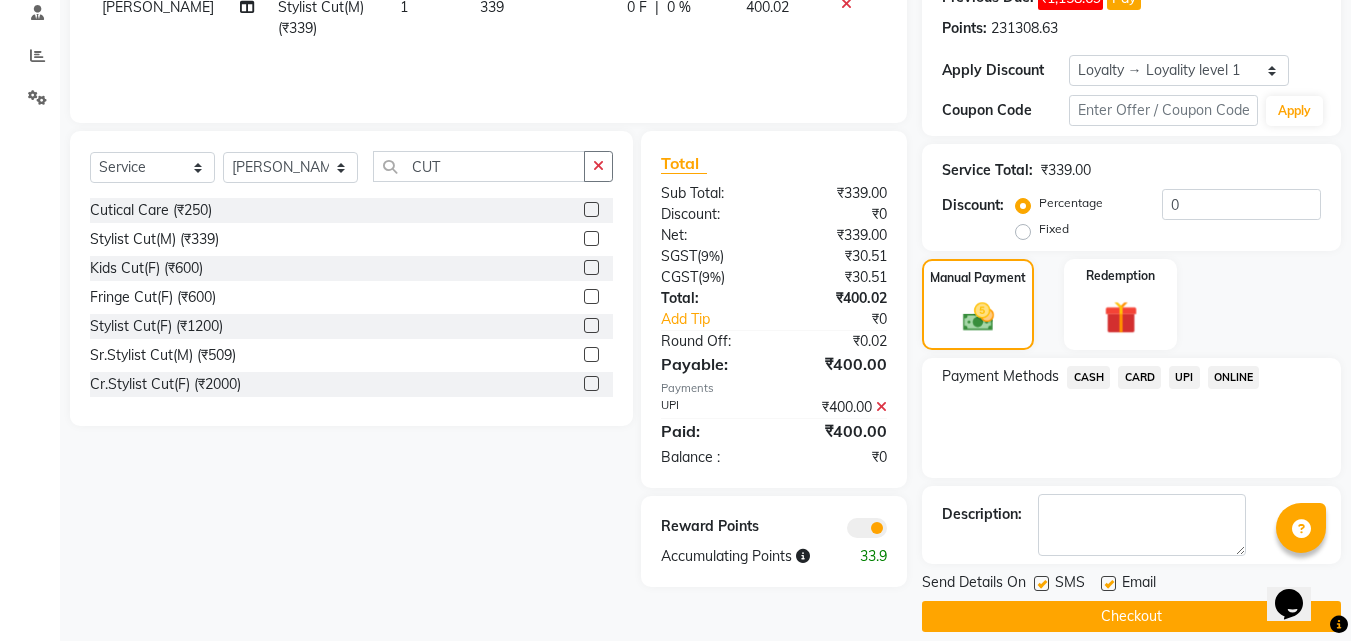click on "Checkout" 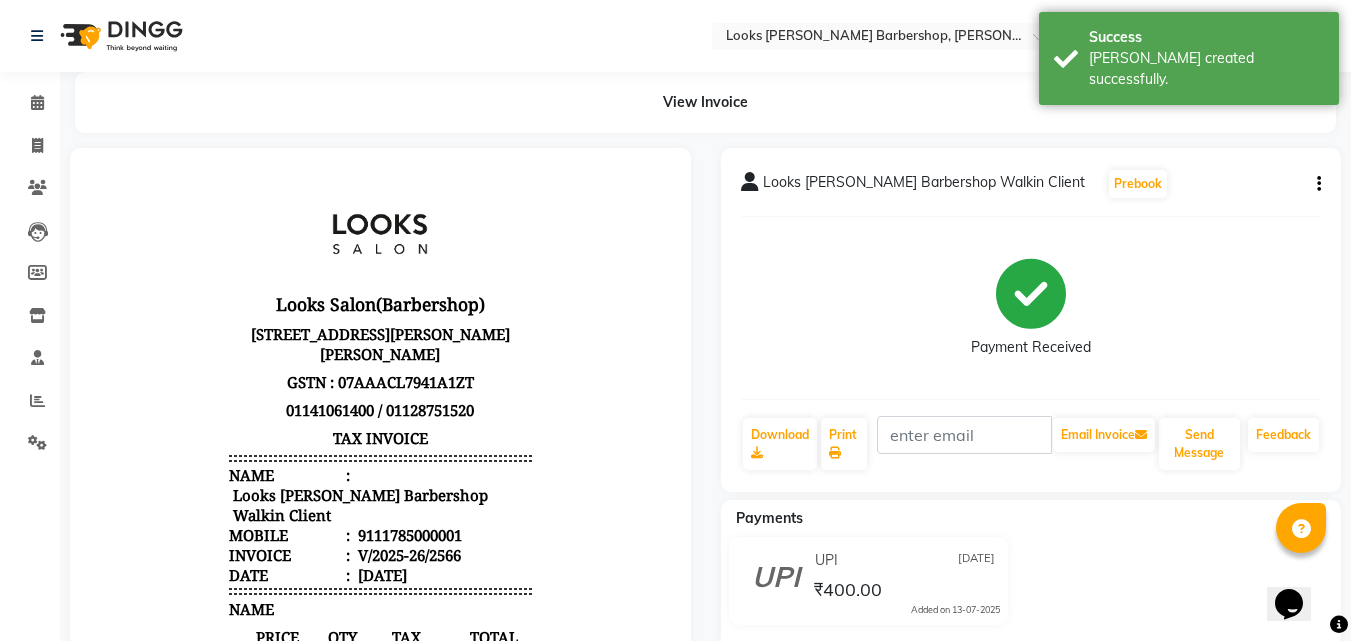 scroll, scrollTop: 0, scrollLeft: 0, axis: both 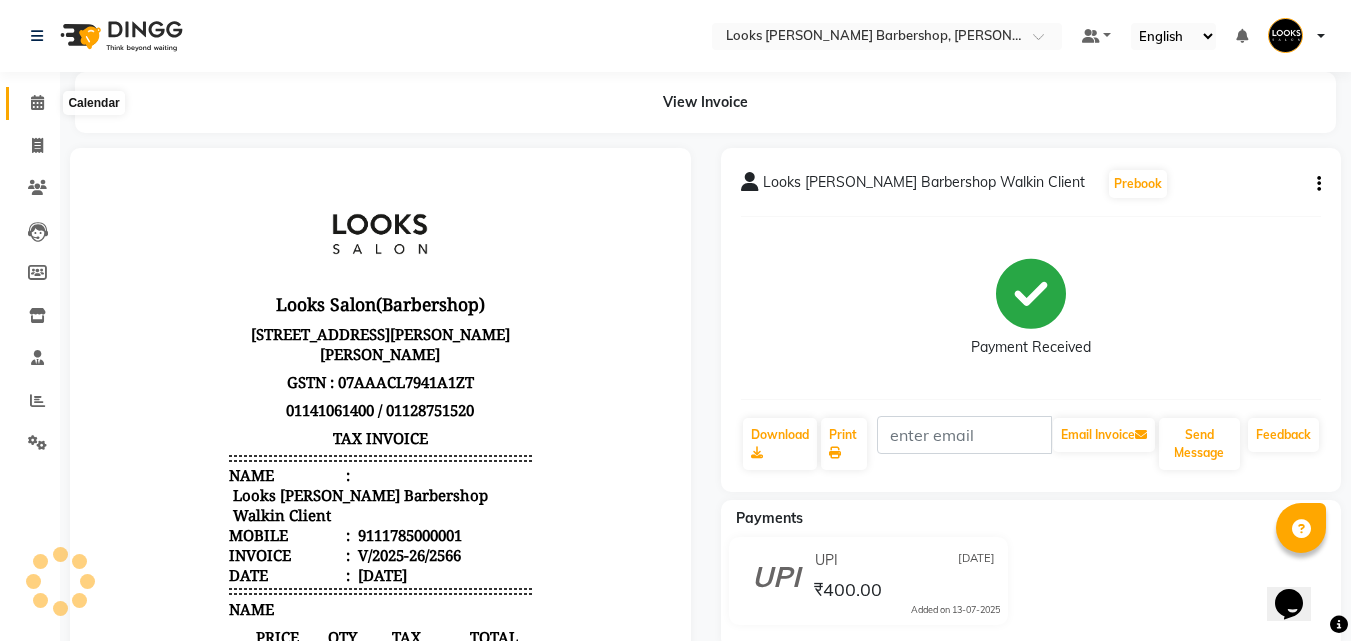 click on "Calendar" 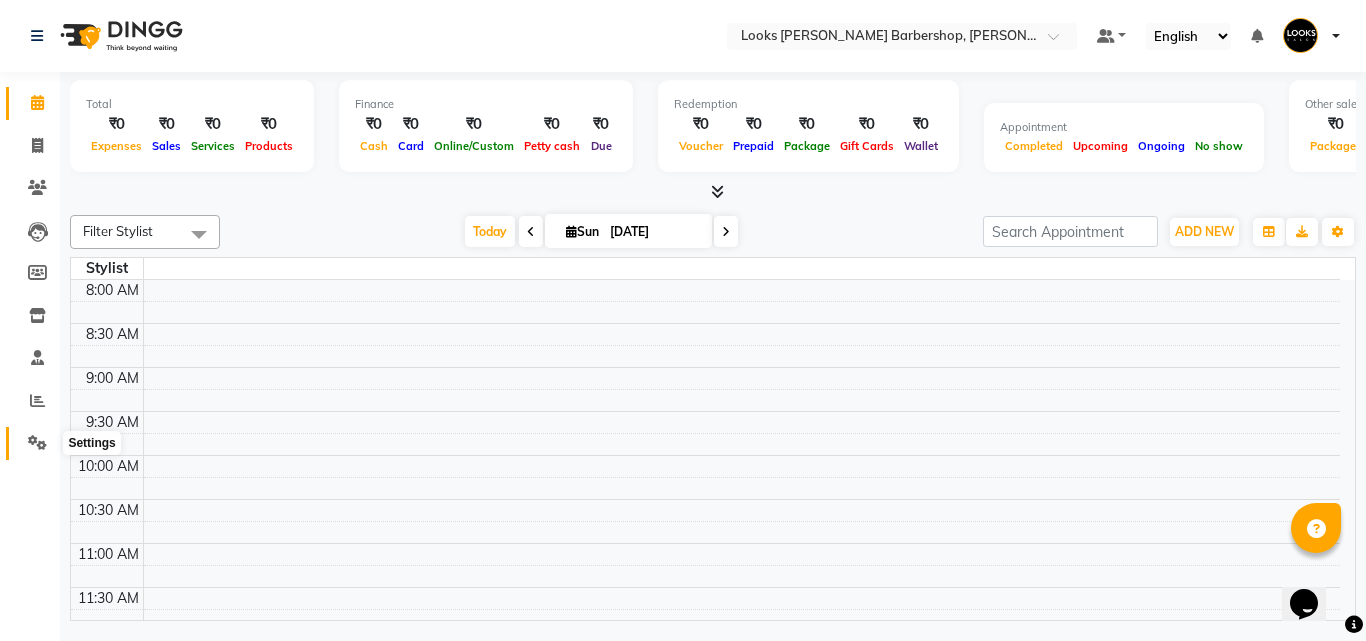 click 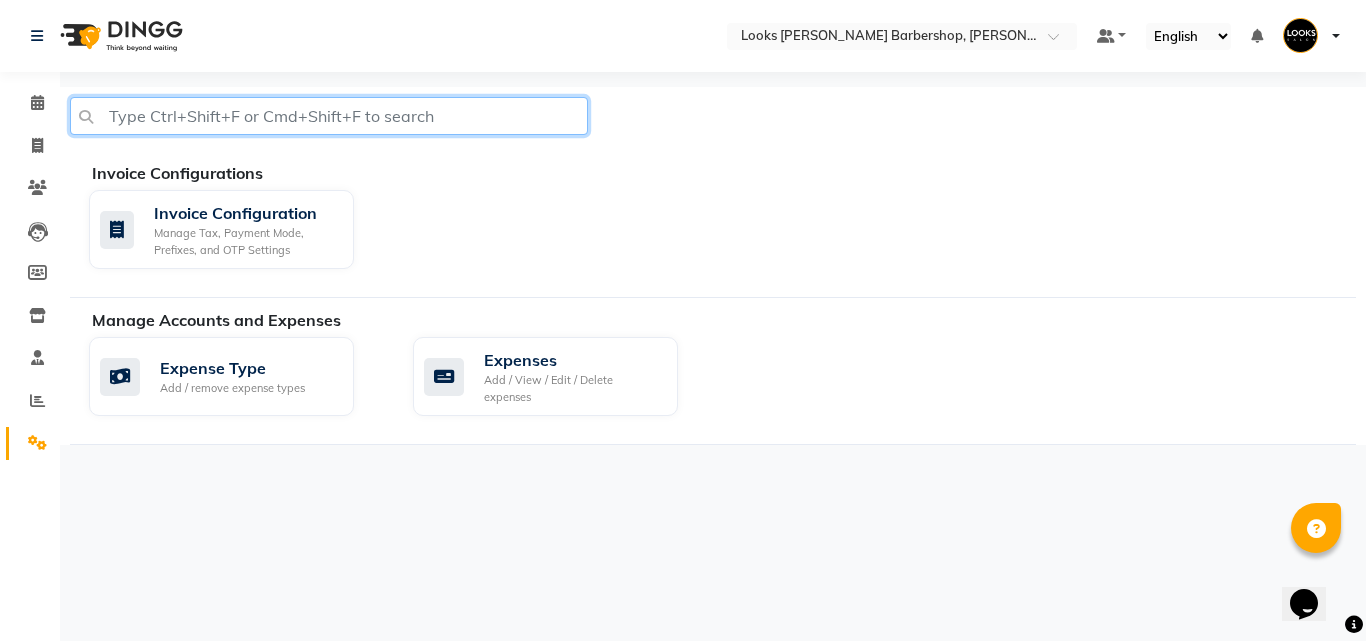 click 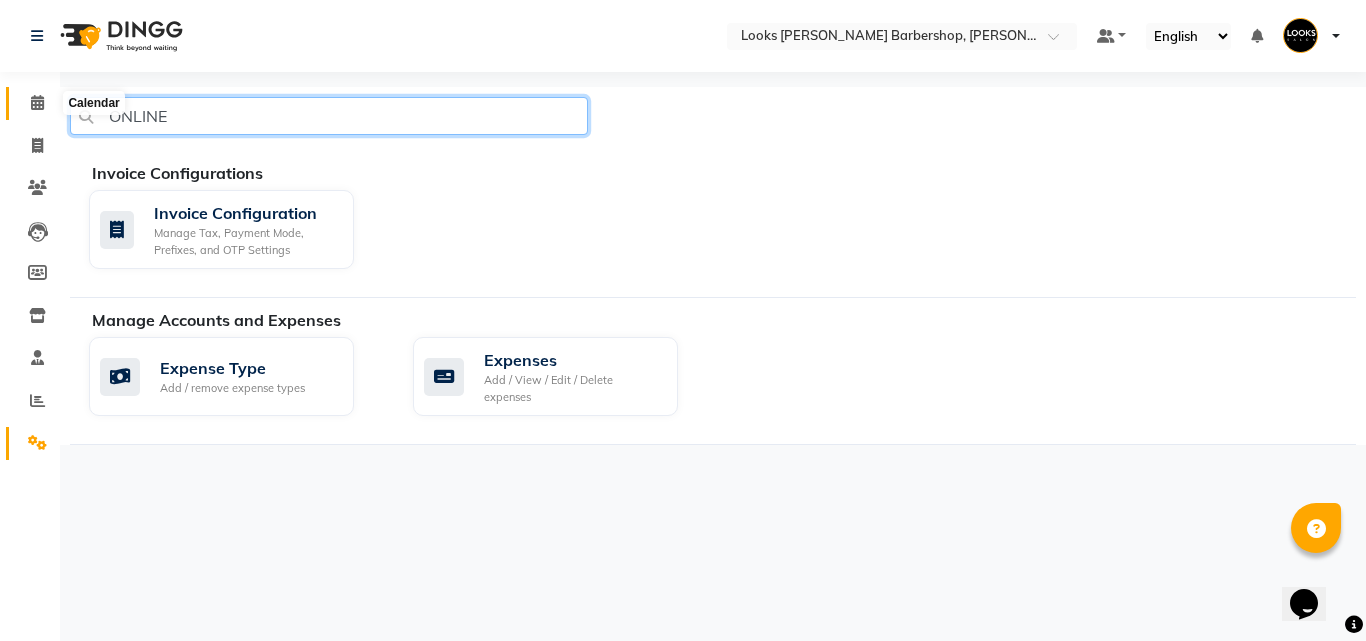 type on "ONLINE" 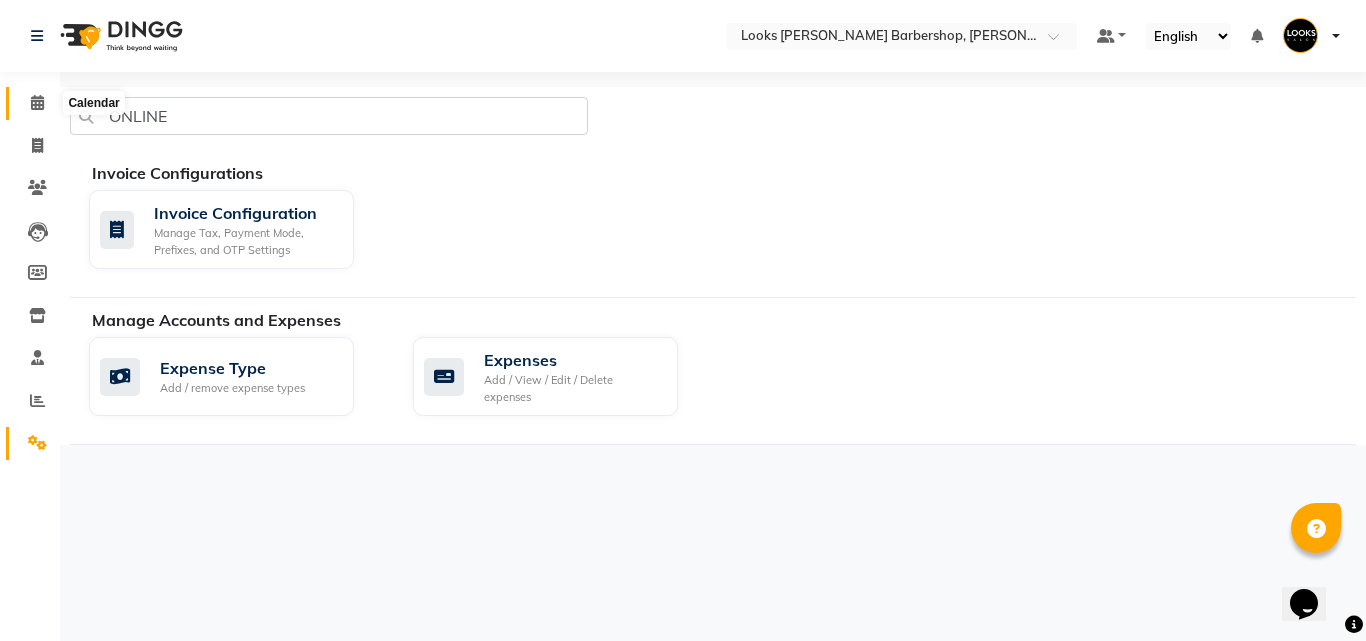 click 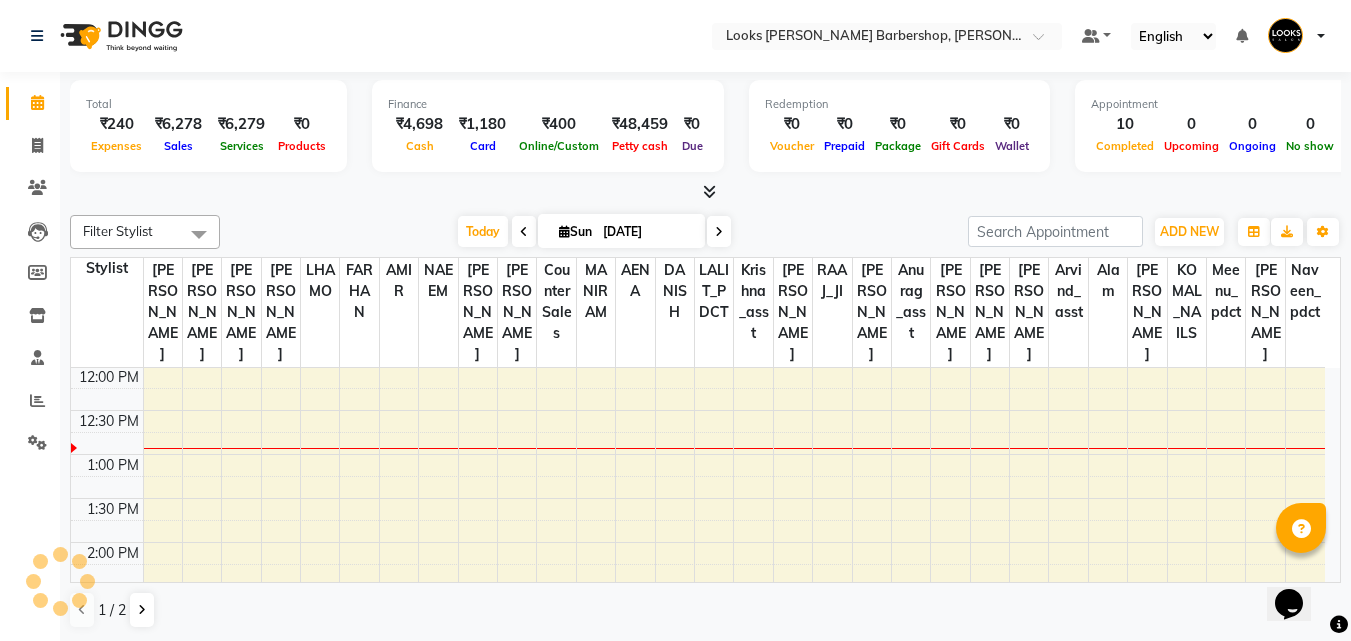 scroll, scrollTop: 0, scrollLeft: 0, axis: both 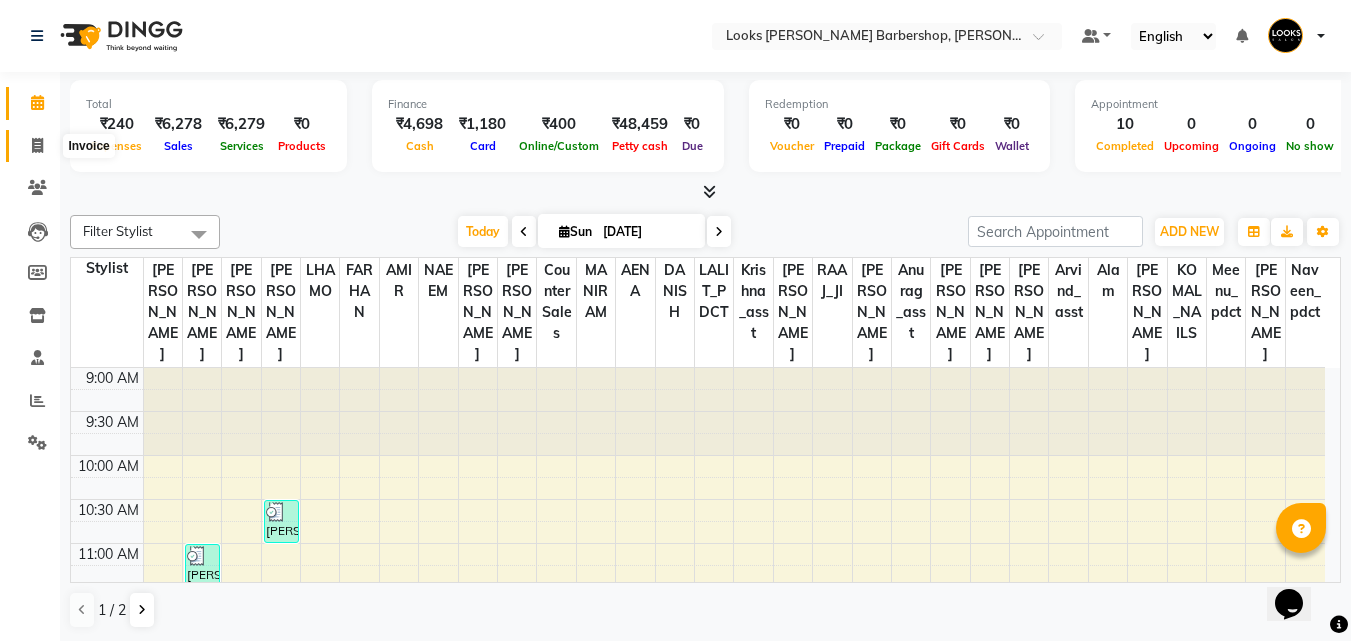 click 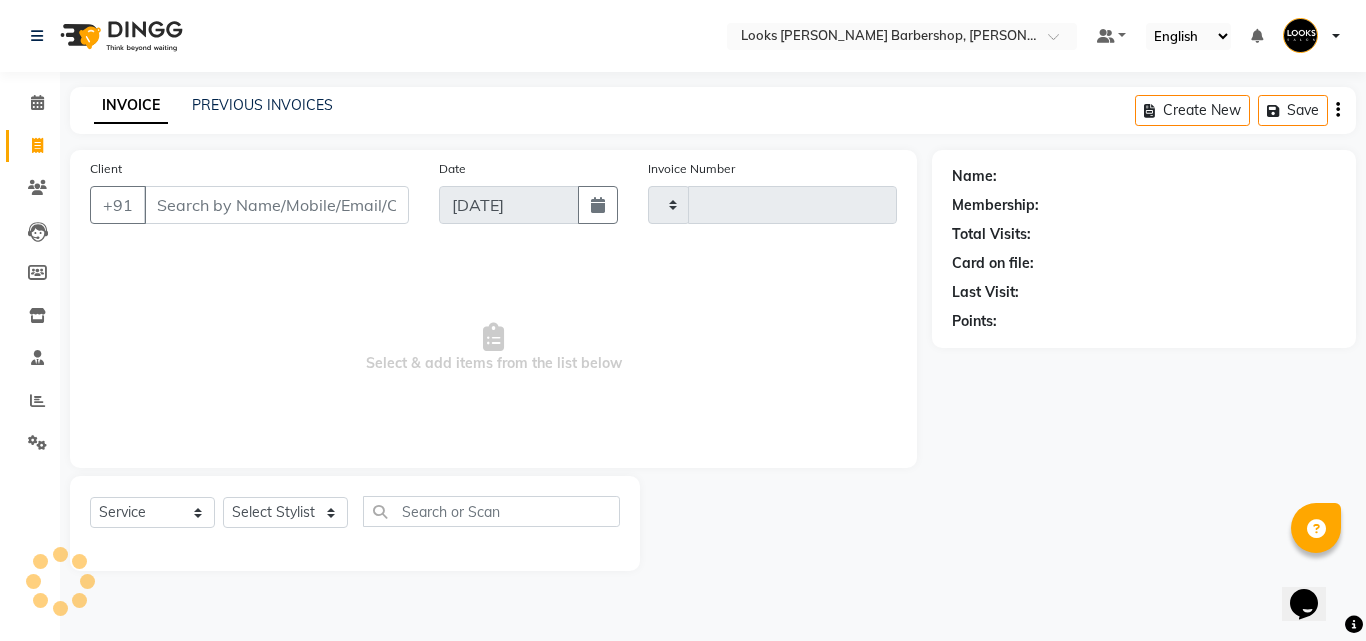 type on "2567" 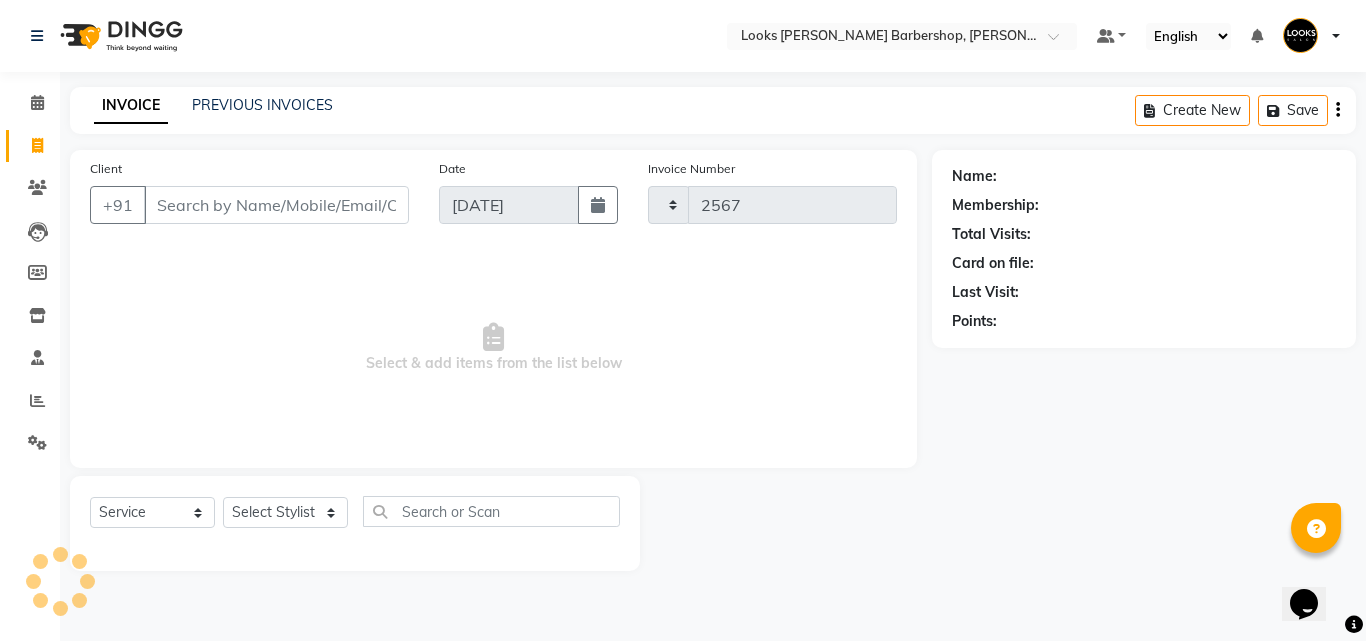 select on "4323" 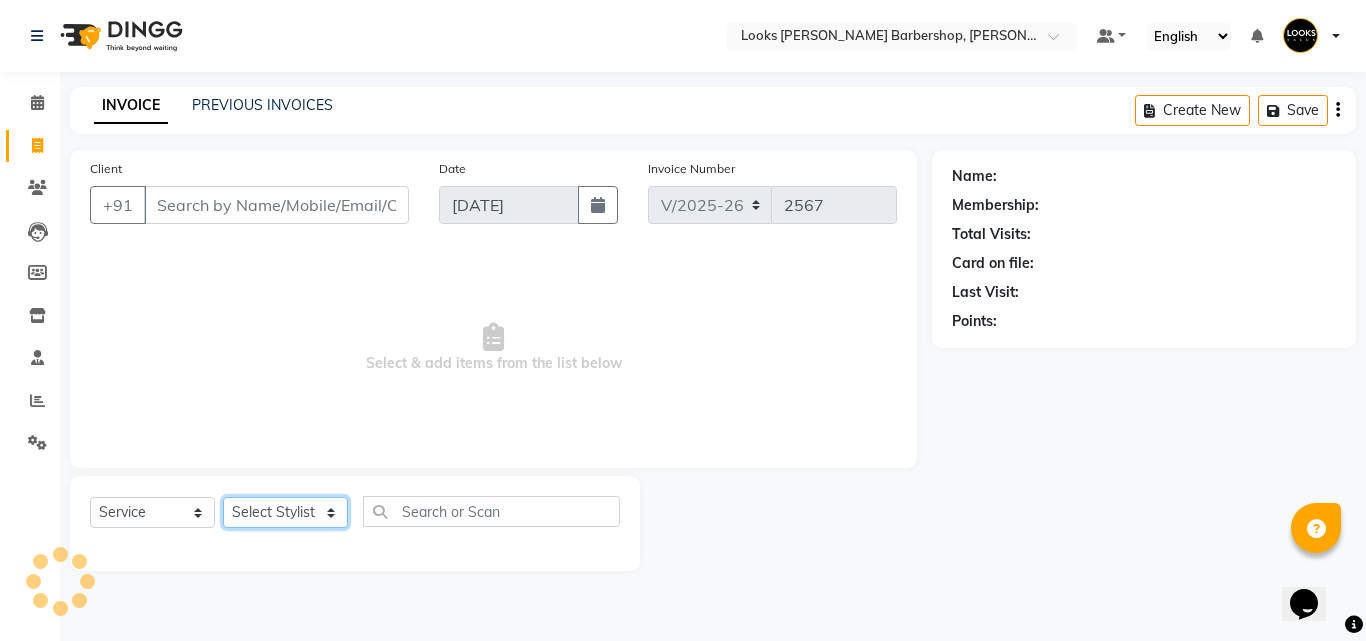 click on "Select Stylist" 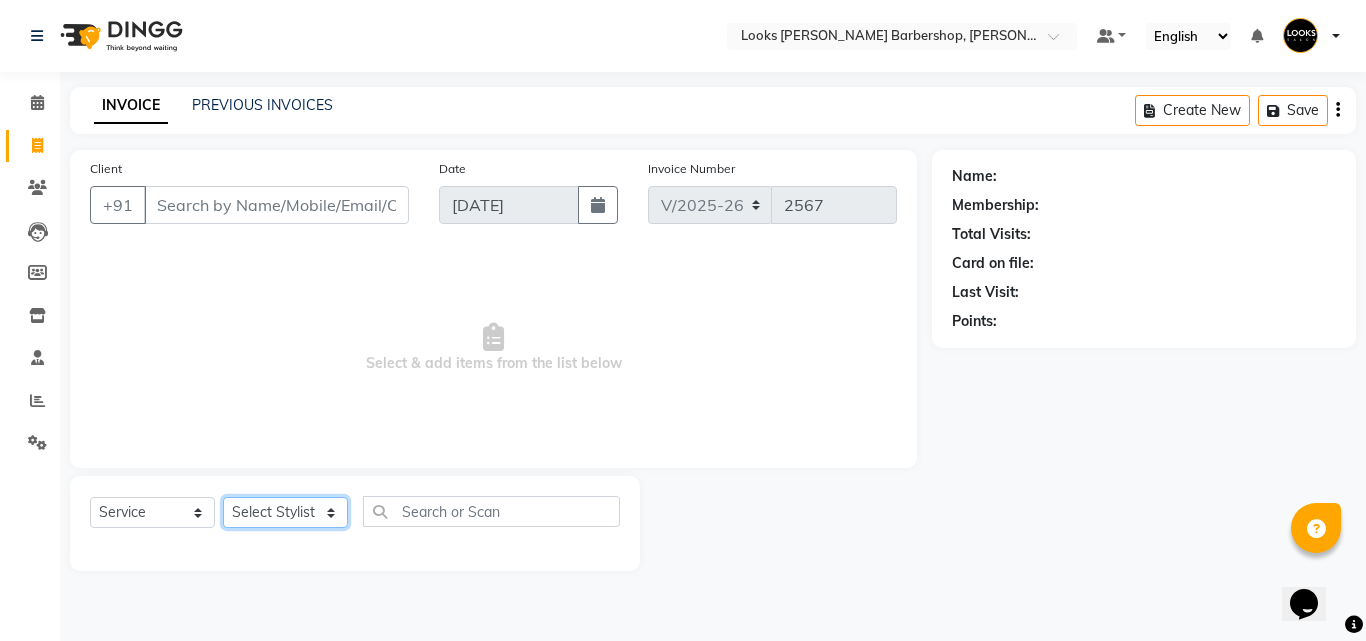 click on "Select Stylist" 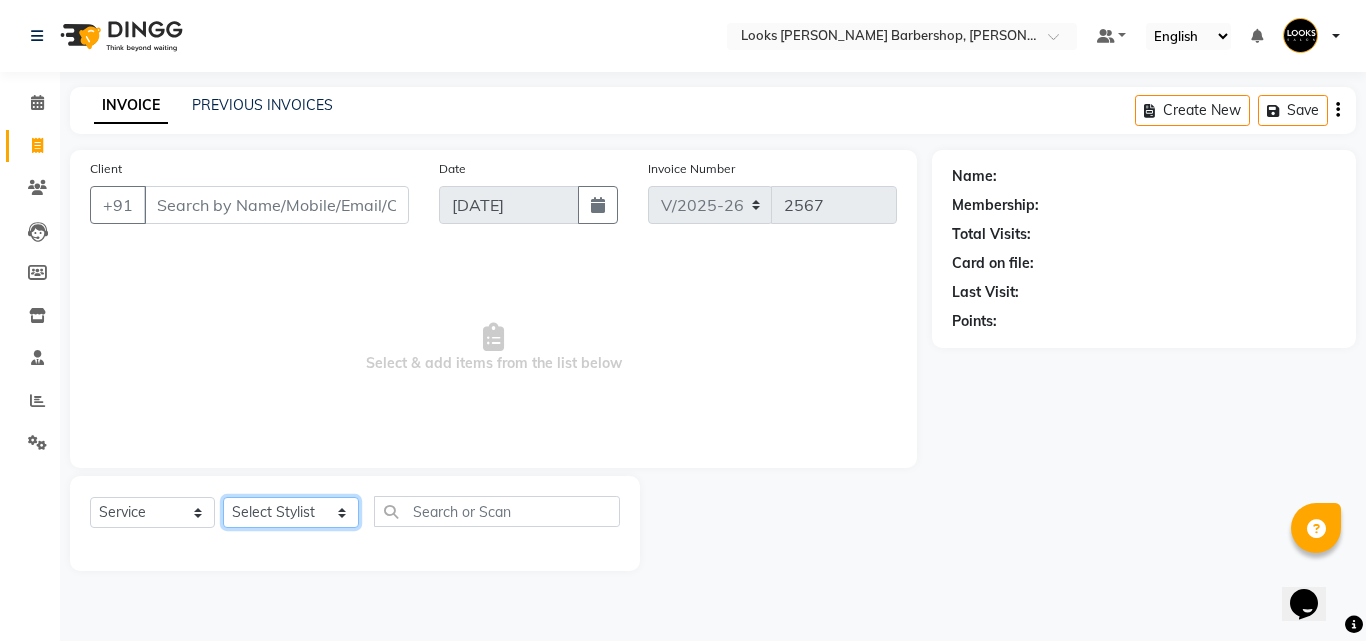 select on "23408" 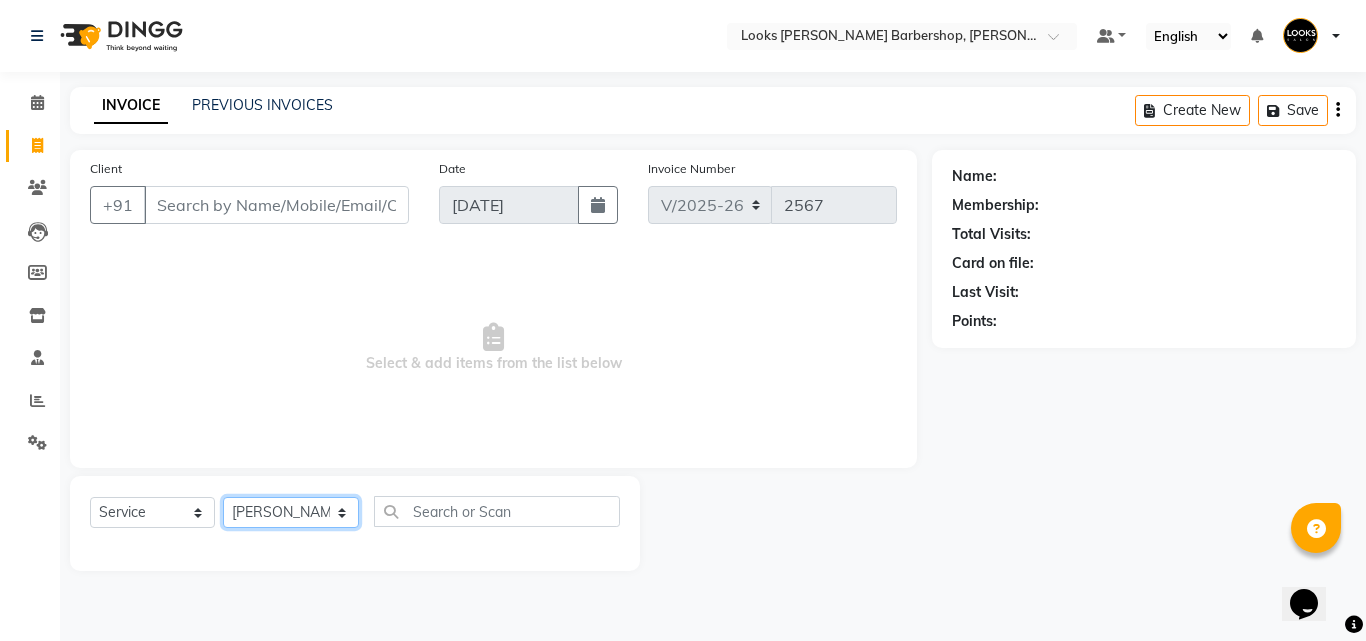 click on "Select Stylist [PERSON_NAME] AENA [PERSON_NAME] Amazon_Kart [PERSON_NAME] _asst Arvind_asst [PERSON_NAME]  Counter Sales DANISH [PERSON_NAME] [PERSON_NAME] RAI  KOMAL_NAILS Krishna_asst LALIT_PDCT LHAMO Looks_[DEMOGRAPHIC_DATA]_Section Looks_H.O_Store Looks [PERSON_NAME] Barbershop Looks_Kart [PERSON_NAME] [PERSON_NAME] [PERSON_NAME]  [PERSON_NAME]  Naveen_pdct [PERSON_NAME] [PERSON_NAME] RAAJ_JI raj ji RAM MURTI [PERSON_NAME]  [PERSON_NAME] SACHIN [PERSON_NAME] [PERSON_NAME] [PERSON_NAME] [PERSON_NAME] Sunny VIKRAM [PERSON_NAME]  [PERSON_NAME] ASSISTANT" 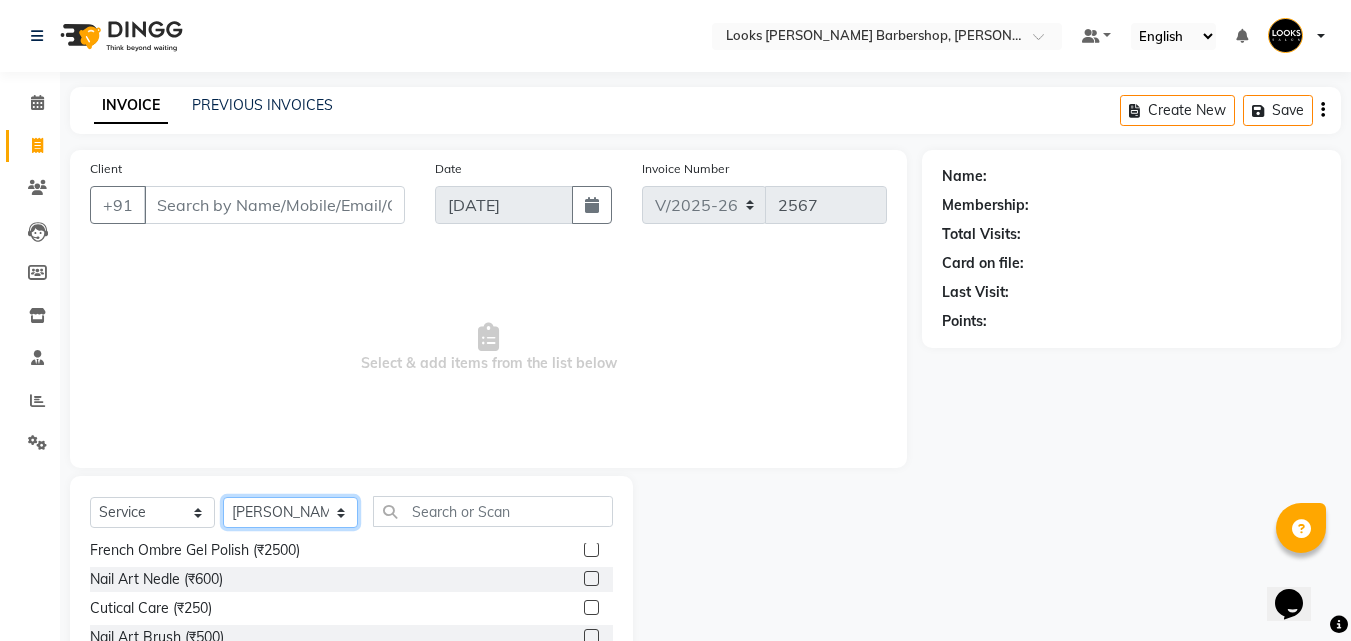 scroll, scrollTop: 0, scrollLeft: 0, axis: both 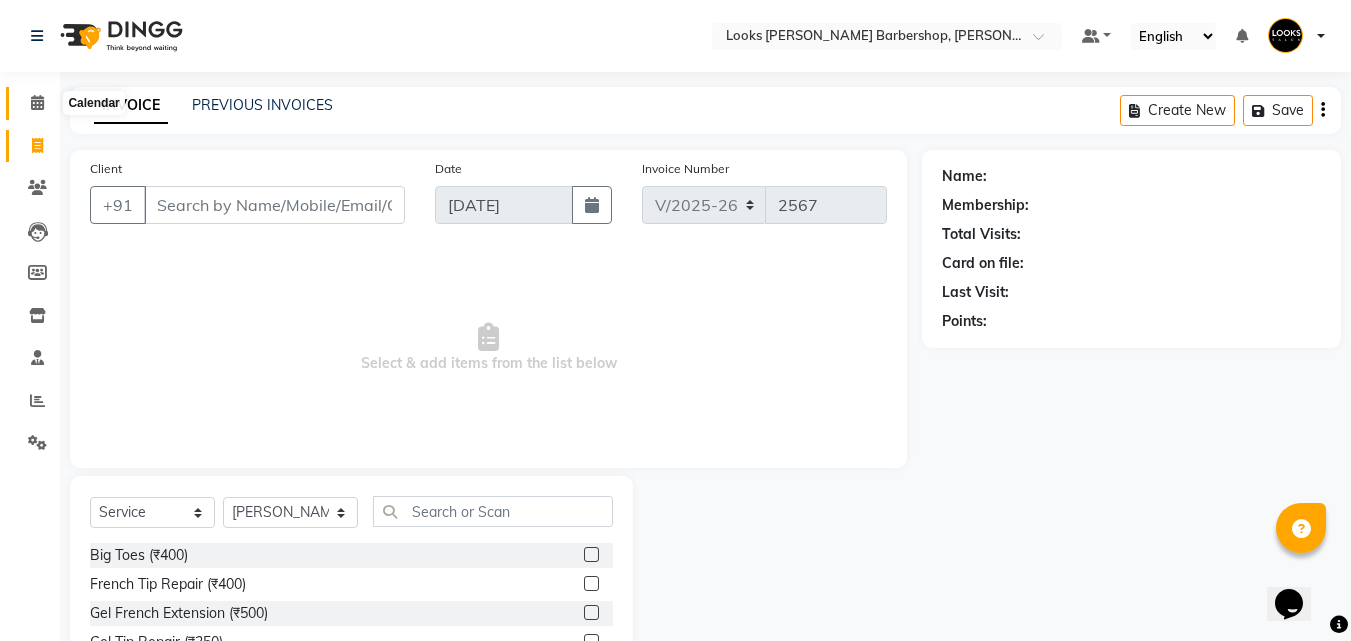 click 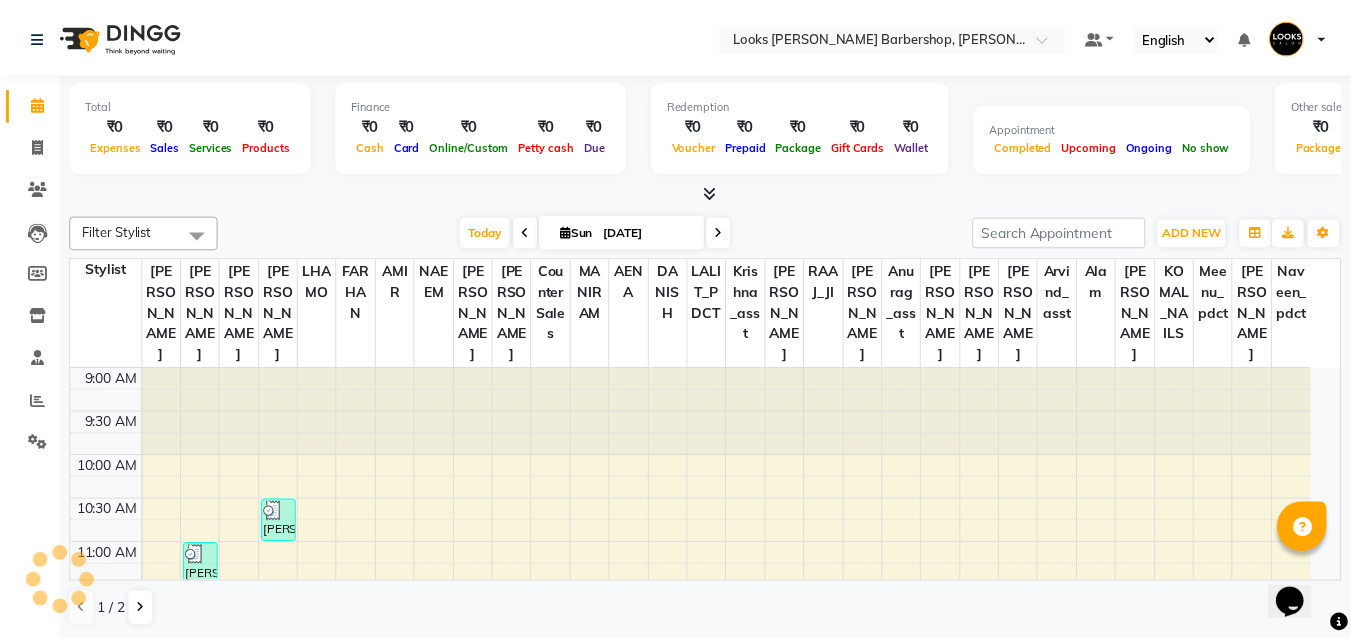 scroll, scrollTop: 0, scrollLeft: 0, axis: both 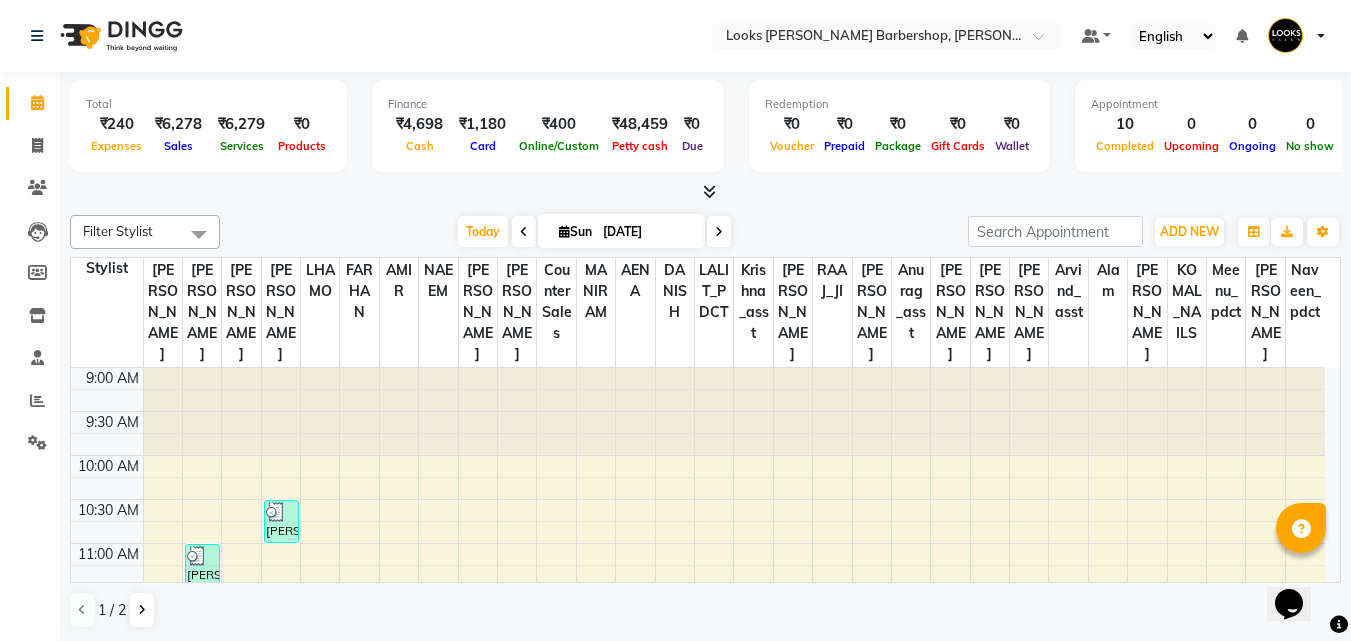 click 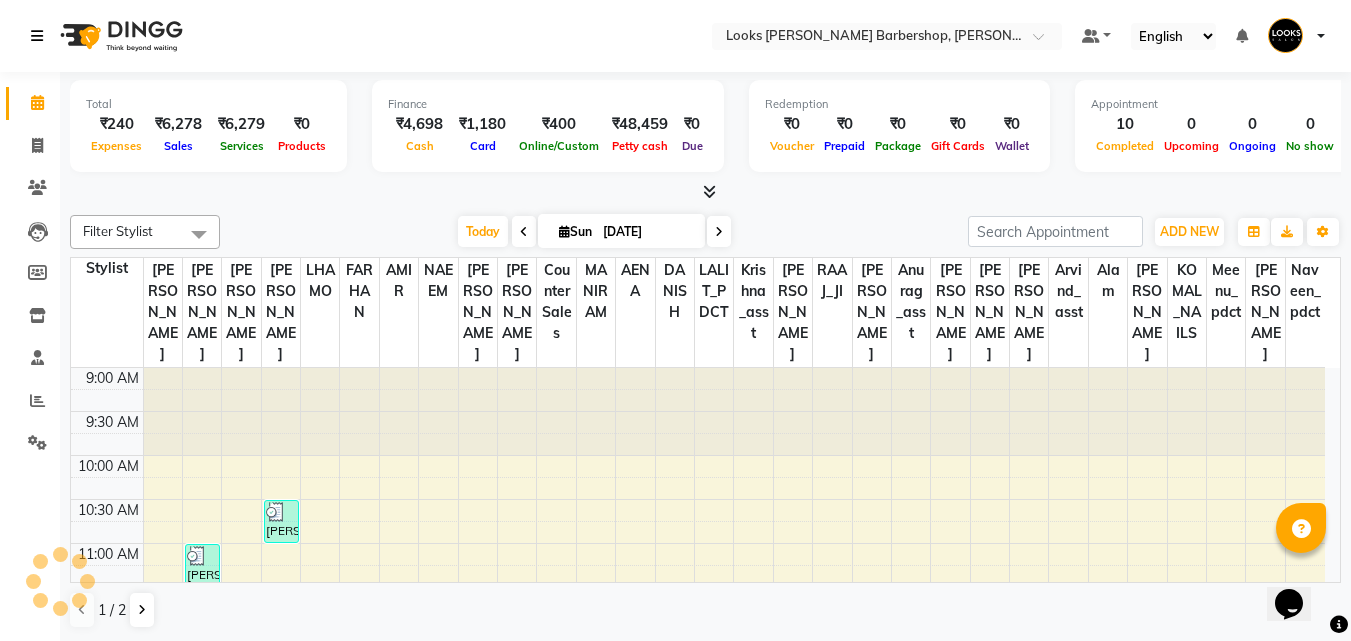 click at bounding box center (37, 36) 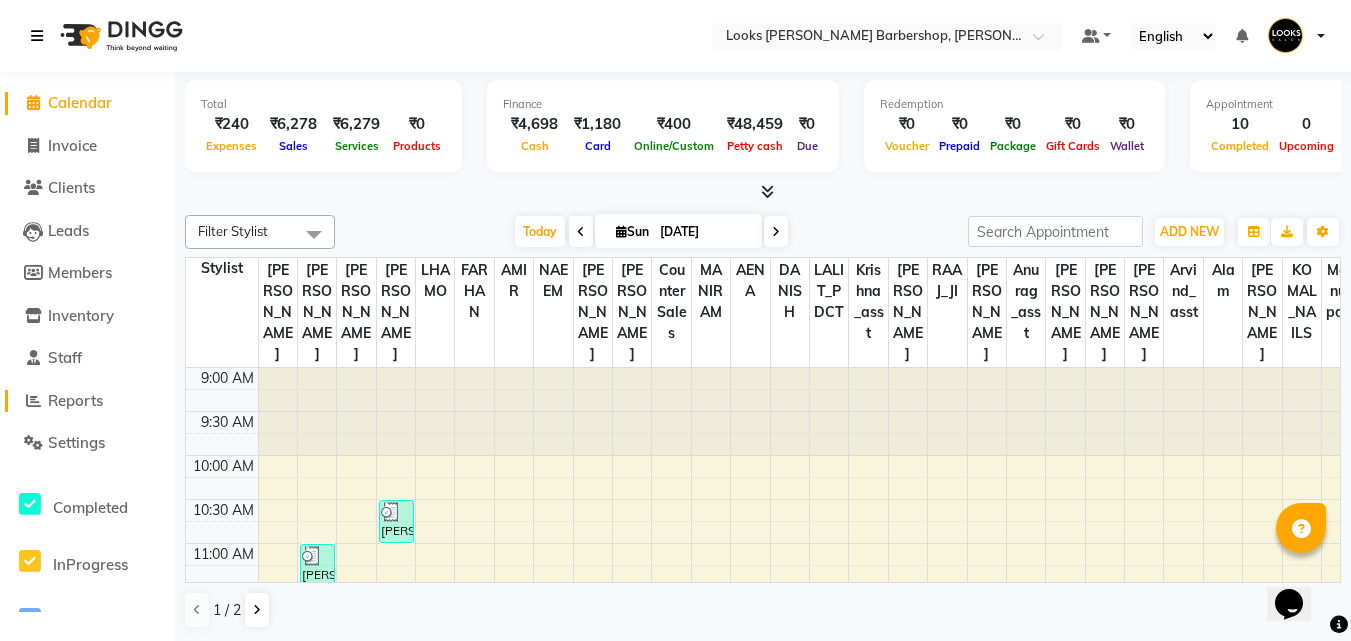 scroll, scrollTop: 495, scrollLeft: 0, axis: vertical 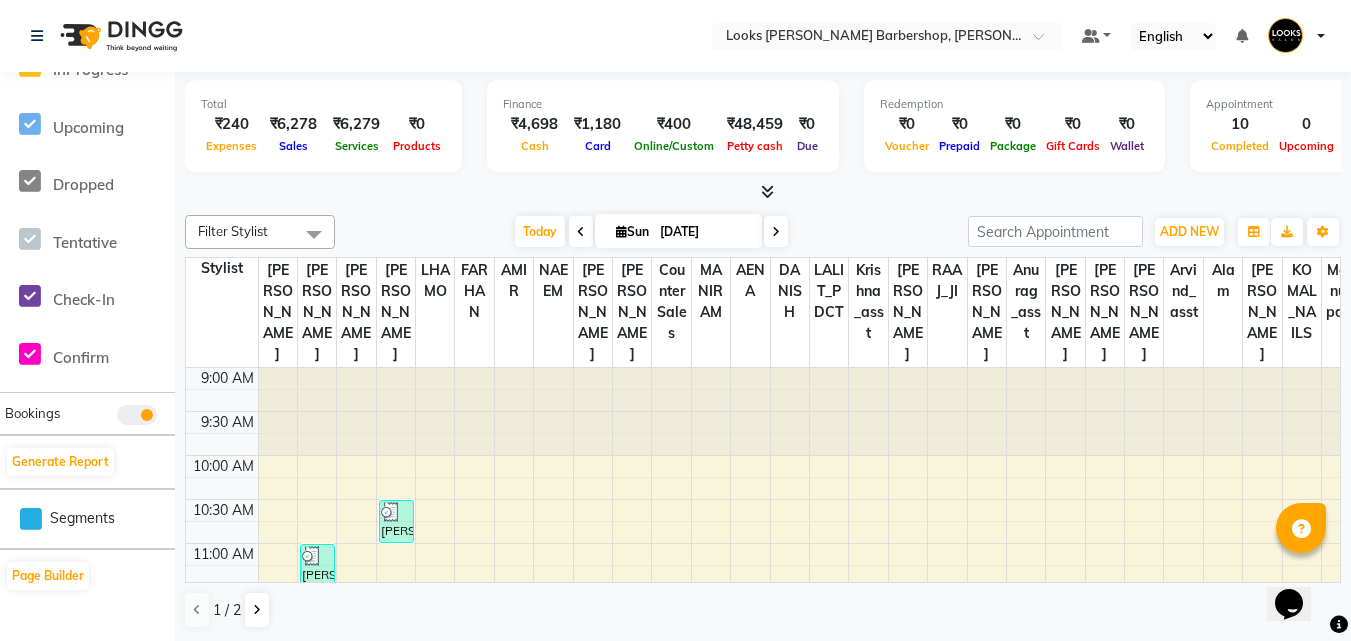 click on "Select Location × Looks [PERSON_NAME] Barbershop, [PERSON_NAME] Default Panel My Panel English ENGLISH Español العربية मराठी हिंदी ગુજરાતી தமிழ் 中文 Notifications nothing to show Manage Profile Change Password Sign out  Version:3.15.4" 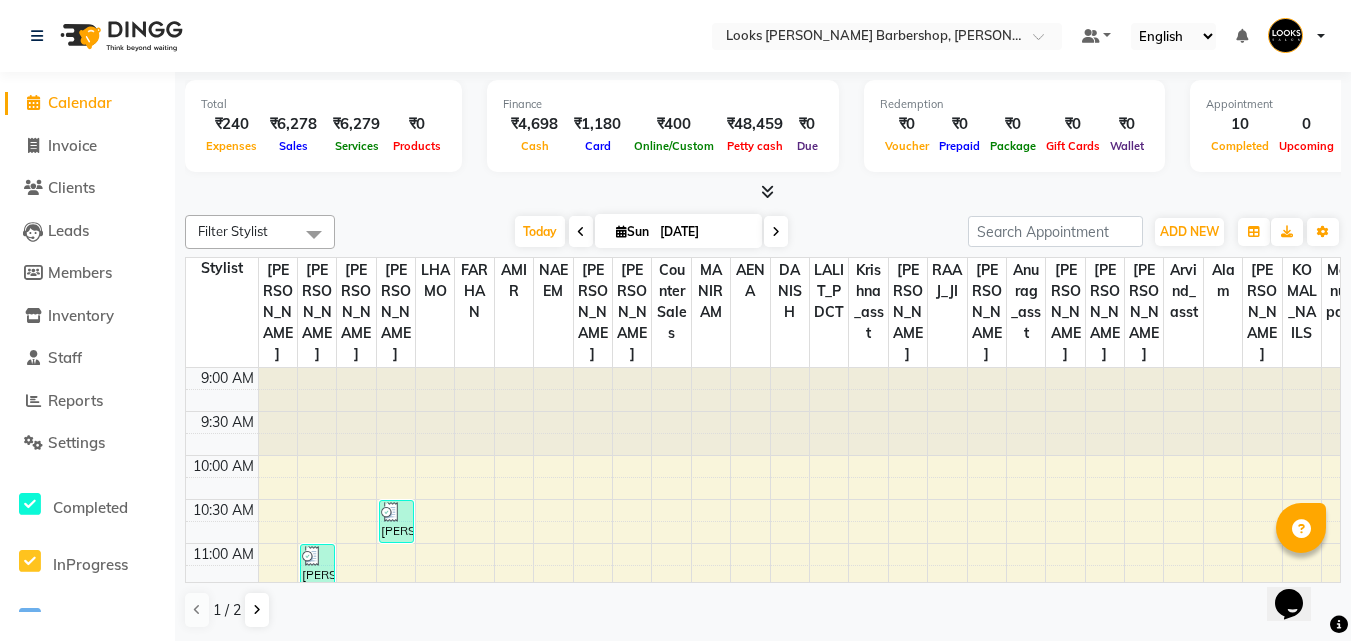 drag, startPoint x: 63, startPoint y: 106, endPoint x: 74, endPoint y: 98, distance: 13.601471 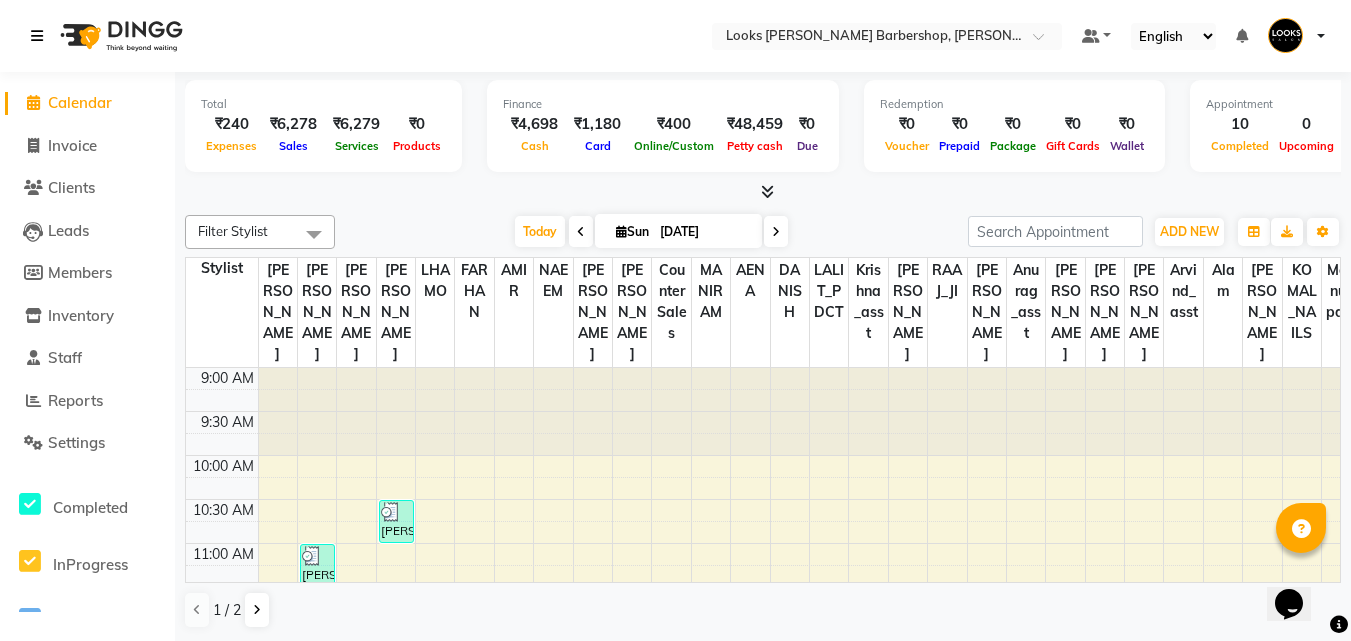 click at bounding box center [41, 36] 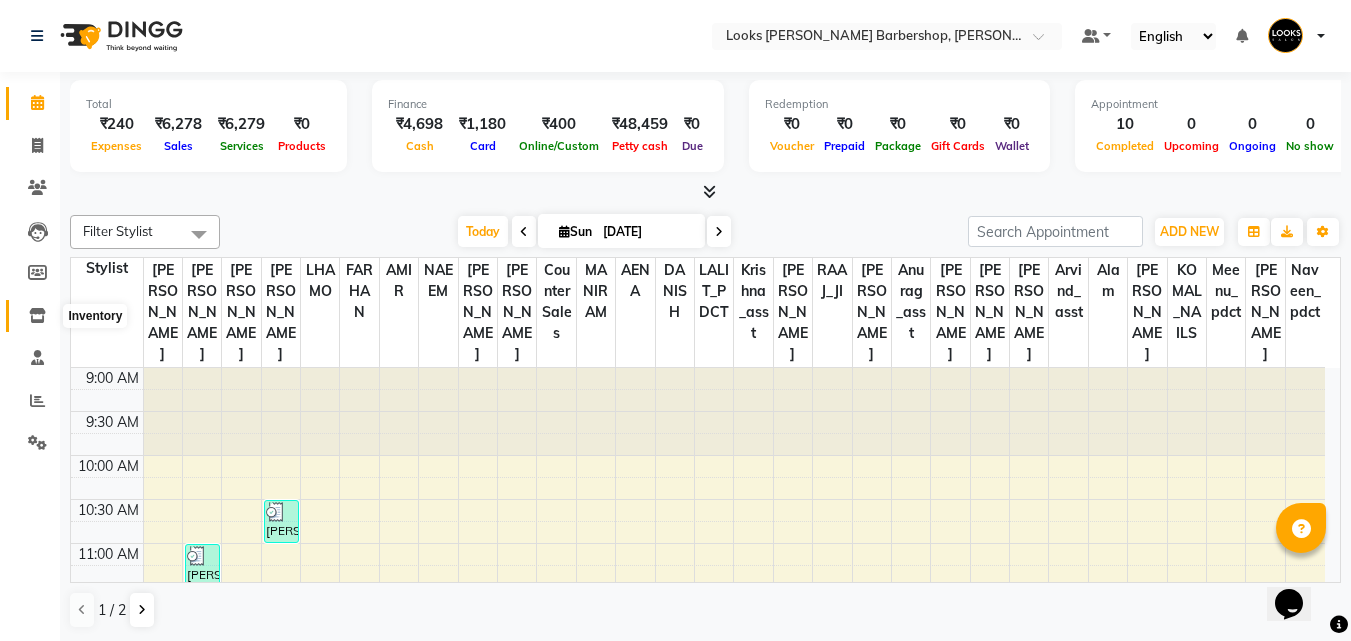 click 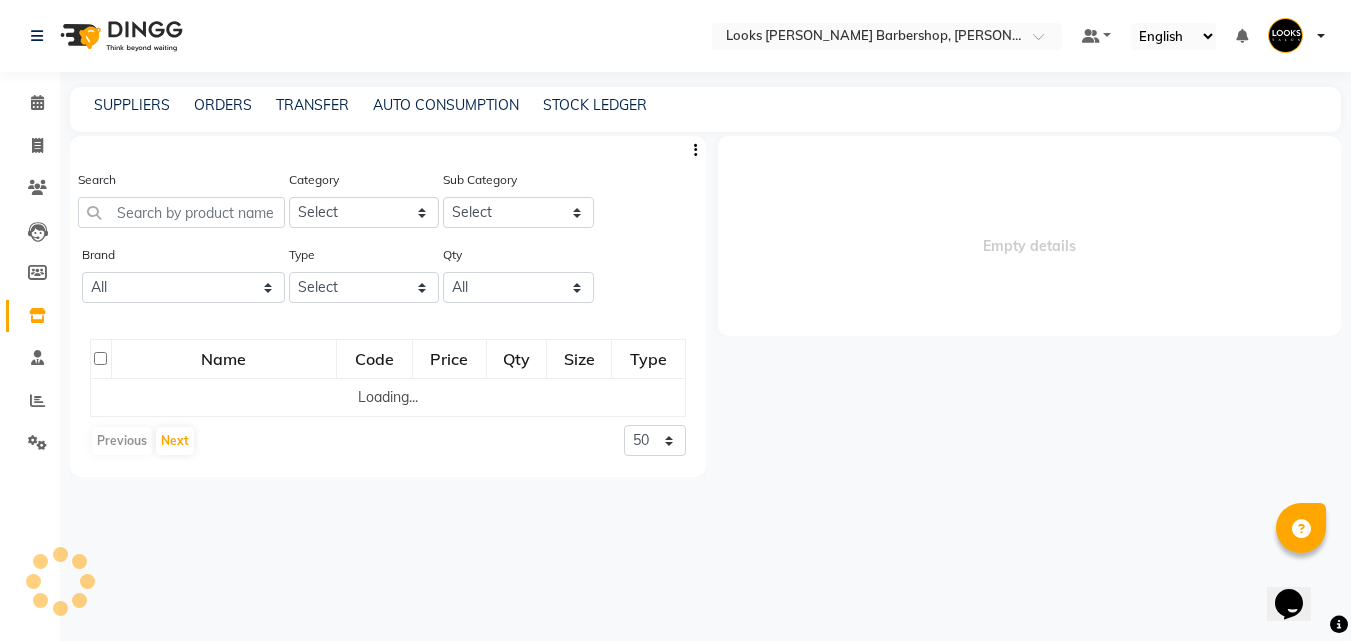 select 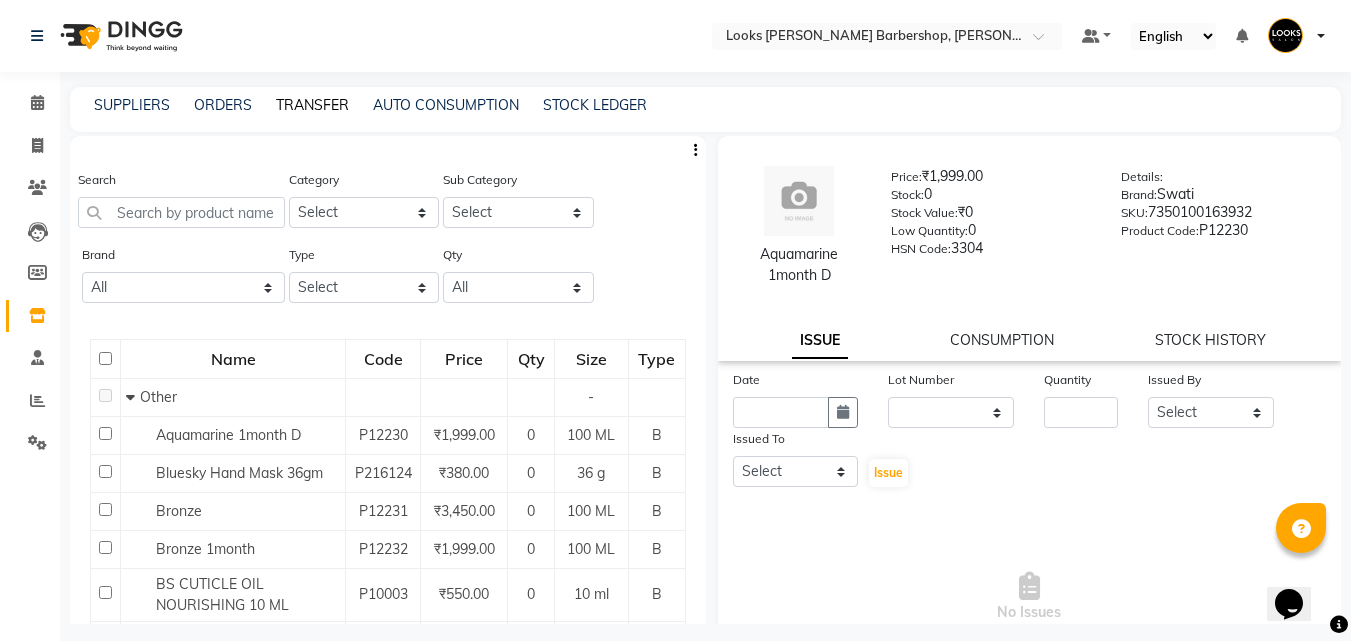 click on "SUPPLIERS ORDERS TRANSFER AUTO CONSUMPTION STOCK LEDGER" 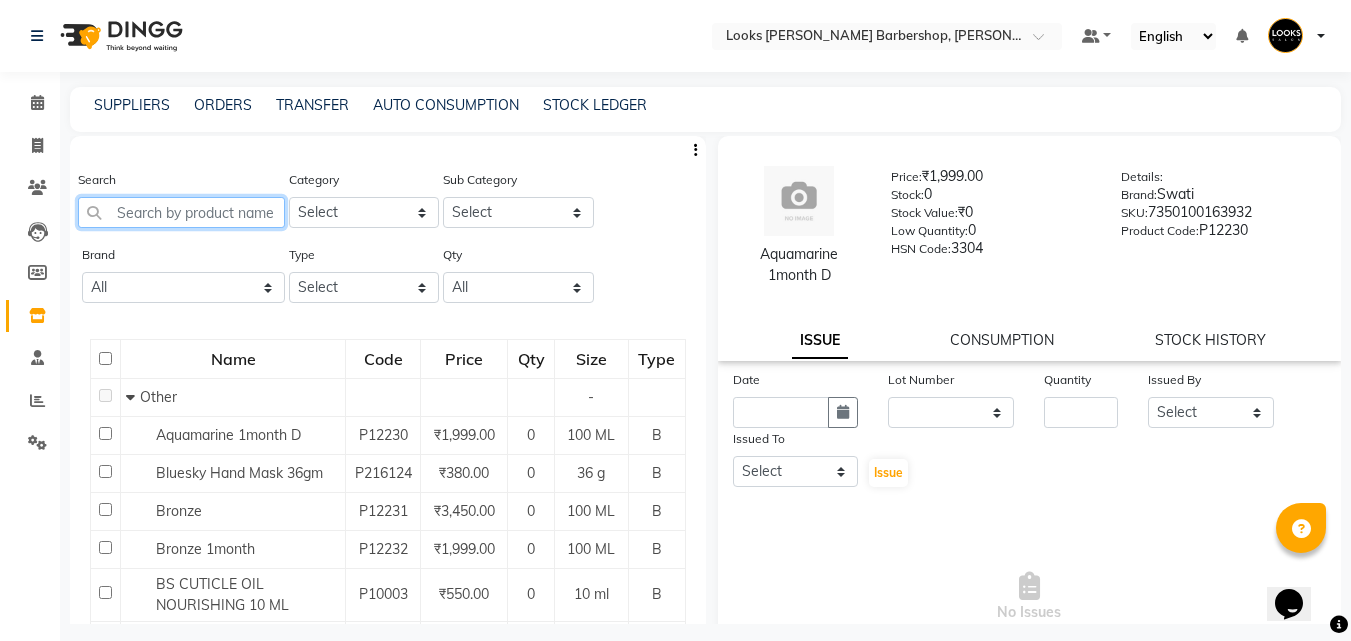 click 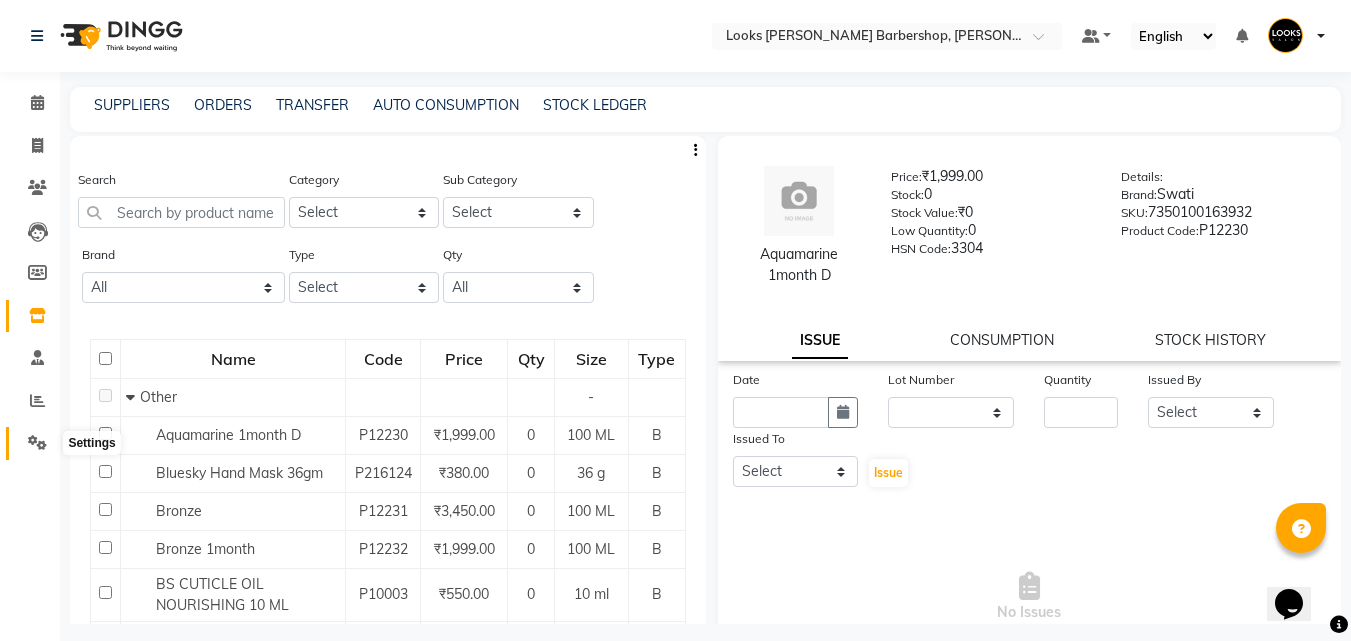 click 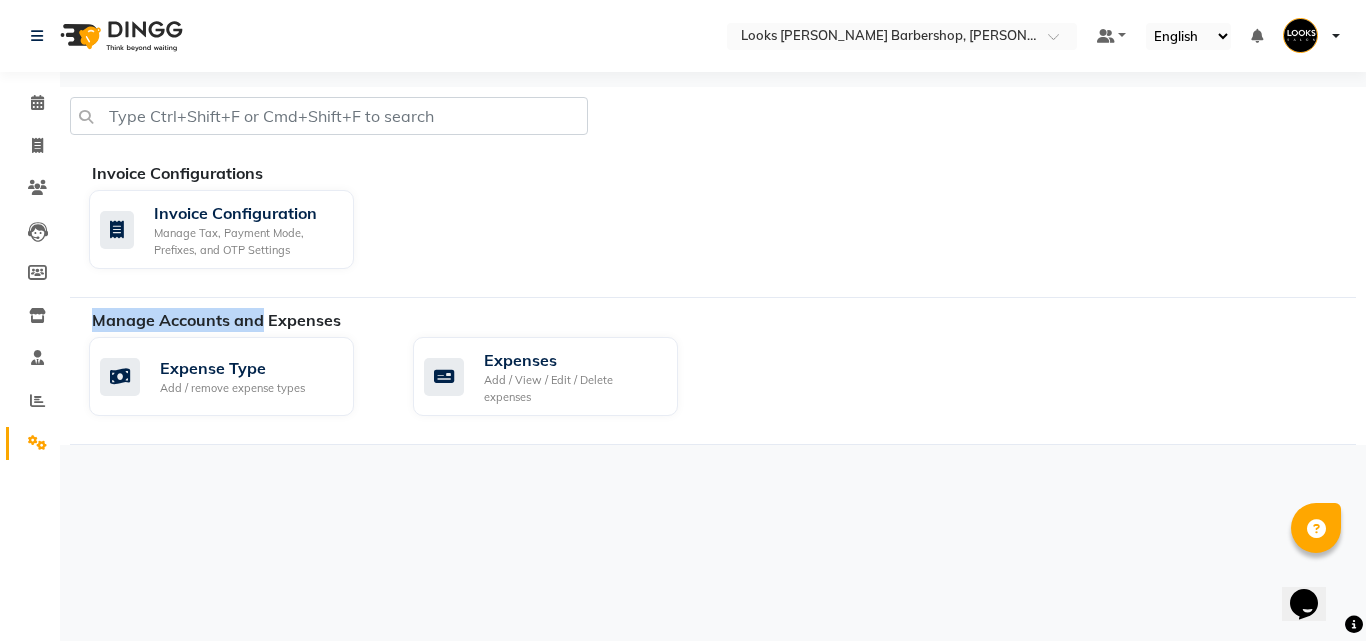 drag, startPoint x: 253, startPoint y: 291, endPoint x: 254, endPoint y: 303, distance: 12.0415945 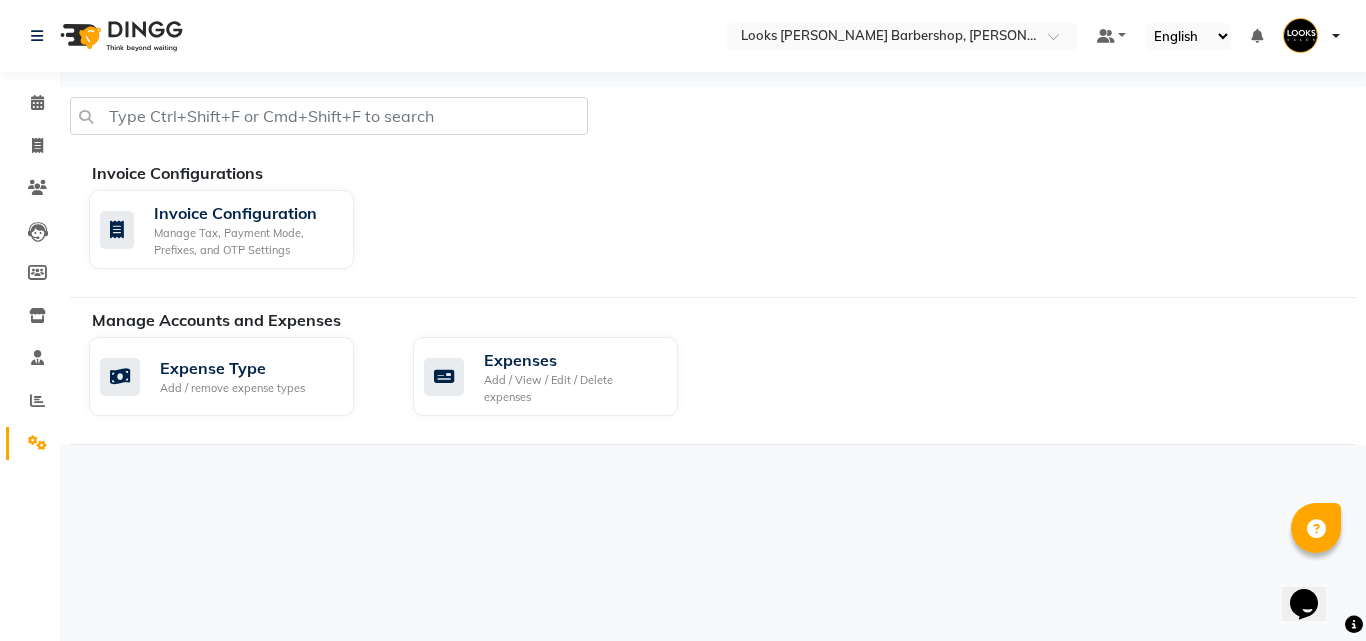 click on "Manage Accounts and Expenses" 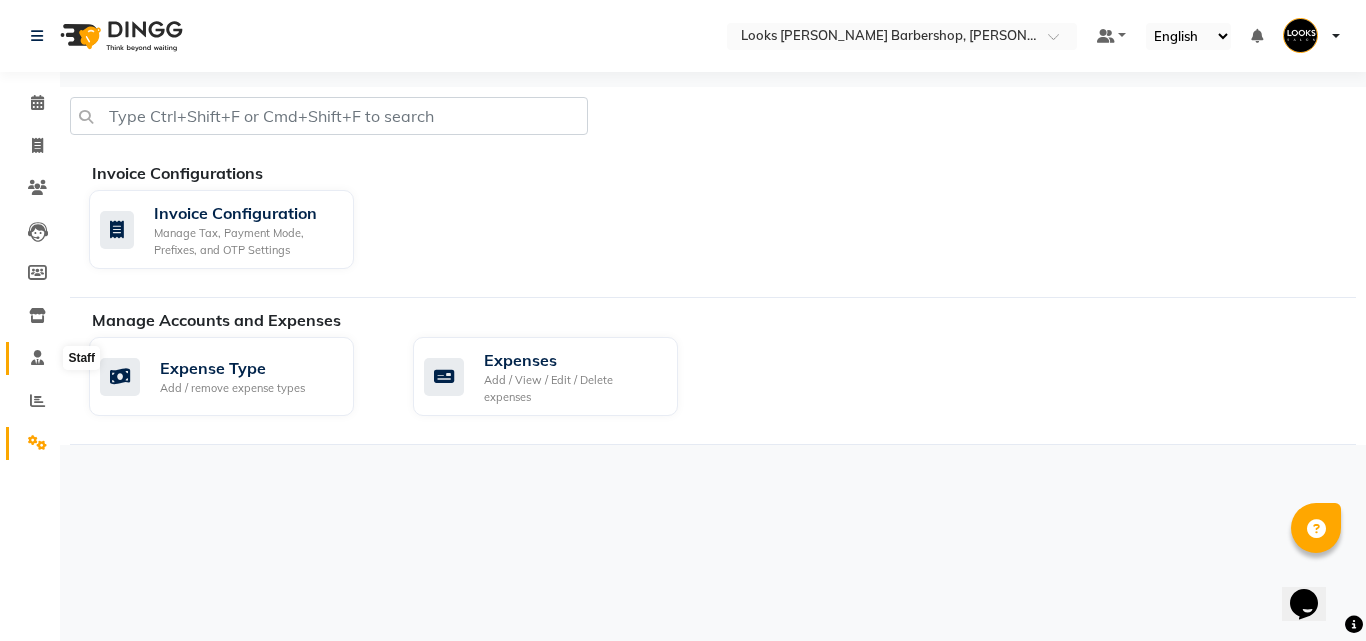 click 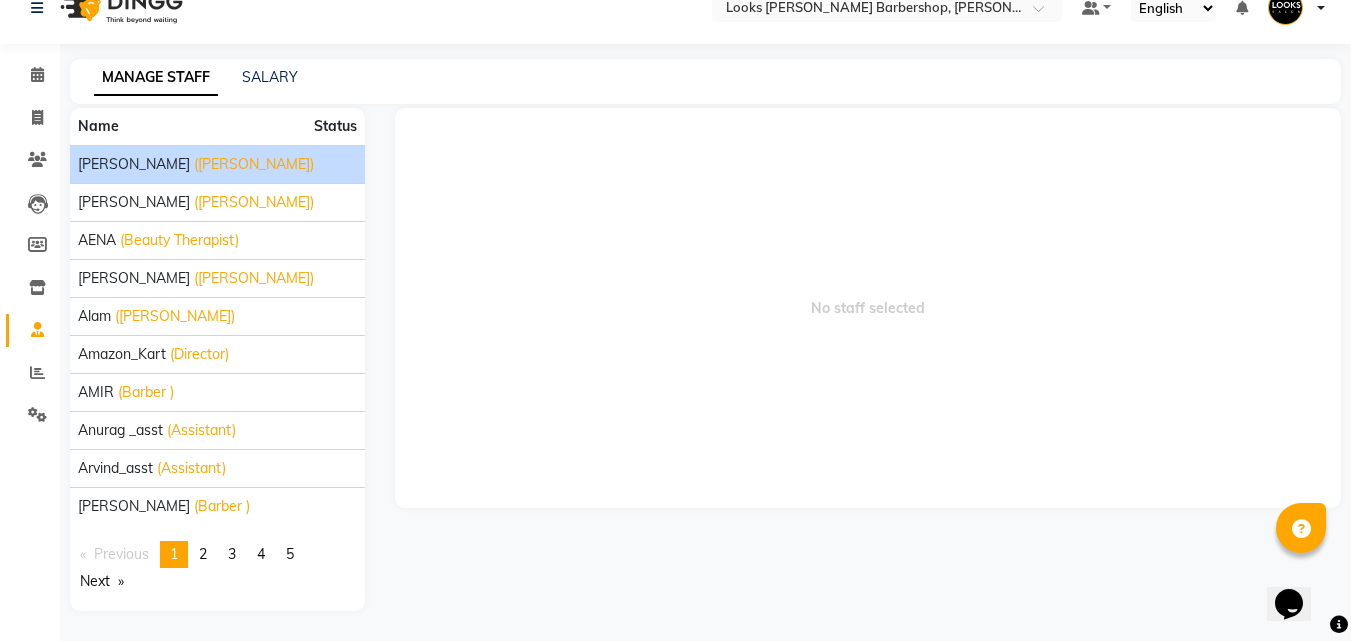 scroll, scrollTop: 0, scrollLeft: 0, axis: both 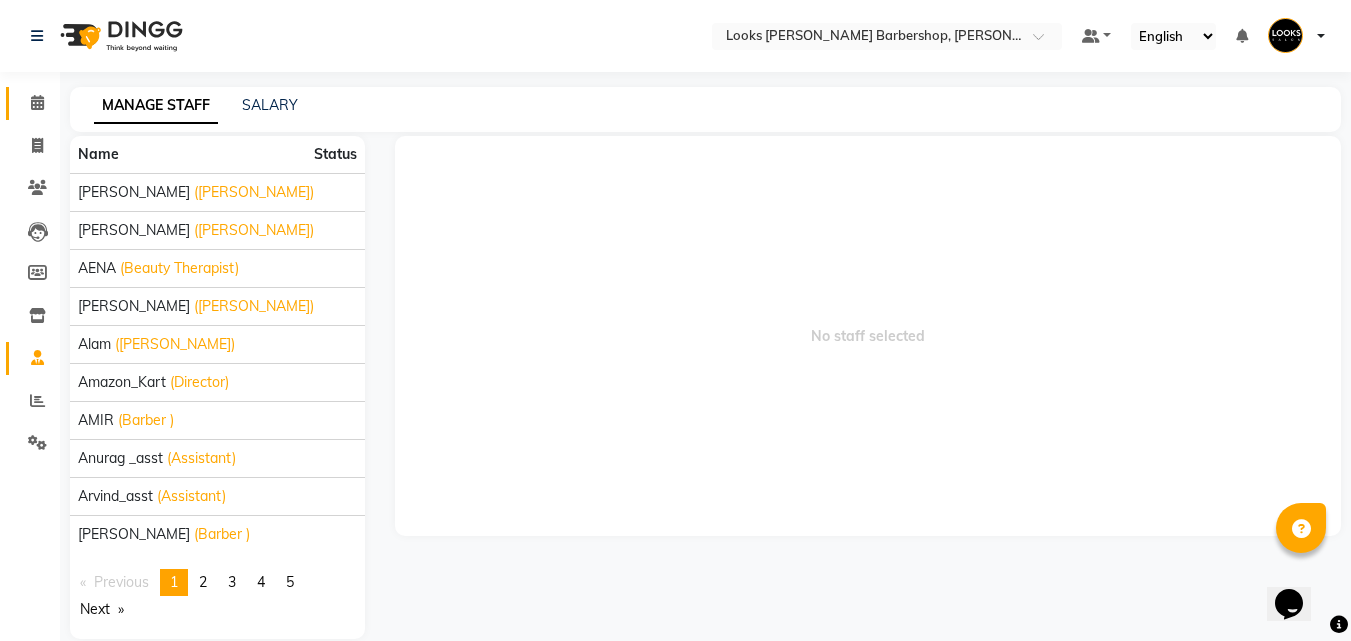 click on "Calendar" 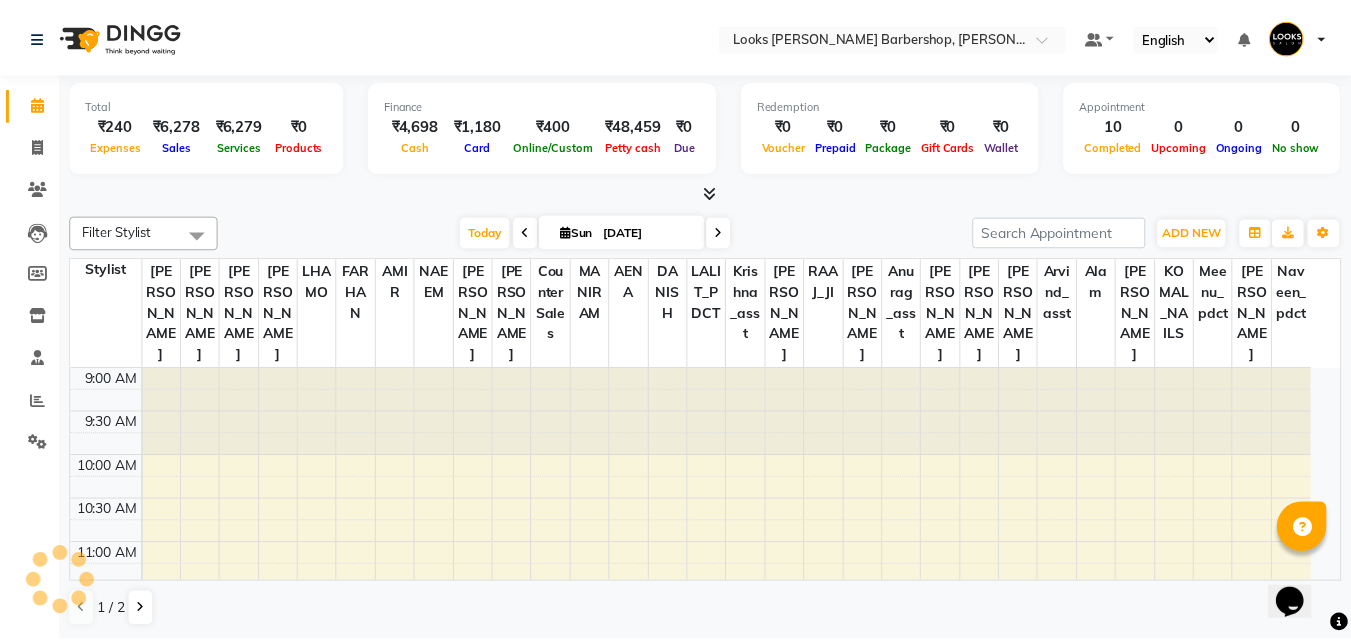 scroll, scrollTop: 0, scrollLeft: 0, axis: both 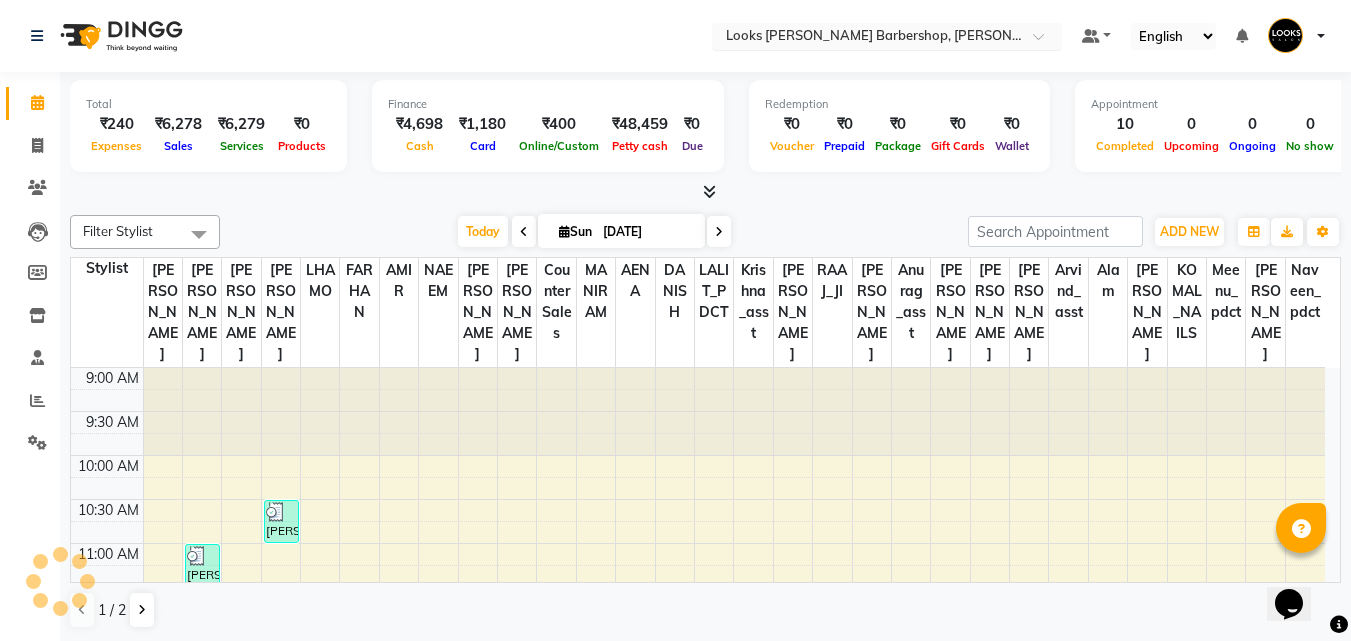 click at bounding box center (1045, 42) 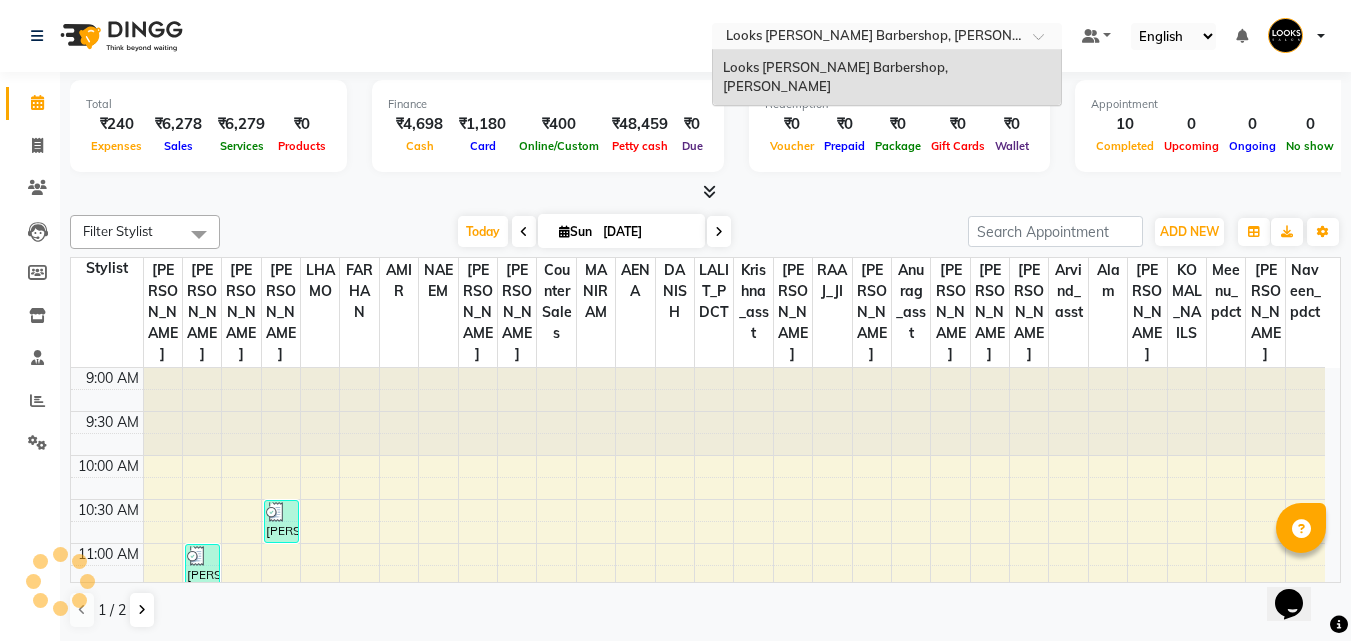click at bounding box center [1045, 42] 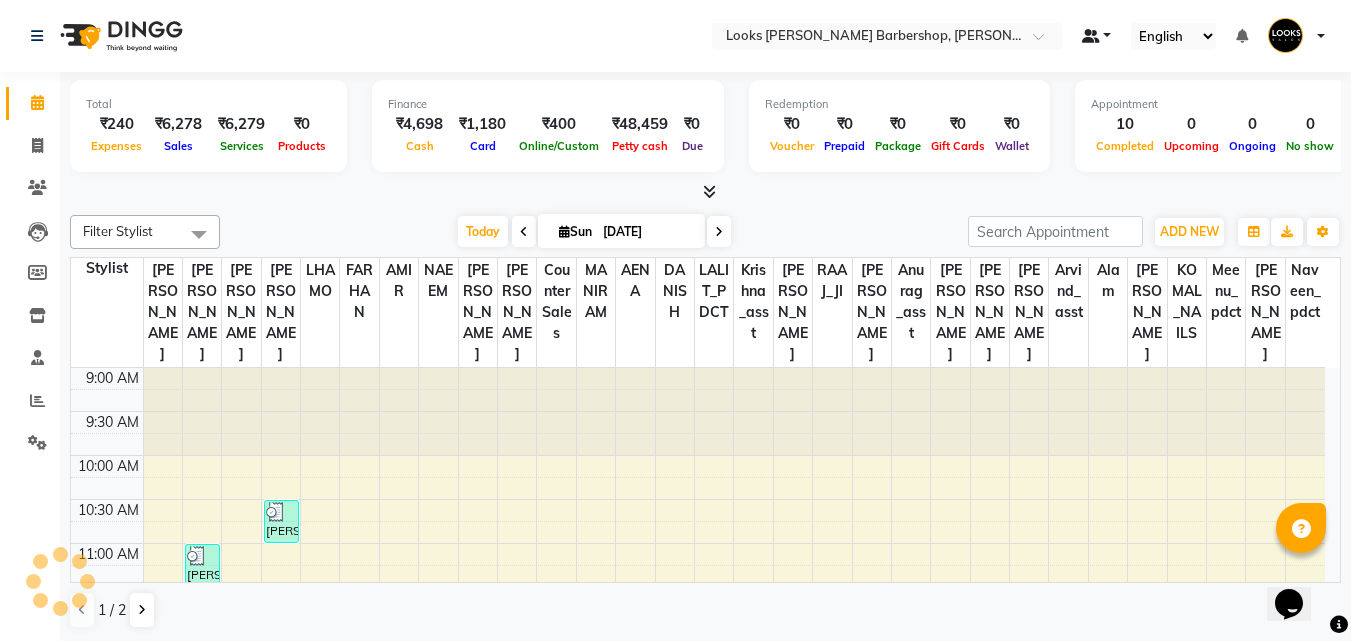 click at bounding box center (1091, 36) 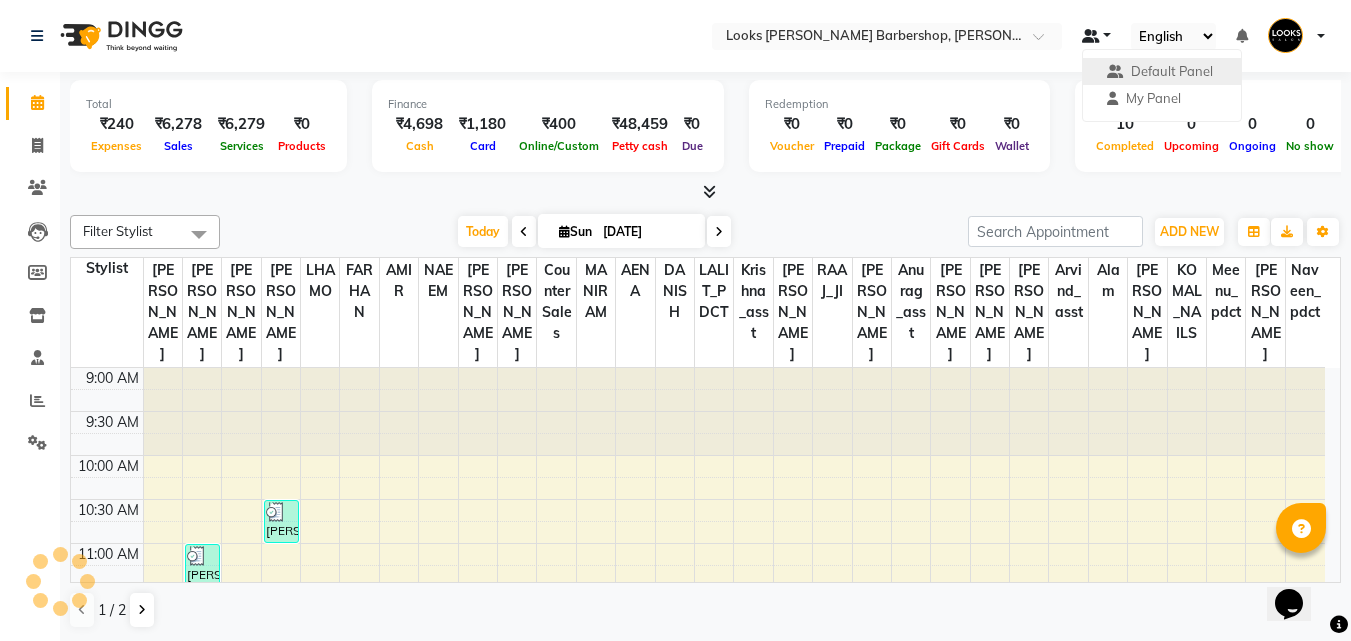 click at bounding box center (1091, 36) 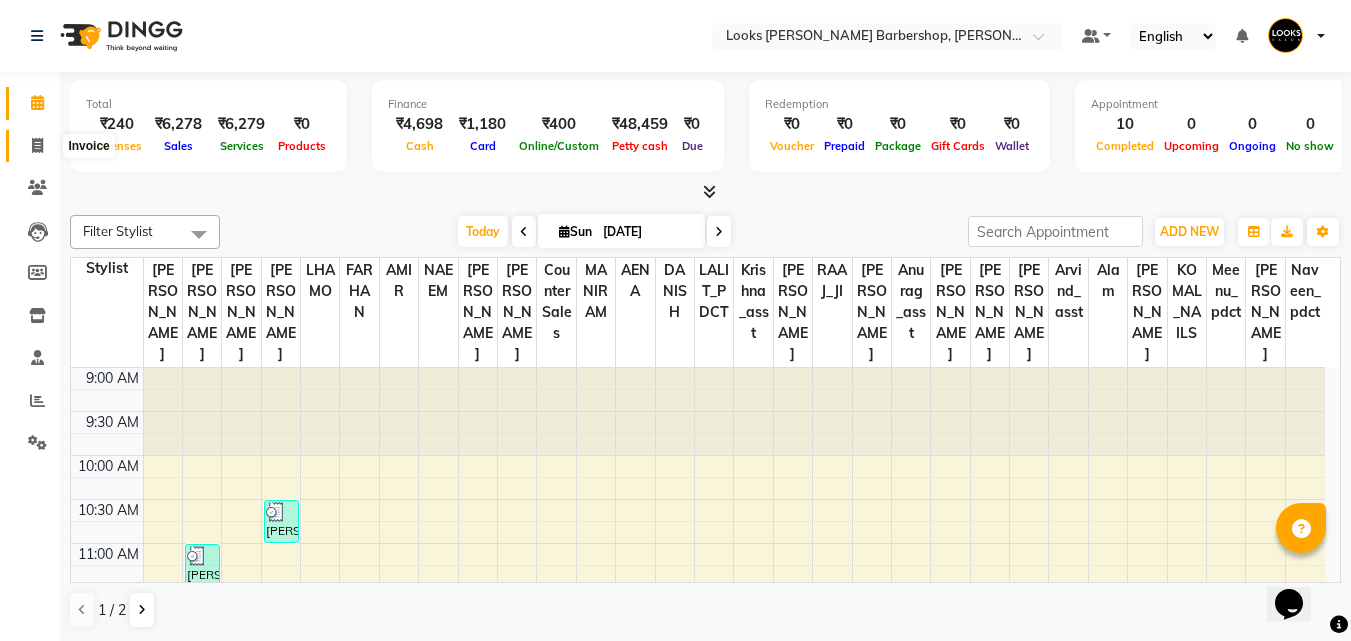 click 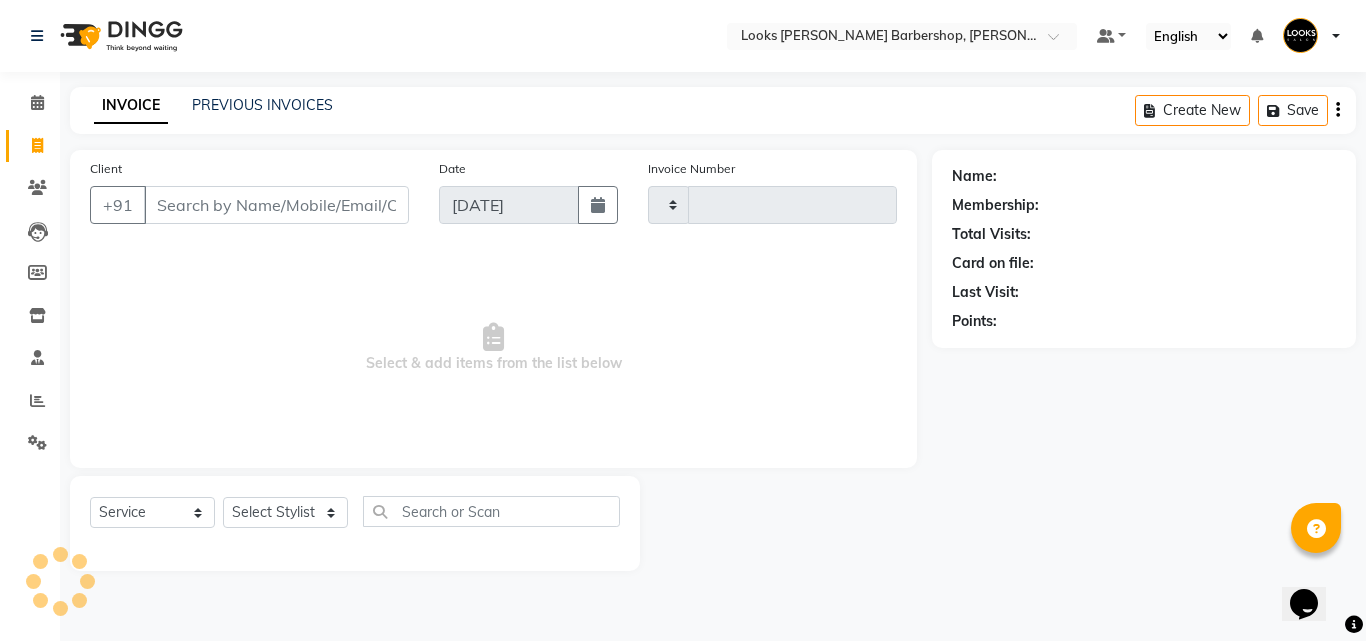 type on "2567" 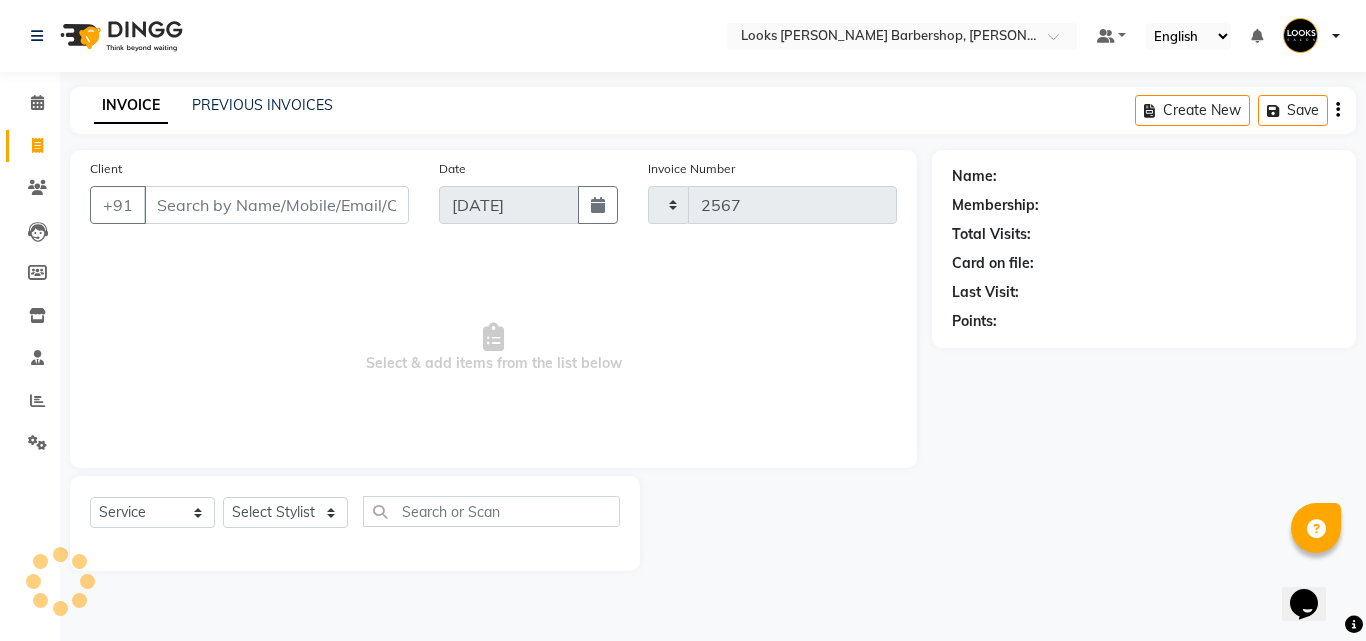 select on "4323" 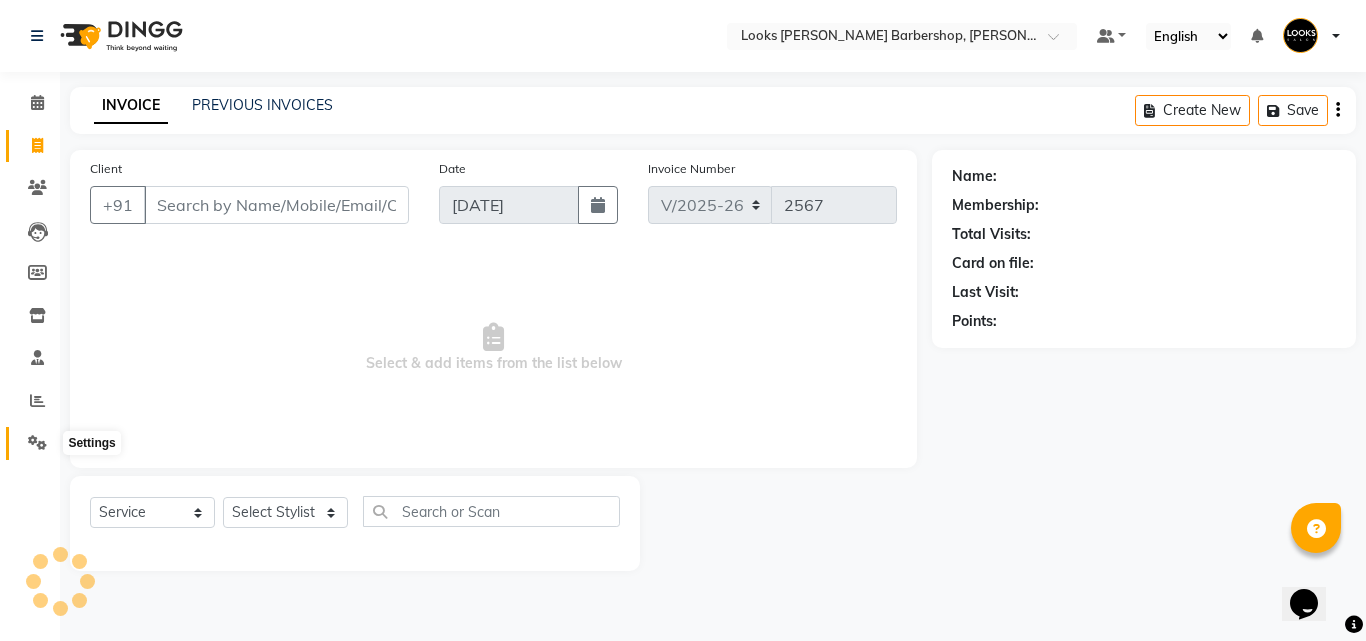 click 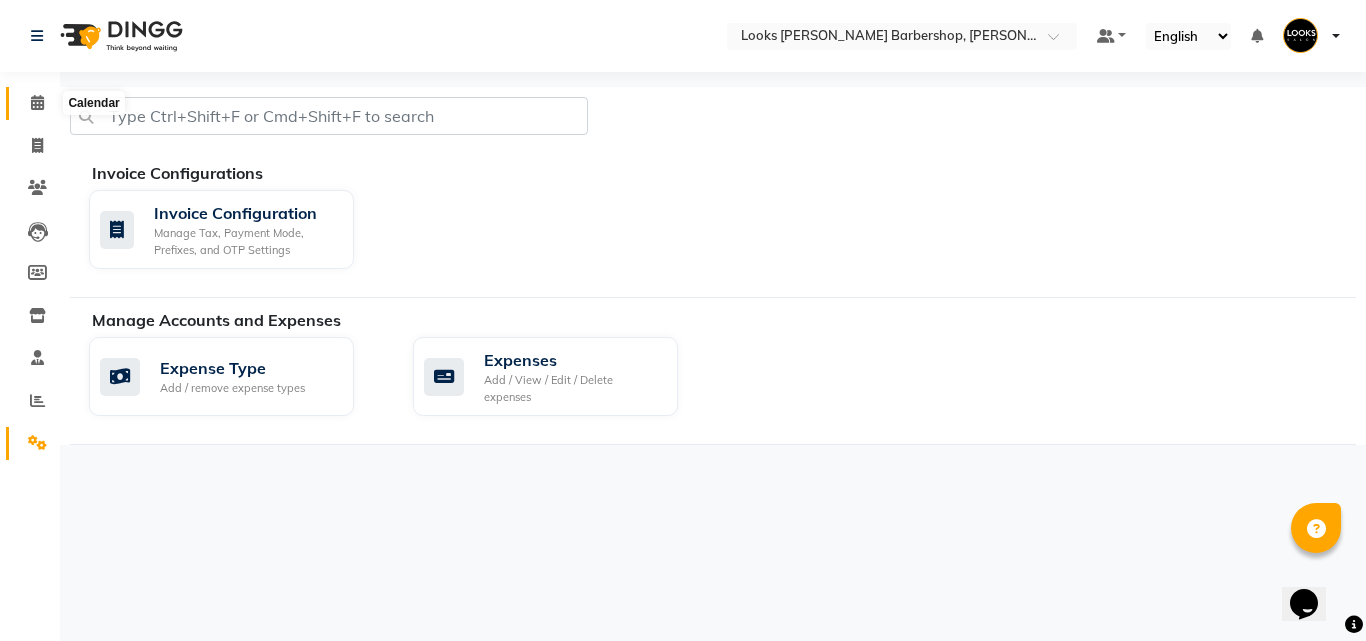 click 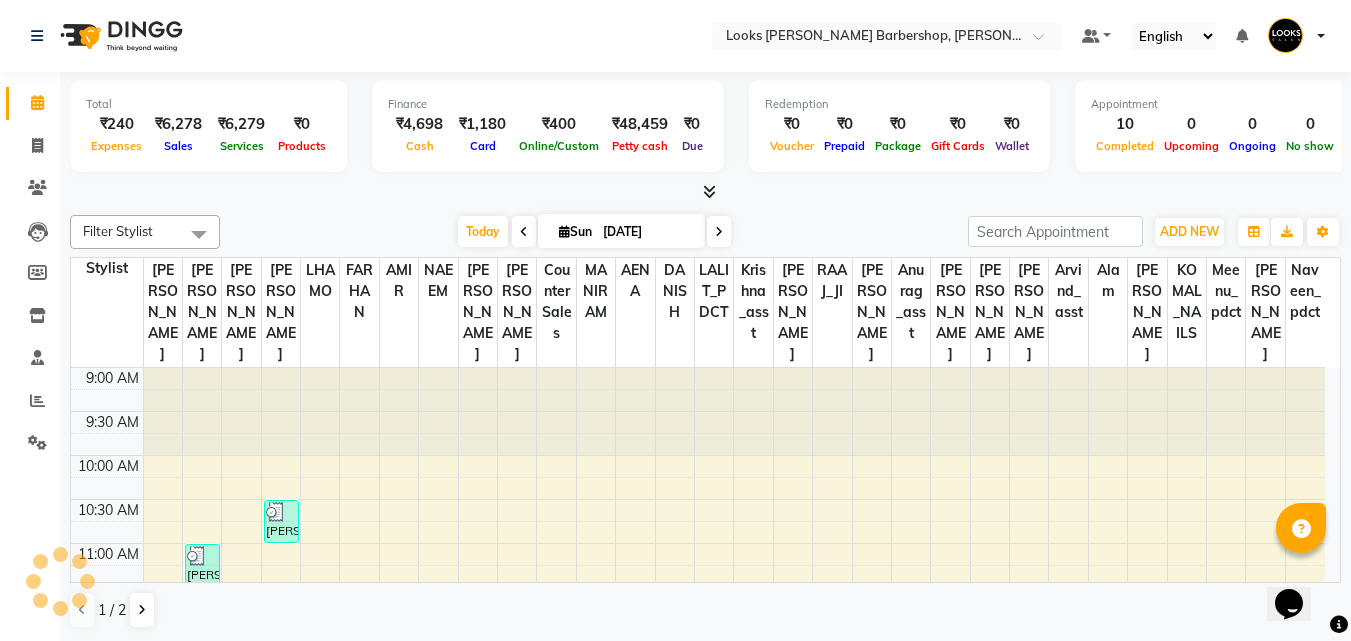 scroll, scrollTop: 0, scrollLeft: 0, axis: both 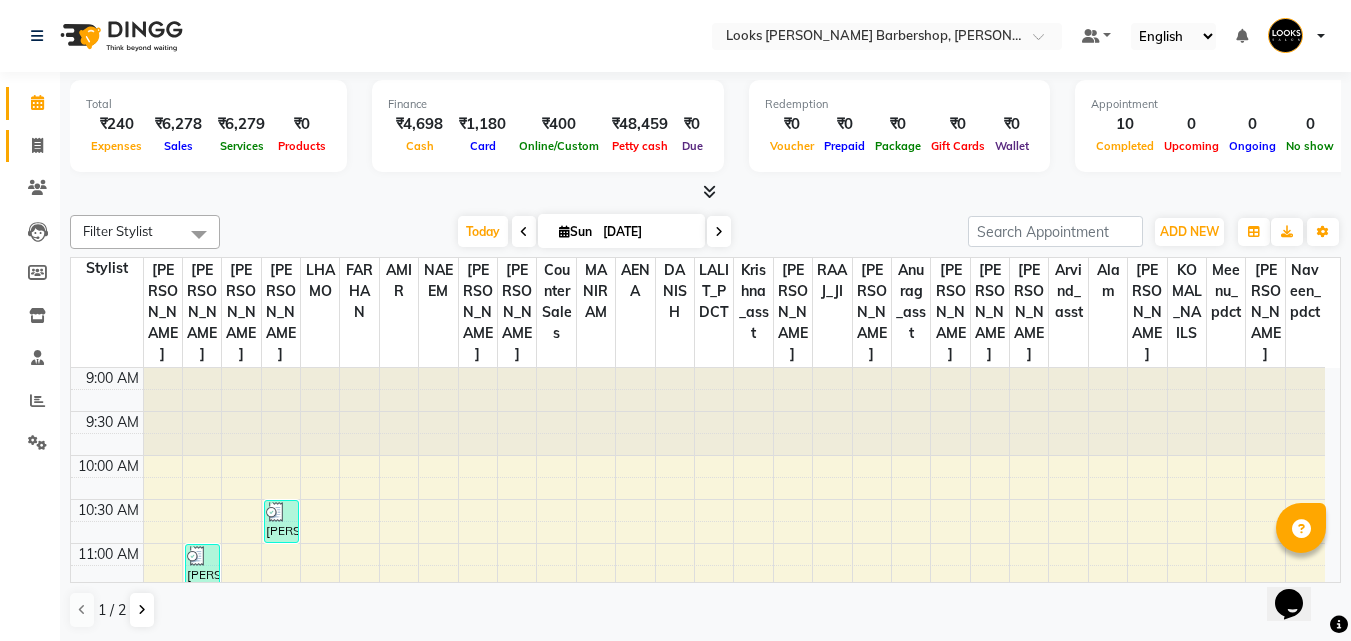 click on "Invoice" 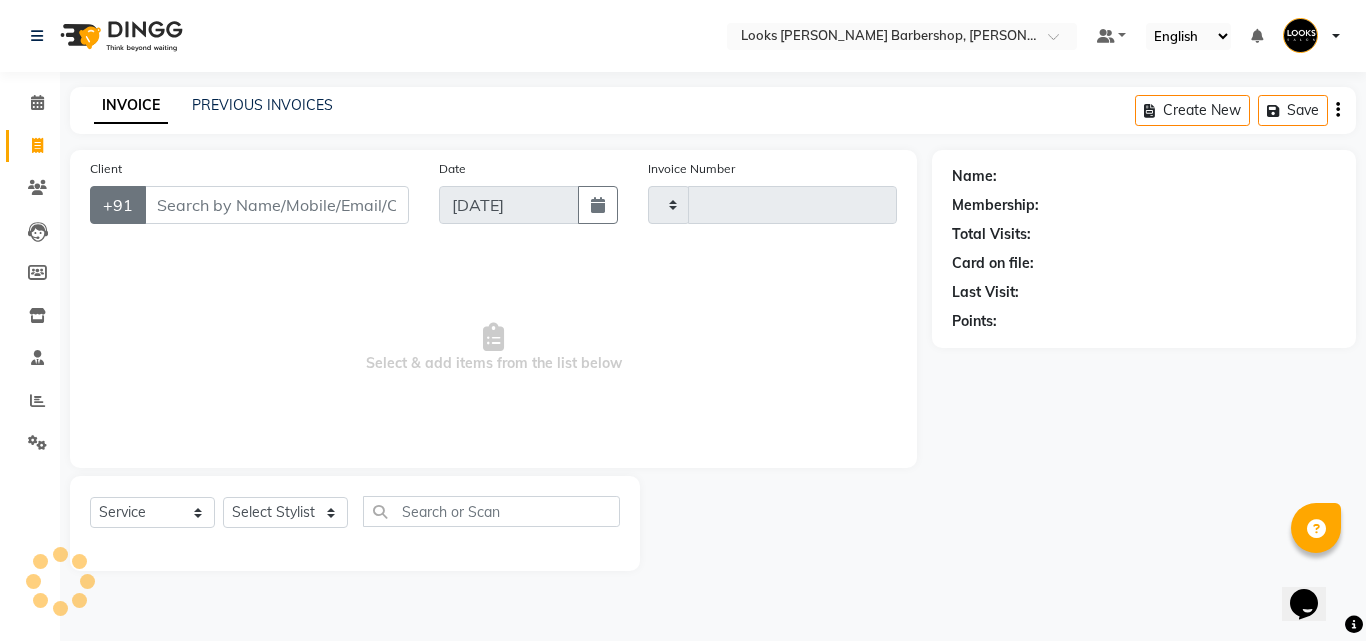 click on "+91" 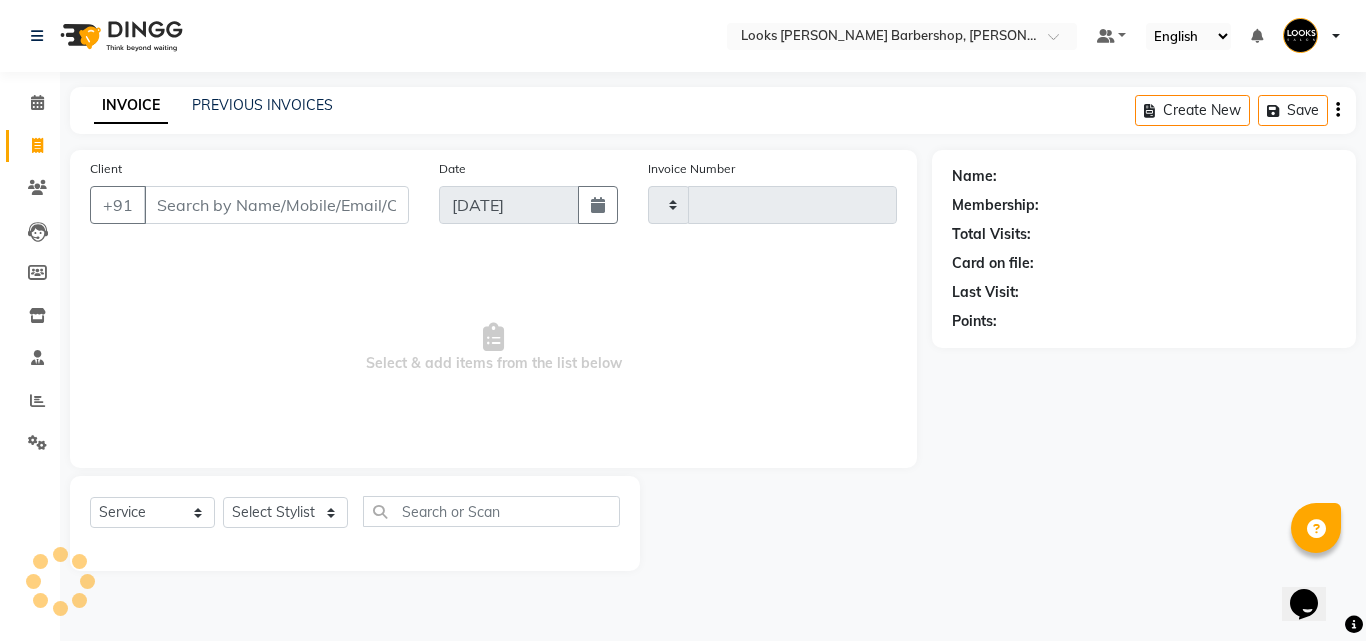 click on "Client +91" 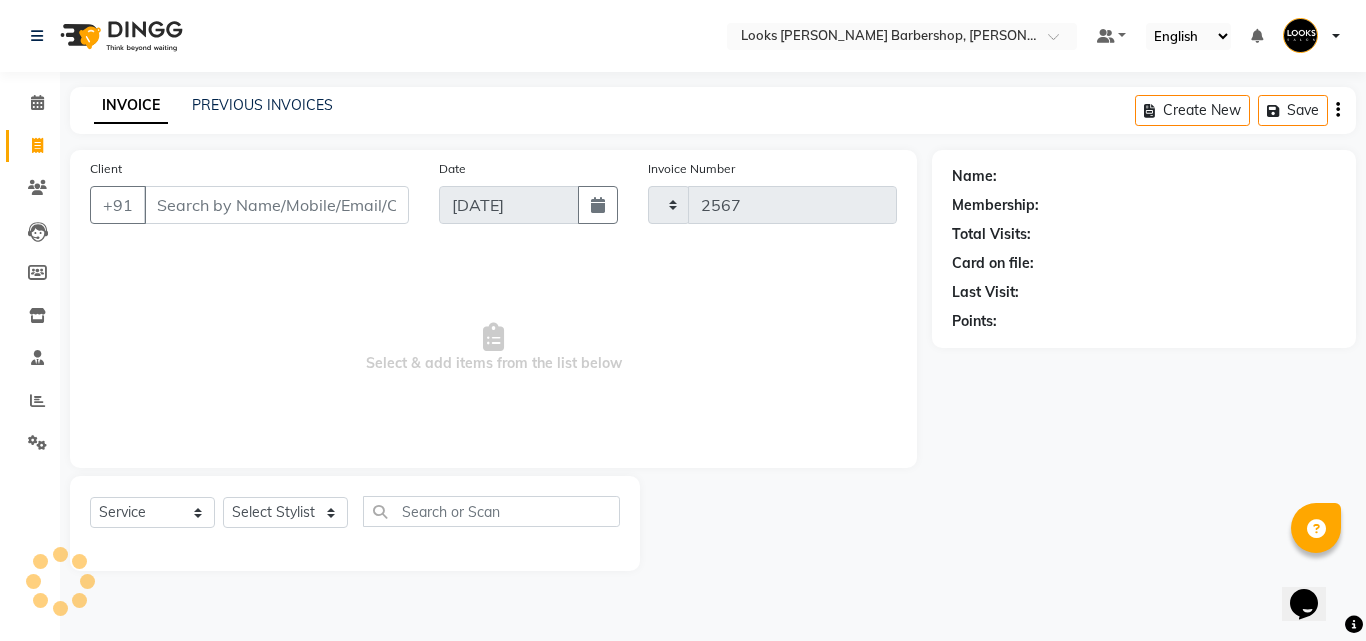 select on "4323" 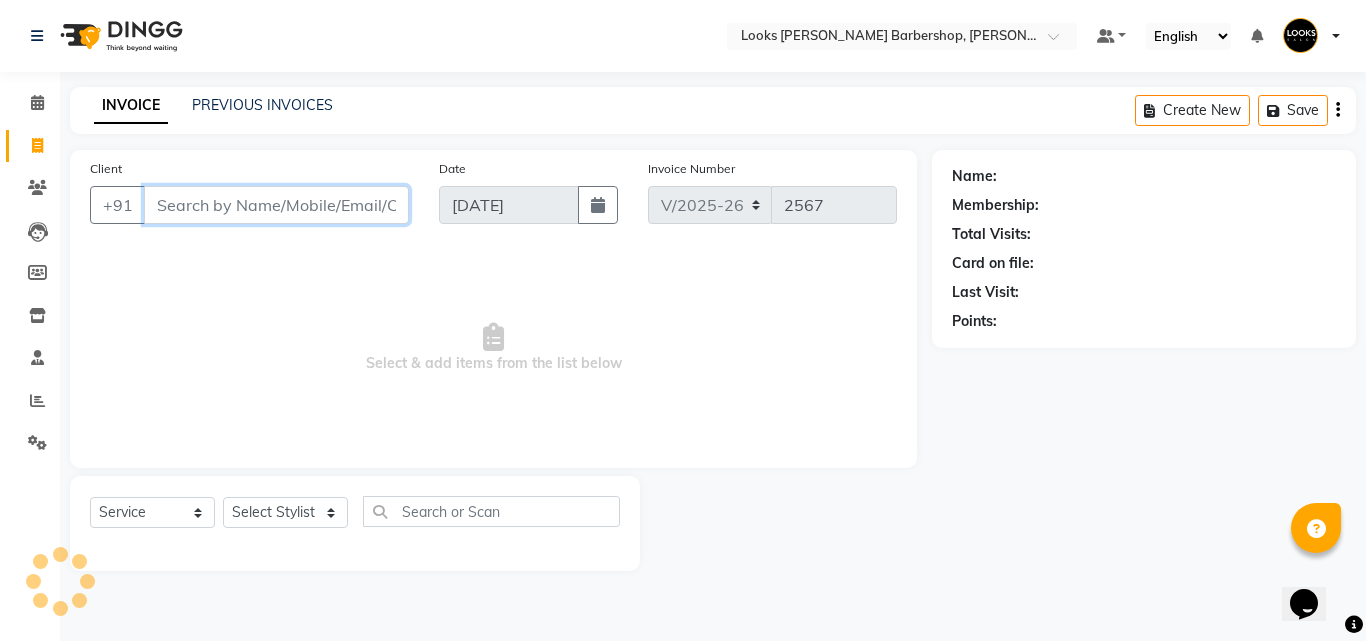 click on "Client" at bounding box center [276, 205] 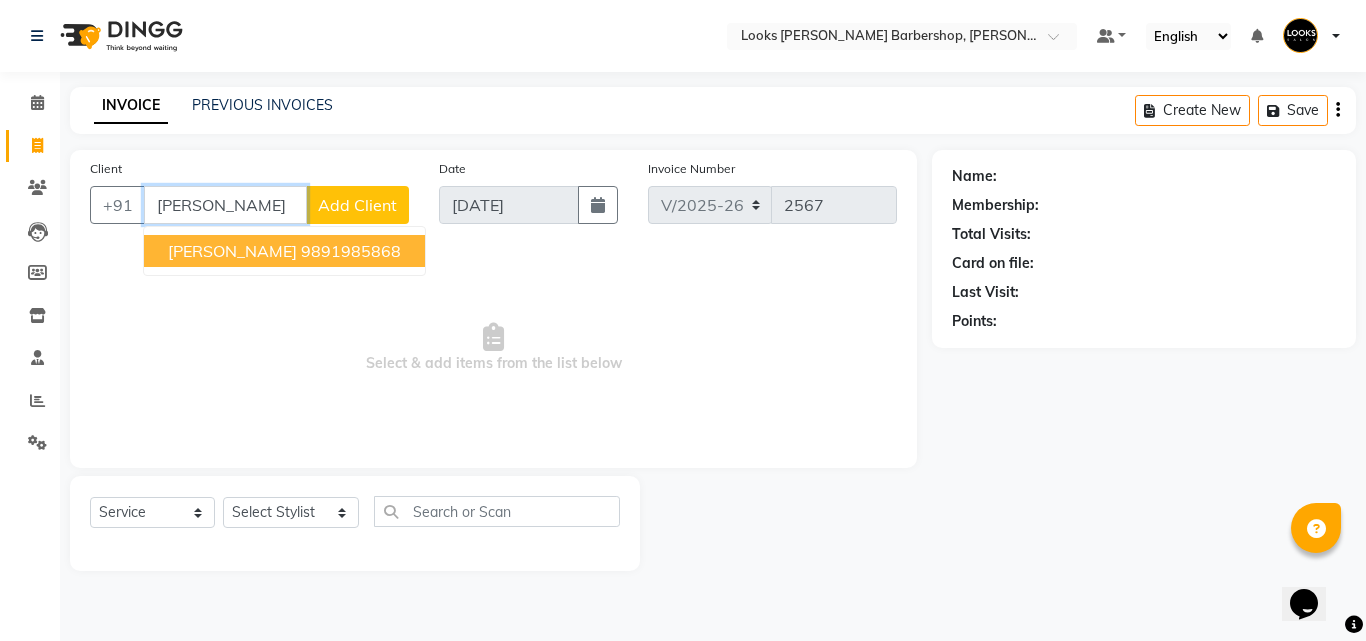 drag, startPoint x: 296, startPoint y: 244, endPoint x: 312, endPoint y: 249, distance: 16.763054 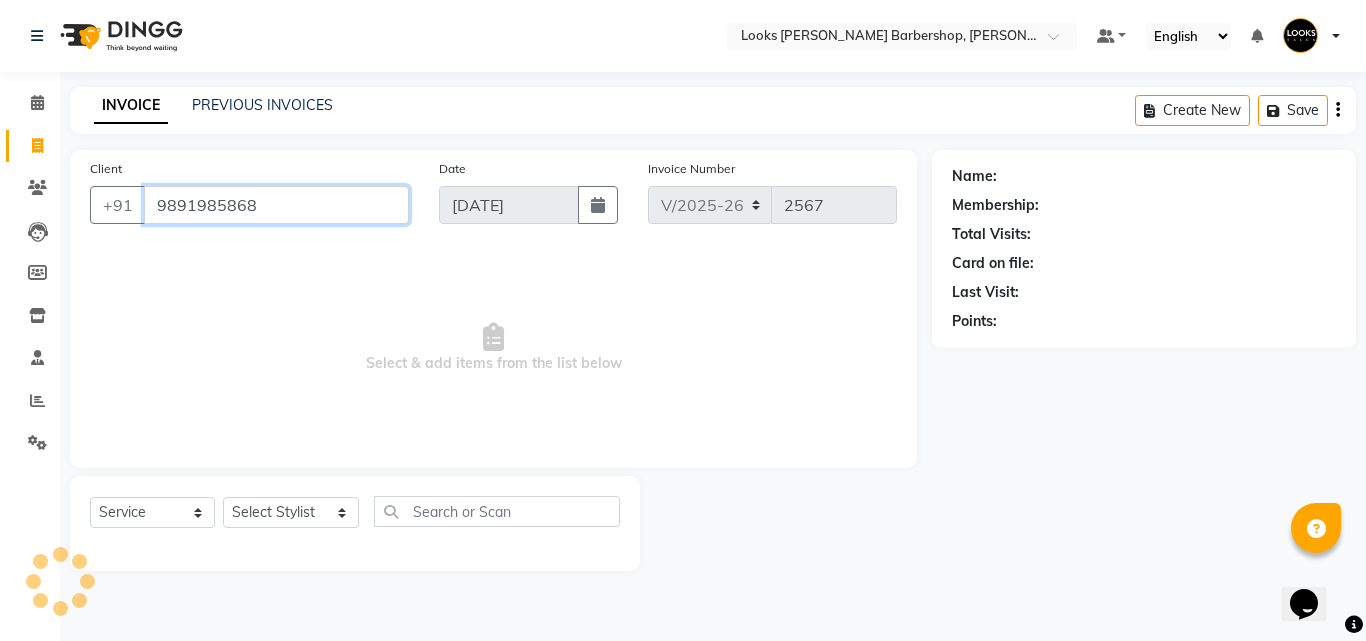 type on "9891985868" 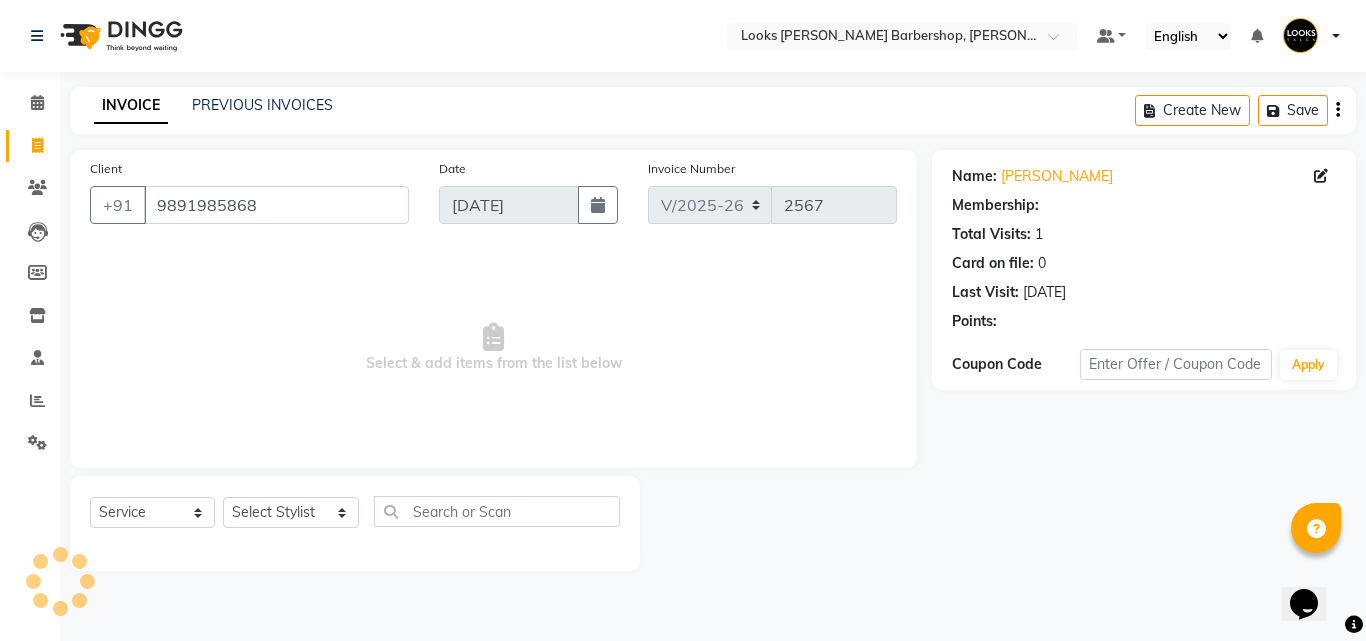 select on "1: Object" 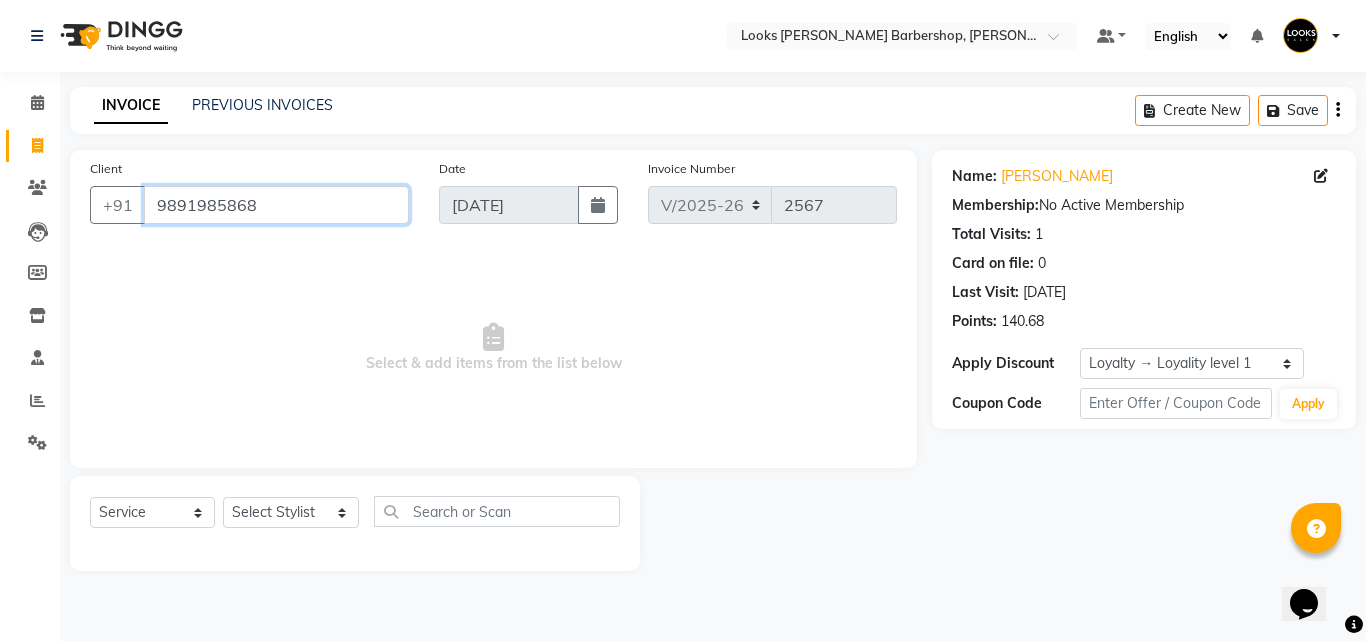 drag, startPoint x: 257, startPoint y: 198, endPoint x: 93, endPoint y: 224, distance: 166.04819 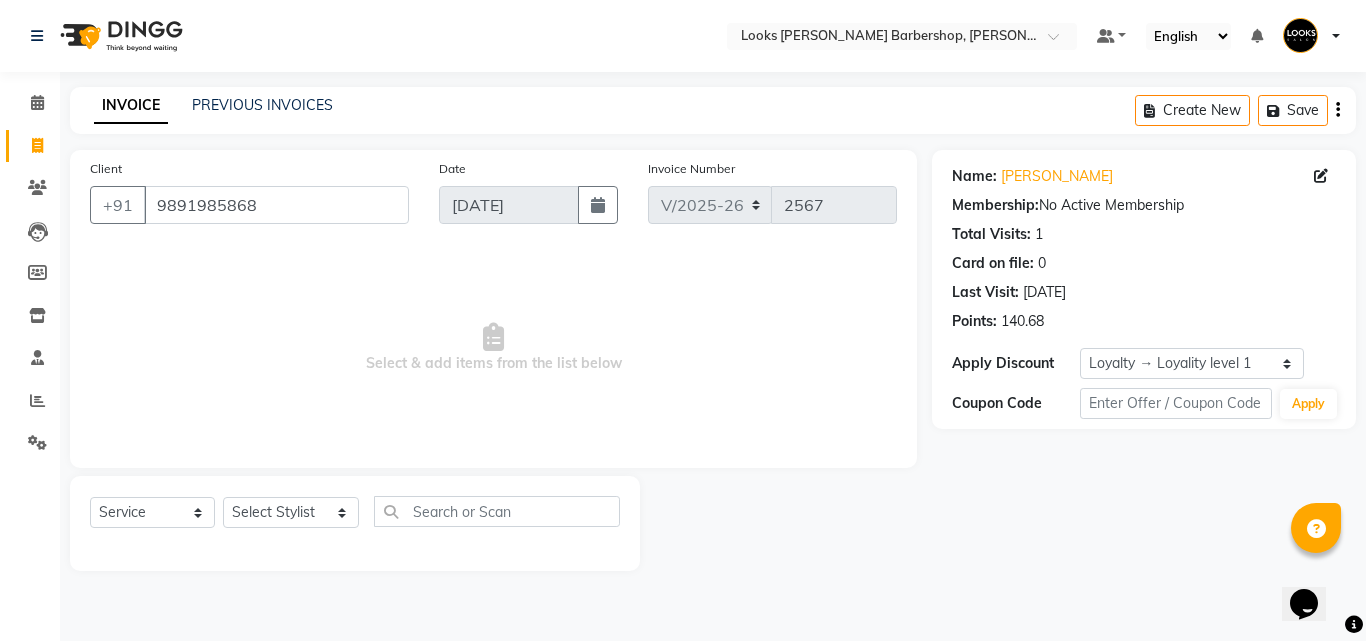 drag, startPoint x: 1092, startPoint y: 208, endPoint x: 1035, endPoint y: 240, distance: 65.36819 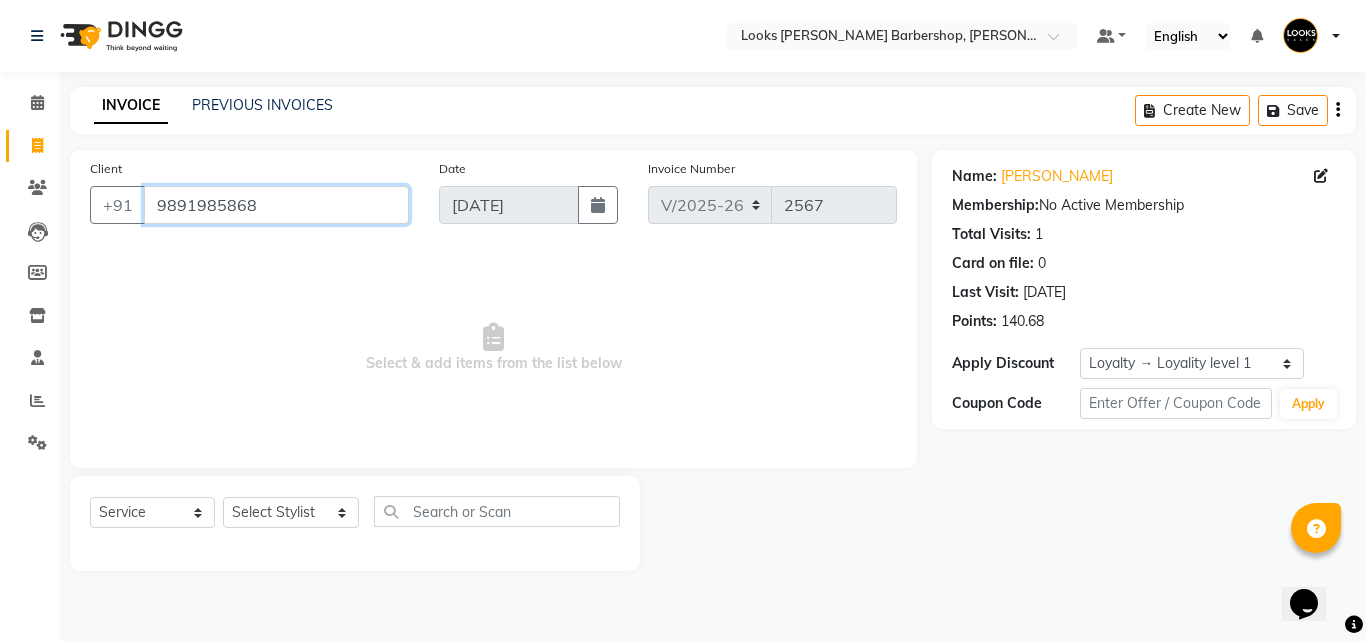 click on "9891985868" at bounding box center (276, 205) 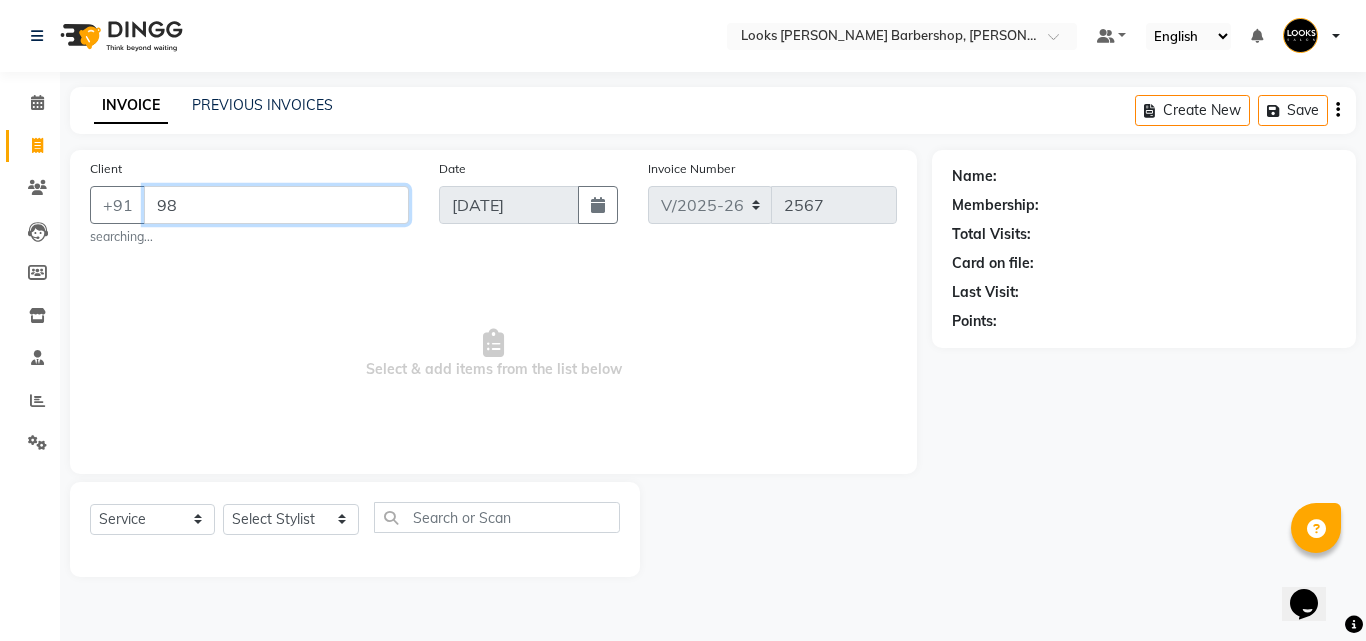 type on "9" 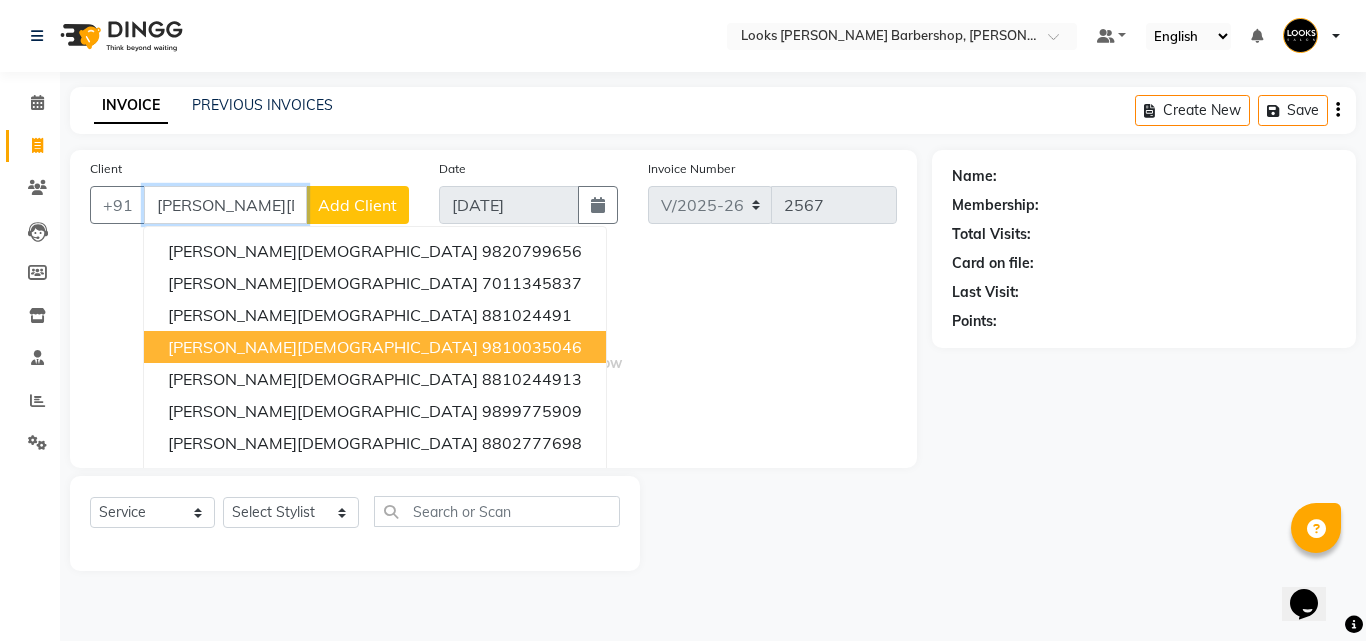 click on "[PERSON_NAME][DEMOGRAPHIC_DATA]  9810035046" at bounding box center [375, 347] 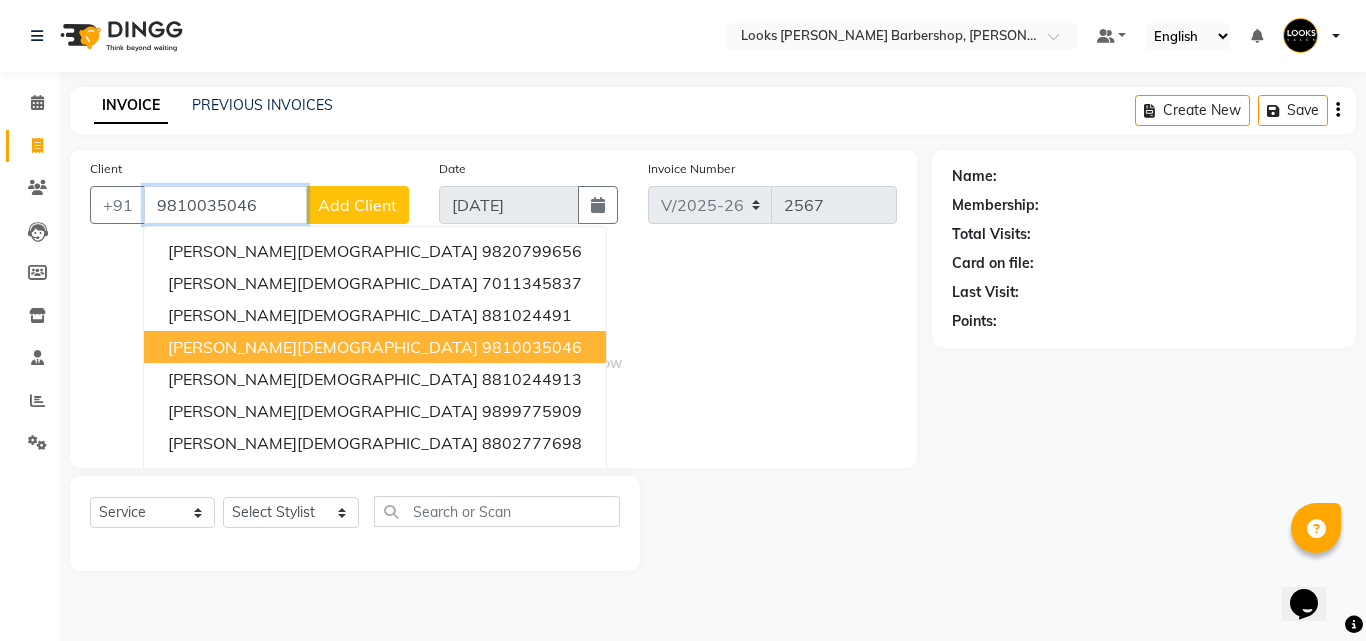 type on "9810035046" 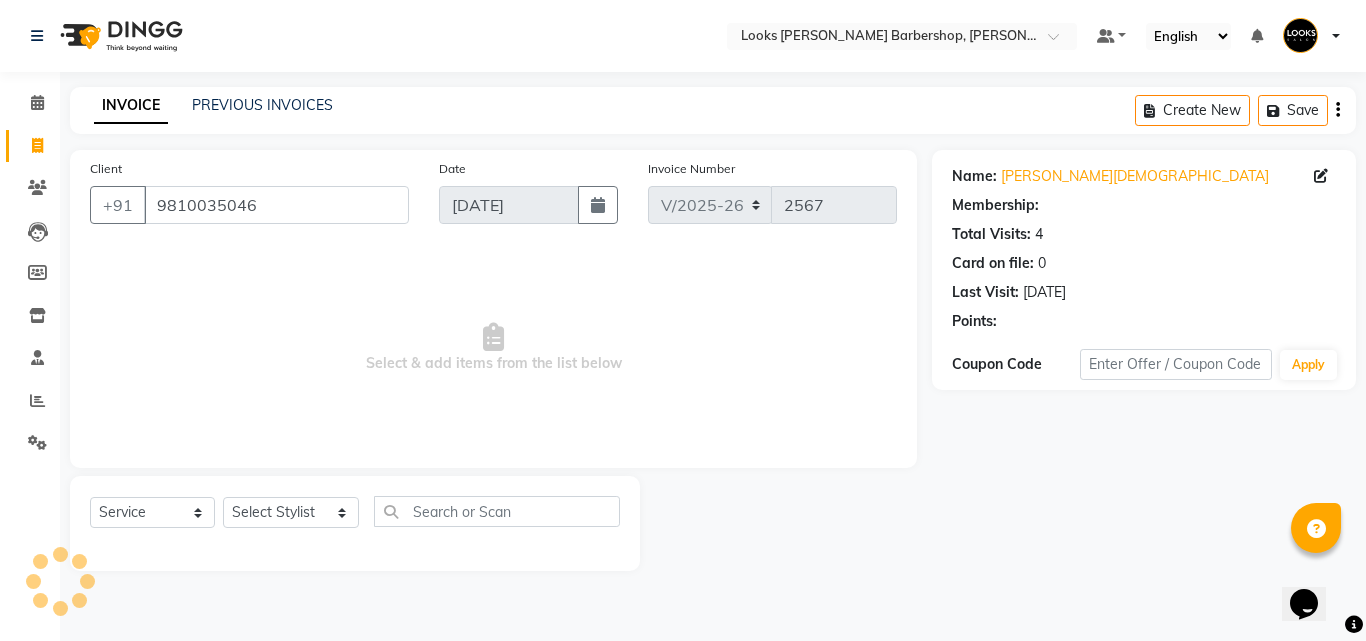 select on "1: Object" 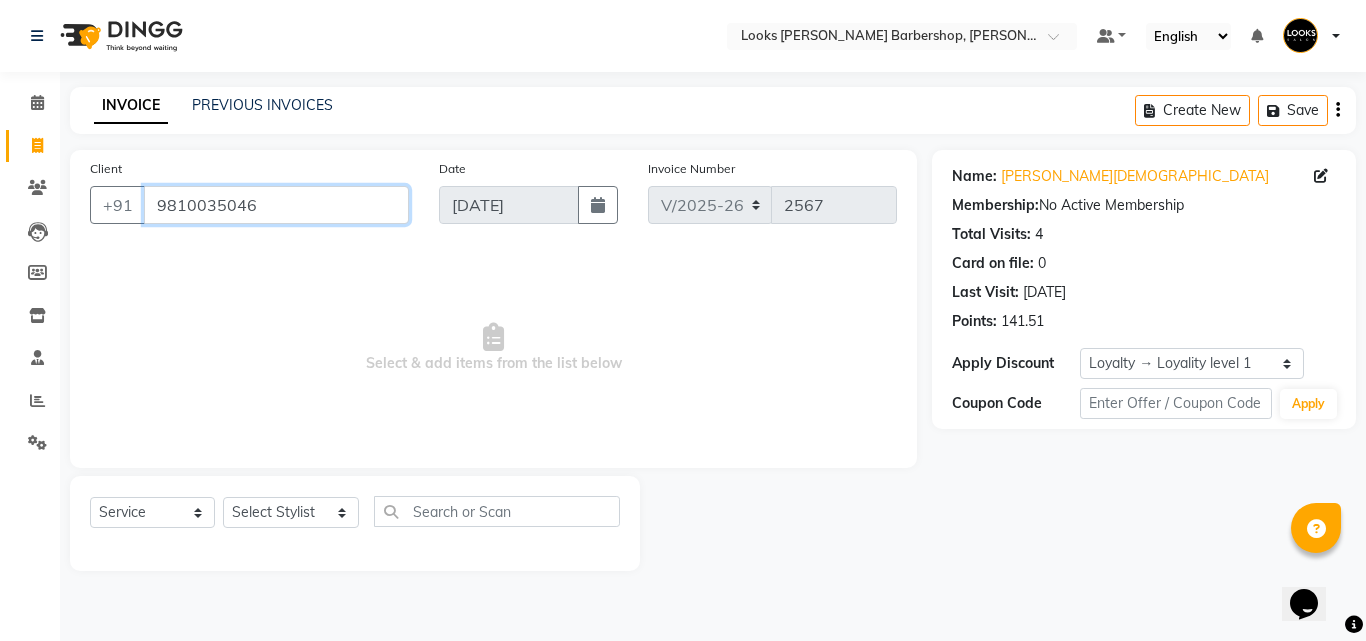 drag, startPoint x: 303, startPoint y: 207, endPoint x: 0, endPoint y: 206, distance: 303.00165 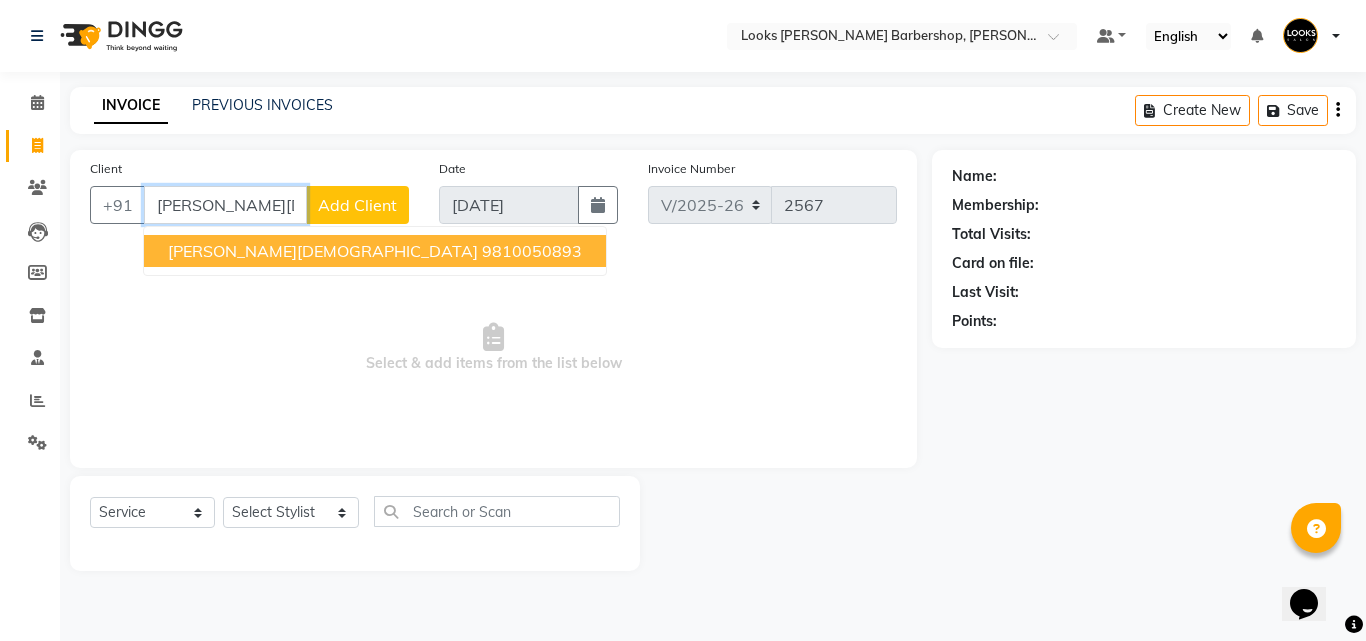 click on "[PERSON_NAME][DEMOGRAPHIC_DATA]" at bounding box center (323, 251) 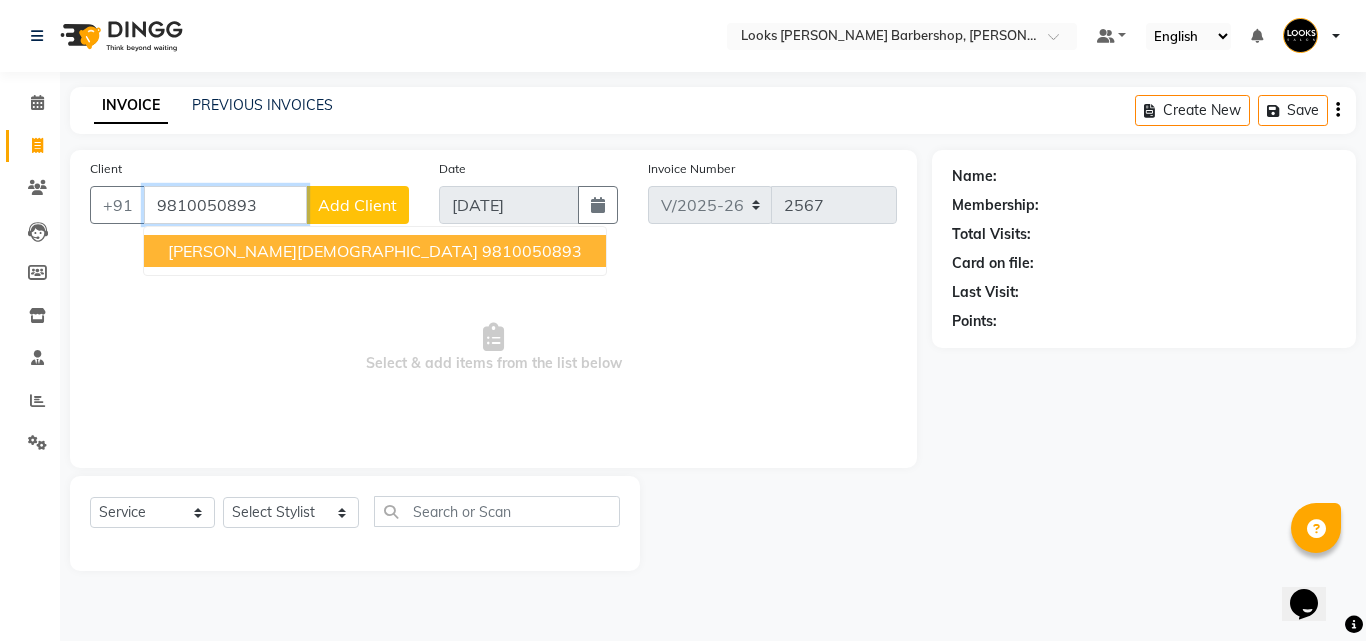 type on "9810050893" 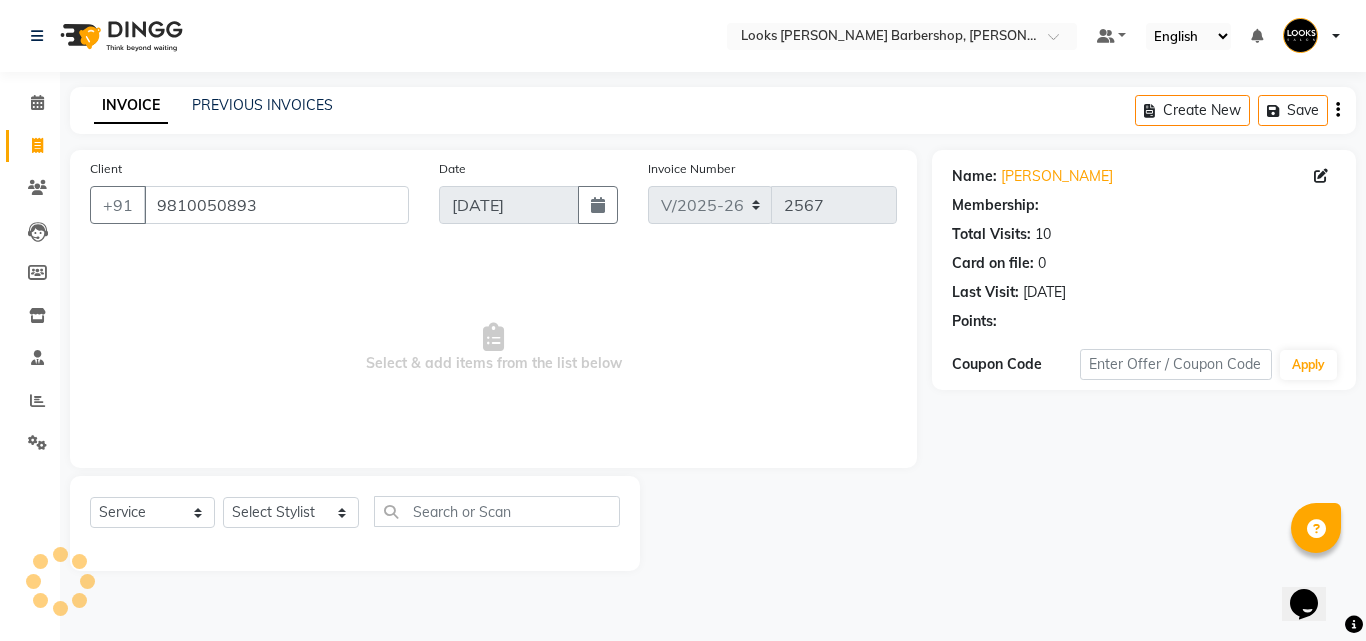 select on "1: Object" 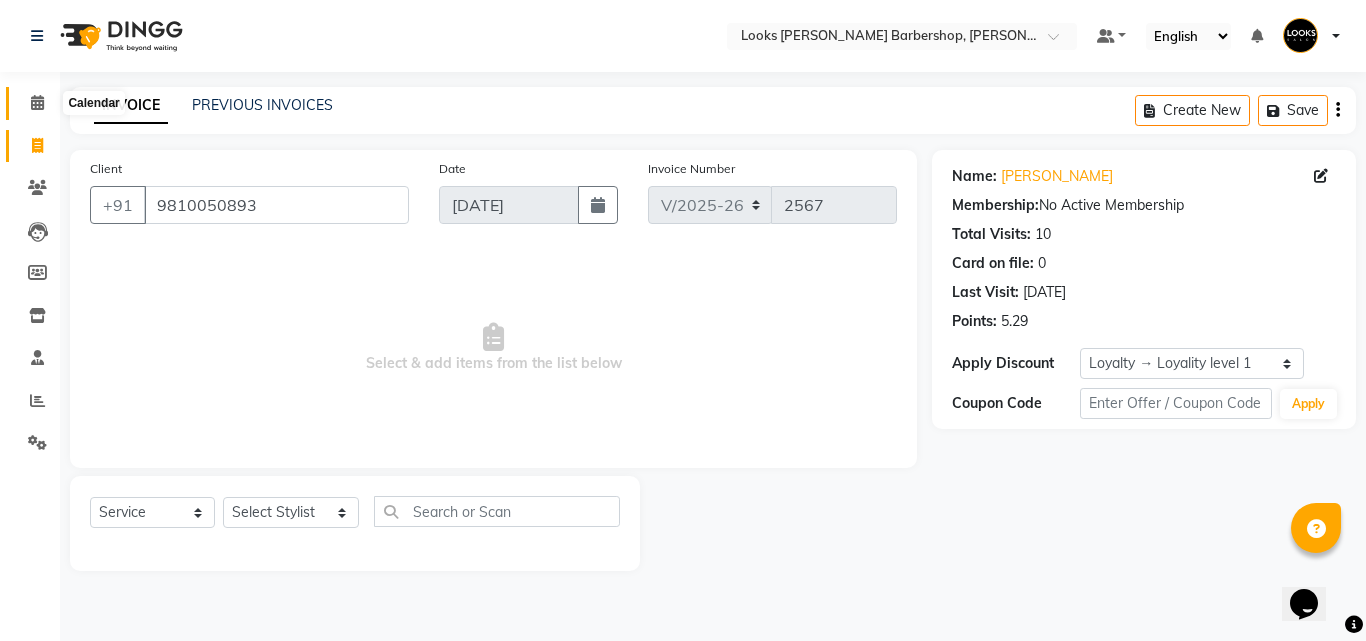 click 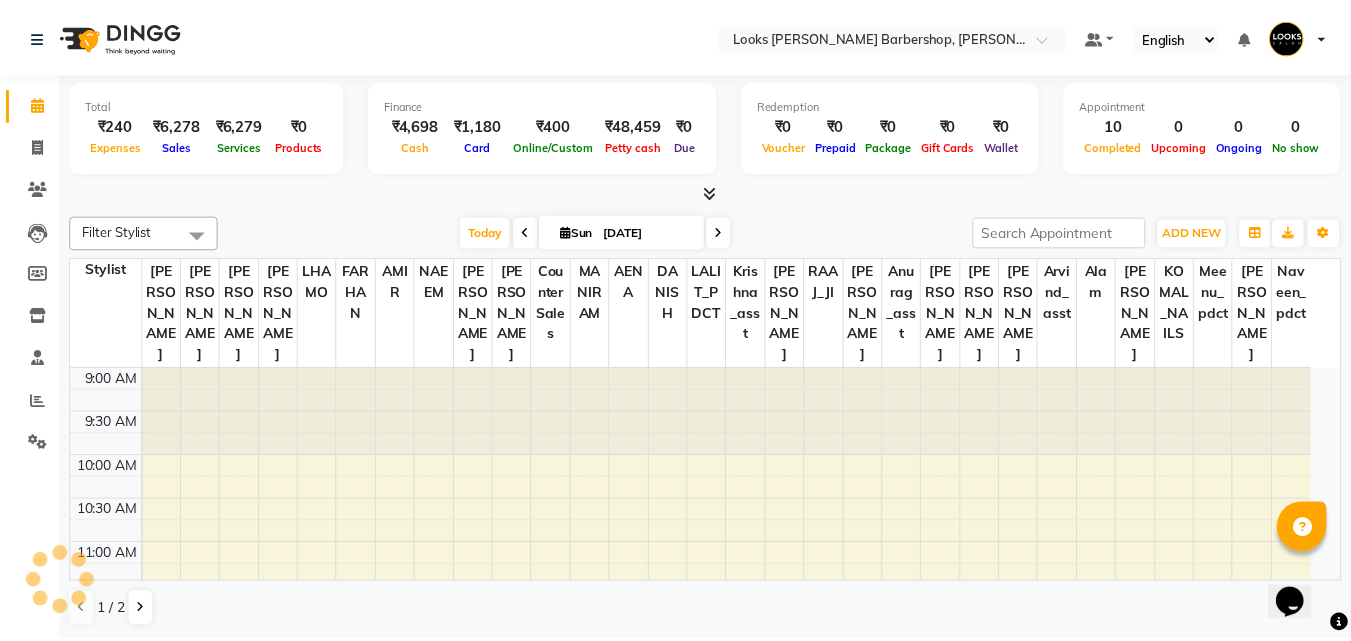 scroll, scrollTop: 0, scrollLeft: 0, axis: both 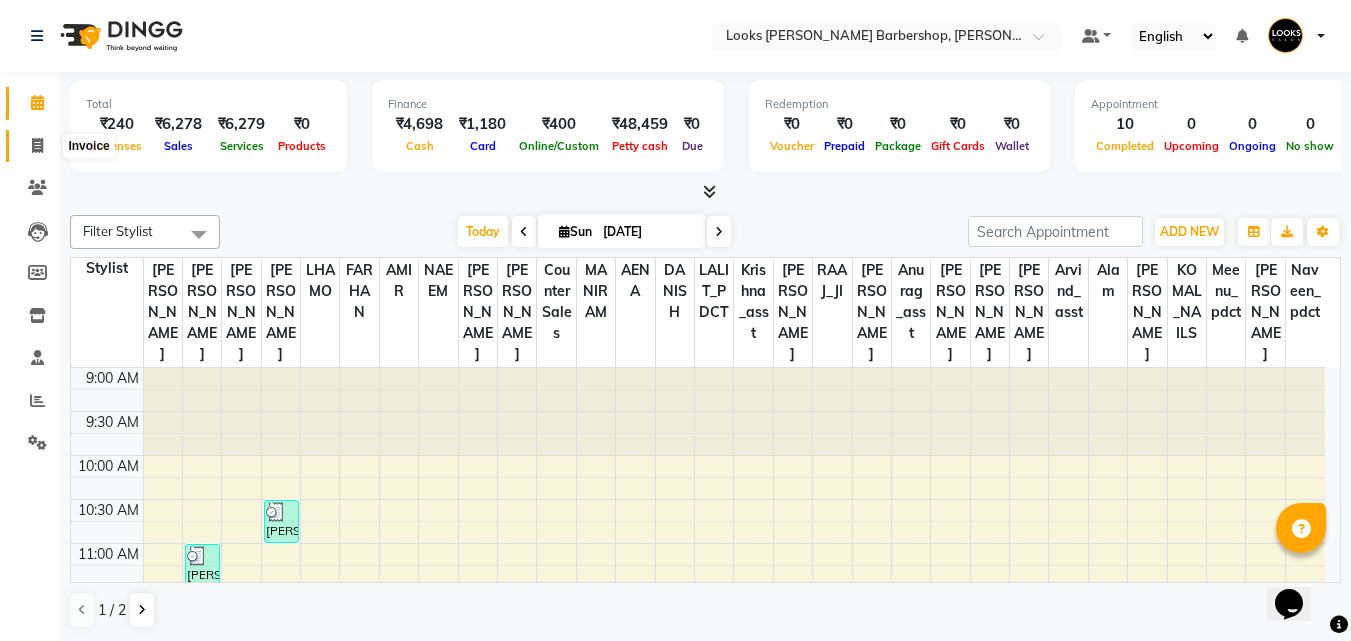 click 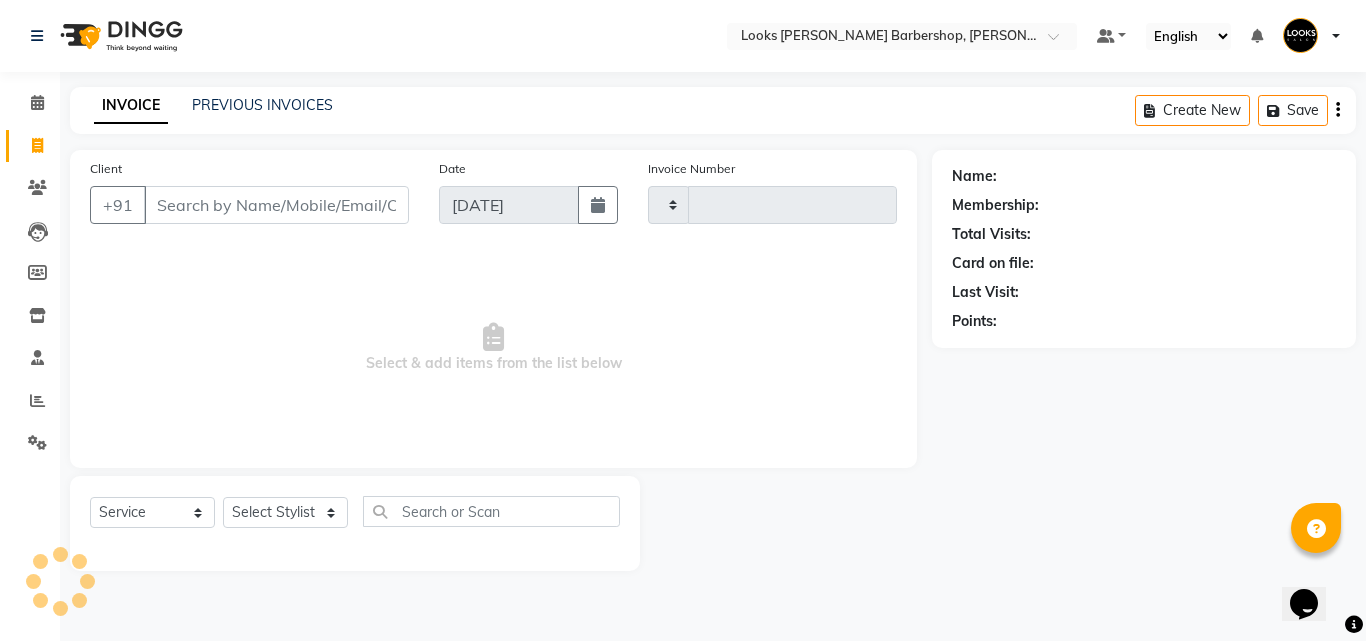 type on "2567" 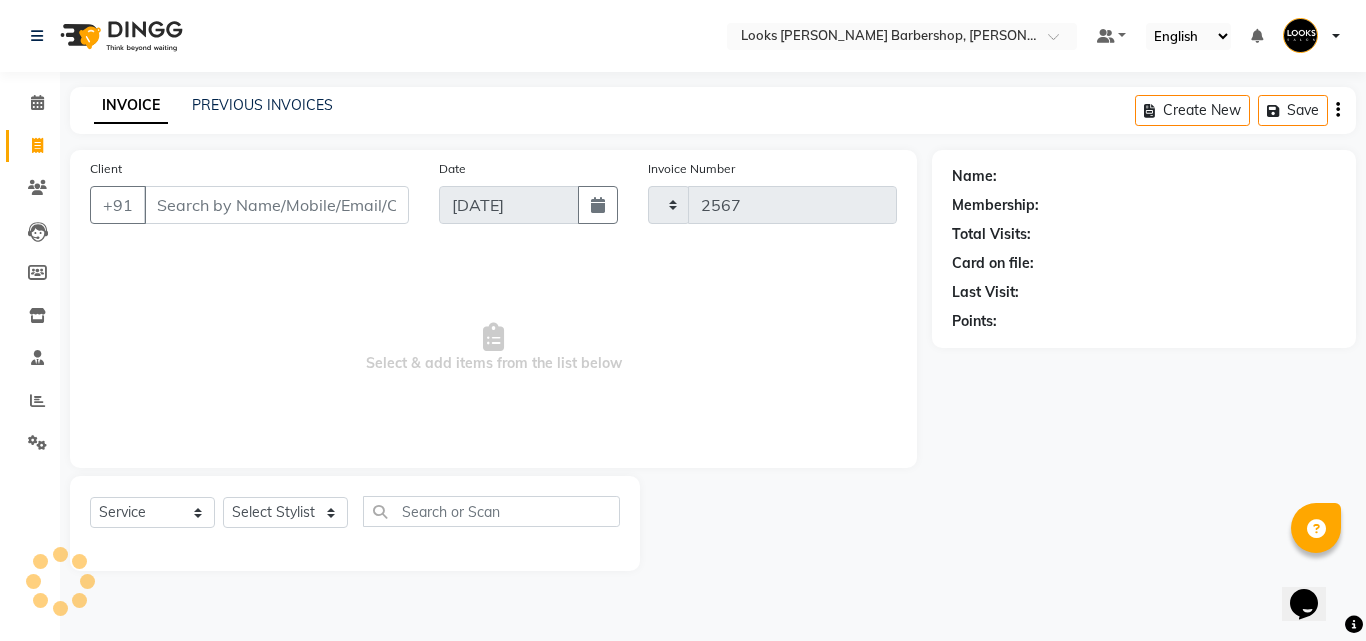 select on "4323" 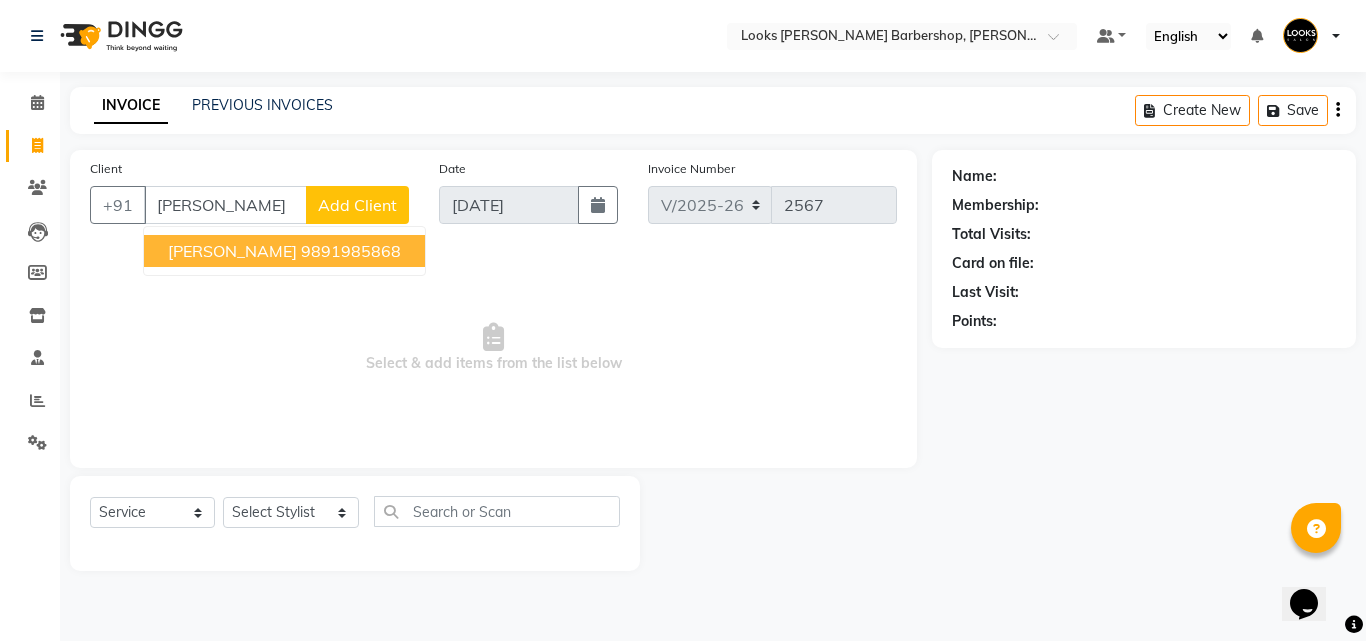 click on "9891985868" at bounding box center [351, 251] 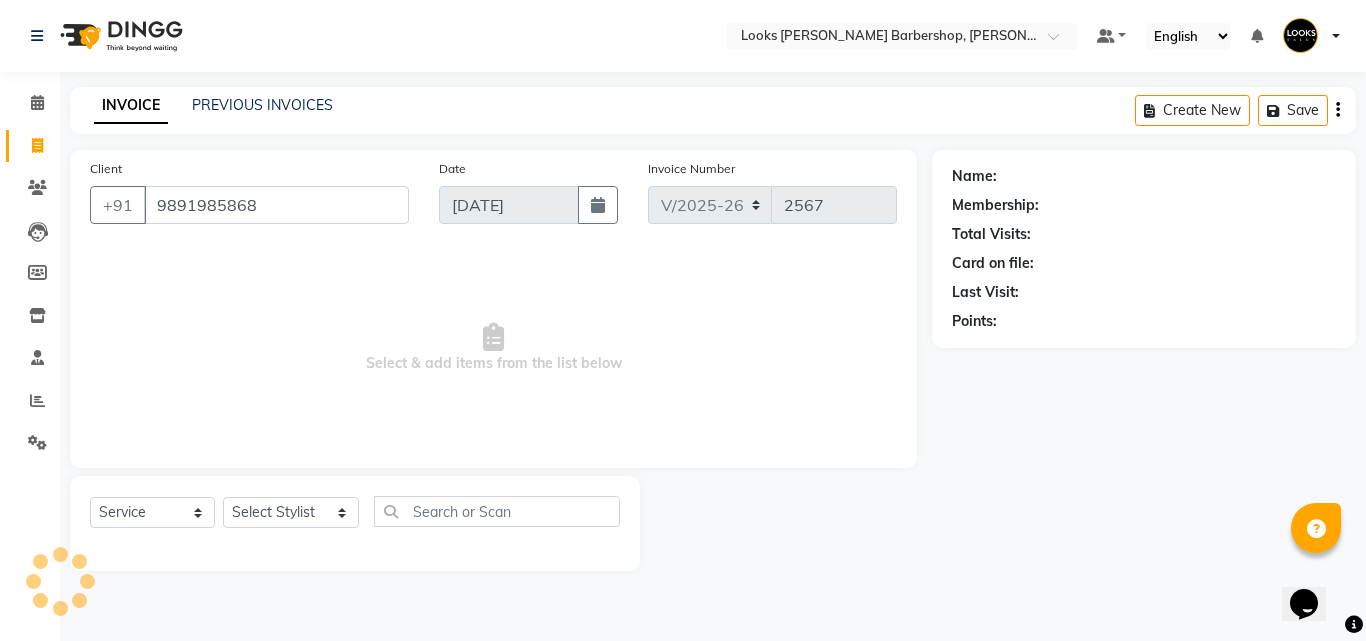 type on "9891985868" 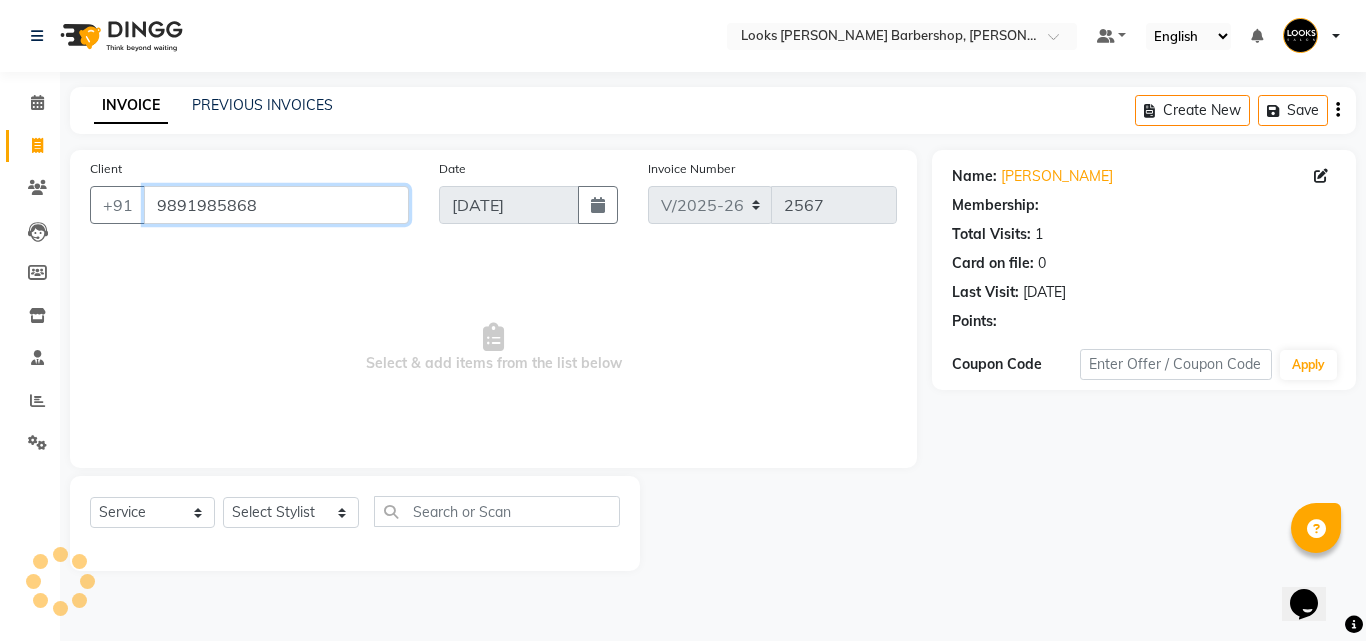 select on "1: Object" 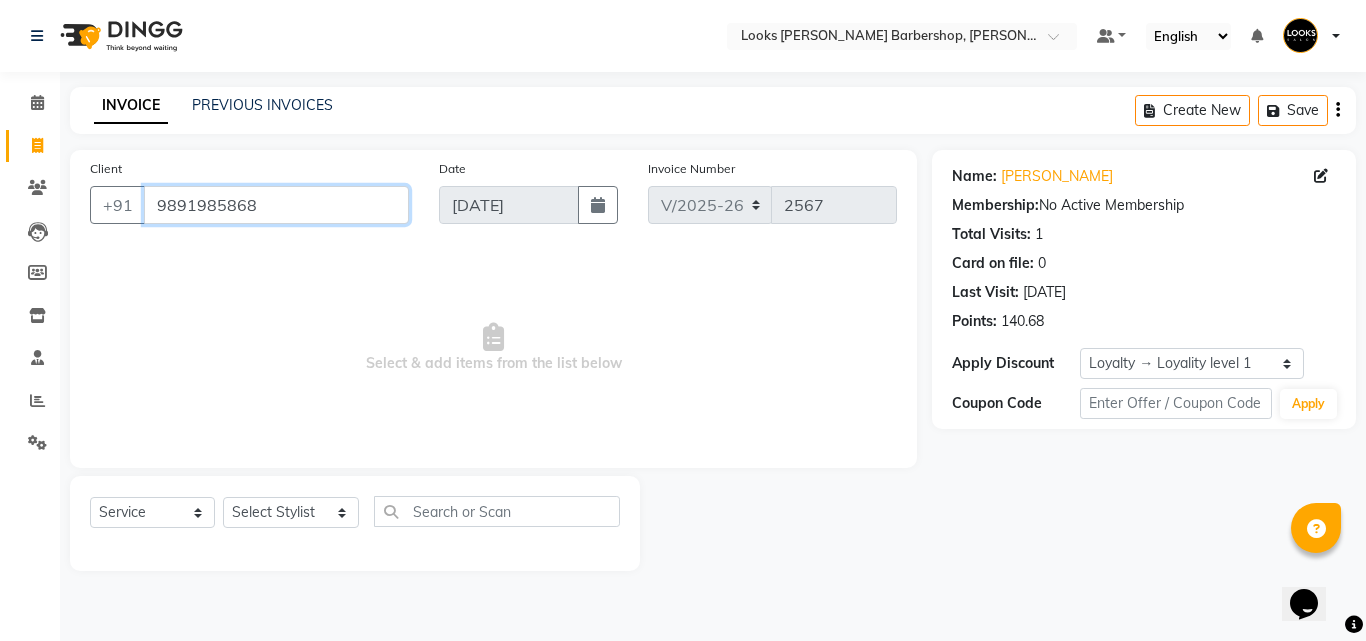 drag, startPoint x: 276, startPoint y: 203, endPoint x: 72, endPoint y: 214, distance: 204.29636 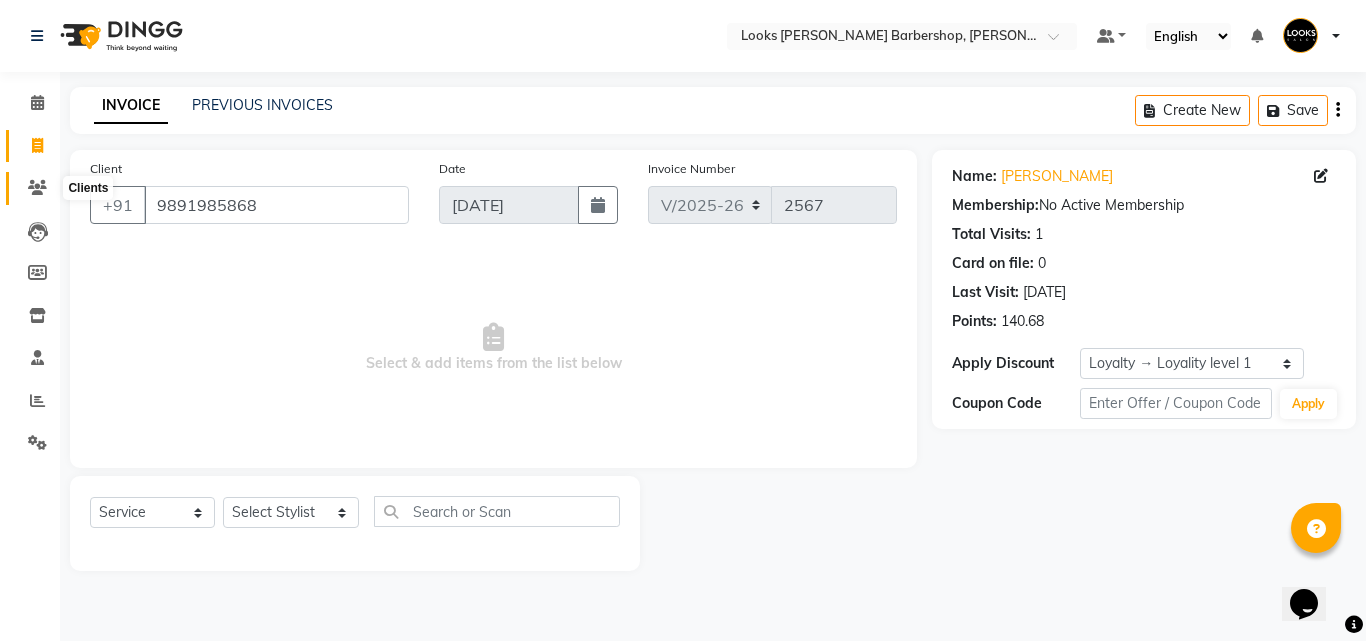 click 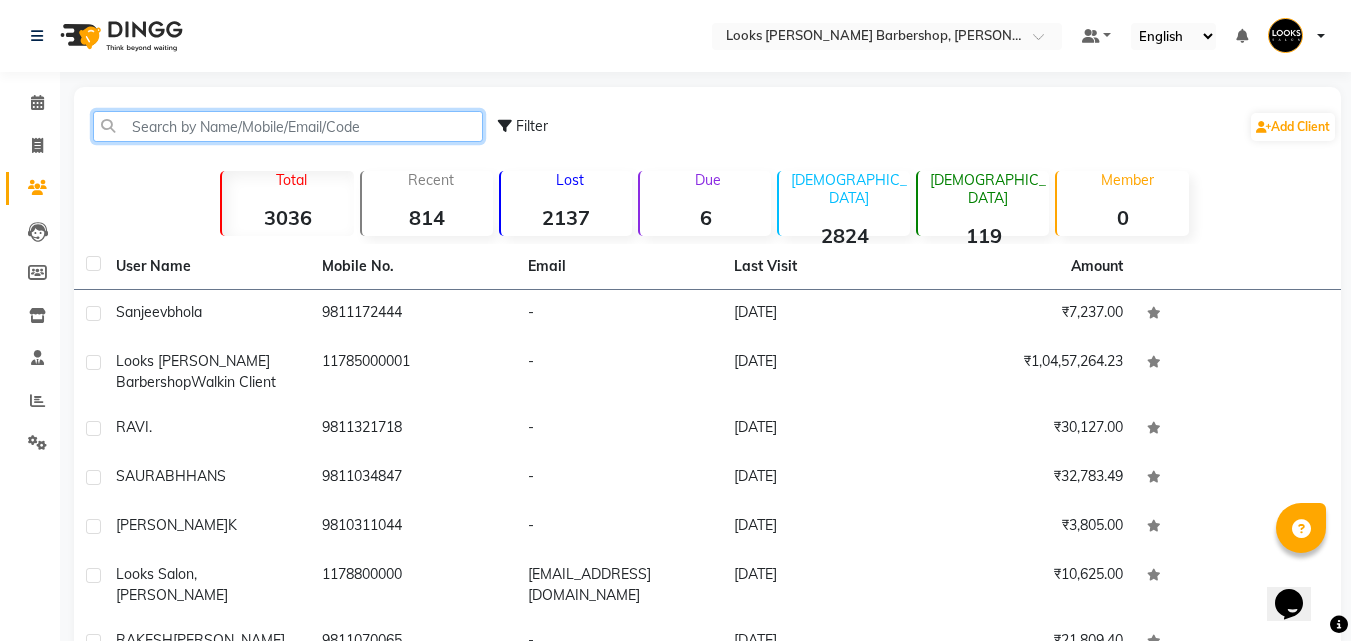 click 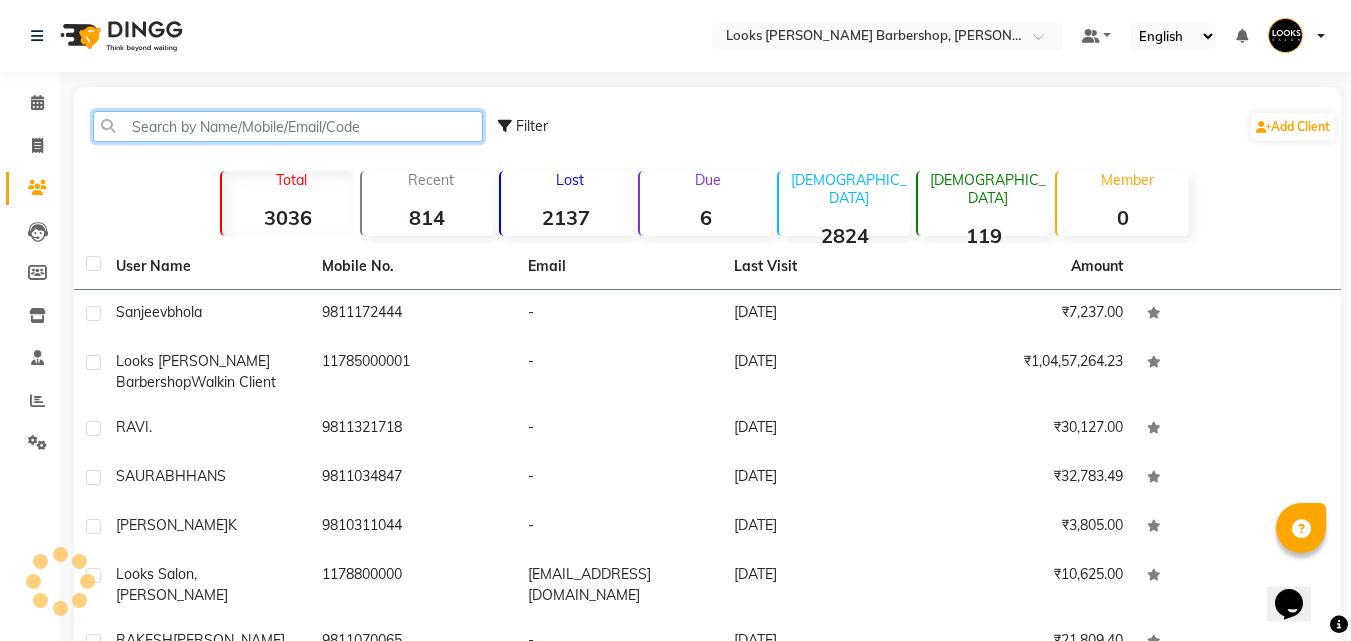 click 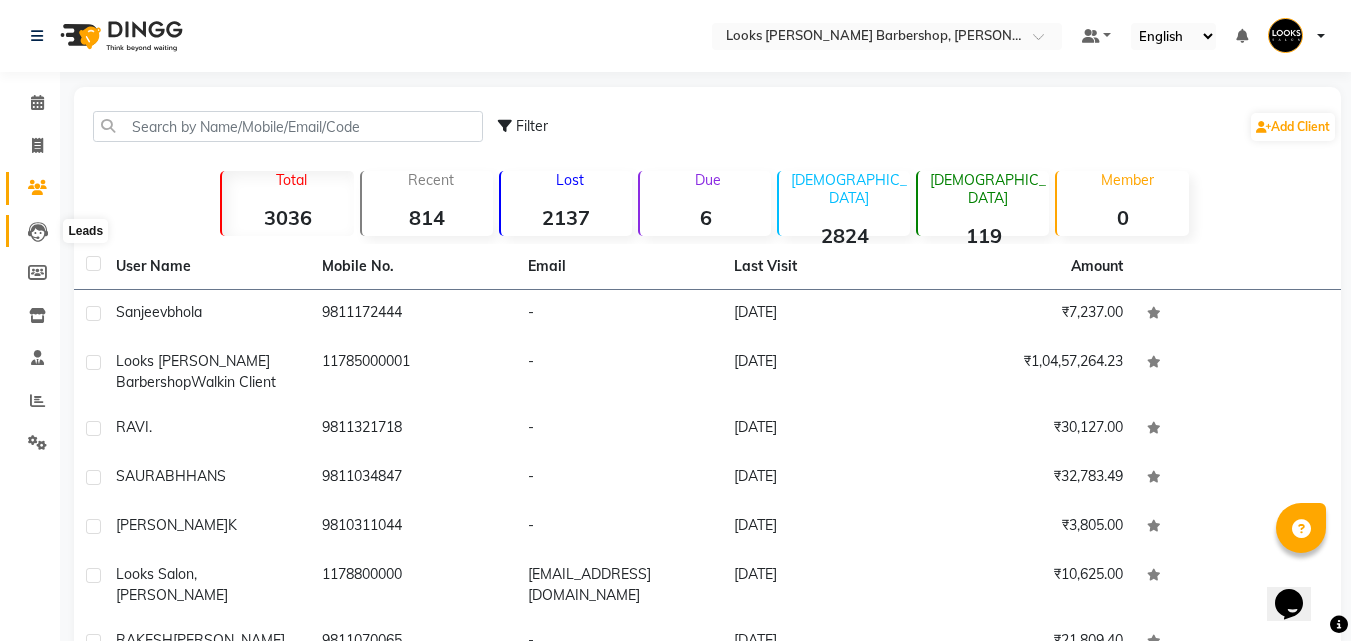 click 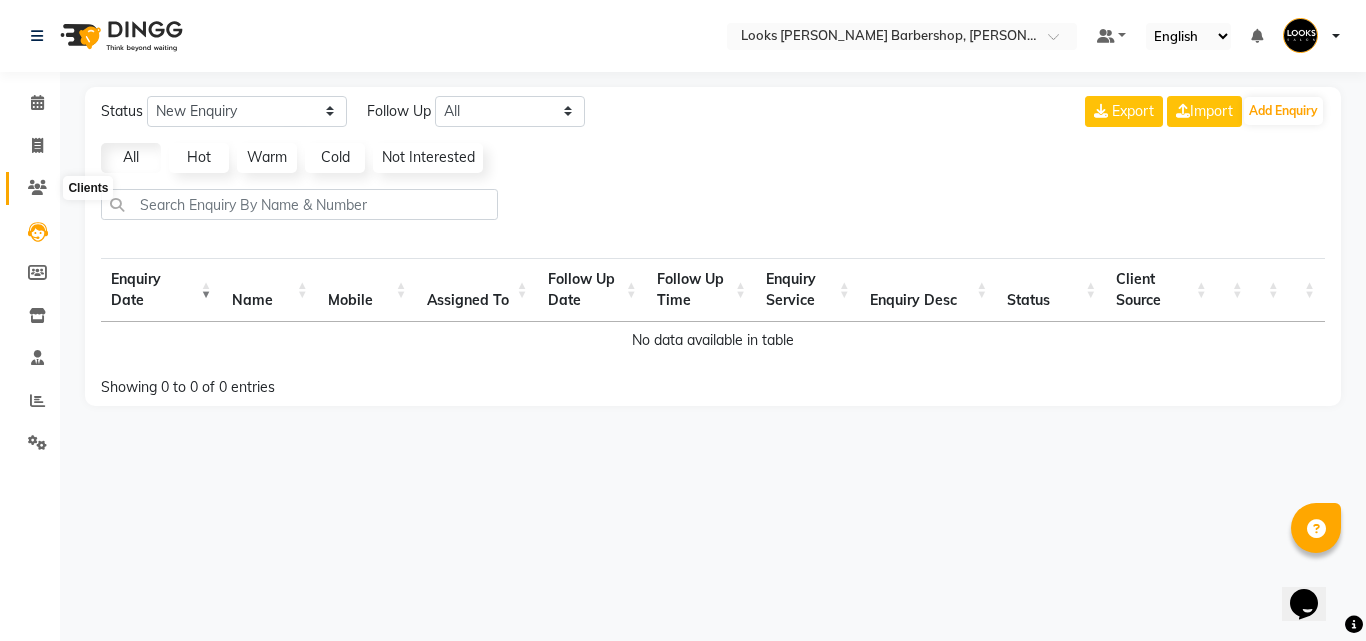 click 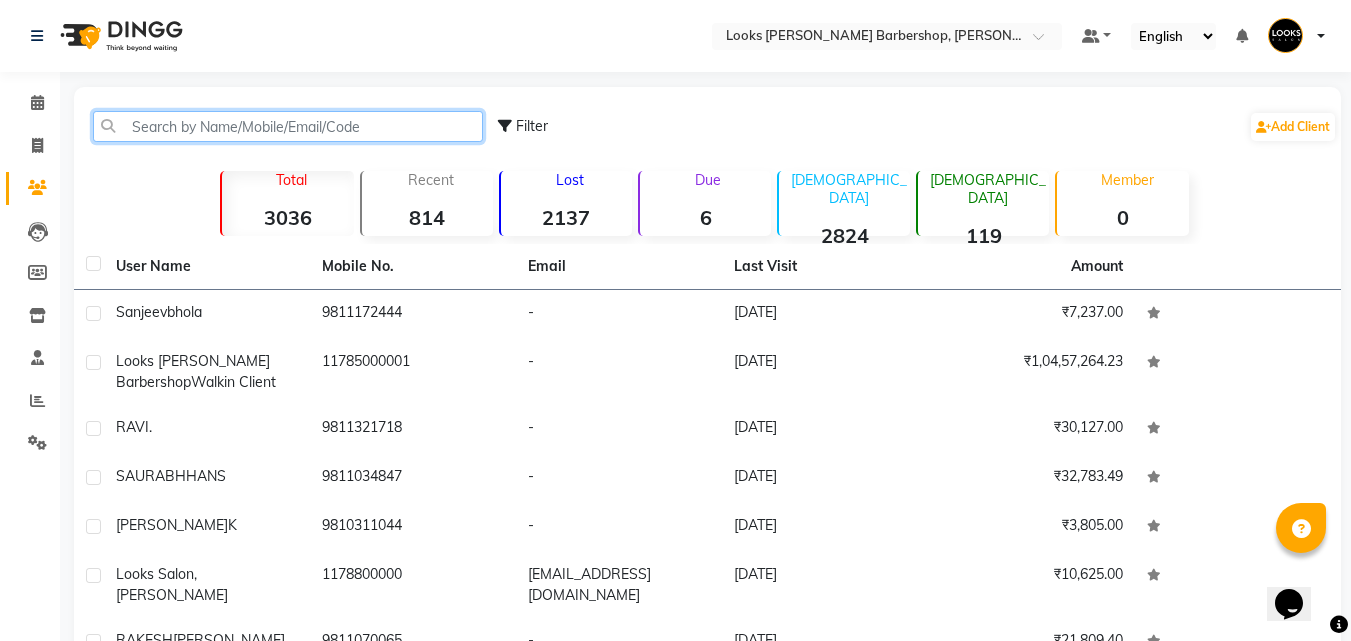 click 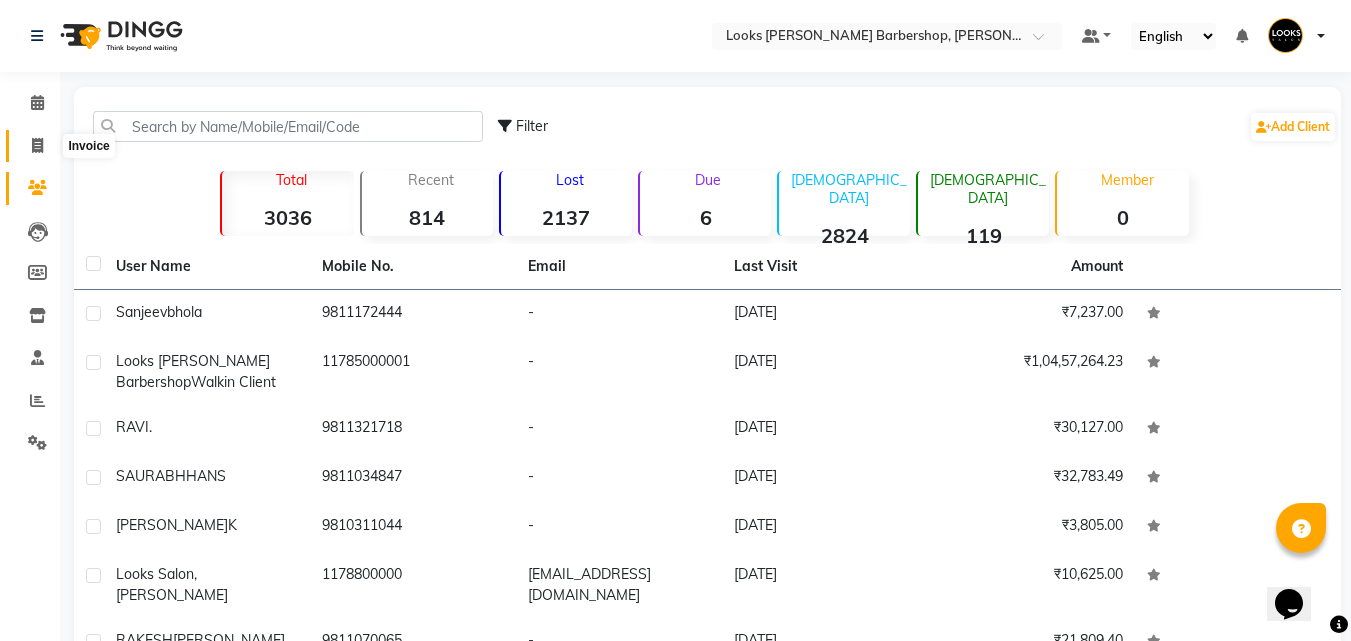 click 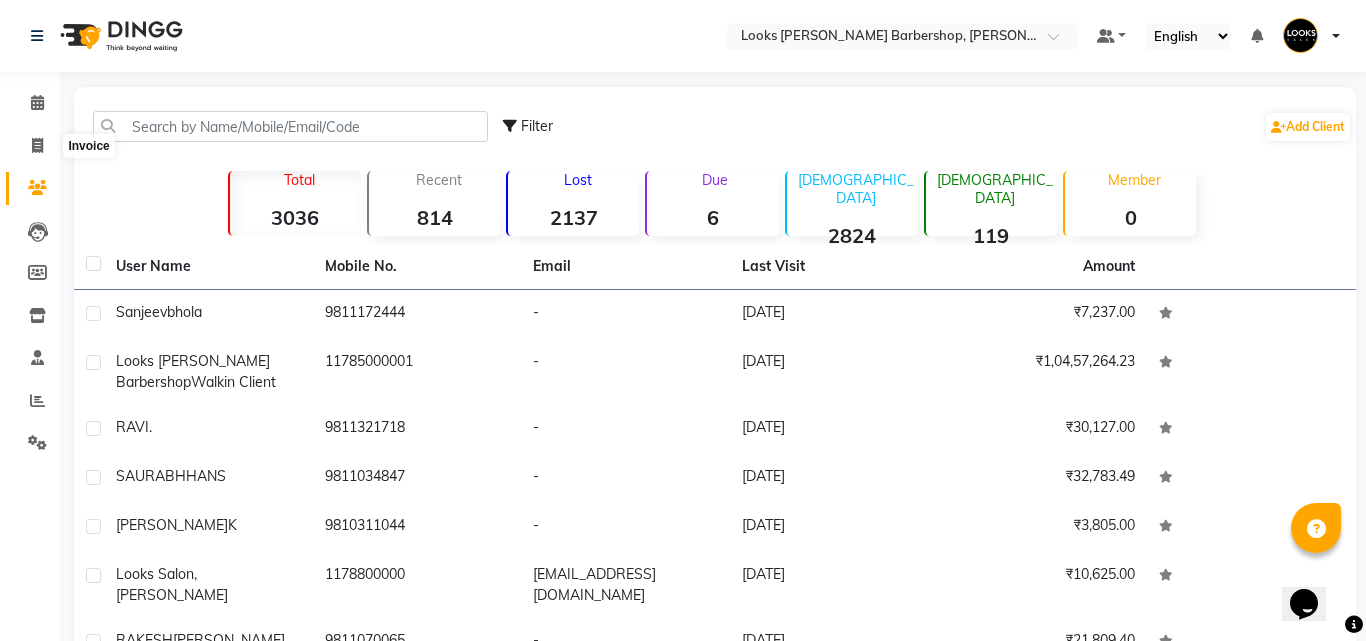 select on "service" 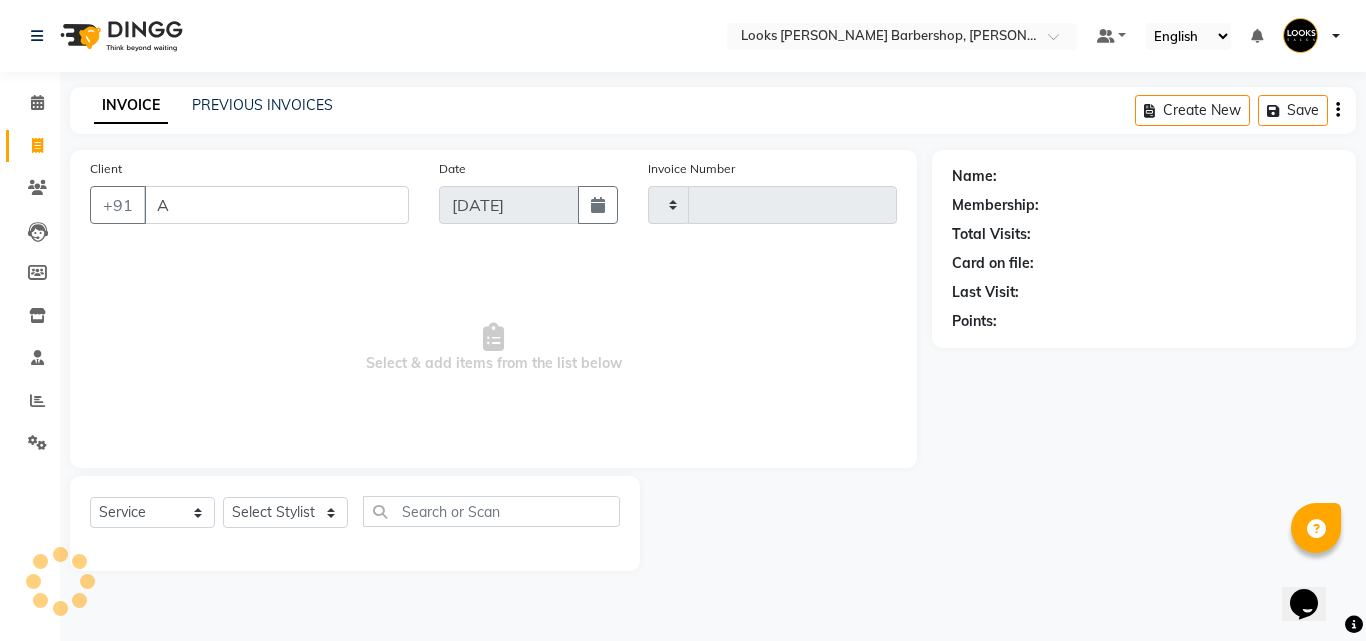 type on "AM" 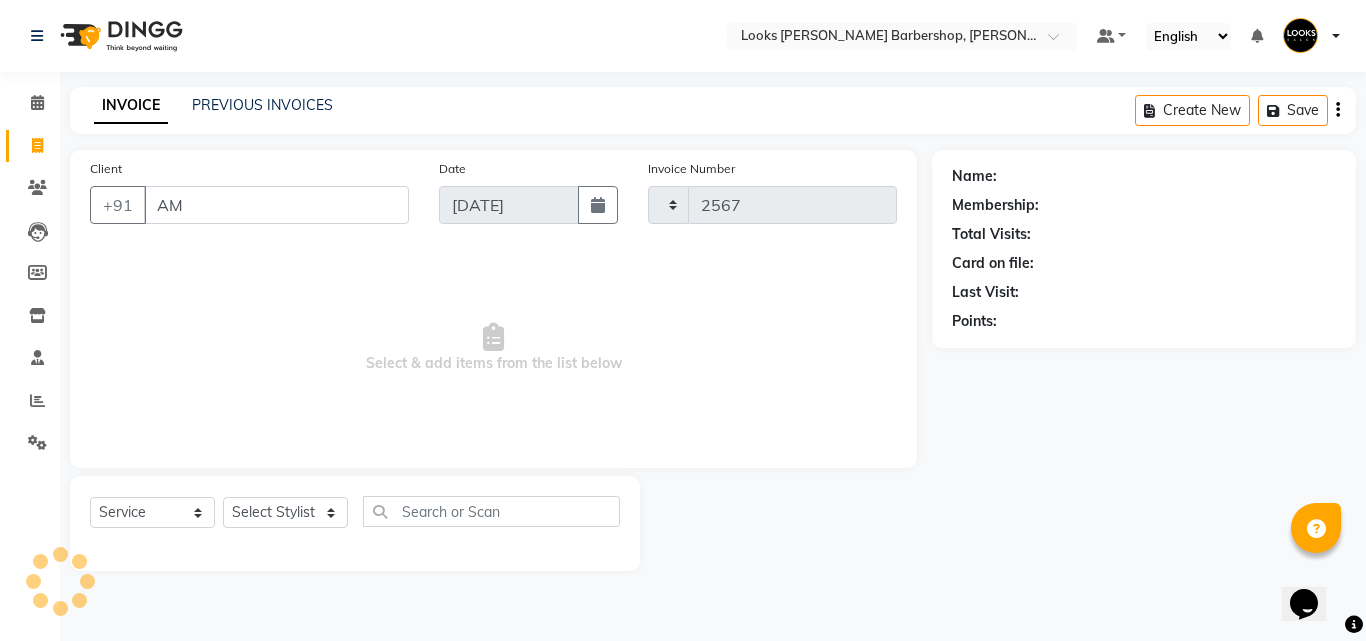 select on "4323" 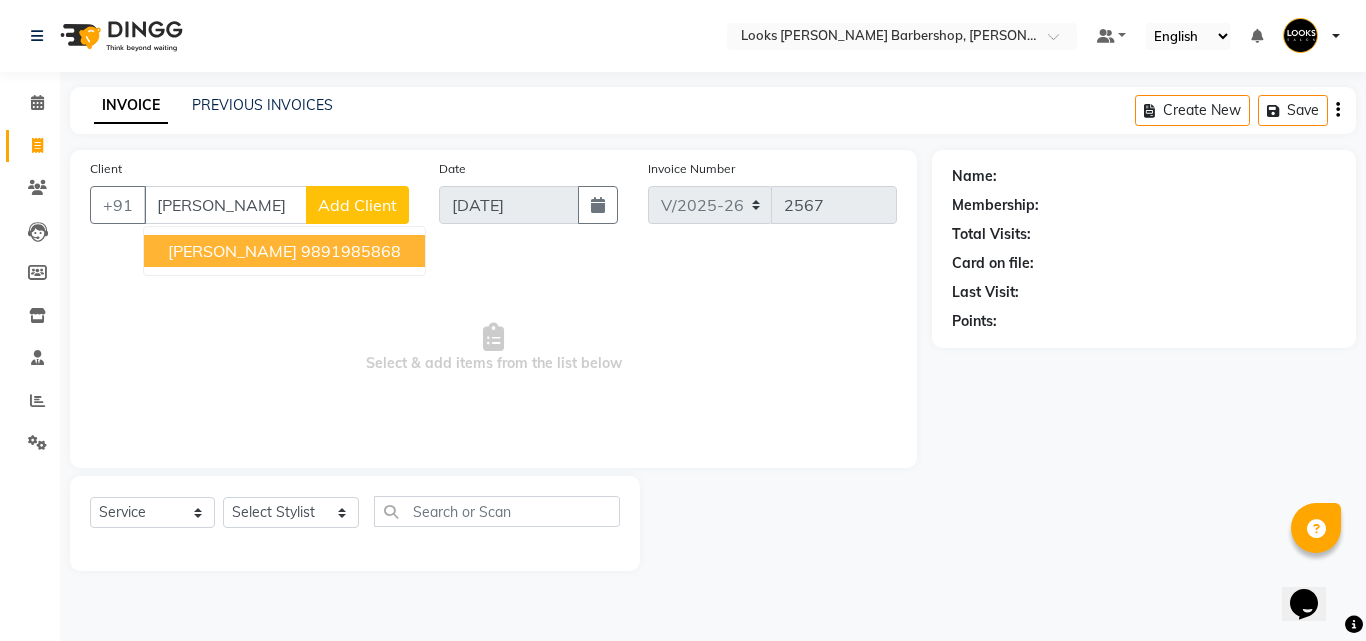 click on "9891985868" at bounding box center (351, 251) 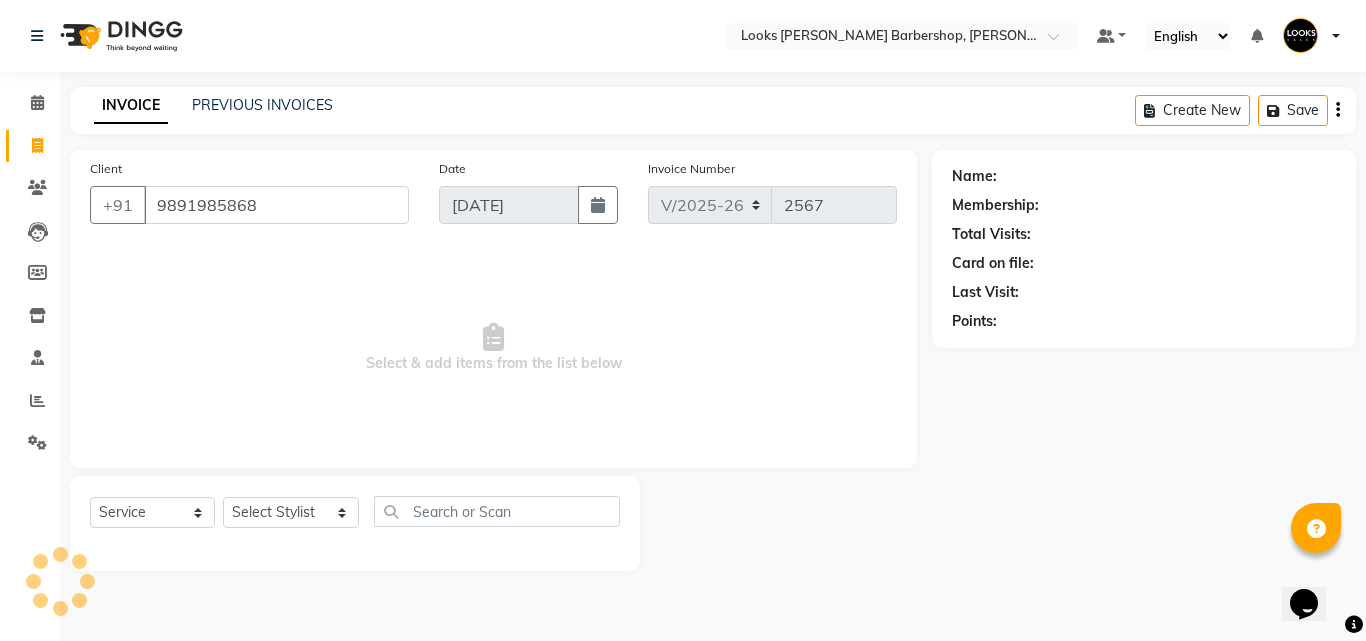 type on "9891985868" 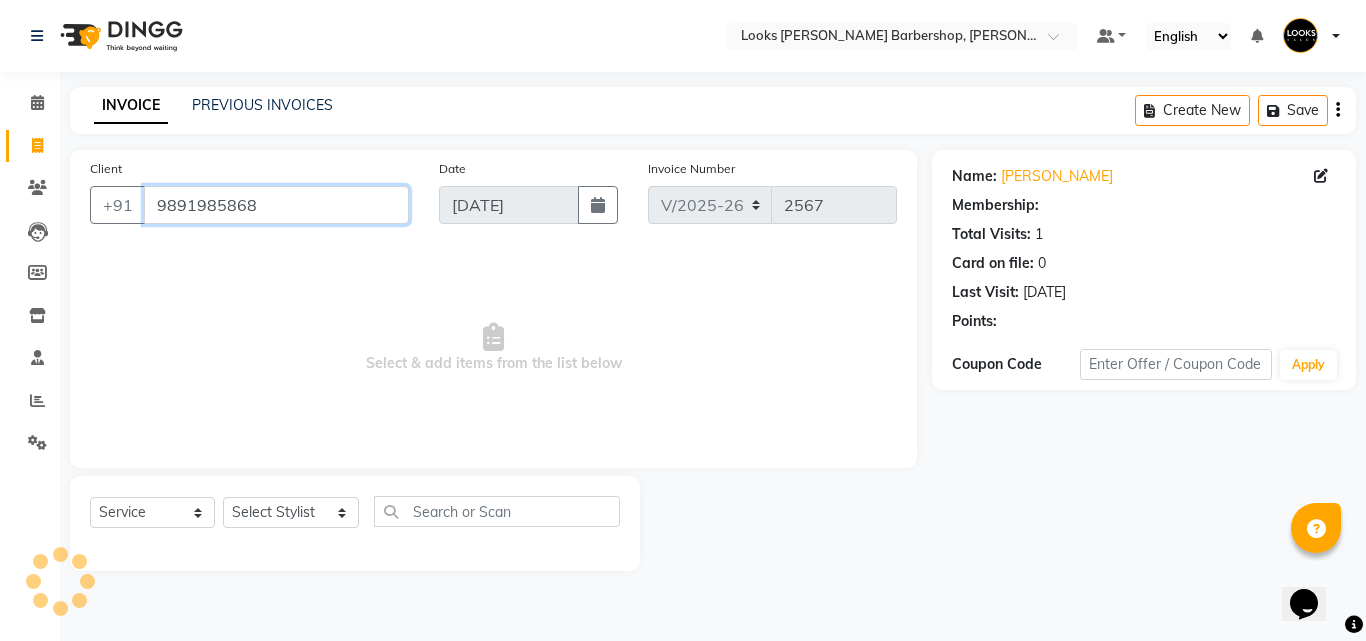 select on "1: Object" 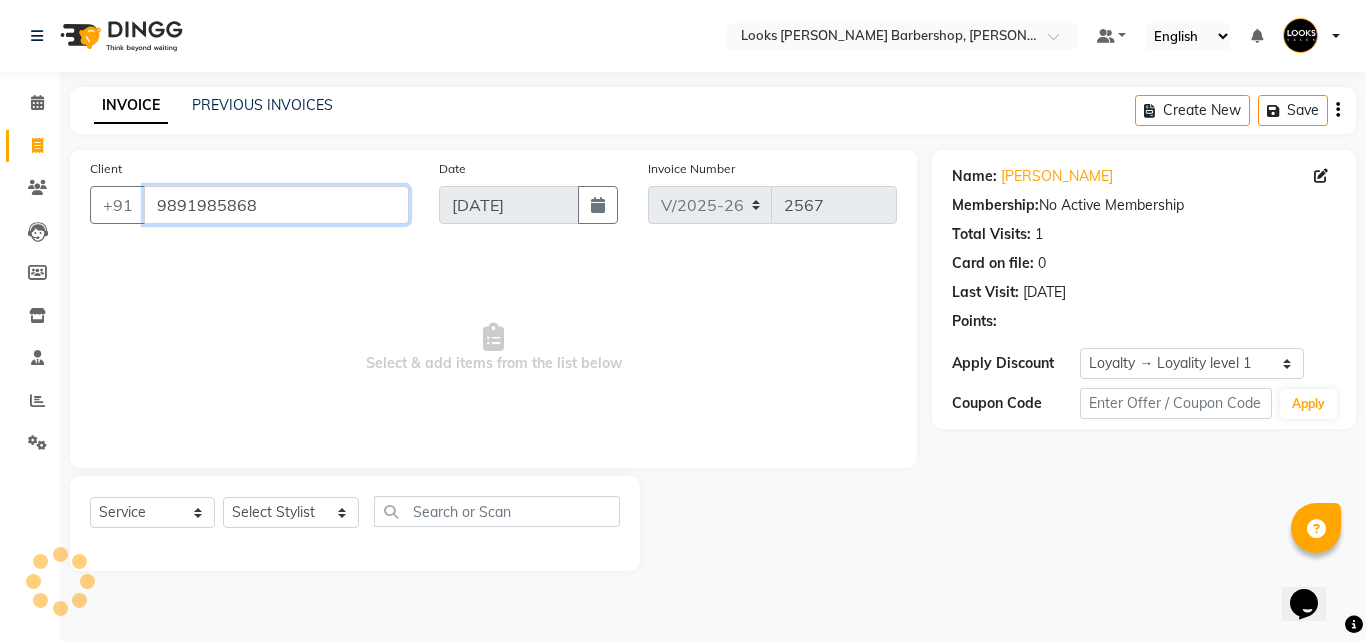 drag, startPoint x: 281, startPoint y: 211, endPoint x: 85, endPoint y: 219, distance: 196.1632 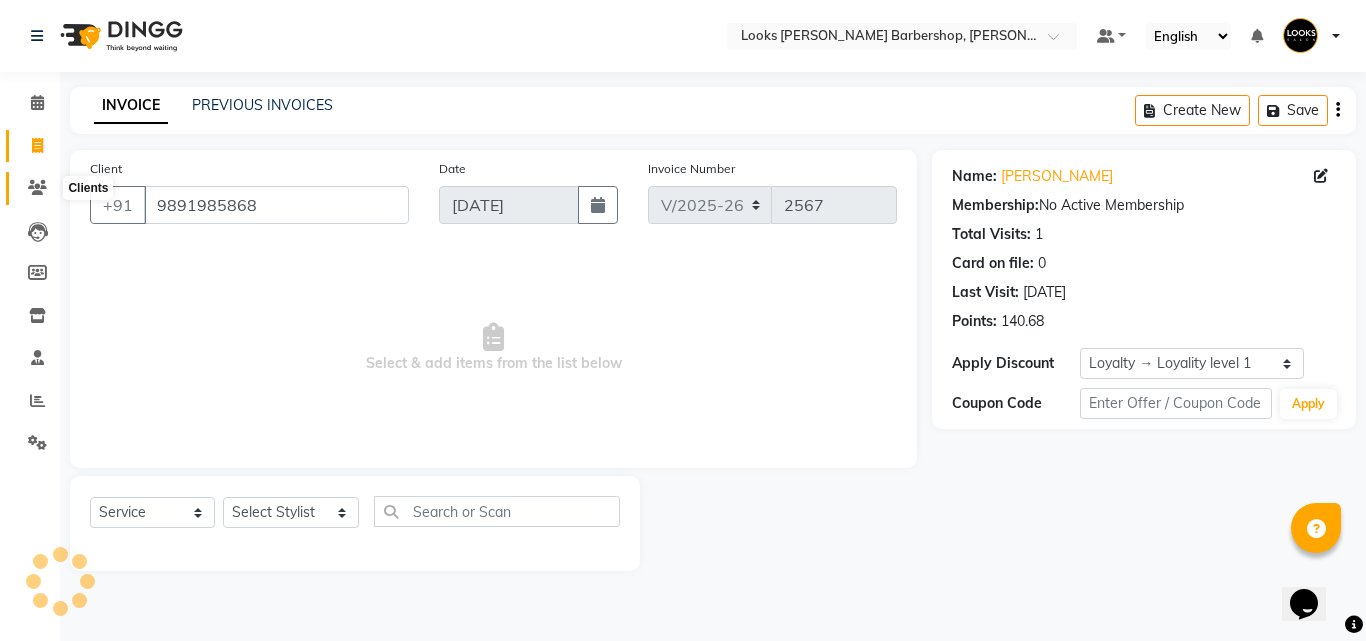 click 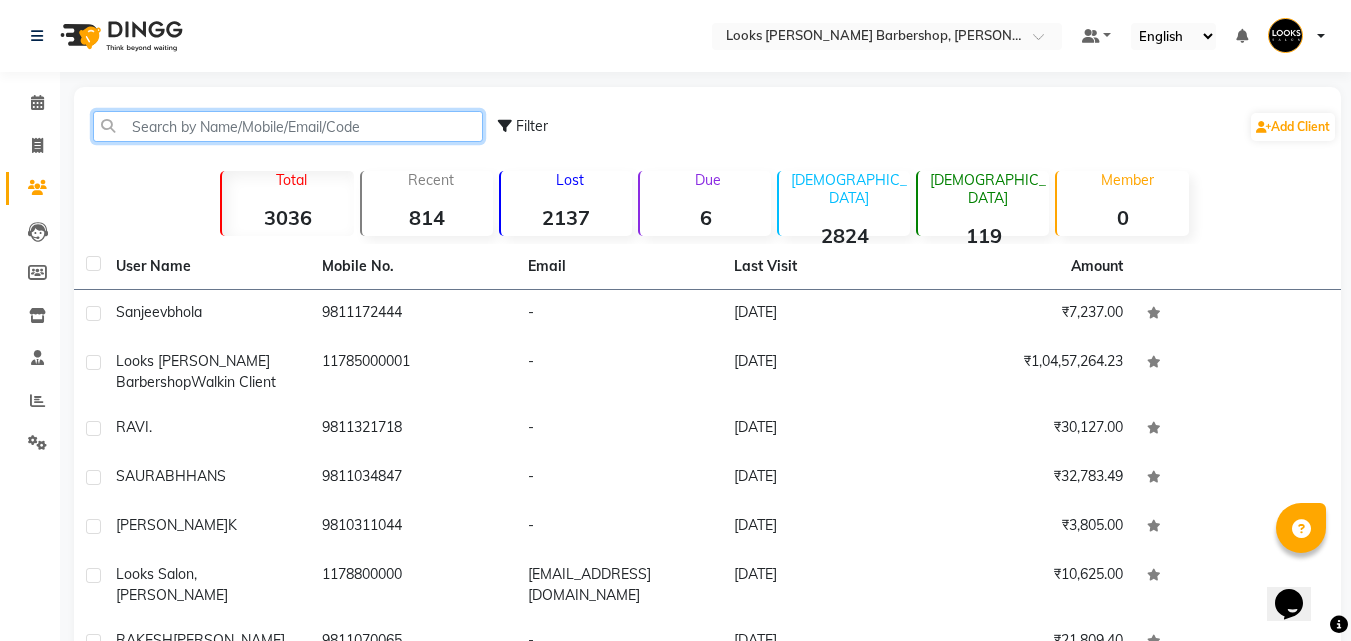 click 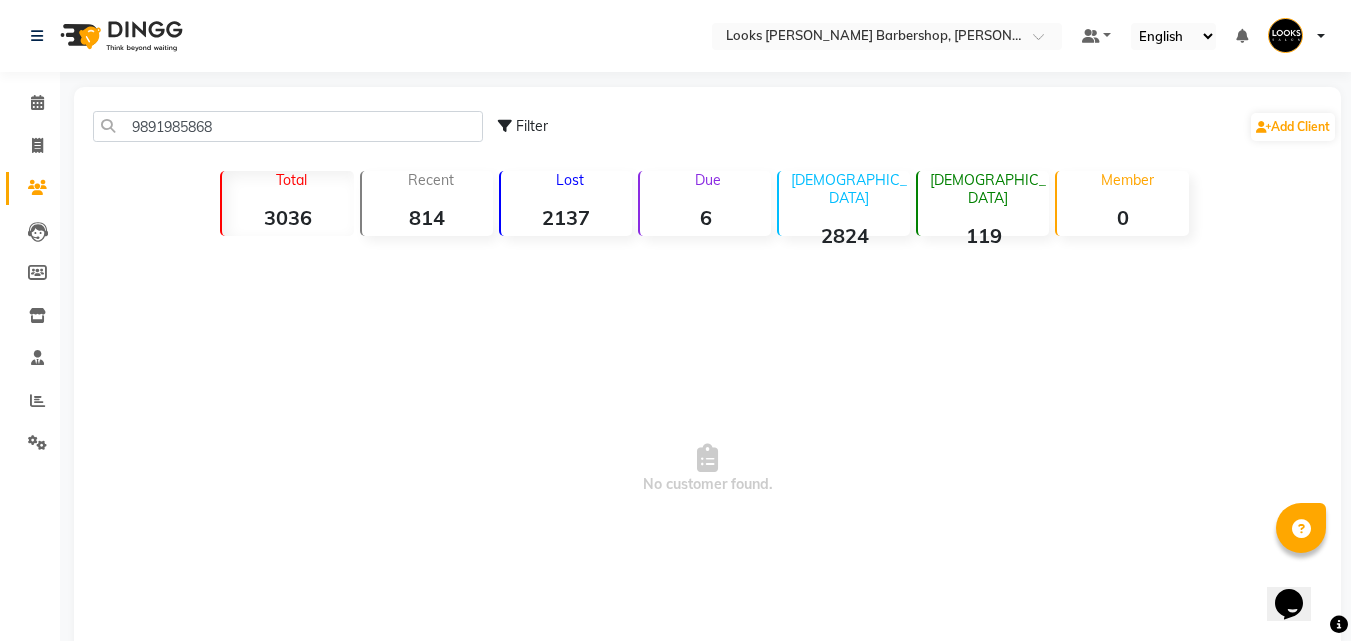 click on "3036" 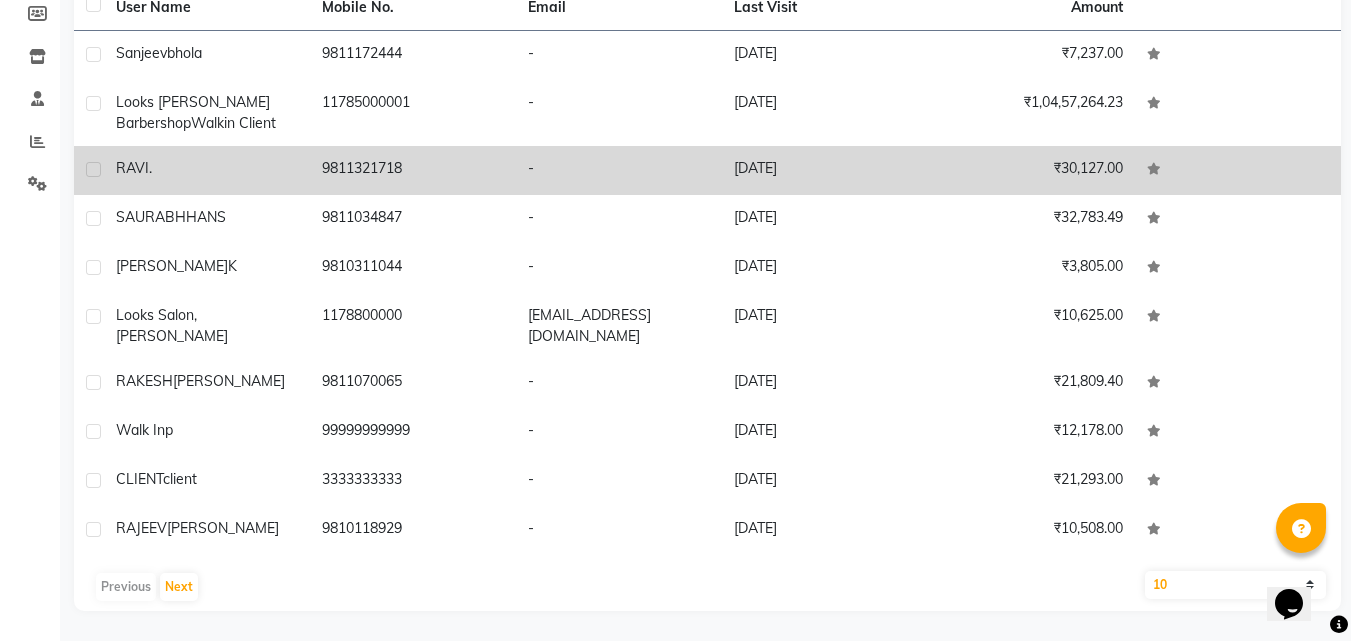 scroll, scrollTop: 0, scrollLeft: 0, axis: both 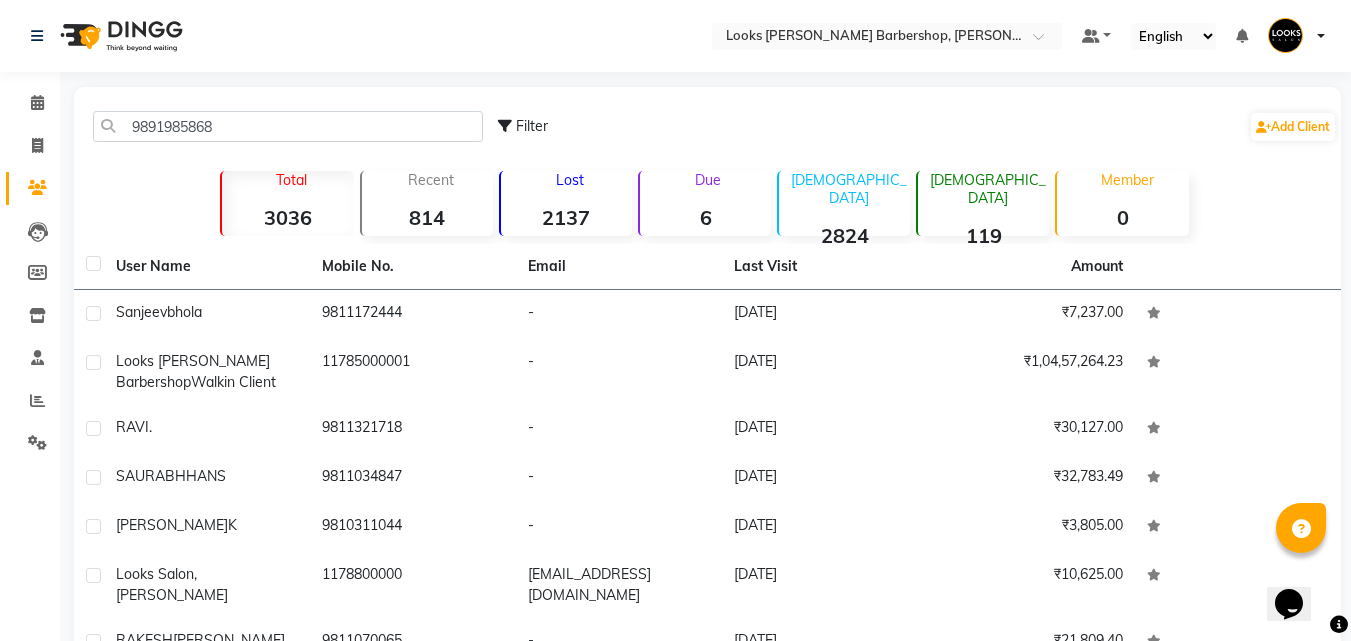 click on "119" 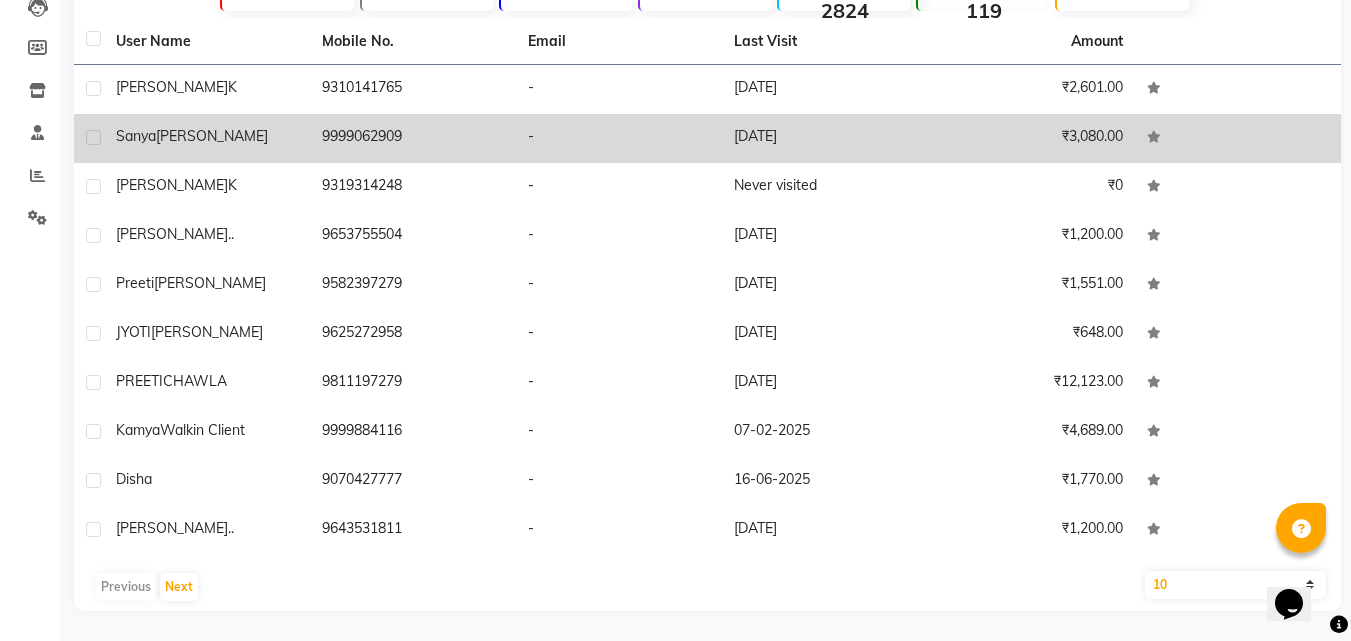 scroll, scrollTop: 0, scrollLeft: 0, axis: both 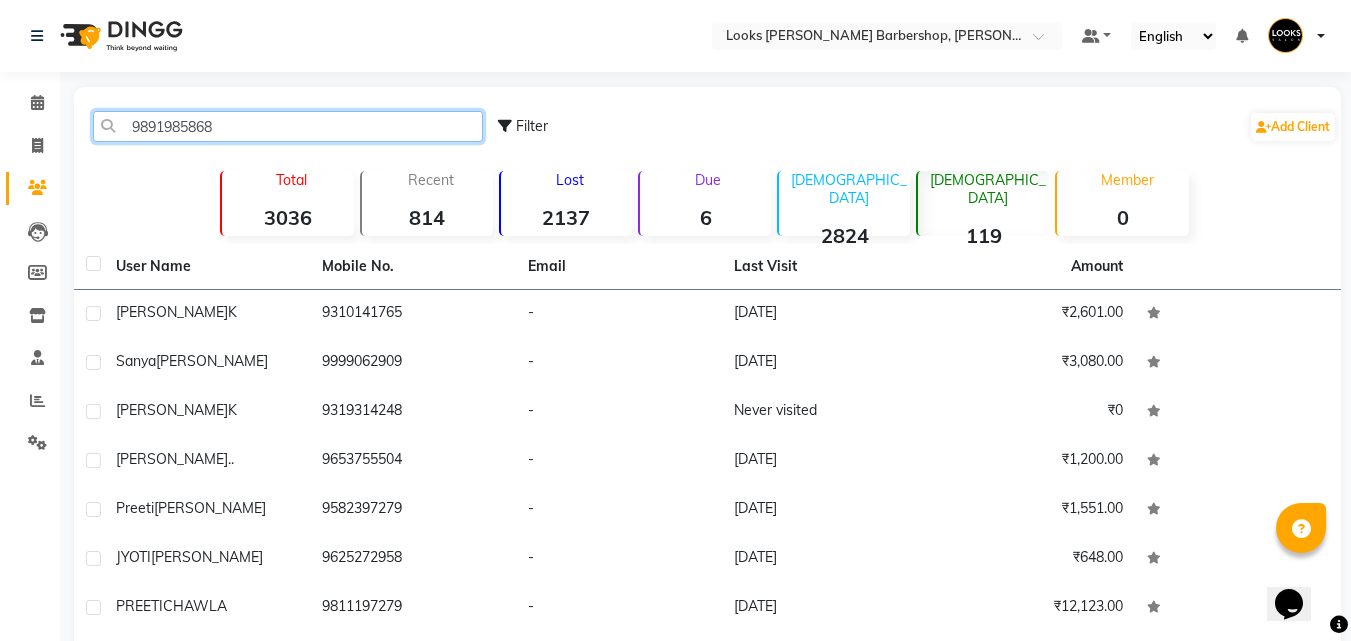 click on "9891985868" 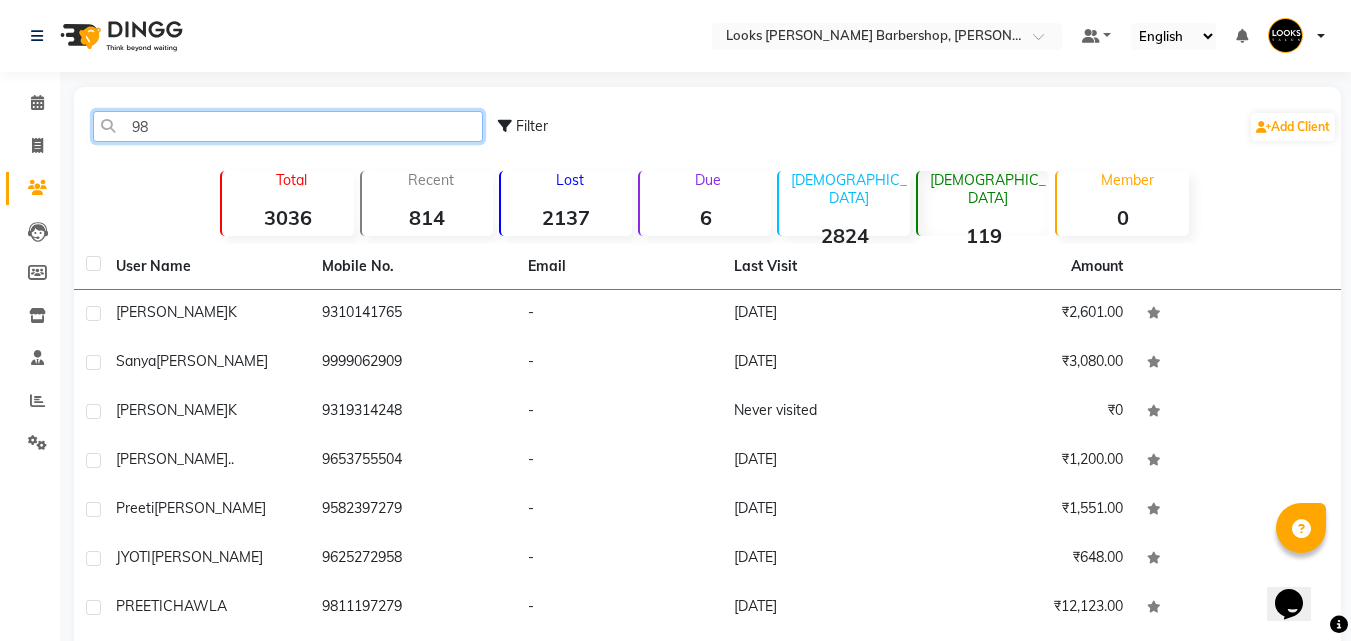 type on "9" 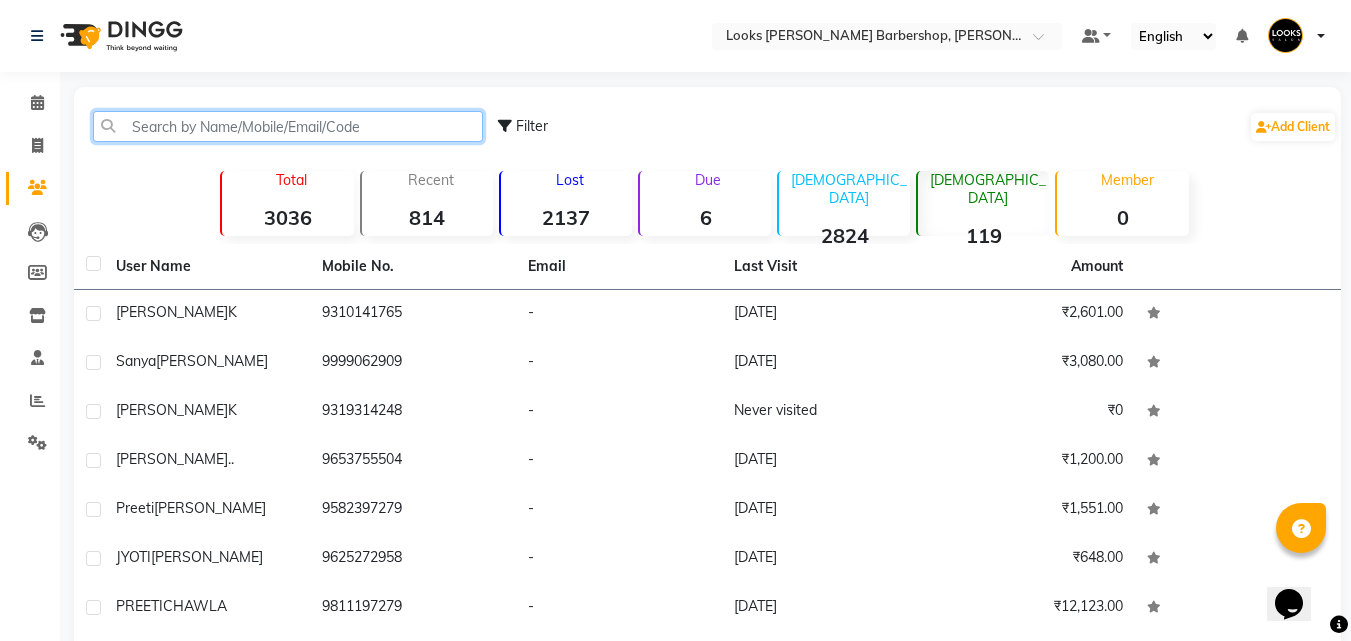 paste on "9891985868" 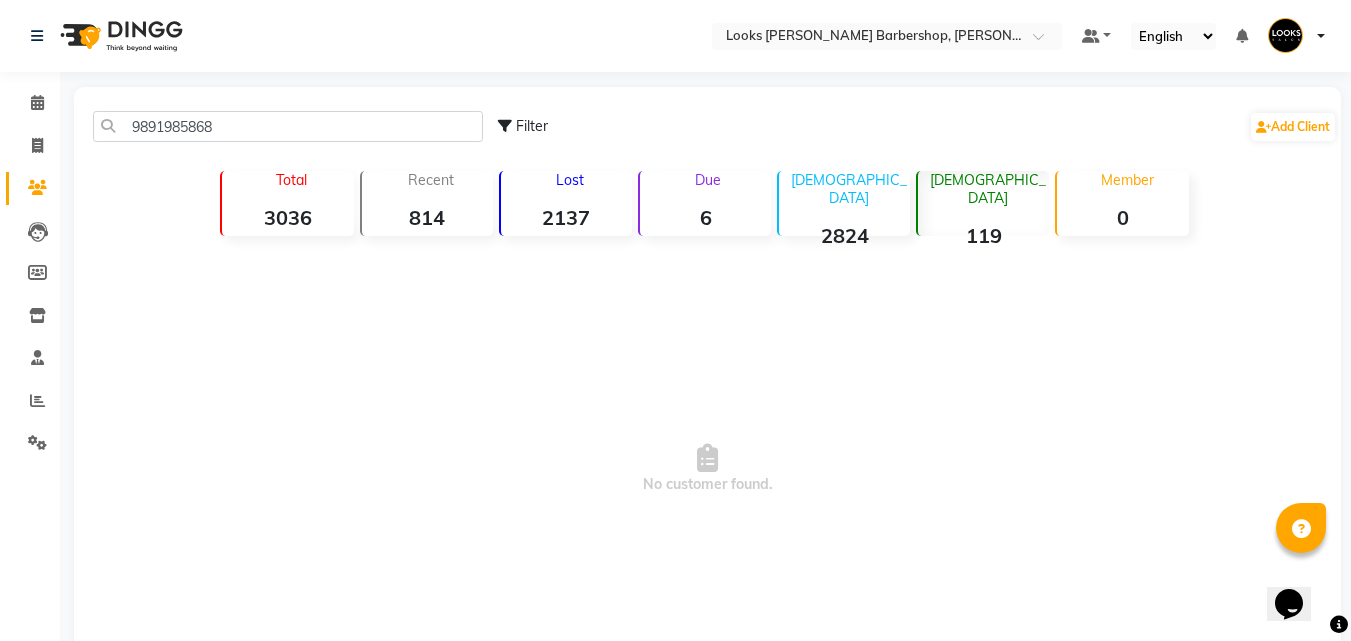 click on "[DEMOGRAPHIC_DATA]  2824" 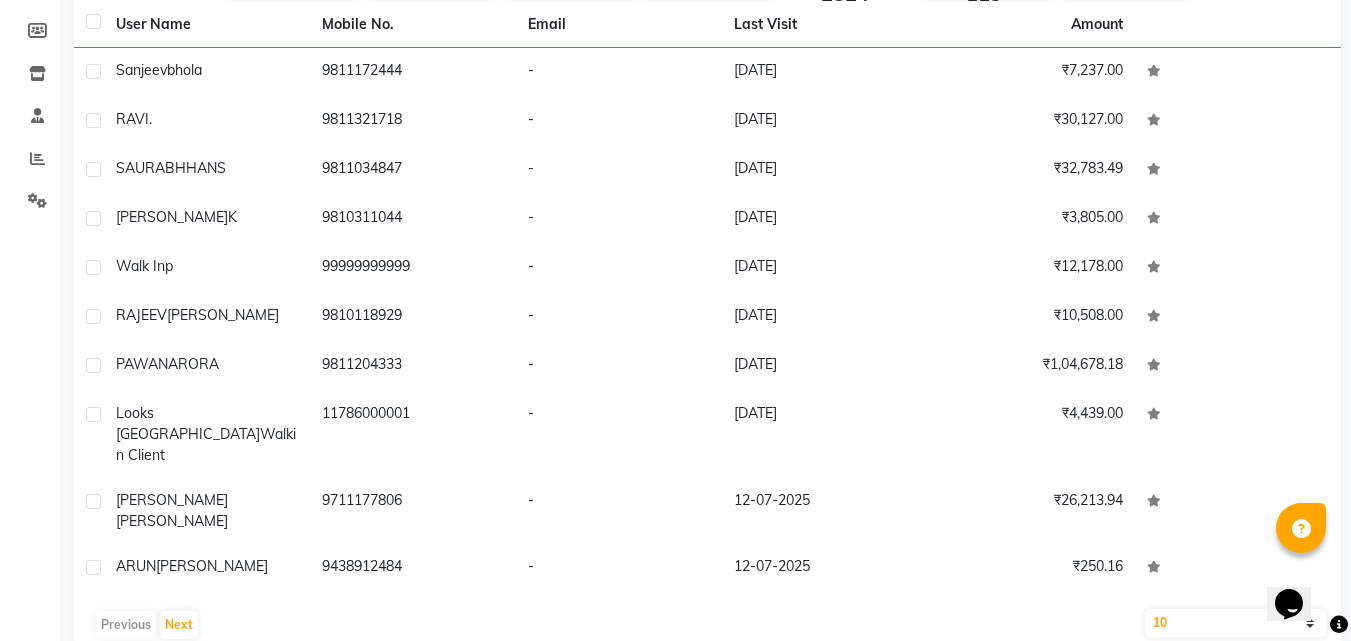 scroll, scrollTop: 0, scrollLeft: 0, axis: both 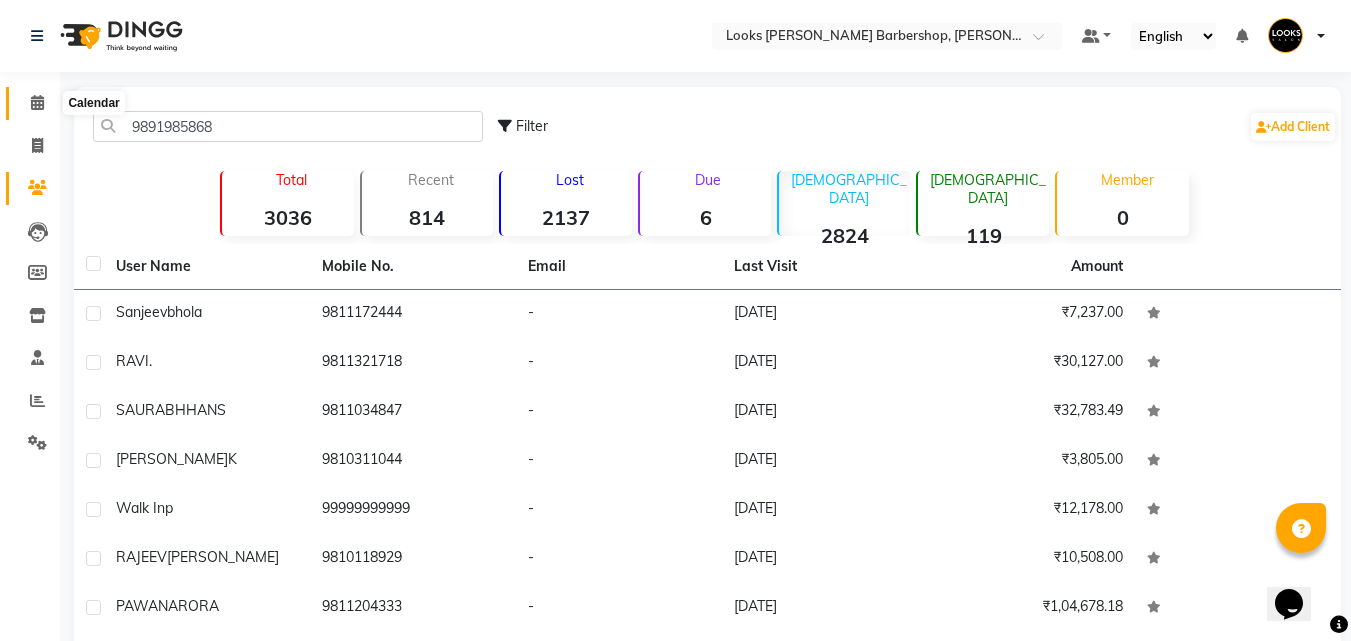 click 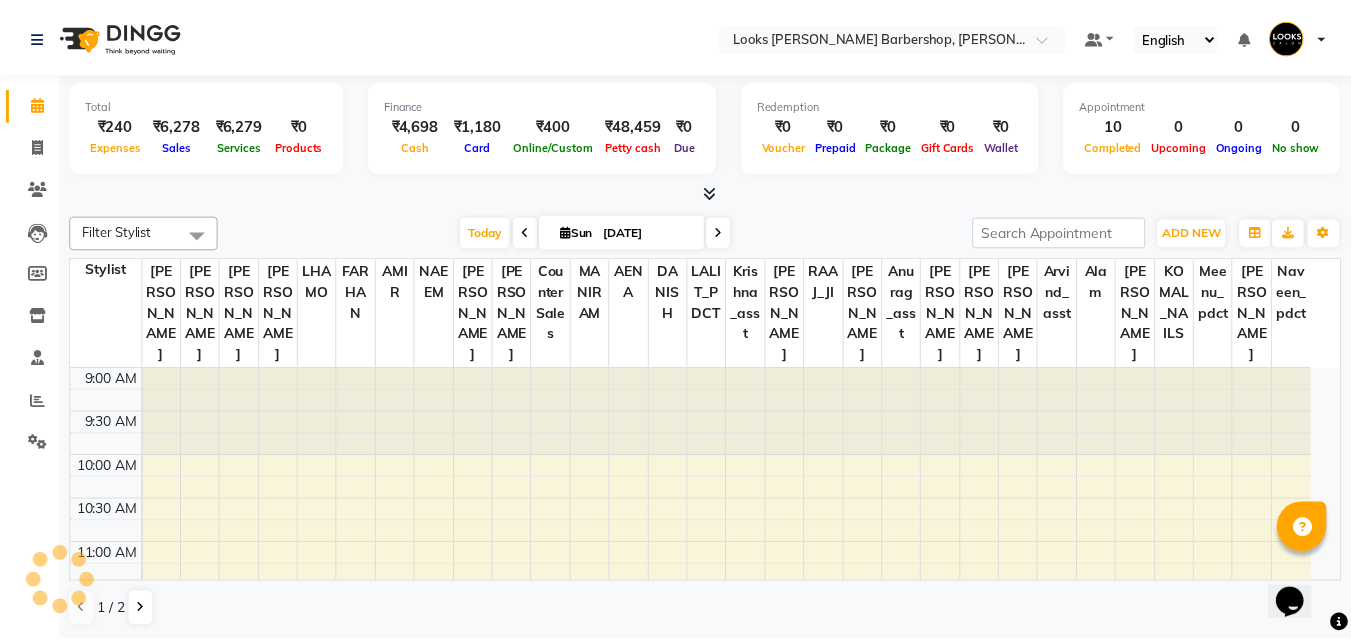 scroll, scrollTop: 0, scrollLeft: 0, axis: both 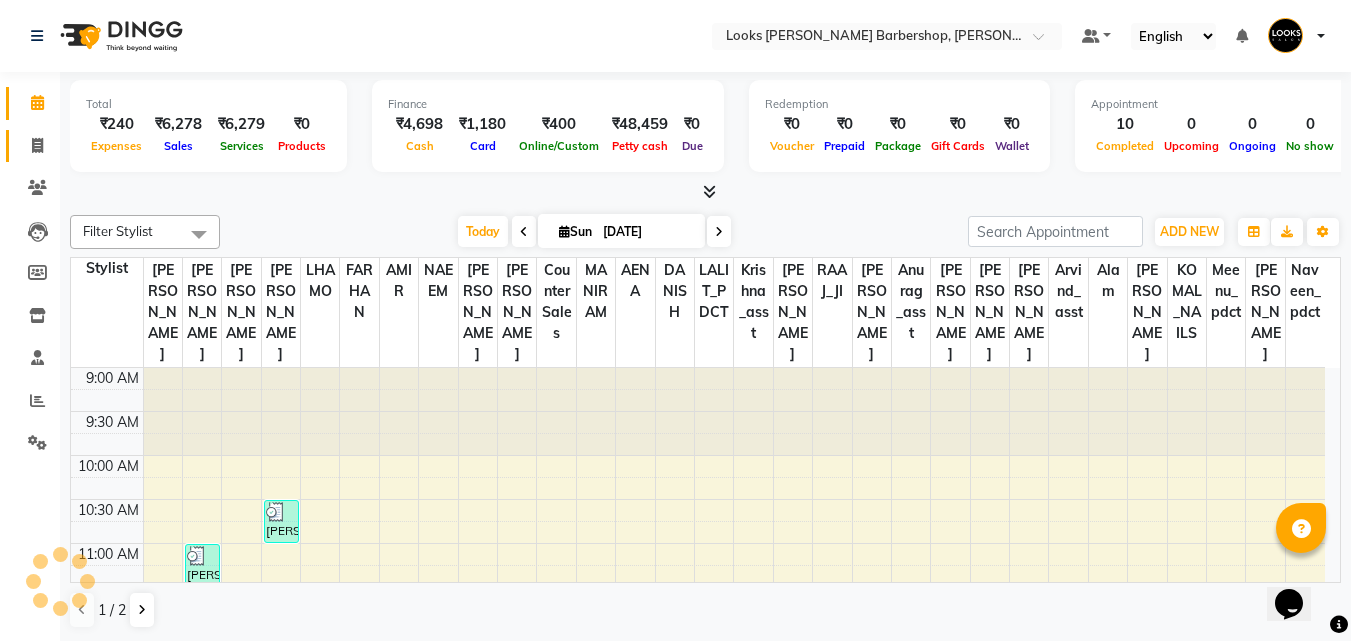 click on "Invoice" 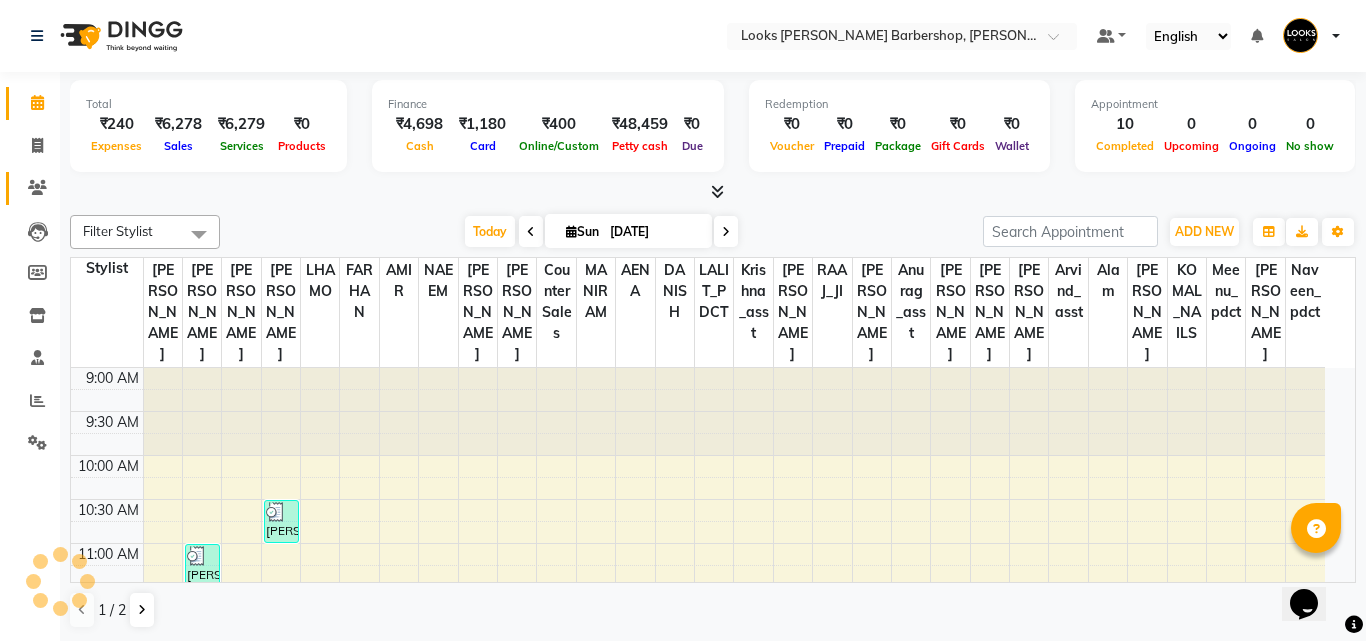 select on "service" 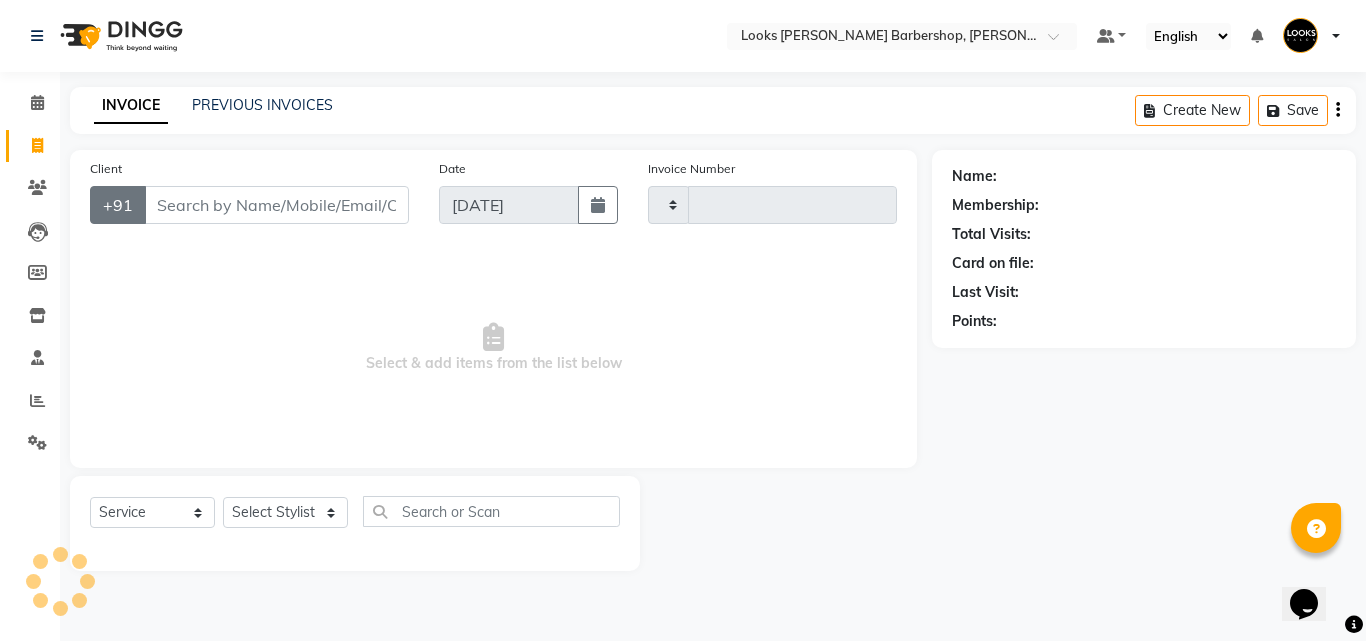 type on "2567" 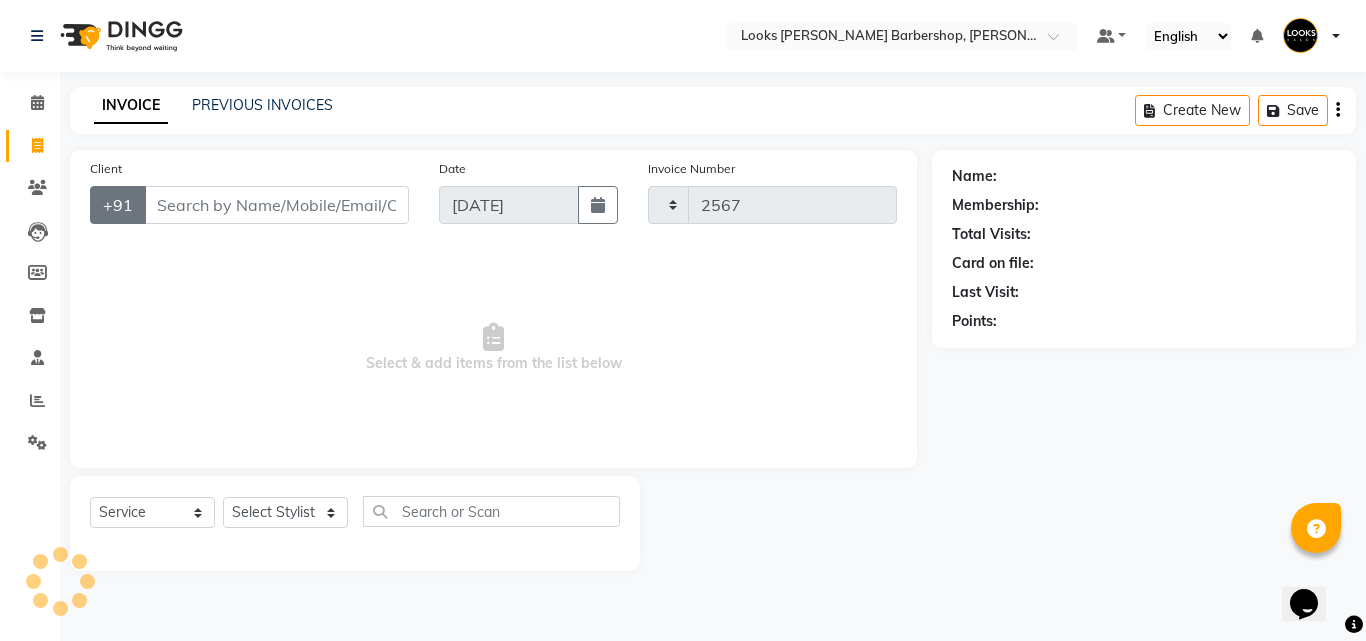 select on "4323" 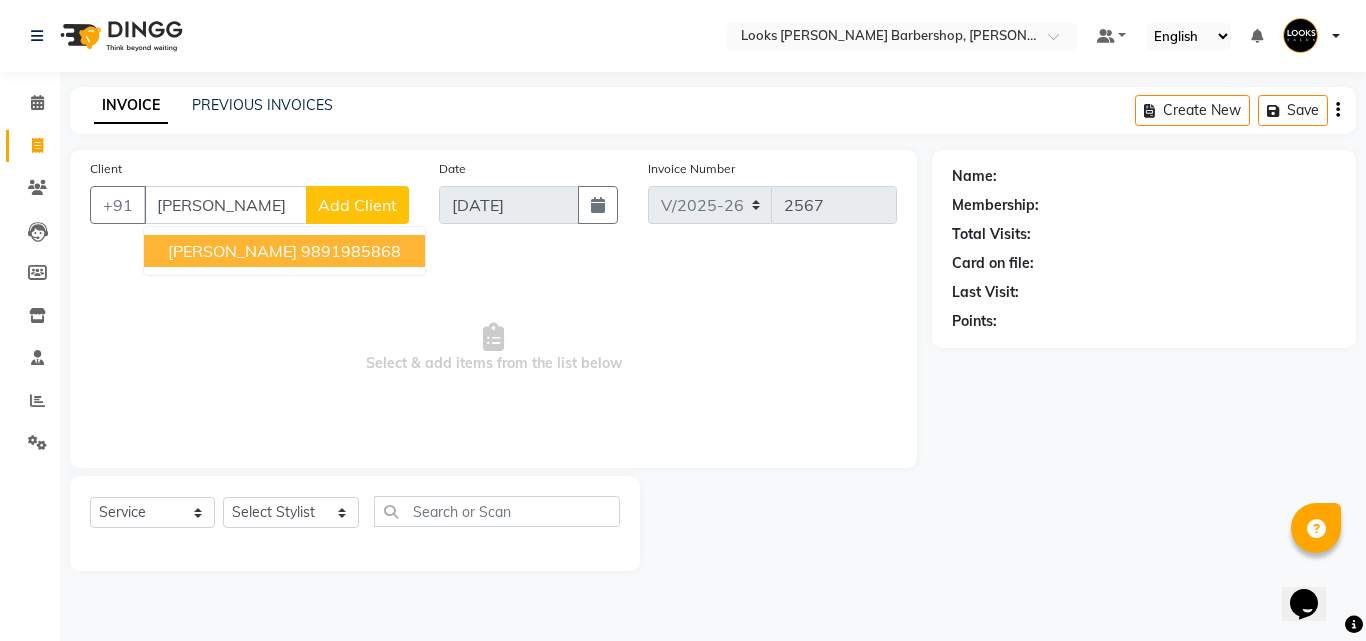click on "9891985868" at bounding box center [351, 251] 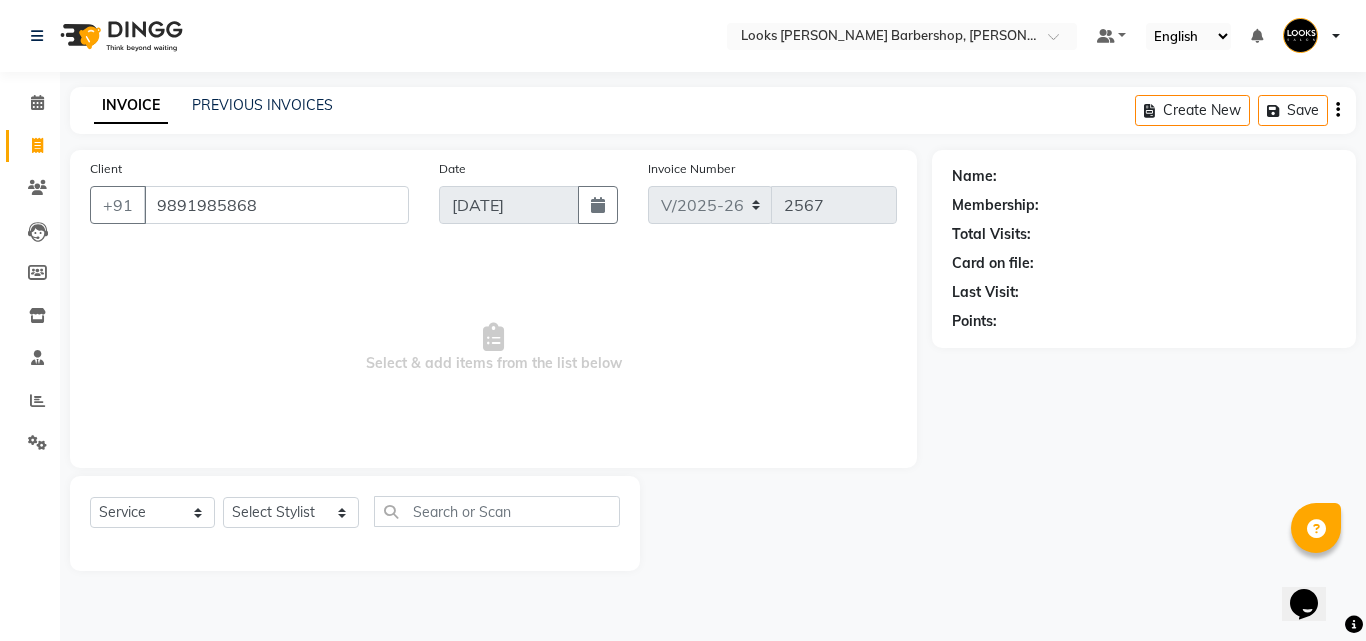 type on "9891985868" 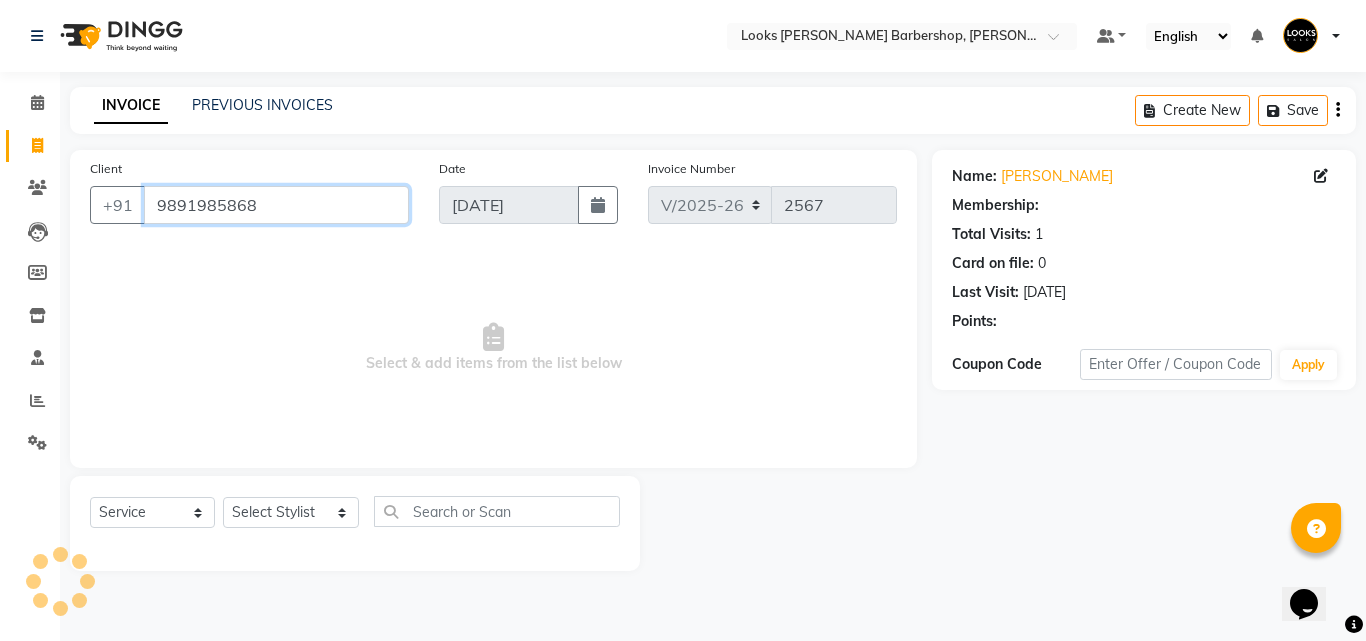 select on "1: Object" 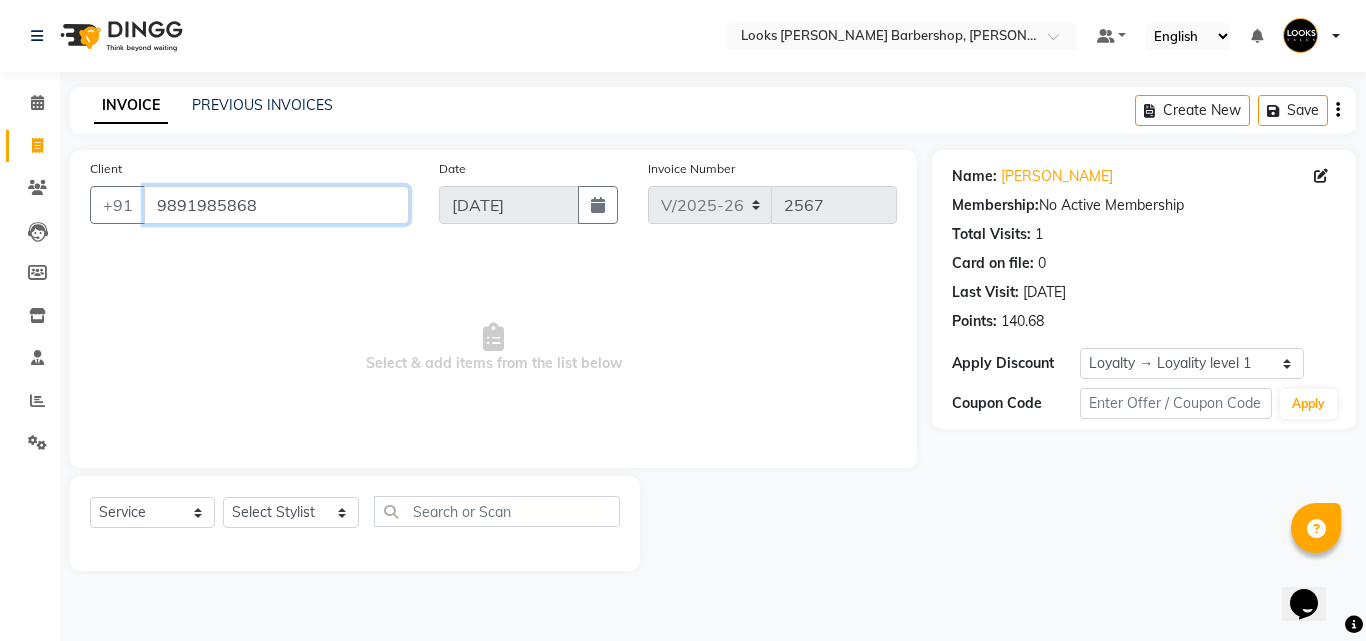 drag, startPoint x: 282, startPoint y: 213, endPoint x: 0, endPoint y: 259, distance: 285.72714 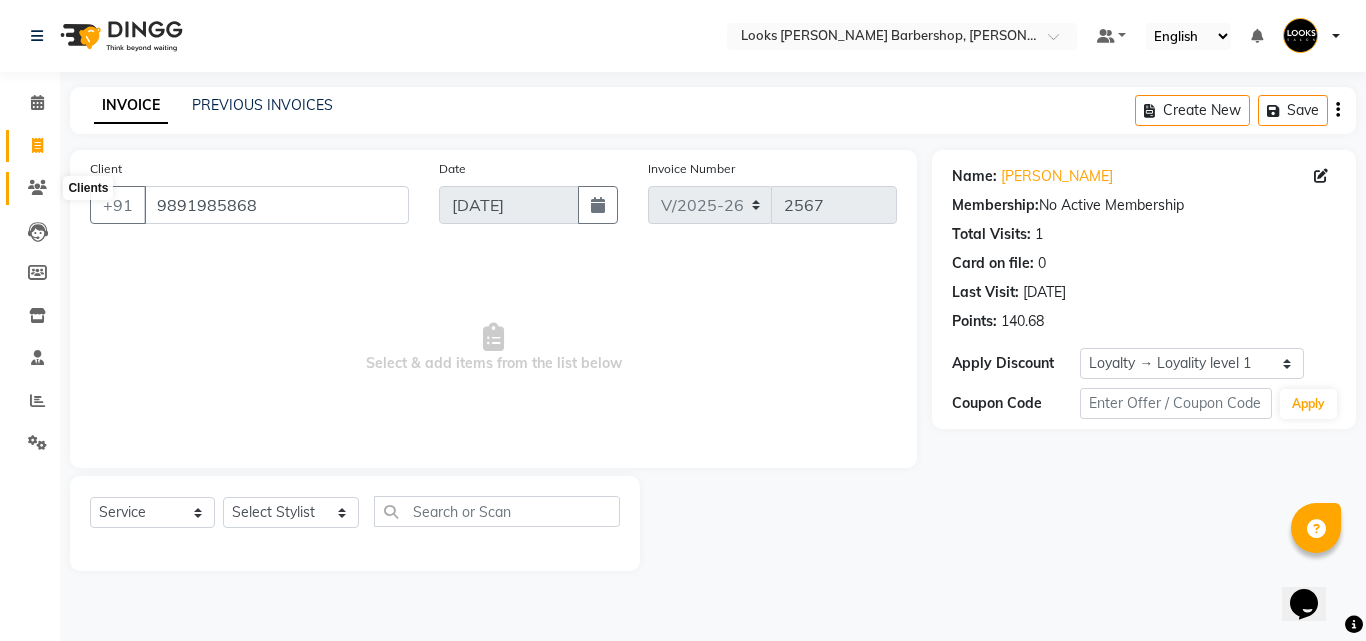 click 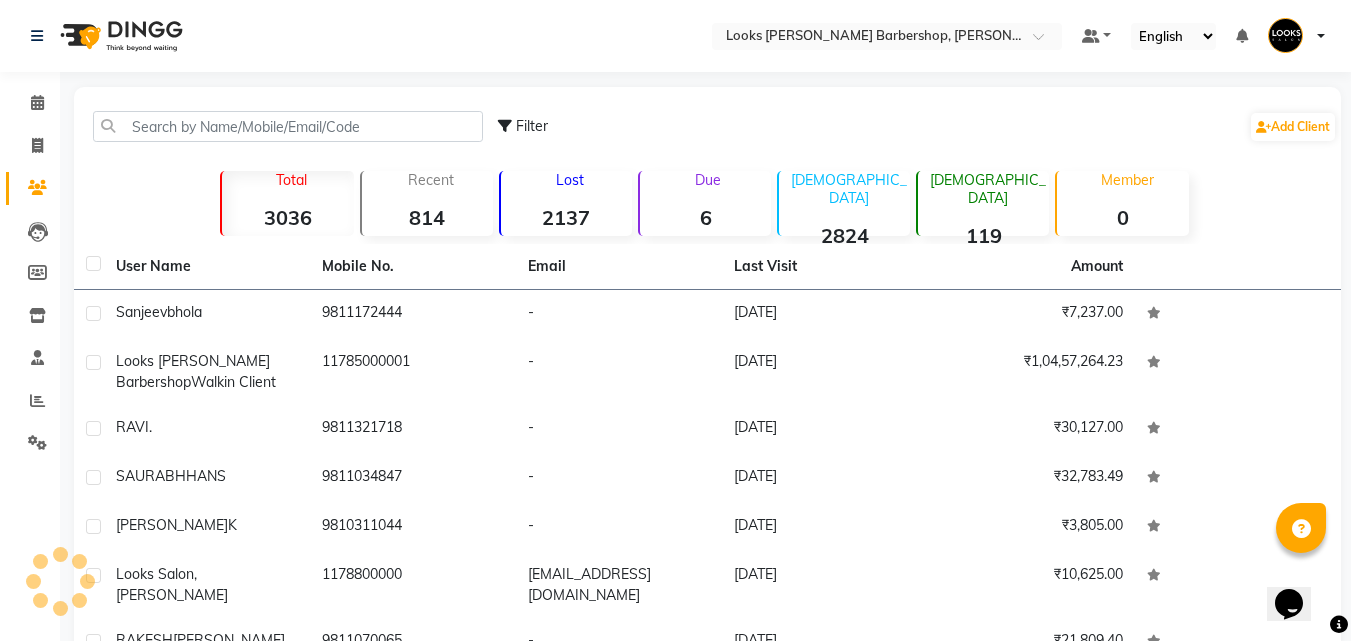 click on "Filter  Add Client" 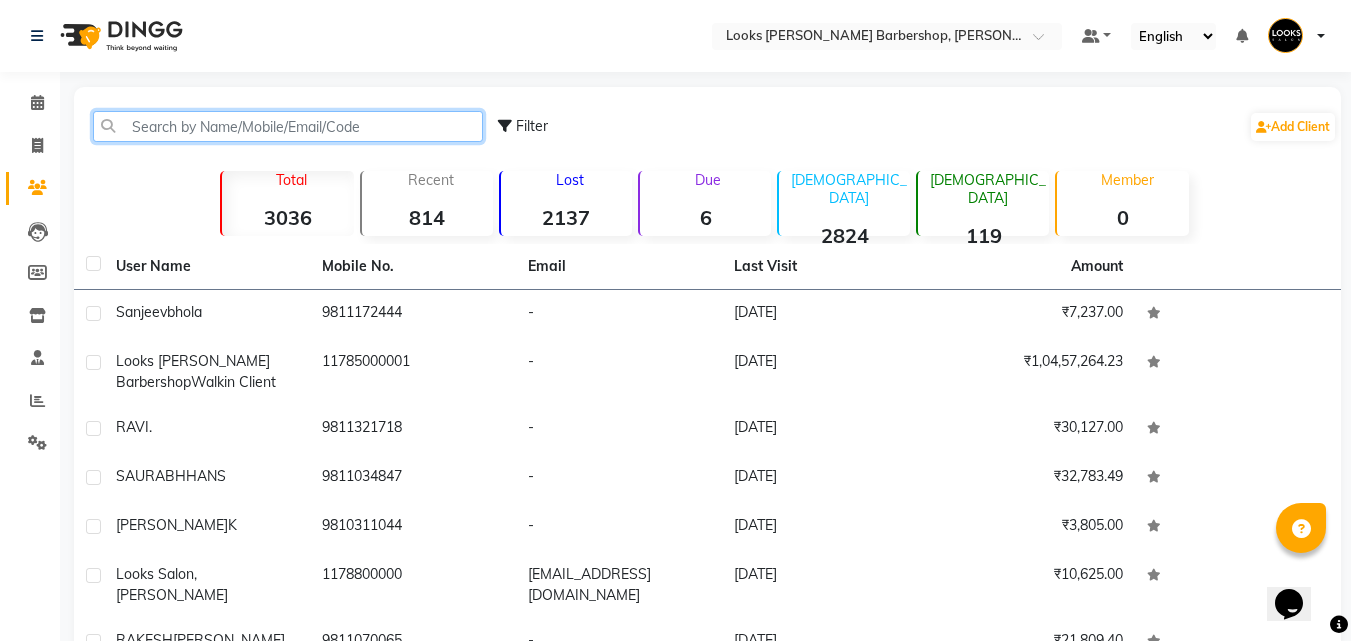 click 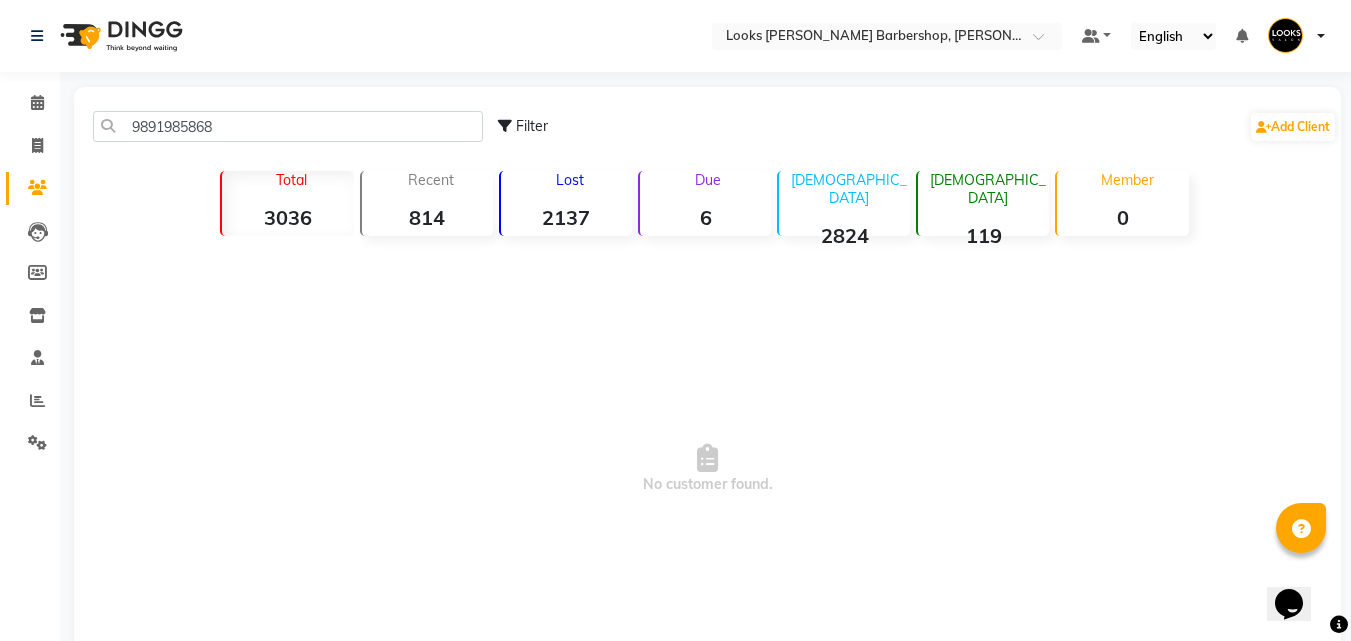 click on "2824" 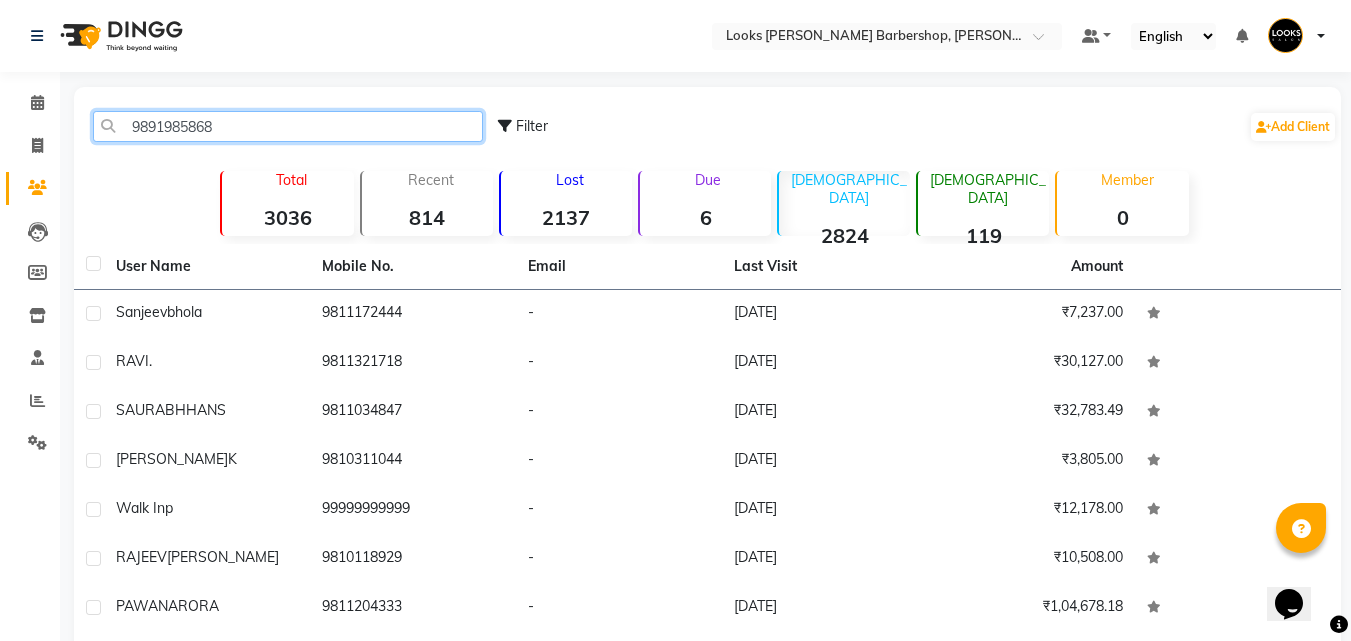 click on "9891985868" 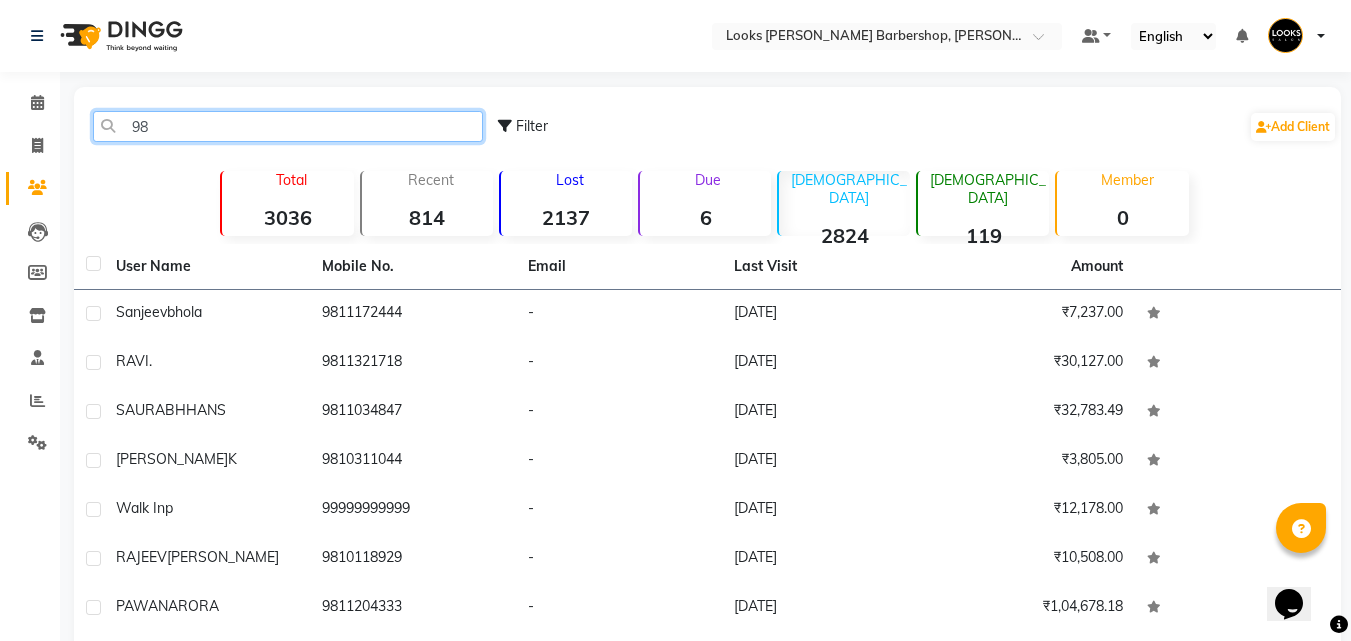 type on "9" 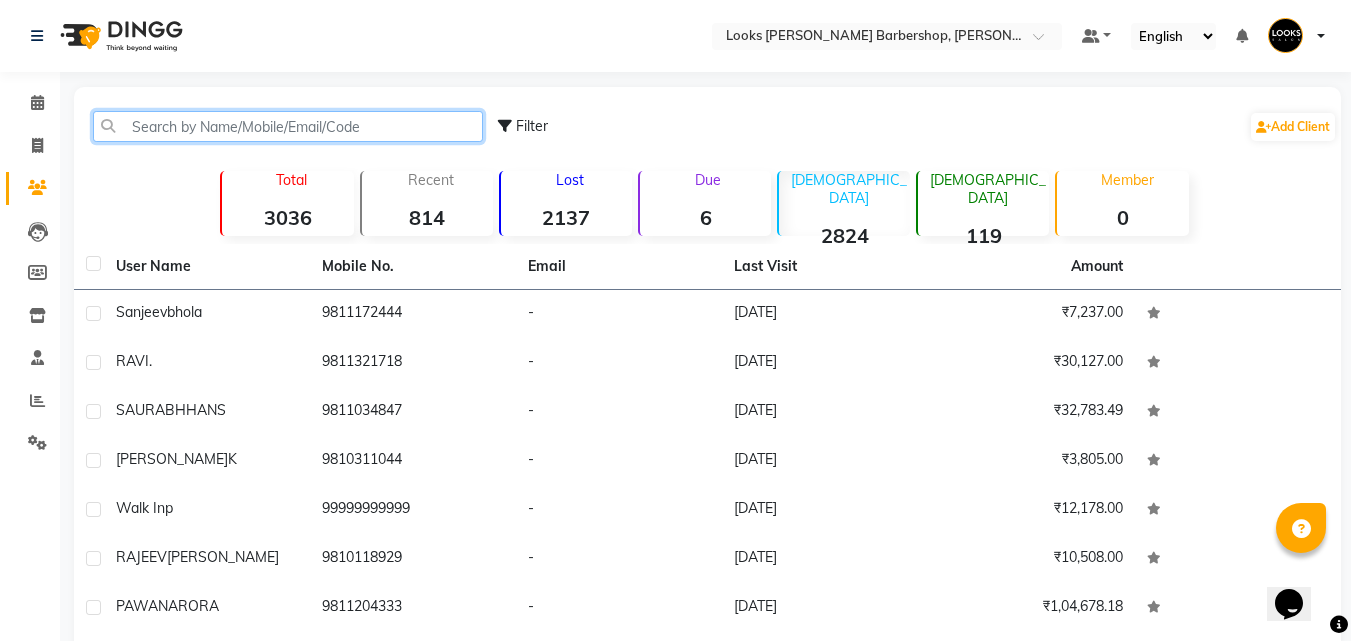 paste on "9891985868" 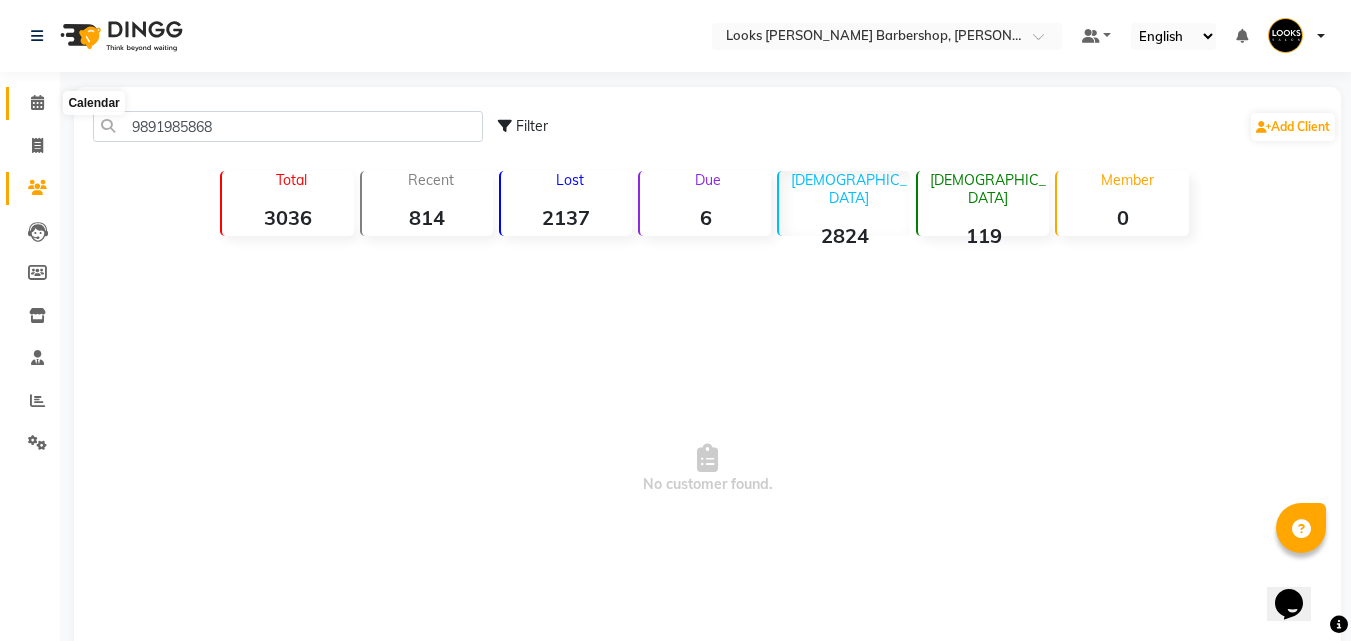click 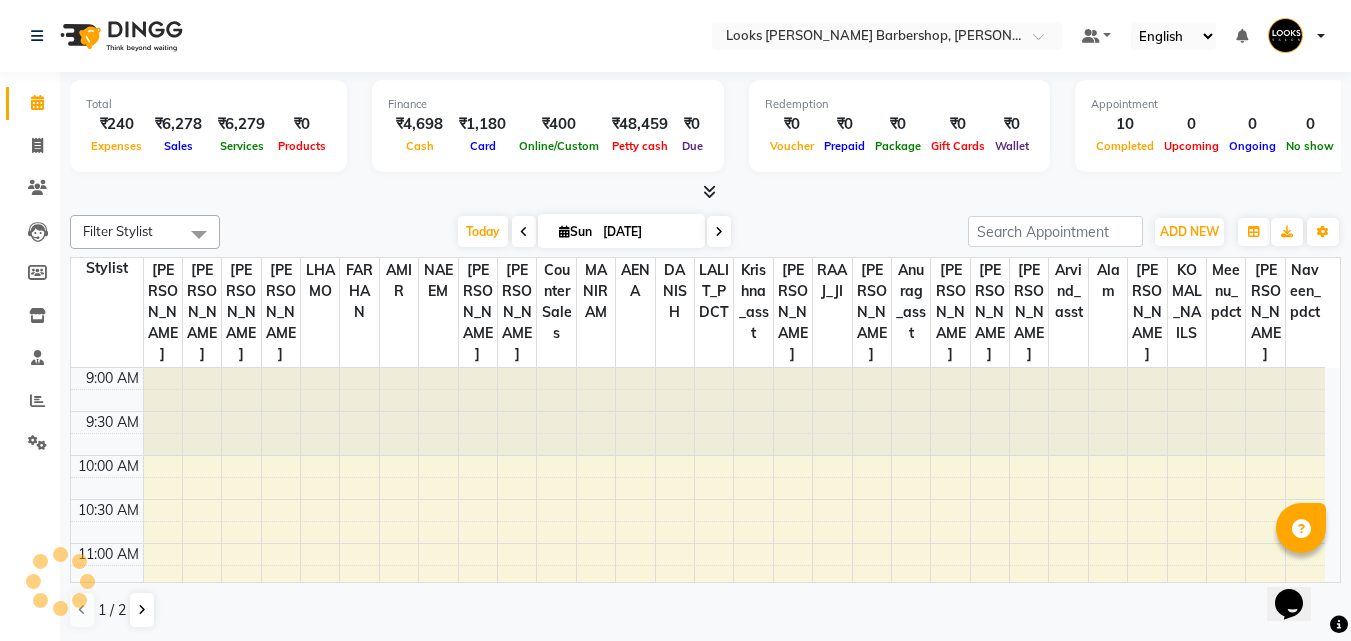 scroll, scrollTop: 0, scrollLeft: 0, axis: both 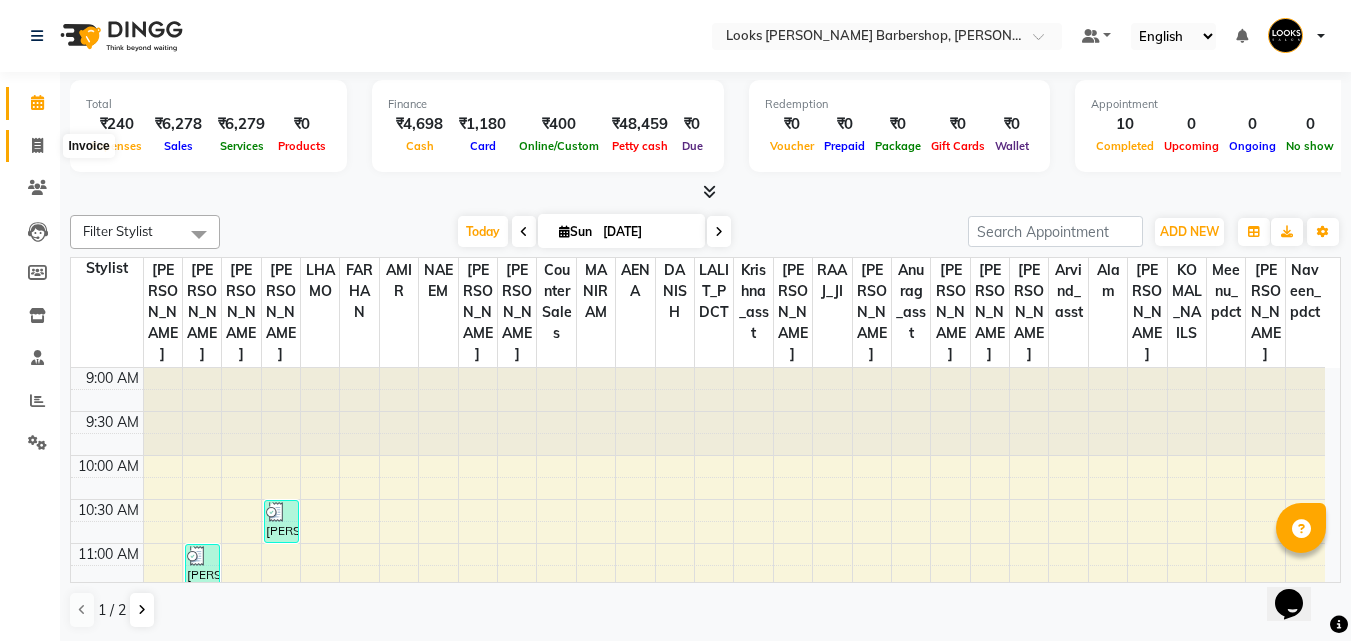 click 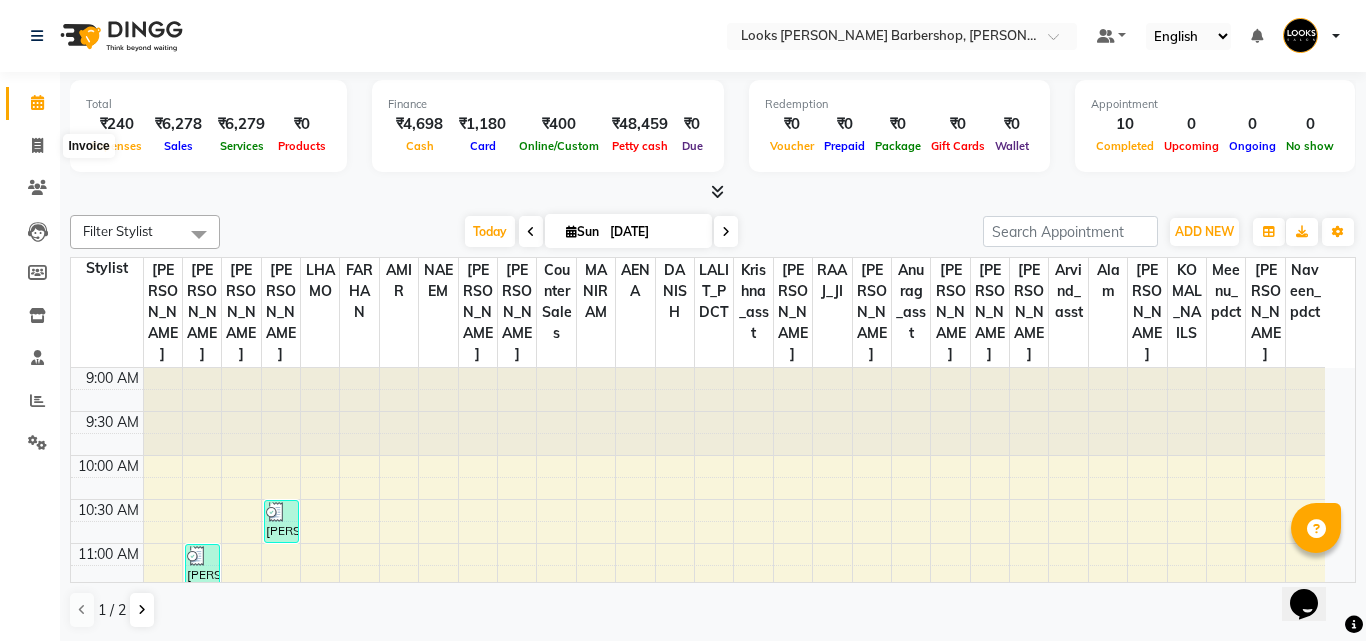 select on "4323" 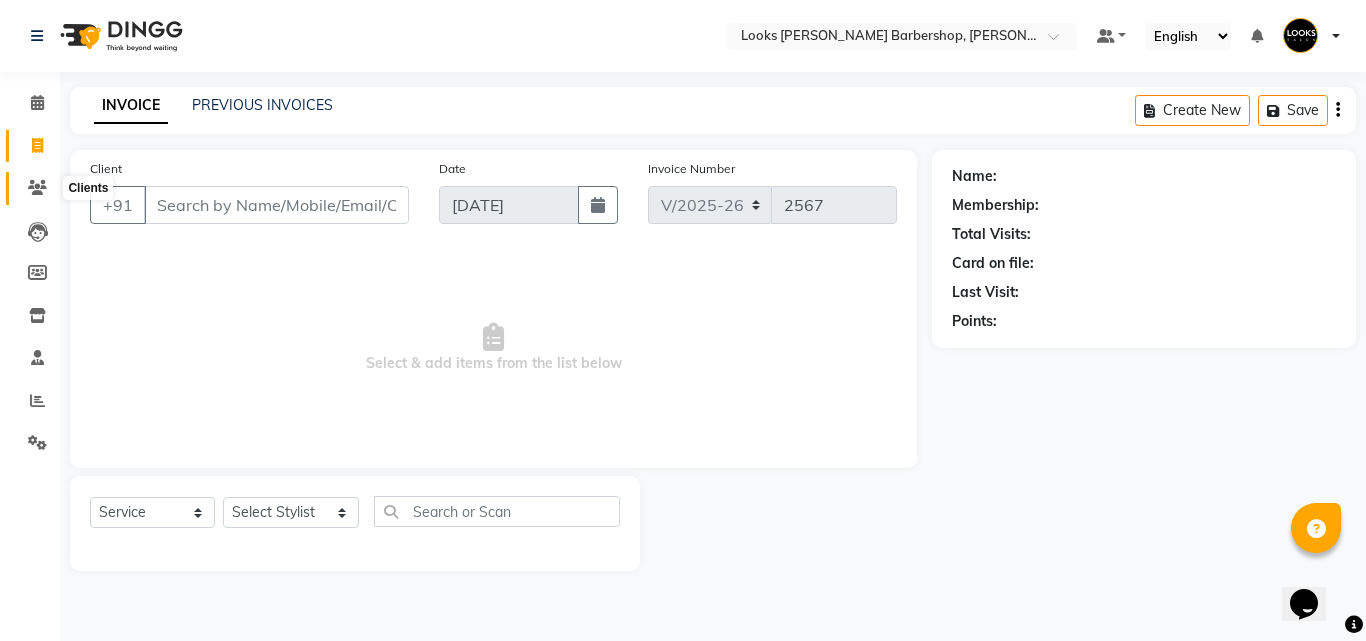 click 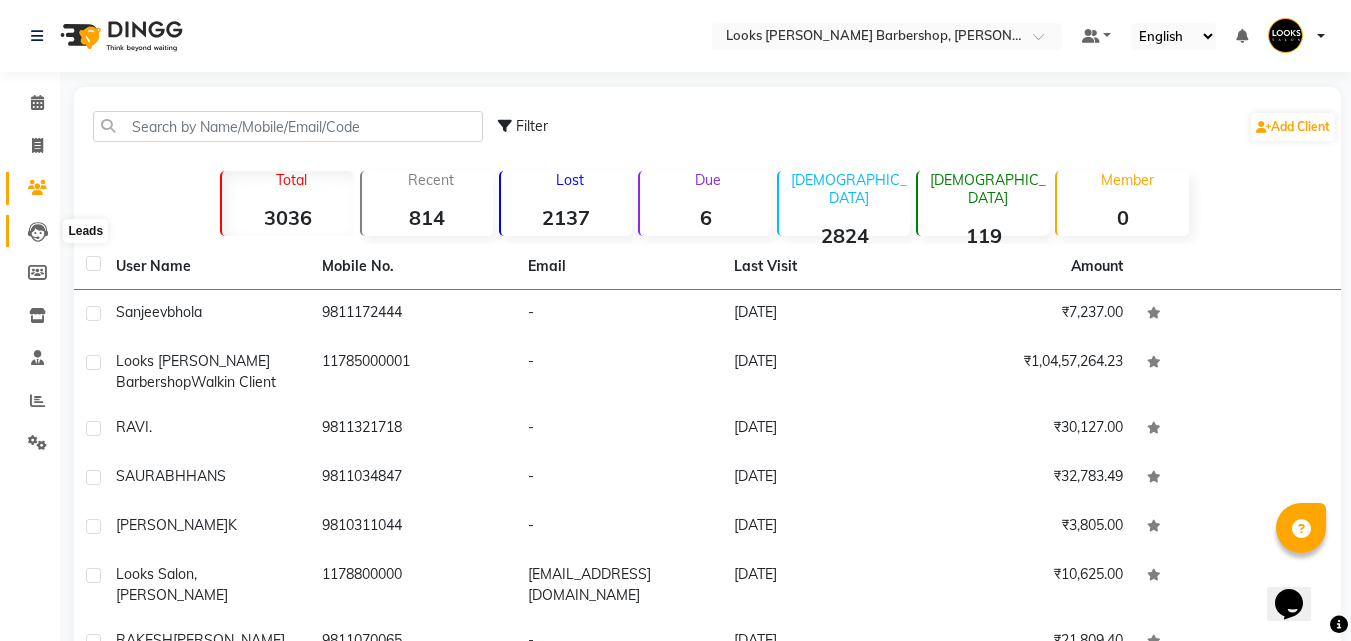 click 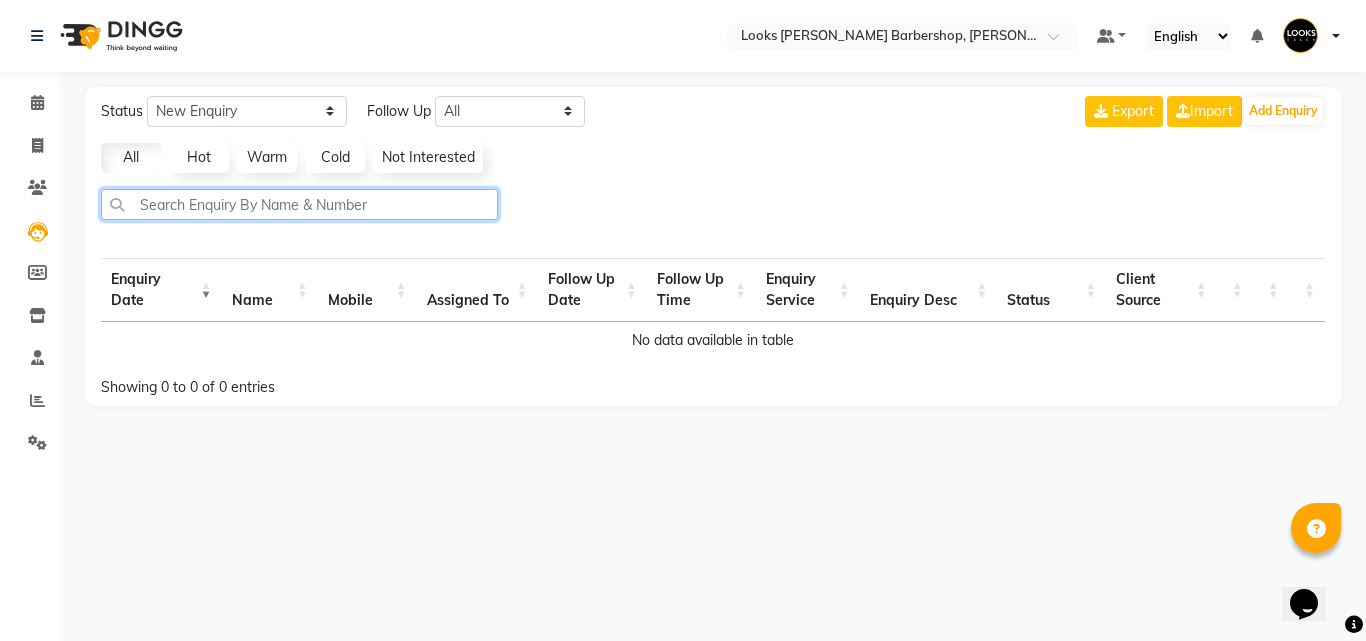 click 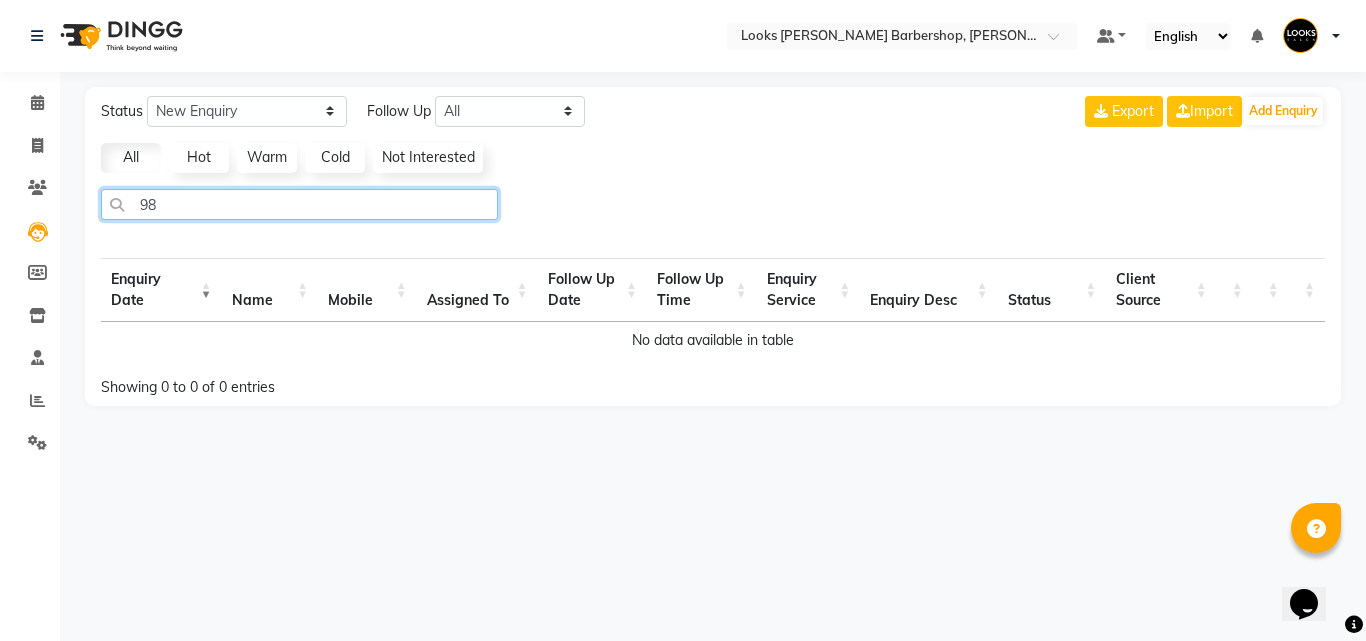 type on "9" 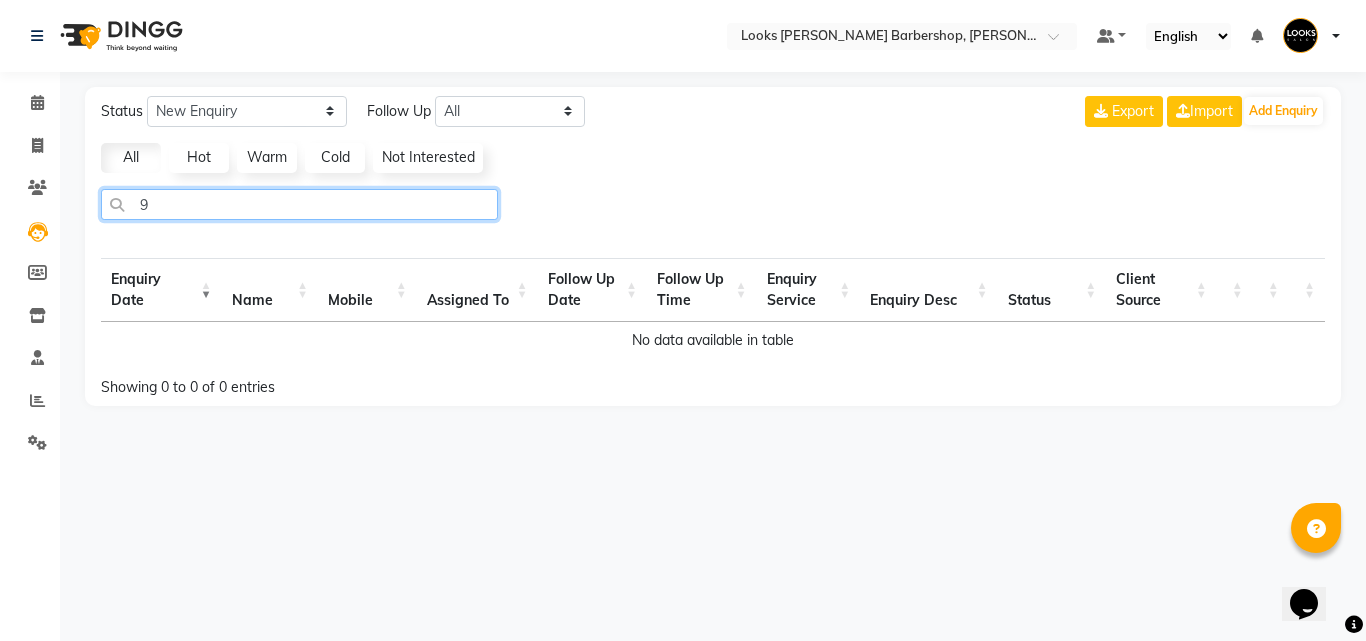 type 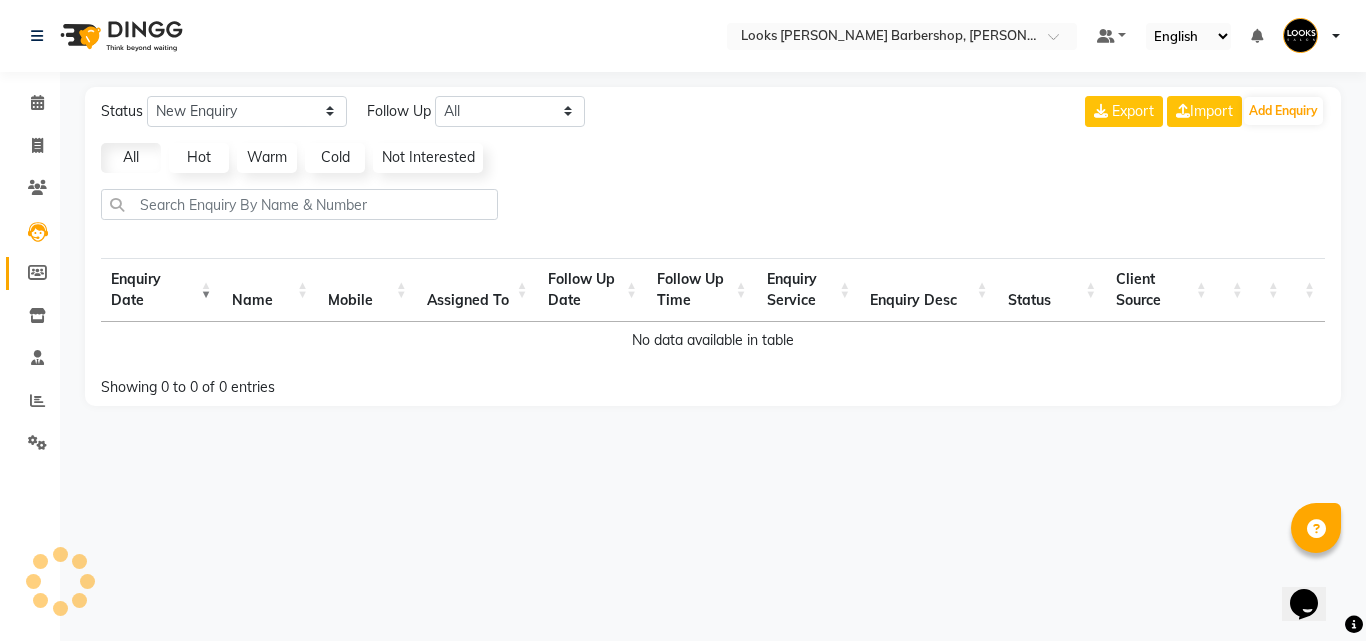 click on "Members" 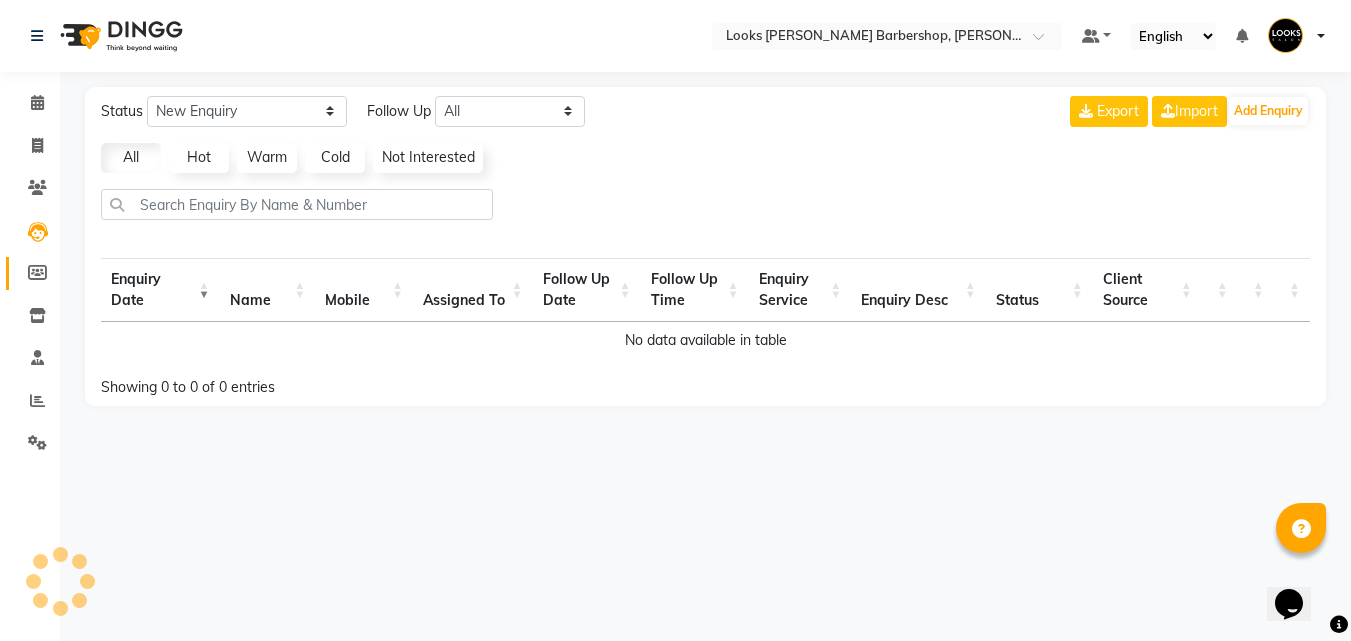 select 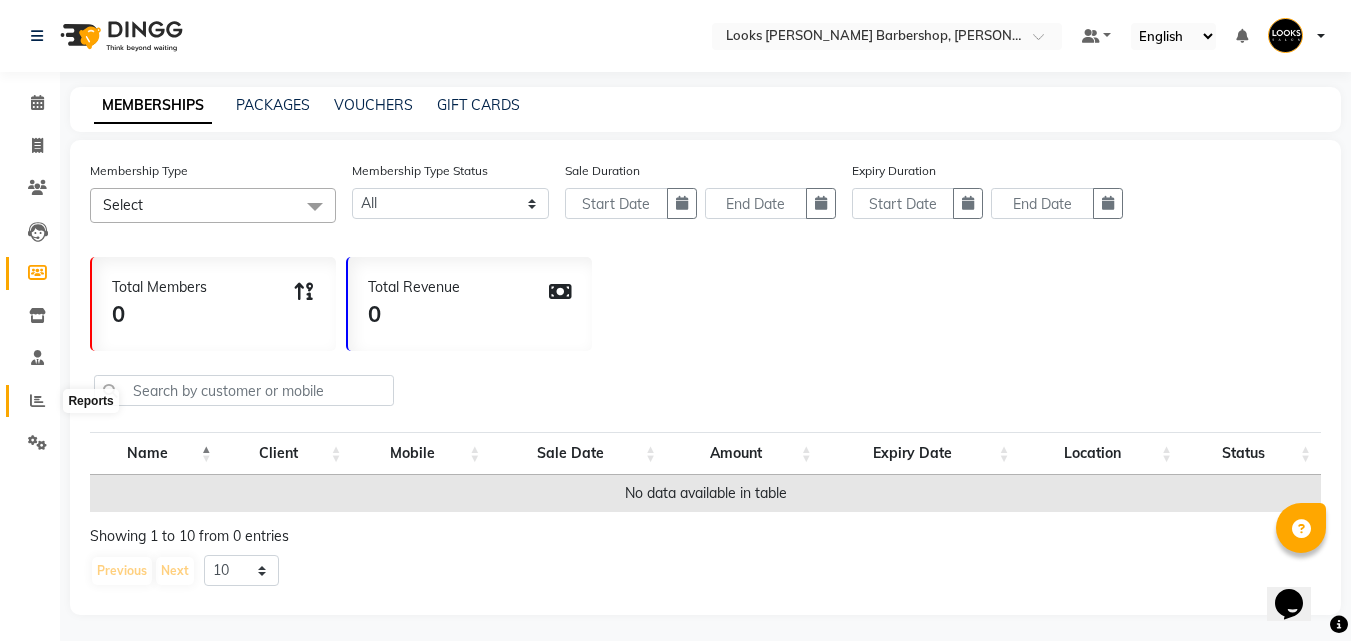 click 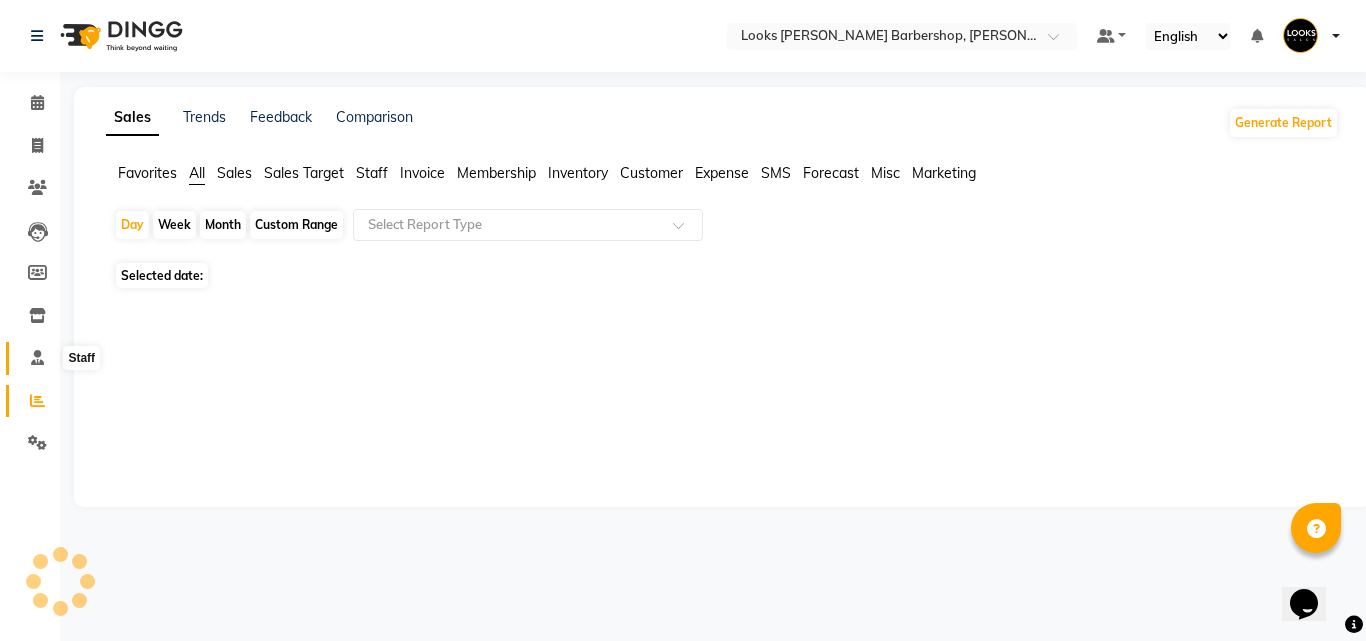 click 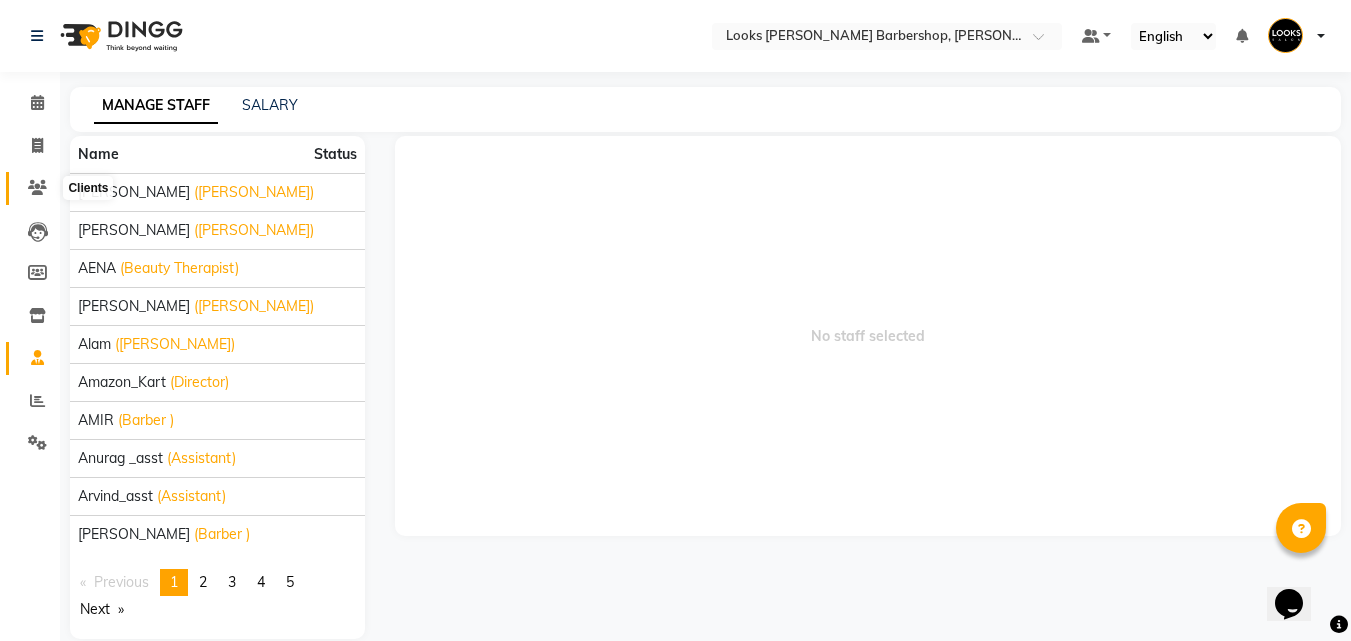 click 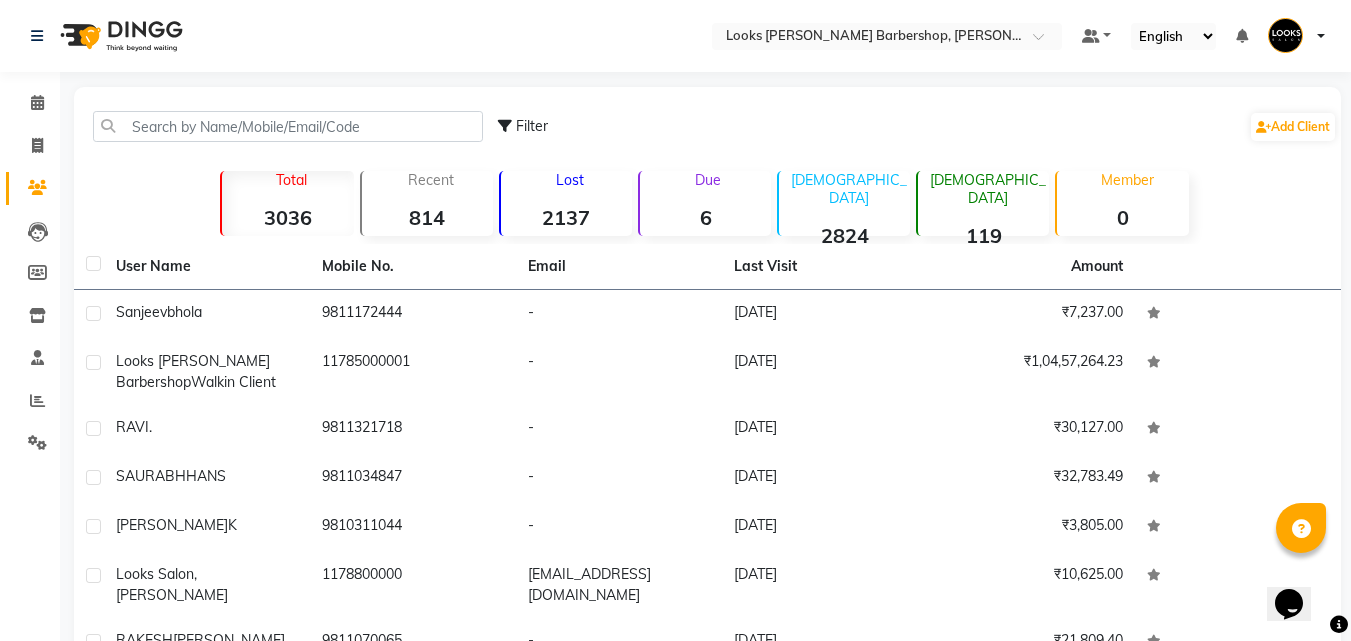 click on "[DEMOGRAPHIC_DATA]  2824" 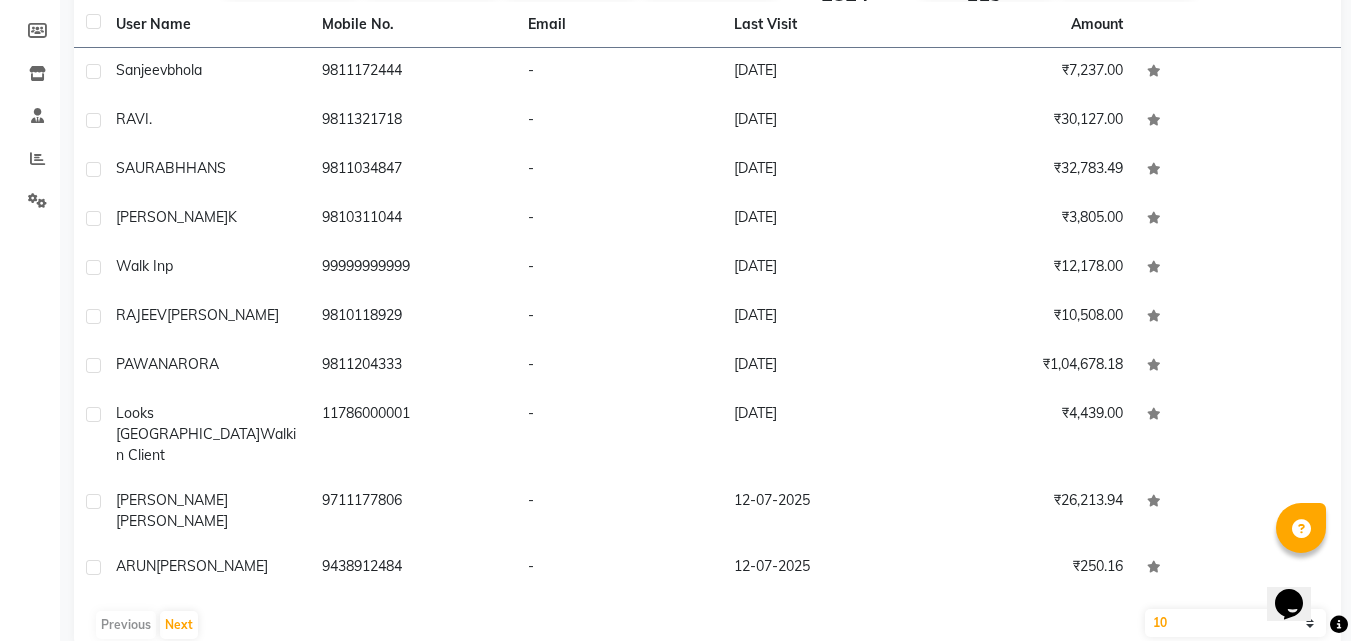 scroll, scrollTop: 0, scrollLeft: 0, axis: both 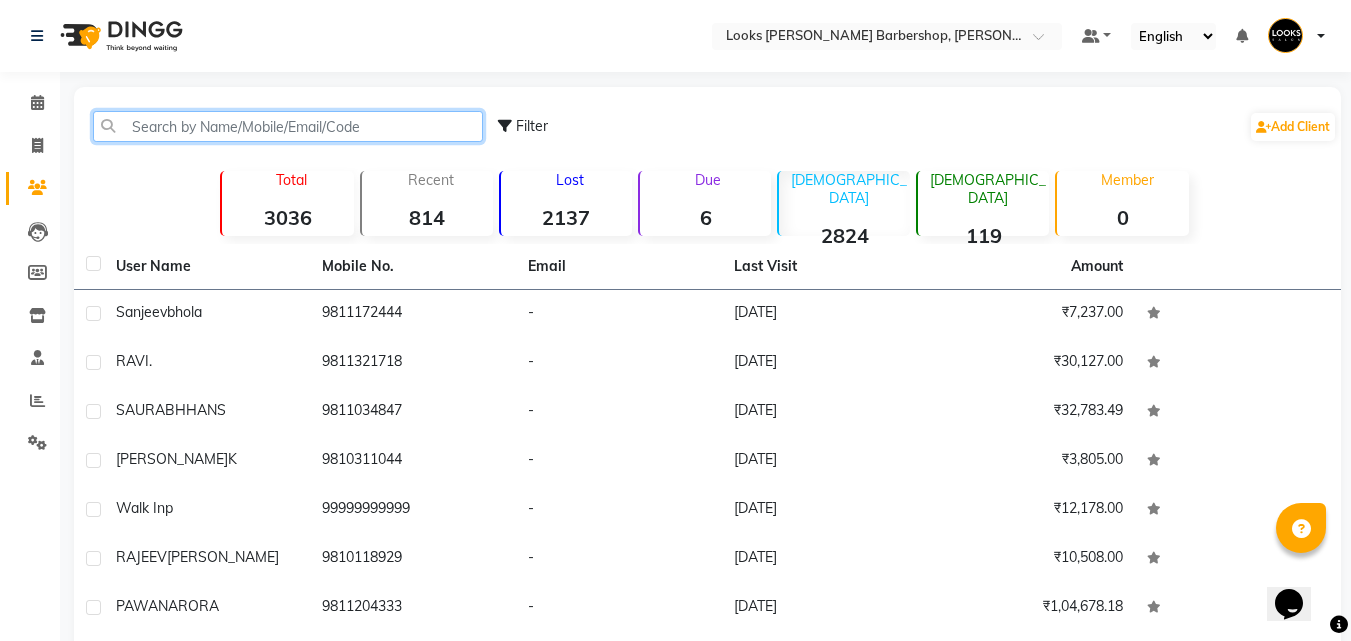 click 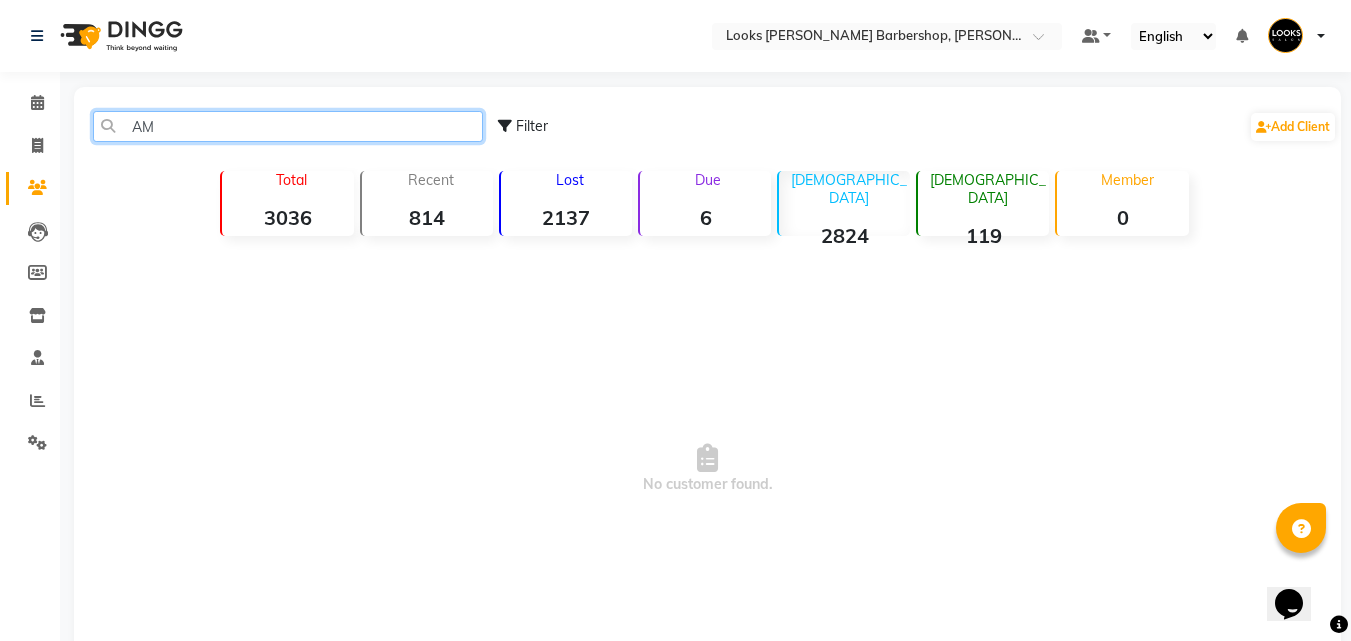 type on "A" 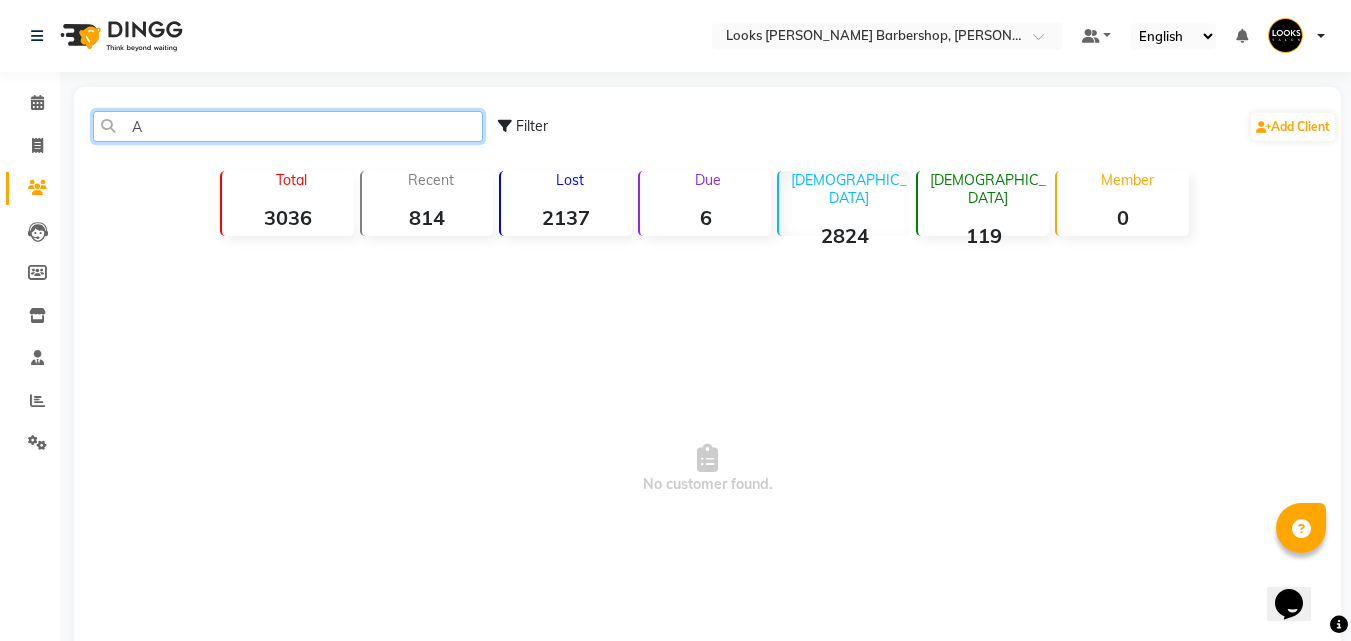 type 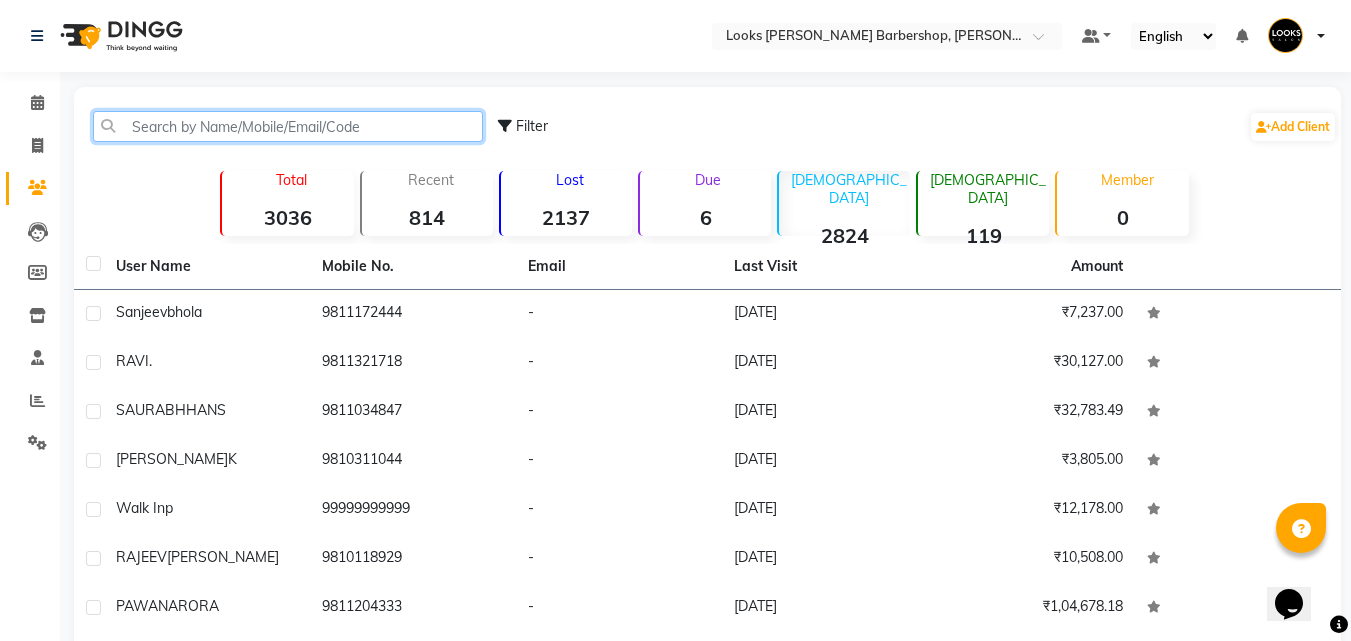 scroll, scrollTop: 242, scrollLeft: 0, axis: vertical 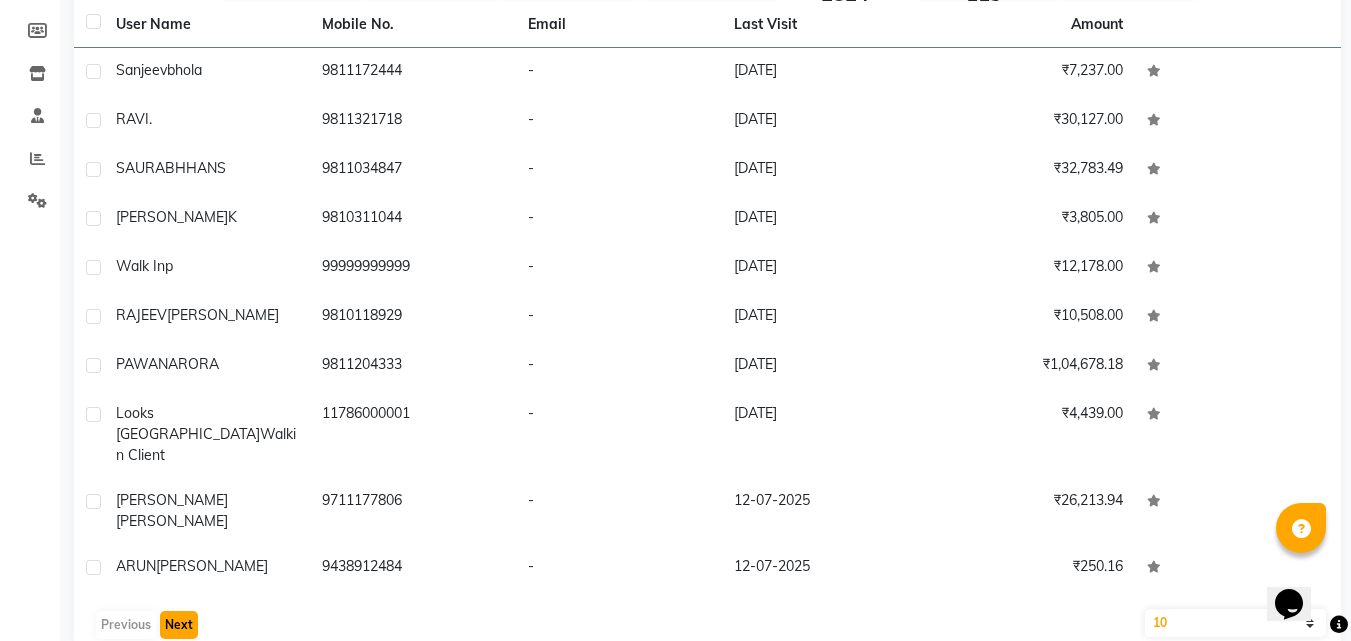 click on "Next" 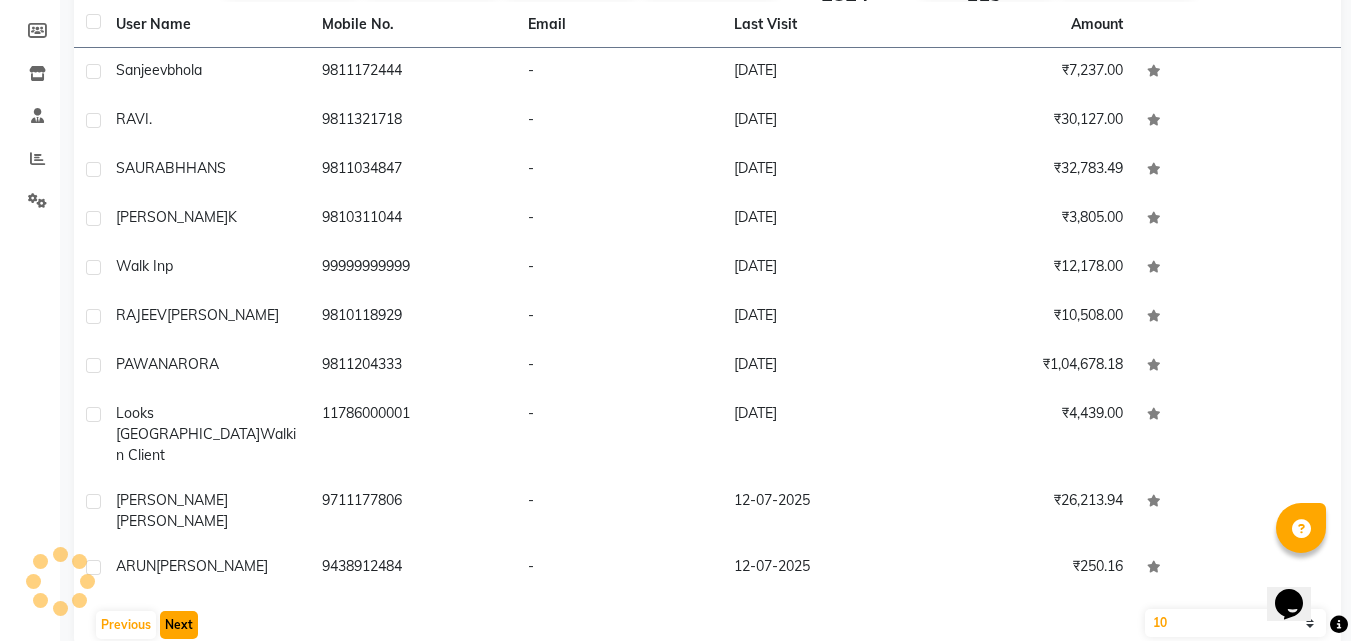 scroll, scrollTop: 225, scrollLeft: 0, axis: vertical 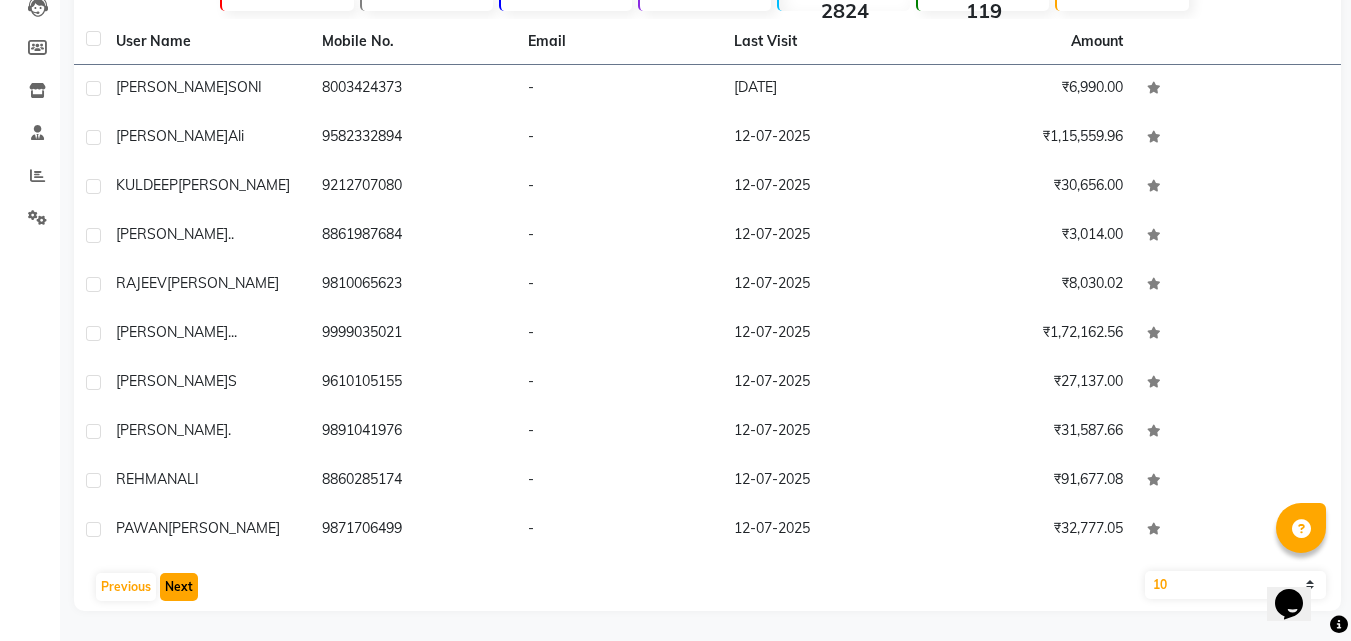 click on "Next" 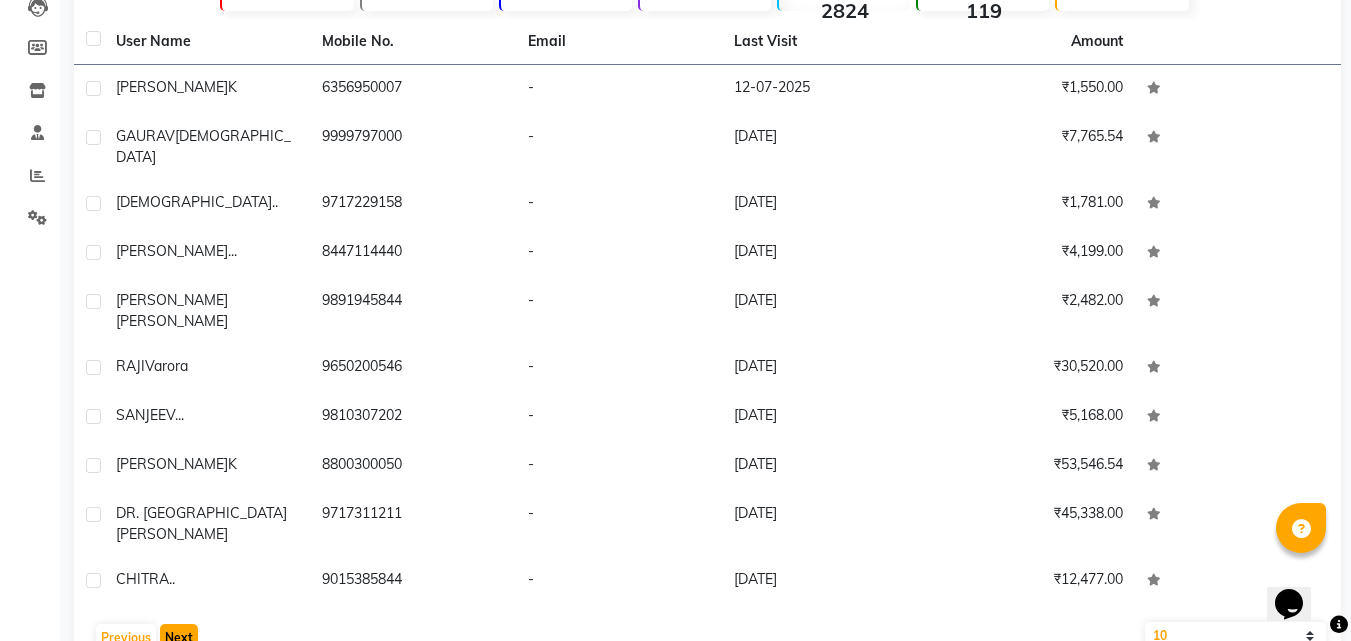click on "Next" 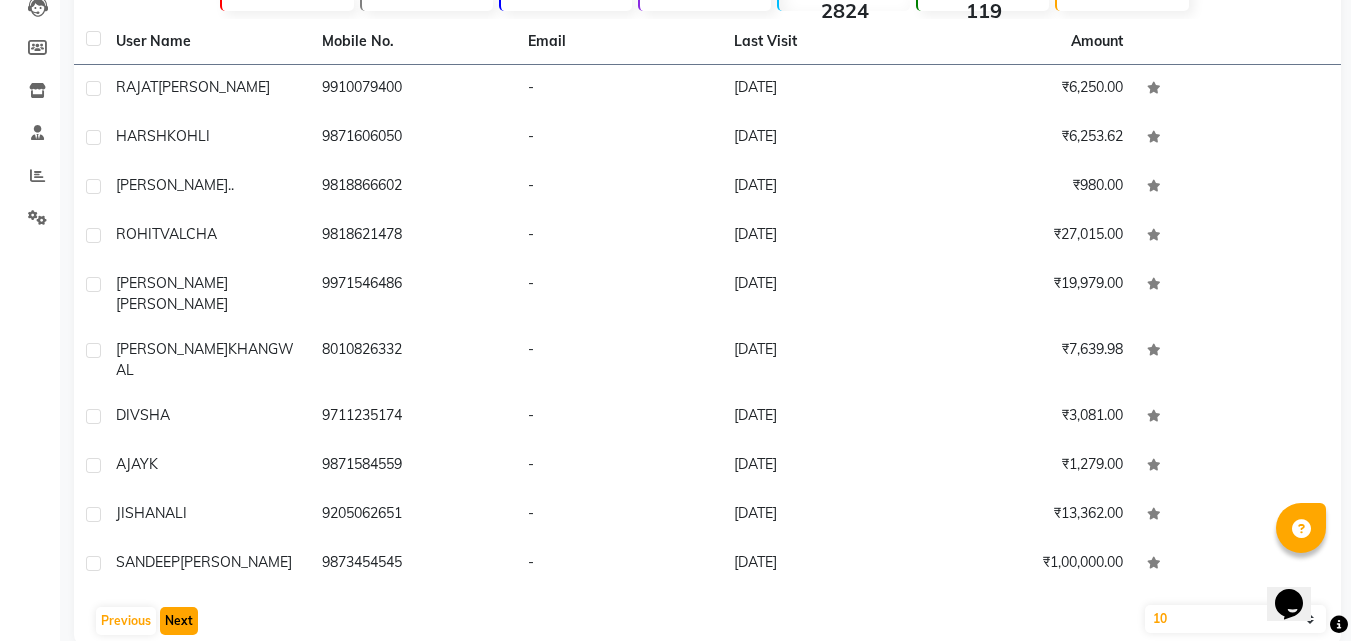 click on "Next" 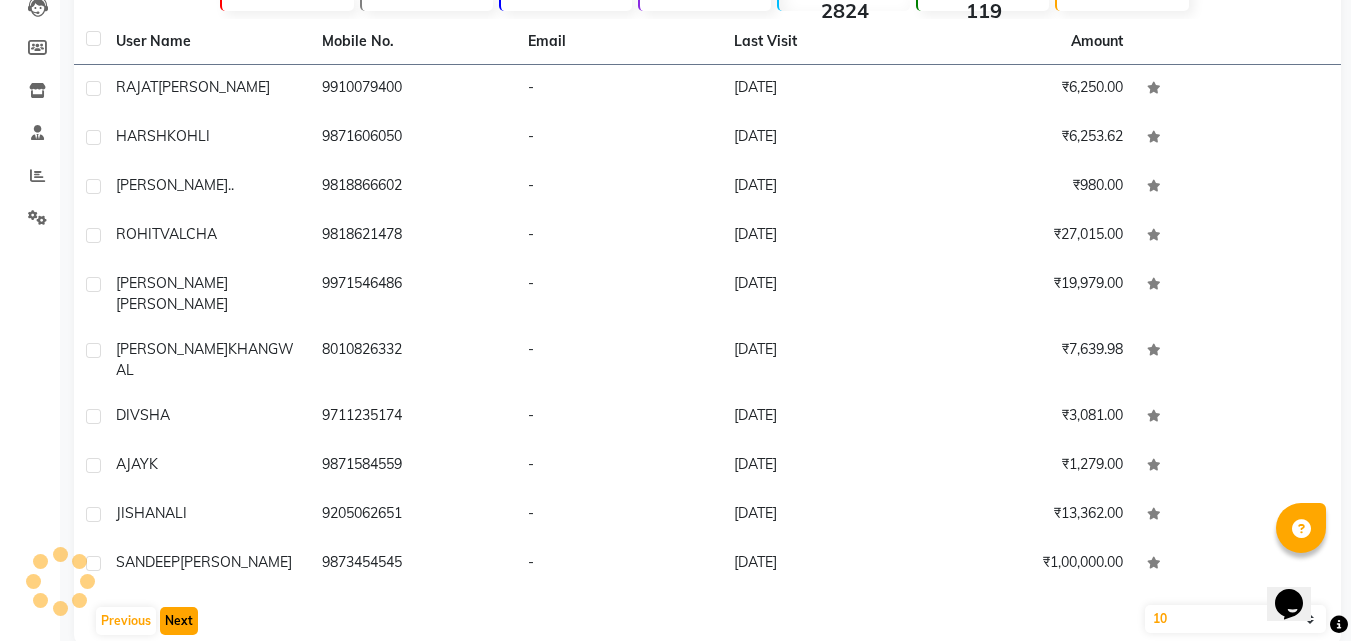 click on "Next" 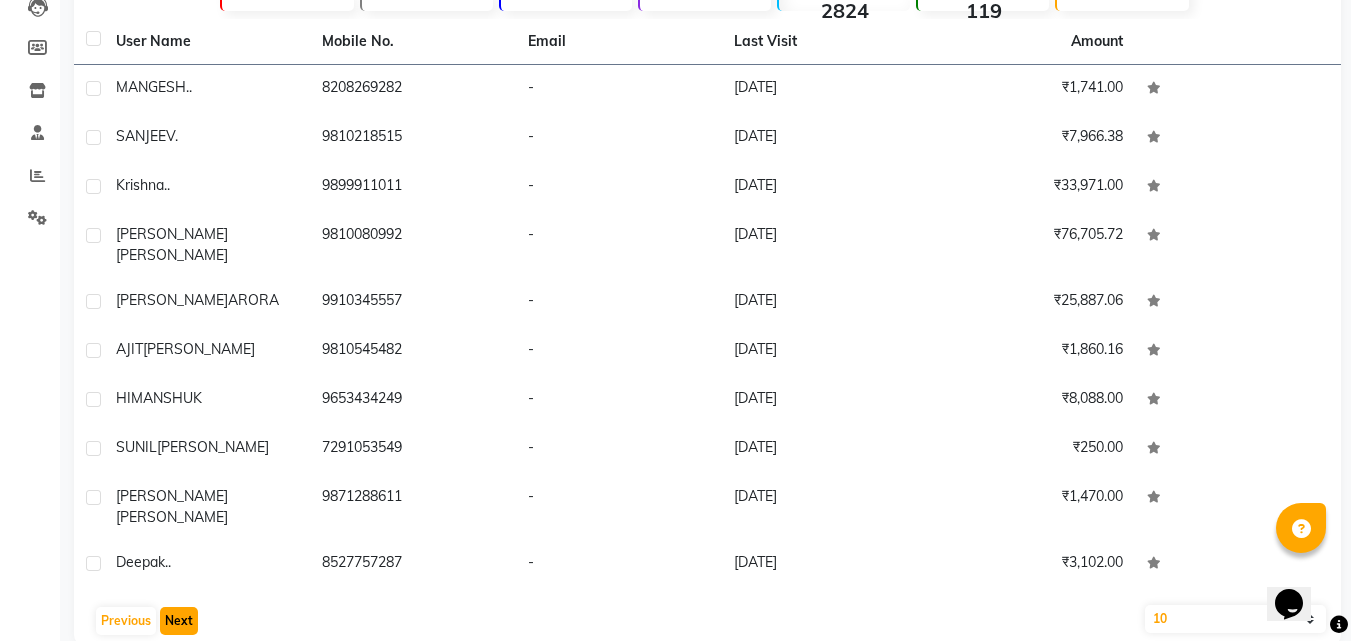 click on "Next" 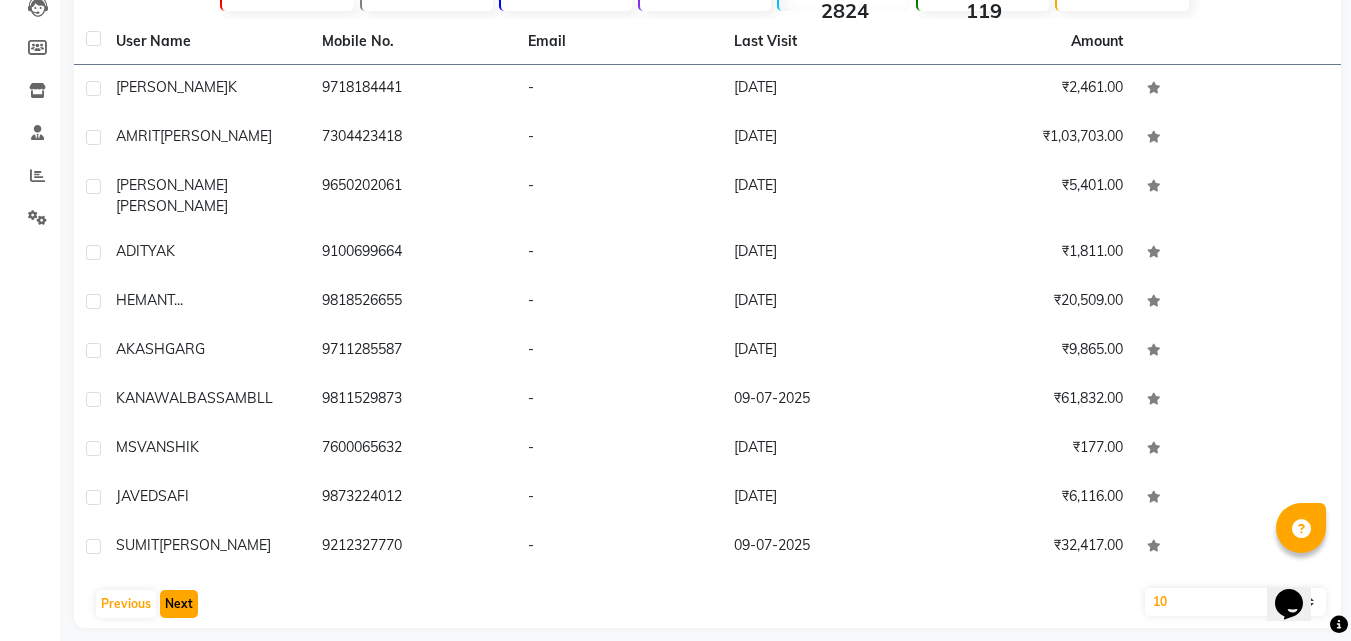 click on "Next" 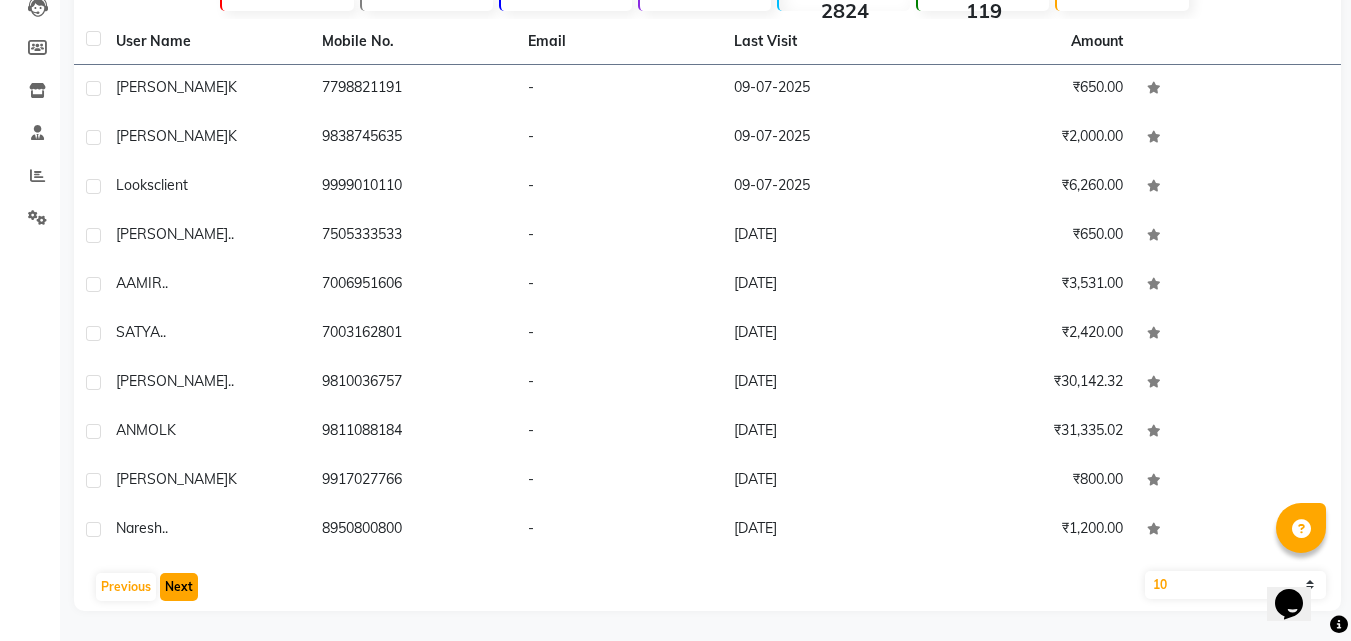 click on "Next" 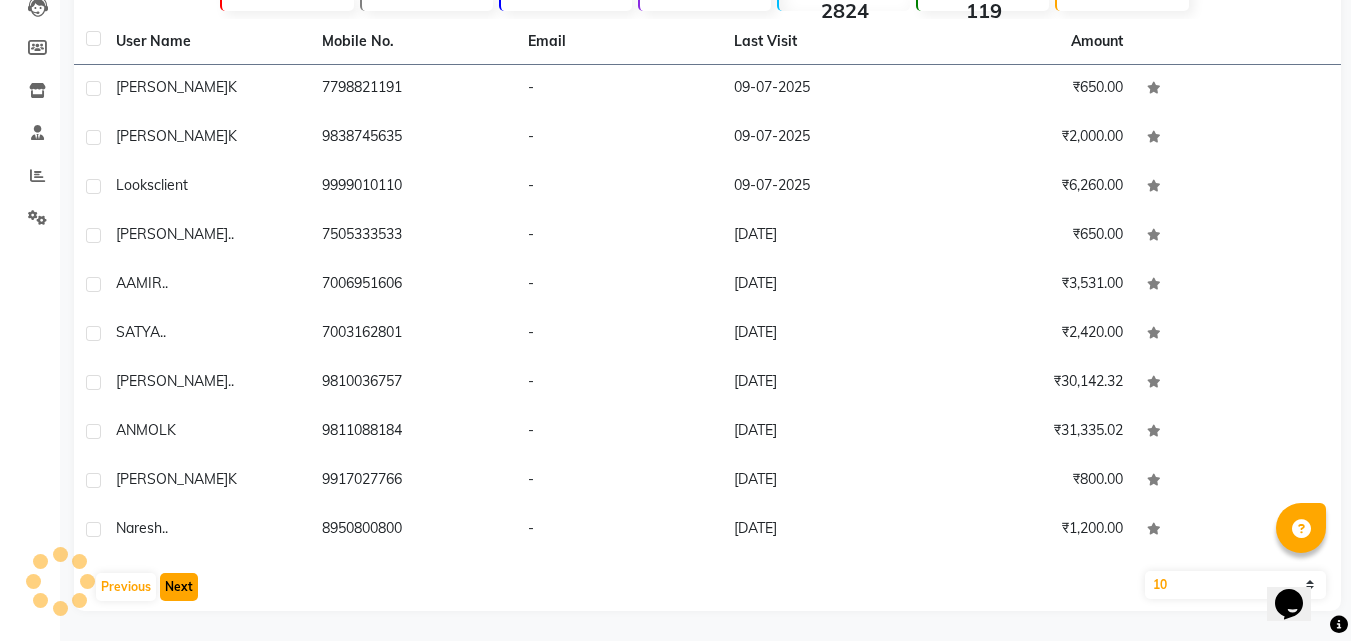 scroll, scrollTop: 242, scrollLeft: 0, axis: vertical 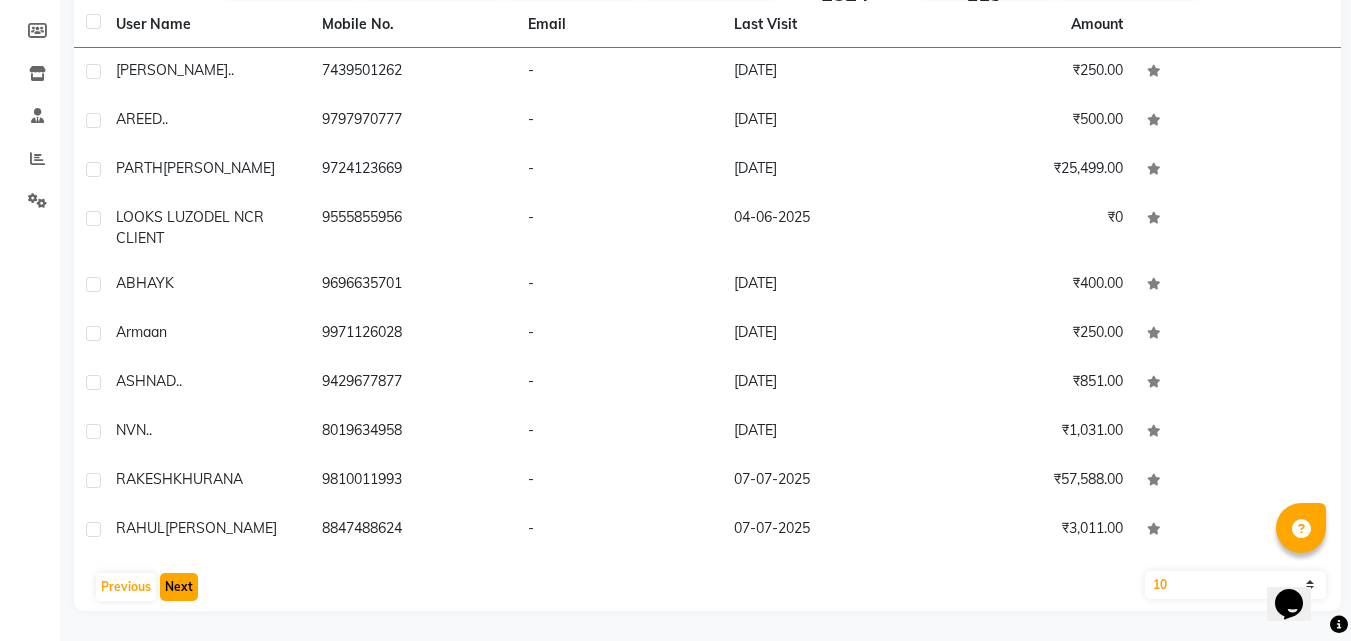 click on "Next" 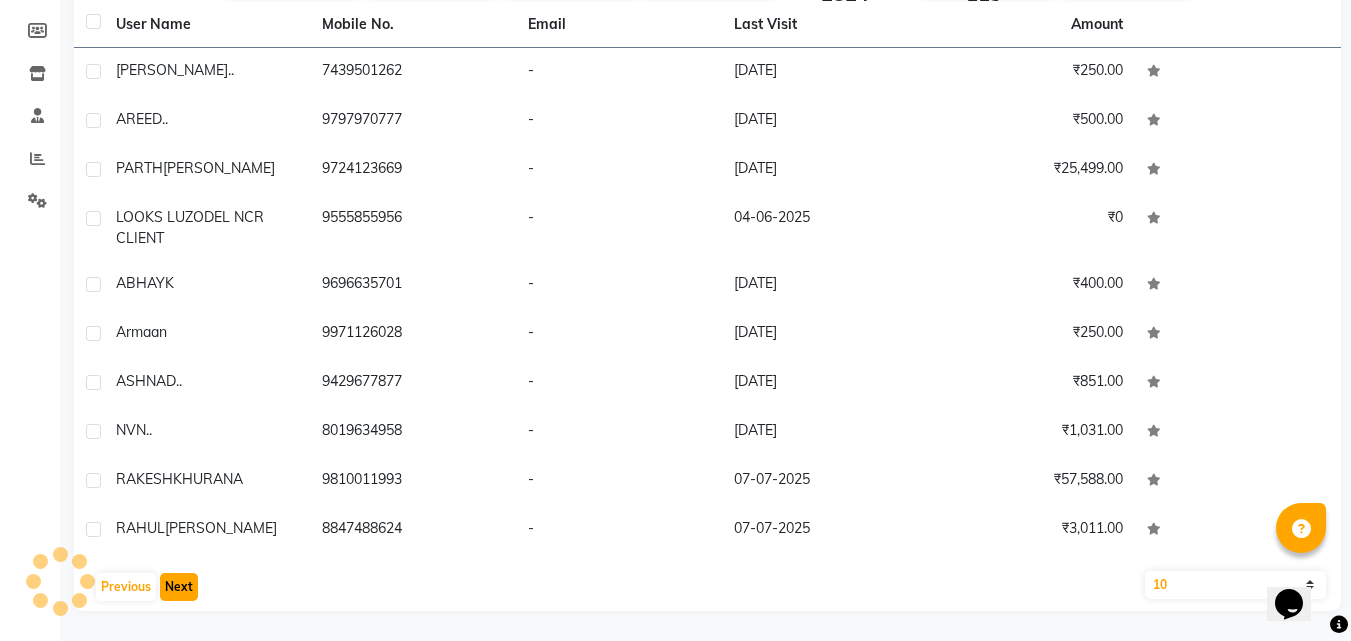 scroll, scrollTop: 225, scrollLeft: 0, axis: vertical 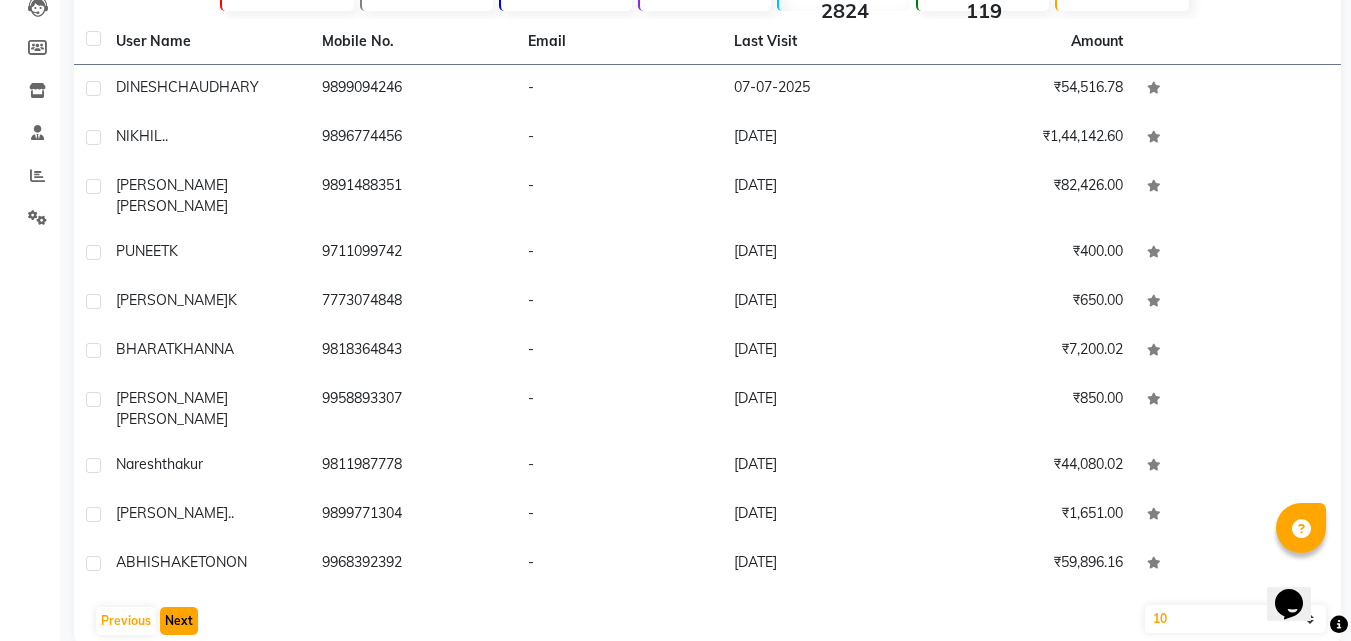 click on "Next" 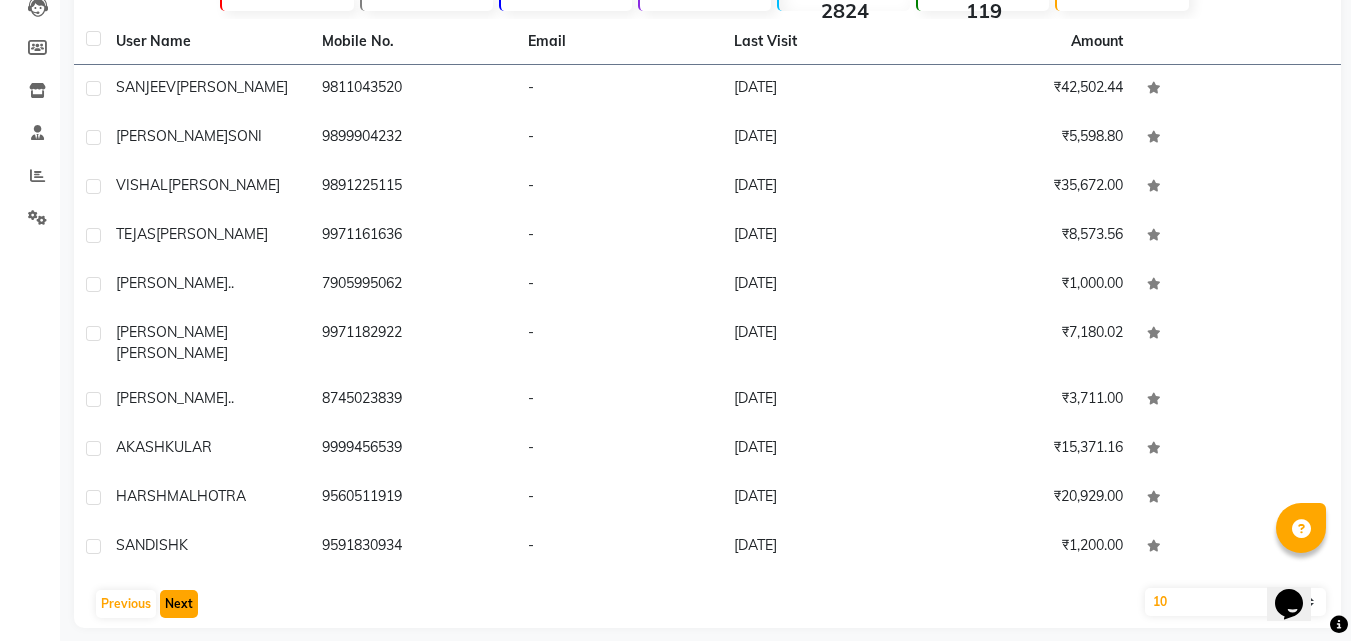 click on "Next" 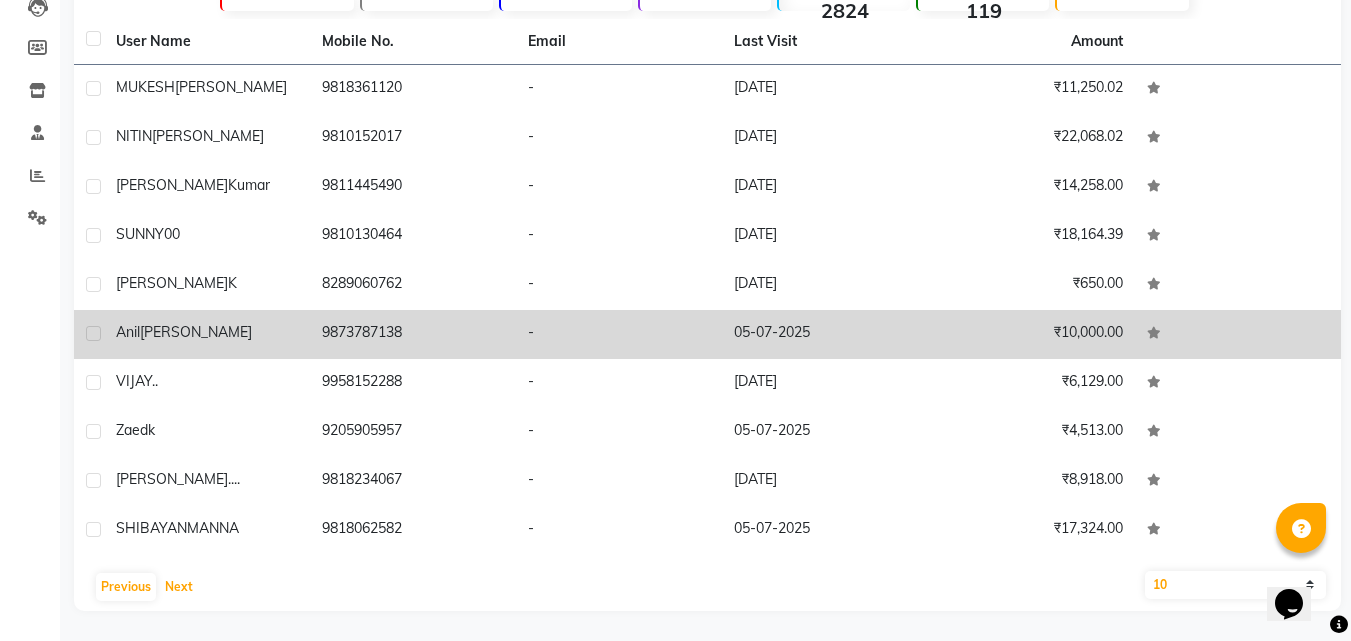scroll, scrollTop: 0, scrollLeft: 0, axis: both 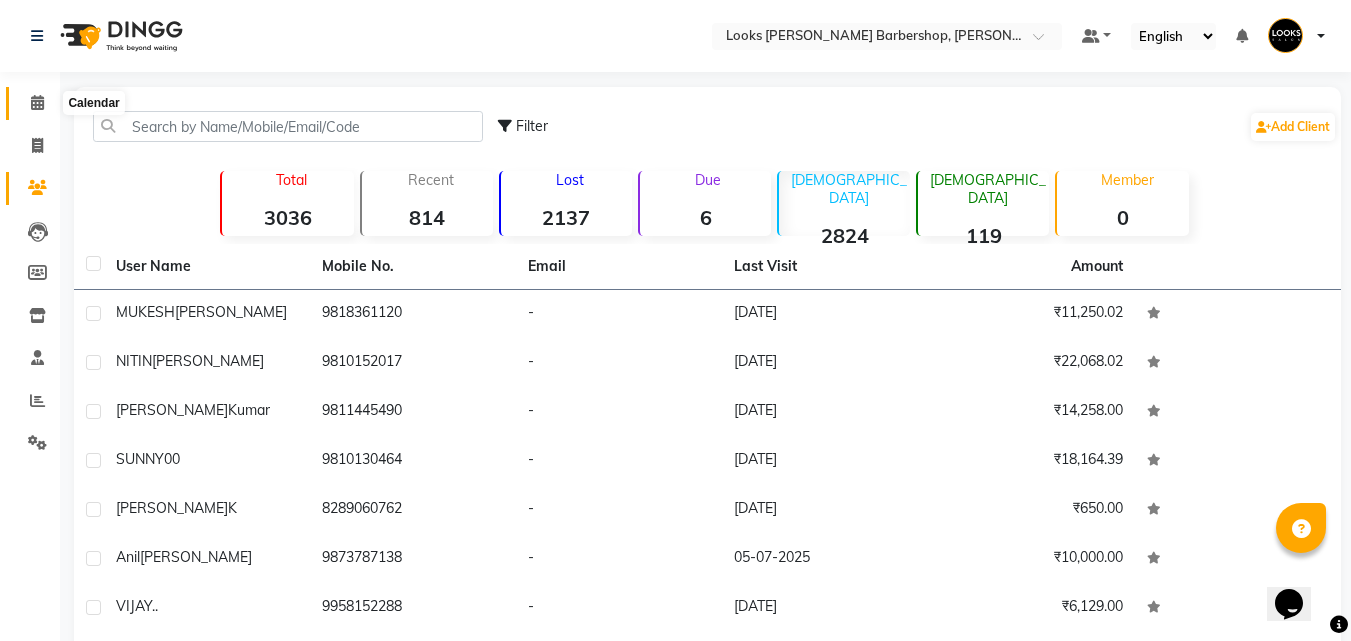 click 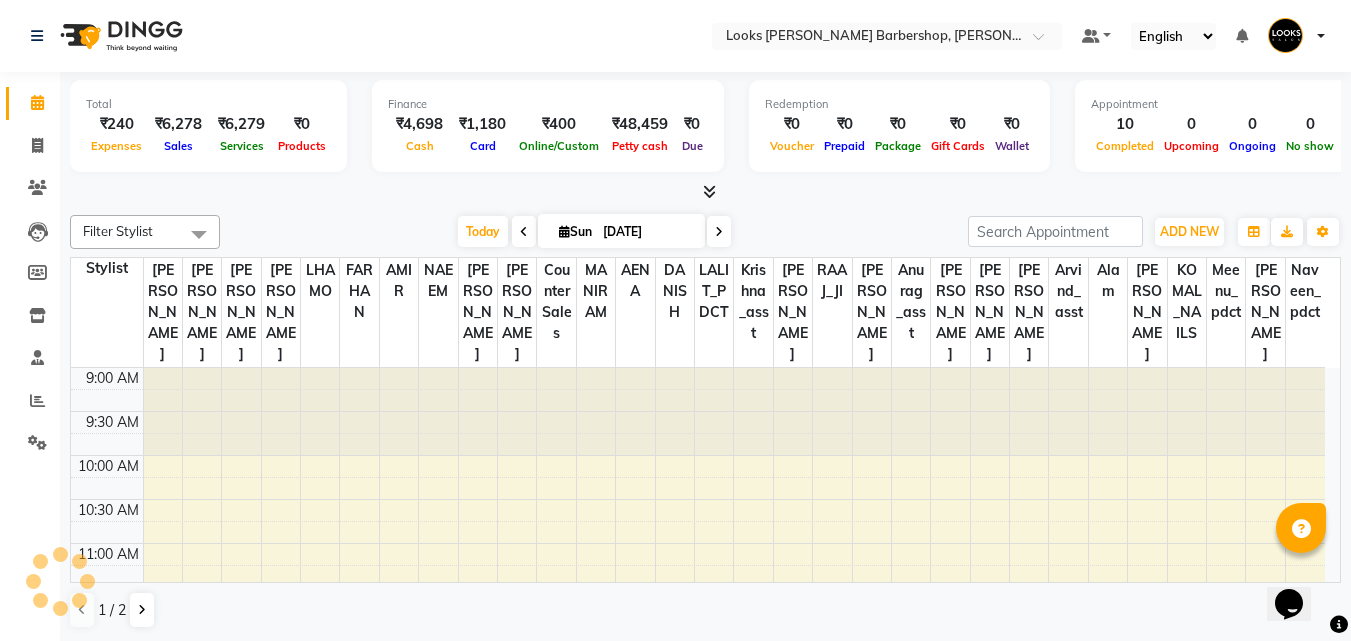 scroll, scrollTop: 0, scrollLeft: 0, axis: both 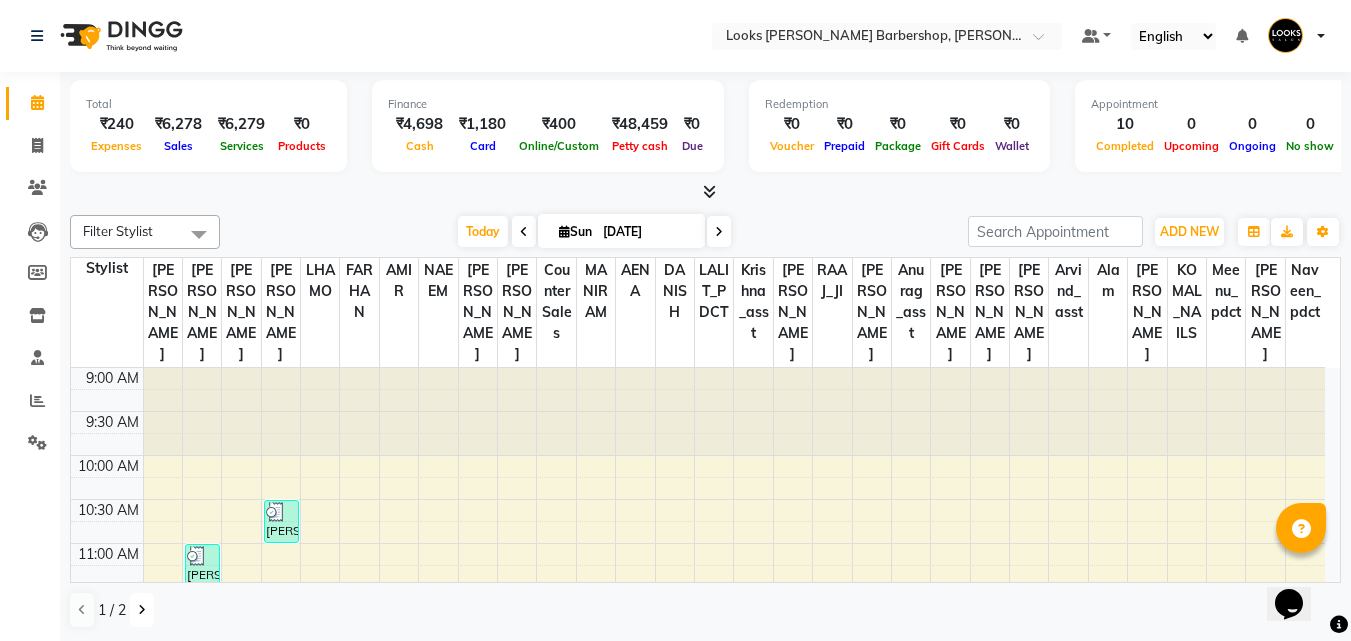 click at bounding box center [142, 610] 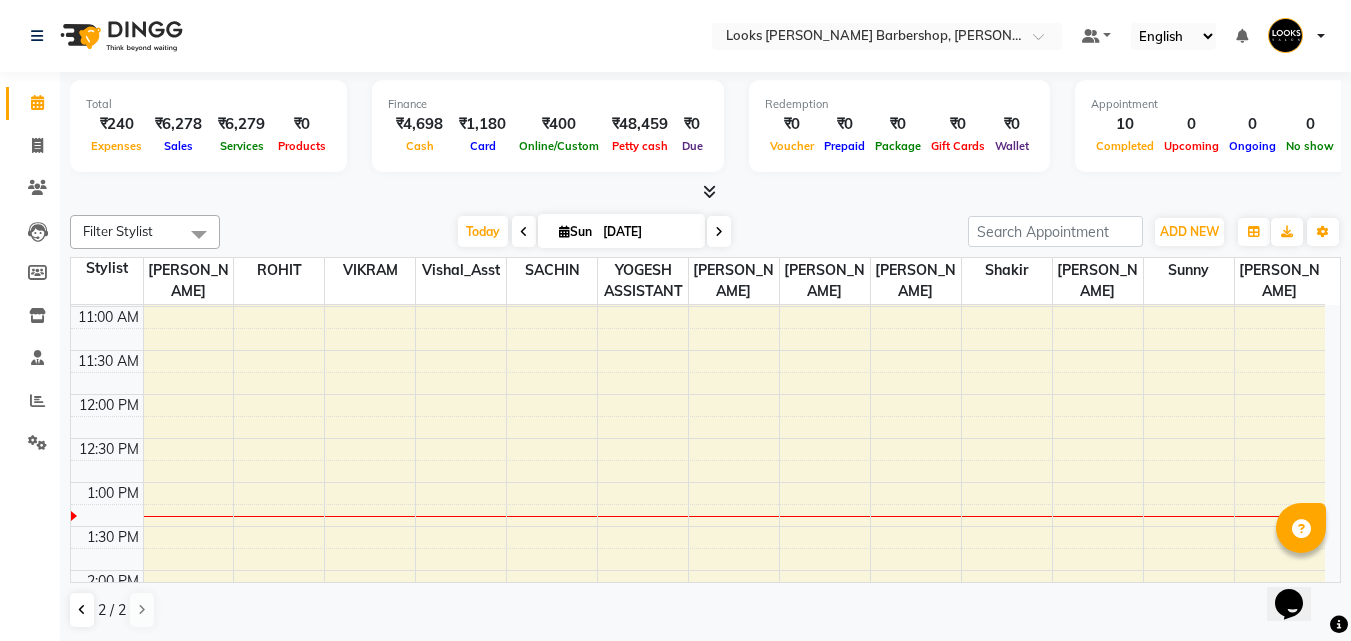 scroll, scrollTop: 0, scrollLeft: 0, axis: both 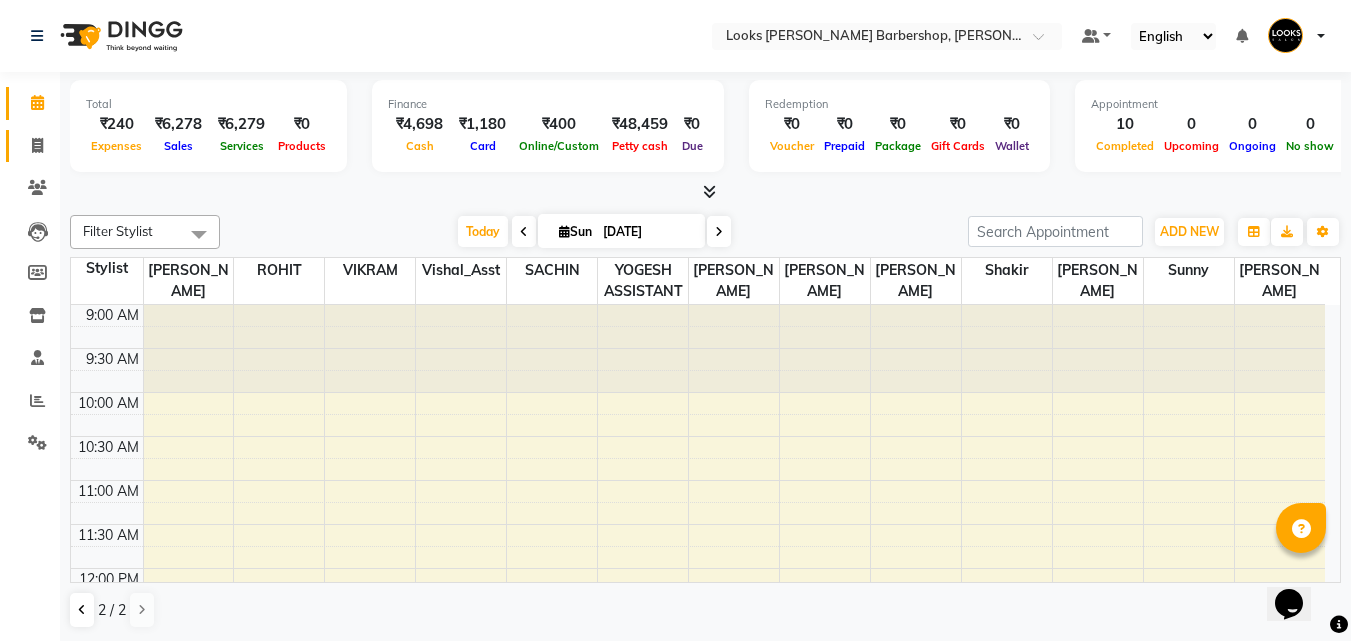 click on "Invoice" 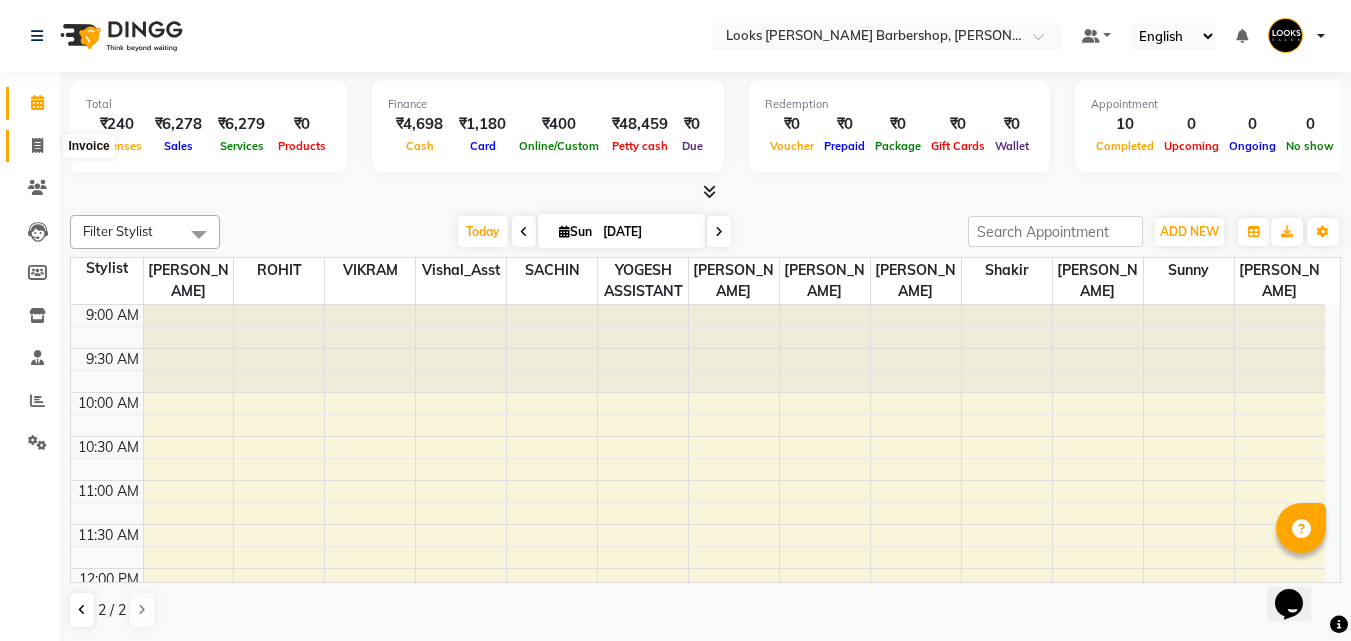 click 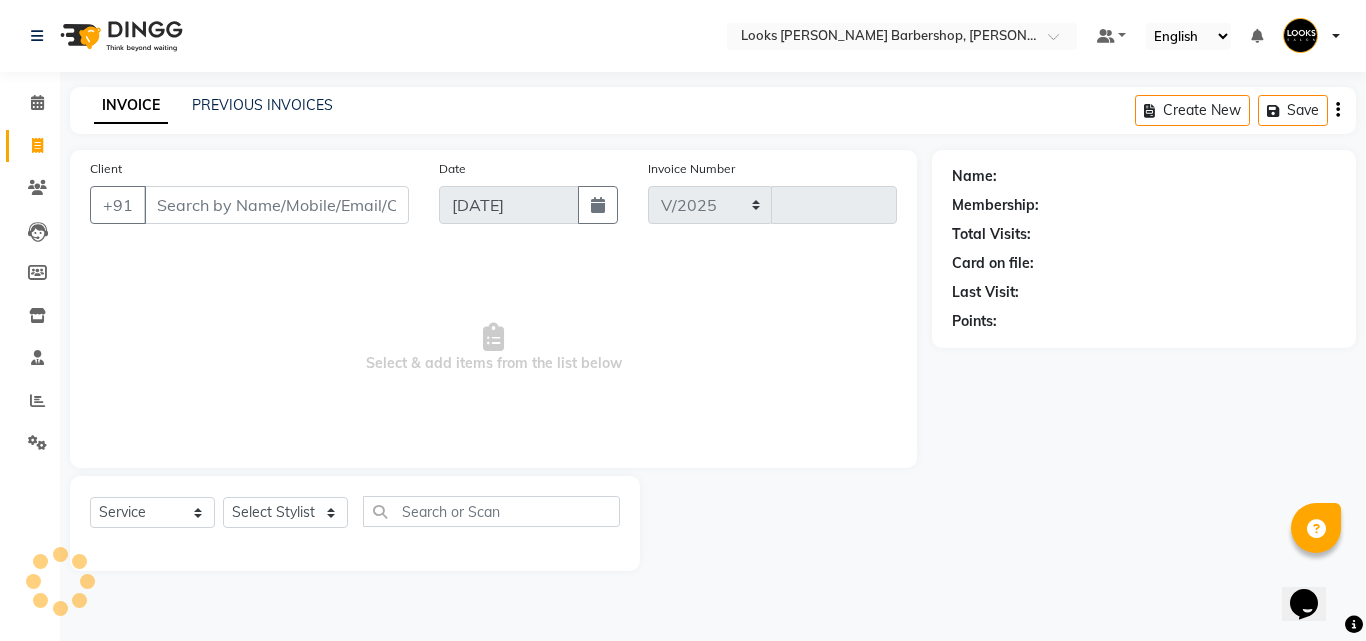select on "4323" 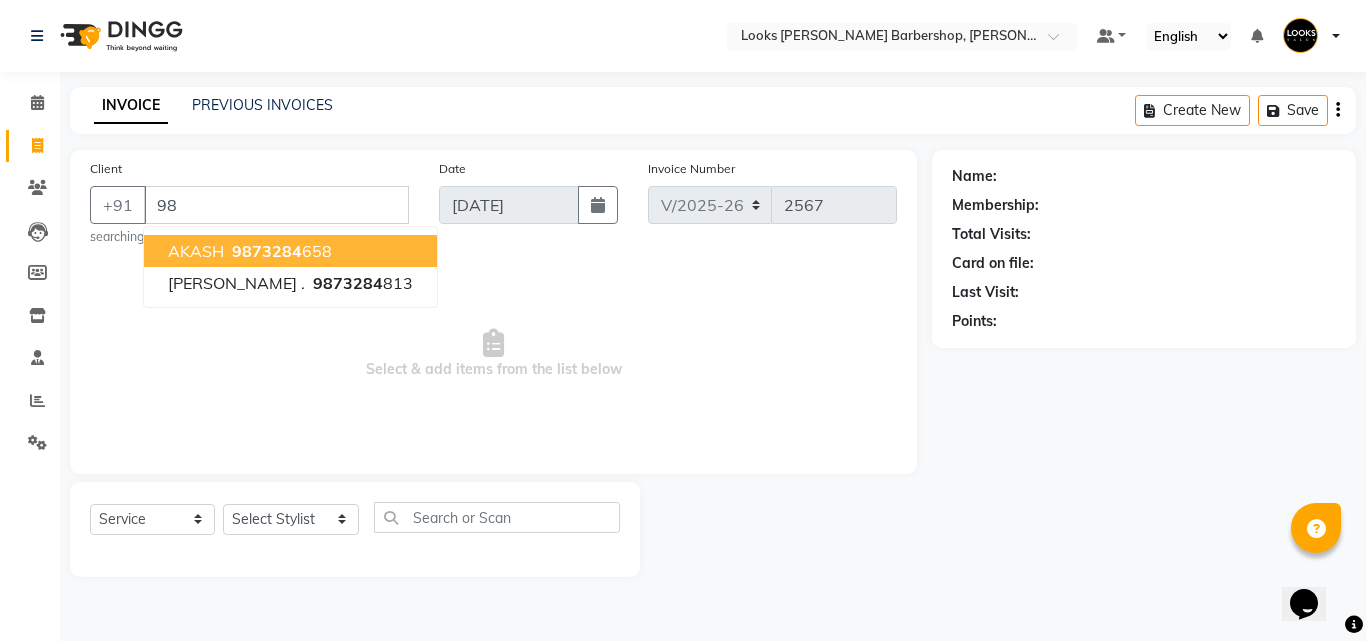 type on "9" 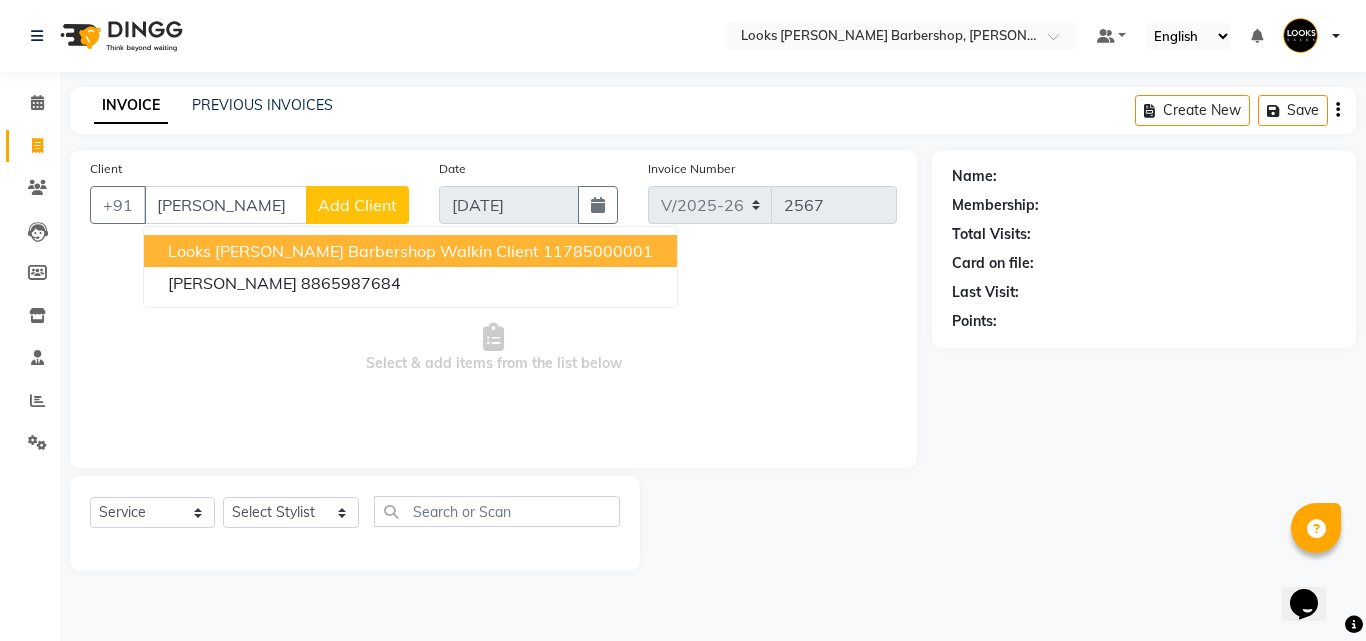 click on "Looks [PERSON_NAME] Barbershop Walkin Client" at bounding box center [353, 251] 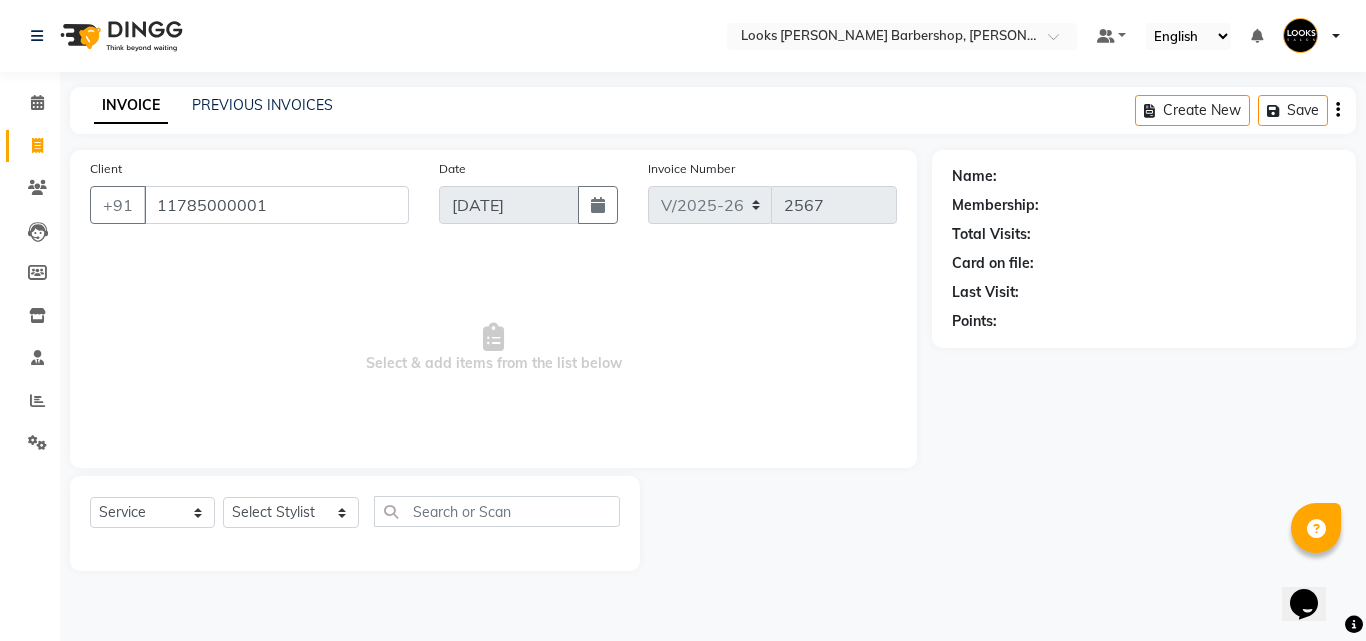 type on "11785000001" 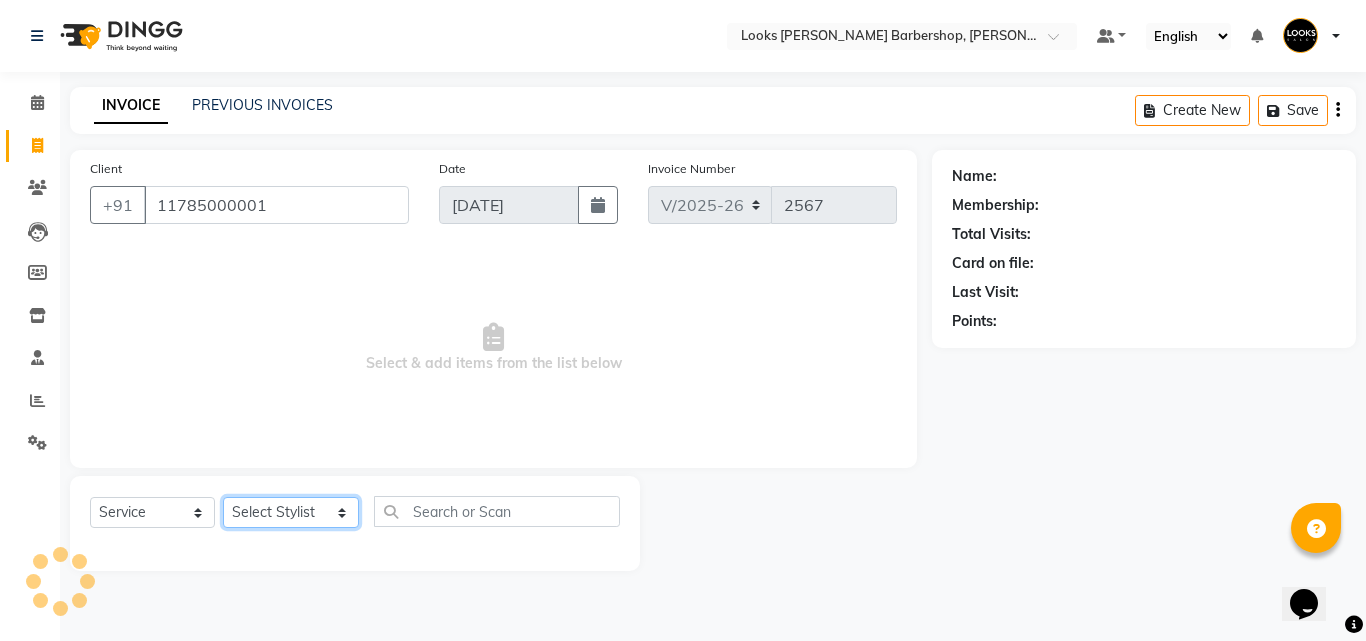 click on "Select Stylist [PERSON_NAME] AENA [PERSON_NAME] Amazon_Kart [PERSON_NAME] _asst Arvind_asst [PERSON_NAME]  Counter Sales DANISH [PERSON_NAME] [PERSON_NAME] RAI  KOMAL_NAILS Krishna_asst LALIT_PDCT LHAMO Looks_[DEMOGRAPHIC_DATA]_Section Looks_H.O_Store Looks [PERSON_NAME] Barbershop Looks_Kart [PERSON_NAME] [PERSON_NAME] [PERSON_NAME]  [PERSON_NAME]  Naveen_pdct [PERSON_NAME] [PERSON_NAME] RAAJ_JI raj ji RAM MURTI [PERSON_NAME]  [PERSON_NAME] SACHIN [PERSON_NAME] [PERSON_NAME] [PERSON_NAME] [PERSON_NAME] Sunny VIKRAM [PERSON_NAME]  [PERSON_NAME] ASSISTANT" 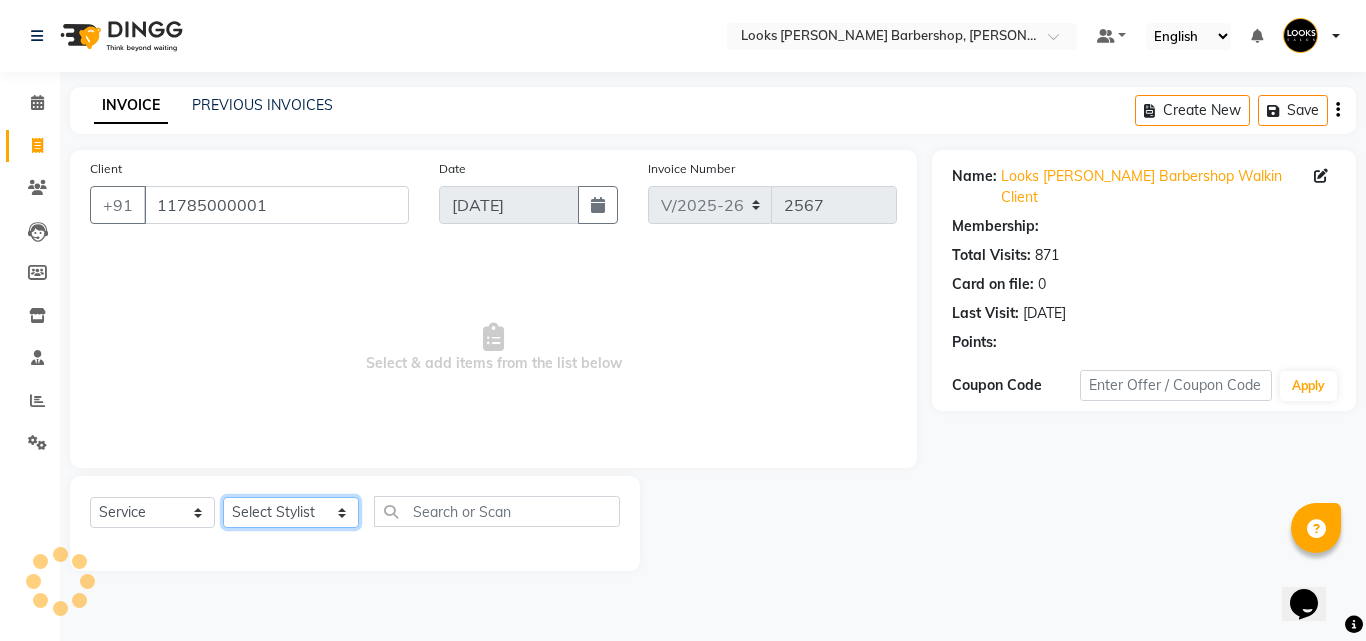 select on "1: Object" 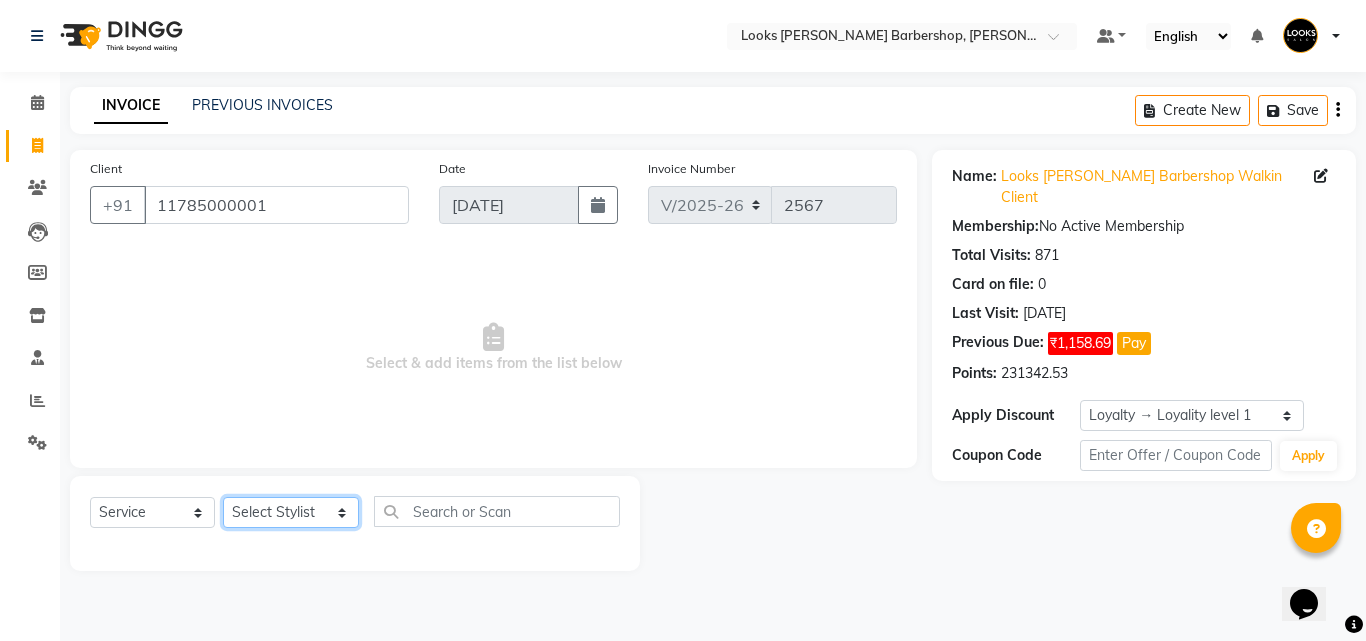 select on "23408" 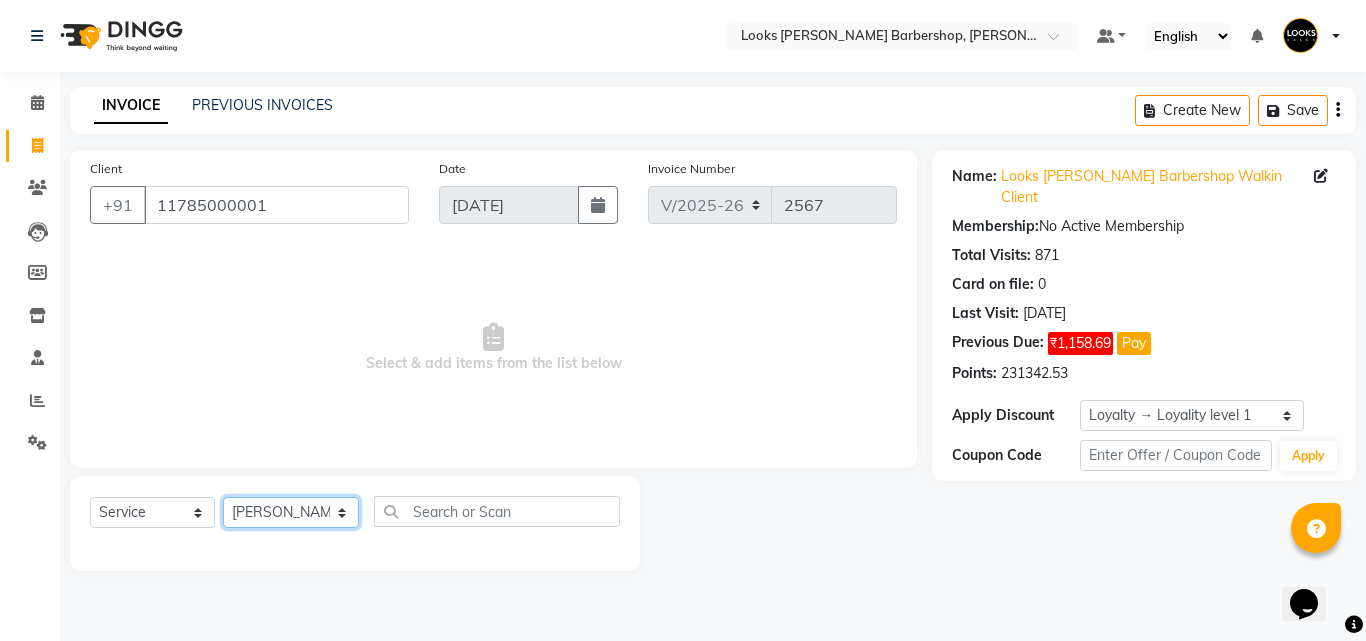 click on "Select Stylist [PERSON_NAME] AENA [PERSON_NAME] Amazon_Kart [PERSON_NAME] _asst Arvind_asst [PERSON_NAME]  Counter Sales DANISH [PERSON_NAME] [PERSON_NAME] RAI  KOMAL_NAILS Krishna_asst LALIT_PDCT LHAMO Looks_[DEMOGRAPHIC_DATA]_Section Looks_H.O_Store Looks [PERSON_NAME] Barbershop Looks_Kart [PERSON_NAME] [PERSON_NAME] [PERSON_NAME]  [PERSON_NAME]  Naveen_pdct [PERSON_NAME] [PERSON_NAME] RAAJ_JI raj ji RAM MURTI [PERSON_NAME]  [PERSON_NAME] SACHIN [PERSON_NAME] [PERSON_NAME] [PERSON_NAME] [PERSON_NAME] Sunny VIKRAM [PERSON_NAME]  [PERSON_NAME] ASSISTANT" 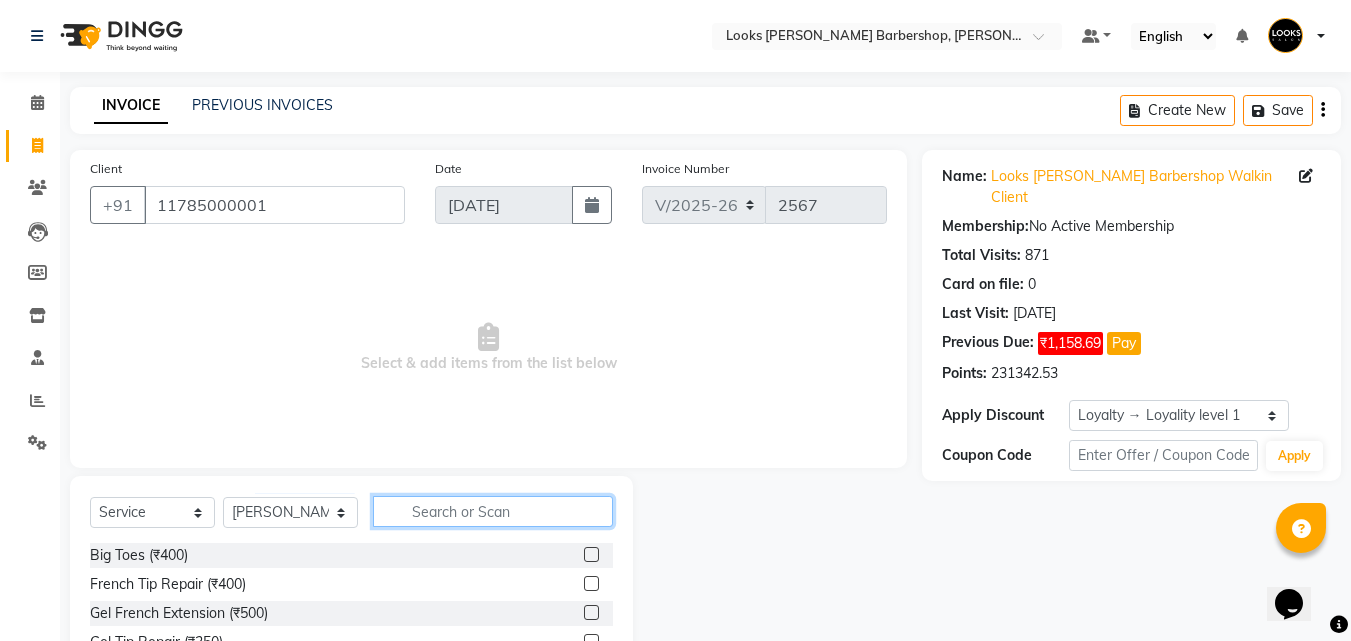 click 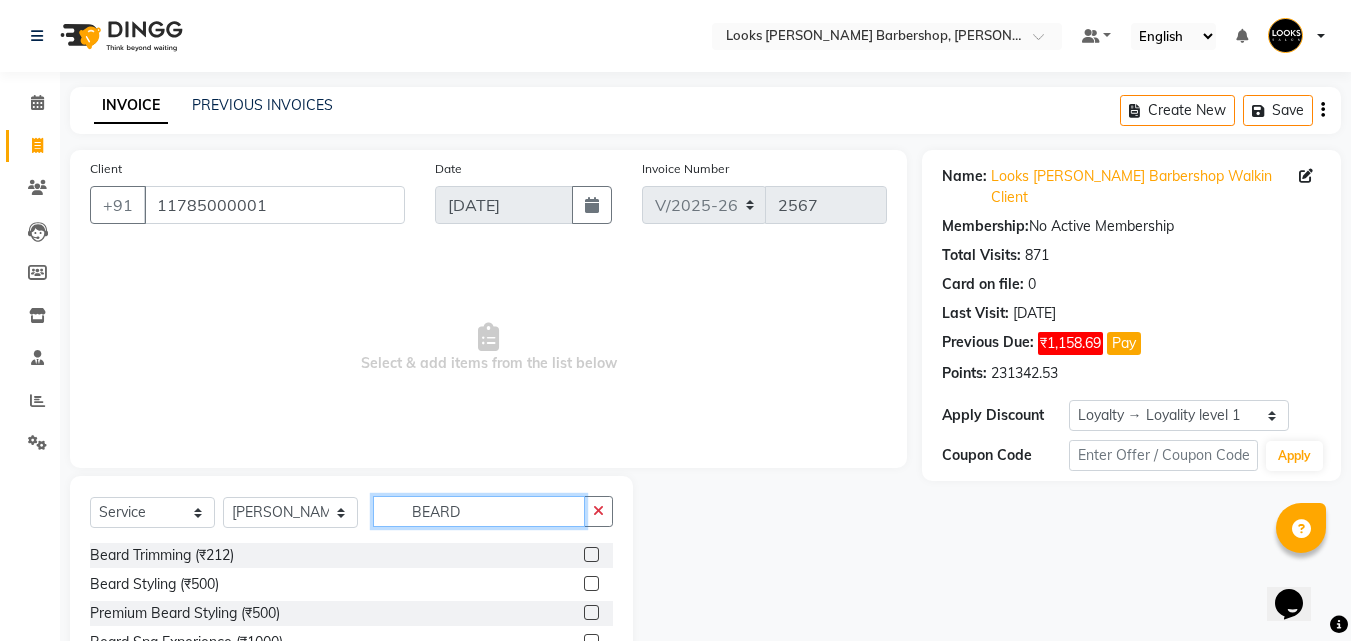 type on "BEARD" 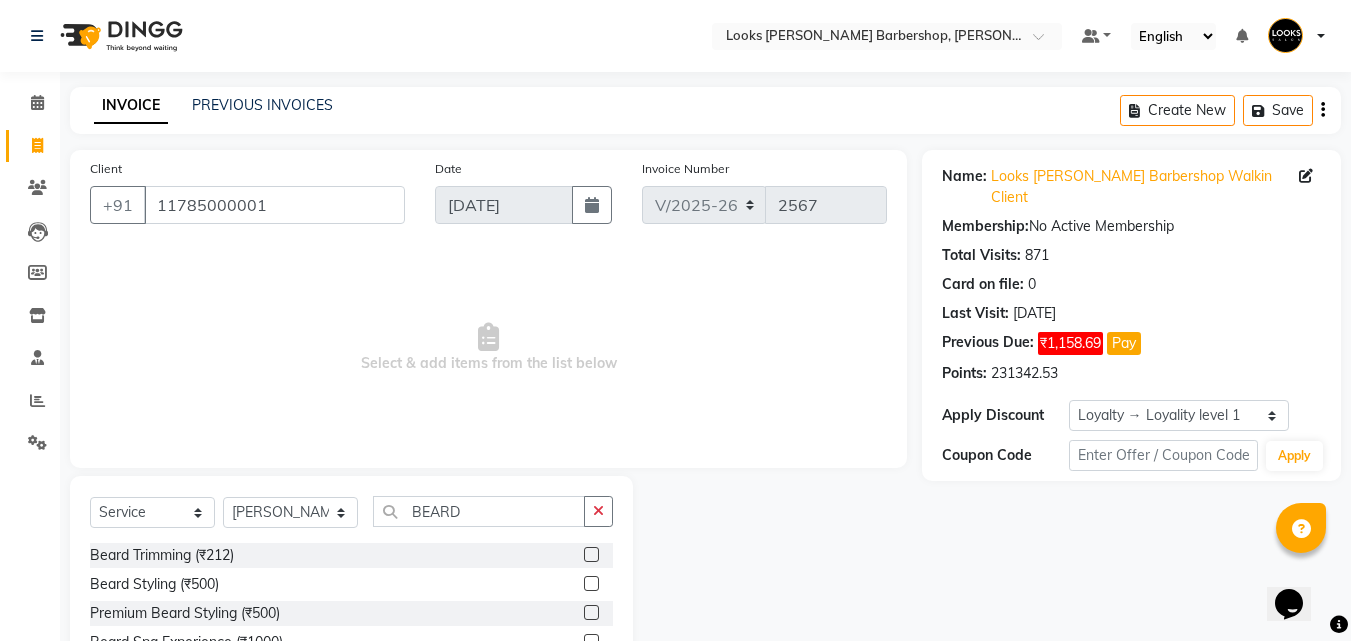 click 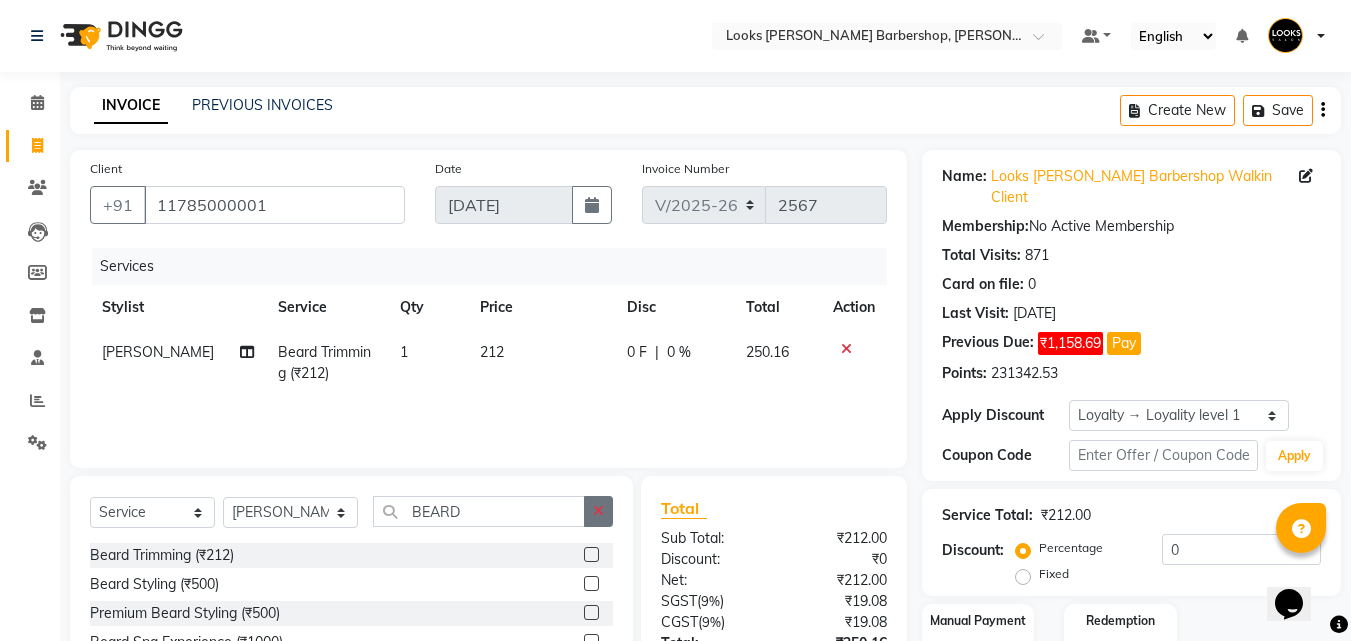 checkbox on "false" 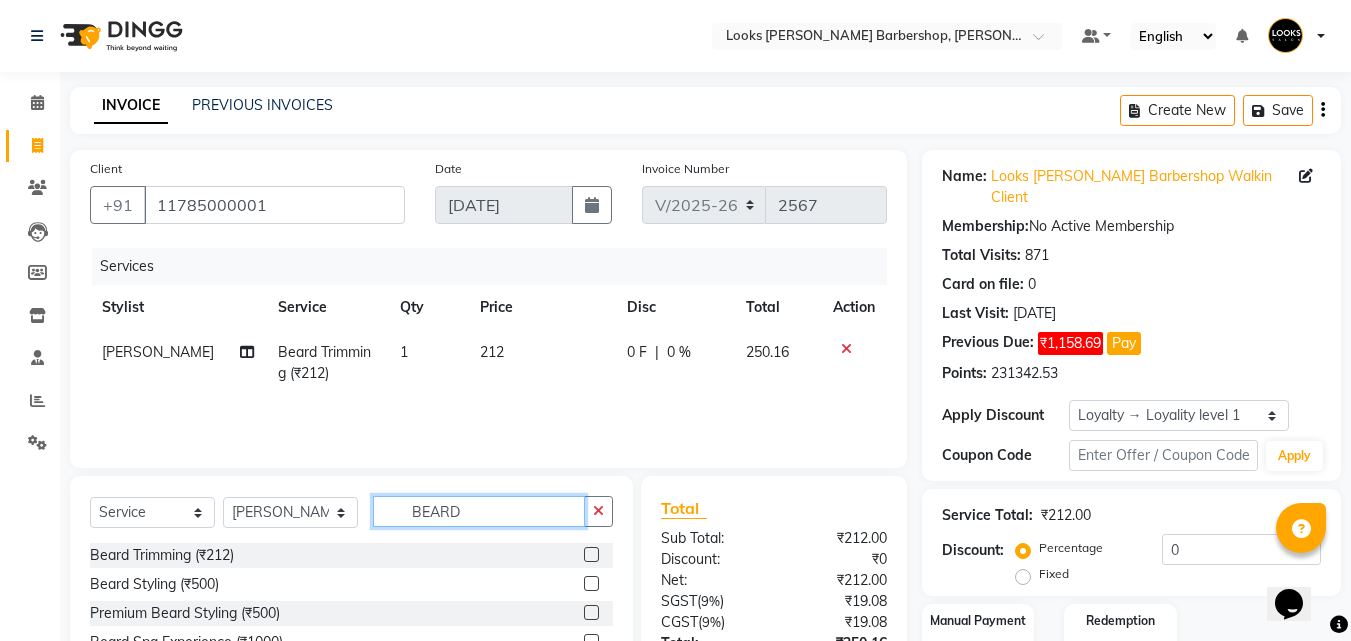 type 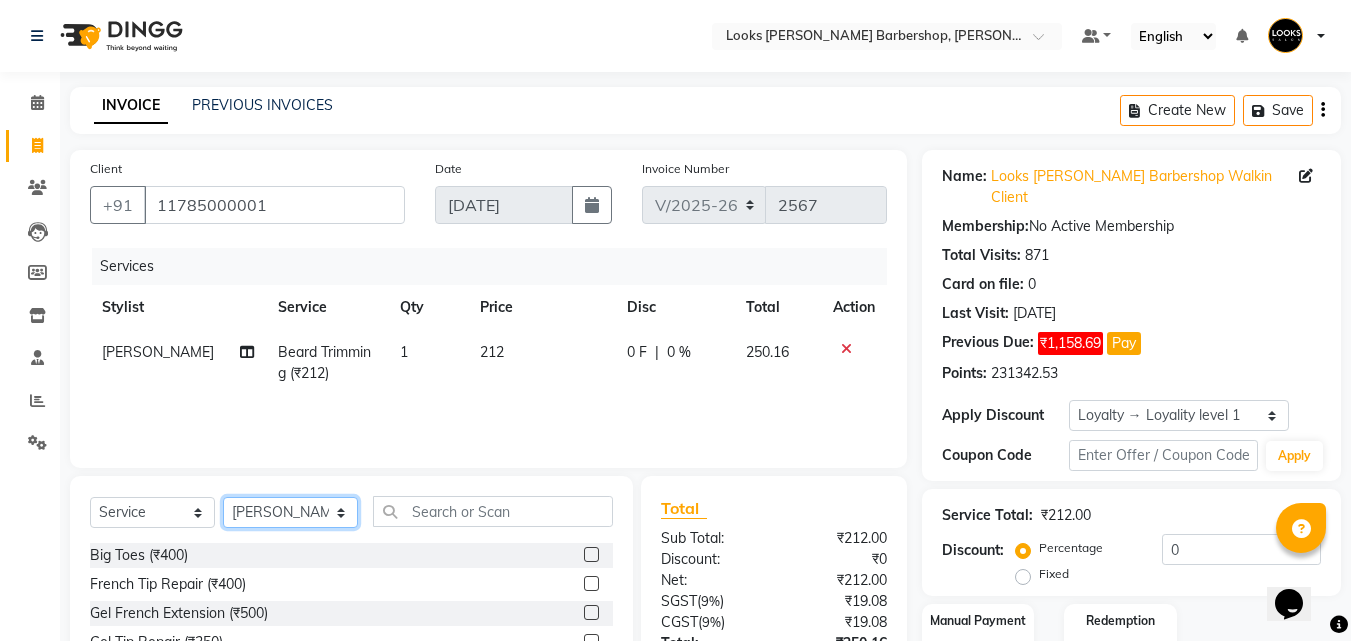 click on "Select Stylist [PERSON_NAME] AENA [PERSON_NAME] Amazon_Kart [PERSON_NAME] _asst Arvind_asst [PERSON_NAME]  Counter Sales DANISH [PERSON_NAME] [PERSON_NAME] RAI  KOMAL_NAILS Krishna_asst LALIT_PDCT LHAMO Looks_[DEMOGRAPHIC_DATA]_Section Looks_H.O_Store Looks [PERSON_NAME] Barbershop Looks_Kart [PERSON_NAME] [PERSON_NAME] [PERSON_NAME]  [PERSON_NAME]  Naveen_pdct [PERSON_NAME] [PERSON_NAME] RAAJ_JI raj ji RAM MURTI [PERSON_NAME]  [PERSON_NAME] SACHIN [PERSON_NAME] [PERSON_NAME] [PERSON_NAME] [PERSON_NAME] Sunny VIKRAM [PERSON_NAME]  [PERSON_NAME] ASSISTANT" 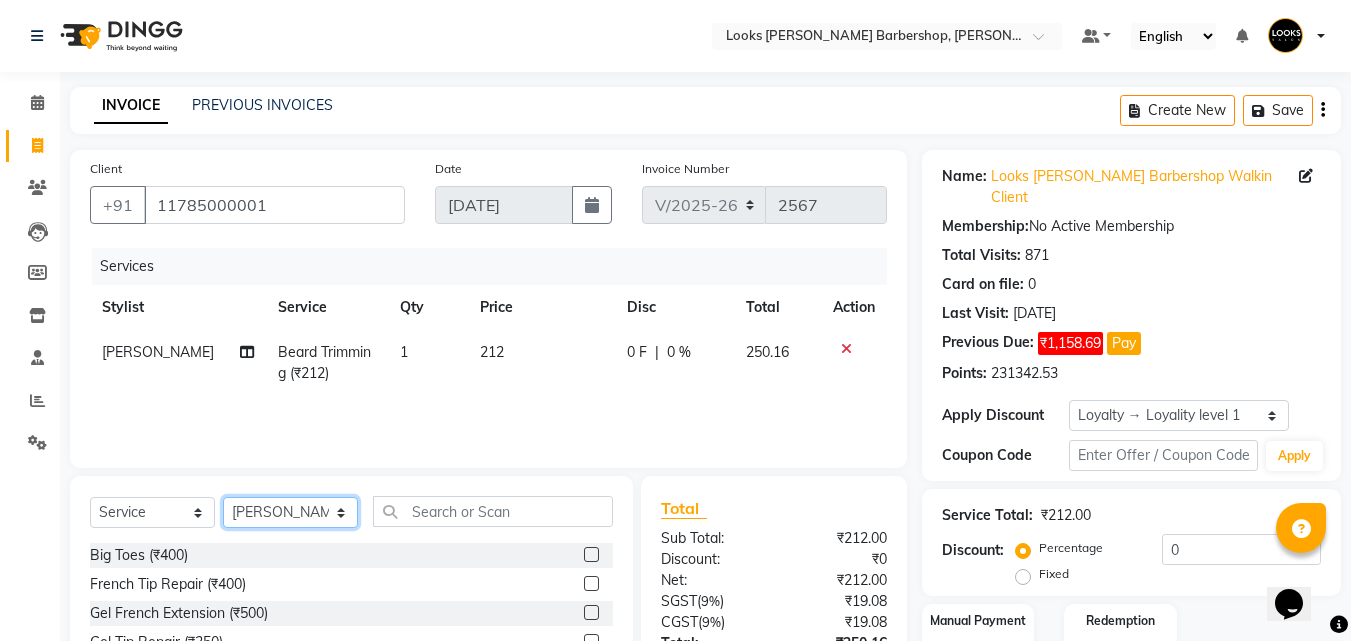 select on "23416" 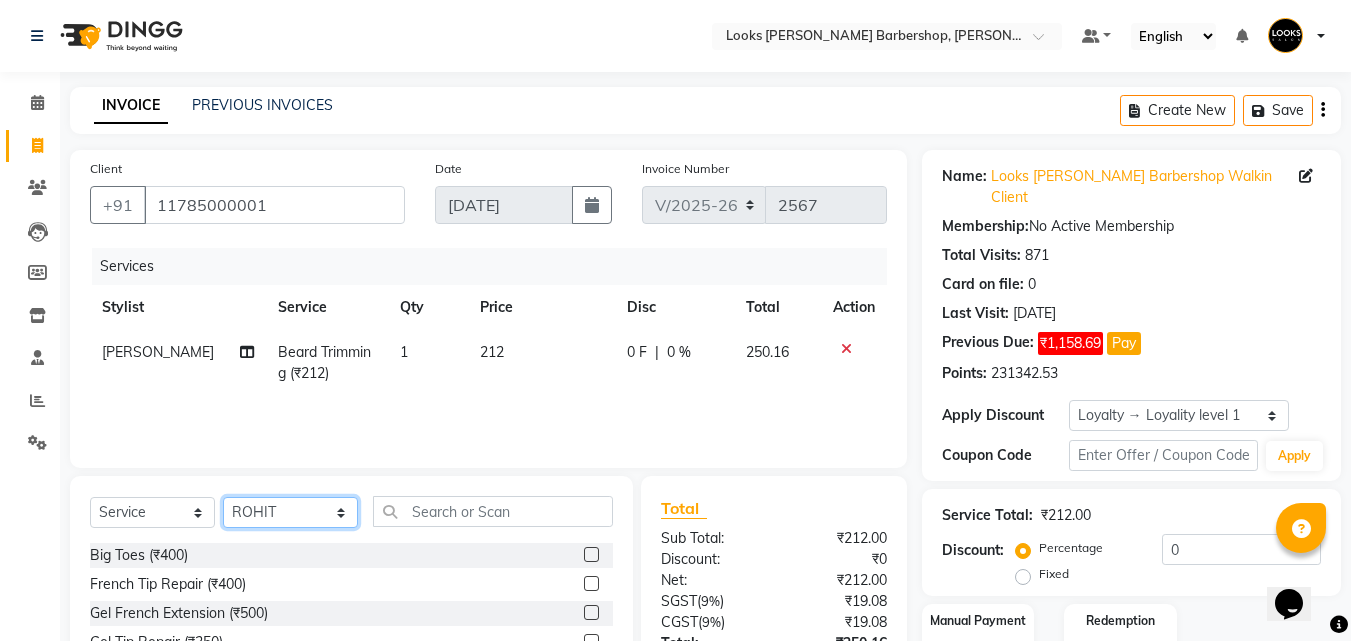 click on "Select Stylist [PERSON_NAME] AENA [PERSON_NAME] Amazon_Kart [PERSON_NAME] _asst Arvind_asst [PERSON_NAME]  Counter Sales DANISH [PERSON_NAME] [PERSON_NAME] RAI  KOMAL_NAILS Krishna_asst LALIT_PDCT LHAMO Looks_[DEMOGRAPHIC_DATA]_Section Looks_H.O_Store Looks [PERSON_NAME] Barbershop Looks_Kart [PERSON_NAME] [PERSON_NAME] [PERSON_NAME]  [PERSON_NAME]  Naveen_pdct [PERSON_NAME] [PERSON_NAME] RAAJ_JI raj ji RAM MURTI [PERSON_NAME]  [PERSON_NAME] SACHIN [PERSON_NAME] [PERSON_NAME] [PERSON_NAME] [PERSON_NAME] Sunny VIKRAM [PERSON_NAME]  [PERSON_NAME] ASSISTANT" 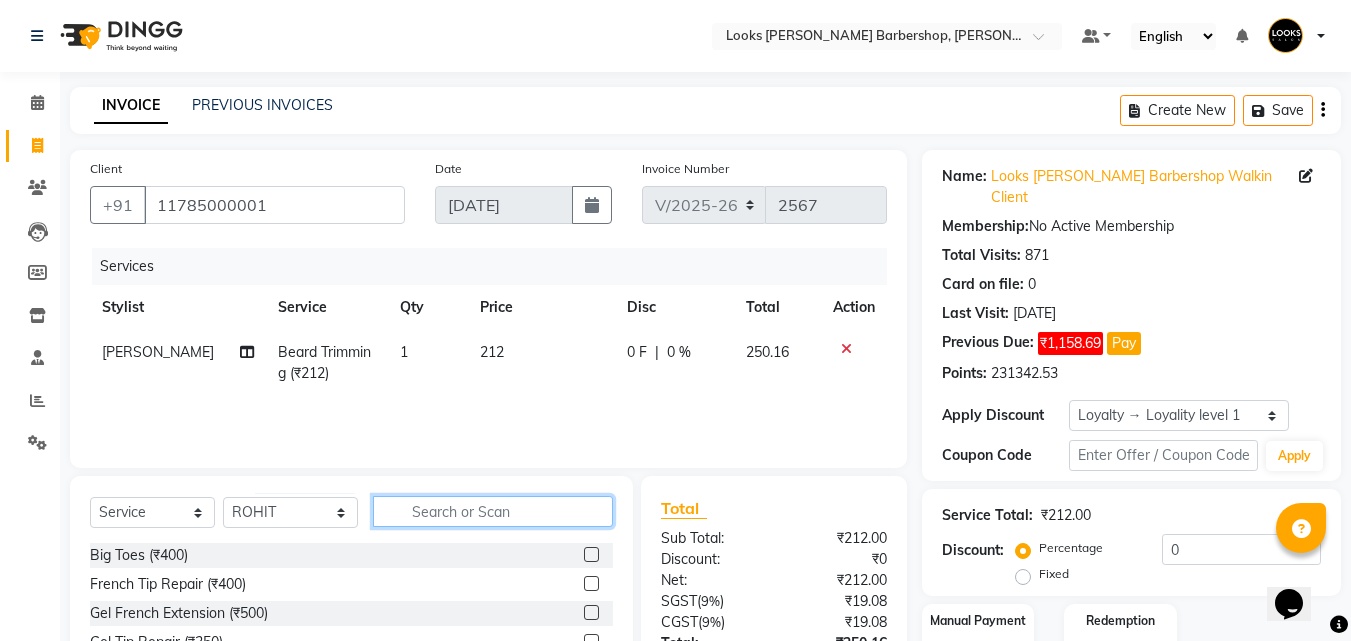 click 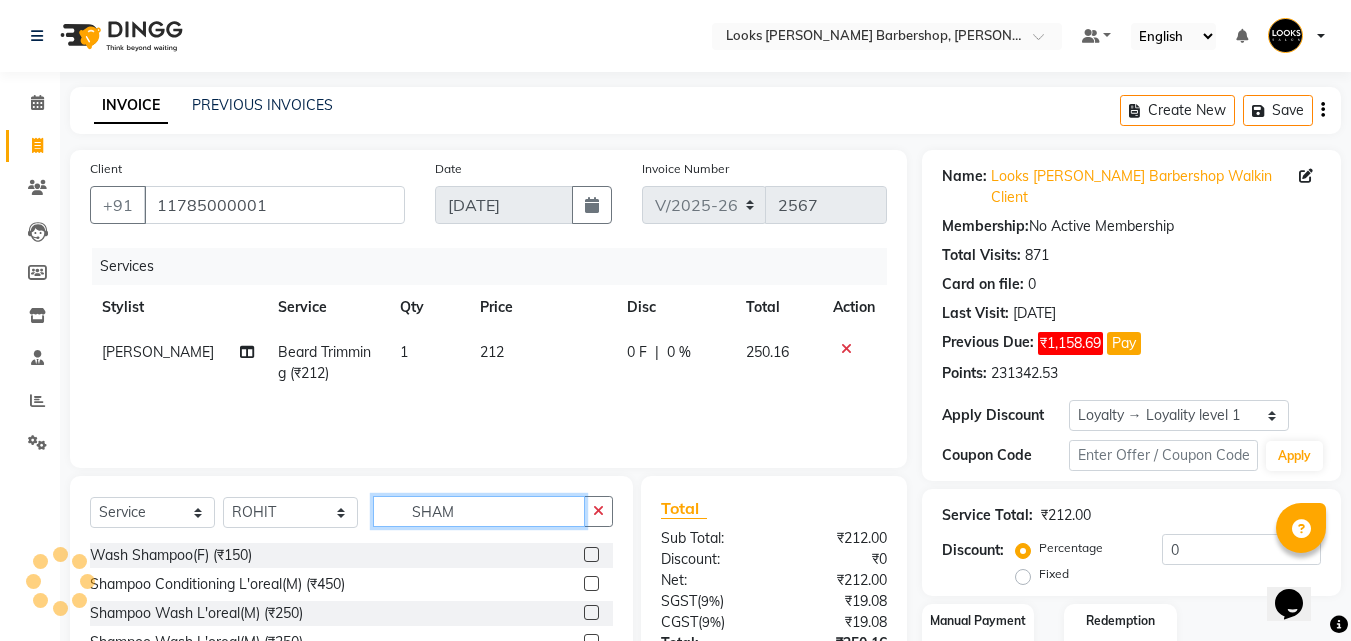 type on "SHAM" 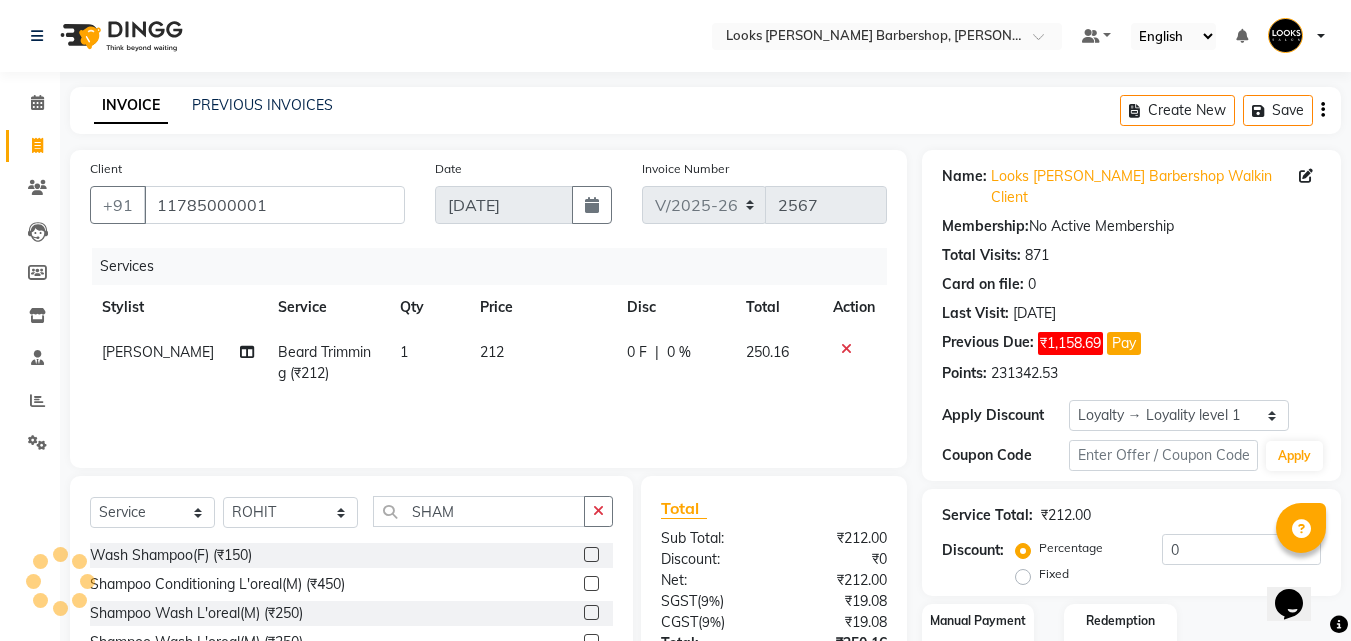 drag, startPoint x: 580, startPoint y: 558, endPoint x: 500, endPoint y: 487, distance: 106.96261 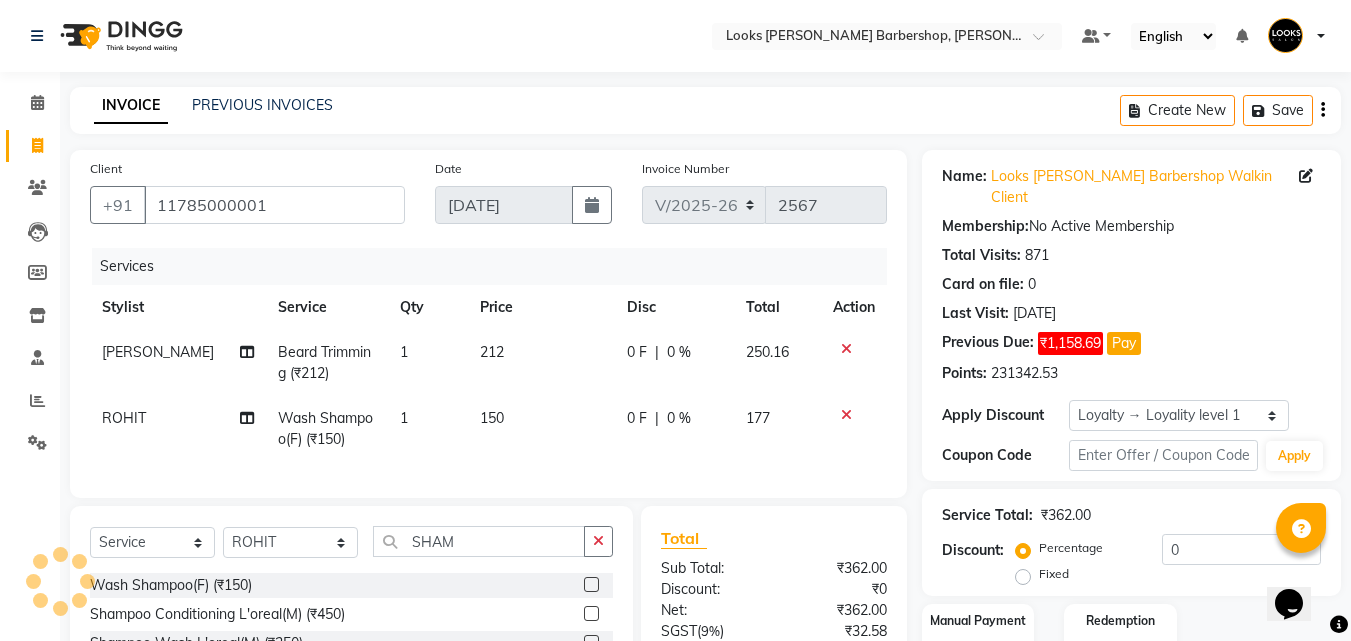checkbox on "false" 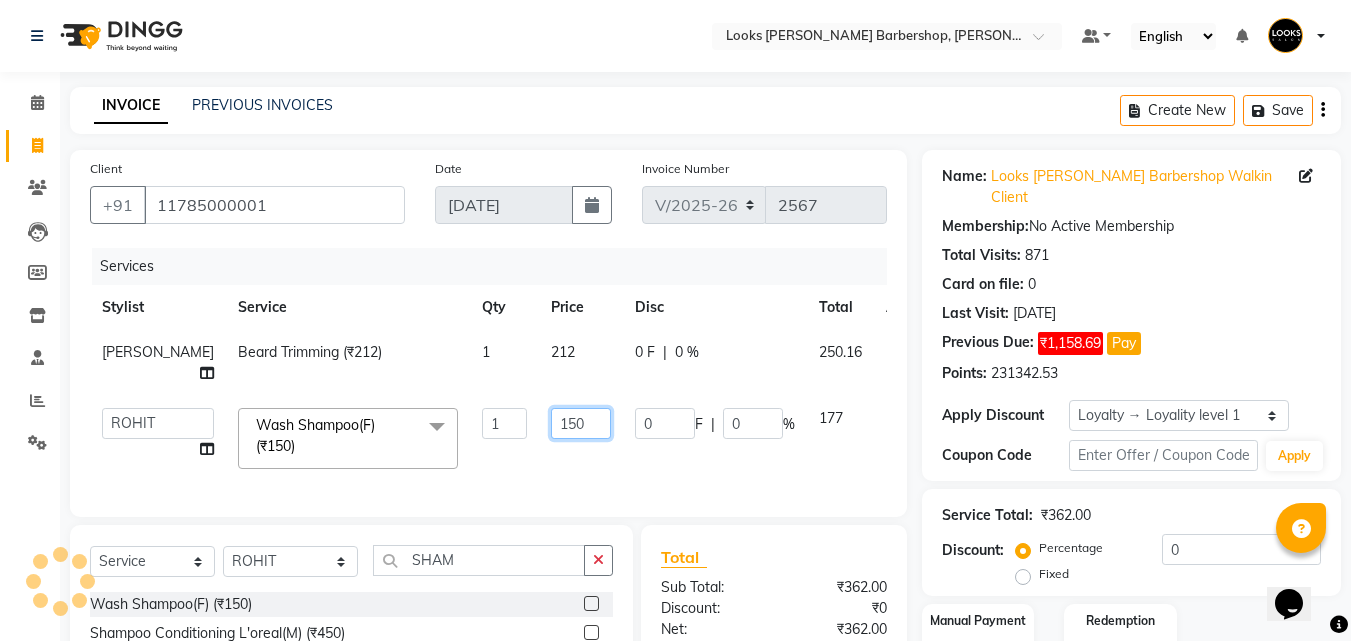 click on "150" 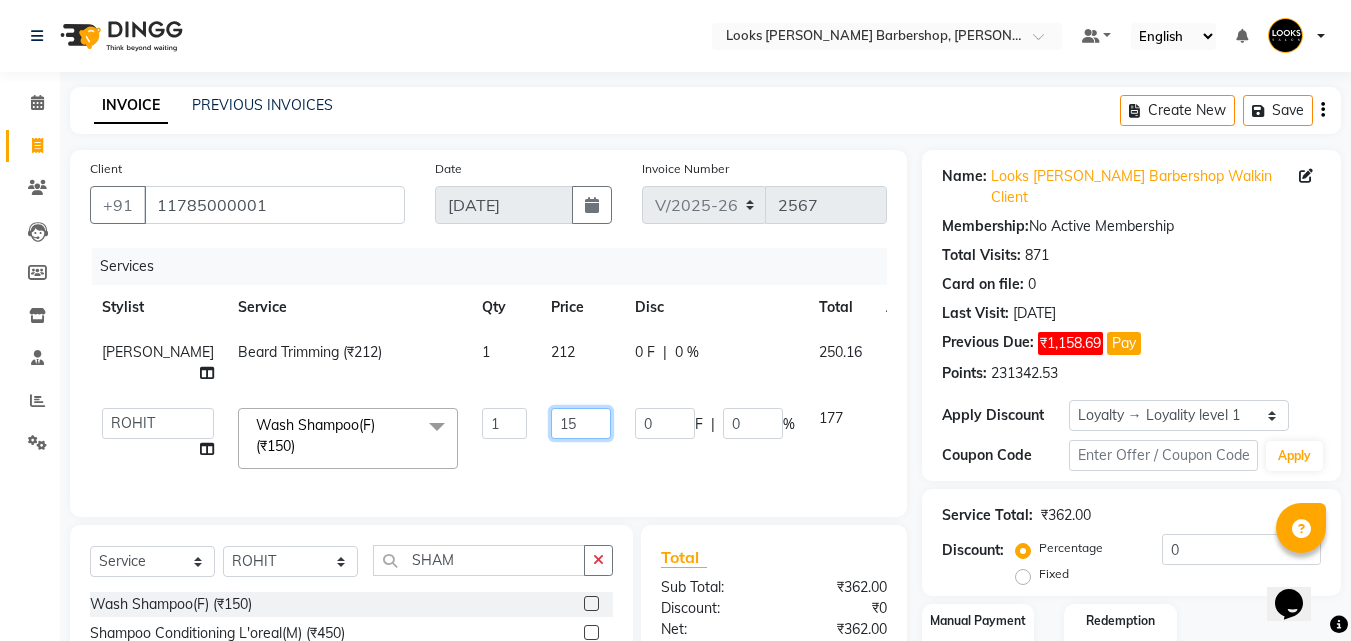 type on "153" 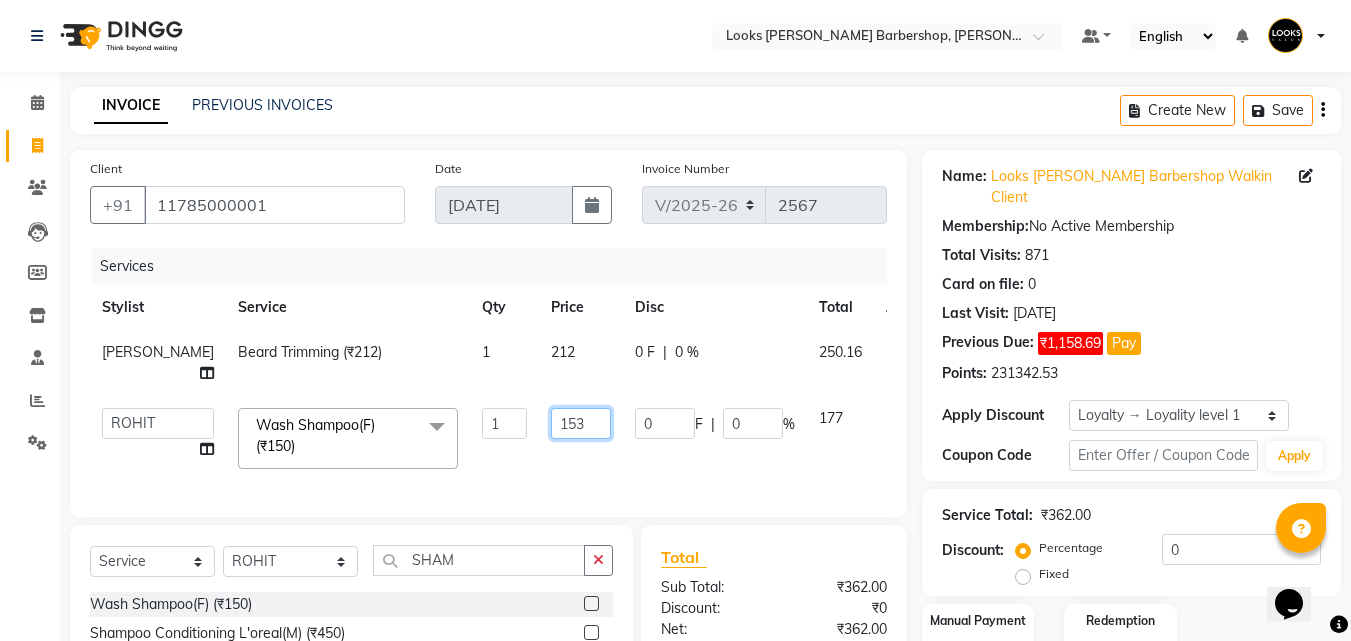 scroll, scrollTop: 0, scrollLeft: 1, axis: horizontal 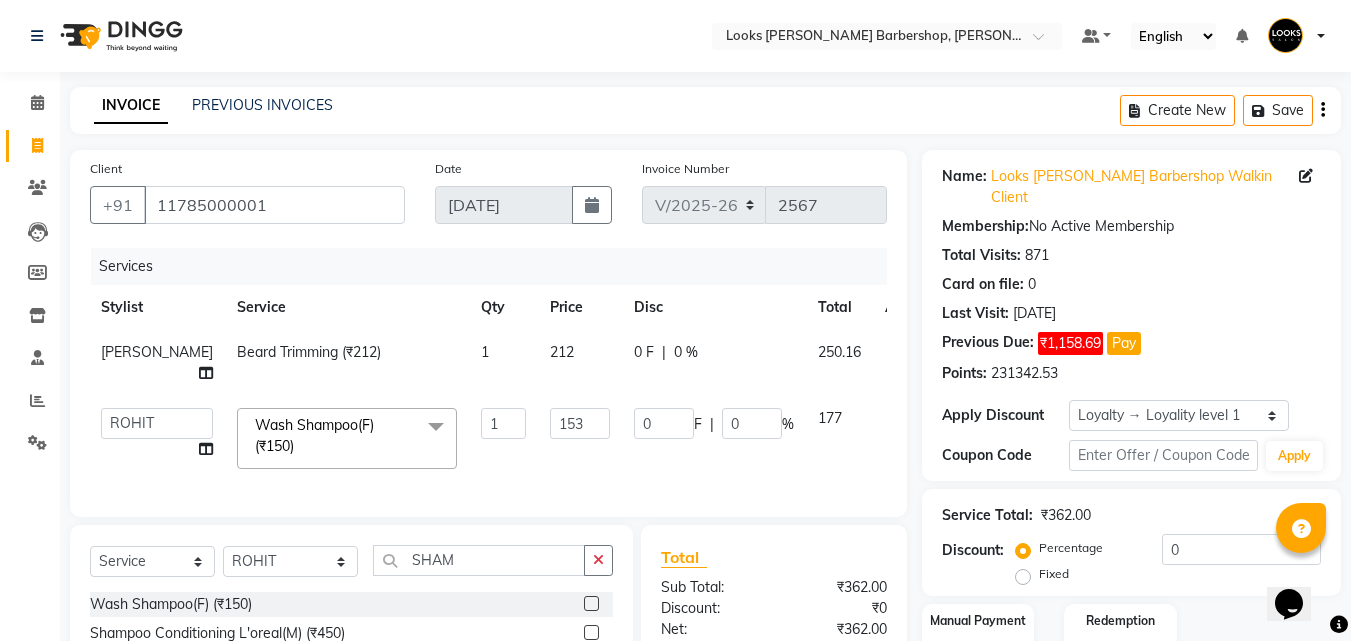 click on "Services Stylist Service Qty Price Disc Total Action [PERSON_NAME] Trimming (₹212) 1 212 0 F | 0 % 250.16  [PERSON_NAME]   AENA   [PERSON_NAME]   Amazon_Kart   [PERSON_NAME] _asst   Arvind_asst   [PERSON_NAME]    Counter Sales   DANISH   [PERSON_NAME]   [PERSON_NAME] RAI    KOMAL_NAILS   Krishna_asst   LALIT_PDCT   LHAMO   Looks_[DEMOGRAPHIC_DATA]_Section   Looks_H.O_Store   Looks [PERSON_NAME] Barbershop   Looks_Kart   [PERSON_NAME]   [PERSON_NAME] [PERSON_NAME]    [PERSON_NAME]    Naveen_pdct   [PERSON_NAME]   [PERSON_NAME]   RAAJ_JI   raj ji   RAM MURTI [PERSON_NAME]    [PERSON_NAME]   SACHIN   [PERSON_NAME]   [PERSON_NAME]   [PERSON_NAME]   [PERSON_NAME]   Sunny   VIKRAM   [PERSON_NAME]    Vishal_Asst   YOGESH ASSISTANT  Wash Shampoo(F) (₹150)  x Big Toes (₹400) French Tip Repair (₹400) Gel French Extension (₹500) Gel Tip Repair (₹350) Gel Infills (₹1350) Gel Overlays (₹1800) Gel Extension (₹500) Gel [MEDICAL_DATA] (₹150) Natural Nail Extensions (₹3300) French Nail Extensions (₹3500) Nail Art Nedle (₹600)" 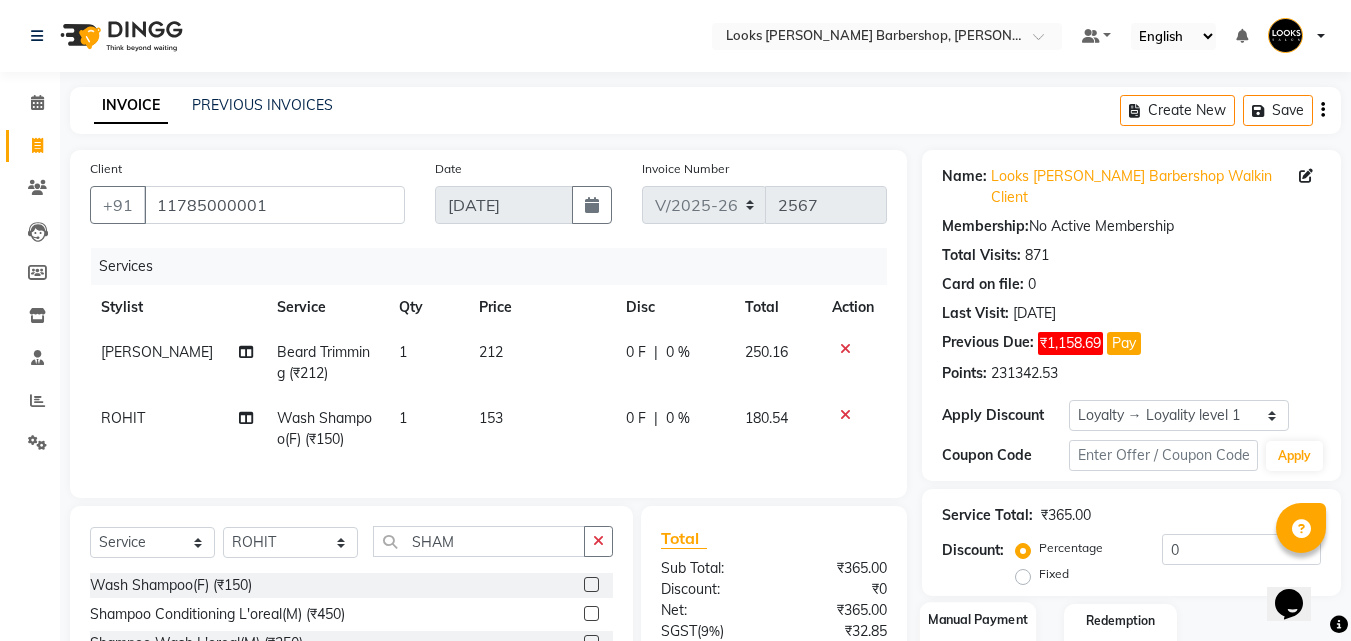 scroll, scrollTop: 225, scrollLeft: 0, axis: vertical 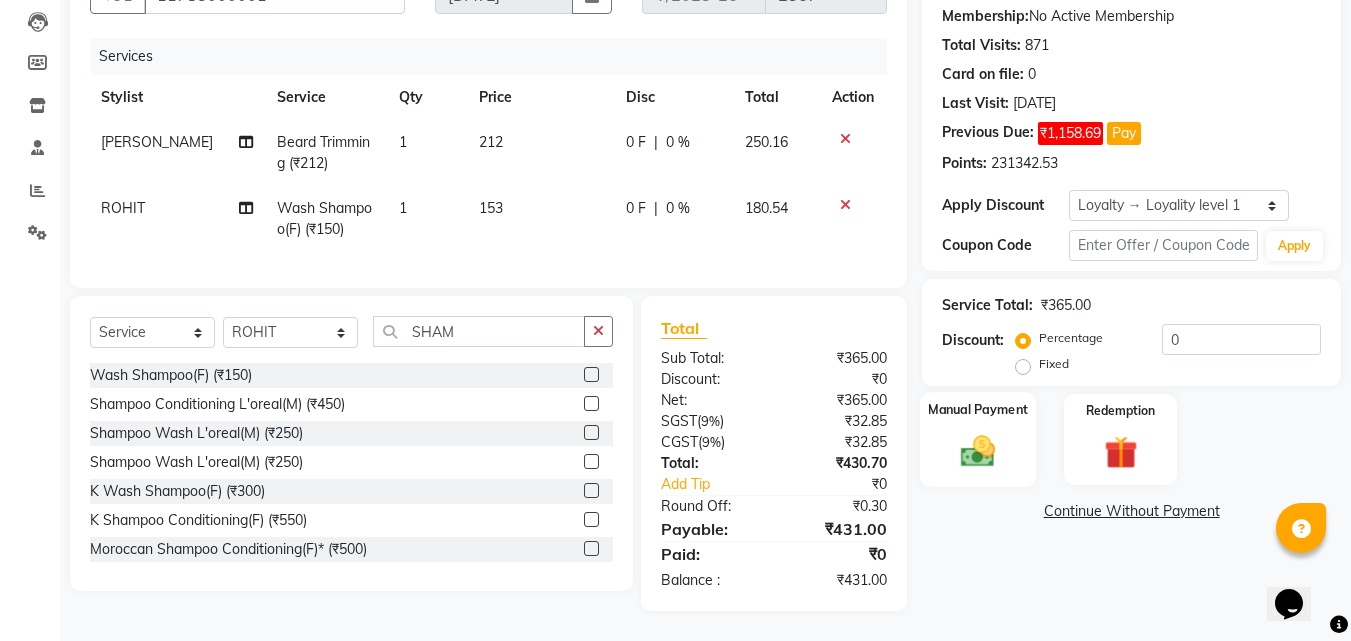 click 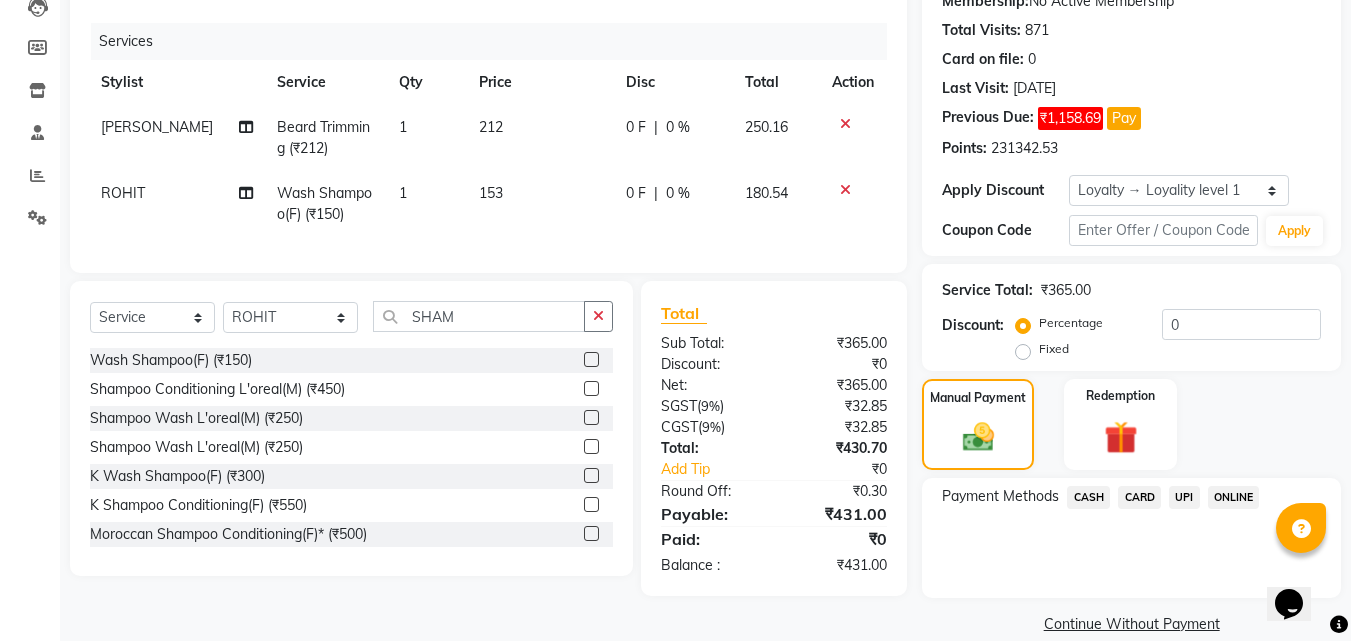 click on "CASH" 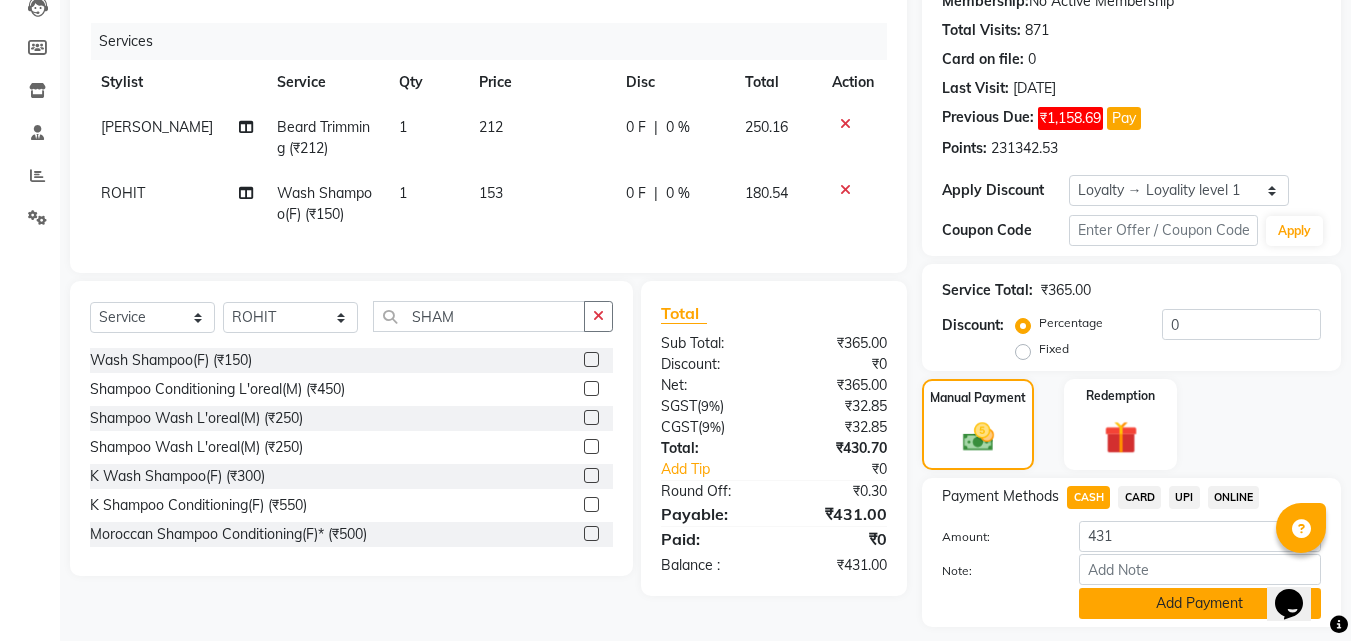 click on "Add Payment" 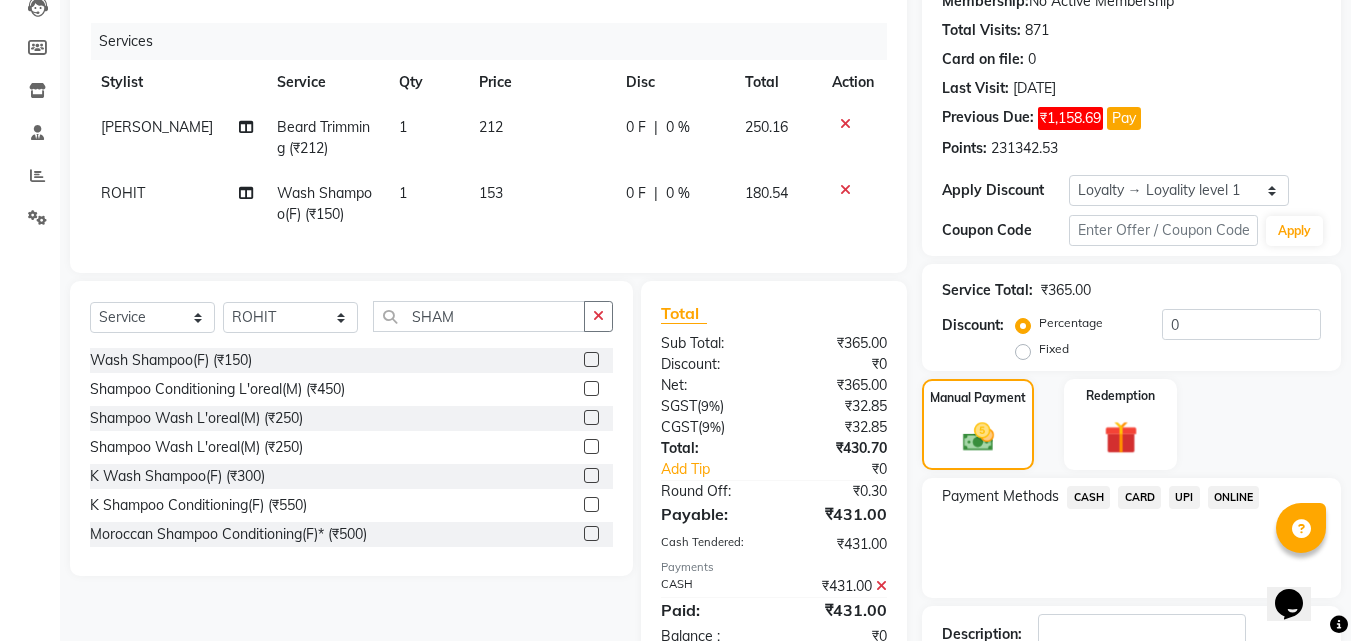 scroll, scrollTop: 395, scrollLeft: 0, axis: vertical 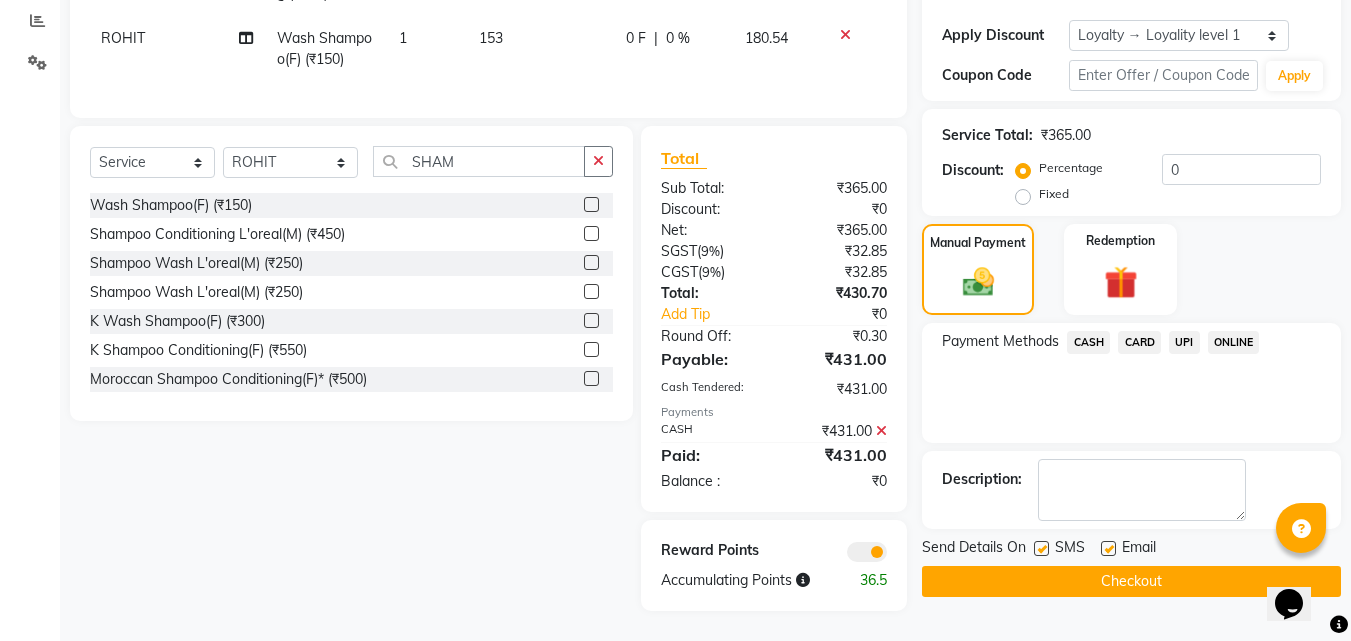 click on "Checkout" 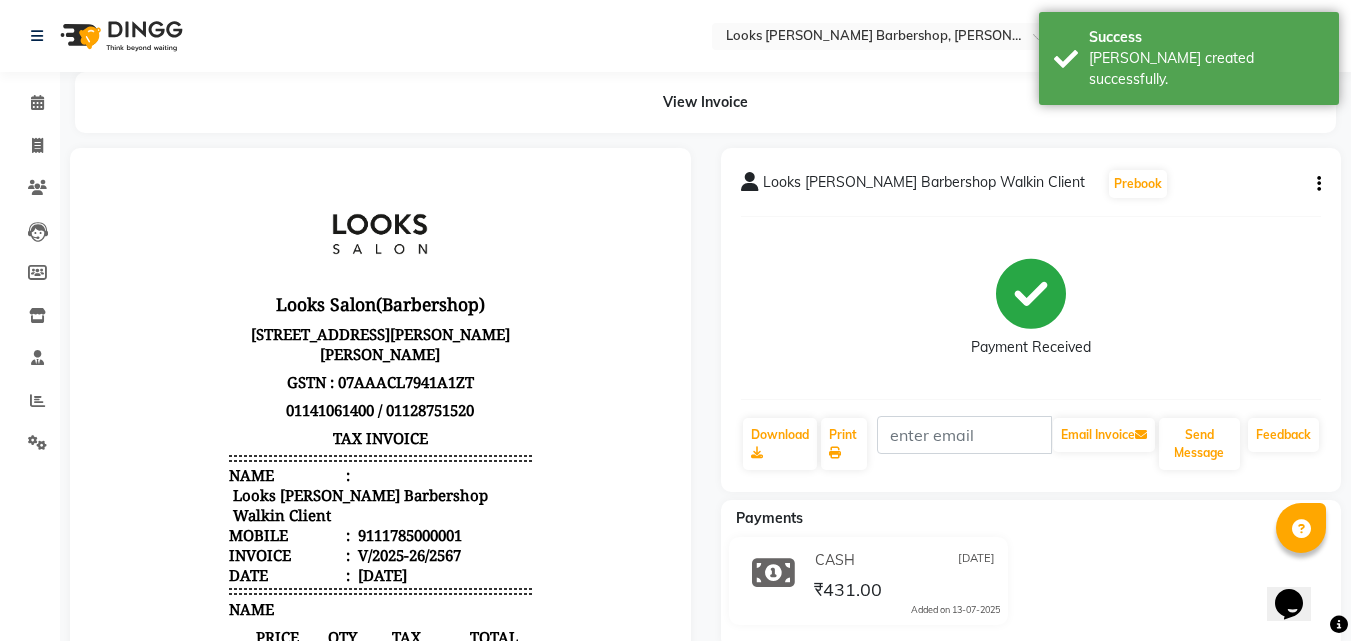 scroll, scrollTop: 0, scrollLeft: 0, axis: both 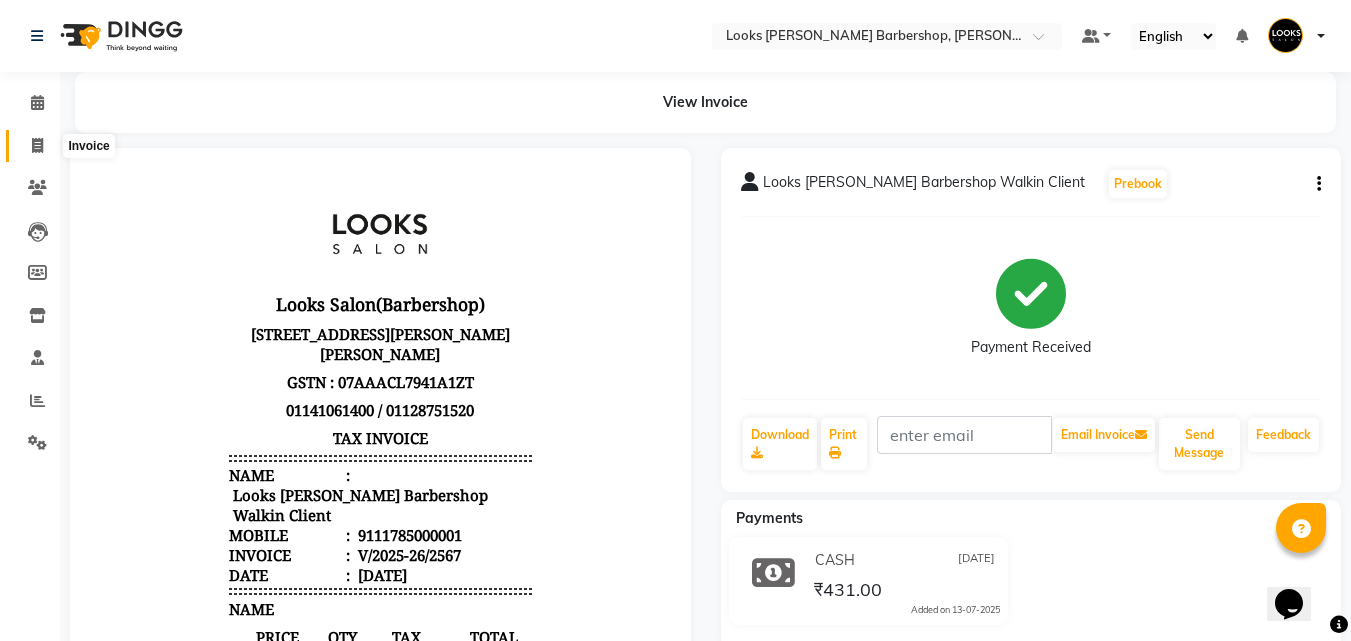 click 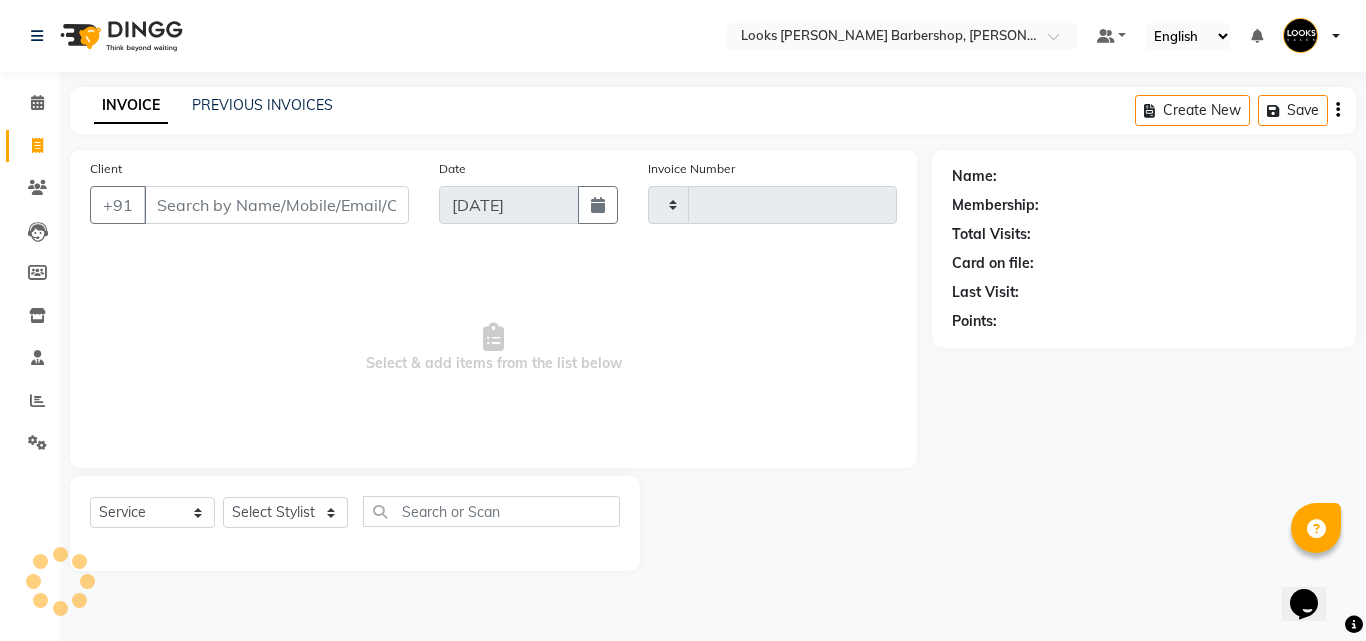type on "2568" 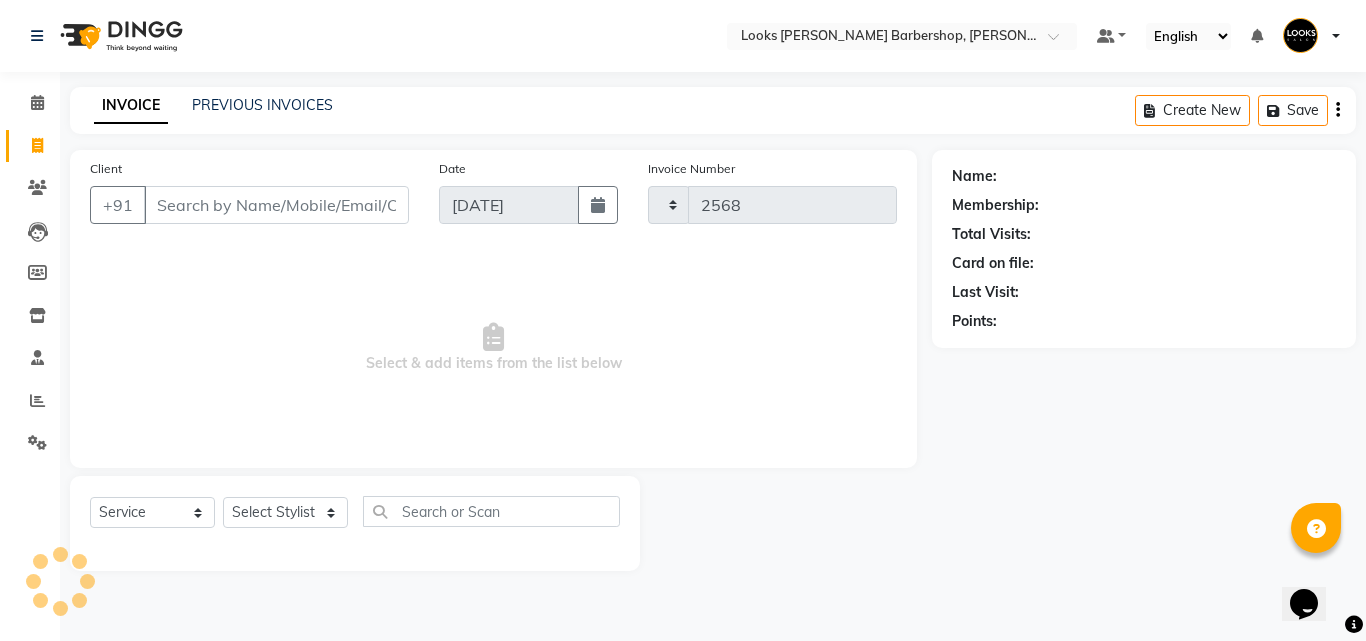 select on "4323" 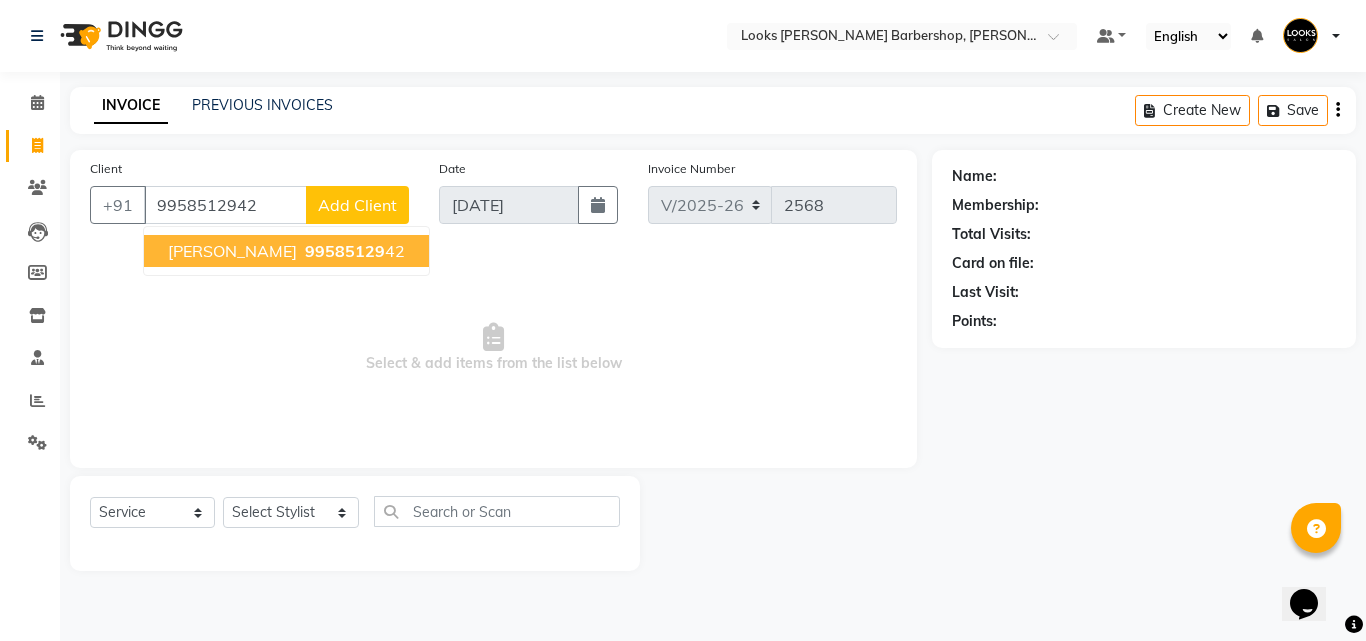 type on "9958512942" 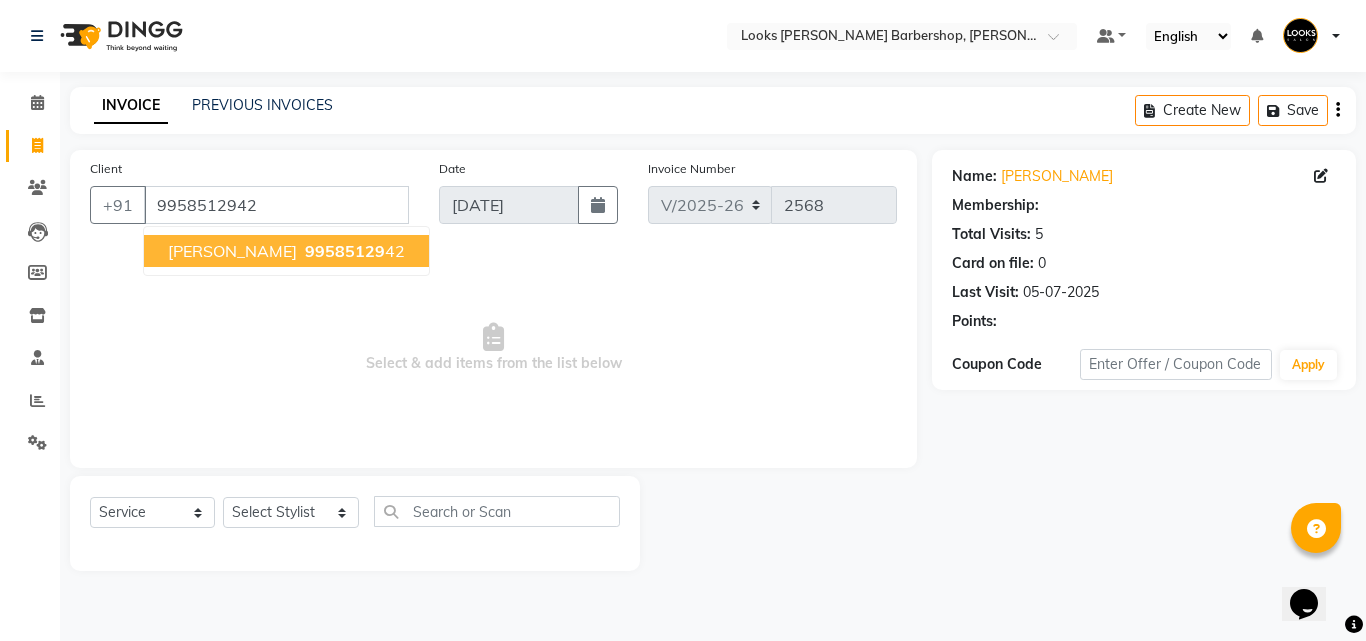 select on "1: Object" 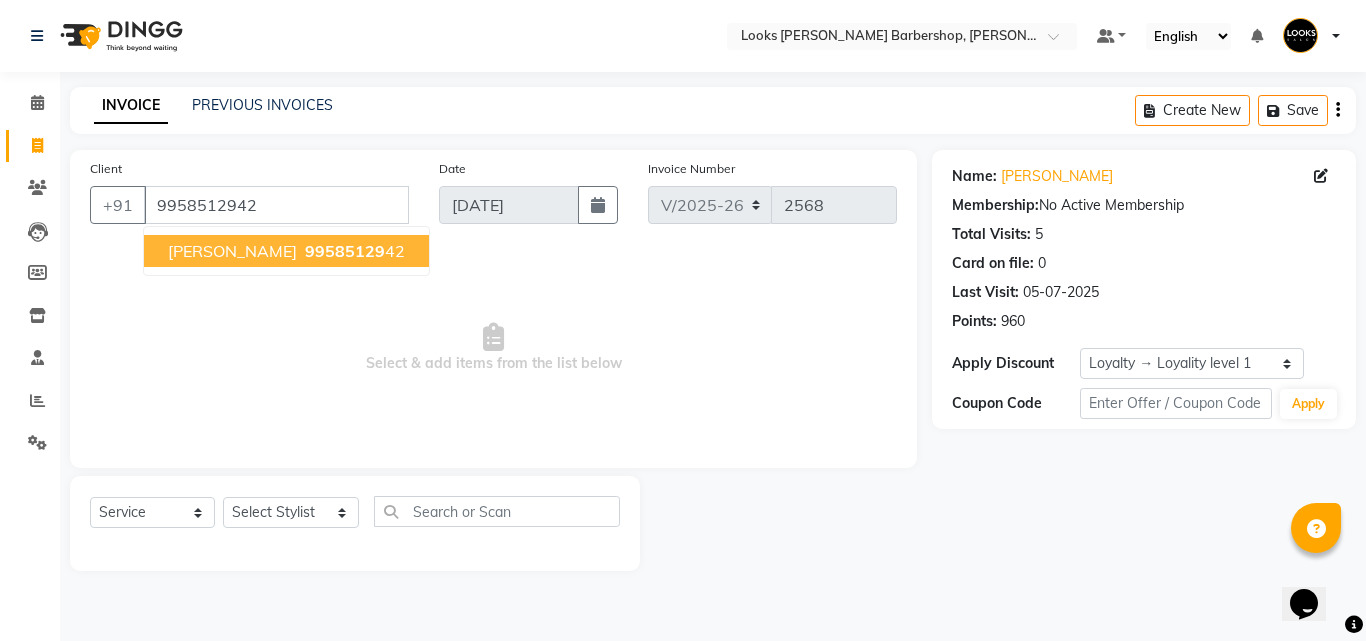 click on "[PERSON_NAME]" at bounding box center (232, 251) 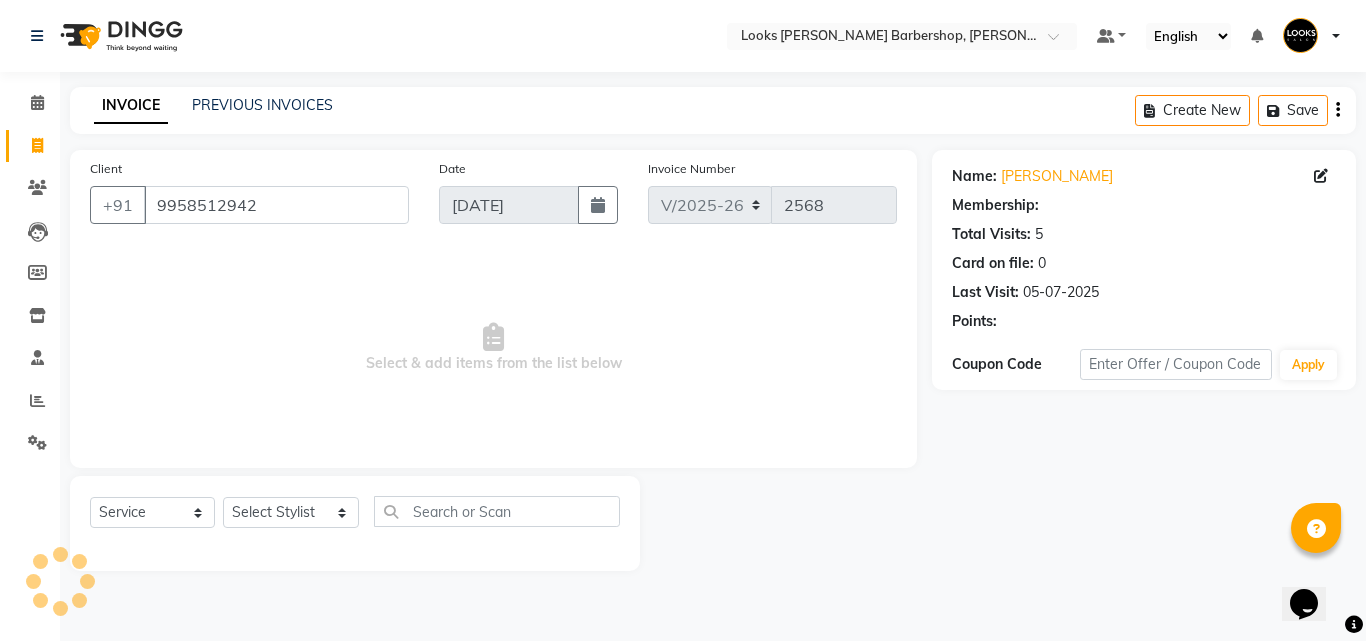 select on "1: Object" 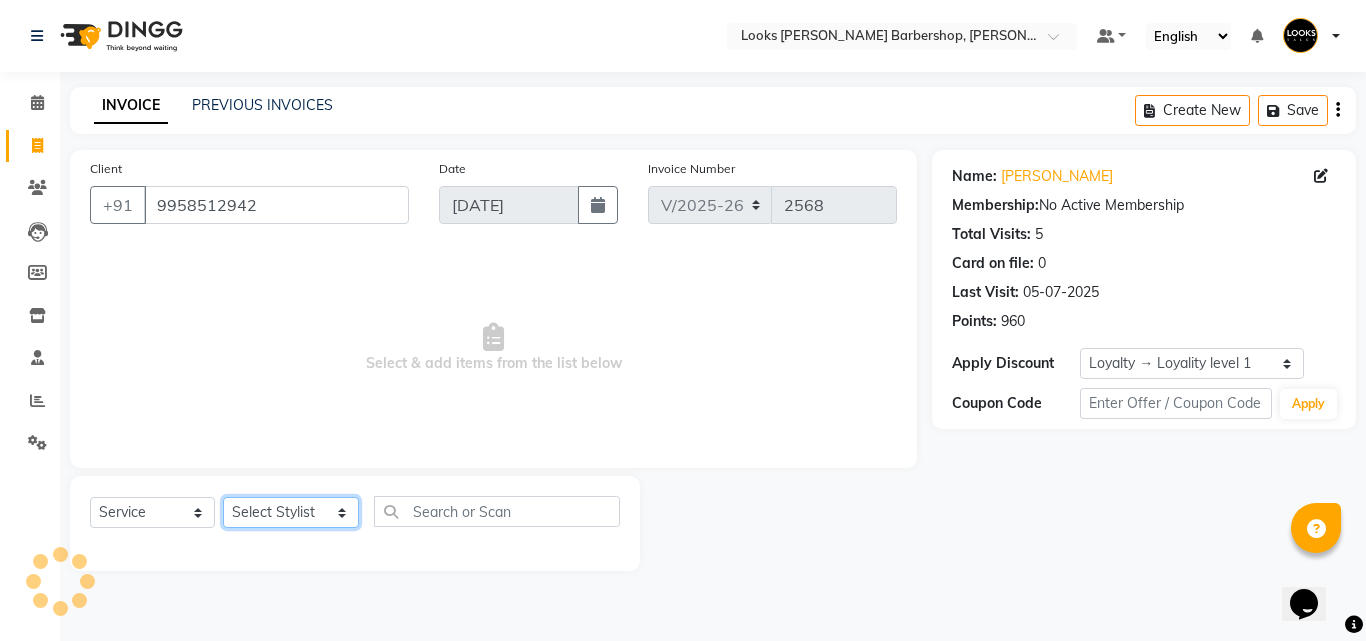 click on "Select Stylist [PERSON_NAME] AENA [PERSON_NAME] Amazon_Kart [PERSON_NAME] _asst Arvind_asst [PERSON_NAME]  Counter Sales DANISH [PERSON_NAME] [PERSON_NAME] RAI  KOMAL_NAILS Krishna_asst LALIT_PDCT LHAMO Looks_[DEMOGRAPHIC_DATA]_Section Looks_H.O_Store Looks [PERSON_NAME] Barbershop Looks_Kart [PERSON_NAME] [PERSON_NAME] [PERSON_NAME]  [PERSON_NAME]  Naveen_pdct [PERSON_NAME] [PERSON_NAME] RAAJ_JI raj ji RAM MURTI [PERSON_NAME]  [PERSON_NAME] SACHIN [PERSON_NAME] [PERSON_NAME] [PERSON_NAME] [PERSON_NAME] Sunny VIKRAM [PERSON_NAME]  [PERSON_NAME] ASSISTANT" 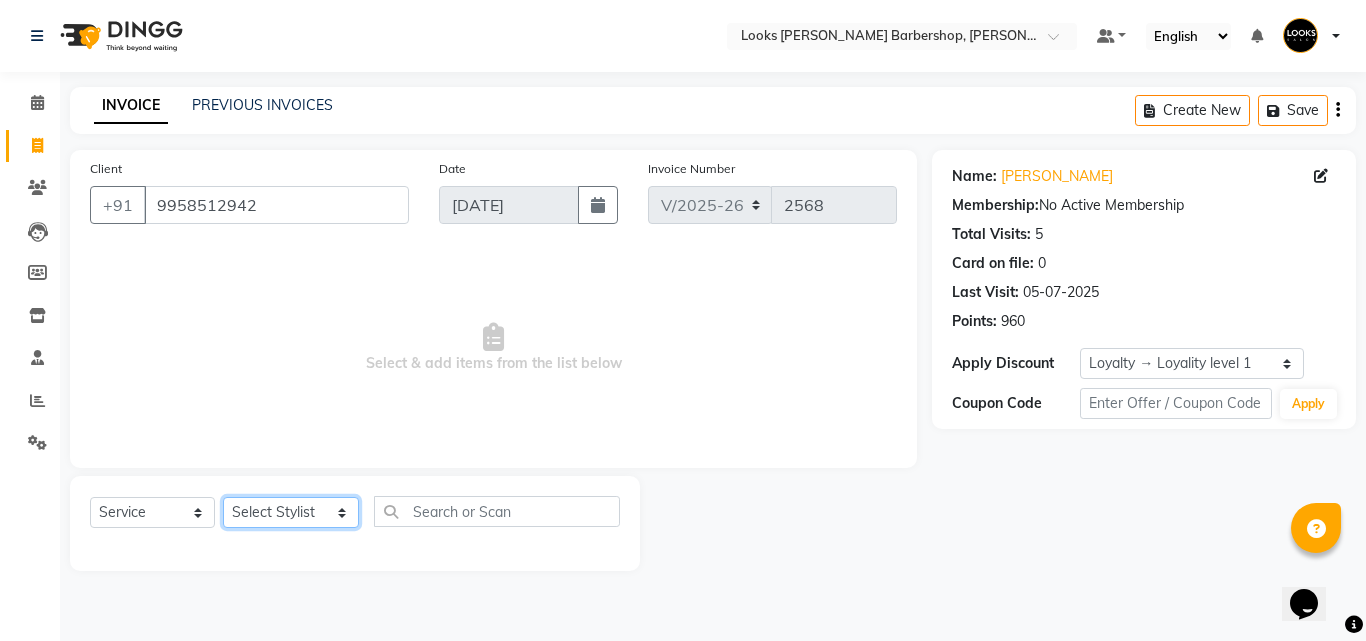 select on "23409" 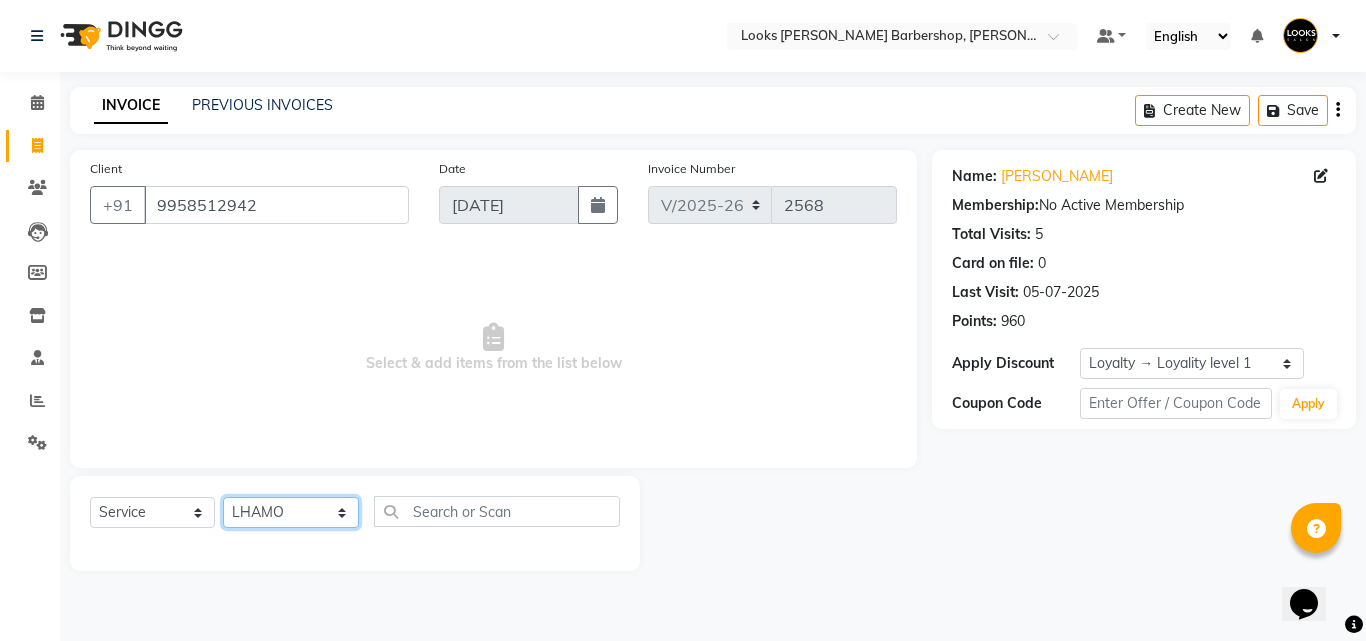 click on "Select Stylist [PERSON_NAME] AENA [PERSON_NAME] Amazon_Kart [PERSON_NAME] _asst Arvind_asst [PERSON_NAME]  Counter Sales DANISH [PERSON_NAME] [PERSON_NAME] RAI  KOMAL_NAILS Krishna_asst LALIT_PDCT LHAMO Looks_[DEMOGRAPHIC_DATA]_Section Looks_H.O_Store Looks [PERSON_NAME] Barbershop Looks_Kart [PERSON_NAME] [PERSON_NAME] [PERSON_NAME]  [PERSON_NAME]  Naveen_pdct [PERSON_NAME] [PERSON_NAME] RAAJ_JI raj ji RAM MURTI [PERSON_NAME]  [PERSON_NAME] SACHIN [PERSON_NAME] [PERSON_NAME] [PERSON_NAME] [PERSON_NAME] Sunny VIKRAM [PERSON_NAME]  [PERSON_NAME] ASSISTANT" 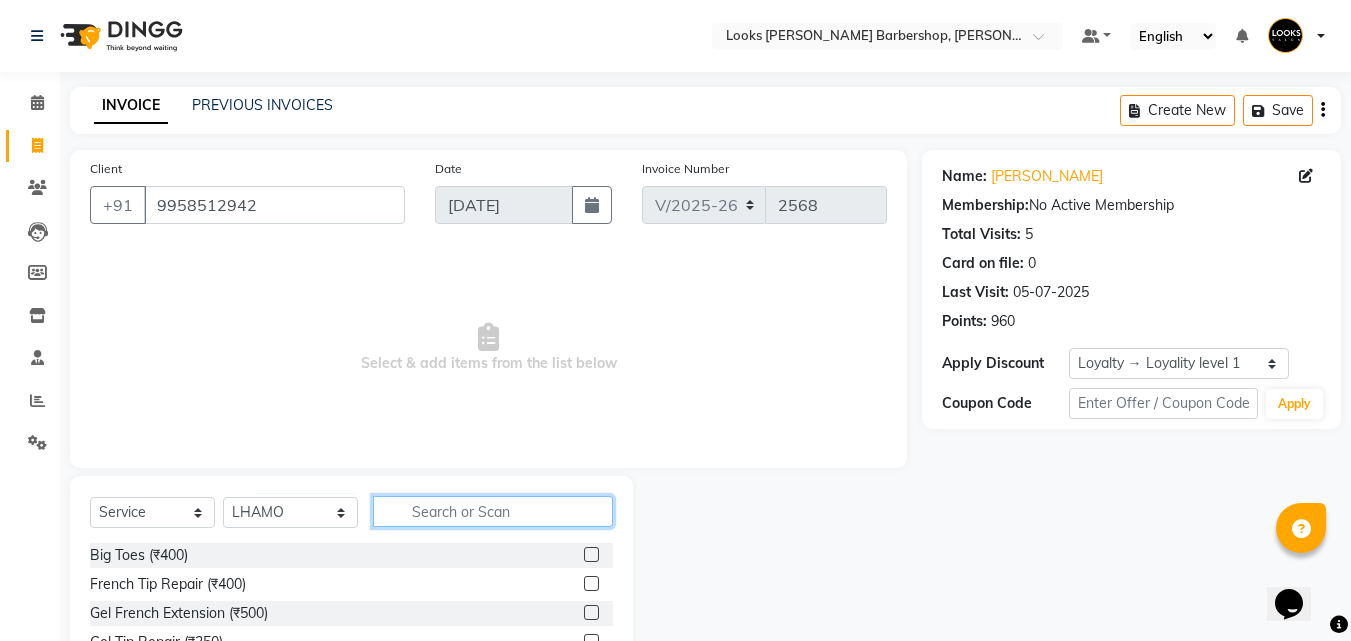 click 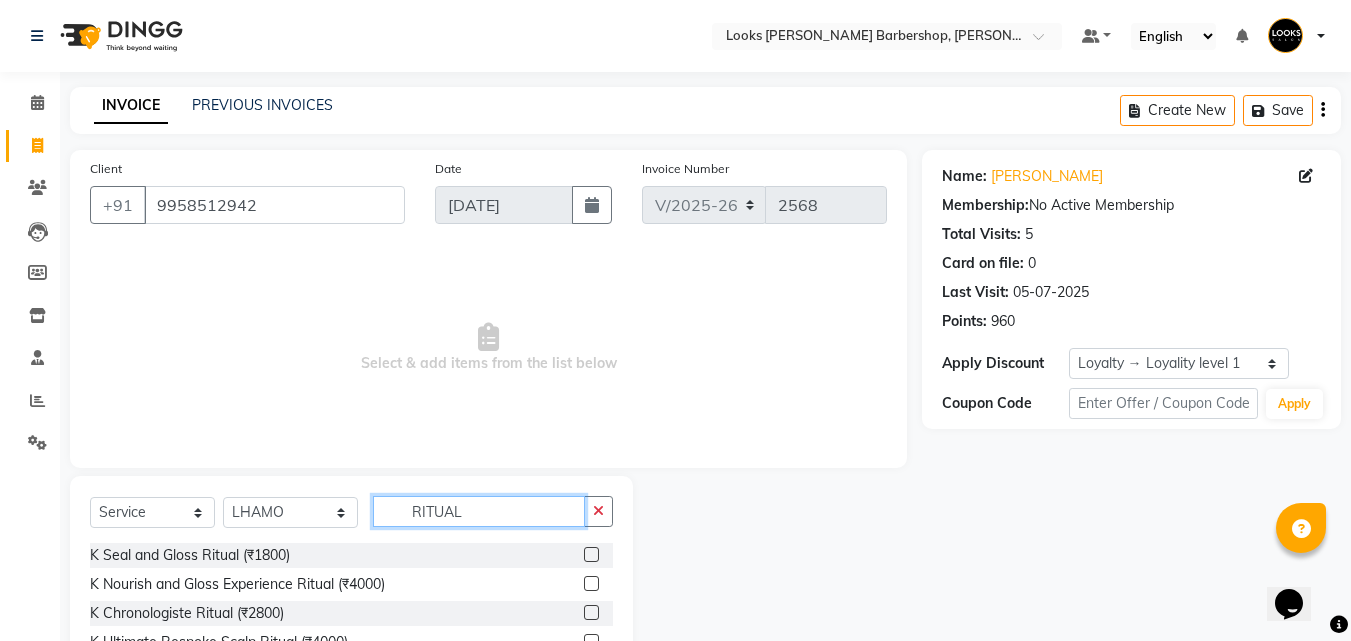 scroll, scrollTop: 160, scrollLeft: 0, axis: vertical 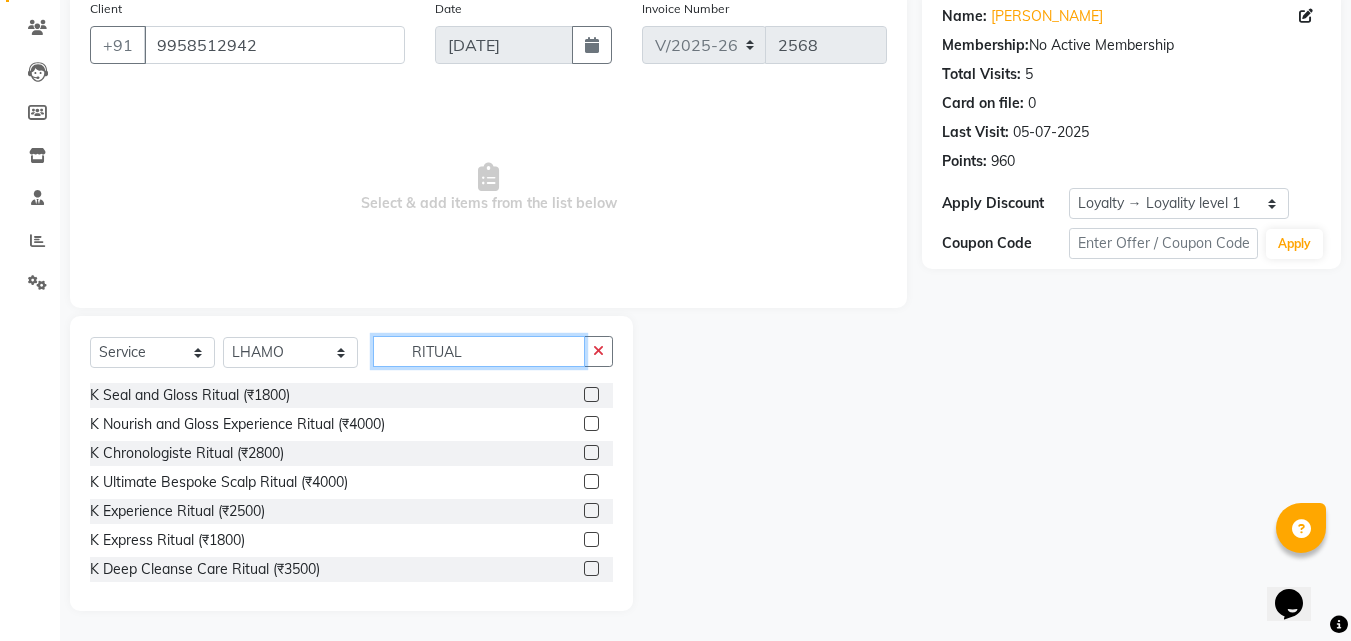 type on "RITUAL" 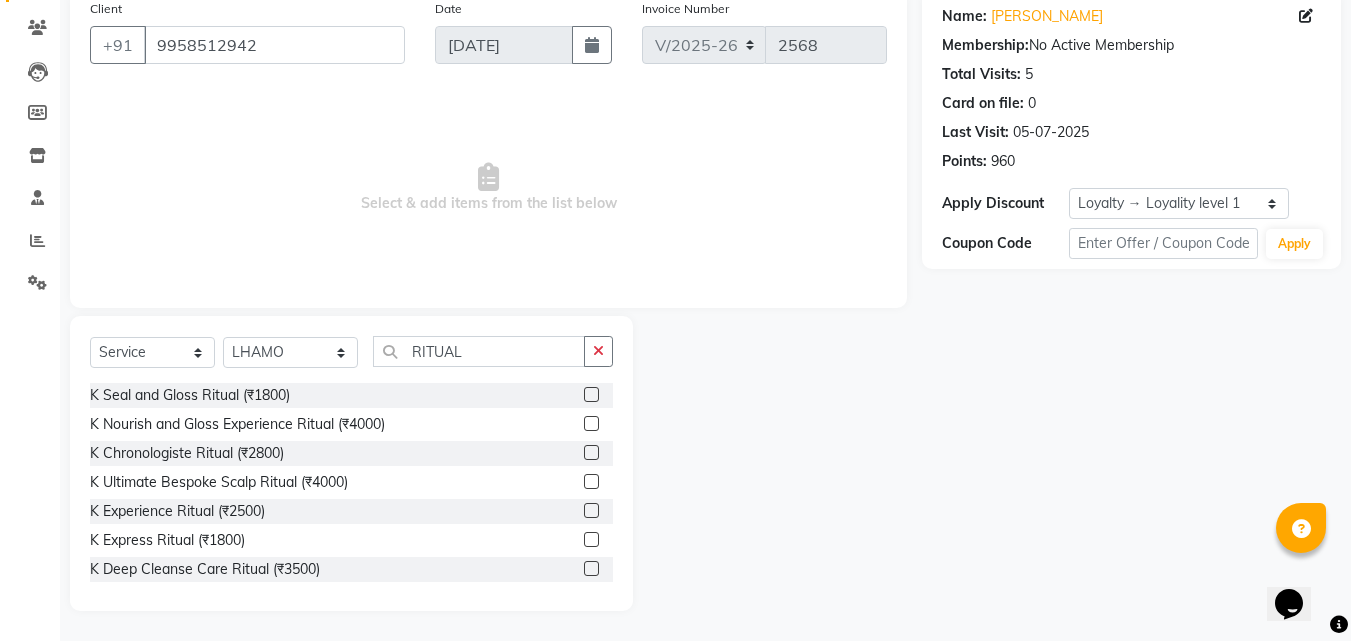 click 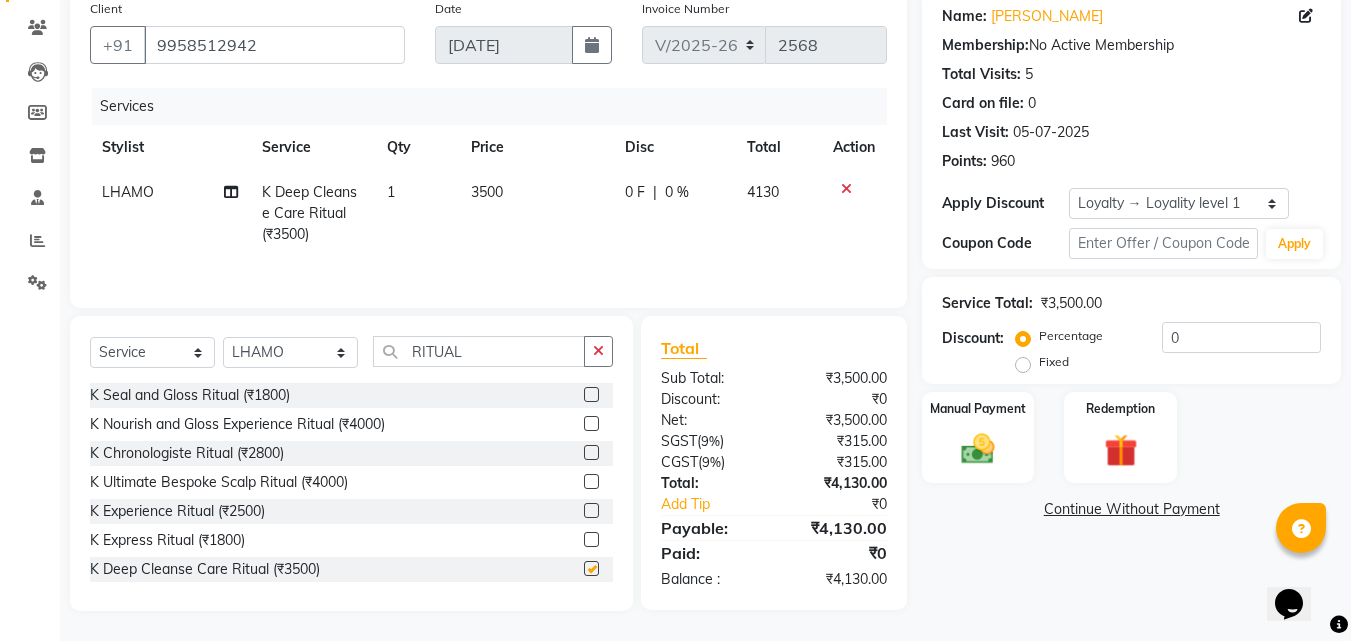 checkbox on "false" 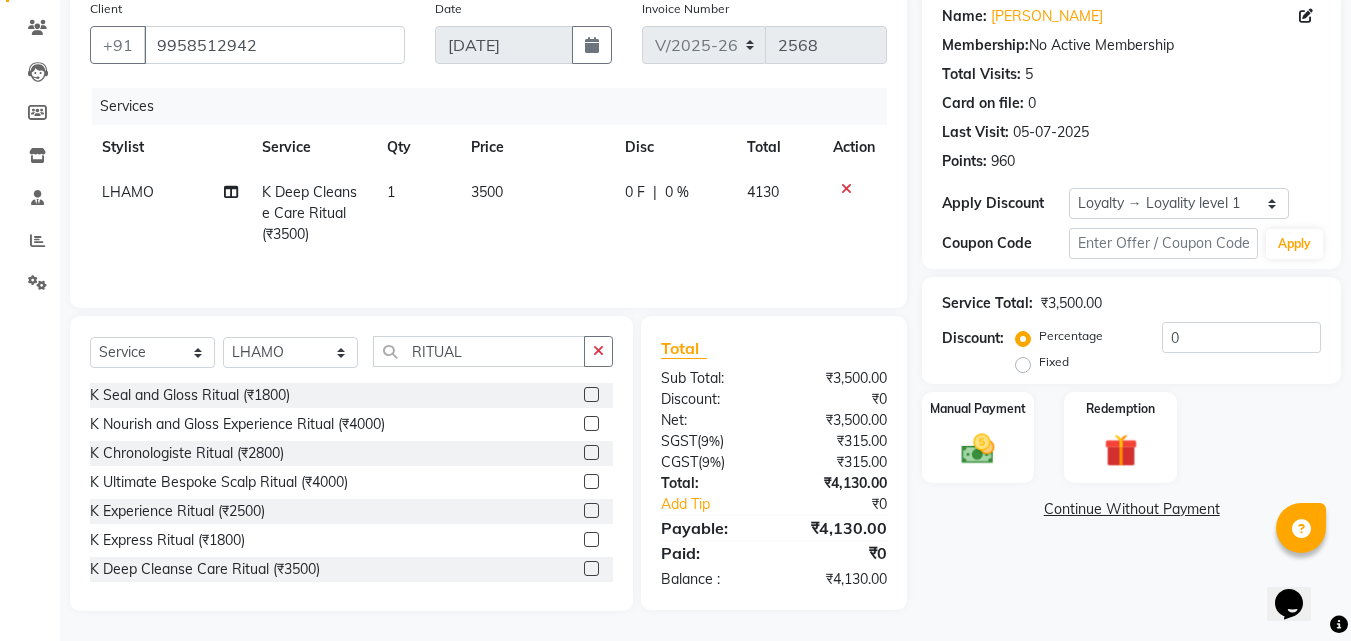 click on "3500" 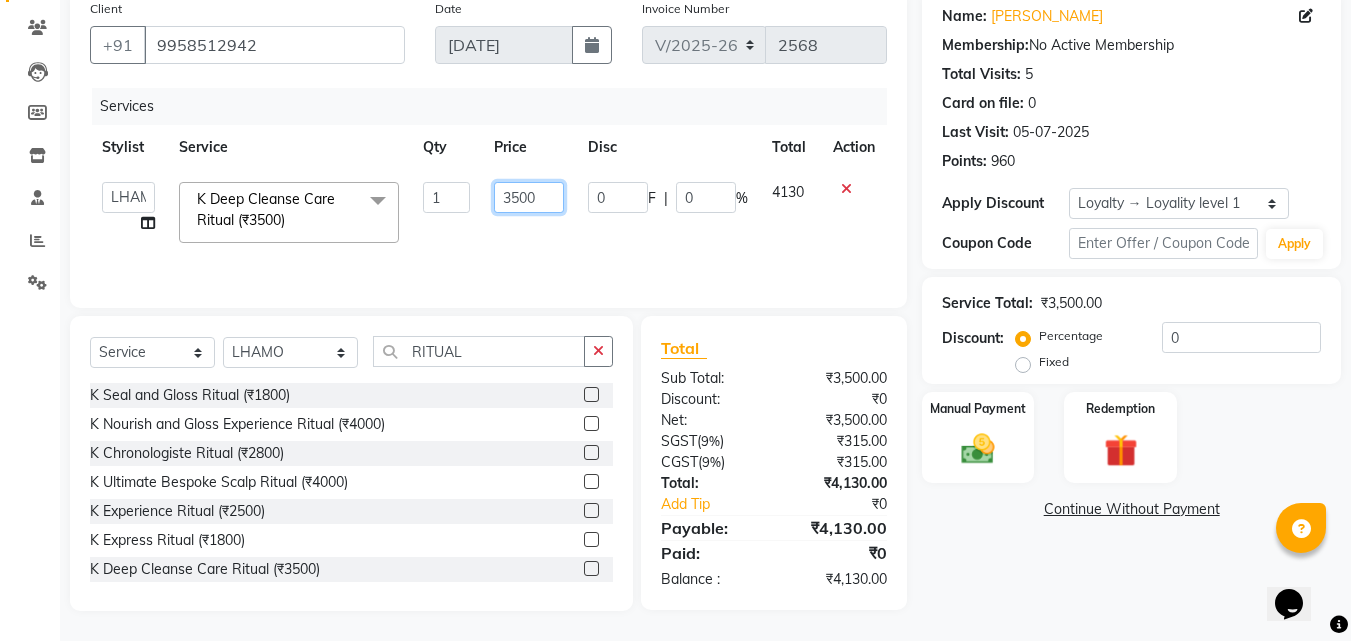 click on "3500" 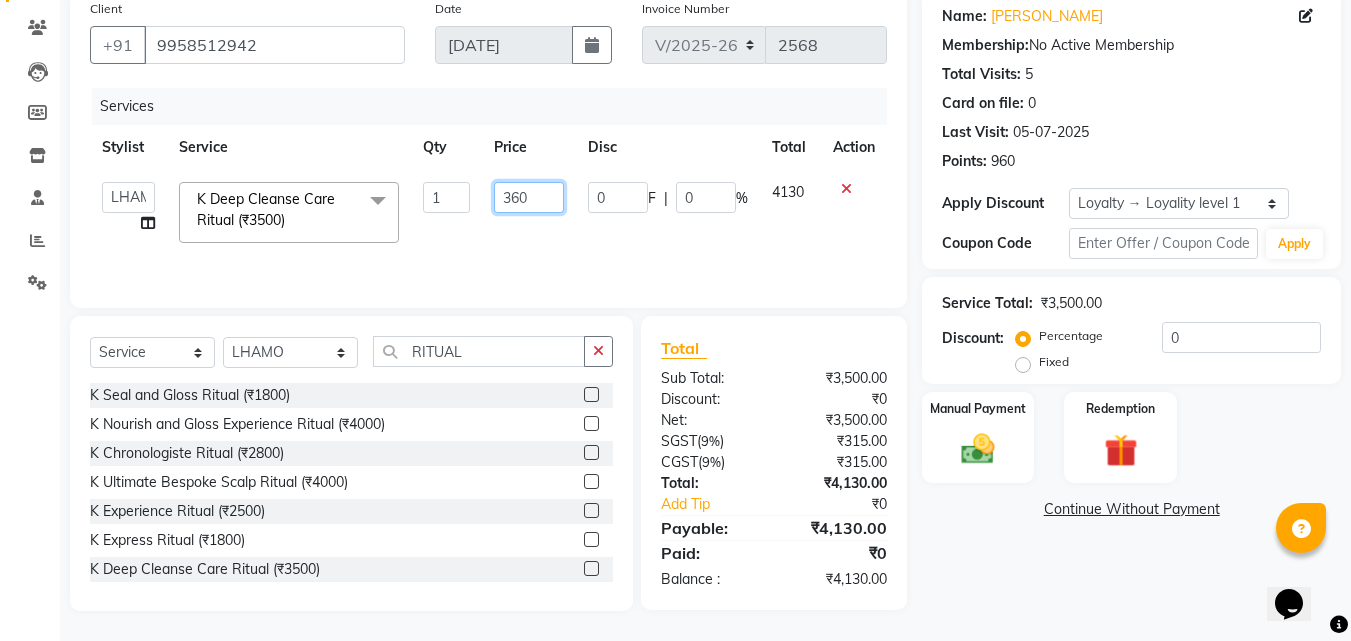 type on "3600" 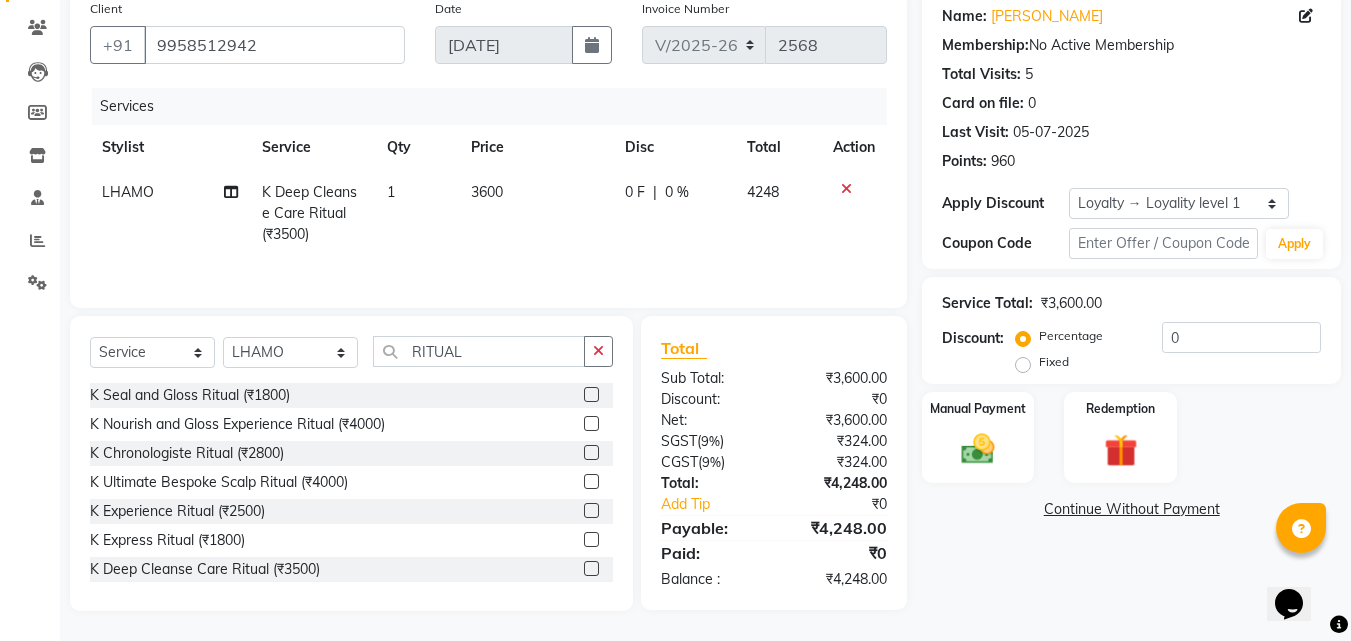 click on "Services Stylist Service Qty Price Disc Total Action LHAMO [PERSON_NAME] Cleanse Care Ritual (₹3500) 1 3600 0 F | 0 % 4248" 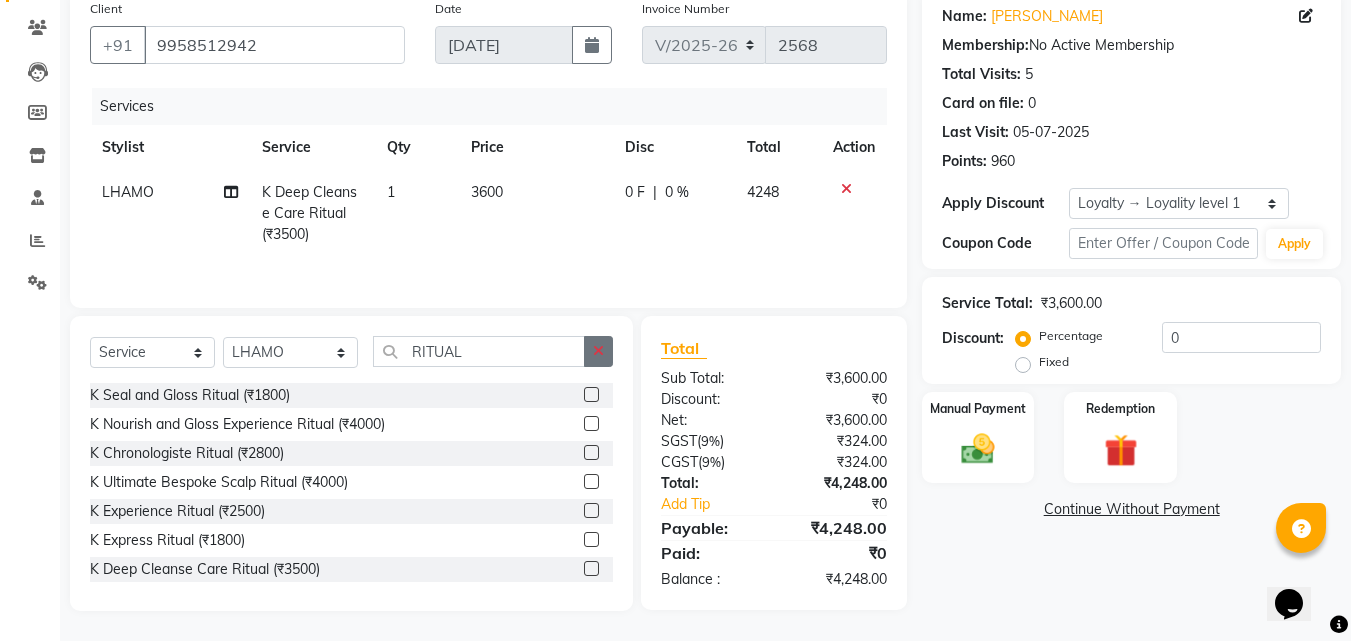 drag, startPoint x: 611, startPoint y: 354, endPoint x: 527, endPoint y: 346, distance: 84.38009 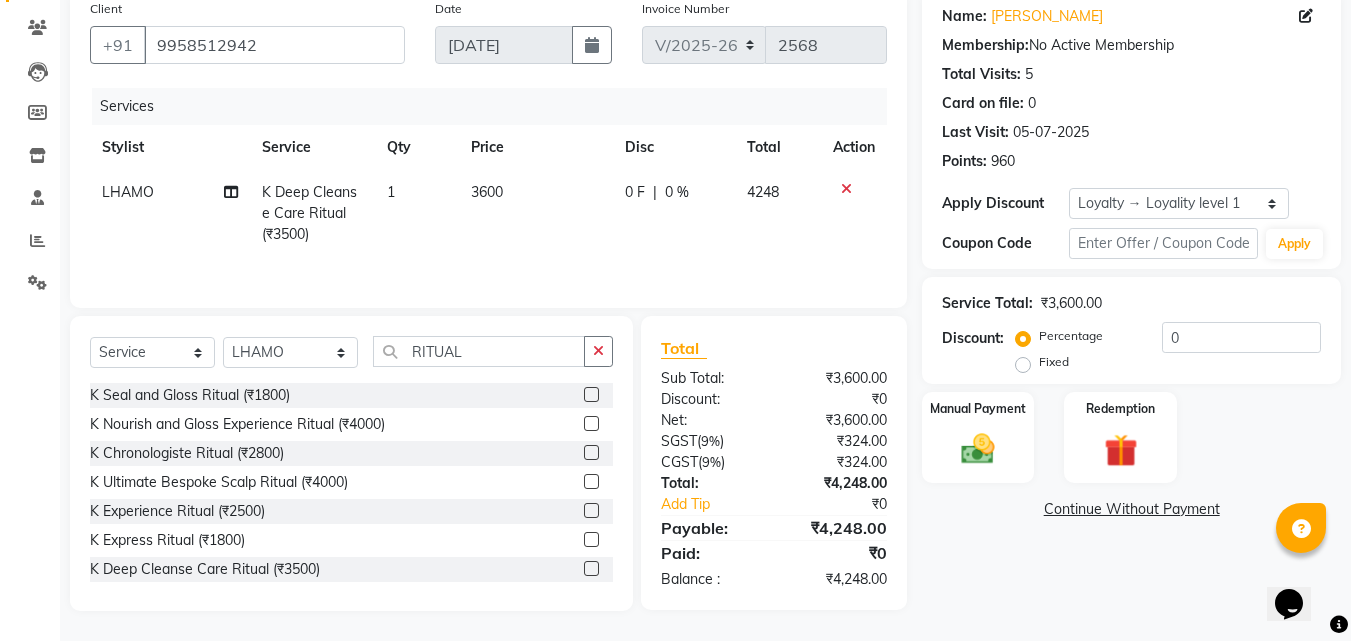 click 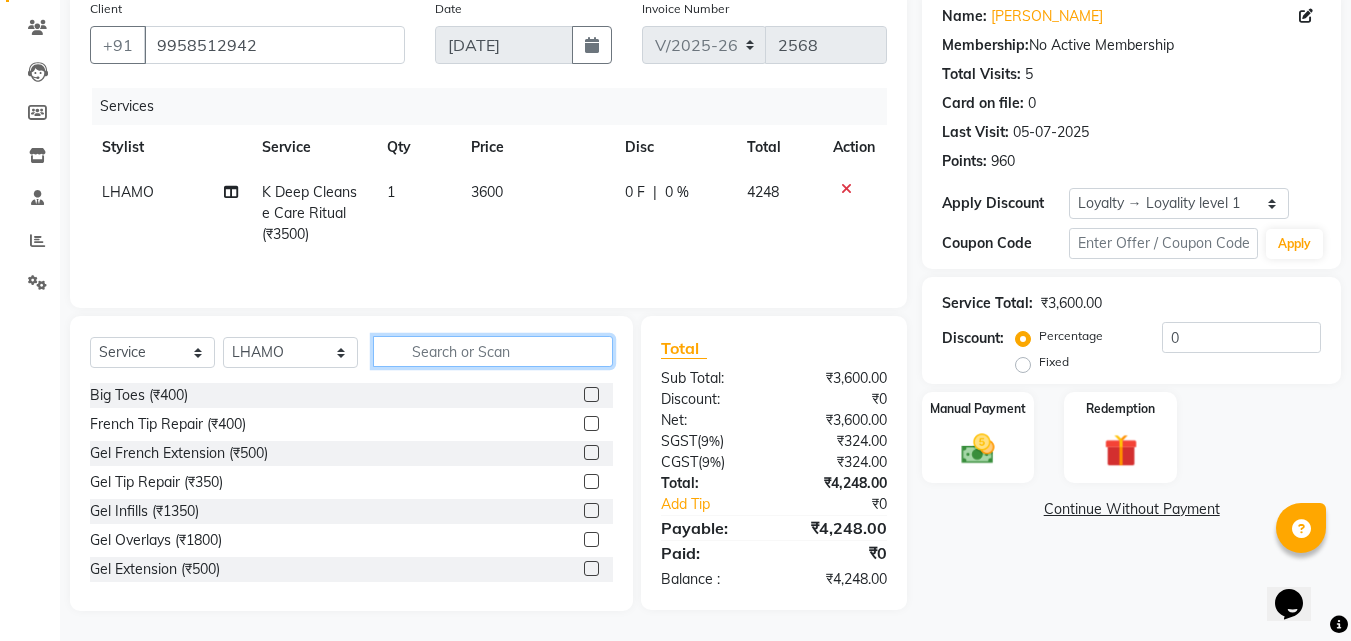 click 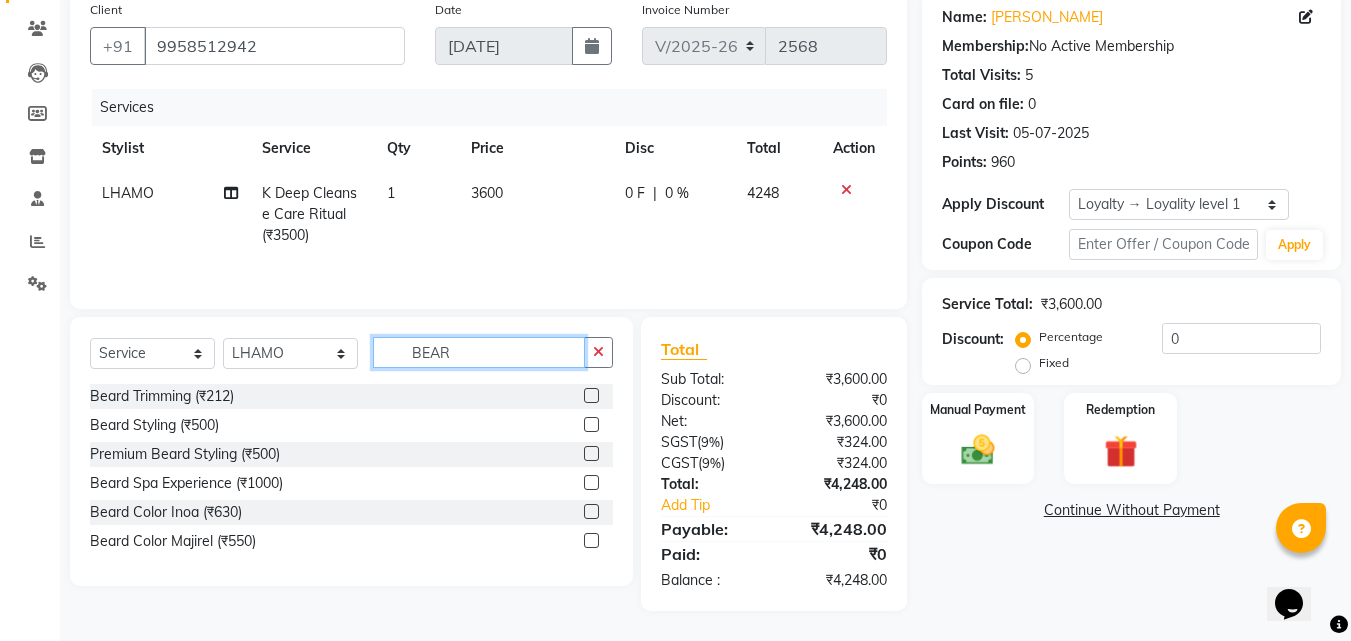 scroll, scrollTop: 159, scrollLeft: 0, axis: vertical 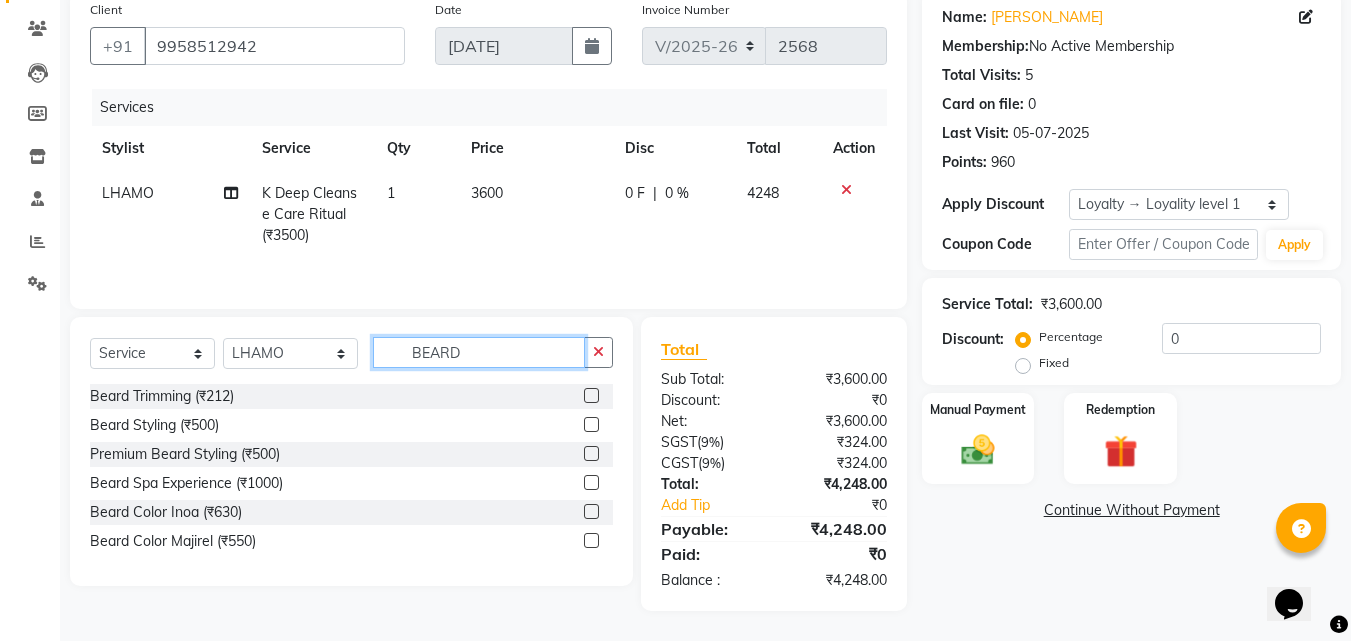 type on "BEARD" 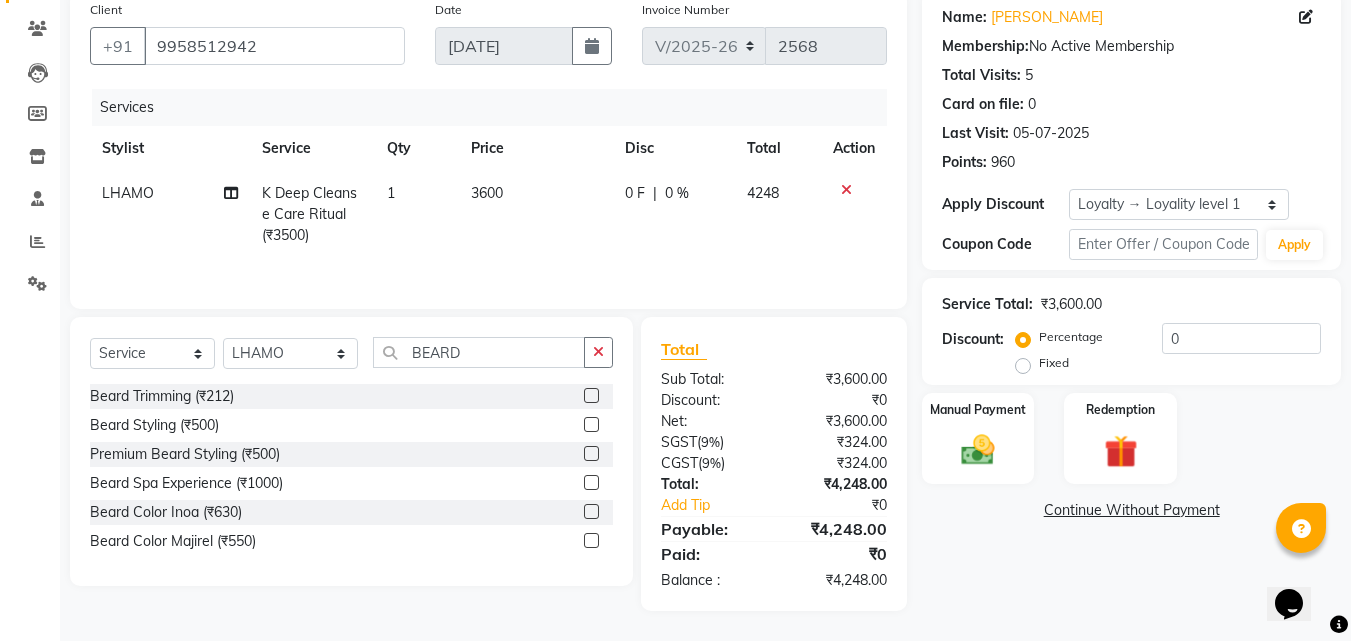 click 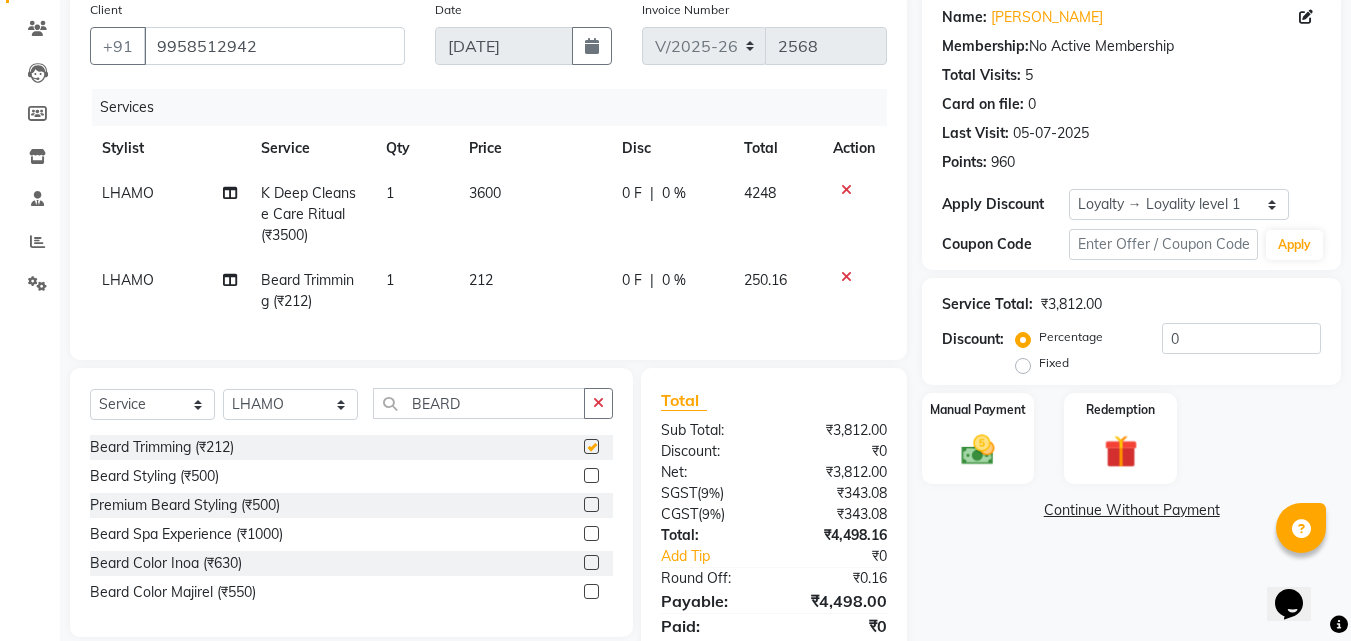 checkbox on "false" 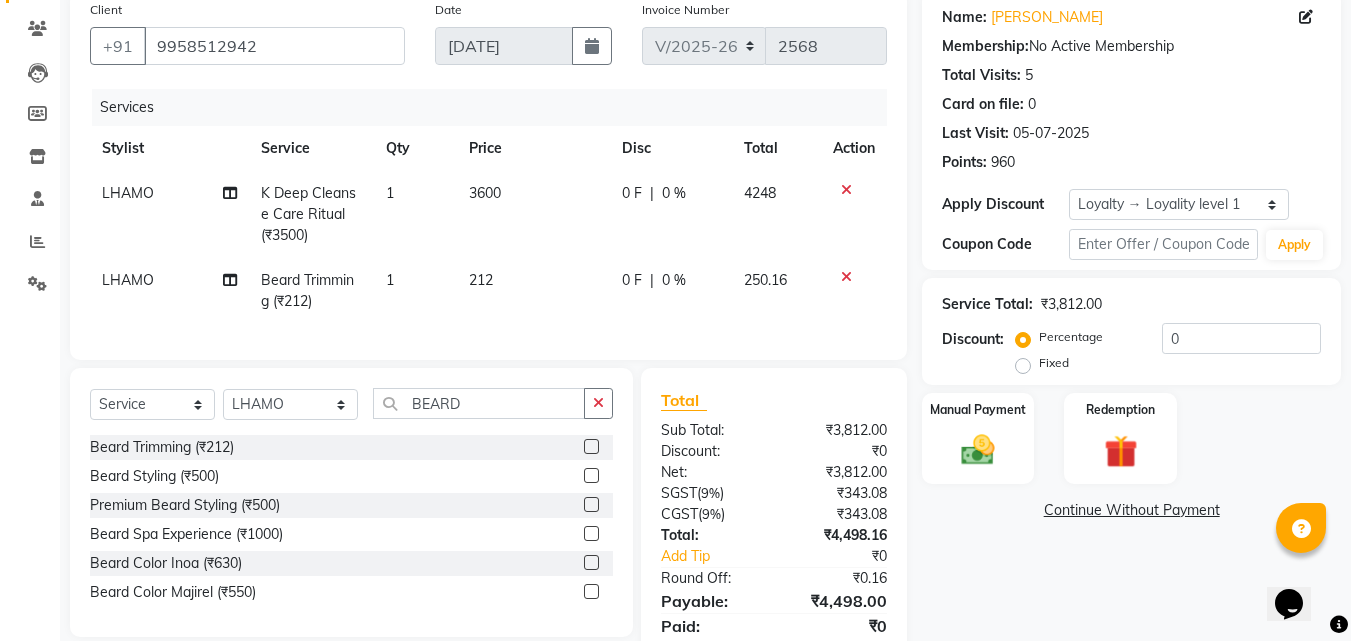 scroll, scrollTop: 246, scrollLeft: 0, axis: vertical 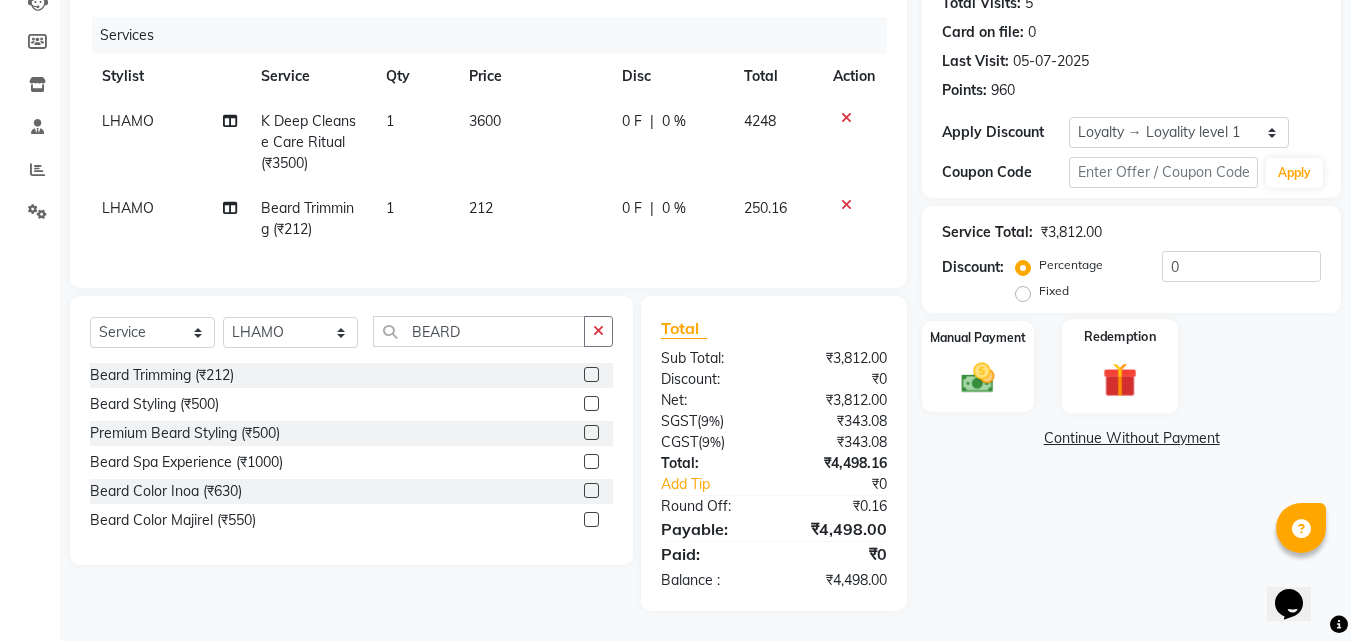 click 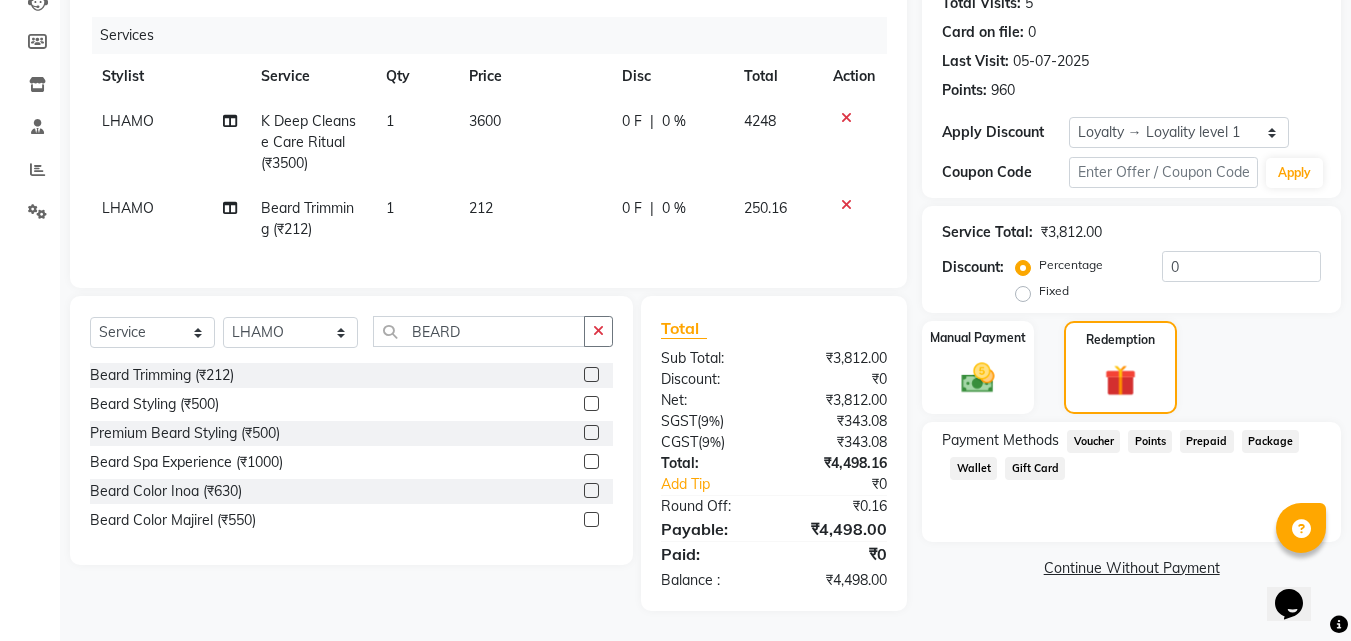 drag, startPoint x: 1145, startPoint y: 423, endPoint x: 1170, endPoint y: 441, distance: 30.805843 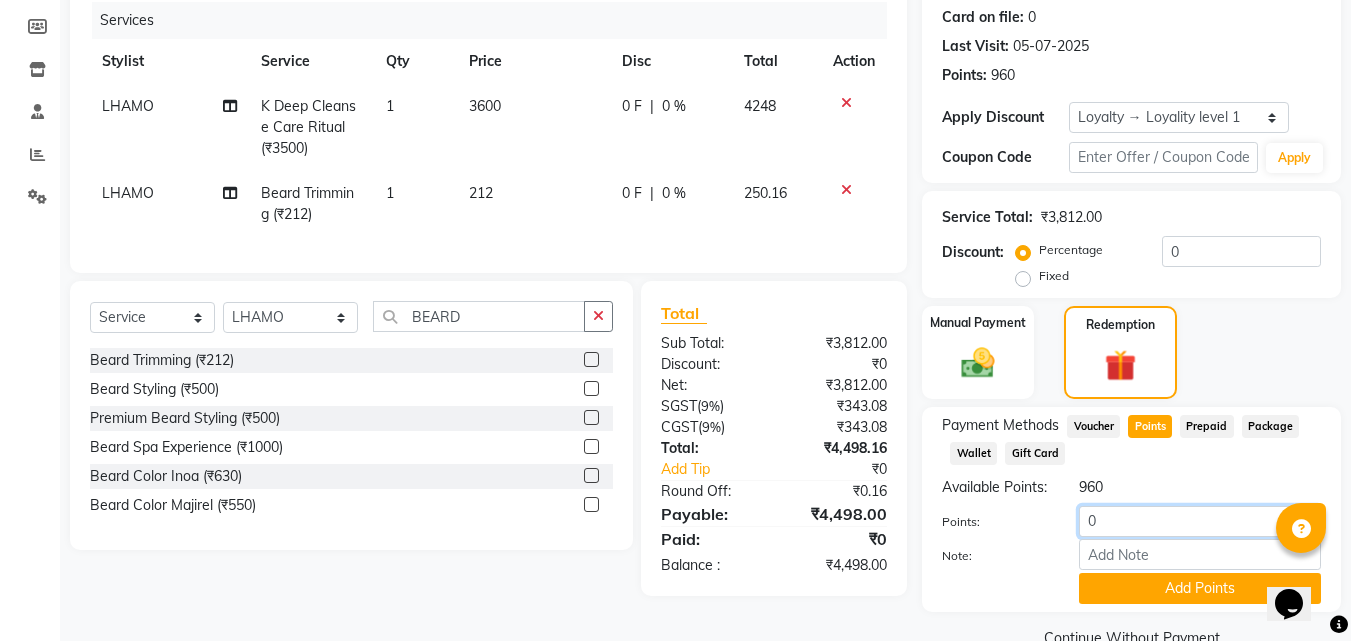 click on "0" 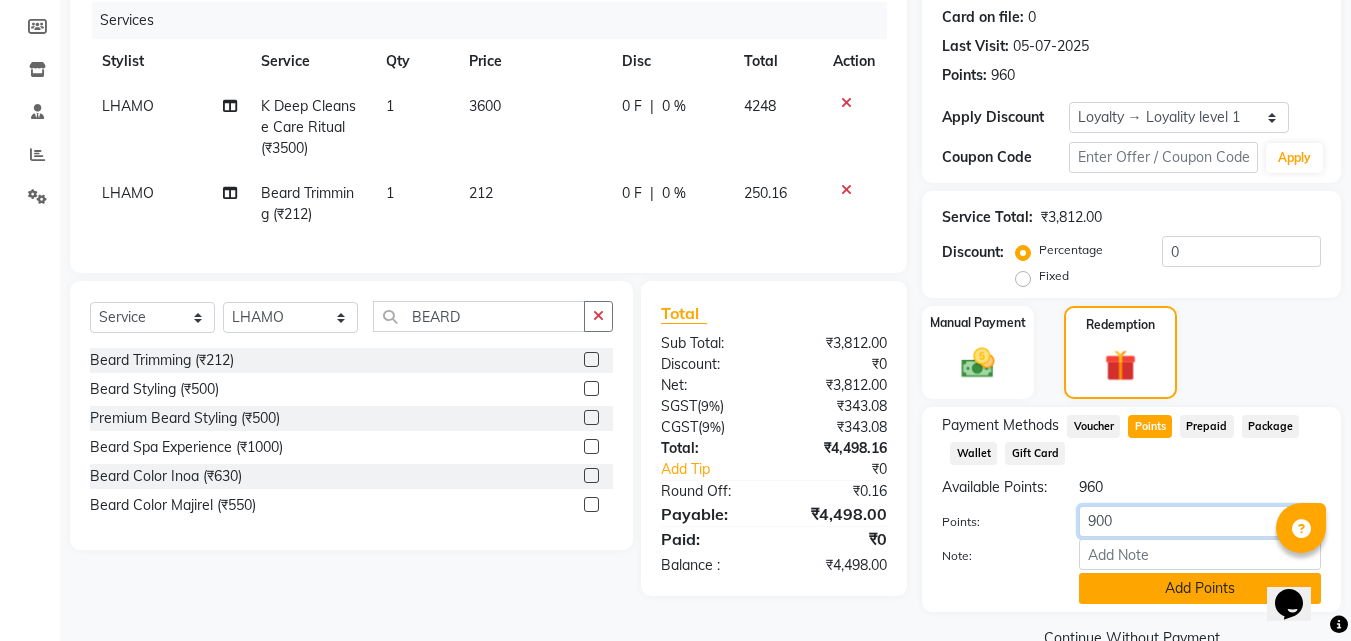 type on "900" 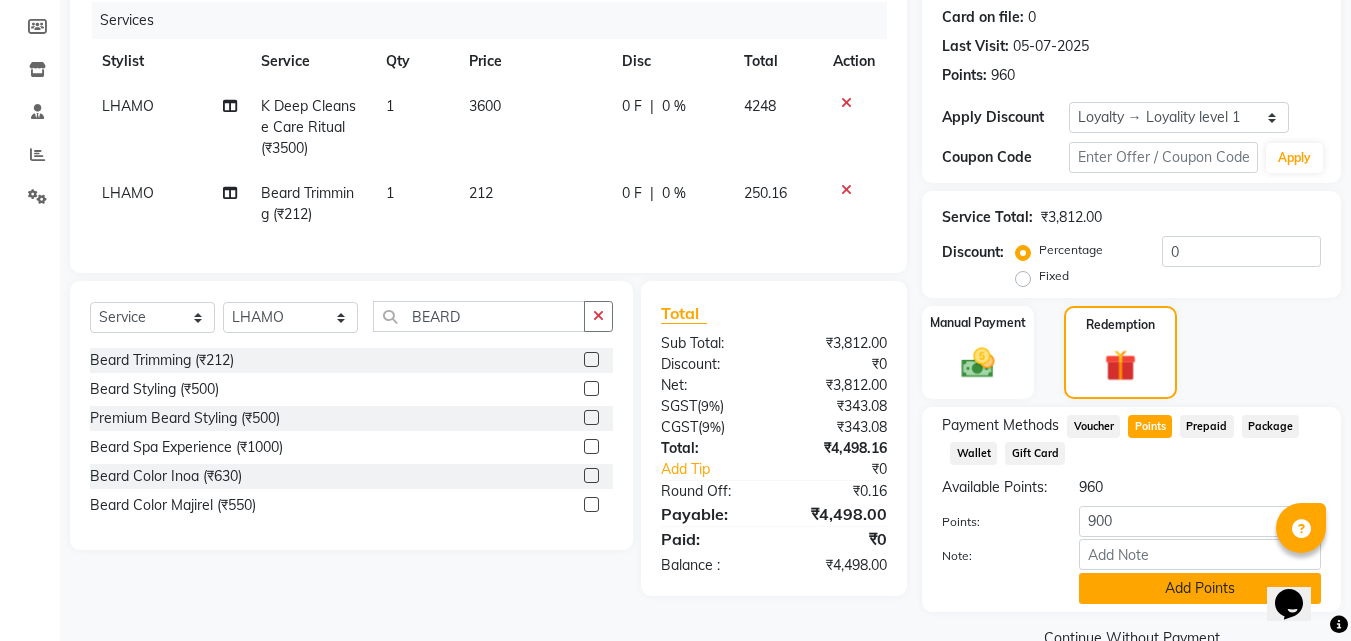 click on "Add Points" 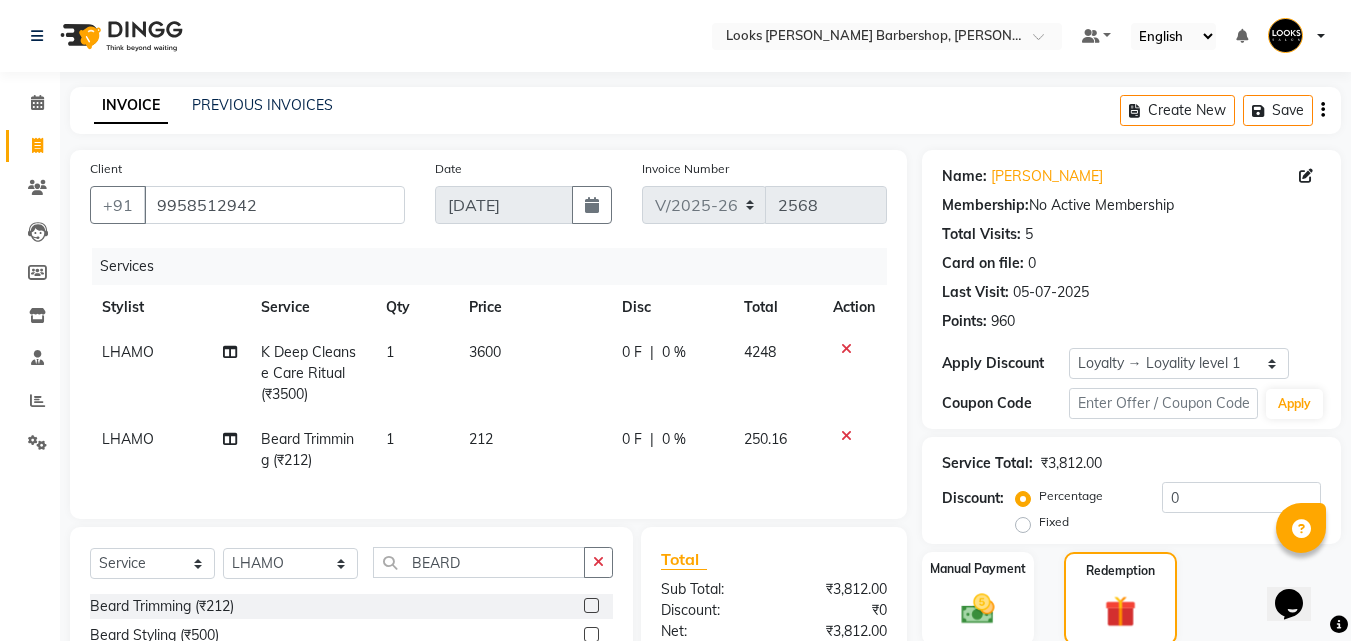scroll, scrollTop: 246, scrollLeft: 0, axis: vertical 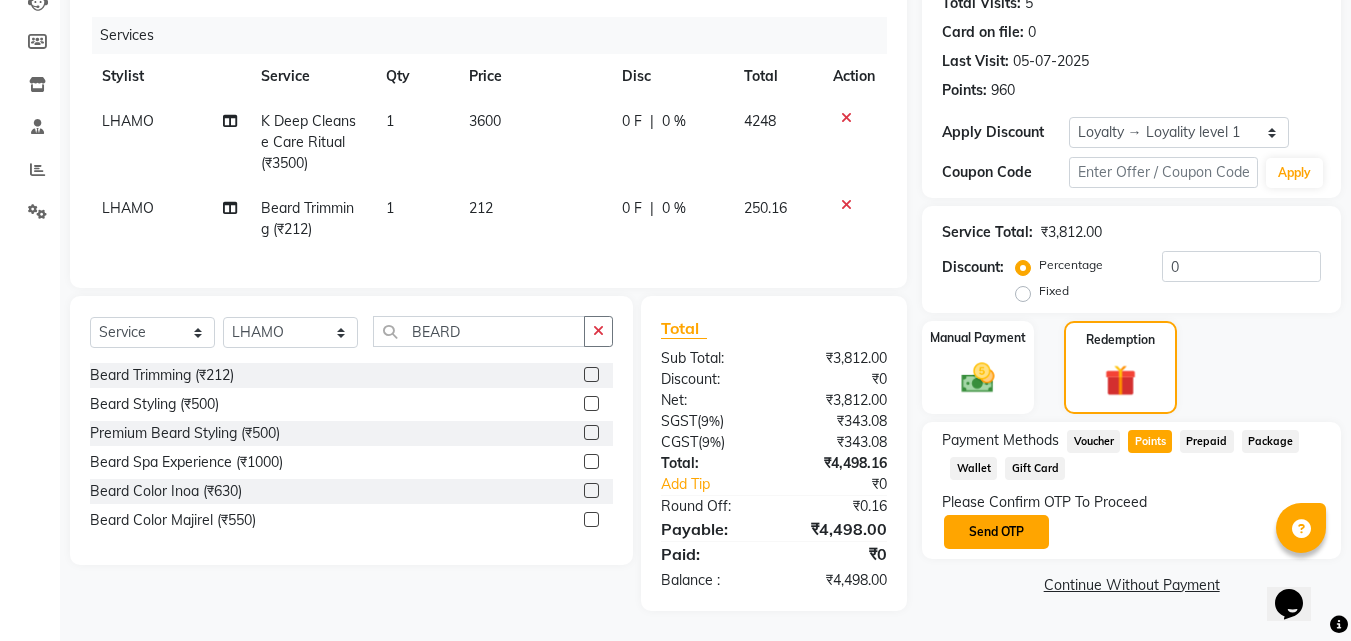 click on "Send OTP" 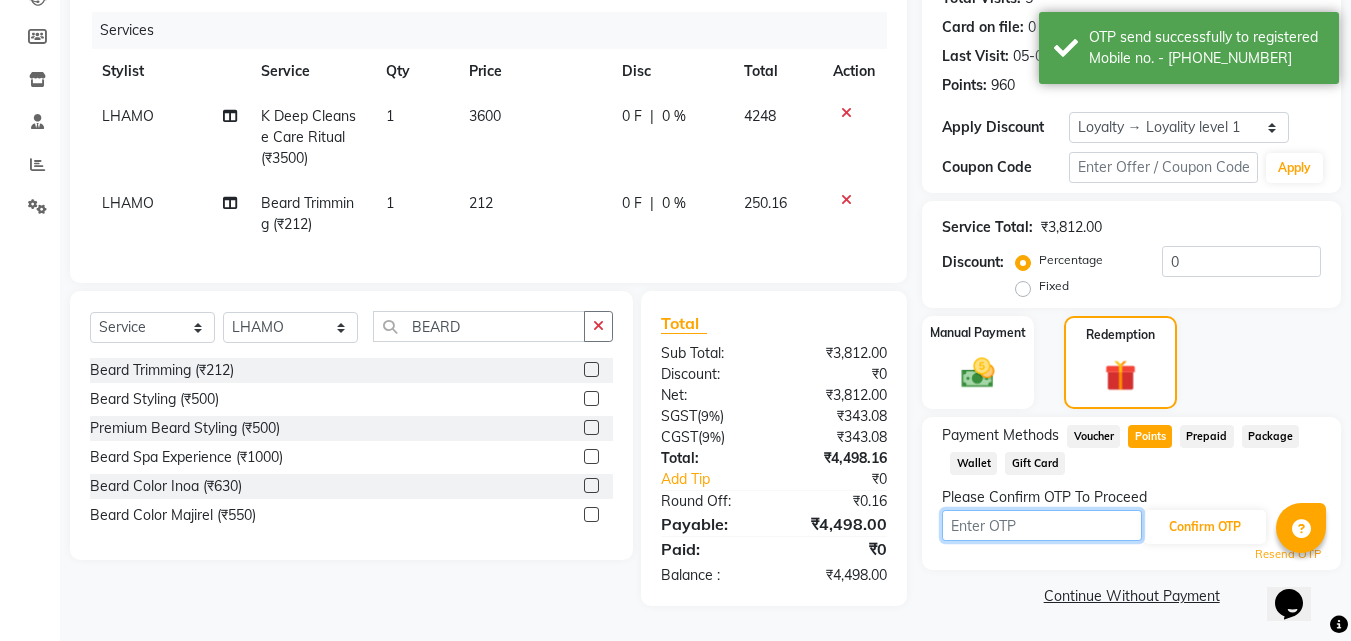 click at bounding box center (1042, 525) 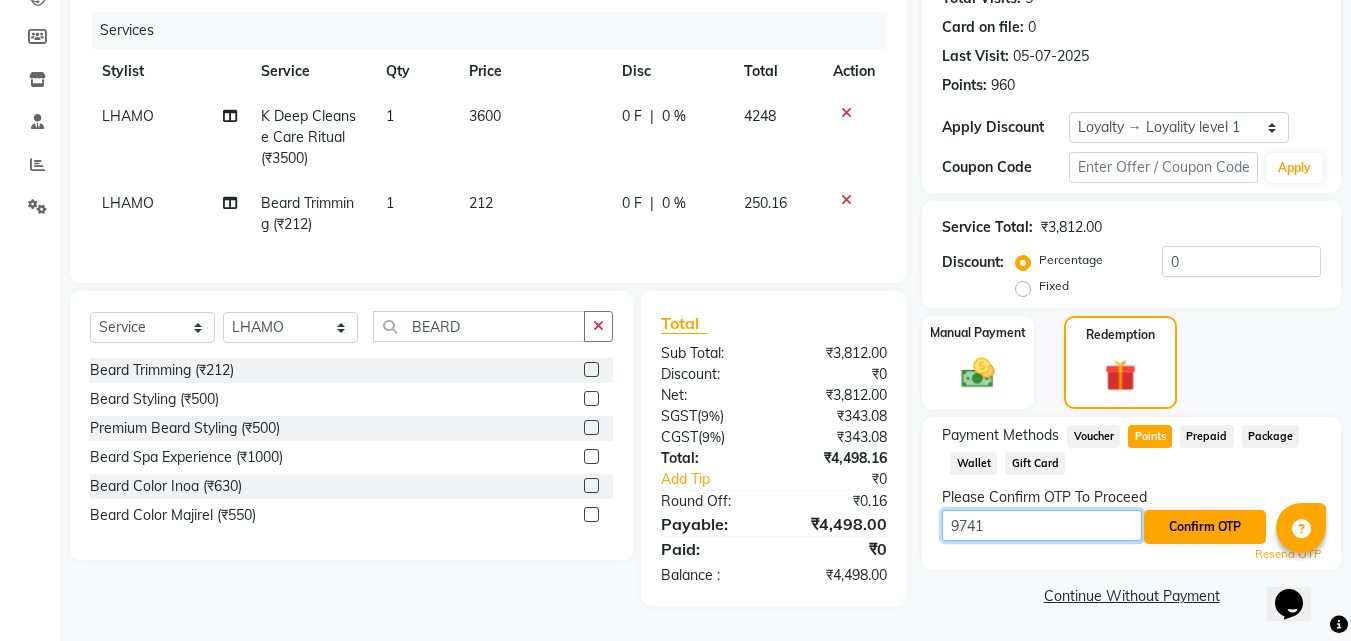 type on "9741" 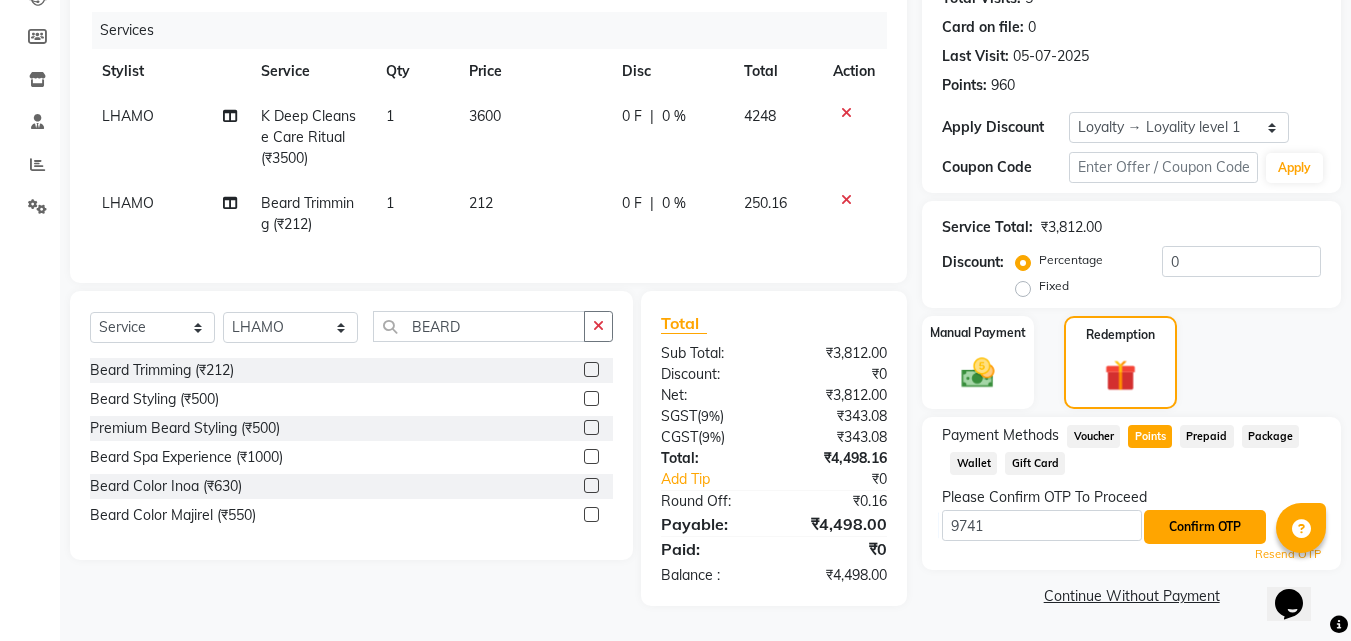 click on "Confirm OTP" 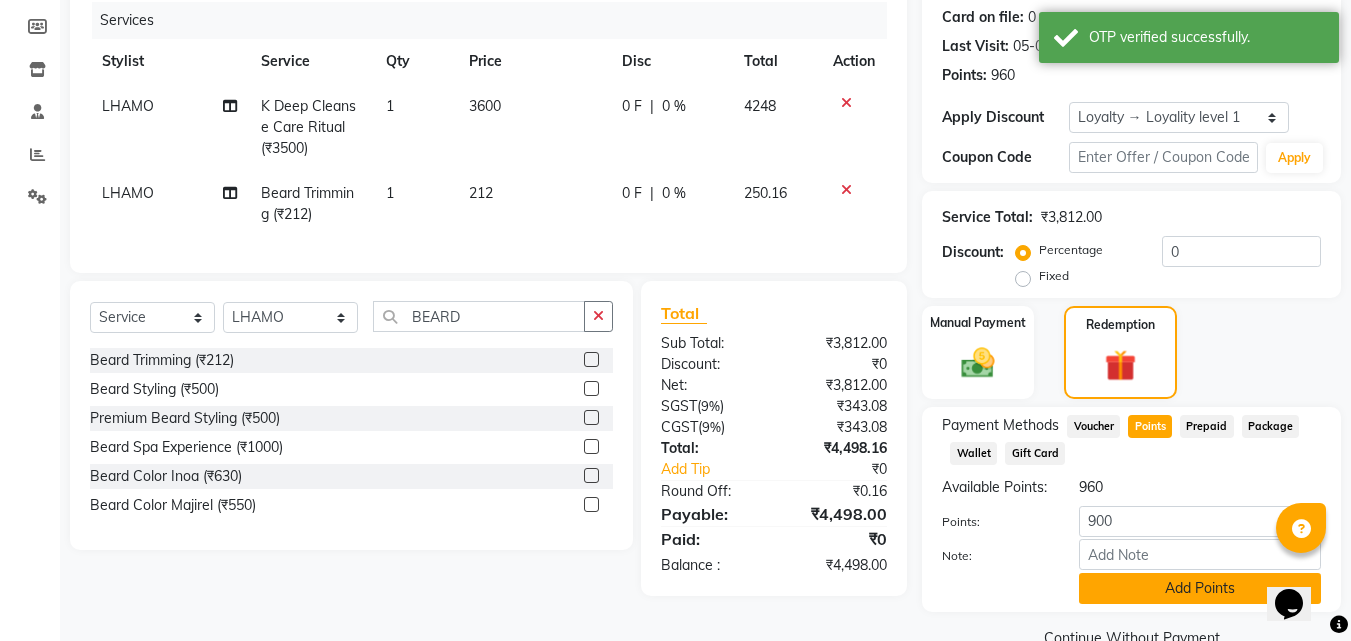 click on "Add Points" 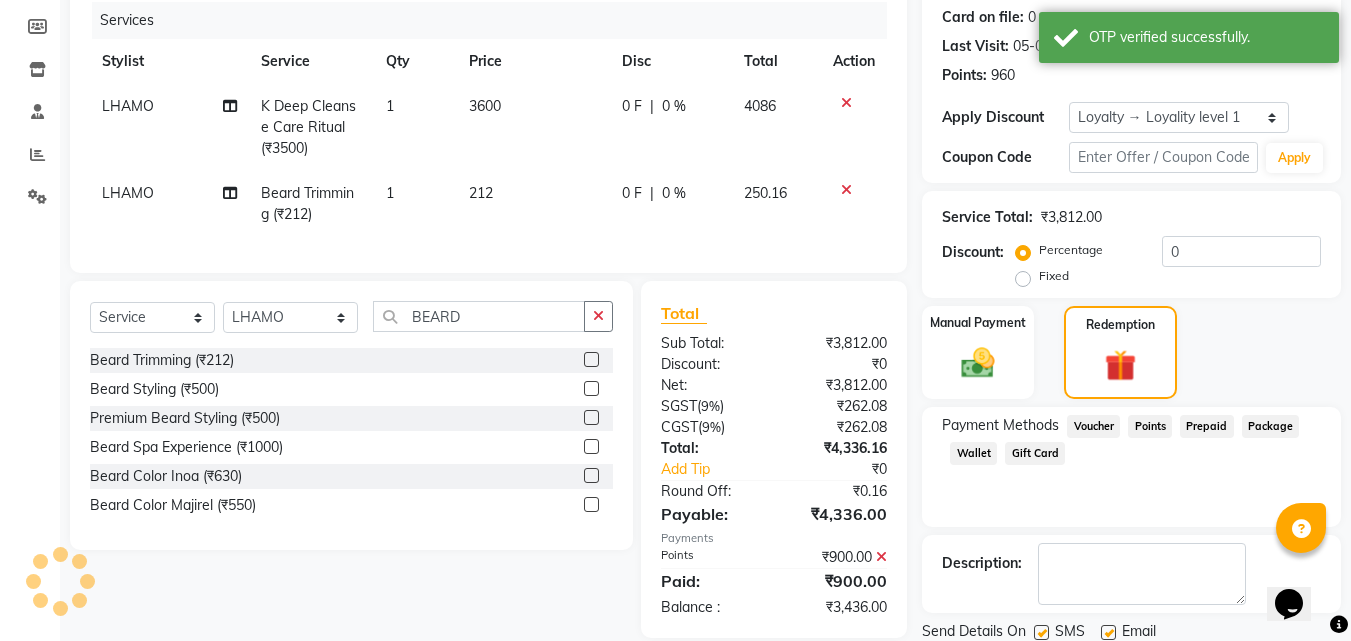 scroll, scrollTop: 387, scrollLeft: 0, axis: vertical 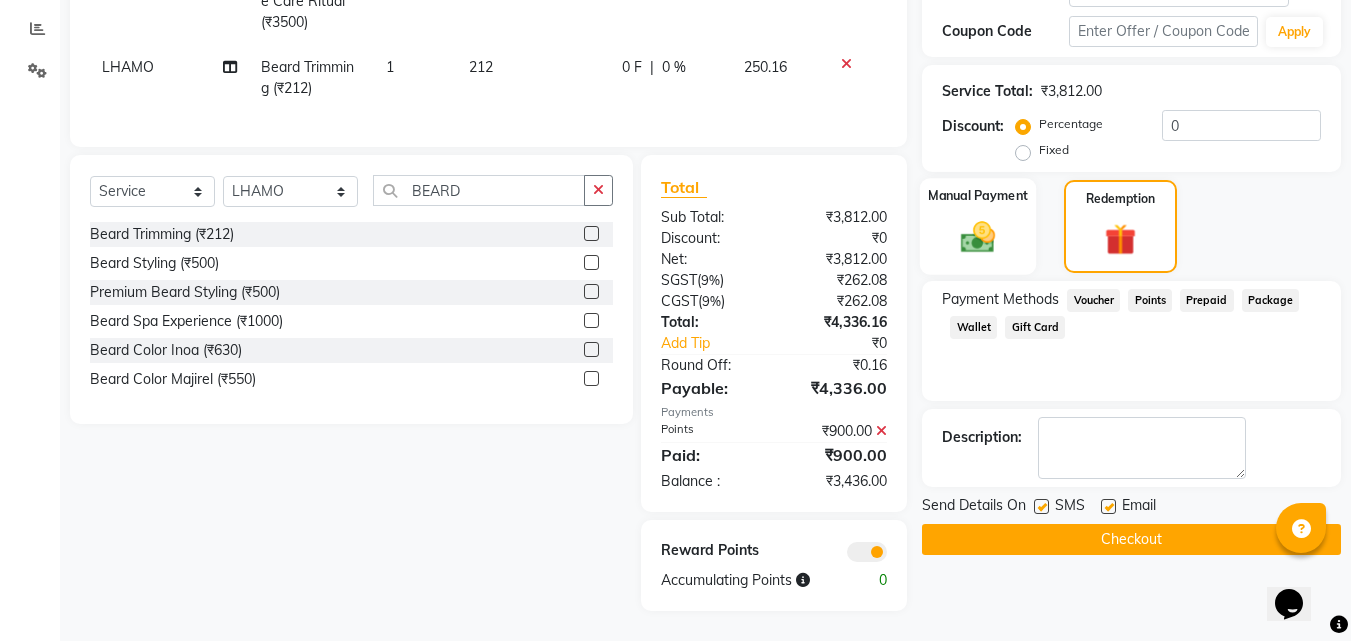 click 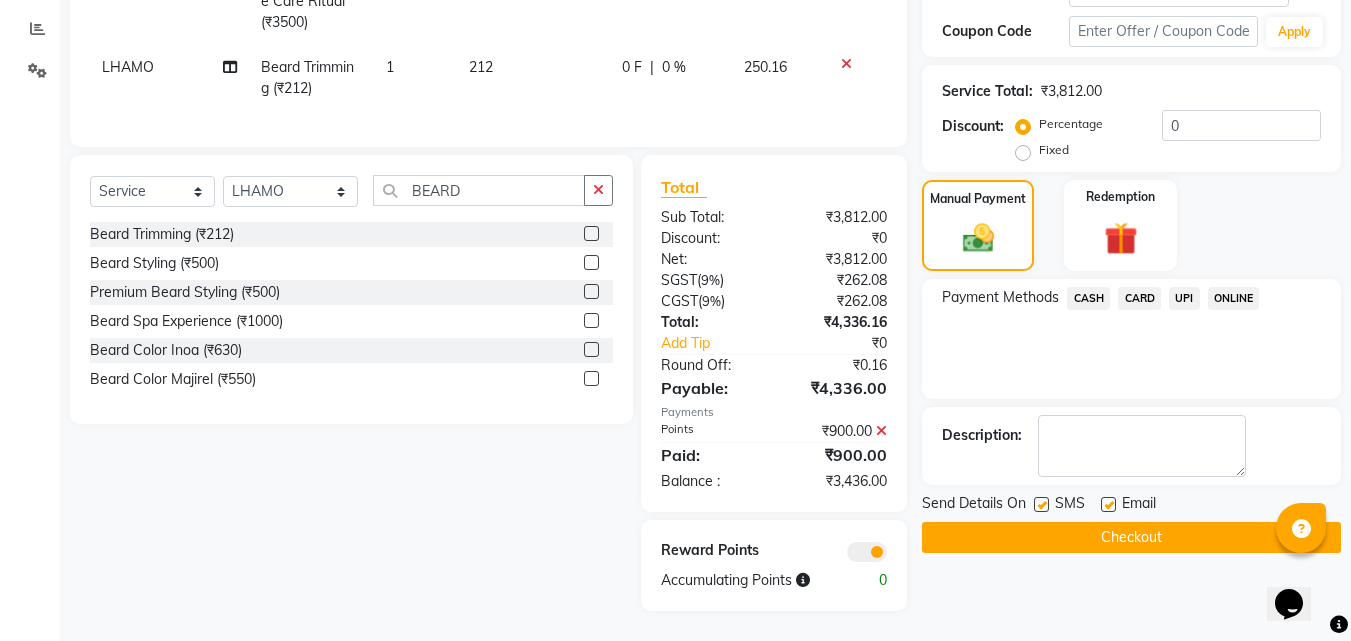 click on "CARD" 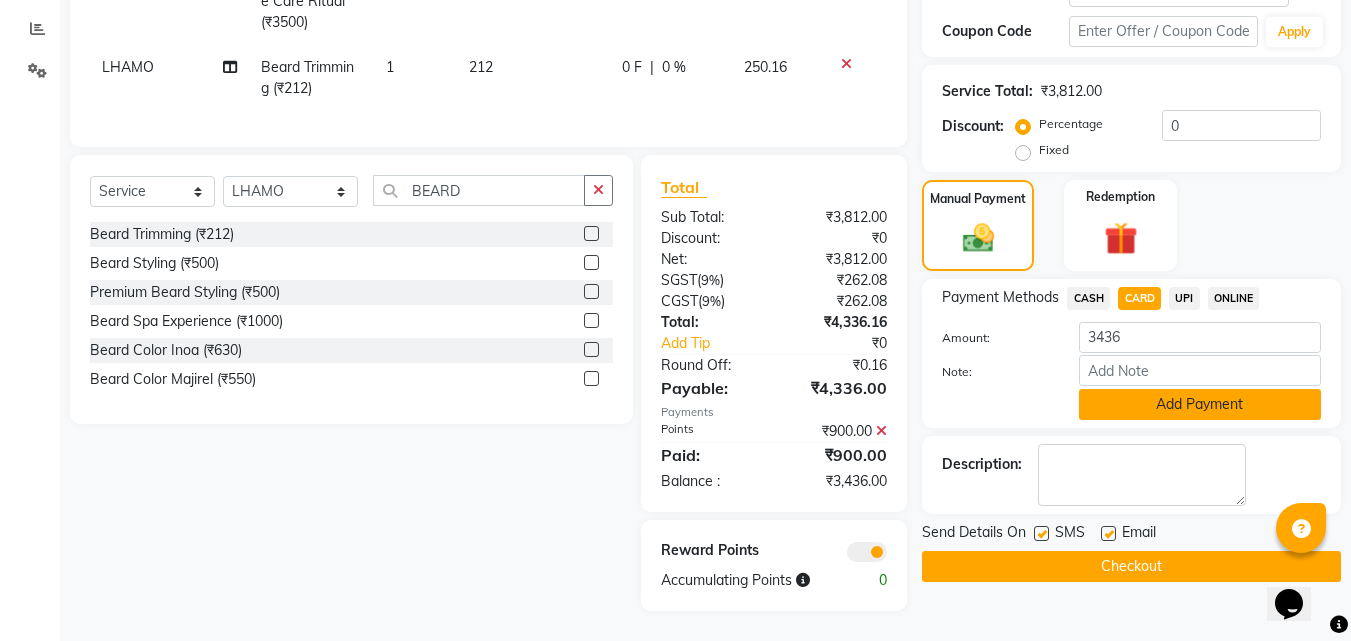 click on "Add Payment" 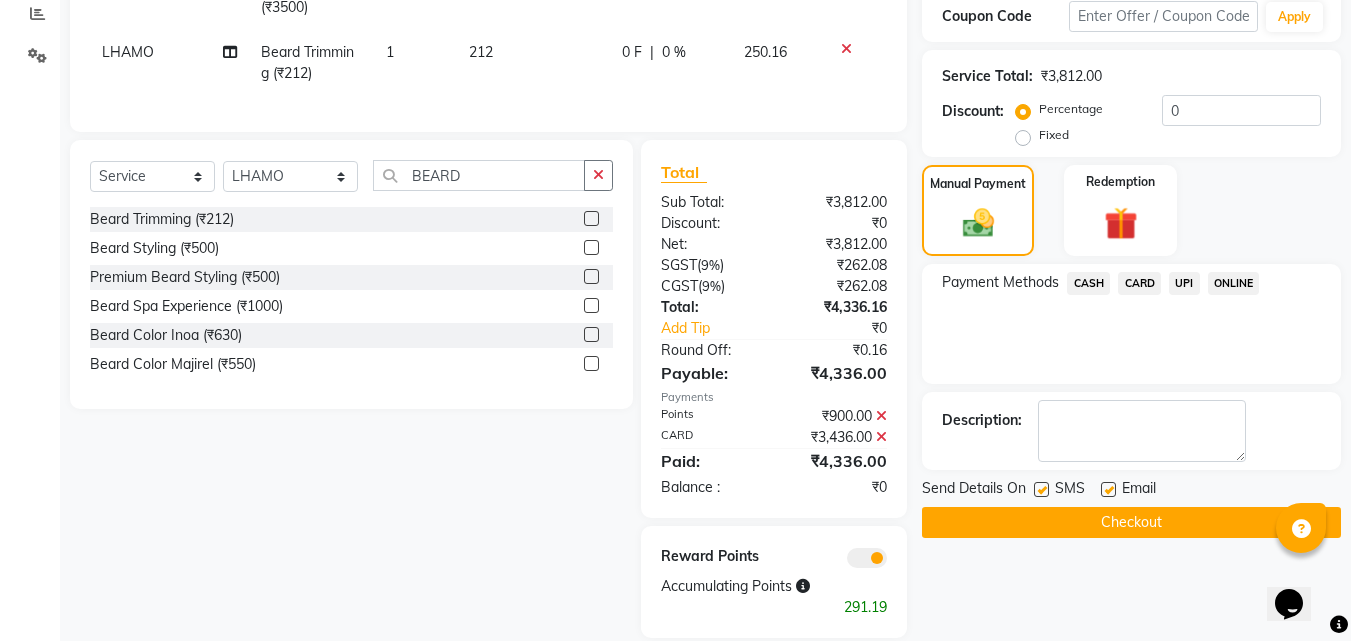 click on "Checkout" 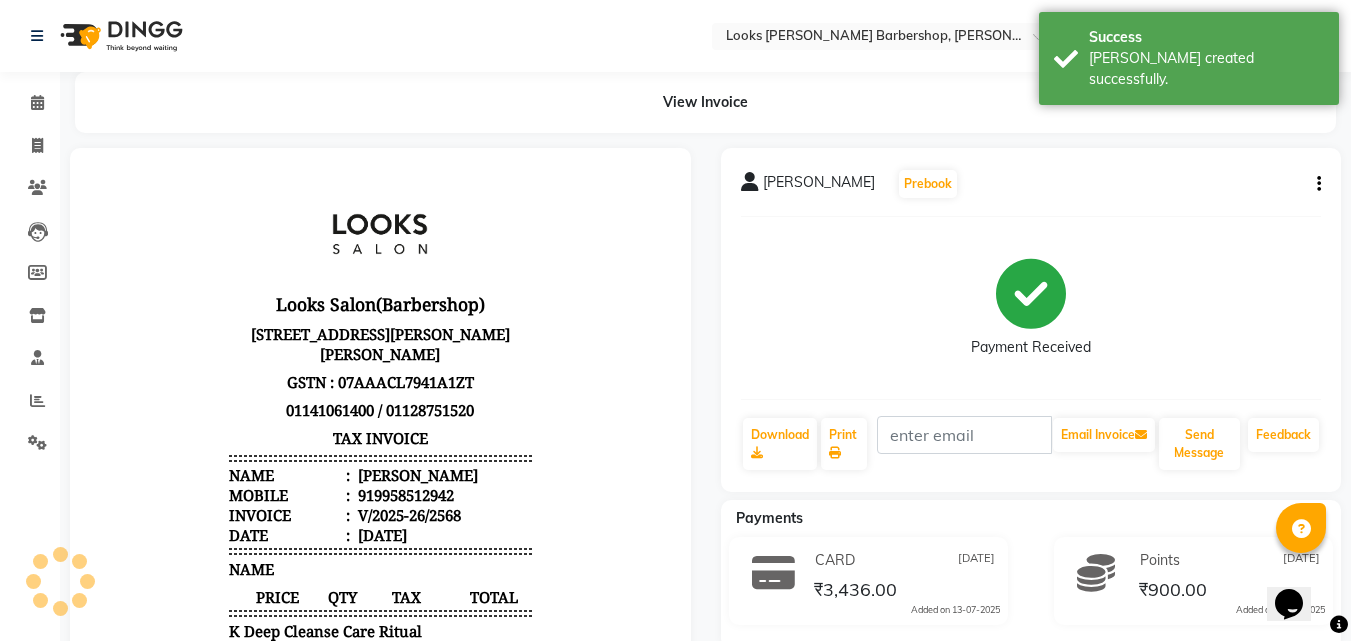 scroll, scrollTop: 0, scrollLeft: 0, axis: both 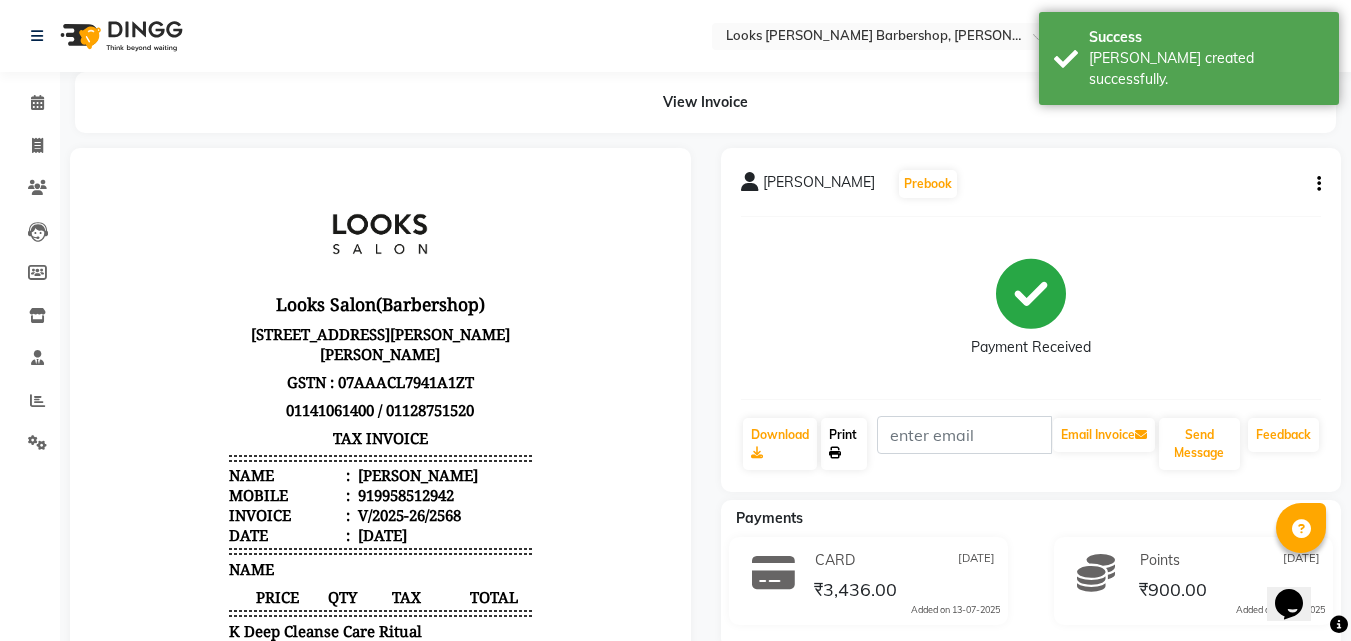 click on "Print" 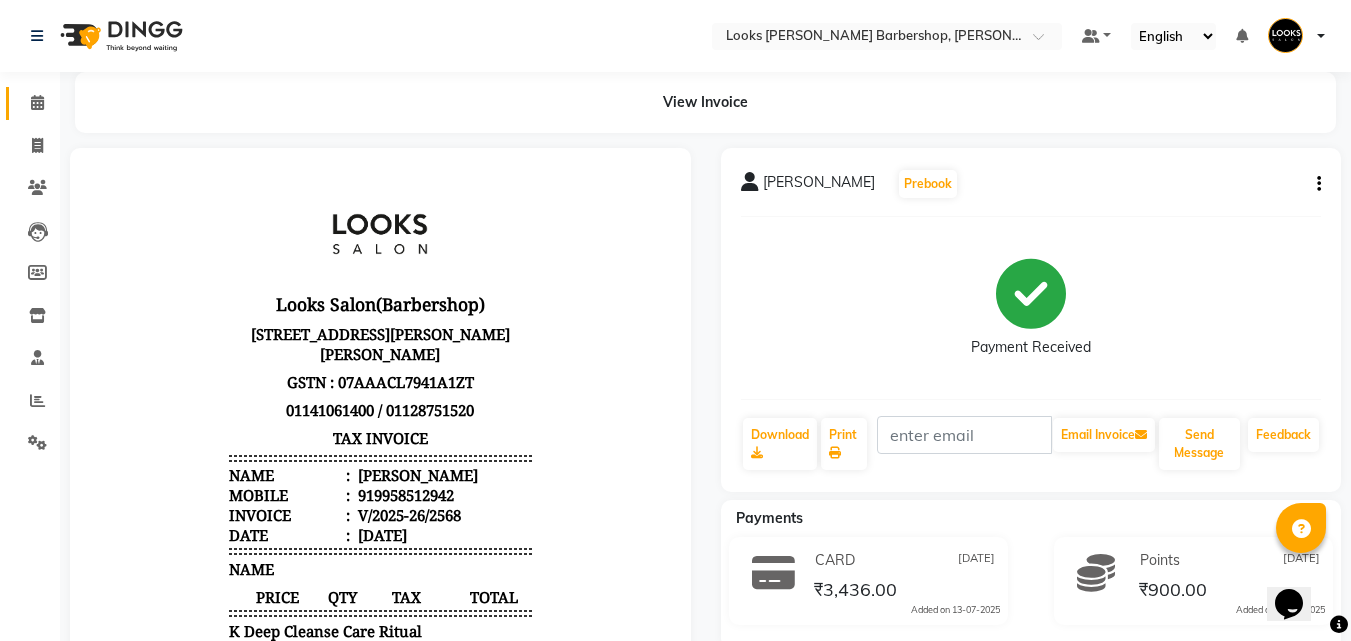 drag, startPoint x: 43, startPoint y: 84, endPoint x: 36, endPoint y: 100, distance: 17.464249 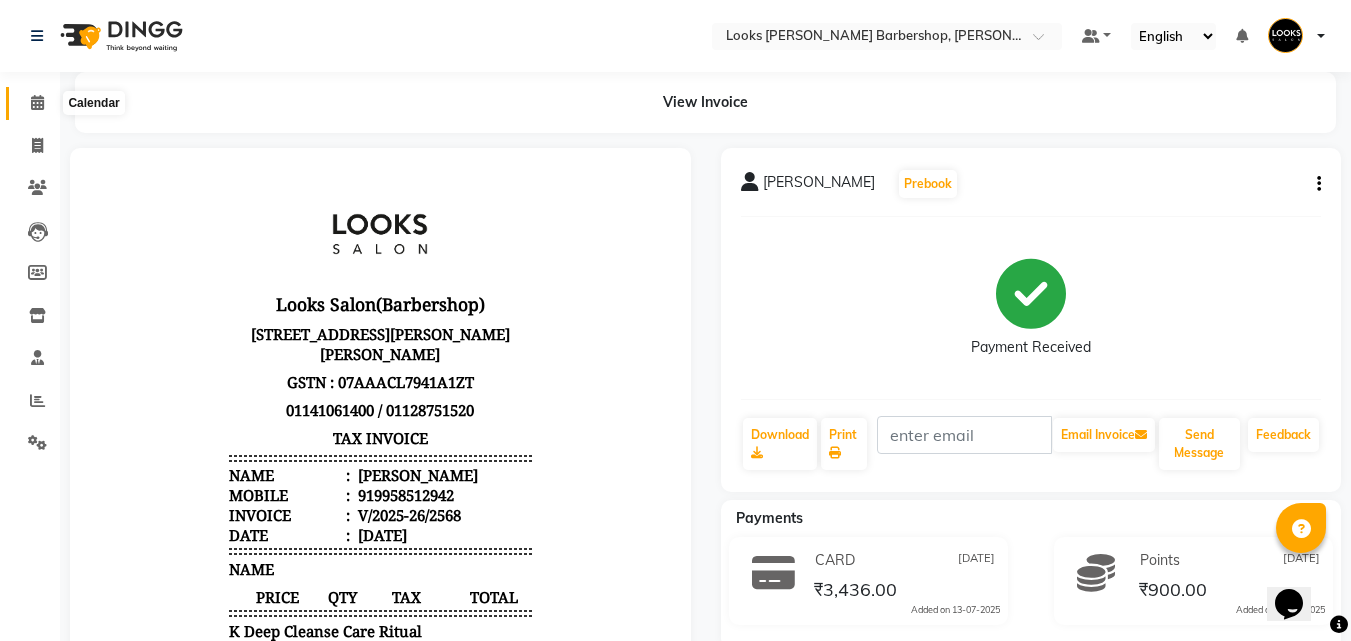 click 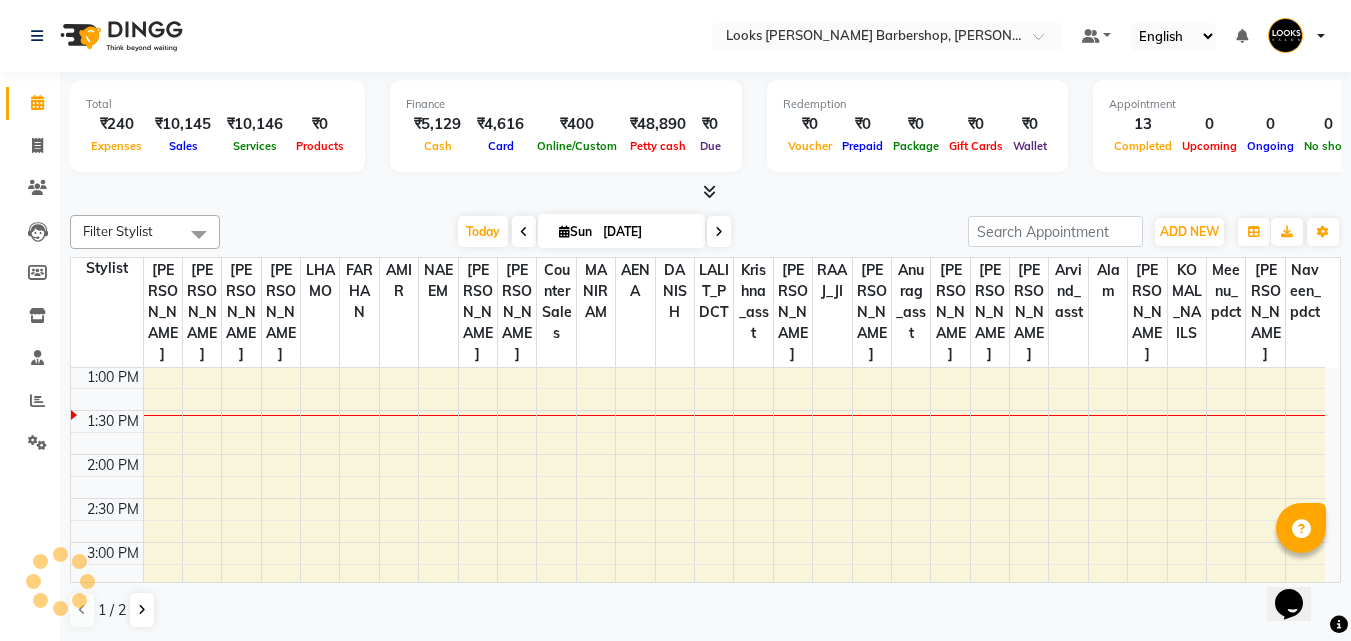 scroll, scrollTop: 0, scrollLeft: 0, axis: both 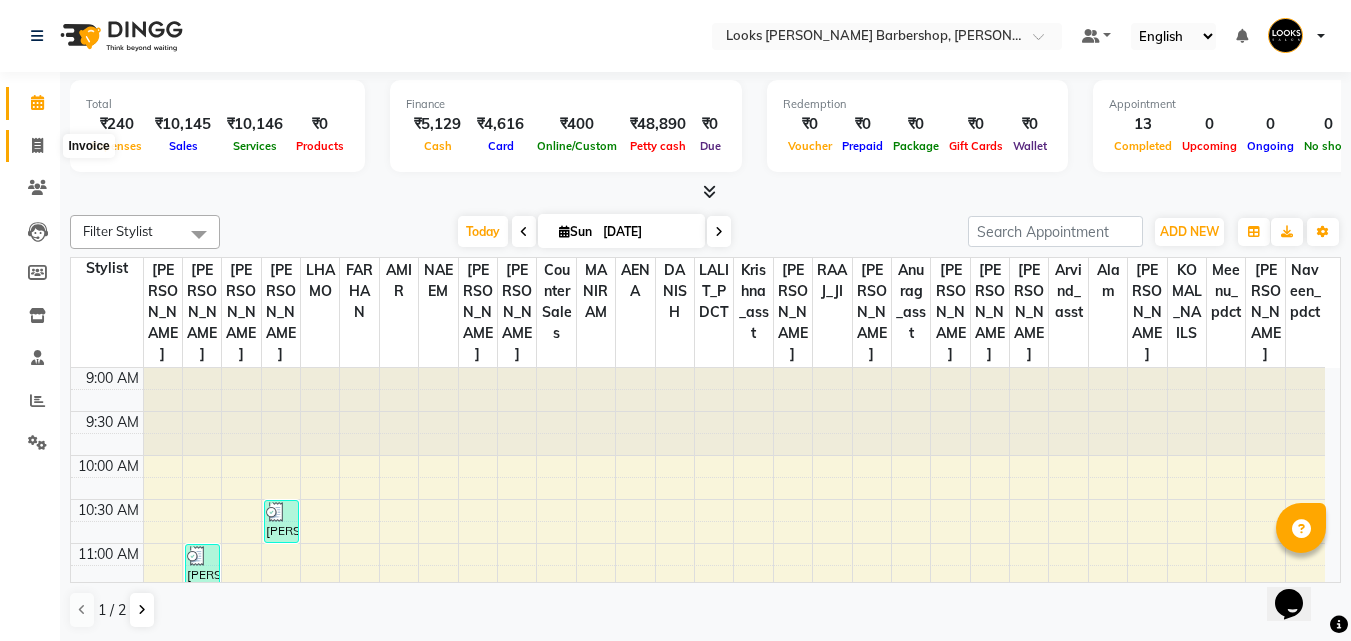 drag, startPoint x: 25, startPoint y: 151, endPoint x: 36, endPoint y: 140, distance: 15.556349 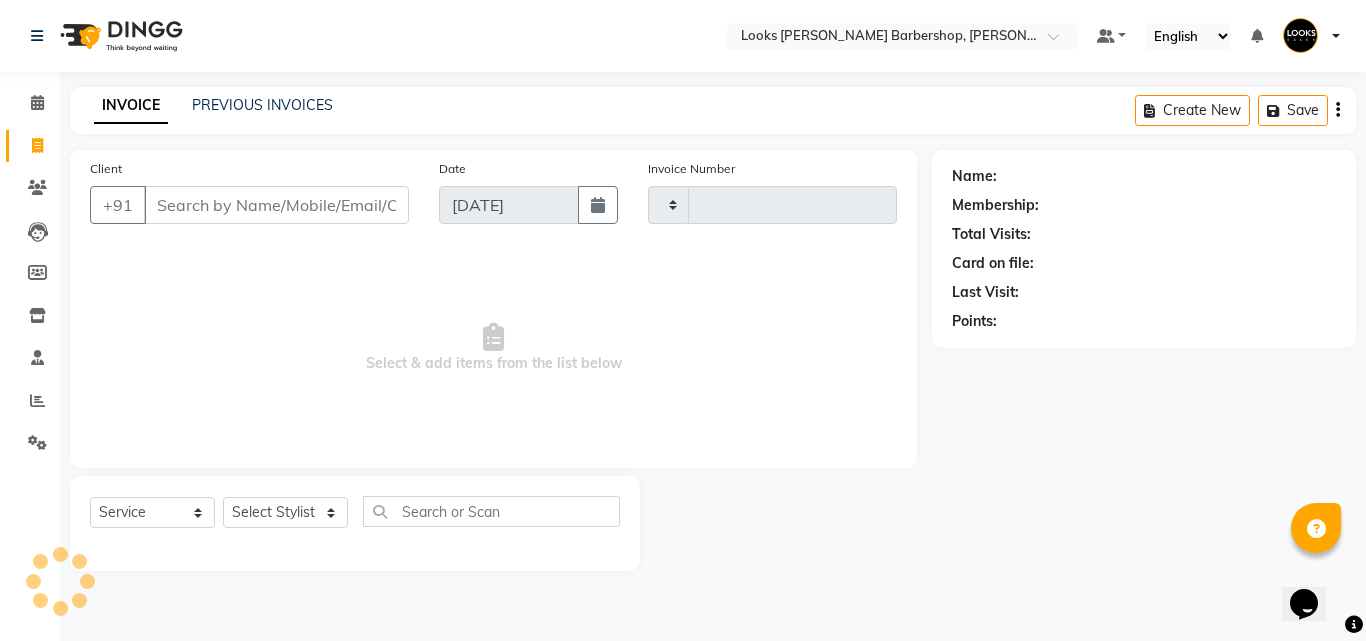 type on "2569" 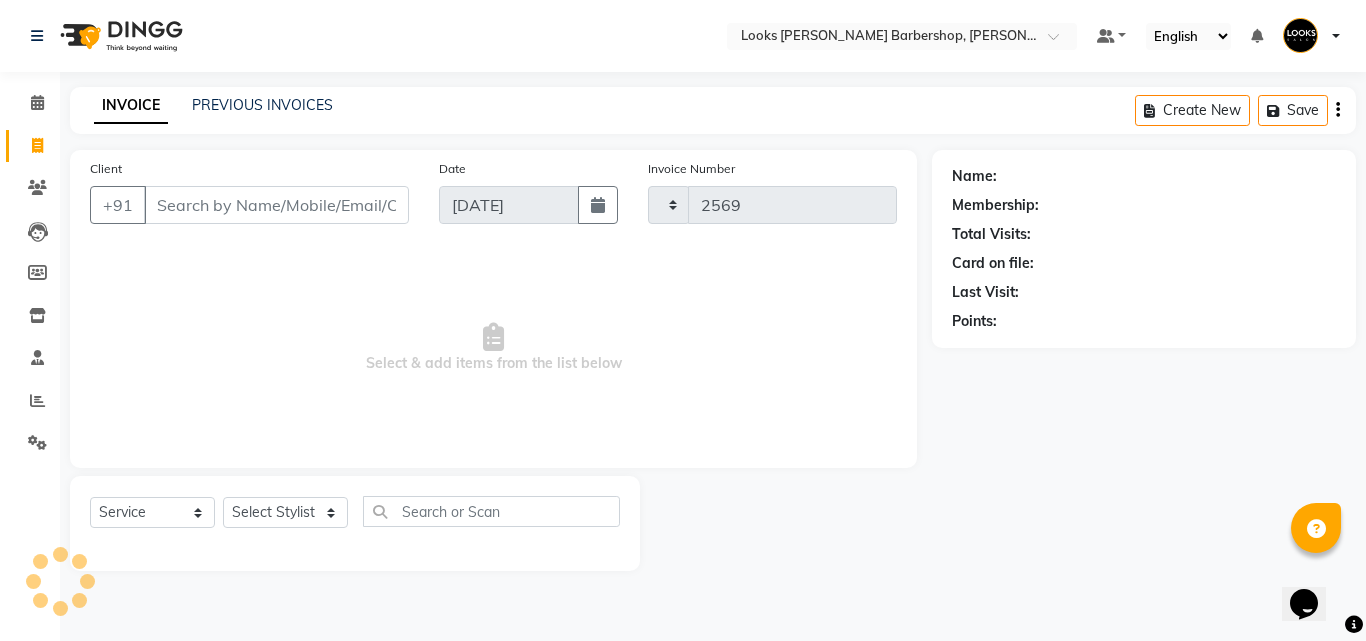 select on "4323" 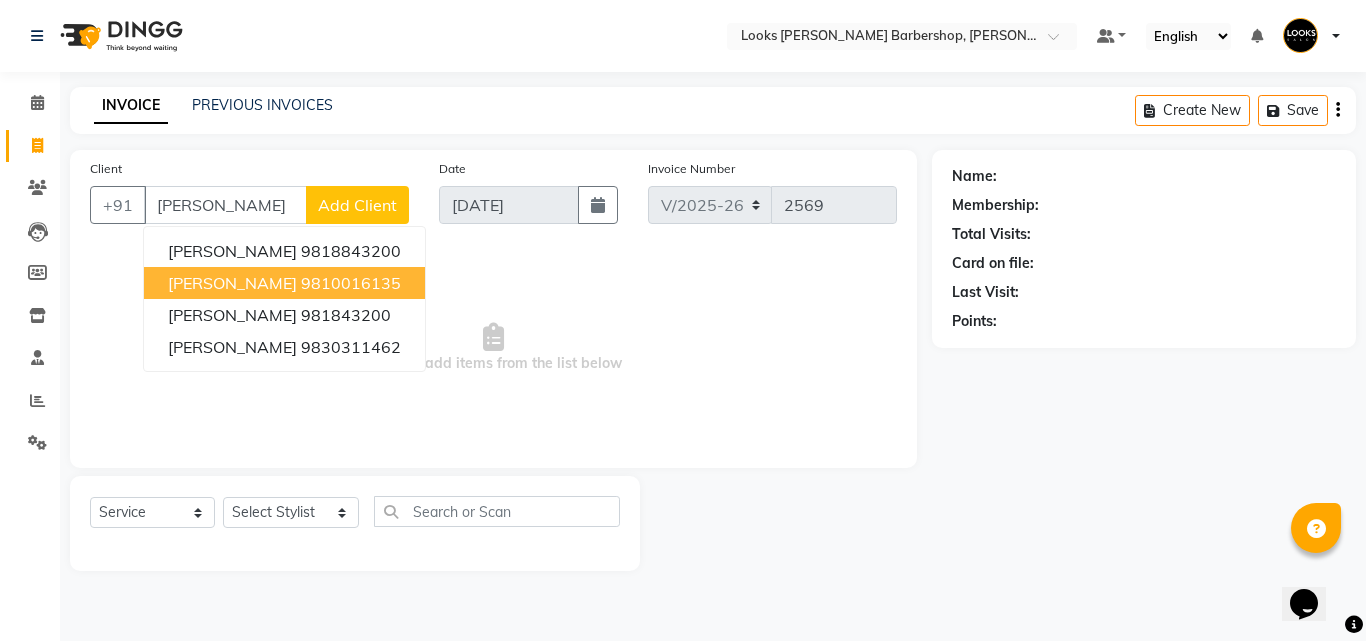 click on "9810016135" at bounding box center [351, 283] 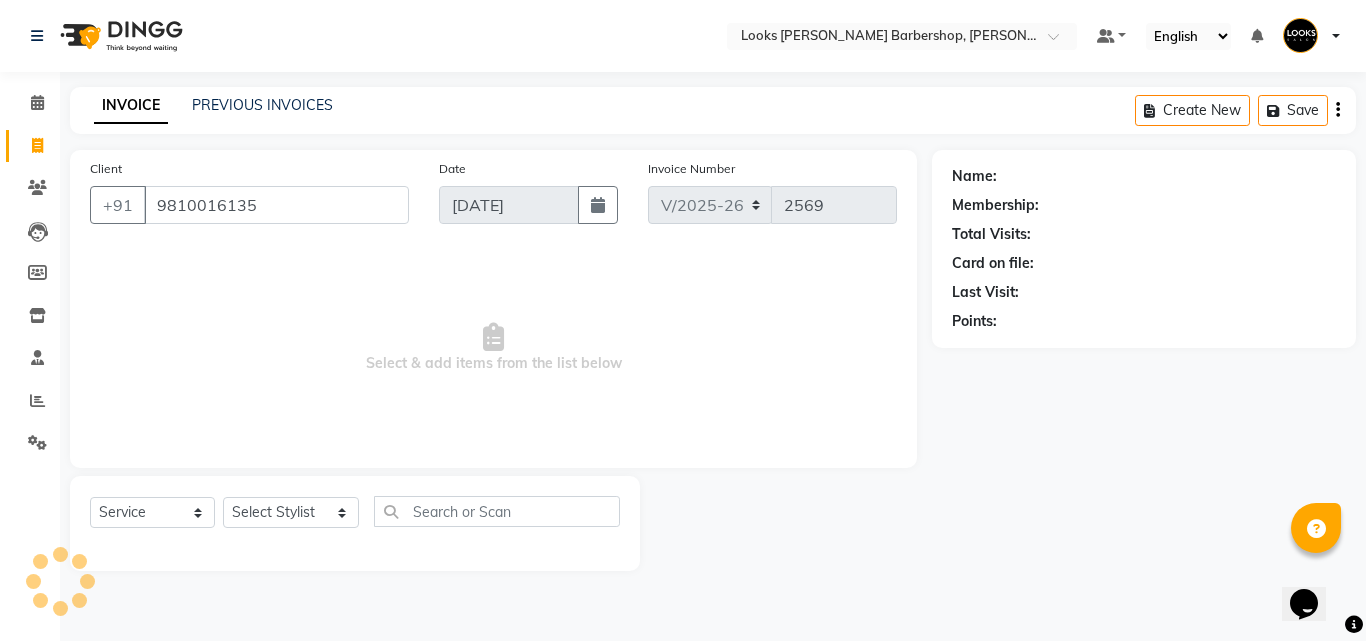 type on "9810016135" 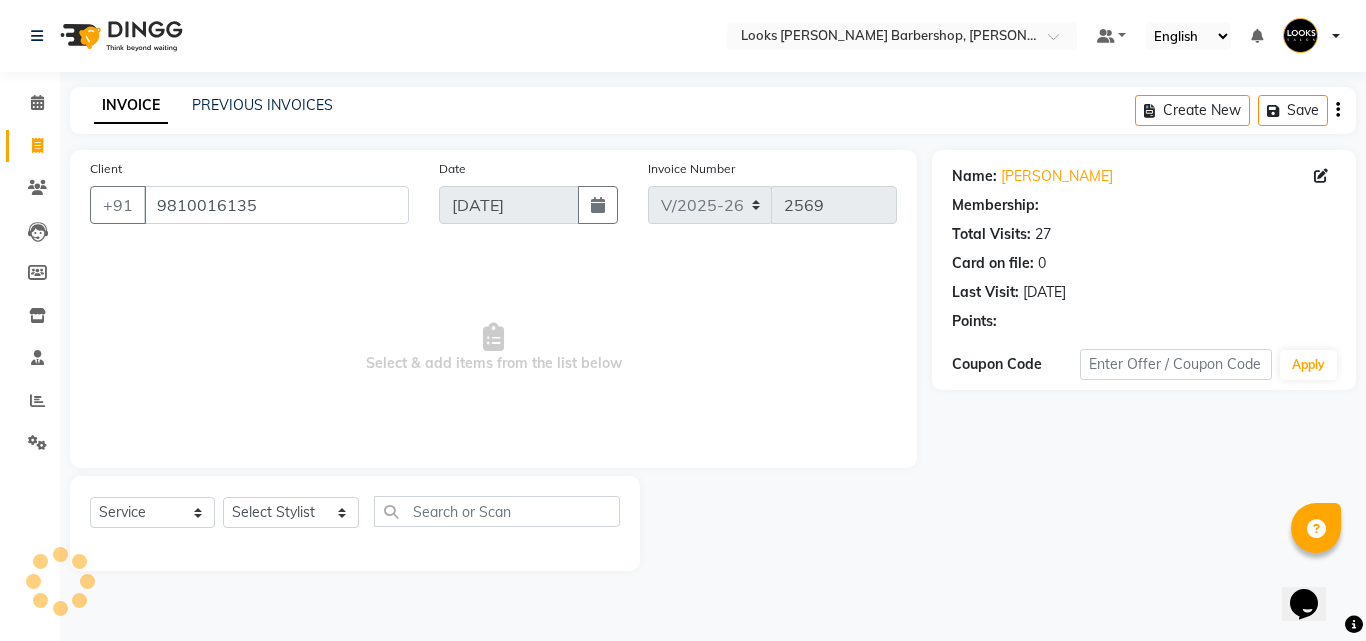 select on "1: Object" 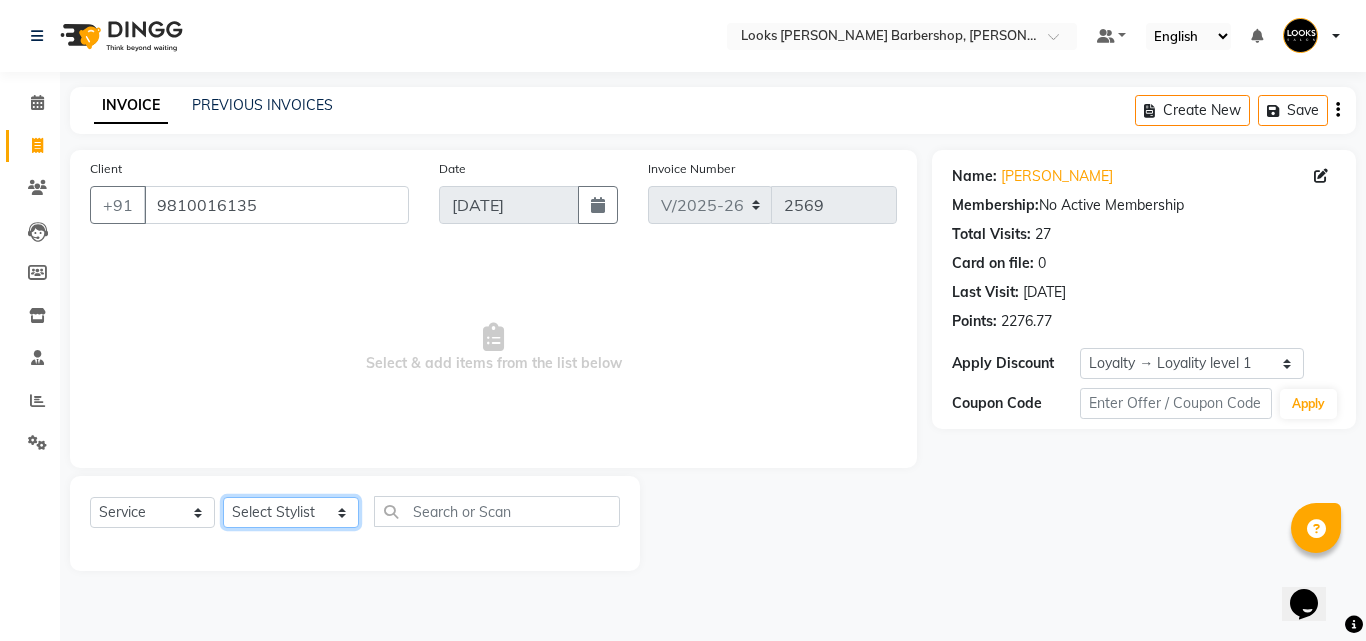 click on "Select Stylist [PERSON_NAME] AENA [PERSON_NAME] Amazon_Kart [PERSON_NAME] _asst Arvind_asst [PERSON_NAME]  Counter Sales DANISH [PERSON_NAME] [PERSON_NAME] RAI  KOMAL_NAILS Krishna_asst LALIT_PDCT LHAMO Looks_[DEMOGRAPHIC_DATA]_Section Looks_H.O_Store Looks [PERSON_NAME] Barbershop Looks_Kart [PERSON_NAME] [PERSON_NAME] [PERSON_NAME]  [PERSON_NAME]  Naveen_pdct [PERSON_NAME] [PERSON_NAME] RAAJ_JI raj ji RAM MURTI [PERSON_NAME]  [PERSON_NAME] SACHIN [PERSON_NAME] [PERSON_NAME] [PERSON_NAME] [PERSON_NAME] Sunny VIKRAM [PERSON_NAME]  [PERSON_NAME] ASSISTANT" 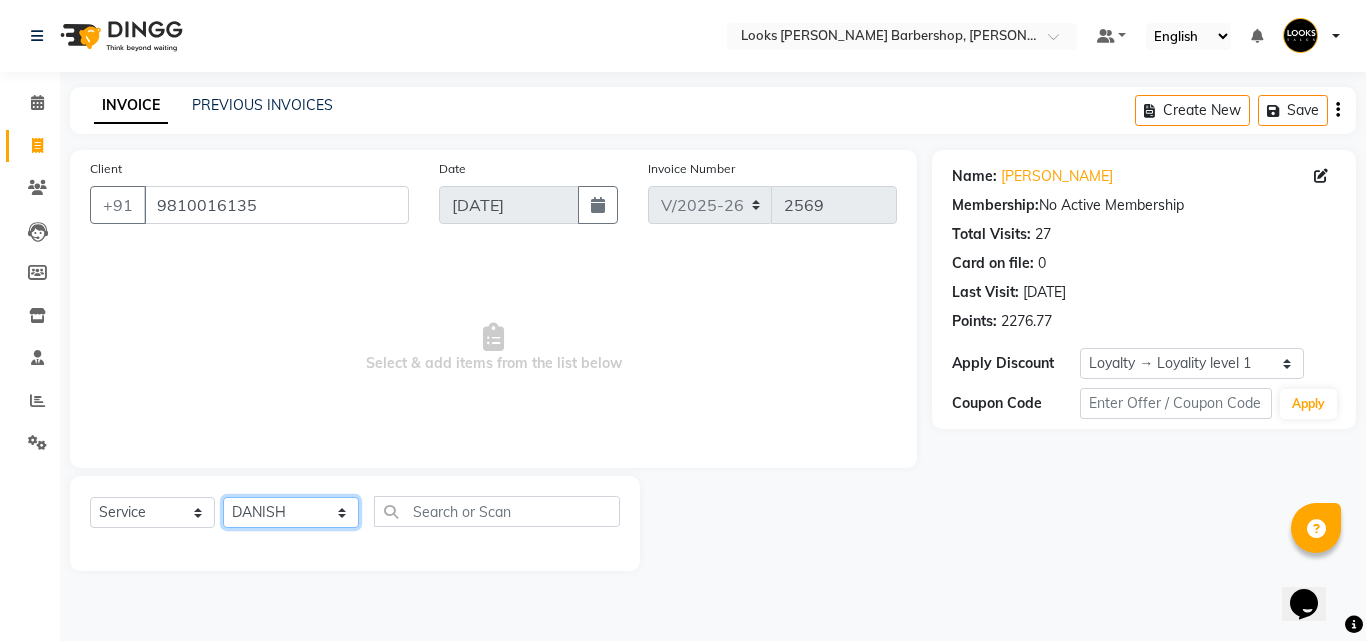 click on "Select Stylist [PERSON_NAME] AENA [PERSON_NAME] Amazon_Kart [PERSON_NAME] _asst Arvind_asst [PERSON_NAME]  Counter Sales DANISH [PERSON_NAME] [PERSON_NAME] RAI  KOMAL_NAILS Krishna_asst LALIT_PDCT LHAMO Looks_[DEMOGRAPHIC_DATA]_Section Looks_H.O_Store Looks [PERSON_NAME] Barbershop Looks_Kart [PERSON_NAME] [PERSON_NAME] [PERSON_NAME]  [PERSON_NAME]  Naveen_pdct [PERSON_NAME] [PERSON_NAME] RAAJ_JI raj ji RAM MURTI [PERSON_NAME]  [PERSON_NAME] SACHIN [PERSON_NAME] [PERSON_NAME] [PERSON_NAME] [PERSON_NAME] Sunny VIKRAM [PERSON_NAME]  [PERSON_NAME] ASSISTANT" 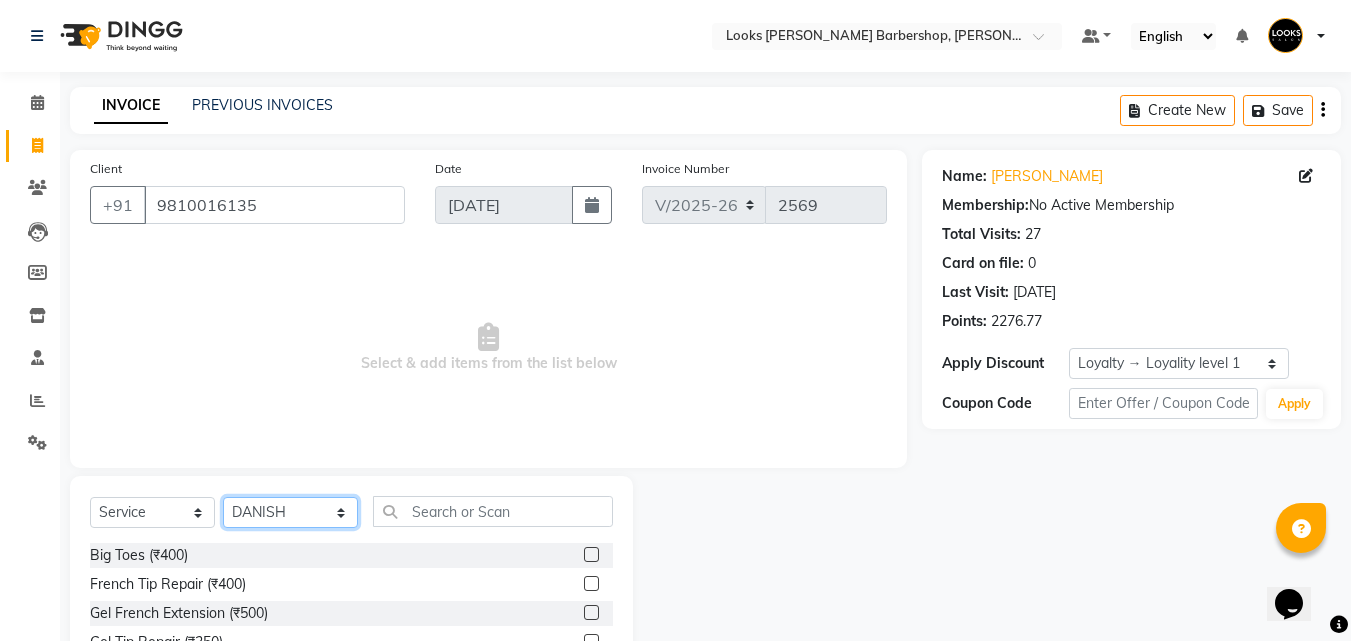drag, startPoint x: 289, startPoint y: 511, endPoint x: 289, endPoint y: 493, distance: 18 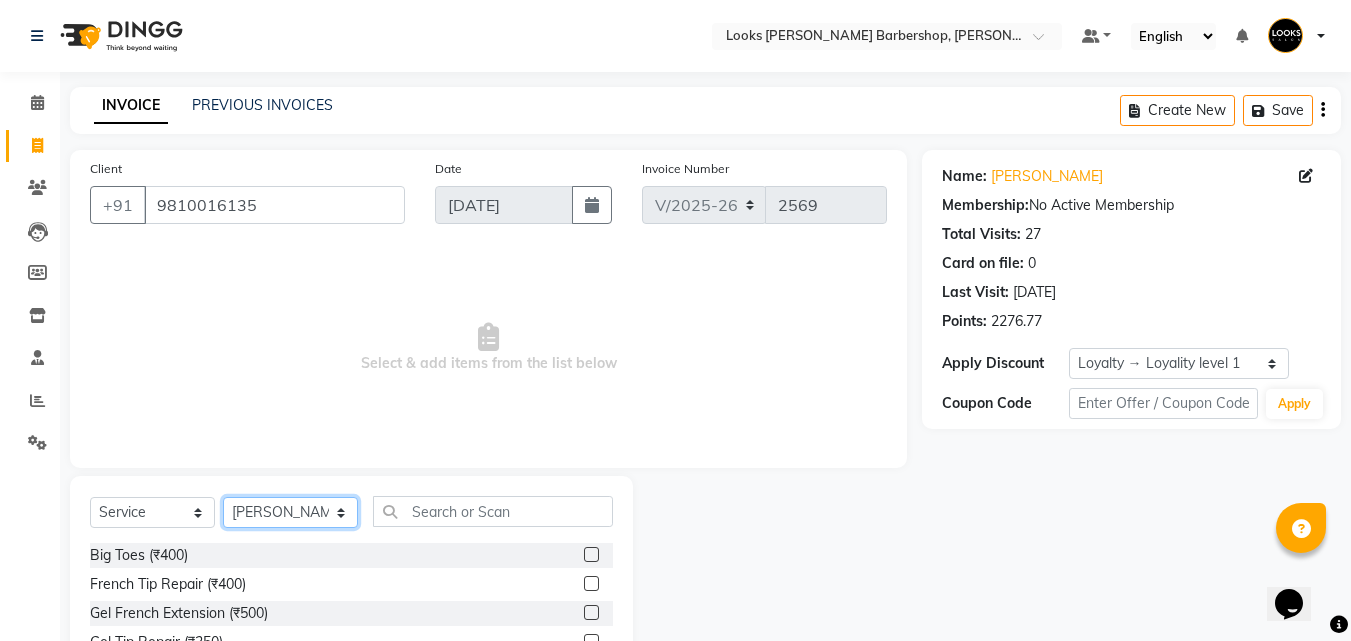 click on "Select Stylist [PERSON_NAME] AENA [PERSON_NAME] Amazon_Kart [PERSON_NAME] _asst Arvind_asst [PERSON_NAME]  Counter Sales DANISH [PERSON_NAME] [PERSON_NAME] RAI  KOMAL_NAILS Krishna_asst LALIT_PDCT LHAMO Looks_[DEMOGRAPHIC_DATA]_Section Looks_H.O_Store Looks [PERSON_NAME] Barbershop Looks_Kart [PERSON_NAME] [PERSON_NAME] [PERSON_NAME]  [PERSON_NAME]  Naveen_pdct [PERSON_NAME] [PERSON_NAME] RAAJ_JI raj ji RAM MURTI [PERSON_NAME]  [PERSON_NAME] SACHIN [PERSON_NAME] [PERSON_NAME] [PERSON_NAME] [PERSON_NAME] Sunny VIKRAM [PERSON_NAME]  [PERSON_NAME] ASSISTANT" 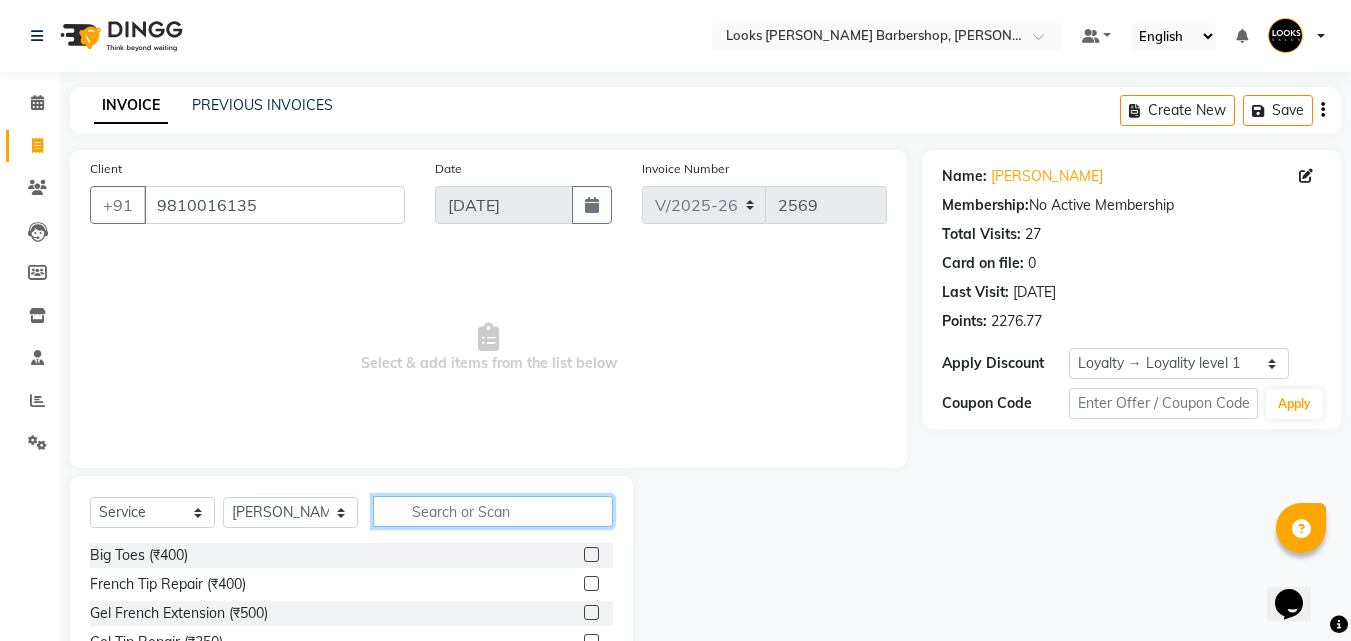 click 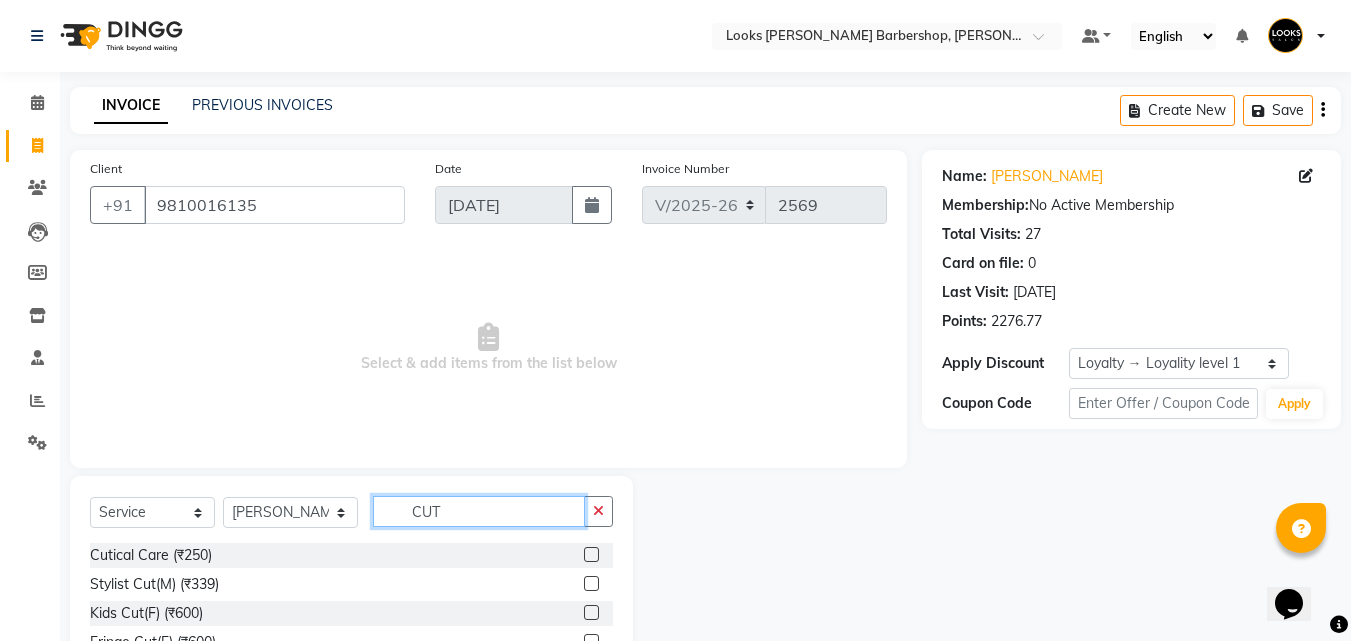 type on "CUT" 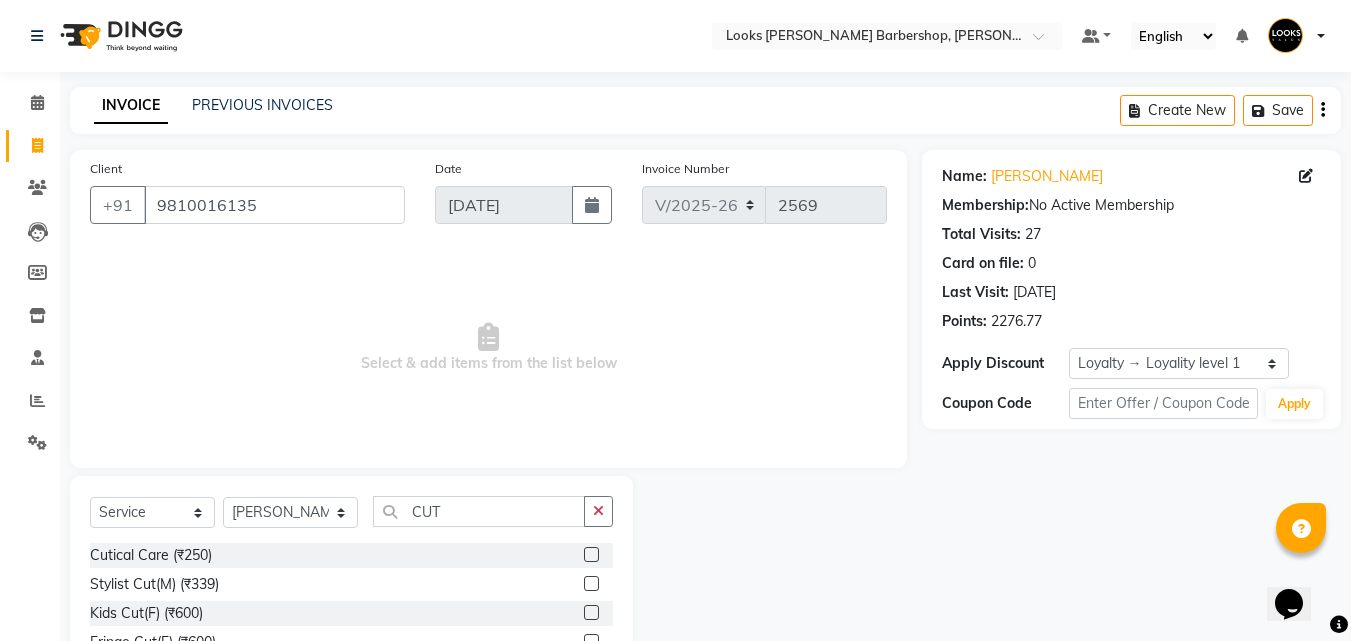 click 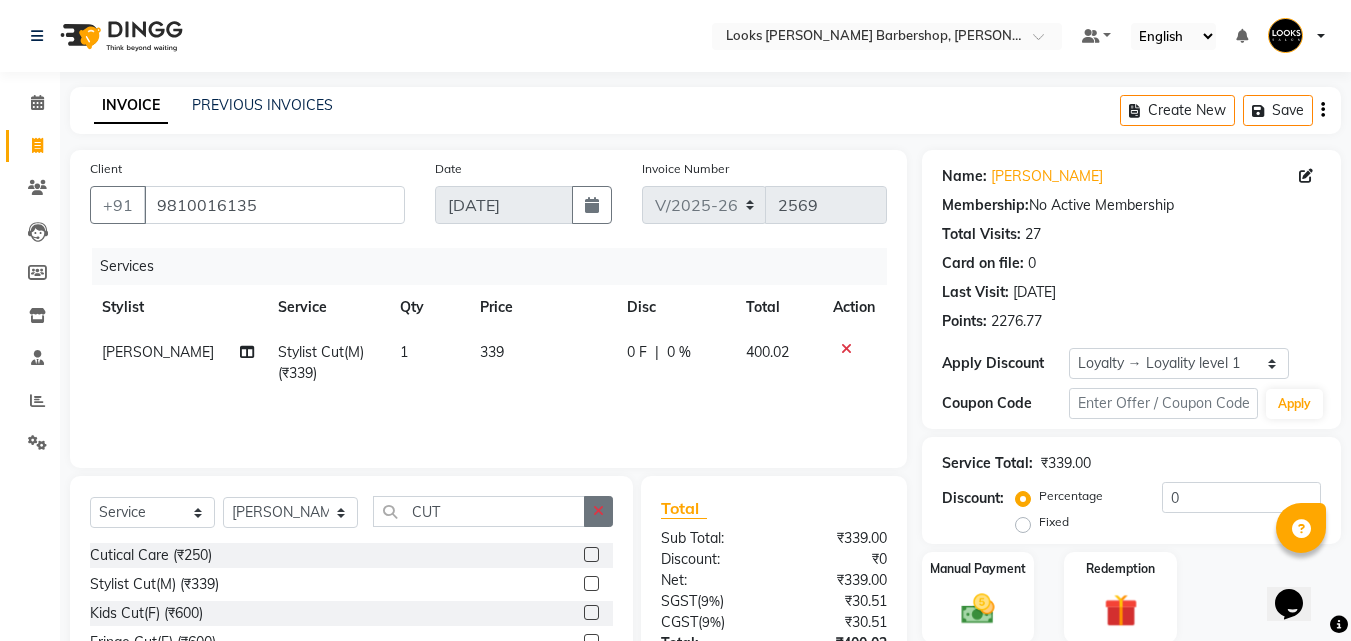 click 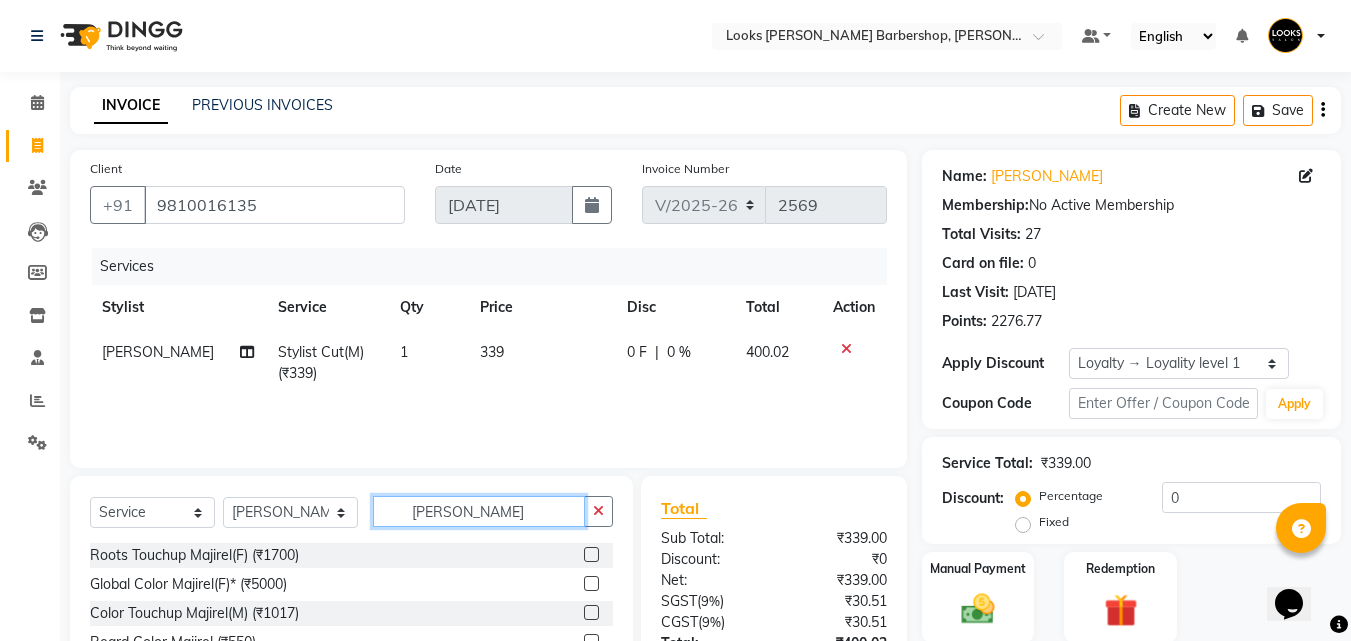 type on "[PERSON_NAME]" 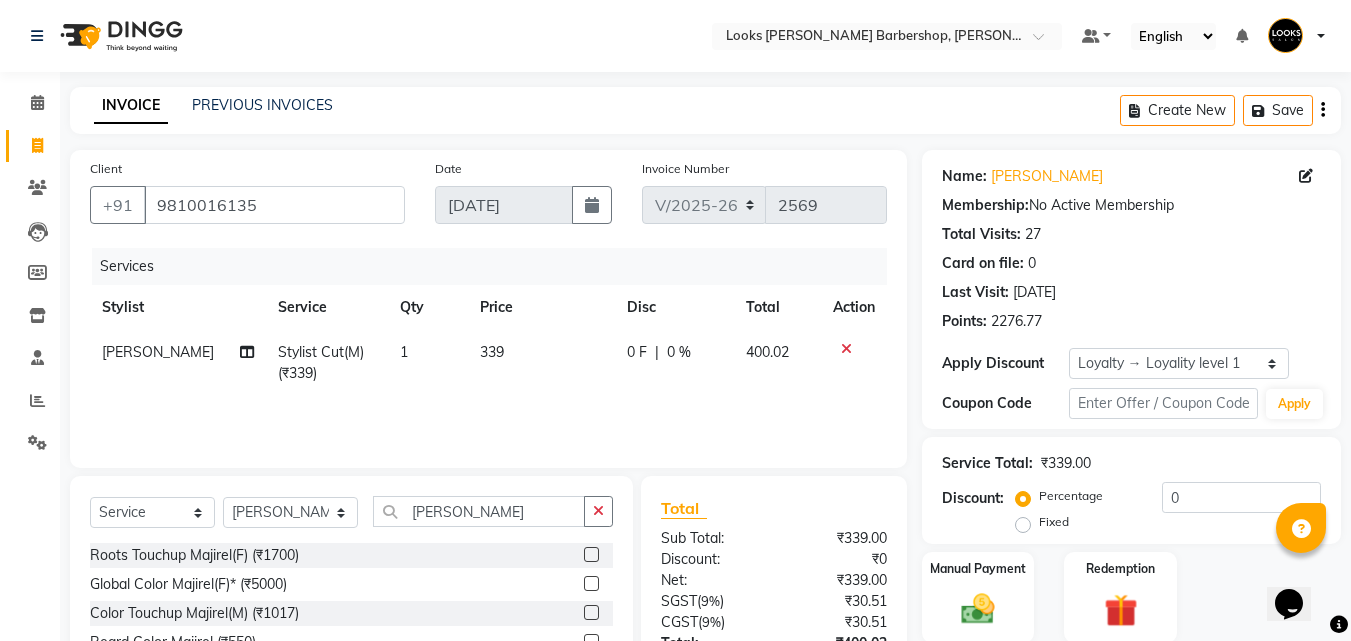 click 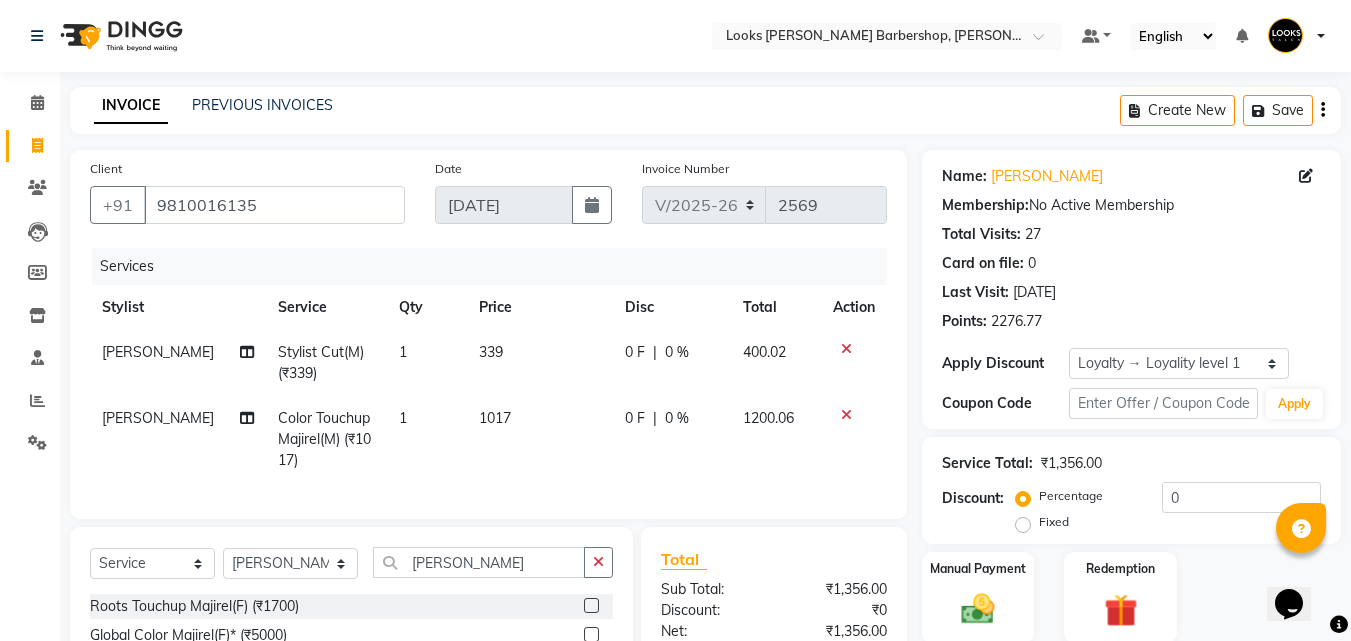 checkbox on "false" 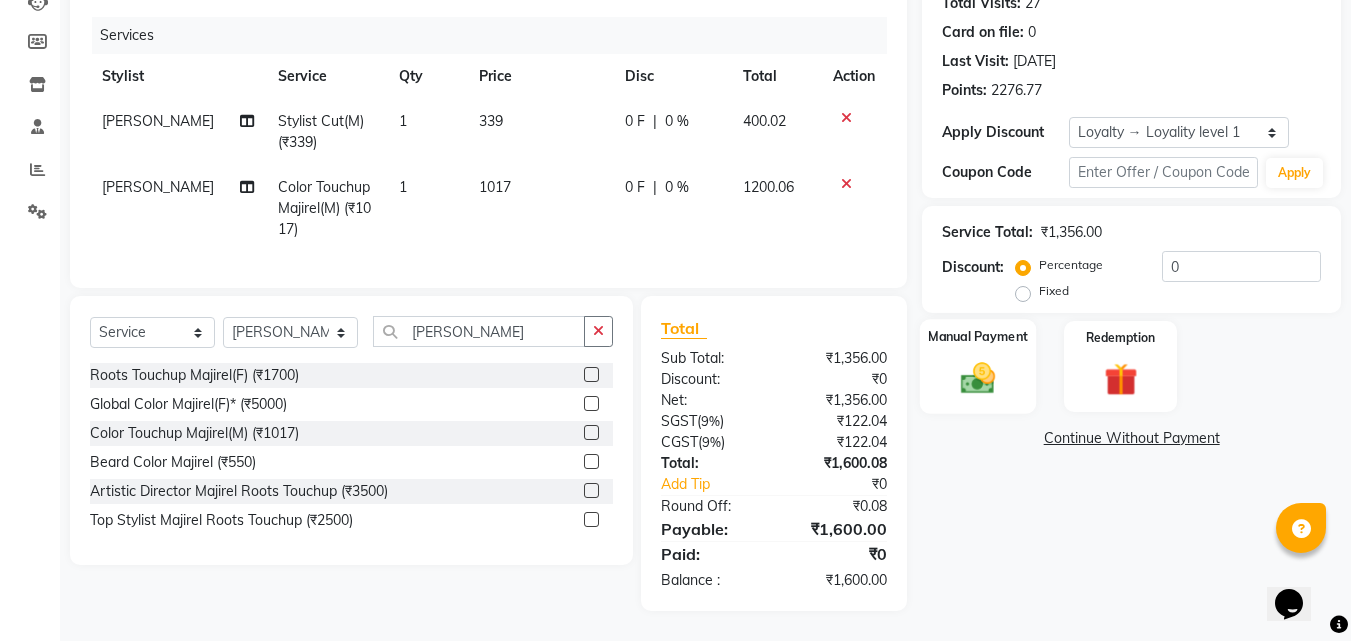 click 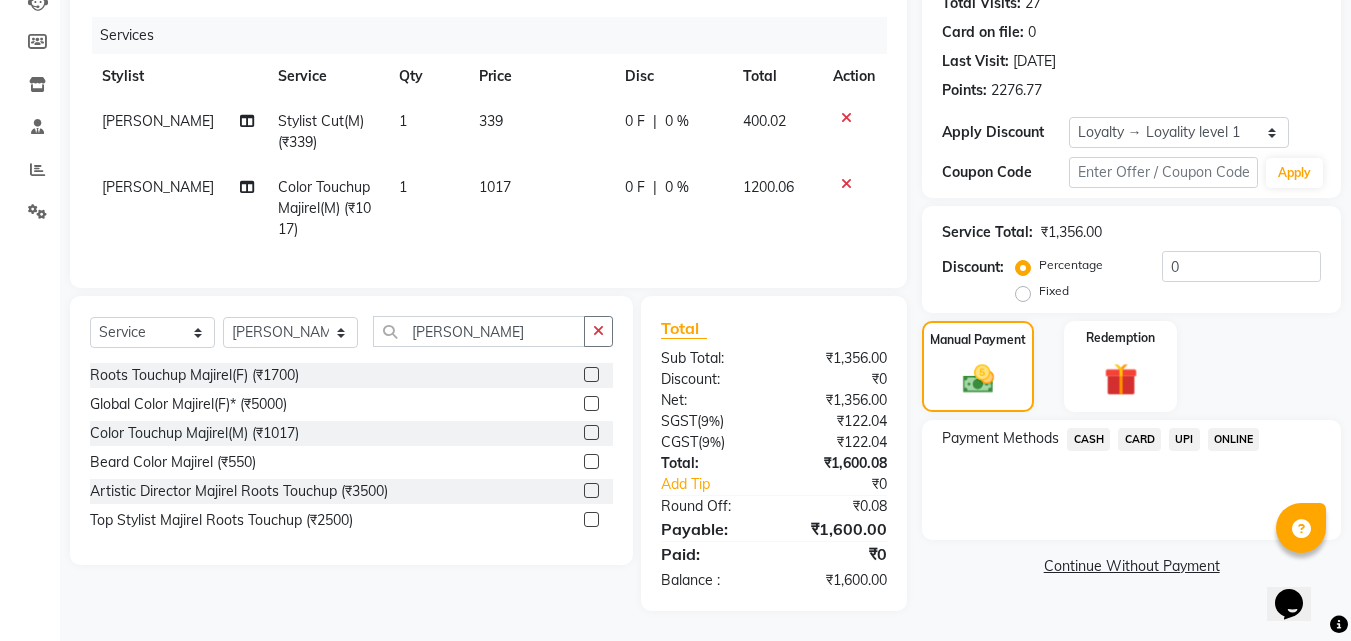 click on "CASH" 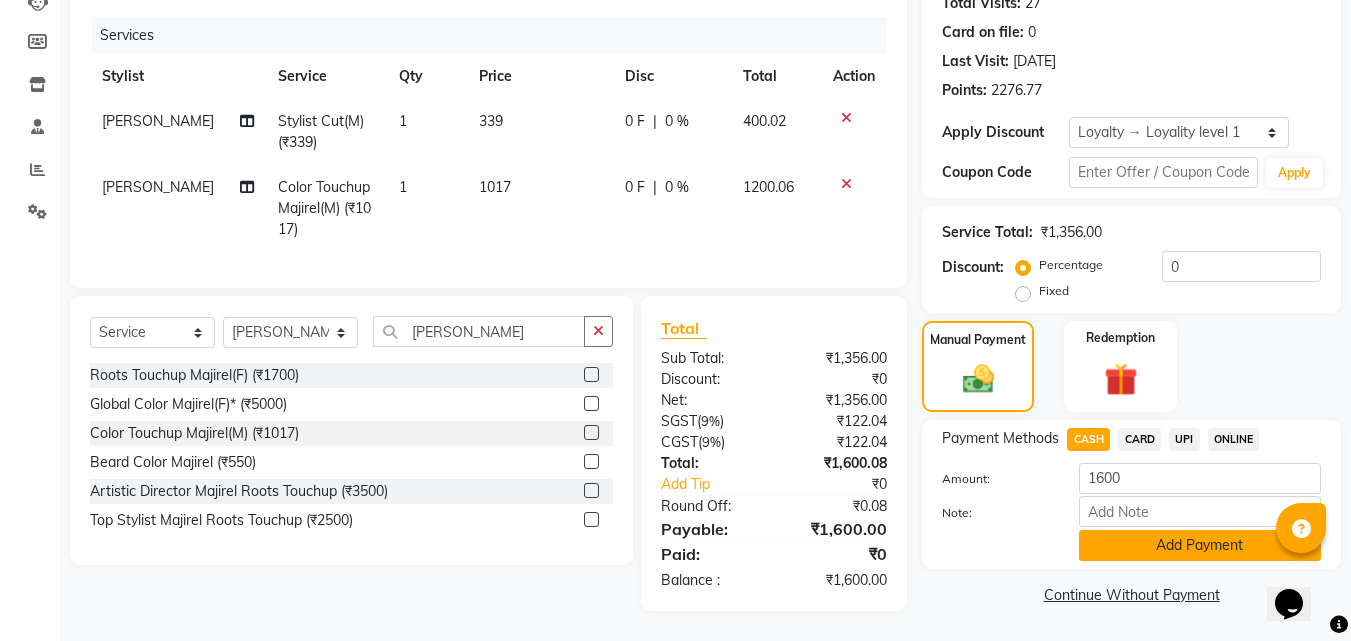 click on "Add Payment" 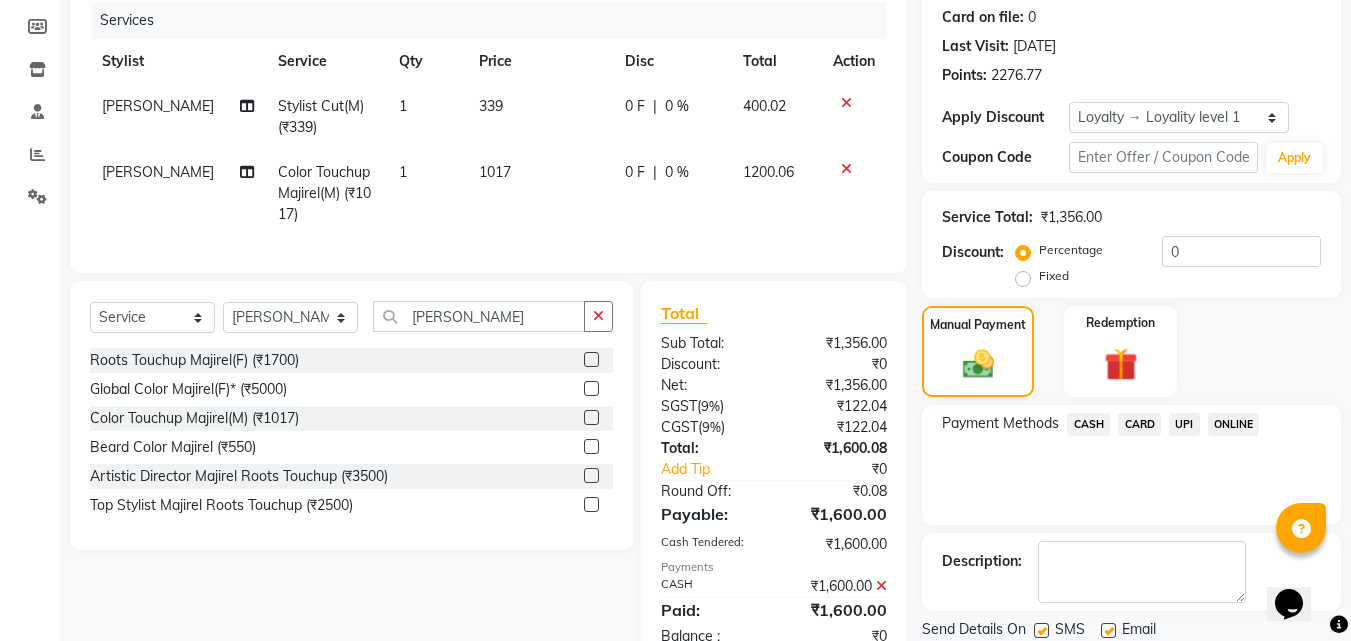scroll, scrollTop: 437, scrollLeft: 0, axis: vertical 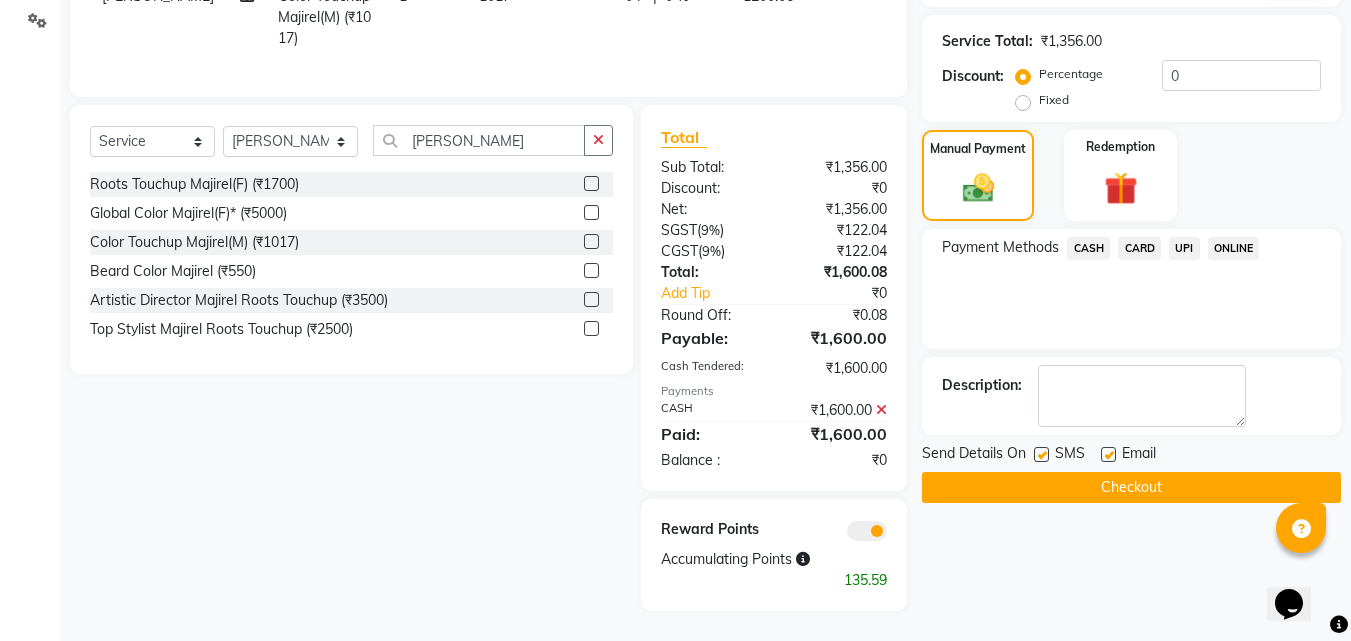 click on "Checkout" 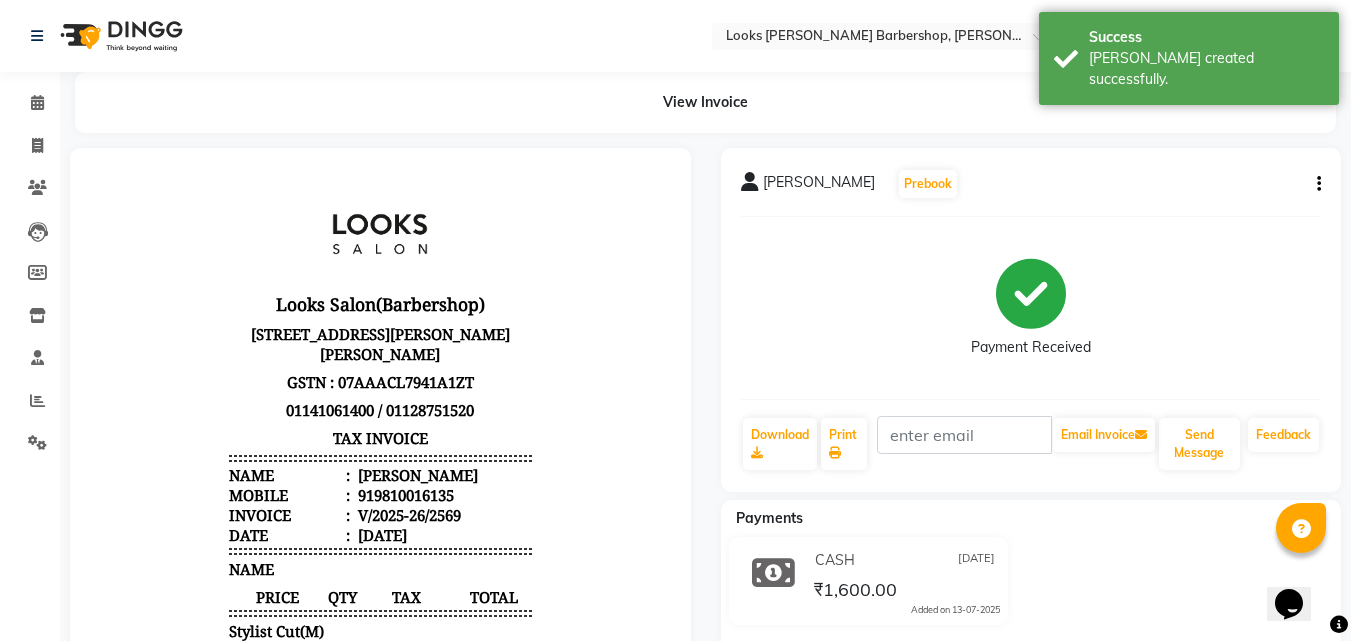 scroll, scrollTop: 0, scrollLeft: 0, axis: both 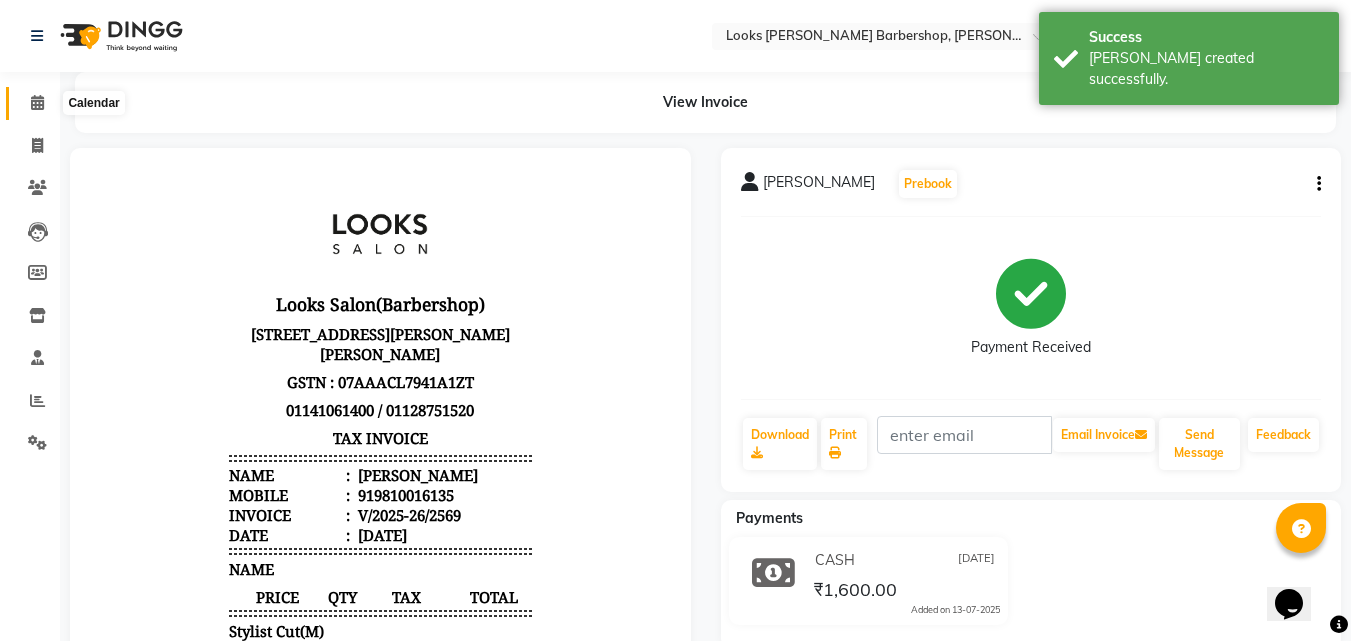 click 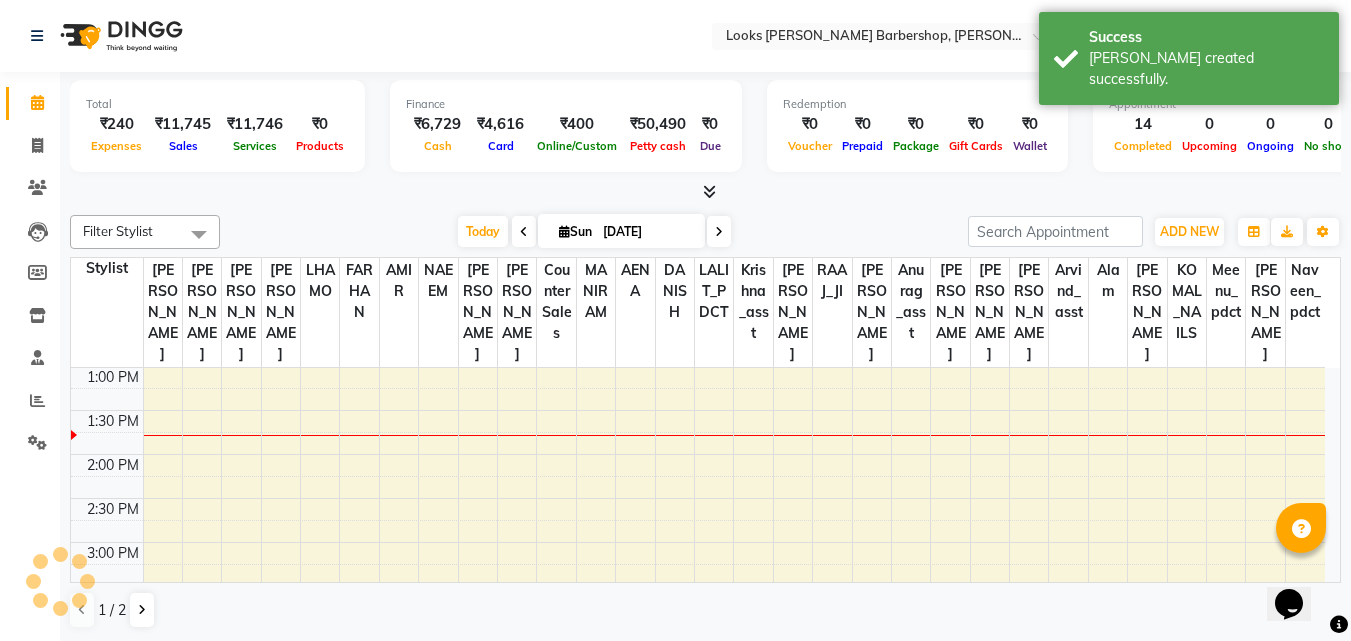 scroll, scrollTop: 0, scrollLeft: 0, axis: both 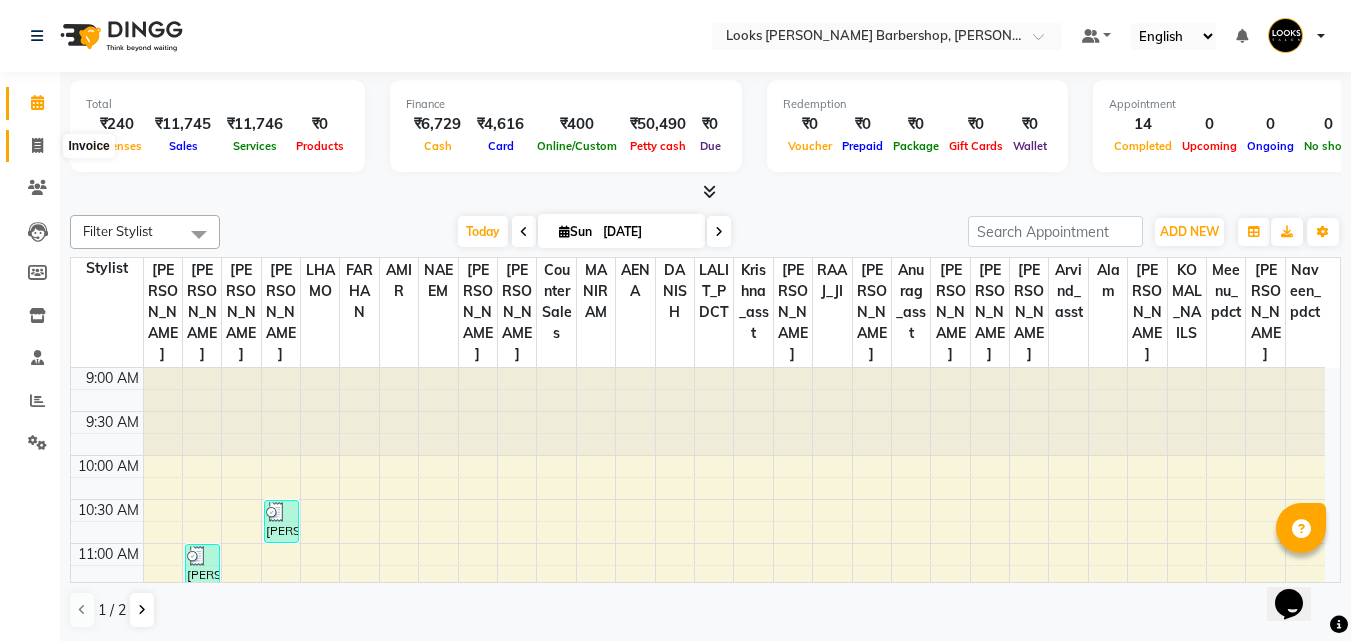 click 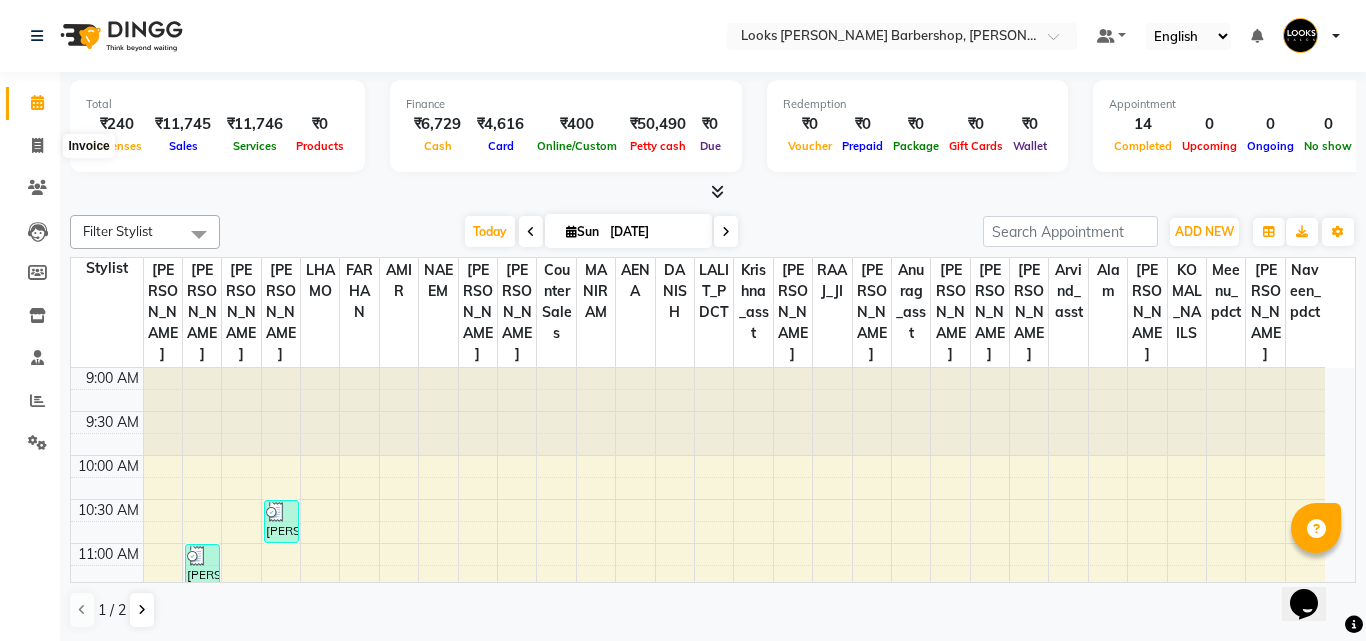 select on "service" 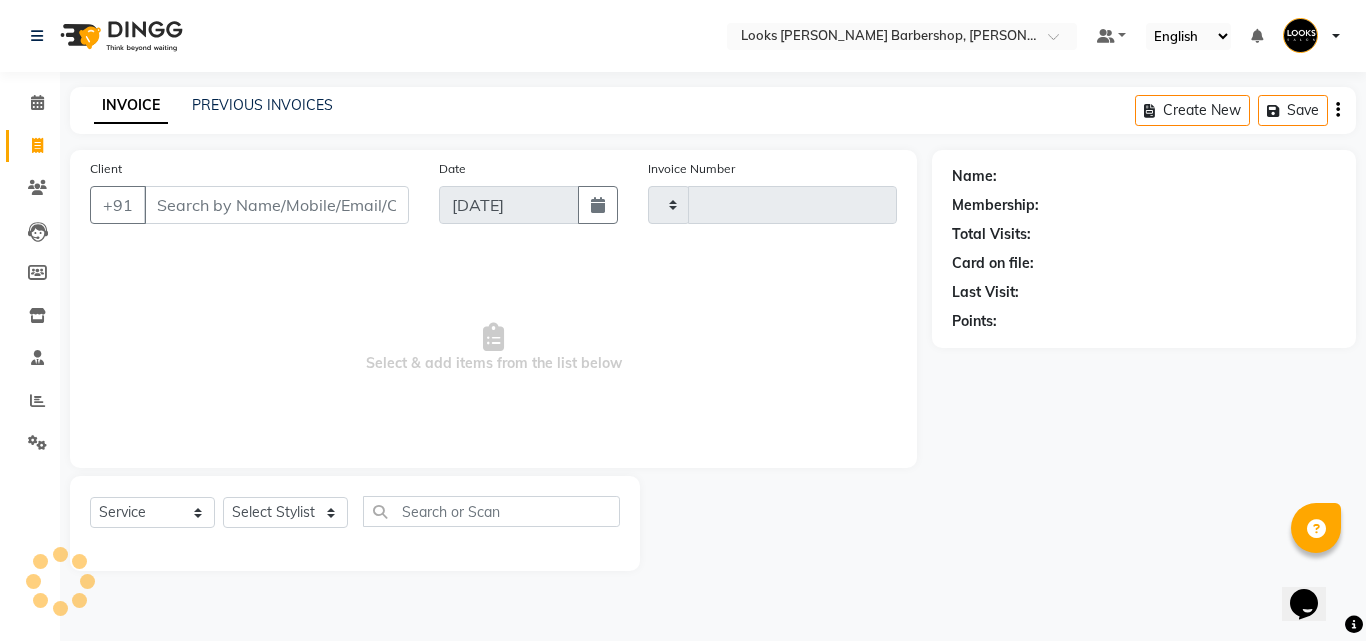 type on "2570" 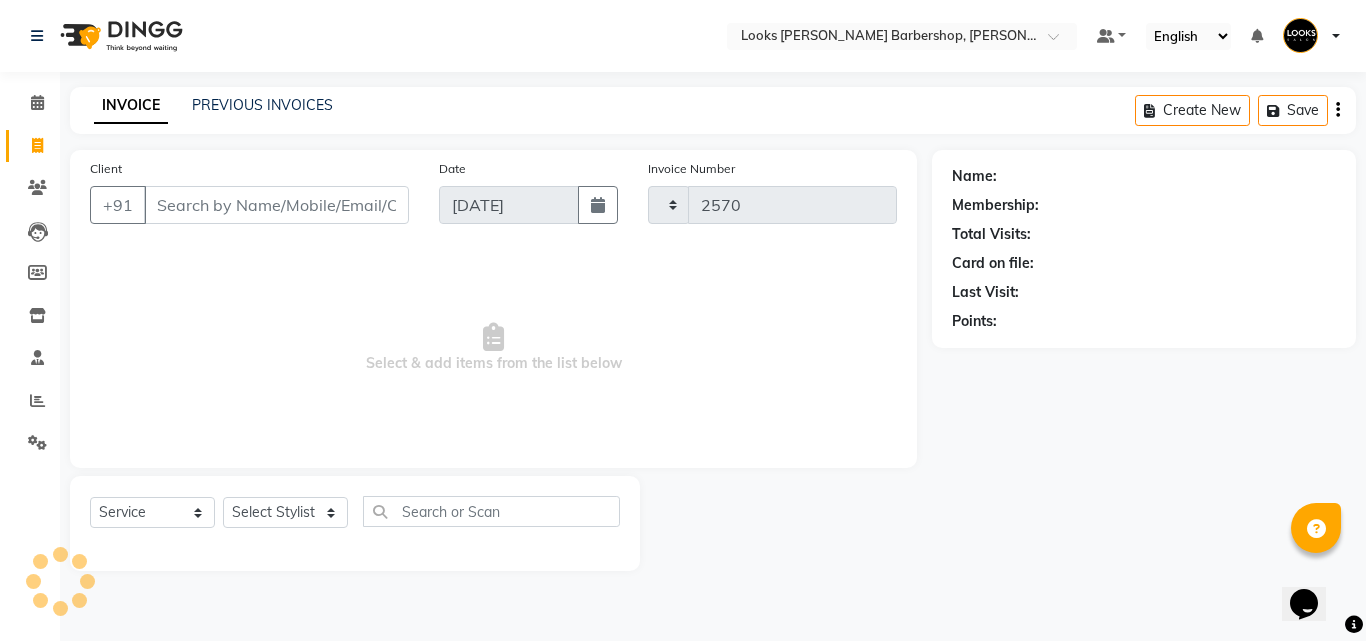 select on "4323" 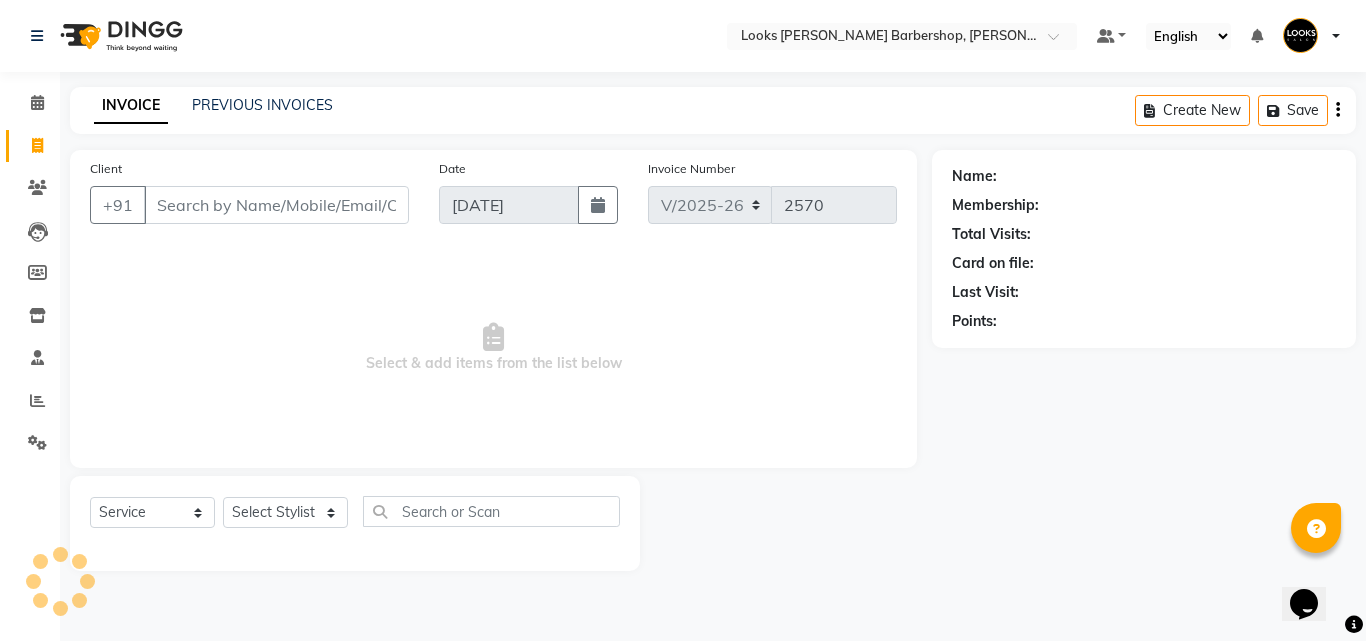 click on "Client" at bounding box center (276, 205) 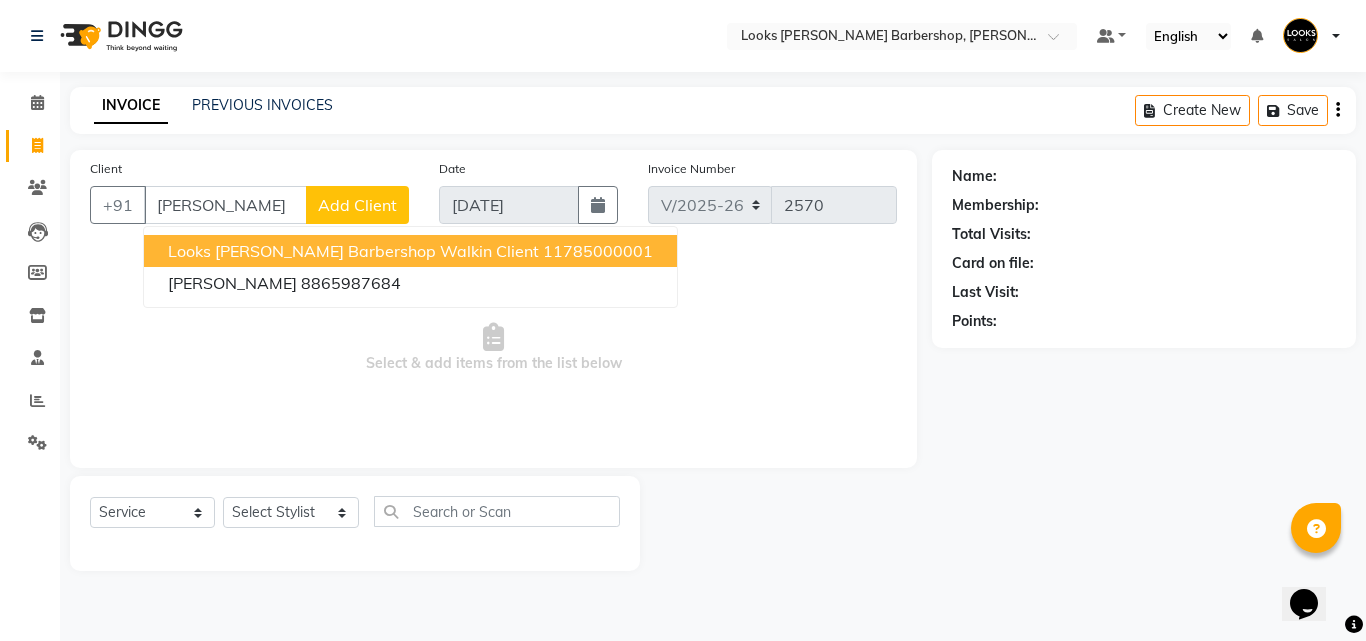 click on "Looks [PERSON_NAME] Barbershop Walkin Client  11785000001" at bounding box center (410, 251) 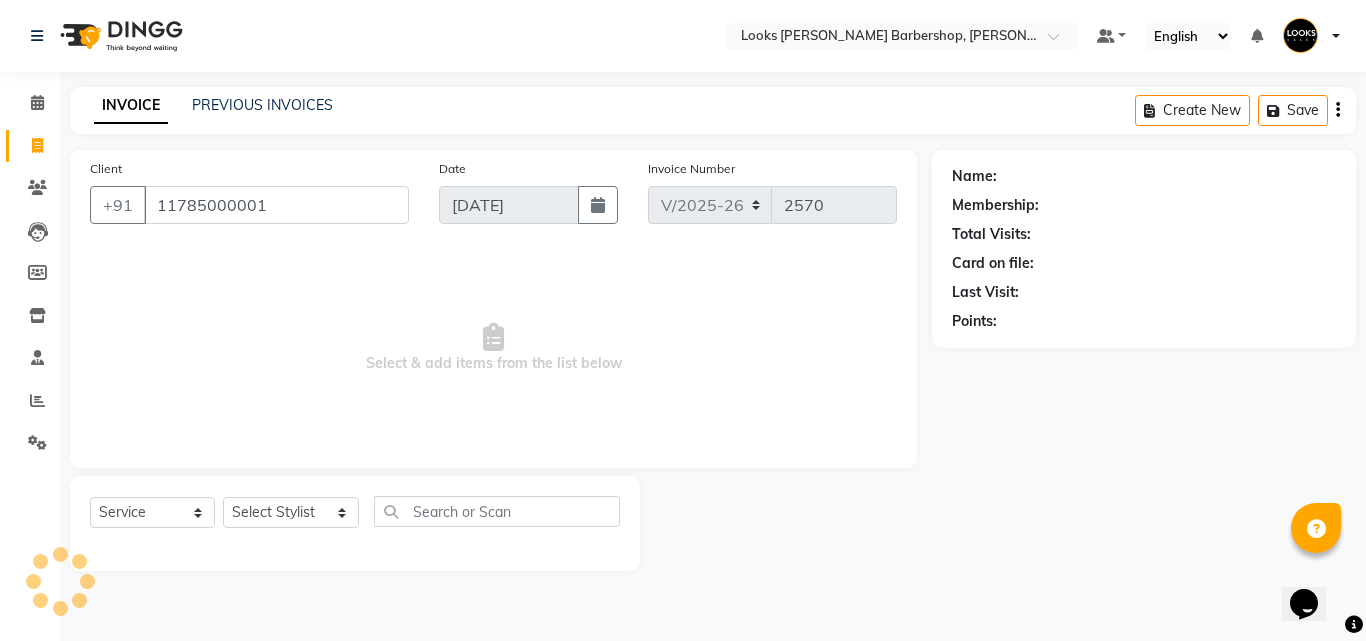 type on "11785000001" 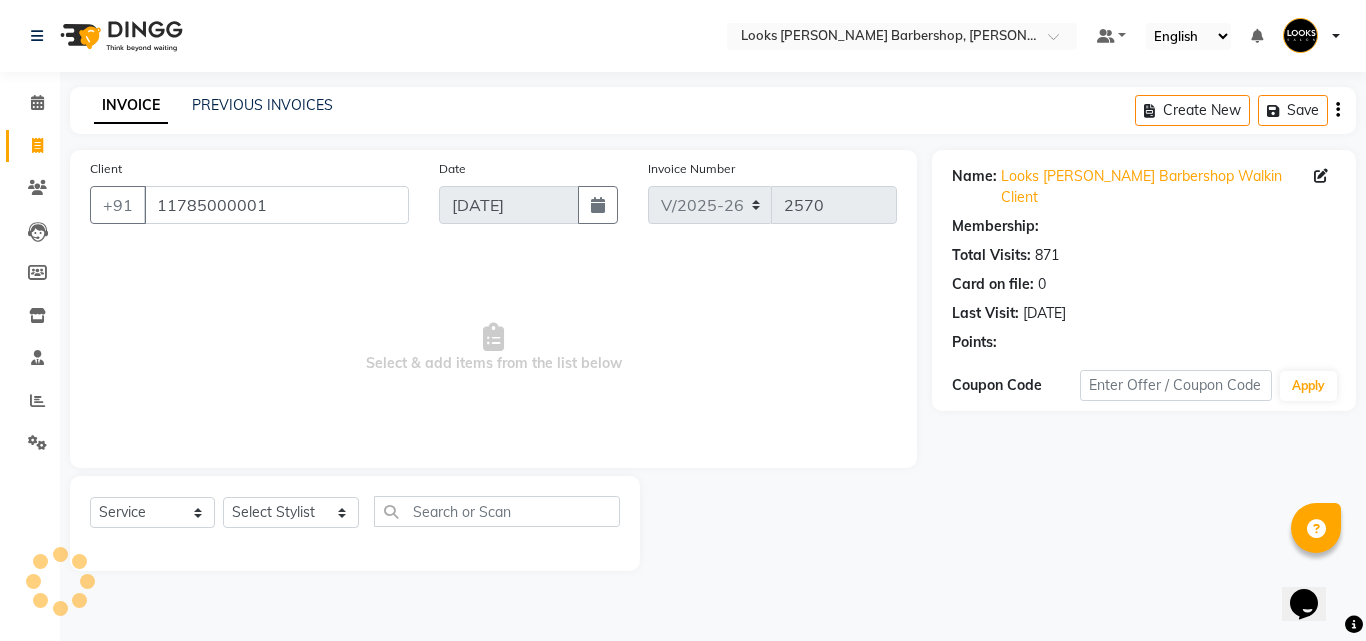 select on "1: Object" 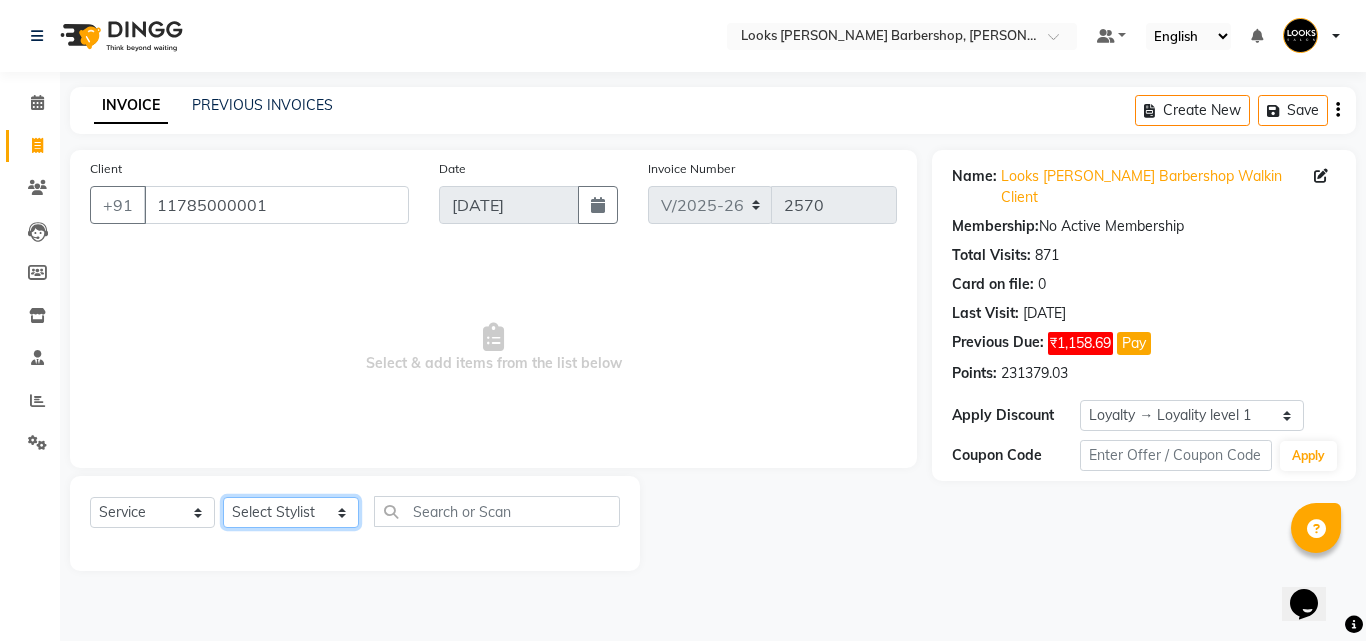 click on "Select Stylist [PERSON_NAME] AENA [PERSON_NAME] Amazon_Kart [PERSON_NAME] _asst Arvind_asst [PERSON_NAME]  Counter Sales DANISH [PERSON_NAME] [PERSON_NAME] RAI  KOMAL_NAILS Krishna_asst LALIT_PDCT LHAMO Looks_[DEMOGRAPHIC_DATA]_Section Looks_H.O_Store Looks [PERSON_NAME] Barbershop Looks_Kart [PERSON_NAME] [PERSON_NAME] [PERSON_NAME]  [PERSON_NAME]  Naveen_pdct [PERSON_NAME] [PERSON_NAME] RAAJ_JI raj ji RAM MURTI [PERSON_NAME]  [PERSON_NAME] SACHIN [PERSON_NAME] [PERSON_NAME] [PERSON_NAME] [PERSON_NAME] Sunny VIKRAM [PERSON_NAME]  [PERSON_NAME] ASSISTANT" 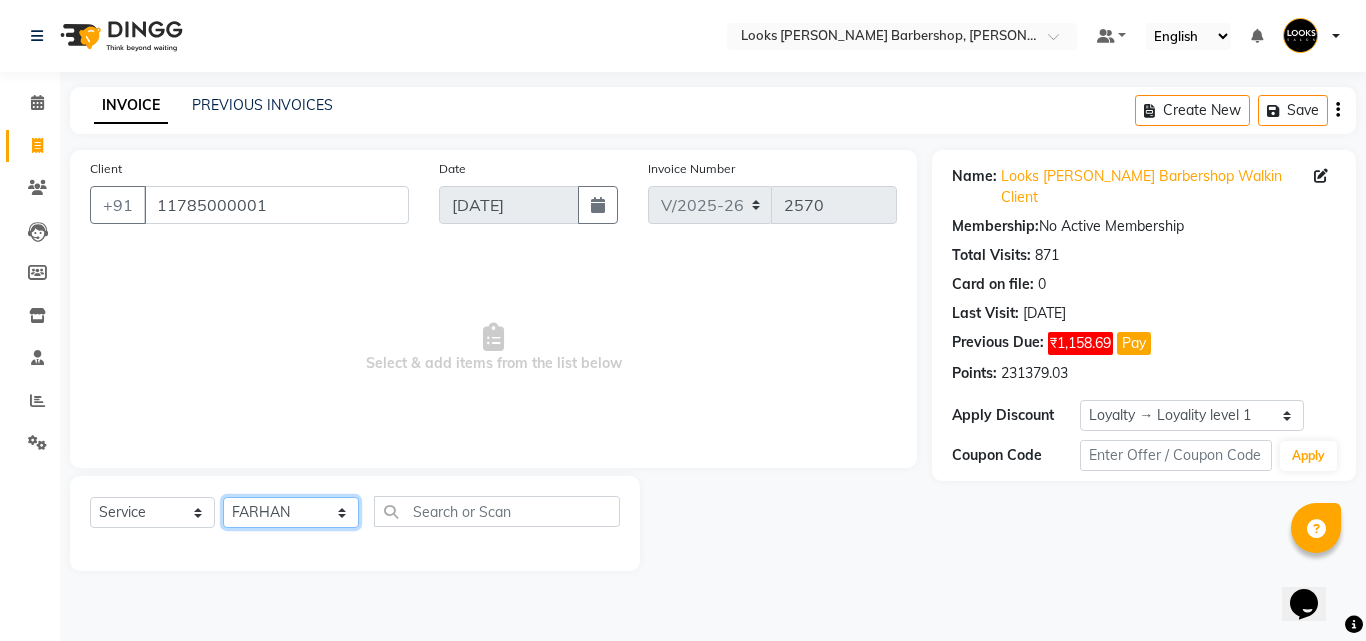 click on "Select Stylist [PERSON_NAME] AENA [PERSON_NAME] Amazon_Kart [PERSON_NAME] _asst Arvind_asst [PERSON_NAME]  Counter Sales DANISH [PERSON_NAME] [PERSON_NAME] RAI  KOMAL_NAILS Krishna_asst LALIT_PDCT LHAMO Looks_[DEMOGRAPHIC_DATA]_Section Looks_H.O_Store Looks [PERSON_NAME] Barbershop Looks_Kart [PERSON_NAME] [PERSON_NAME] [PERSON_NAME]  [PERSON_NAME]  Naveen_pdct [PERSON_NAME] [PERSON_NAME] RAAJ_JI raj ji RAM MURTI [PERSON_NAME]  [PERSON_NAME] SACHIN [PERSON_NAME] [PERSON_NAME] [PERSON_NAME] [PERSON_NAME] Sunny VIKRAM [PERSON_NAME]  [PERSON_NAME] ASSISTANT" 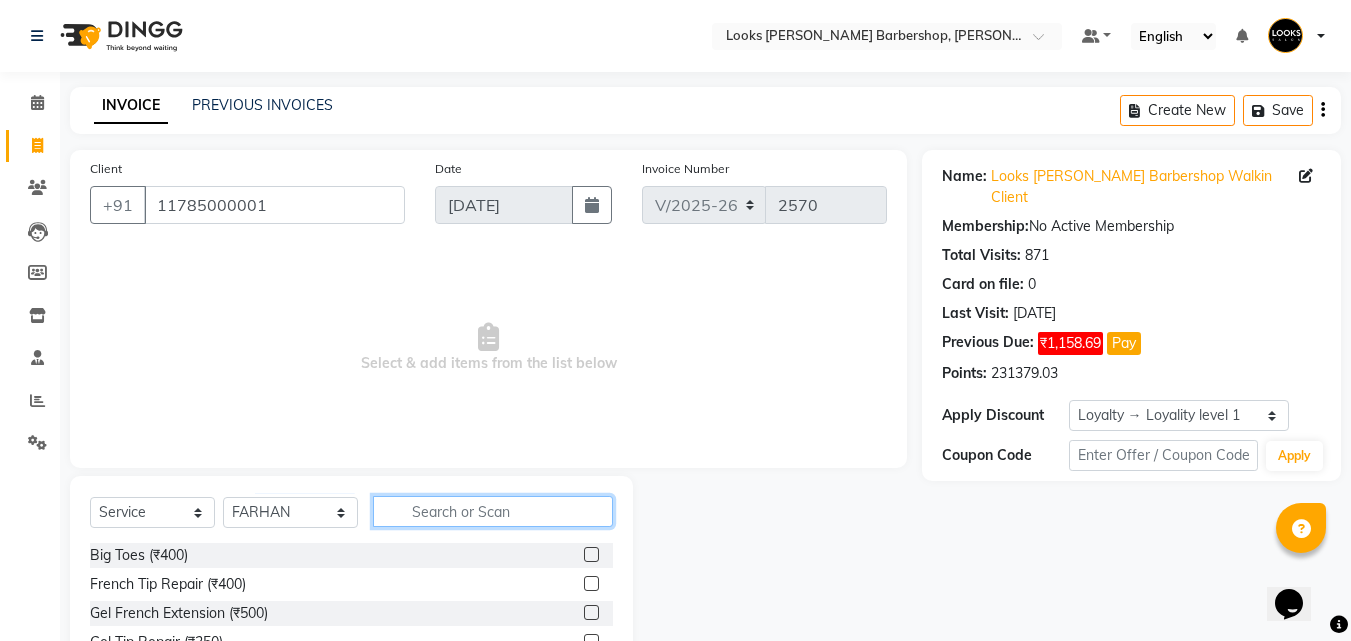 drag, startPoint x: 442, startPoint y: 498, endPoint x: 455, endPoint y: 500, distance: 13.152946 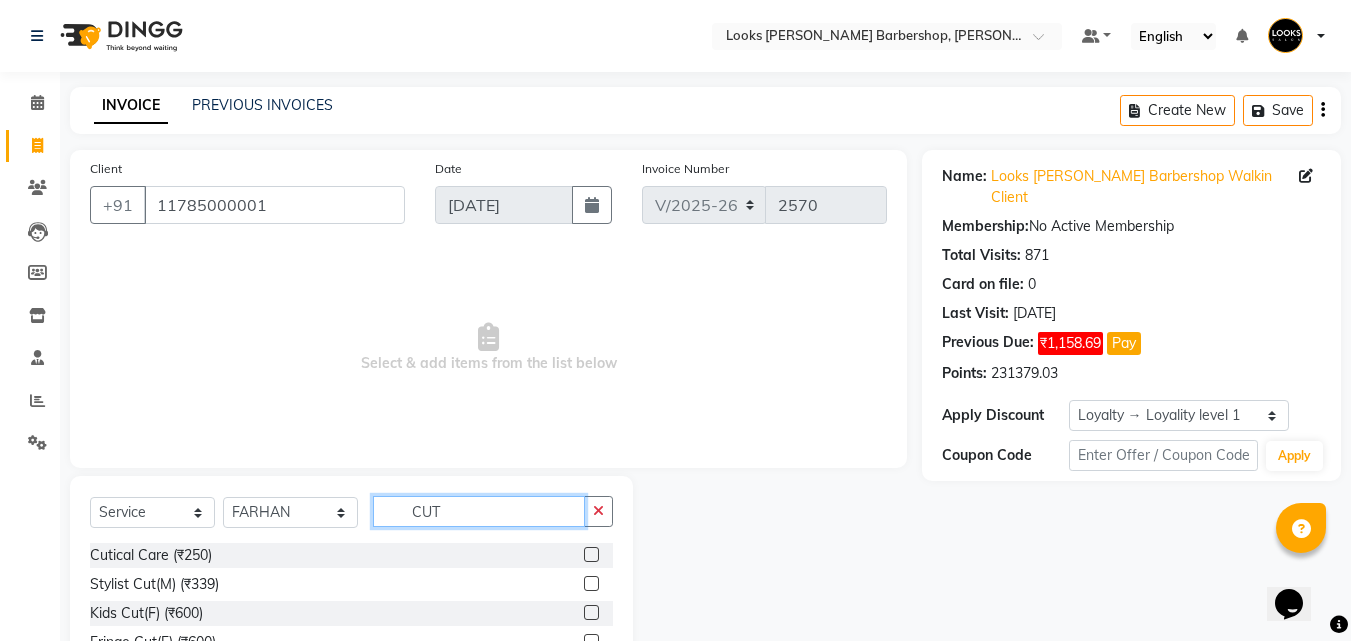 scroll, scrollTop: 160, scrollLeft: 0, axis: vertical 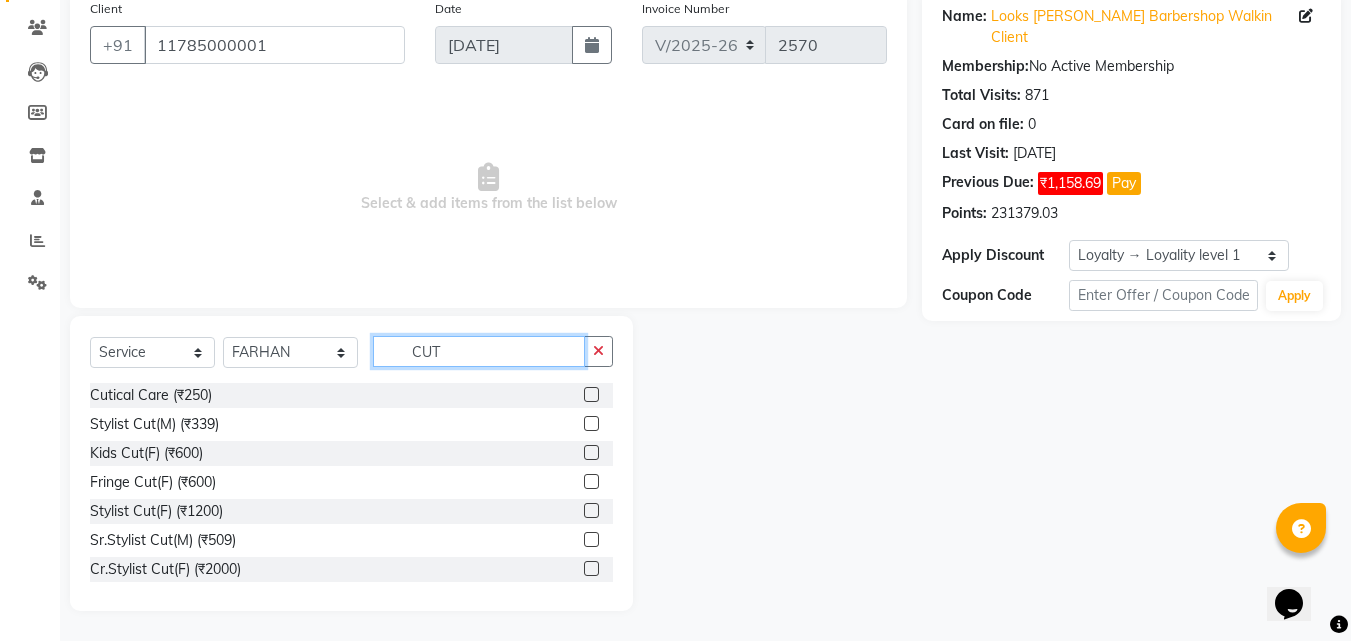 type on "CUT" 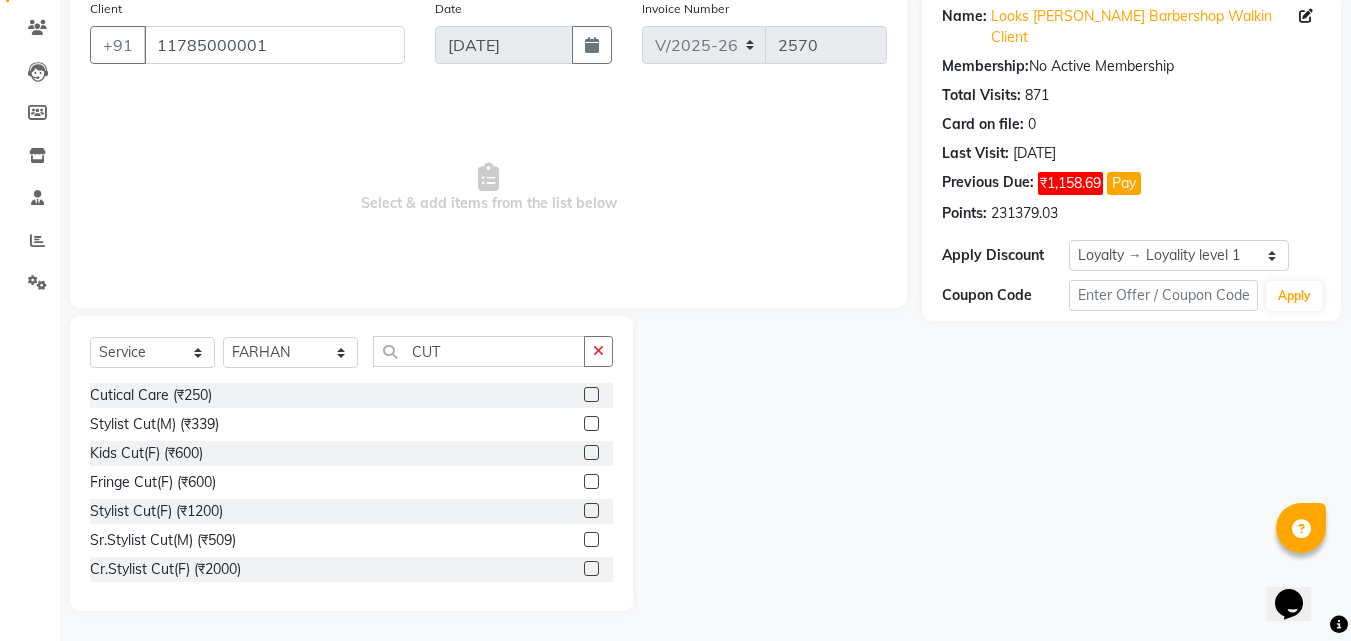 click 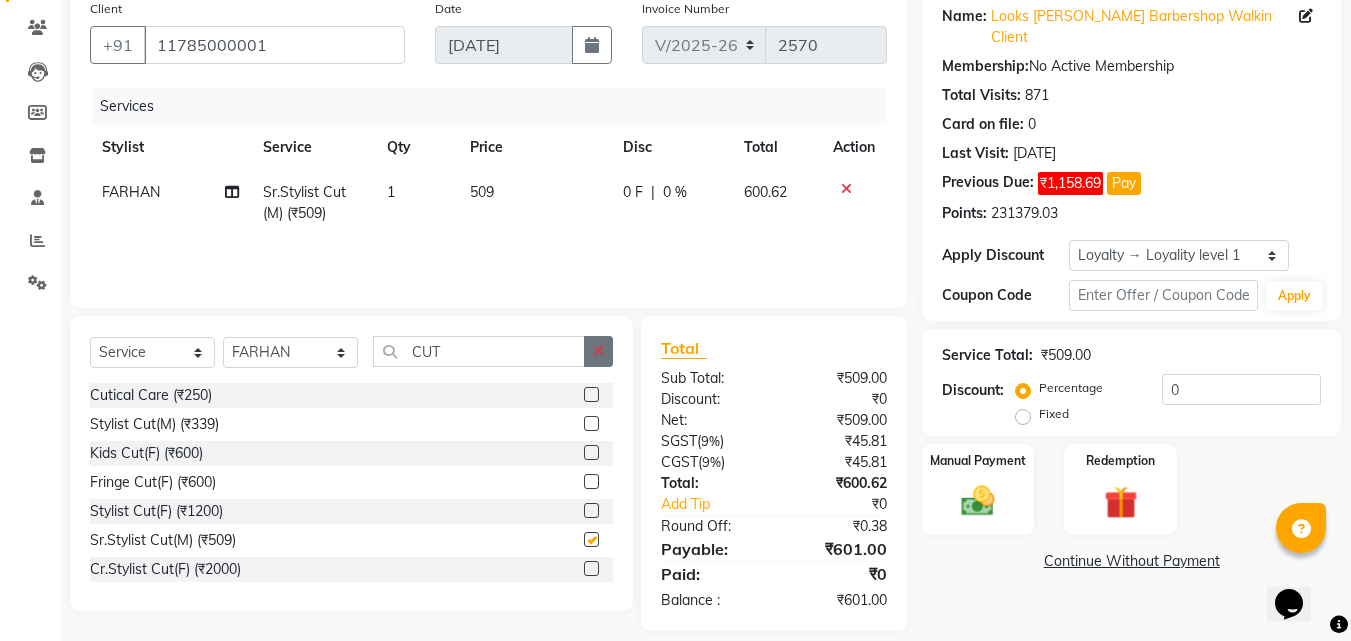 checkbox on "false" 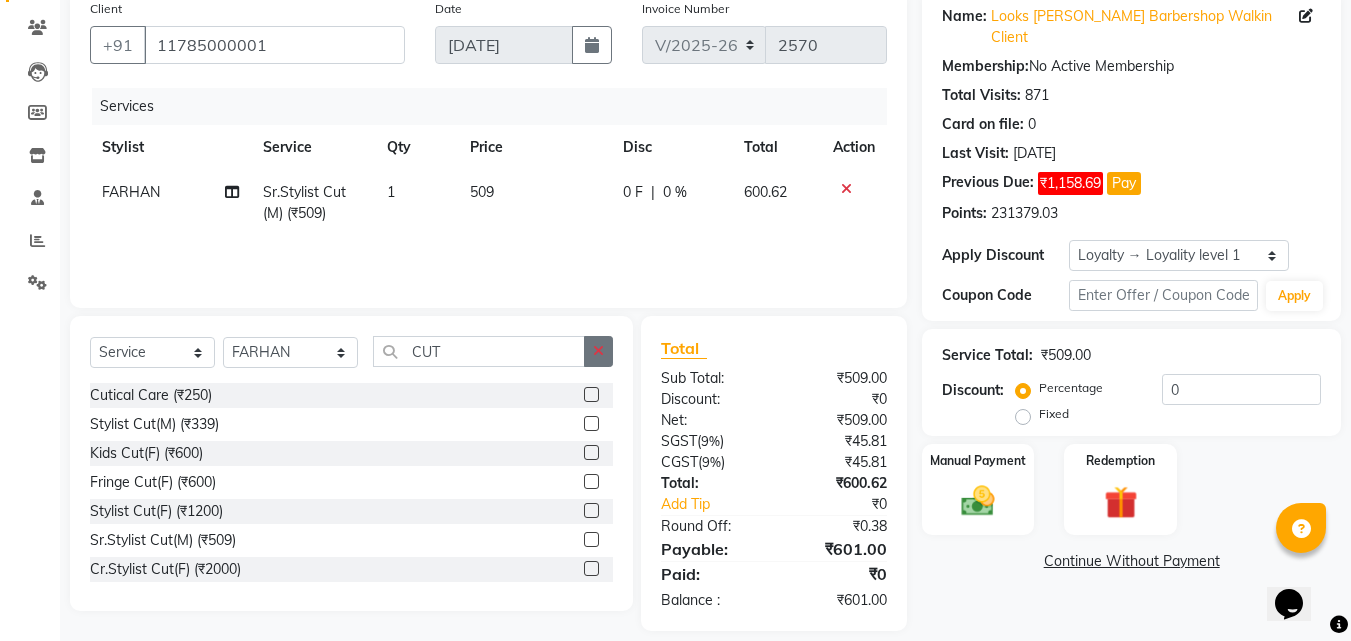 click 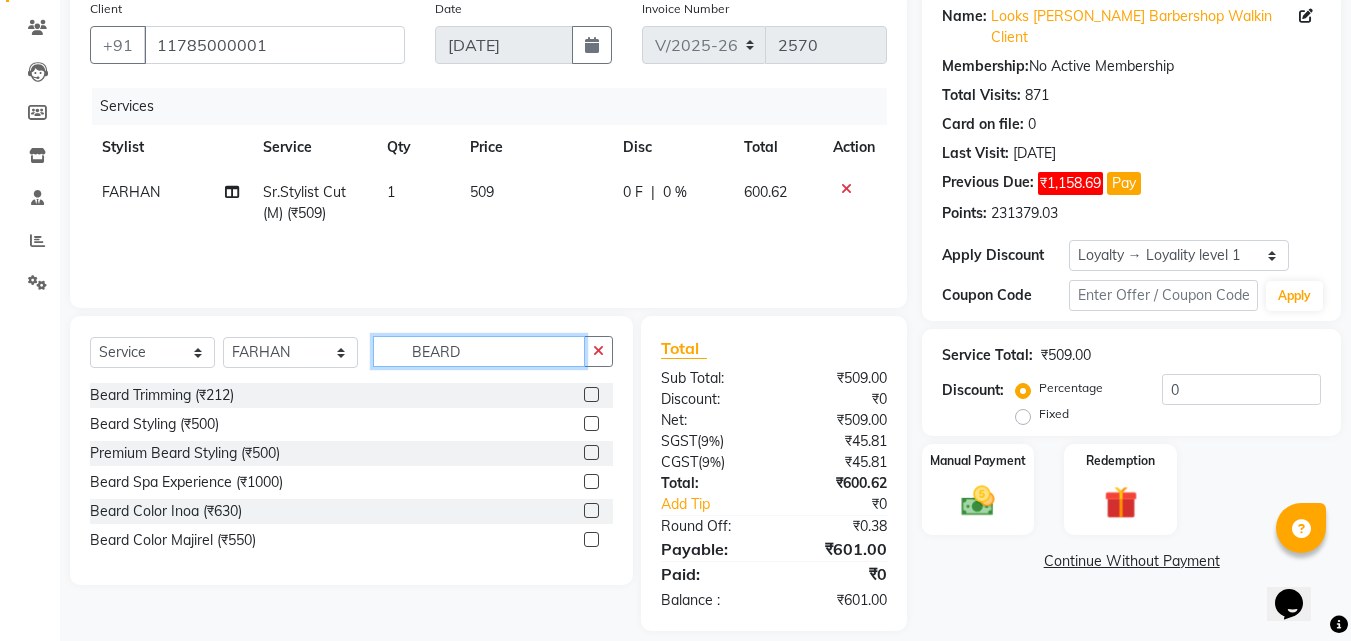 type on "BEARD" 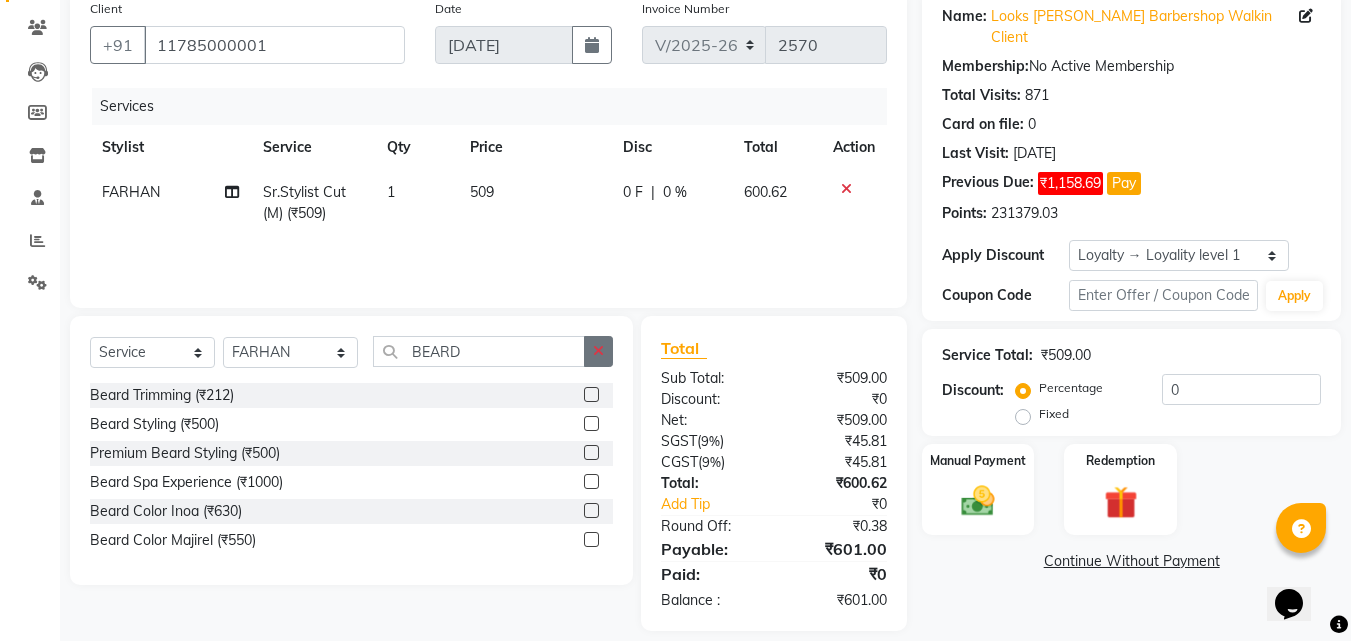 drag, startPoint x: 590, startPoint y: 394, endPoint x: 596, endPoint y: 385, distance: 10.816654 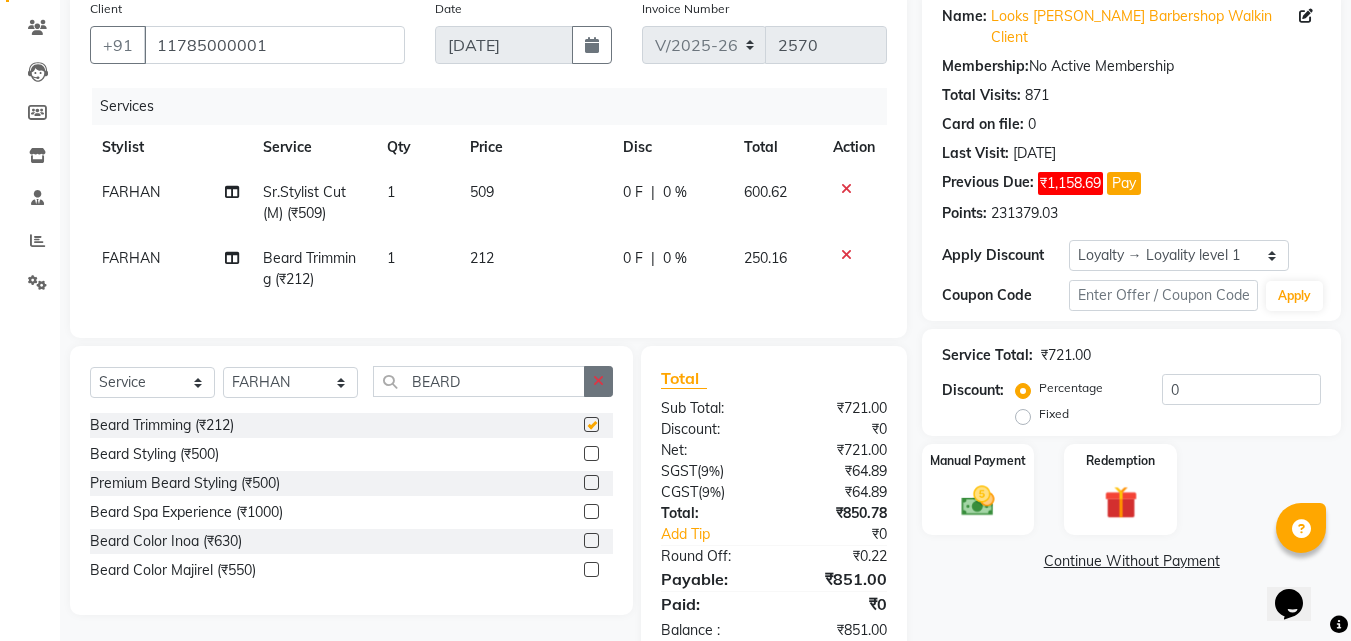 checkbox on "false" 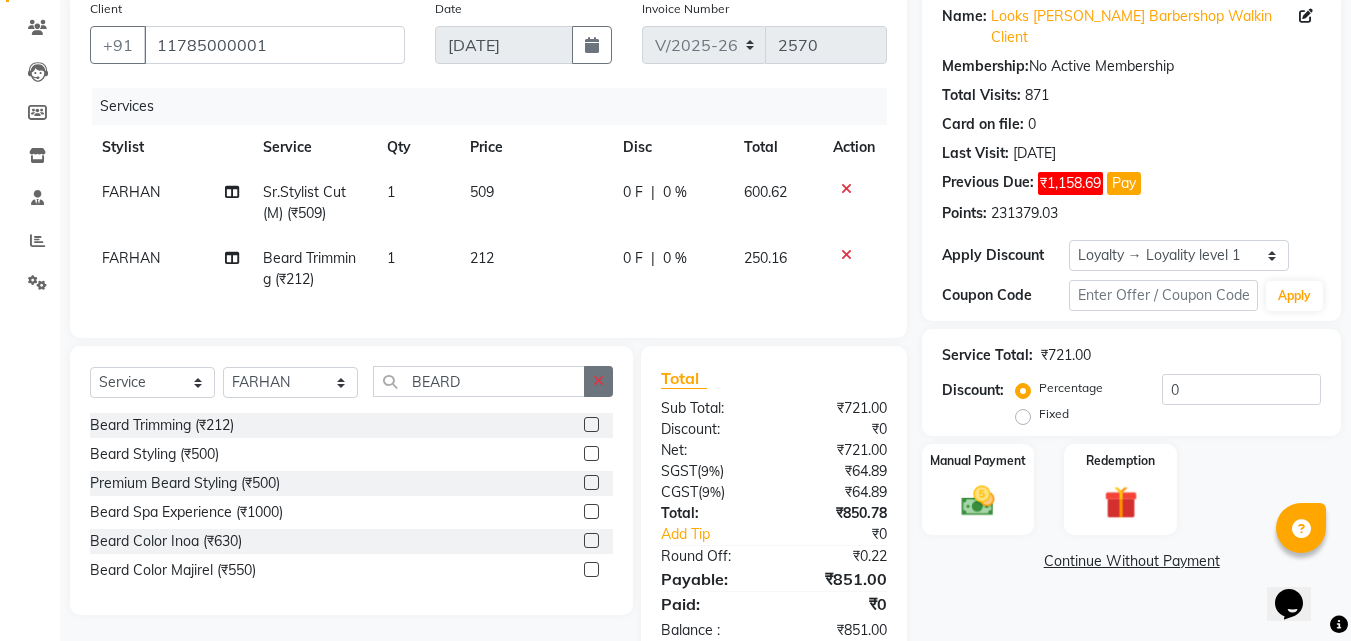 click 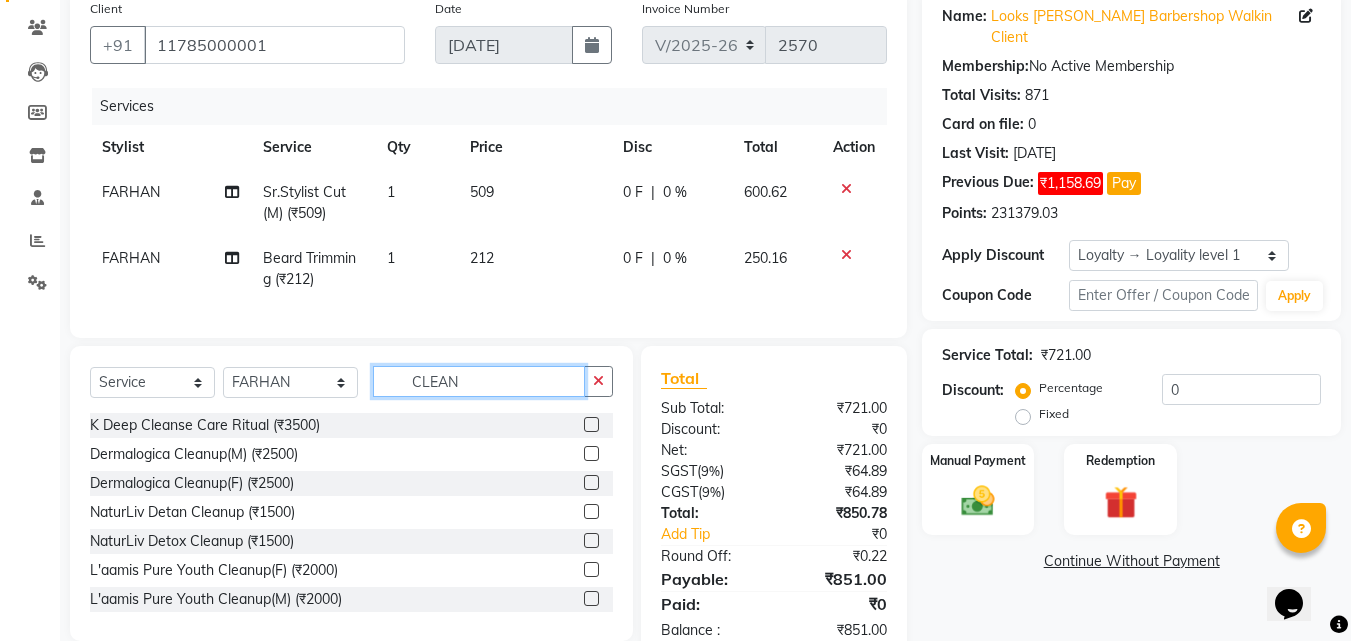type on "CLEAN" 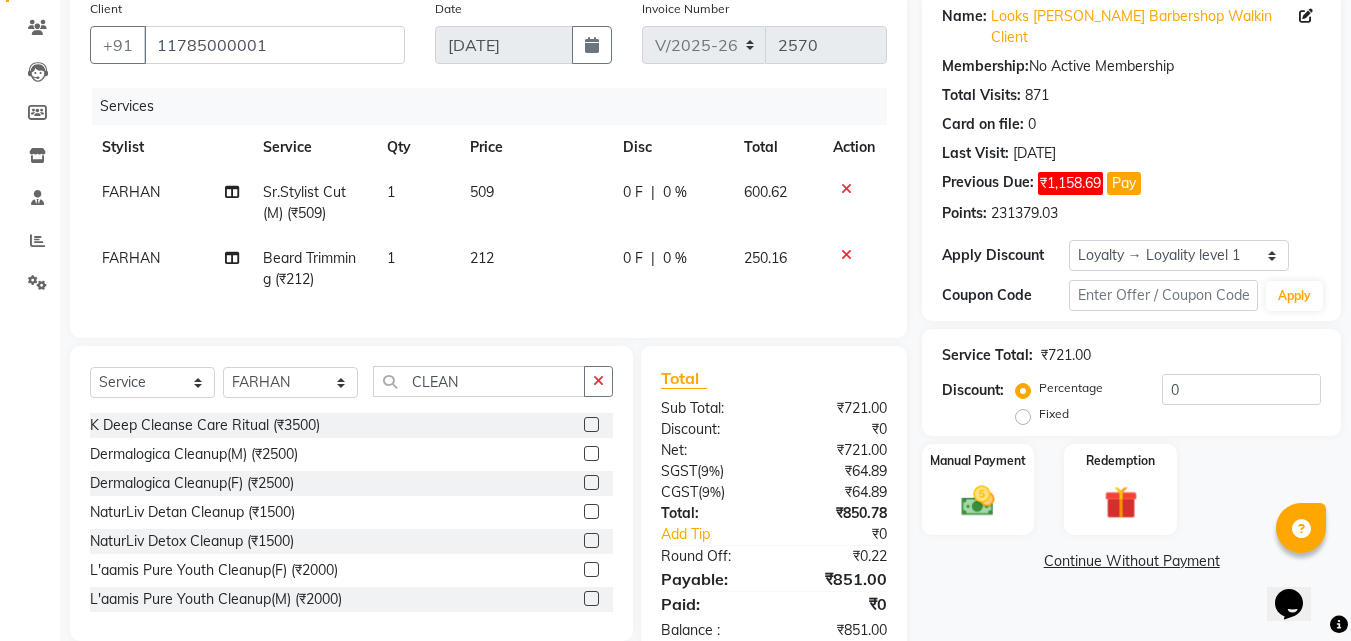 click 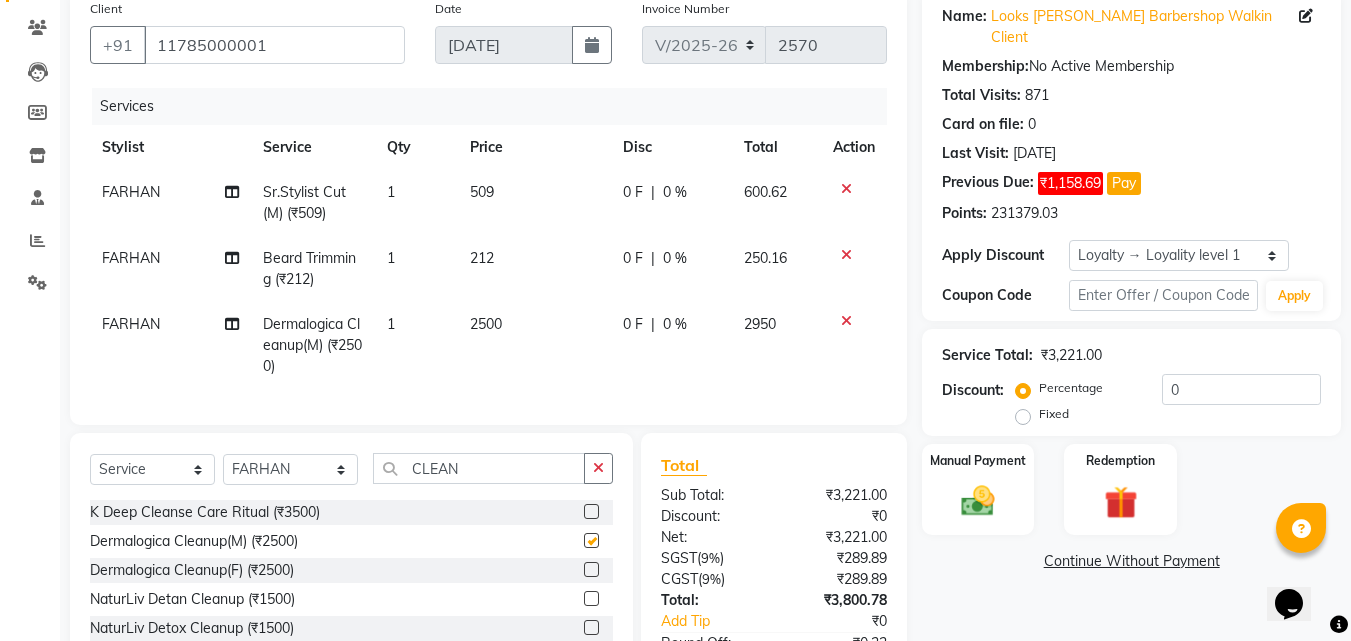 checkbox on "false" 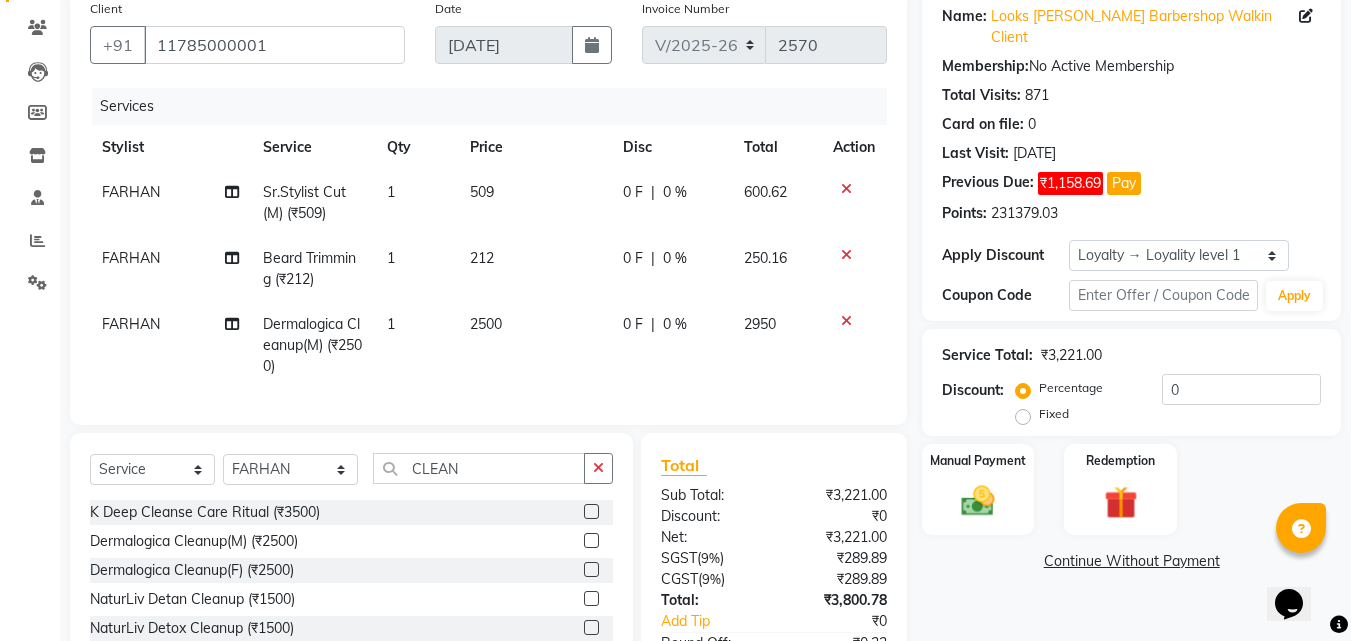 scroll, scrollTop: 312, scrollLeft: 0, axis: vertical 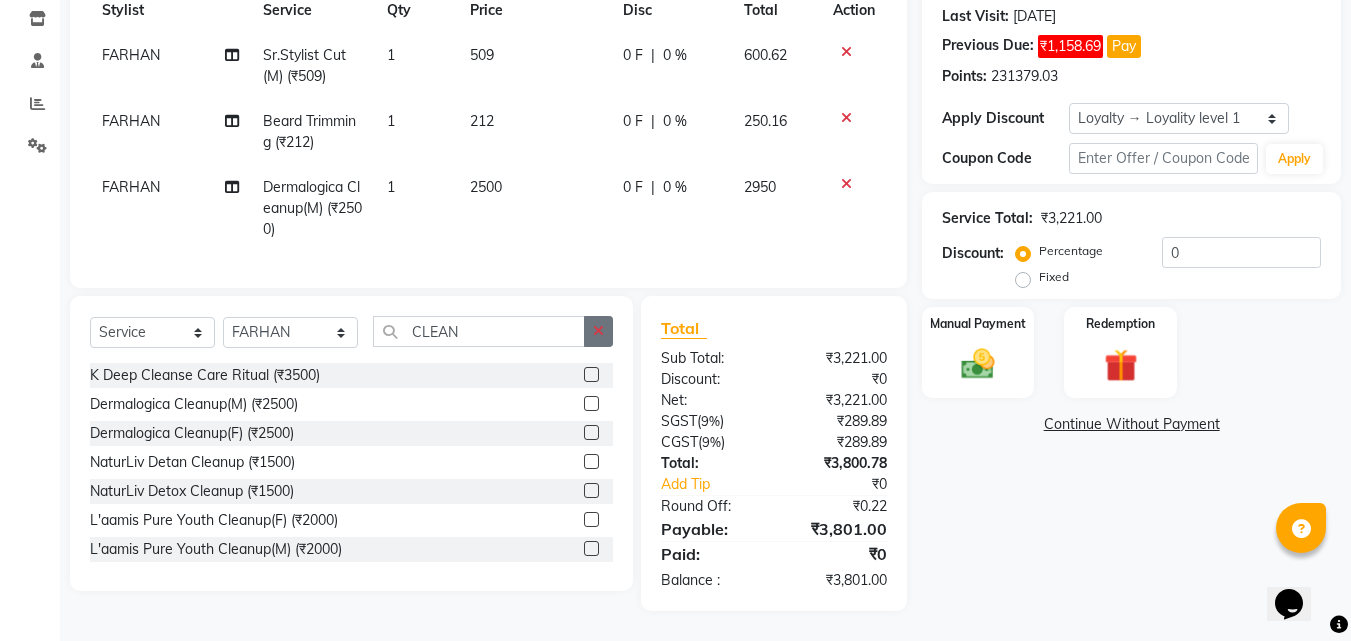 click 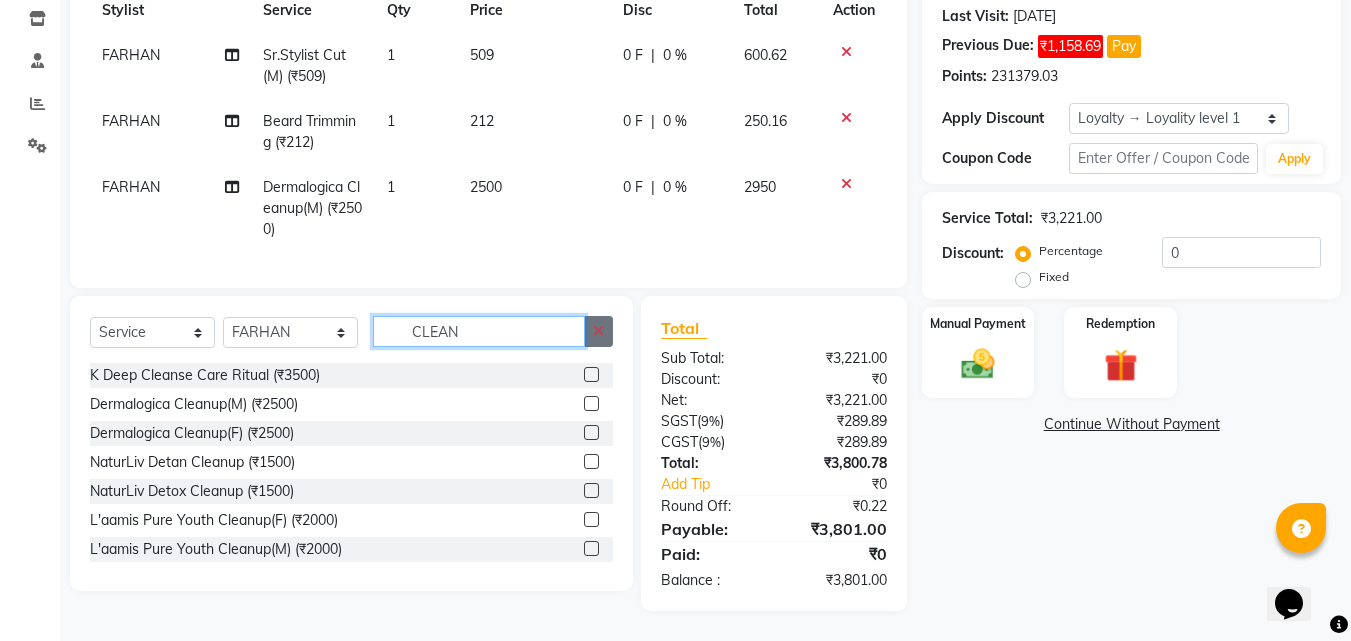 type 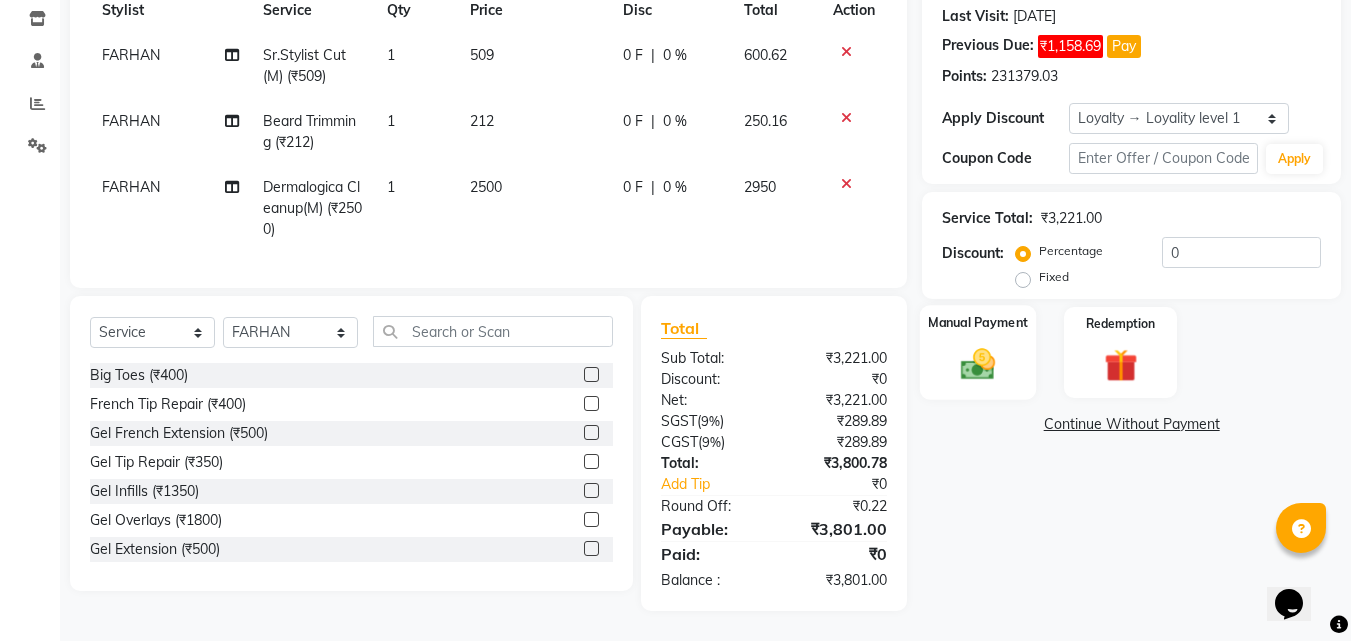 click 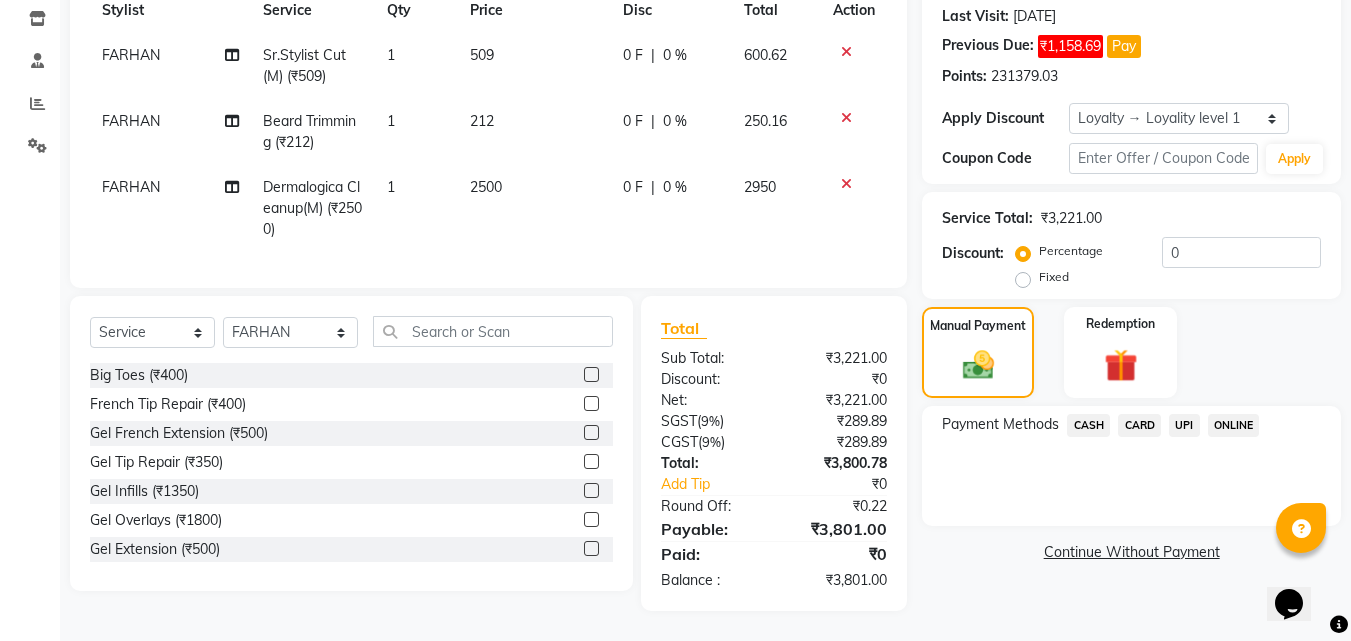 click on "CARD" 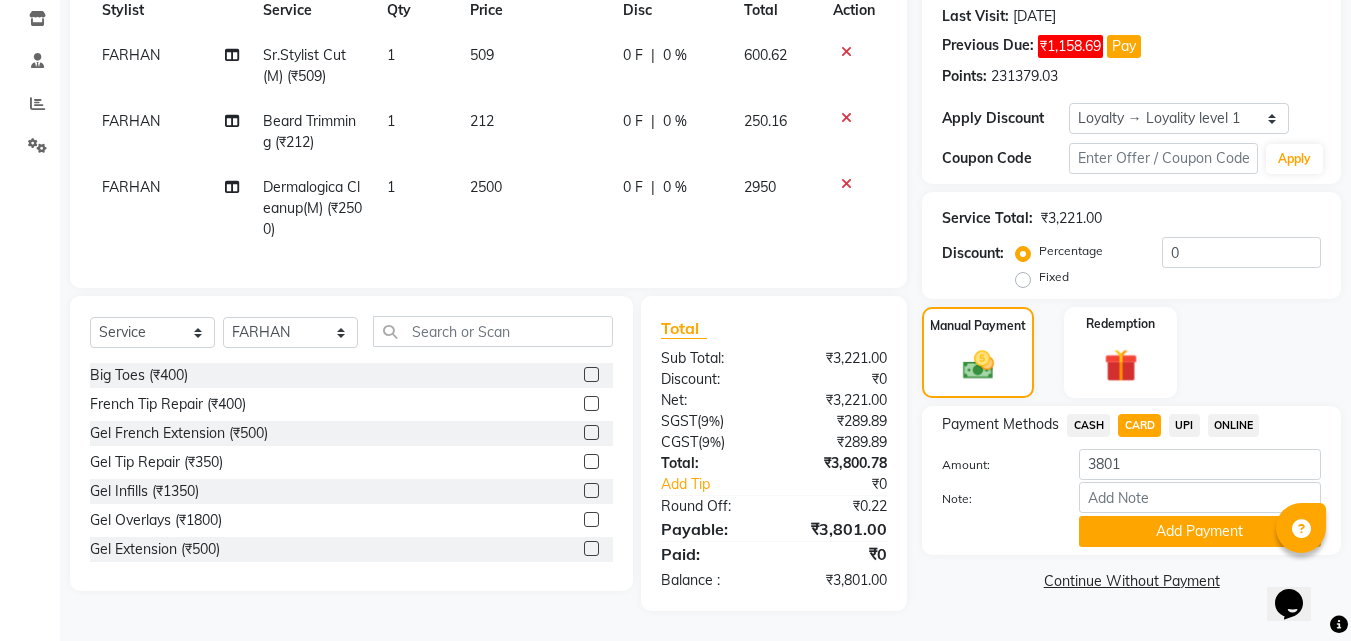 click on "Add Payment" 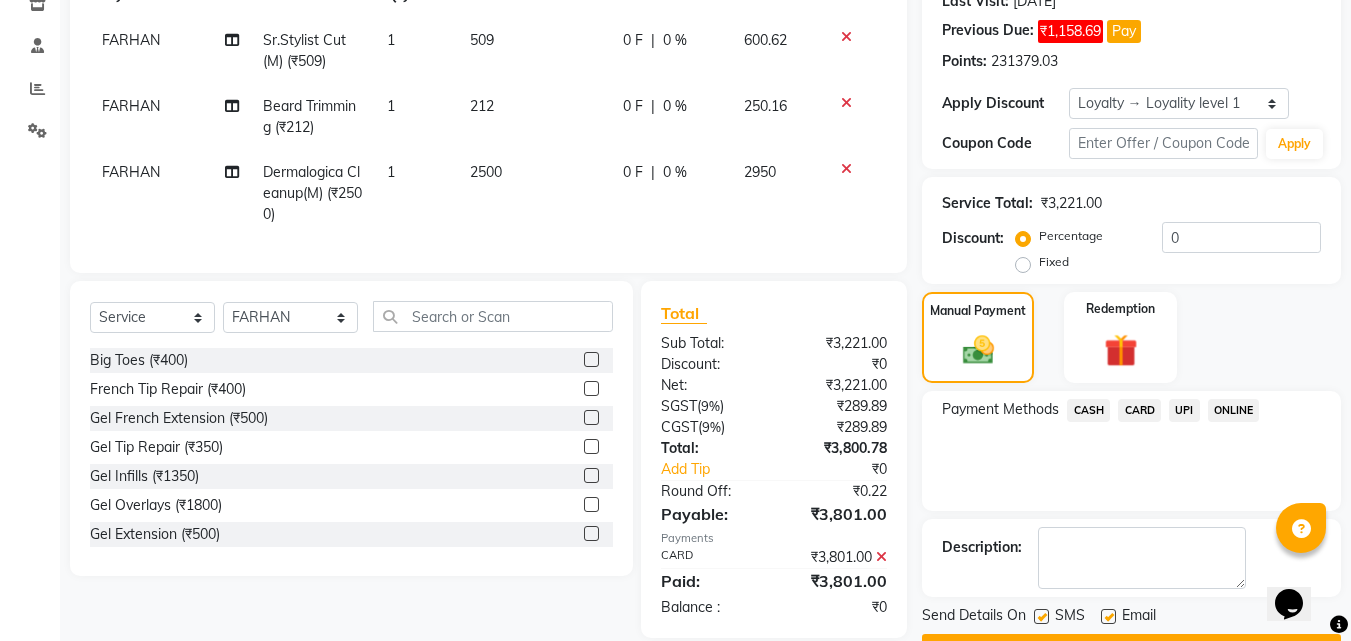 scroll, scrollTop: 474, scrollLeft: 0, axis: vertical 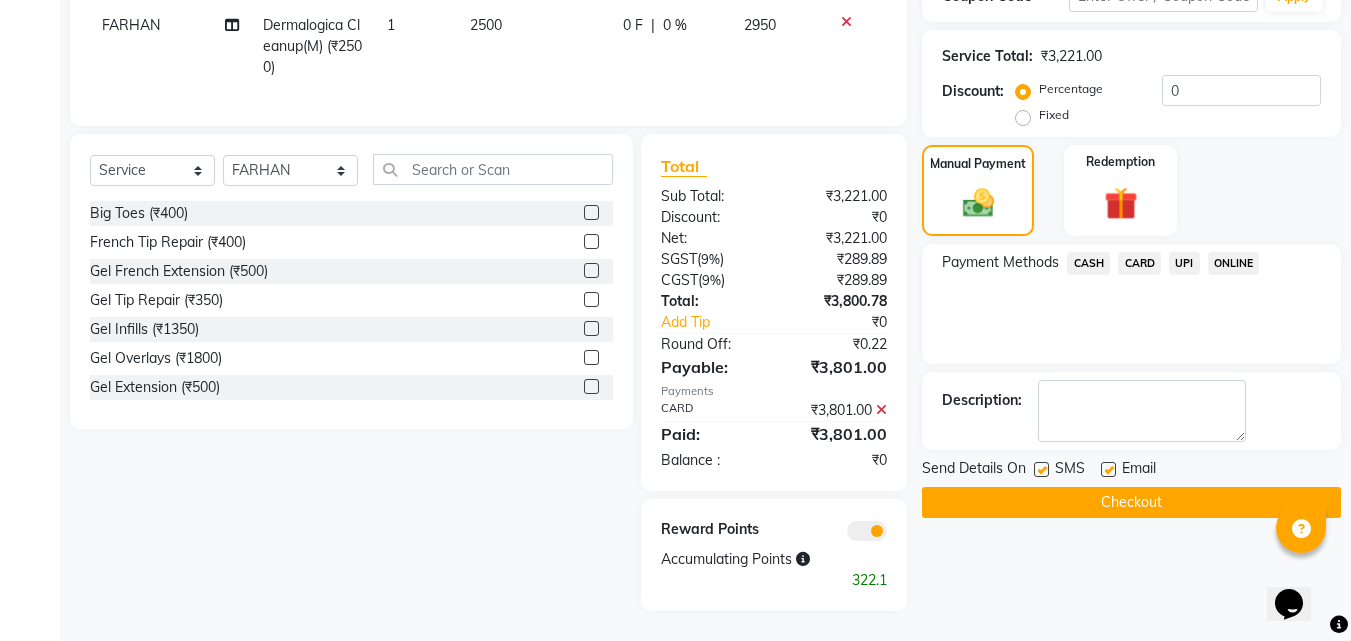 click on "Checkout" 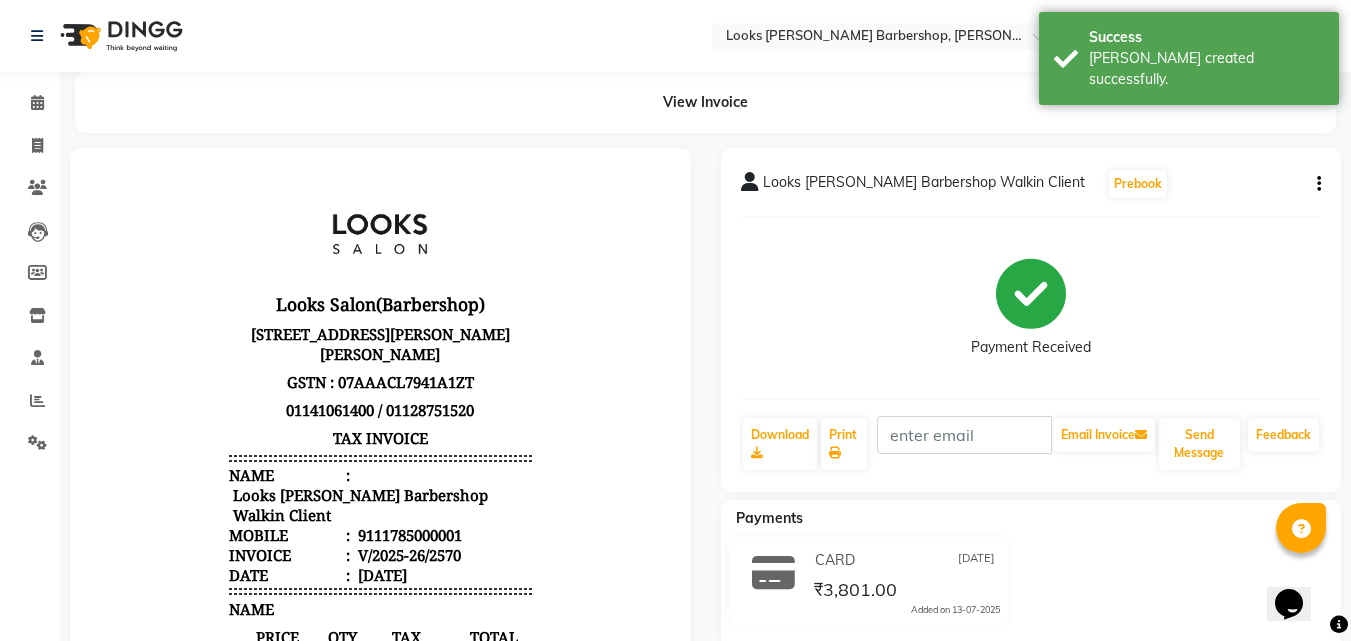 scroll, scrollTop: 0, scrollLeft: 0, axis: both 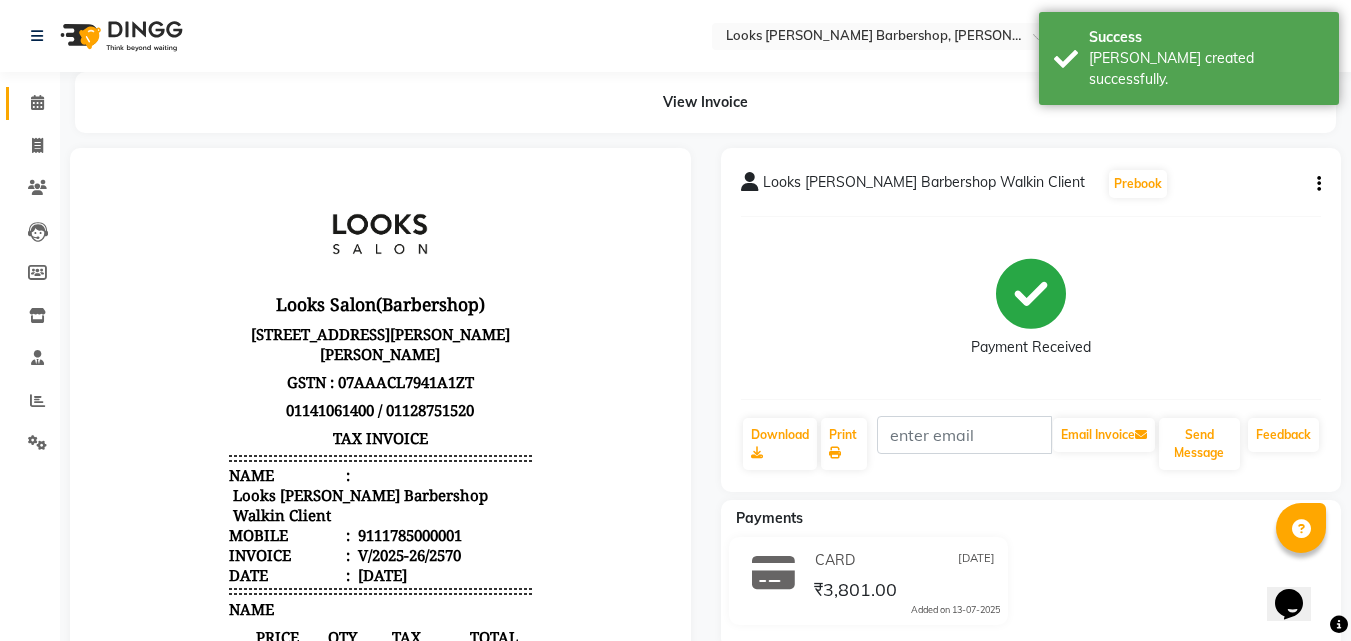 click on "Calendar" 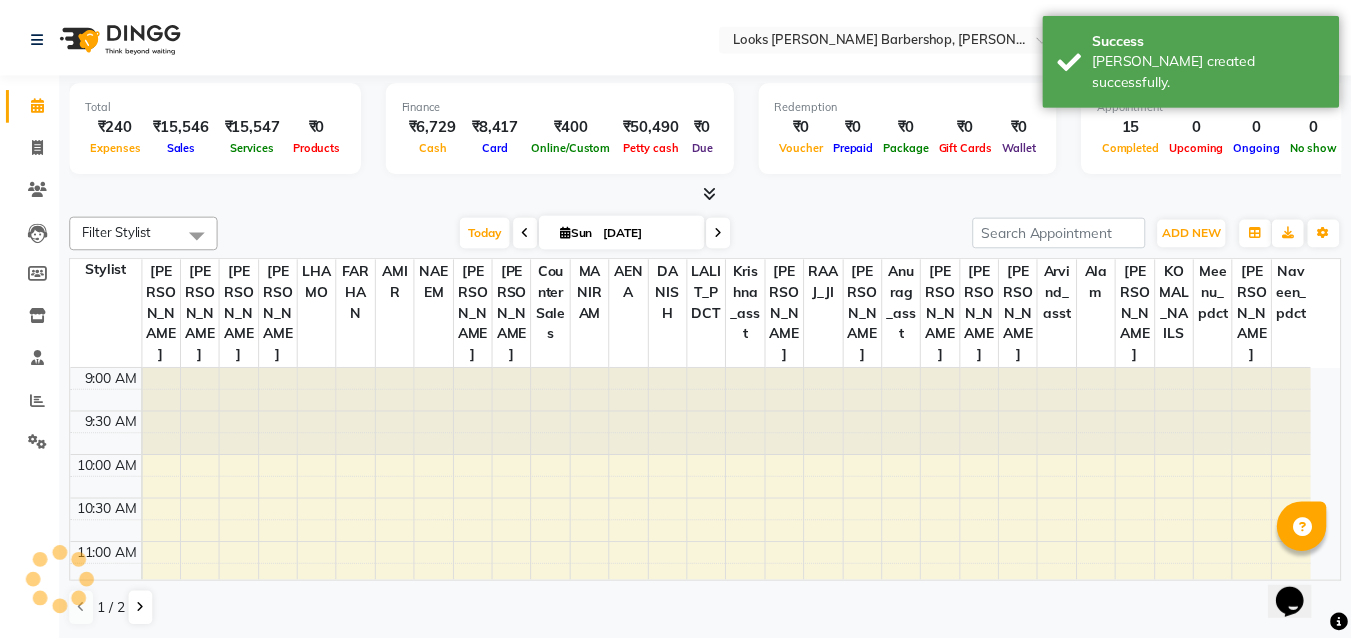 scroll, scrollTop: 0, scrollLeft: 0, axis: both 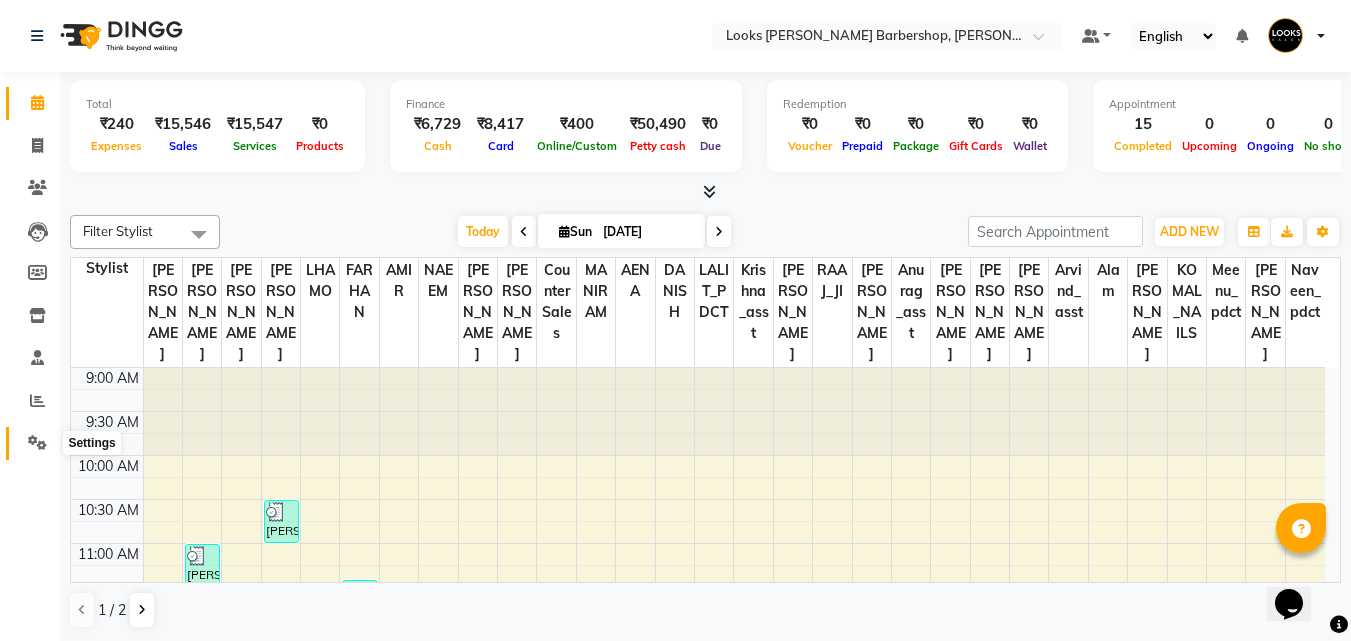 click 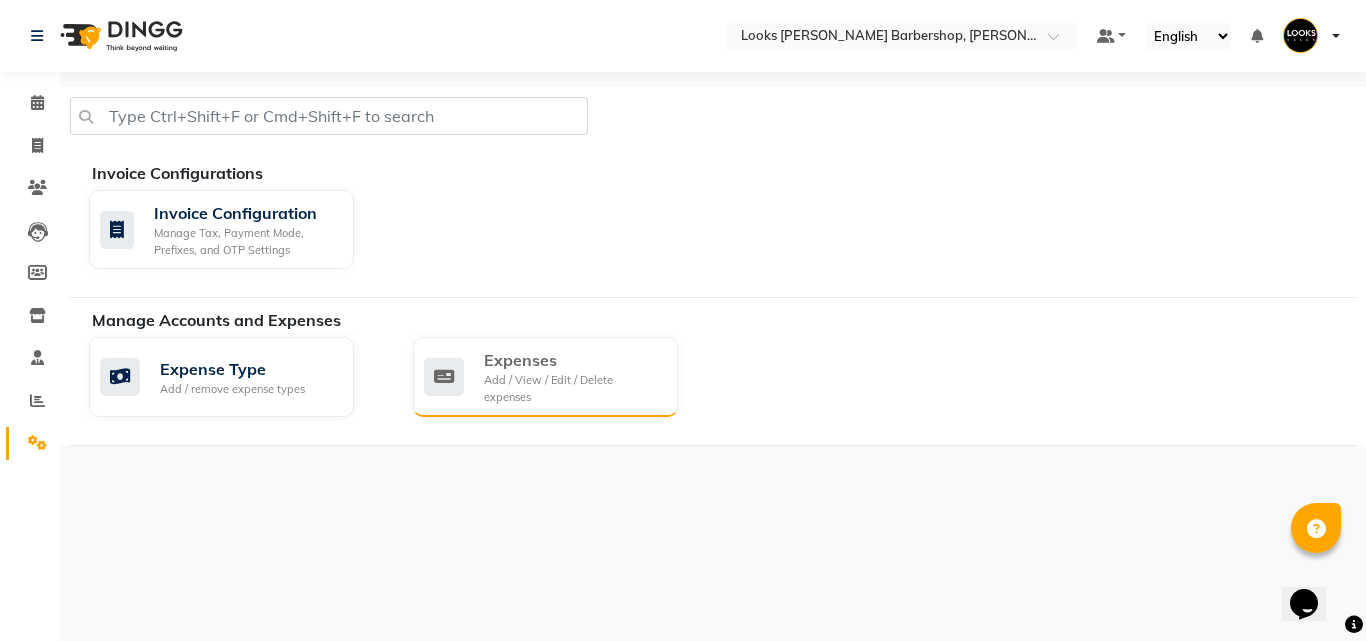 click on "Add / View / Edit / Delete expenses" 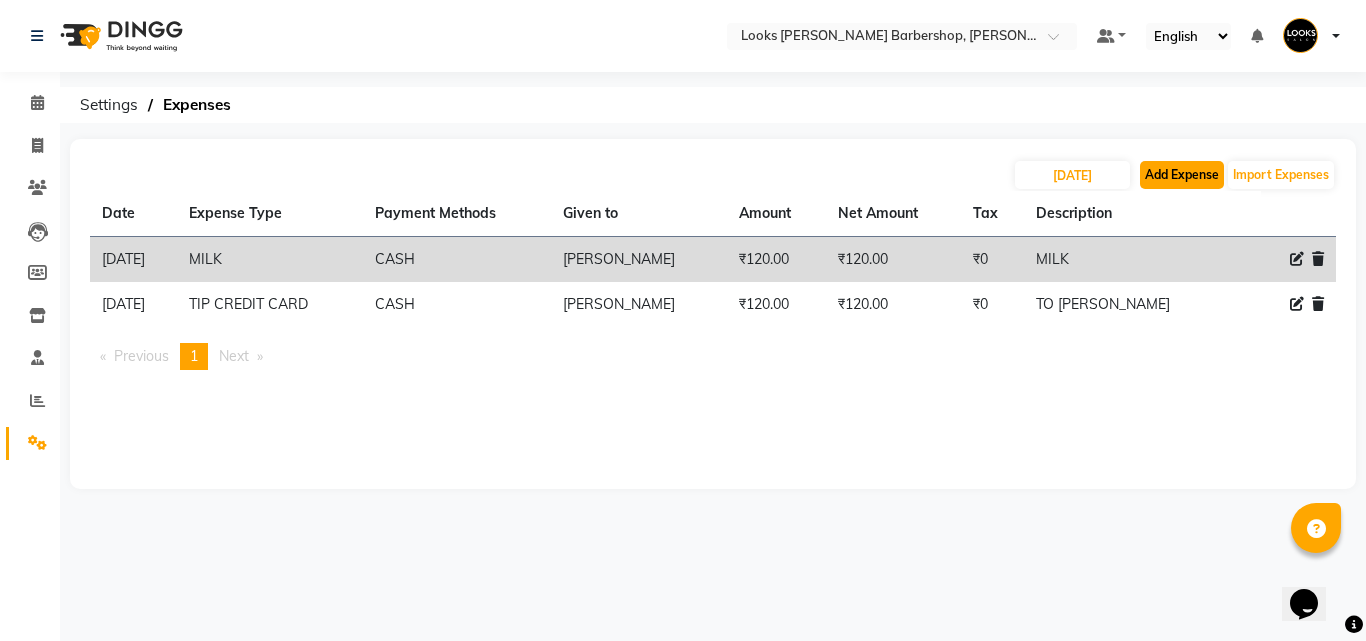 click on "Add Expense" 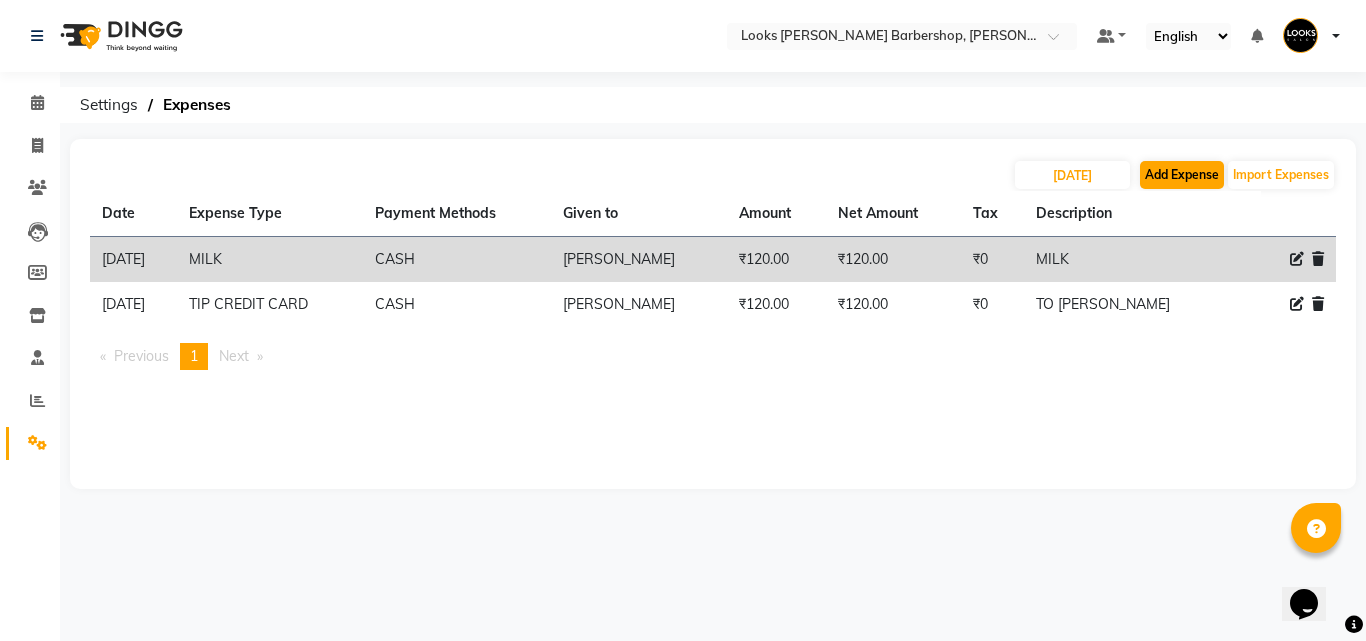 select on "1" 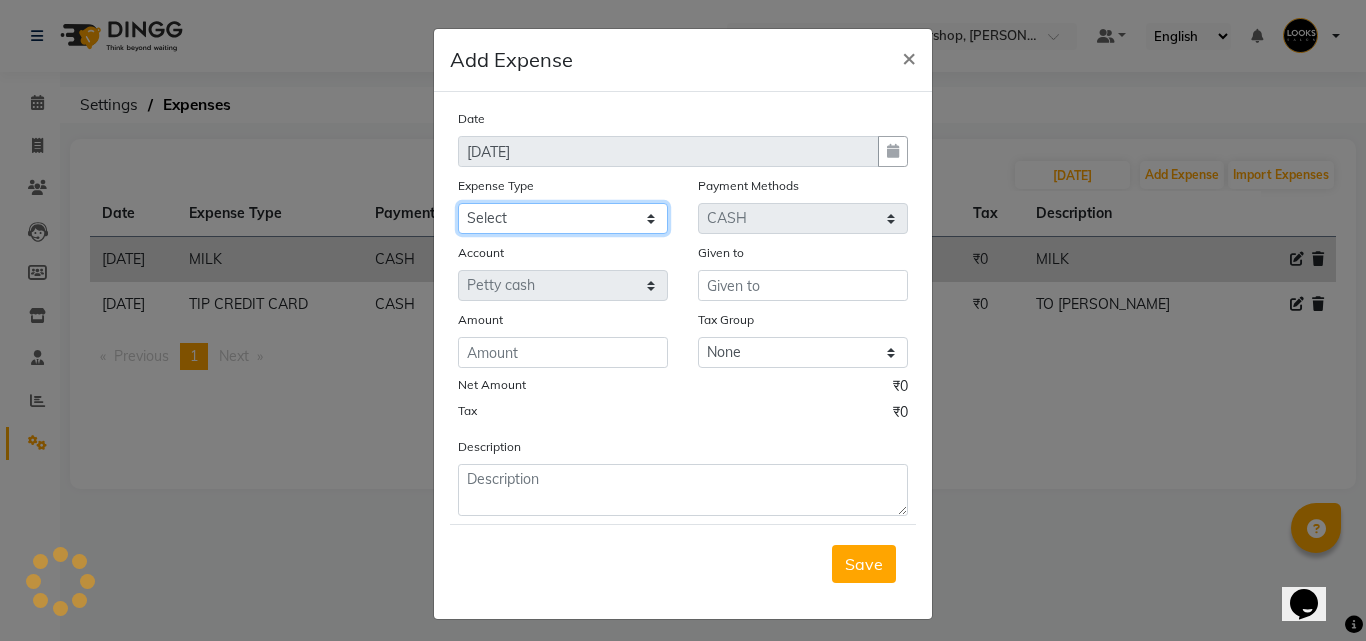 click on "Select Amazon order BANK DEPOSIT BLINKIT Cash change Cash Handover Client Refreshment CONSUMABLES Convyance to staff Counter sale General Expense Laundry Bill Laundry Service MILK MILK GINGER Miscellaneous MOBILE RECHARGE Monthly Grocery OFFICE UPKEEP Pantry Payment [PERSON_NAME] Prepaid Card Incentives Printing And Stationery Product Incentive purchase Refreshment Repair And Maintenance Salary Salary advance Service incentive staff accommodation Staff Convenyance Staff Welfare tip TIP CREDIT CARD Tip Online TIP UPI travel Travelling And Conveyance treat for staff WATER BILL" 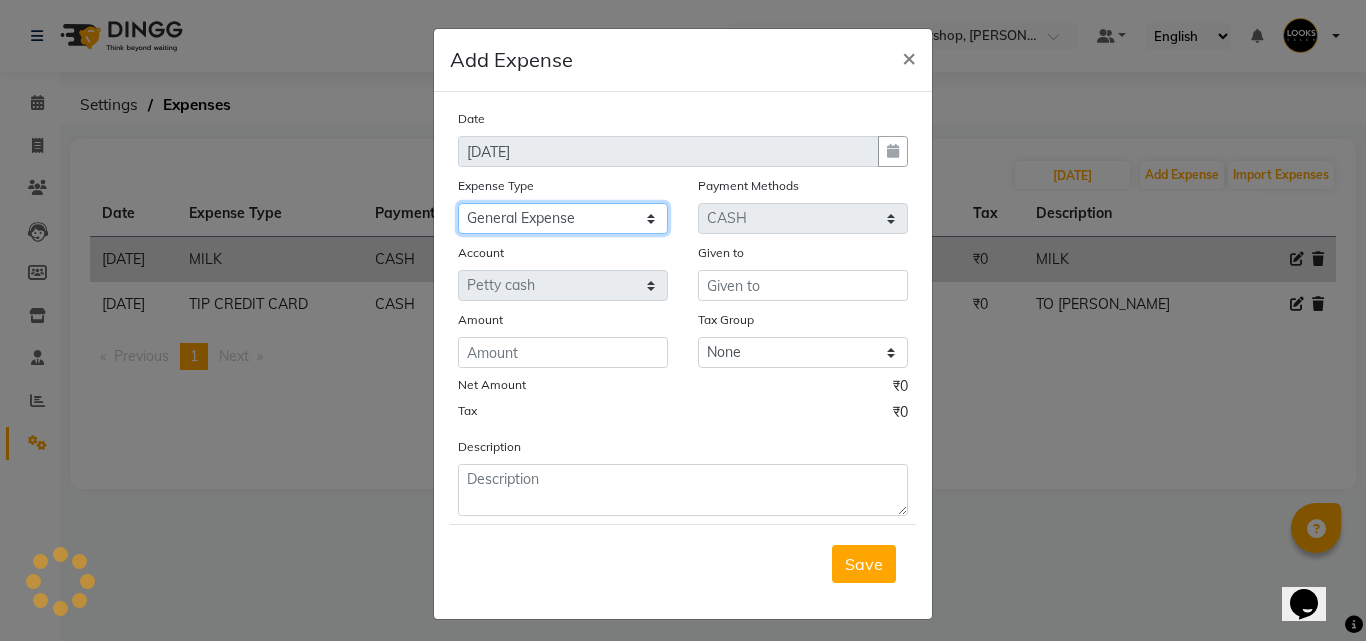 click on "Select Amazon order BANK DEPOSIT BLINKIT Cash change Cash Handover Client Refreshment CONSUMABLES Convyance to staff Counter sale General Expense Laundry Bill Laundry Service MILK MILK GINGER Miscellaneous MOBILE RECHARGE Monthly Grocery OFFICE UPKEEP Pantry Payment [PERSON_NAME] Prepaid Card Incentives Printing And Stationery Product Incentive purchase Refreshment Repair And Maintenance Salary Salary advance Service incentive staff accommodation Staff Convenyance Staff Welfare tip TIP CREDIT CARD Tip Online TIP UPI travel Travelling And Conveyance treat for staff WATER BILL" 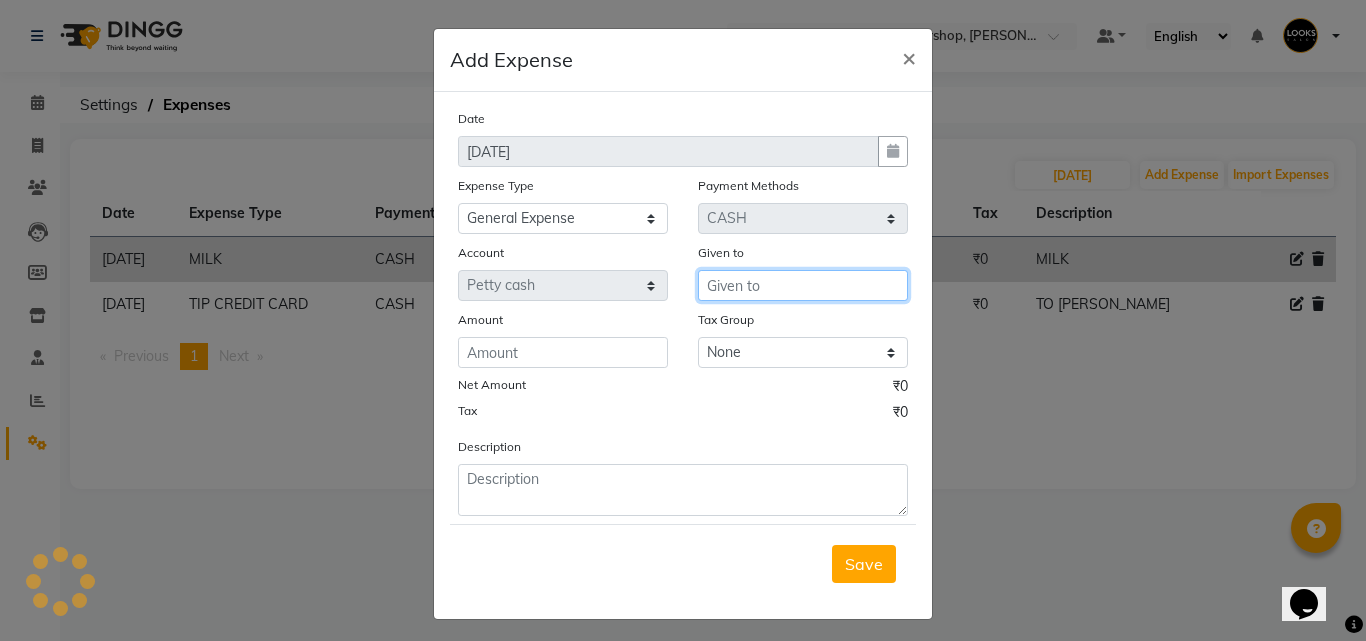 click at bounding box center [803, 285] 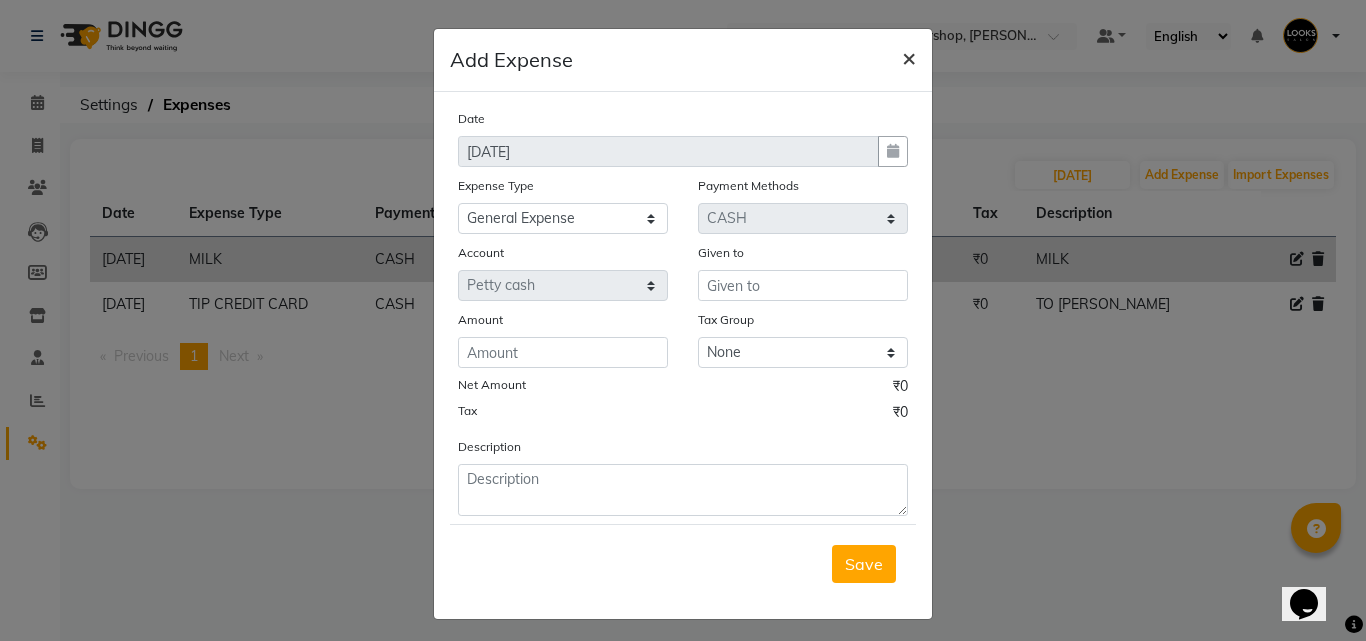 drag, startPoint x: 903, startPoint y: 62, endPoint x: 867, endPoint y: 64, distance: 36.05551 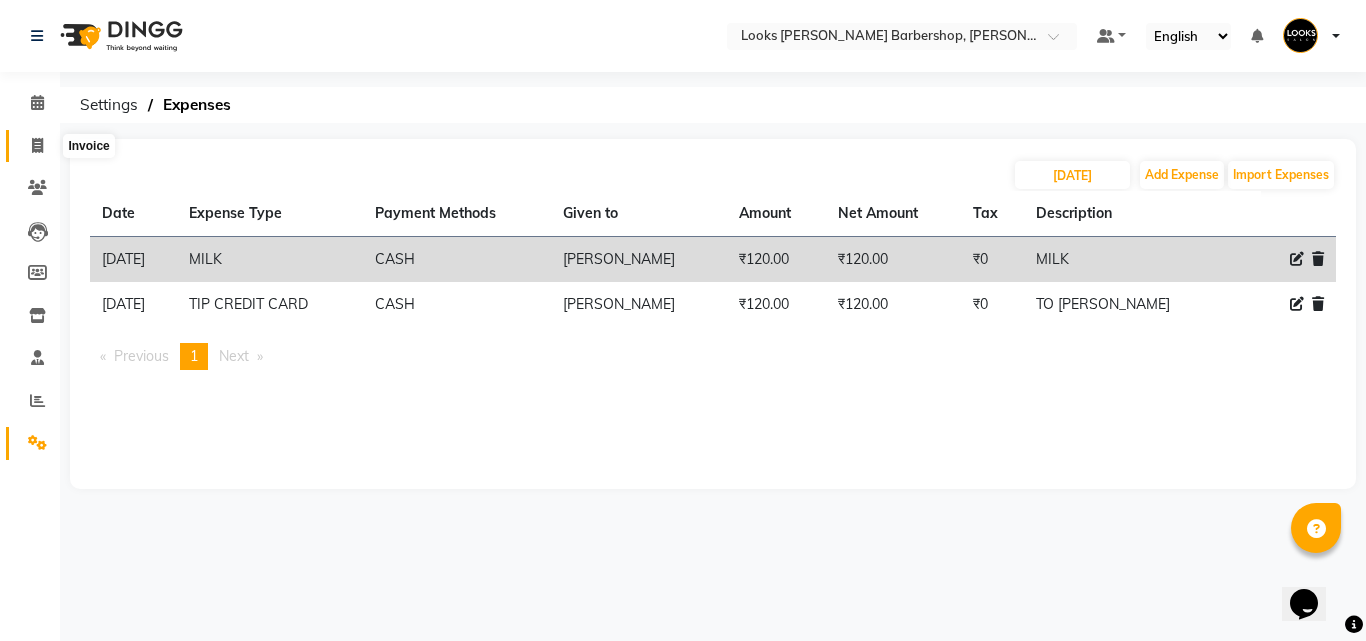 drag, startPoint x: 39, startPoint y: 141, endPoint x: 91, endPoint y: 147, distance: 52.34501 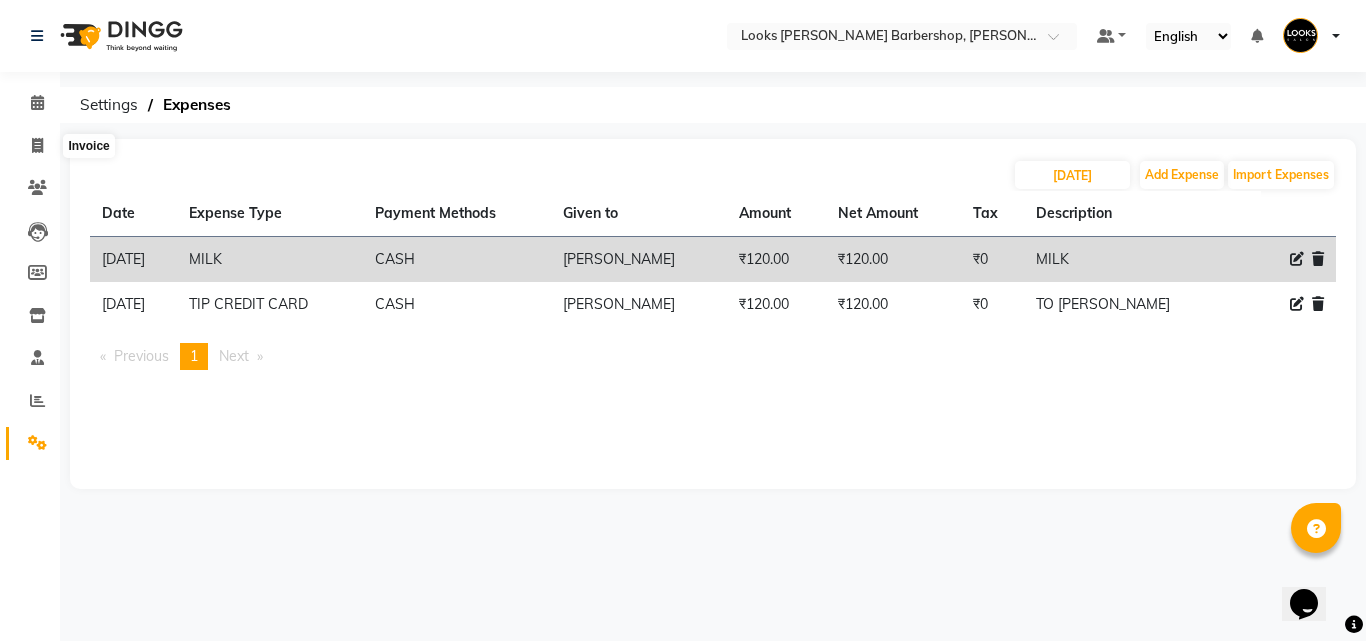select on "service" 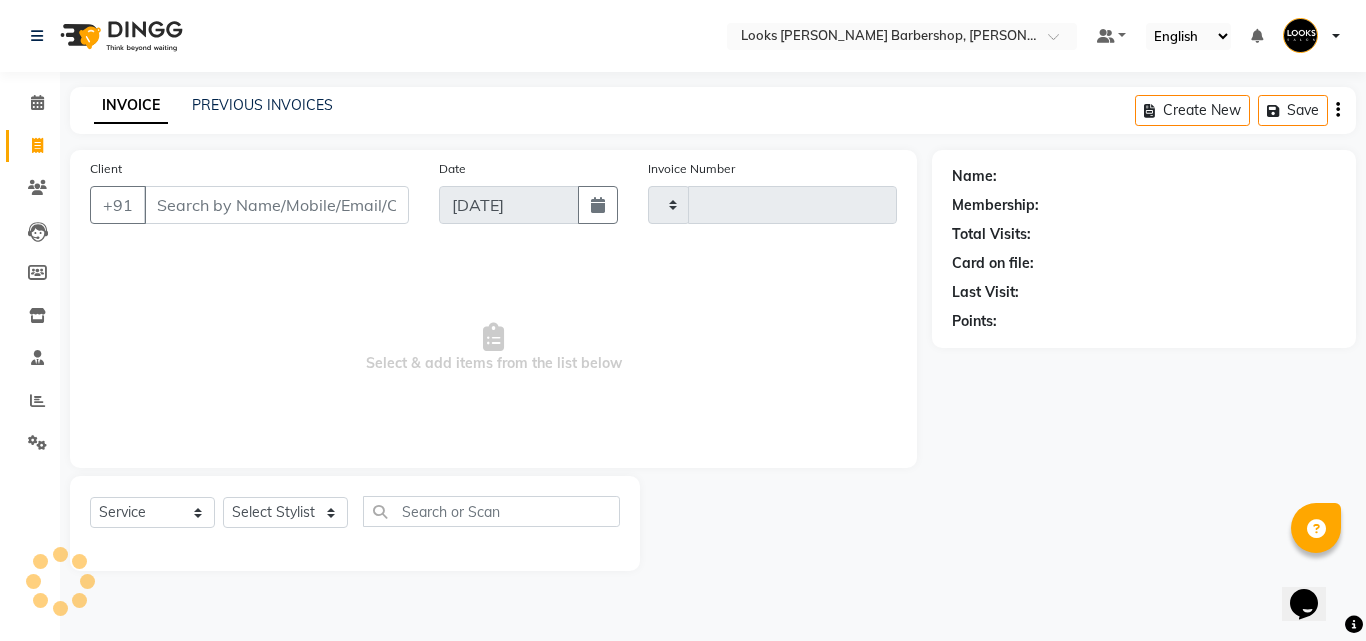 type on "2571" 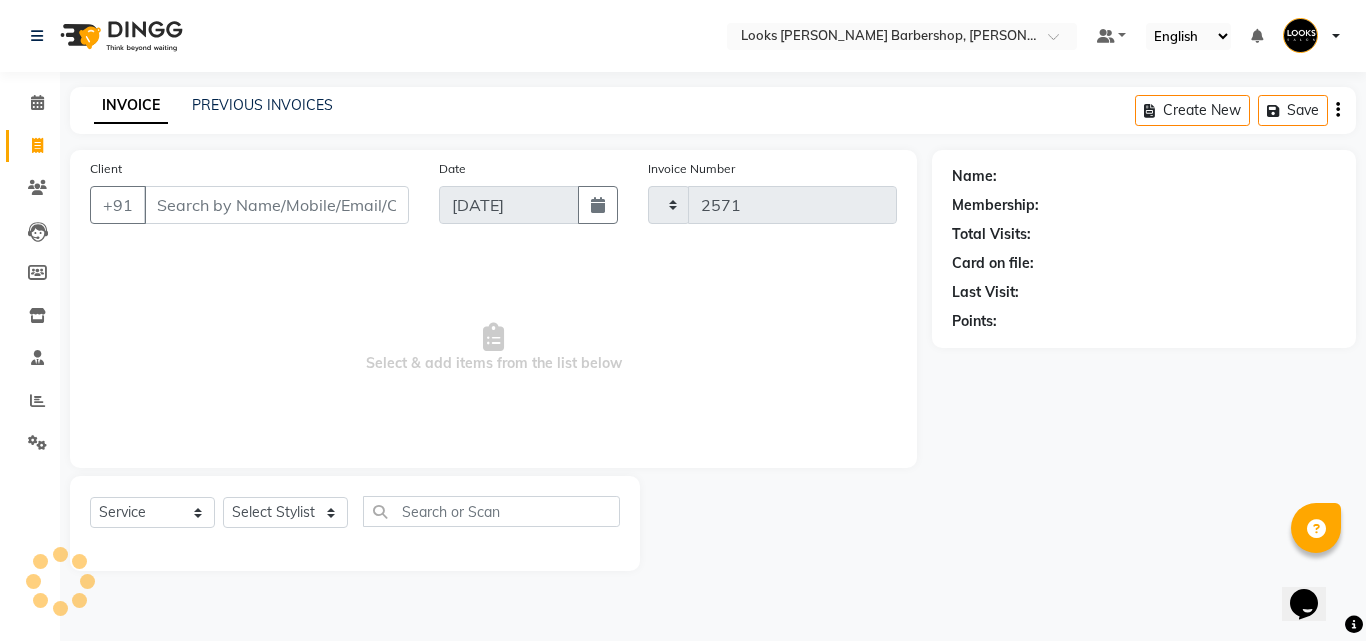 select on "4323" 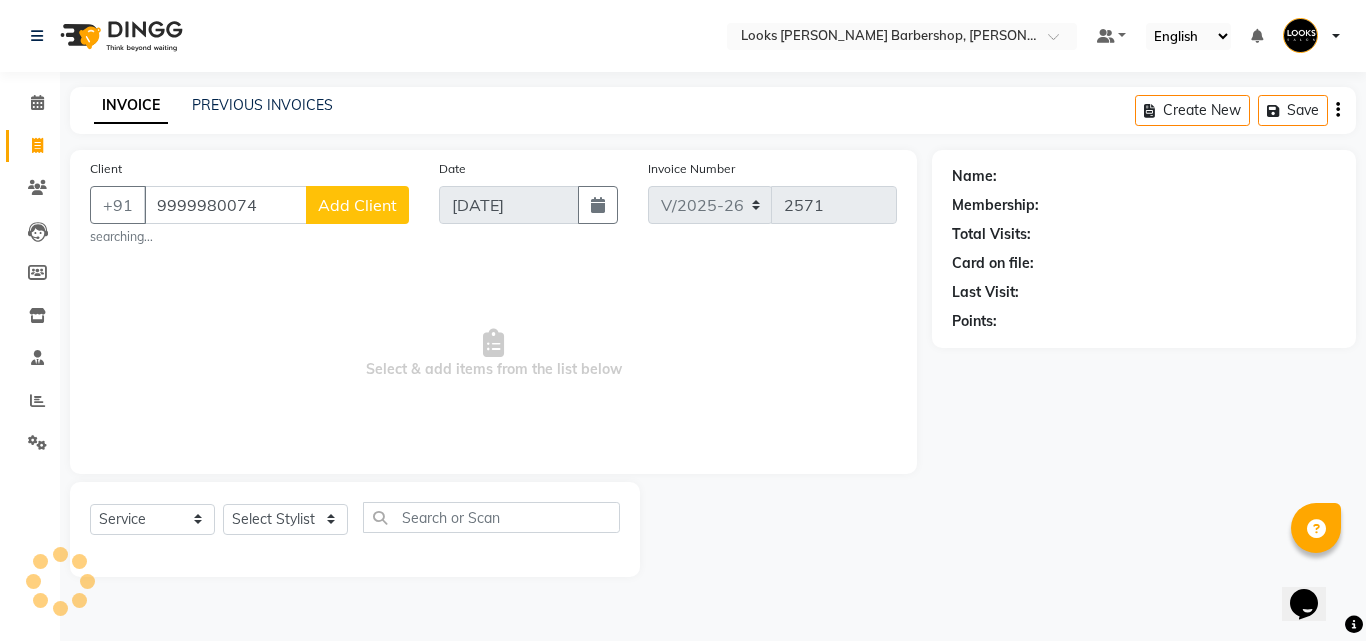 type on "9999980074" 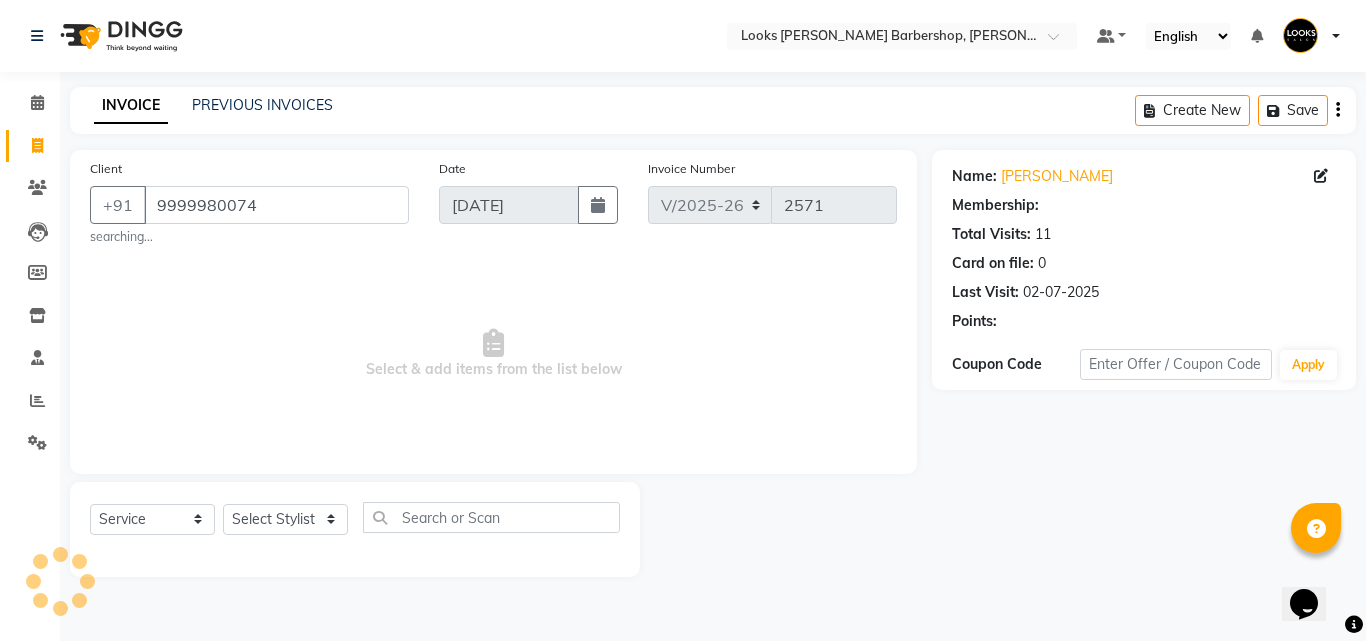 select on "1: Object" 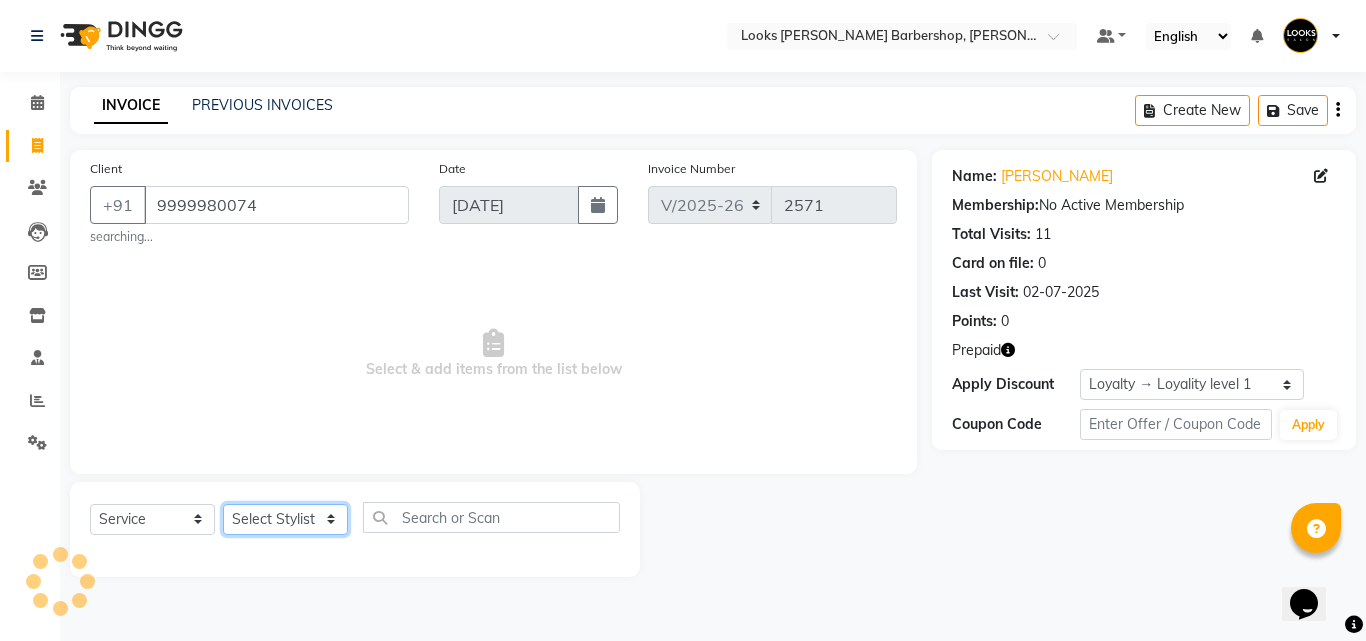 click on "Select Stylist" 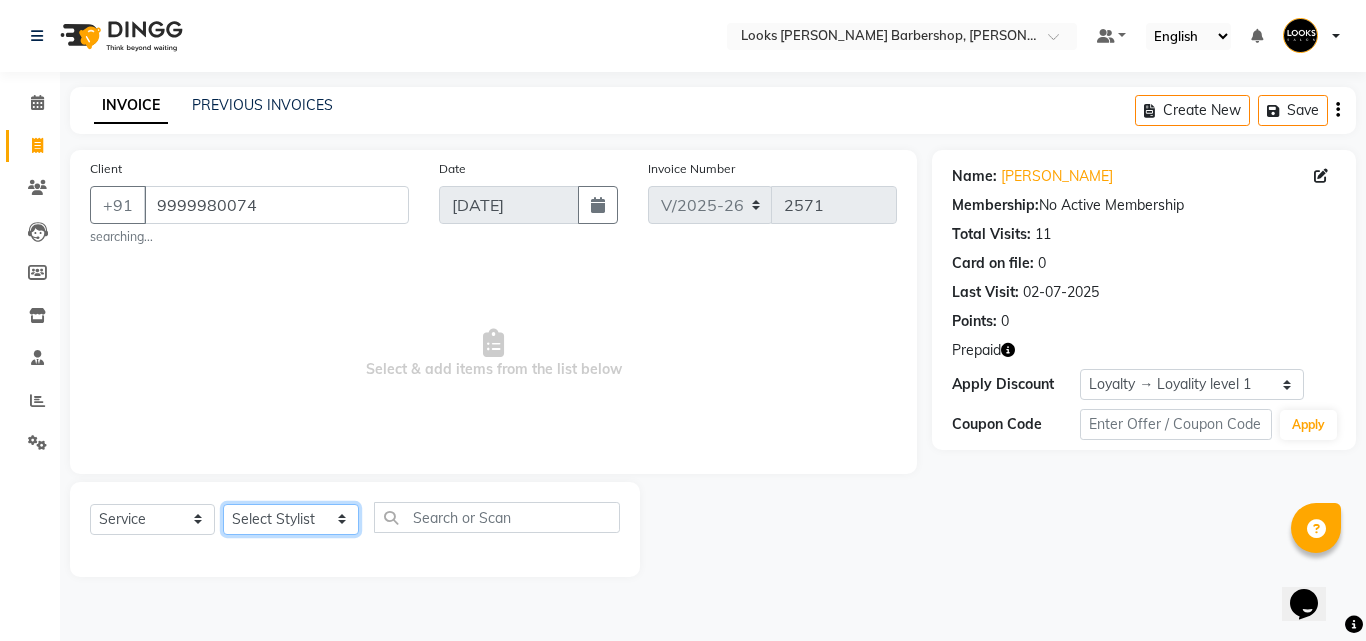click on "Select Stylist [PERSON_NAME] AENA [PERSON_NAME] Amazon_Kart [PERSON_NAME] _asst Arvind_asst [PERSON_NAME]  Counter Sales DANISH [PERSON_NAME] [PERSON_NAME] RAI  KOMAL_NAILS Krishna_asst LALIT_PDCT LHAMO Looks_[DEMOGRAPHIC_DATA]_Section Looks_H.O_Store Looks [PERSON_NAME] Barbershop Looks_Kart [PERSON_NAME] [PERSON_NAME] [PERSON_NAME]  [PERSON_NAME]  Naveen_pdct [PERSON_NAME] [PERSON_NAME] RAAJ_JI raj ji RAM MURTI [PERSON_NAME]  [PERSON_NAME] SACHIN [PERSON_NAME] [PERSON_NAME] [PERSON_NAME] [PERSON_NAME] Sunny VIKRAM [PERSON_NAME]  [PERSON_NAME] ASSISTANT" 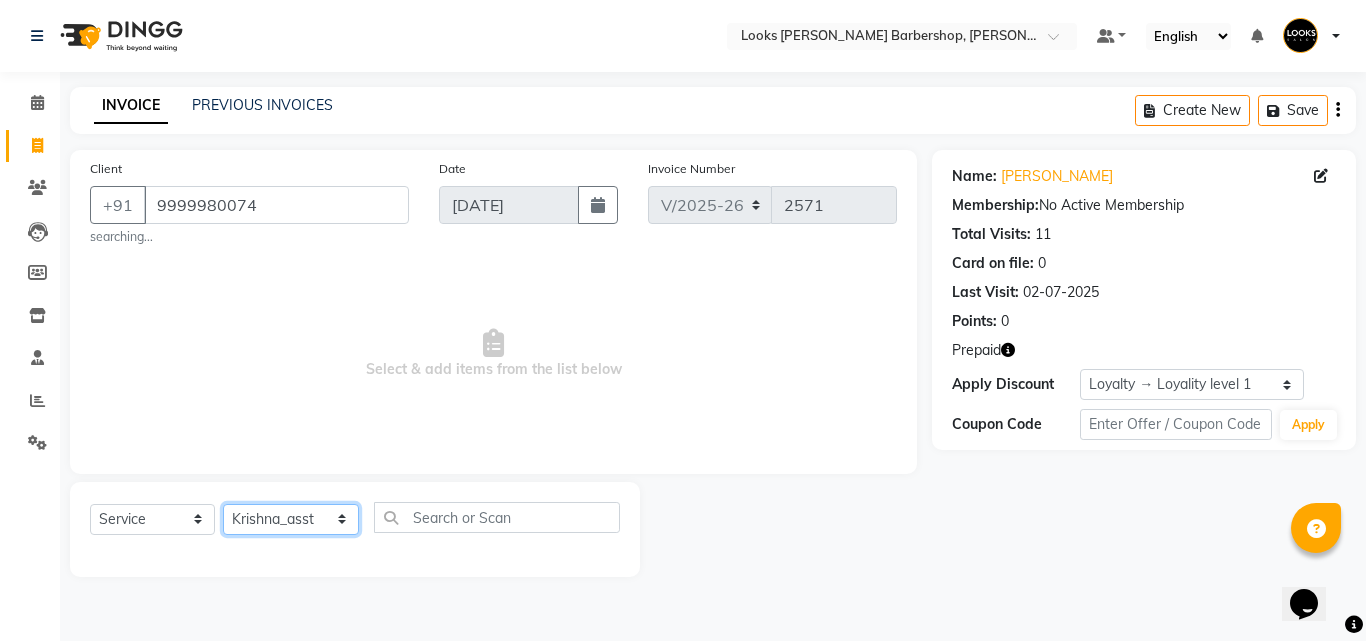 click on "Select Stylist [PERSON_NAME] AENA [PERSON_NAME] Amazon_Kart [PERSON_NAME] _asst Arvind_asst [PERSON_NAME]  Counter Sales DANISH [PERSON_NAME] [PERSON_NAME] RAI  KOMAL_NAILS Krishna_asst LALIT_PDCT LHAMO Looks_[DEMOGRAPHIC_DATA]_Section Looks_H.O_Store Looks [PERSON_NAME] Barbershop Looks_Kart [PERSON_NAME] [PERSON_NAME] [PERSON_NAME]  [PERSON_NAME]  Naveen_pdct [PERSON_NAME] [PERSON_NAME] RAAJ_JI raj ji RAM MURTI [PERSON_NAME]  [PERSON_NAME] SACHIN [PERSON_NAME] [PERSON_NAME] [PERSON_NAME] [PERSON_NAME] Sunny VIKRAM [PERSON_NAME]  [PERSON_NAME] ASSISTANT" 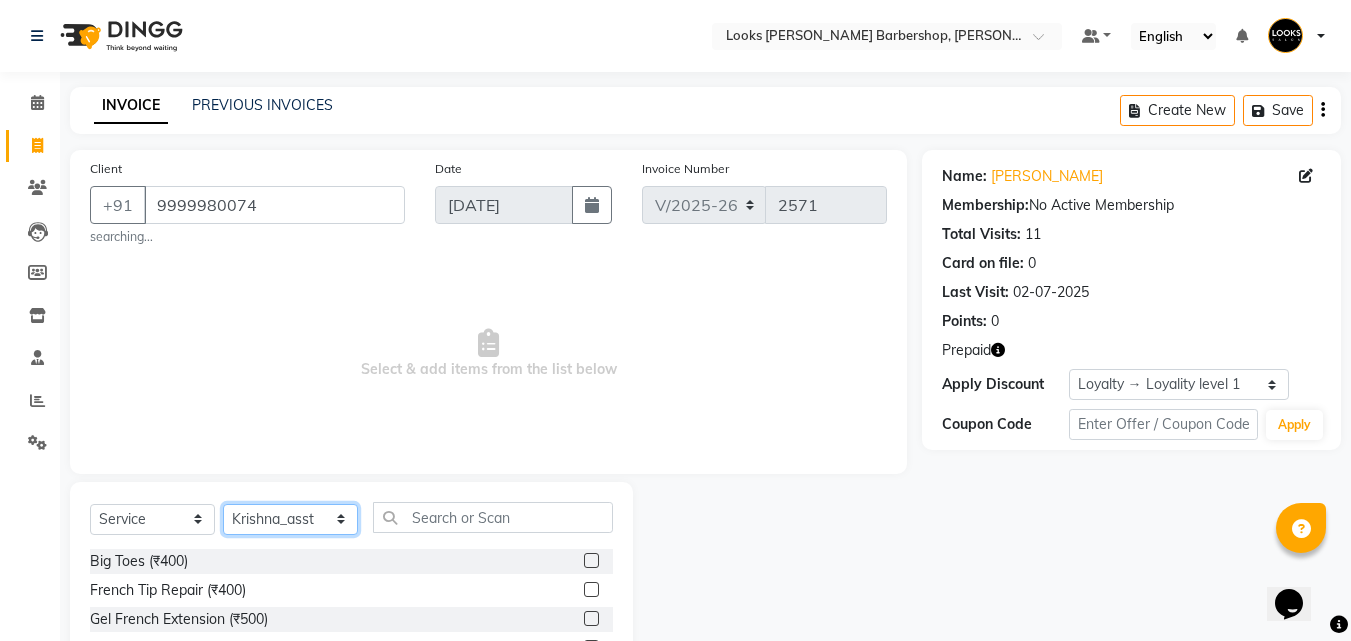 click on "Select Stylist [PERSON_NAME] AENA [PERSON_NAME] Amazon_Kart [PERSON_NAME] _asst Arvind_asst [PERSON_NAME]  Counter Sales DANISH [PERSON_NAME] [PERSON_NAME] RAI  KOMAL_NAILS Krishna_asst LALIT_PDCT LHAMO Looks_[DEMOGRAPHIC_DATA]_Section Looks_H.O_Store Looks [PERSON_NAME] Barbershop Looks_Kart [PERSON_NAME] [PERSON_NAME] [PERSON_NAME]  [PERSON_NAME]  Naveen_pdct [PERSON_NAME] [PERSON_NAME] RAAJ_JI raj ji RAM MURTI [PERSON_NAME]  [PERSON_NAME] SACHIN [PERSON_NAME] [PERSON_NAME] [PERSON_NAME] [PERSON_NAME] Sunny VIKRAM [PERSON_NAME]  [PERSON_NAME] ASSISTANT" 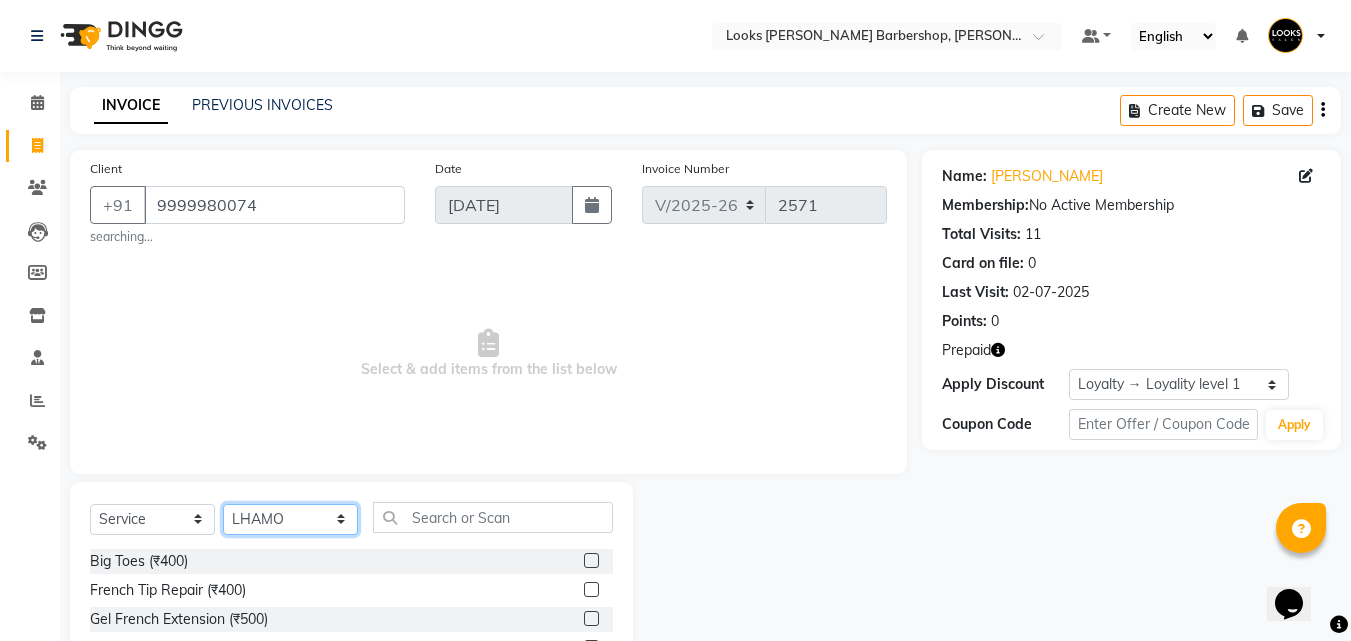 click on "Select Stylist [PERSON_NAME] AENA [PERSON_NAME] Amazon_Kart [PERSON_NAME] _asst Arvind_asst [PERSON_NAME]  Counter Sales DANISH [PERSON_NAME] [PERSON_NAME] RAI  KOMAL_NAILS Krishna_asst LALIT_PDCT LHAMO Looks_[DEMOGRAPHIC_DATA]_Section Looks_H.O_Store Looks [PERSON_NAME] Barbershop Looks_Kart [PERSON_NAME] [PERSON_NAME] [PERSON_NAME]  [PERSON_NAME]  Naveen_pdct [PERSON_NAME] [PERSON_NAME] RAAJ_JI raj ji RAM MURTI [PERSON_NAME]  [PERSON_NAME] SACHIN [PERSON_NAME] [PERSON_NAME] [PERSON_NAME] [PERSON_NAME] Sunny VIKRAM [PERSON_NAME]  [PERSON_NAME] ASSISTANT" 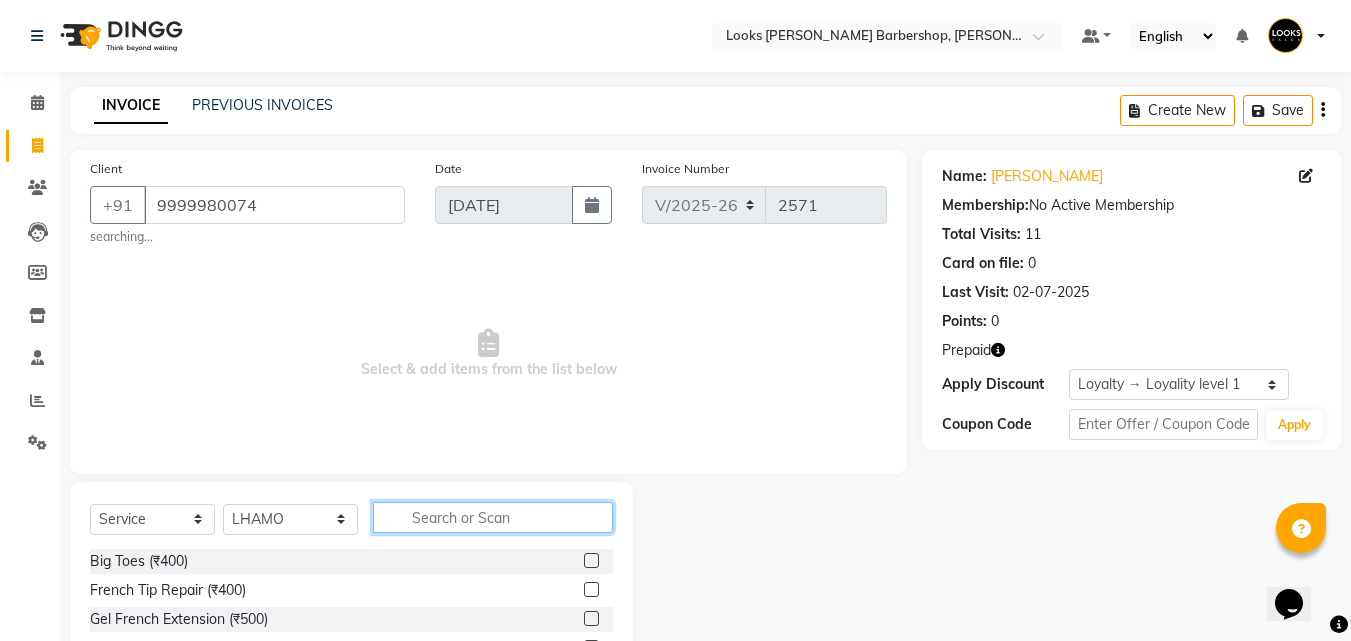 click 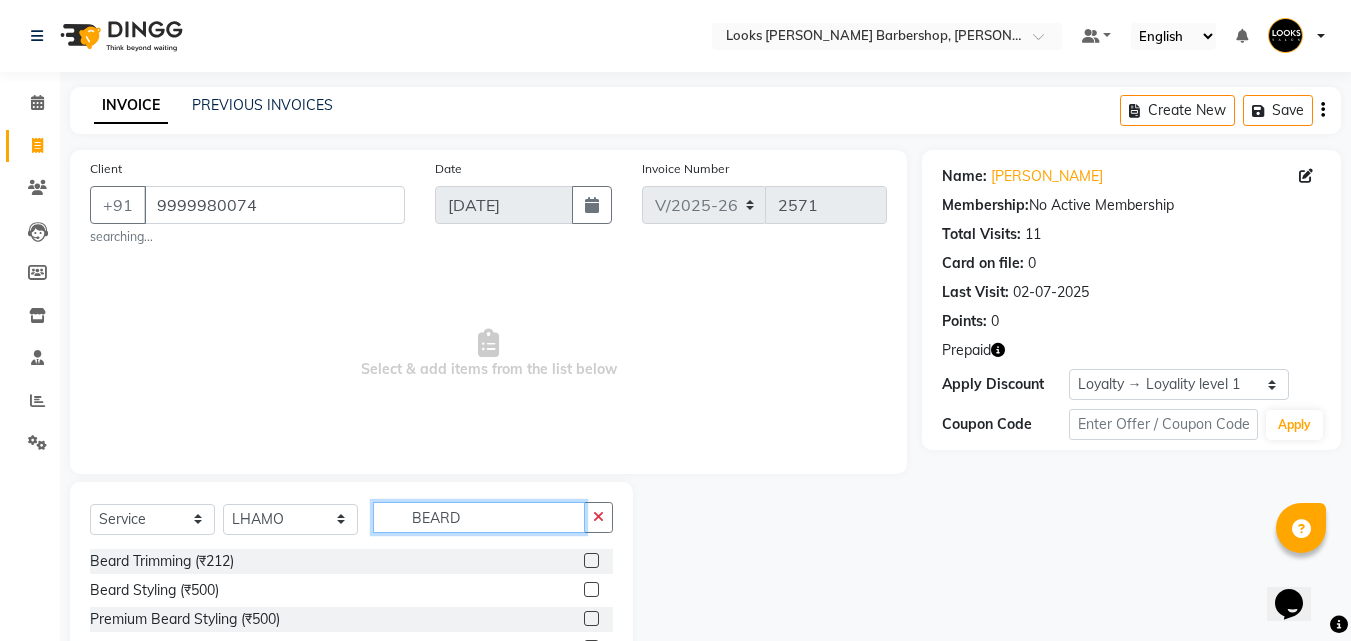 type on "BEARD" 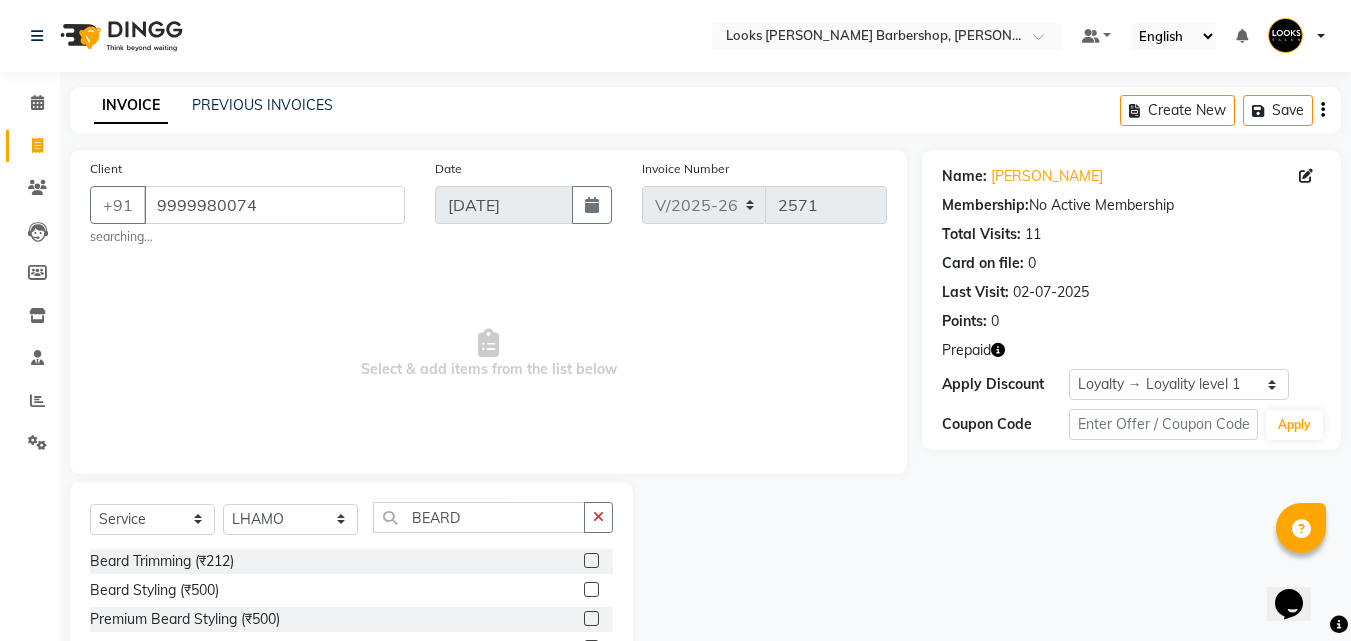 click 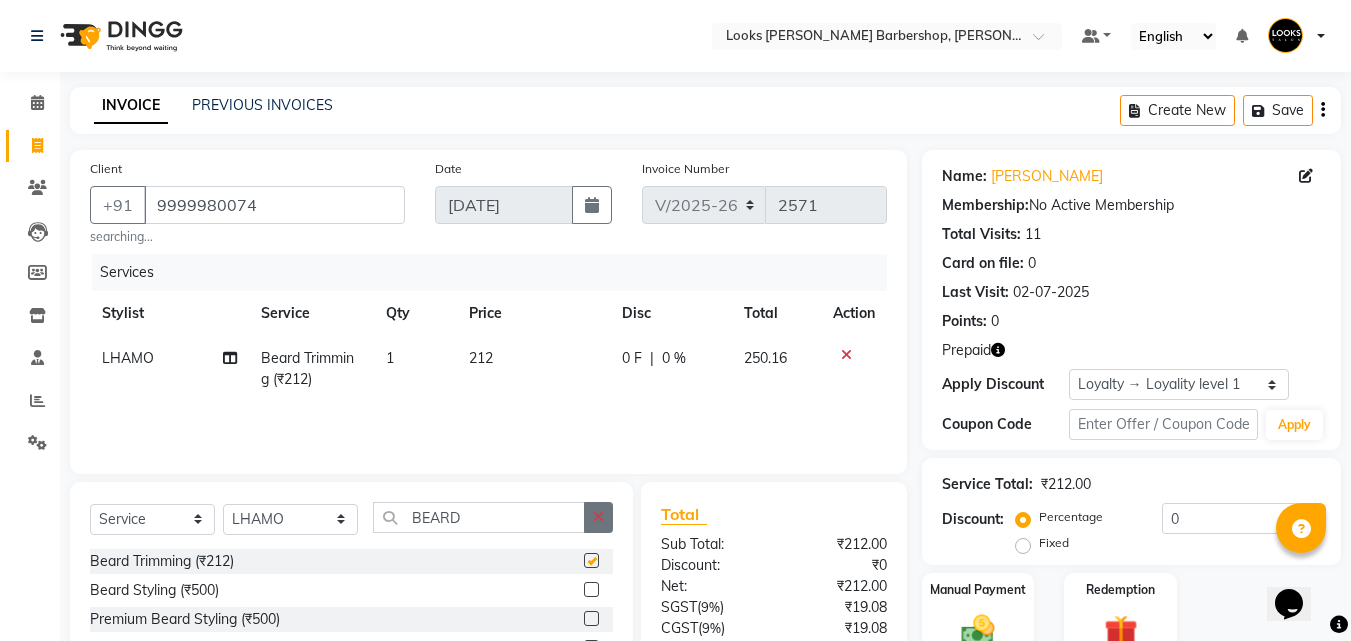 checkbox on "false" 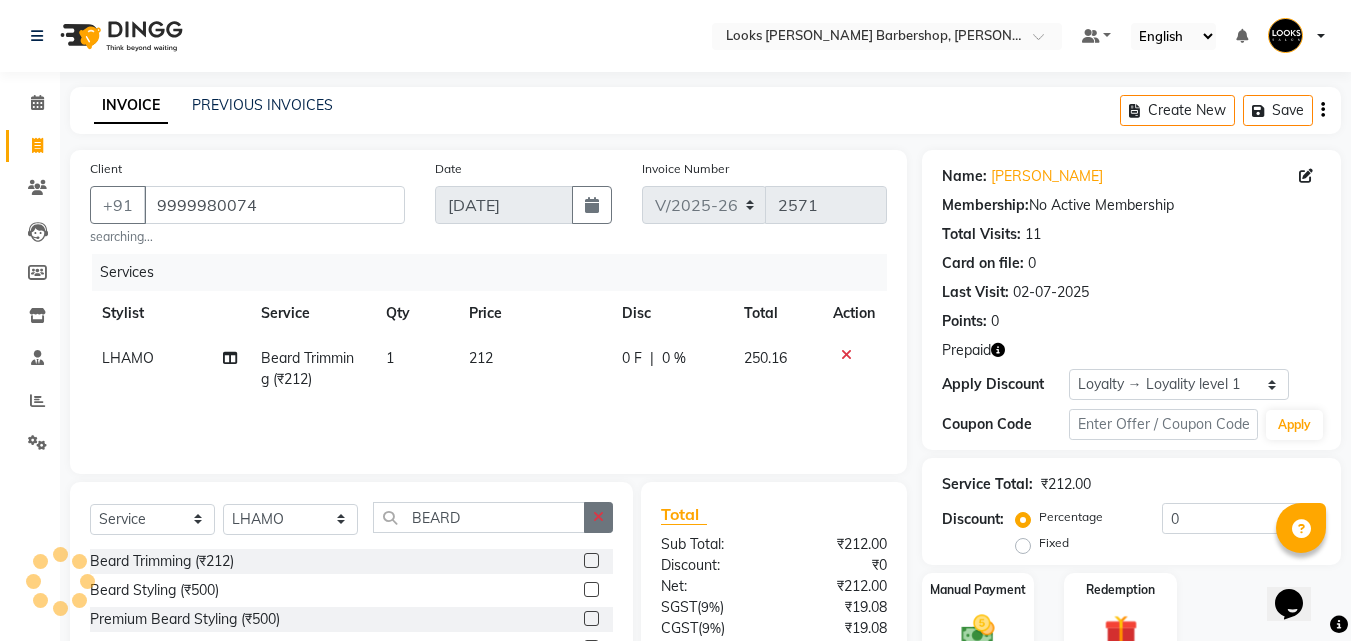 drag, startPoint x: 596, startPoint y: 514, endPoint x: 532, endPoint y: 513, distance: 64.00781 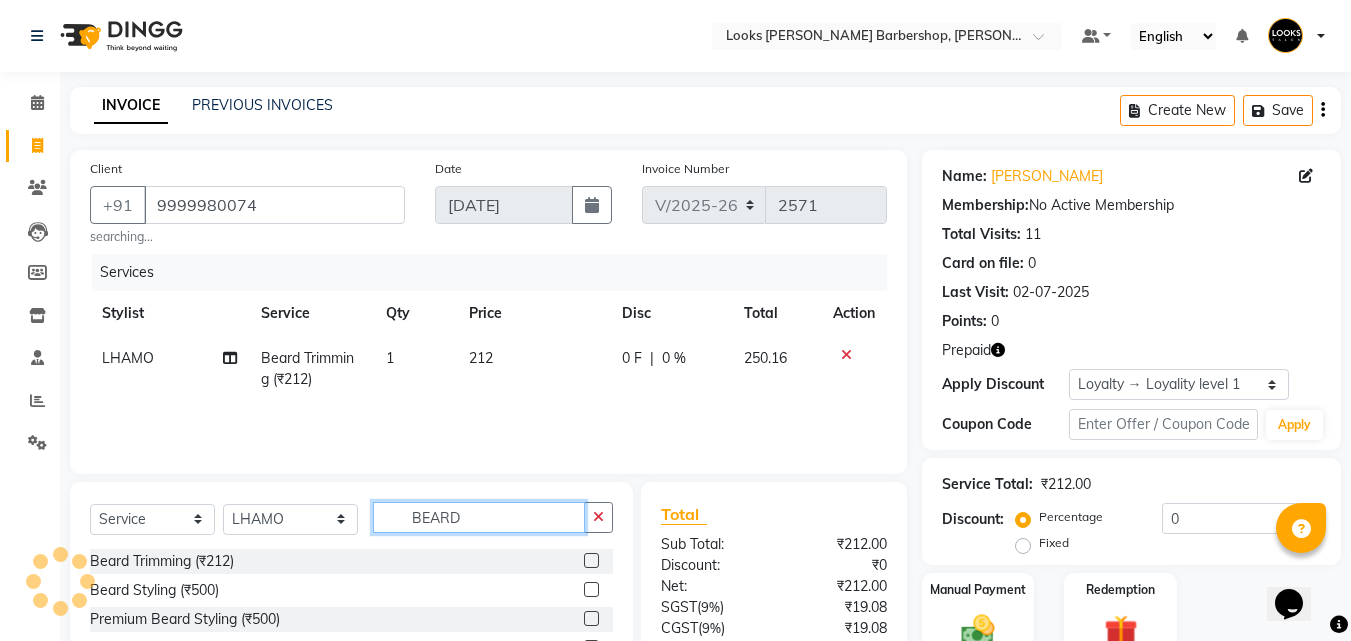 type 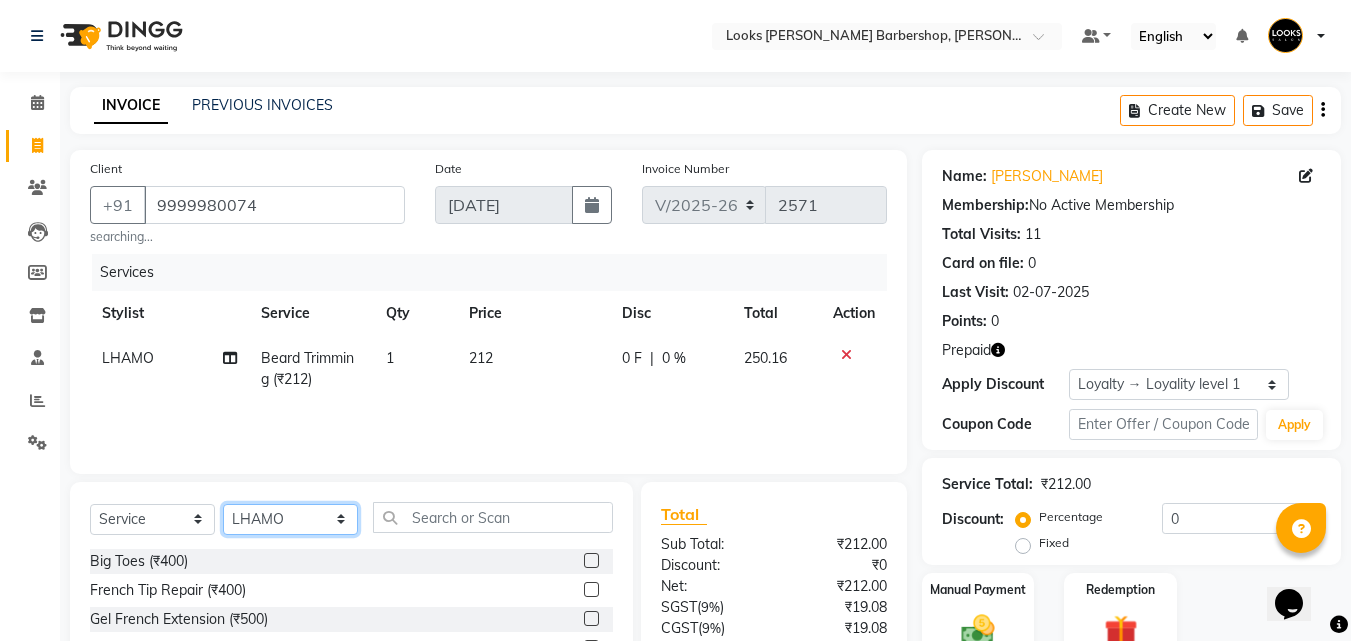 click on "Select Stylist [PERSON_NAME] AENA [PERSON_NAME] Amazon_Kart [PERSON_NAME] _asst Arvind_asst [PERSON_NAME]  Counter Sales DANISH [PERSON_NAME] [PERSON_NAME] RAI  KOMAL_NAILS Krishna_asst LALIT_PDCT LHAMO Looks_[DEMOGRAPHIC_DATA]_Section Looks_H.O_Store Looks [PERSON_NAME] Barbershop Looks_Kart [PERSON_NAME] [PERSON_NAME] [PERSON_NAME]  [PERSON_NAME]  Naveen_pdct [PERSON_NAME] [PERSON_NAME] RAAJ_JI raj ji RAM MURTI [PERSON_NAME]  [PERSON_NAME] SACHIN [PERSON_NAME] [PERSON_NAME] [PERSON_NAME] [PERSON_NAME] Sunny VIKRAM [PERSON_NAME]  [PERSON_NAME] ASSISTANT" 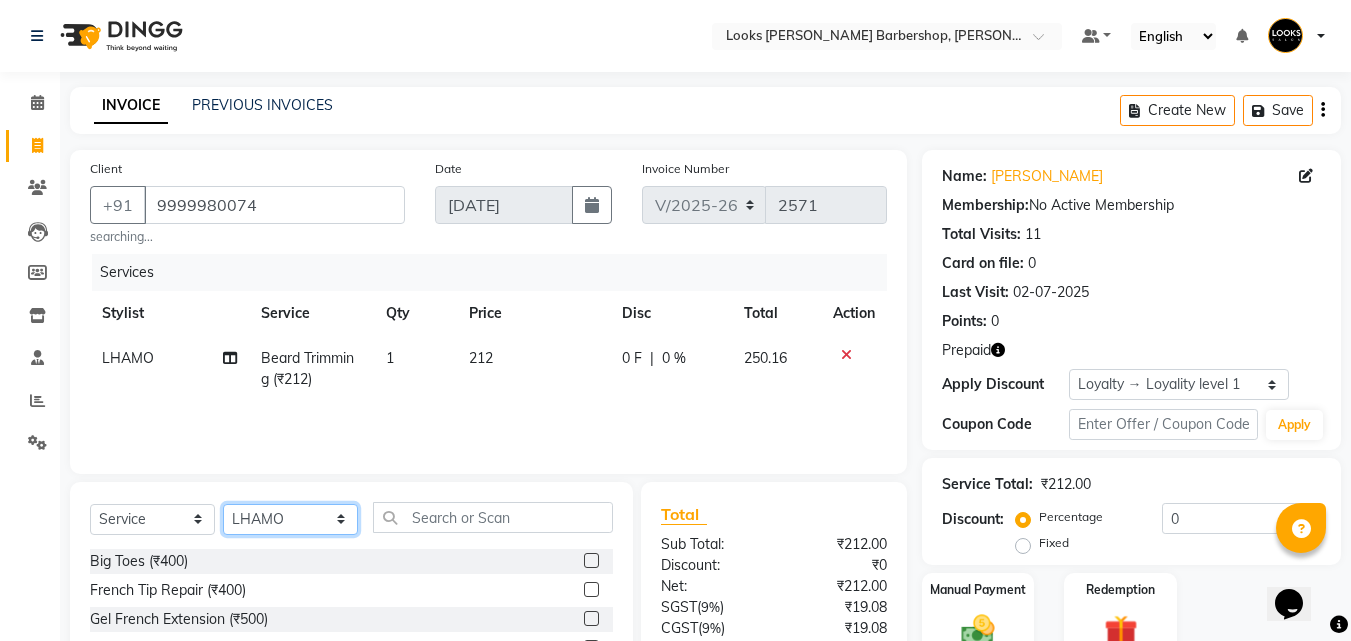 select on "40887" 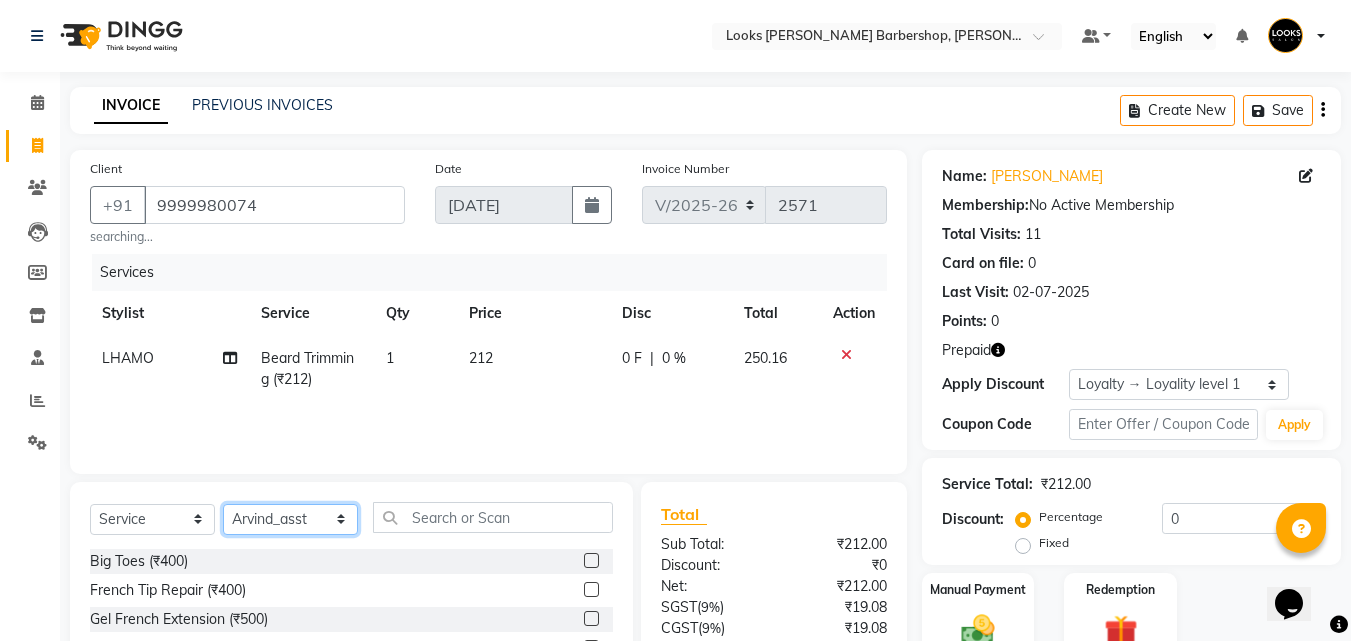 click on "Select Stylist [PERSON_NAME] AENA [PERSON_NAME] Amazon_Kart [PERSON_NAME] _asst Arvind_asst [PERSON_NAME]  Counter Sales DANISH [PERSON_NAME] [PERSON_NAME] RAI  KOMAL_NAILS Krishna_asst LALIT_PDCT LHAMO Looks_[DEMOGRAPHIC_DATA]_Section Looks_H.O_Store Looks [PERSON_NAME] Barbershop Looks_Kart [PERSON_NAME] [PERSON_NAME] [PERSON_NAME]  [PERSON_NAME]  Naveen_pdct [PERSON_NAME] [PERSON_NAME] RAAJ_JI raj ji RAM MURTI [PERSON_NAME]  [PERSON_NAME] SACHIN [PERSON_NAME] [PERSON_NAME] [PERSON_NAME] [PERSON_NAME] Sunny VIKRAM [PERSON_NAME]  [PERSON_NAME] ASSISTANT" 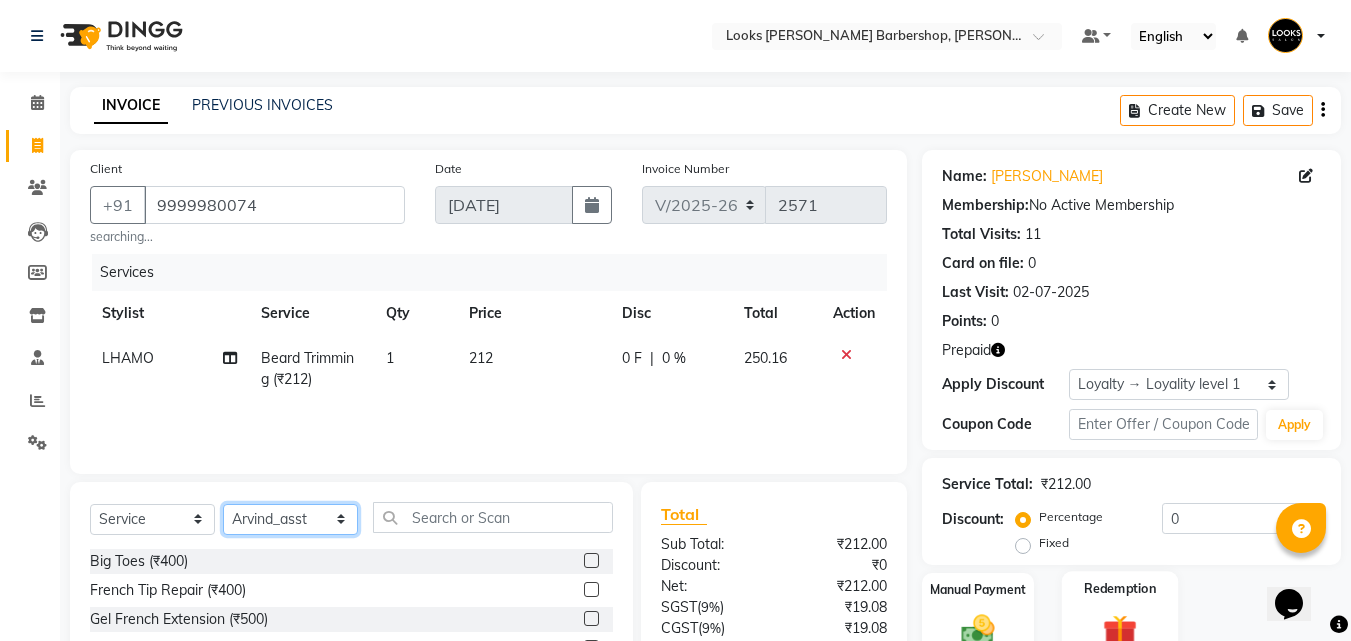 scroll, scrollTop: 186, scrollLeft: 0, axis: vertical 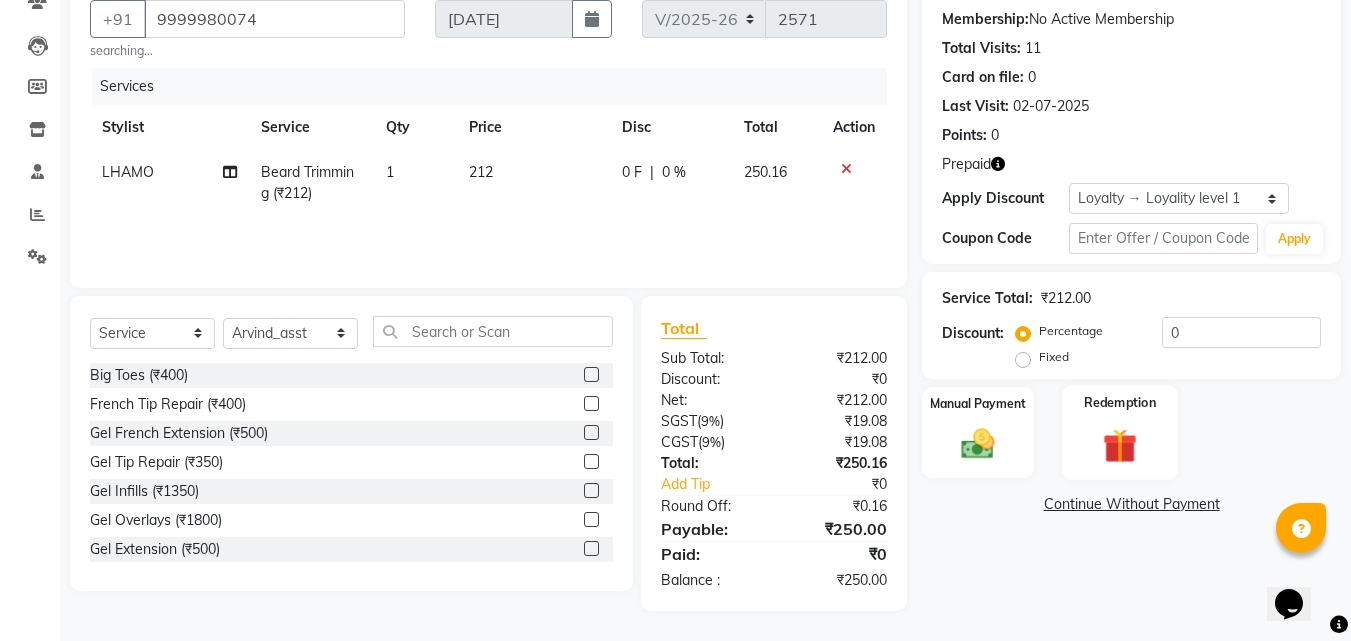 click 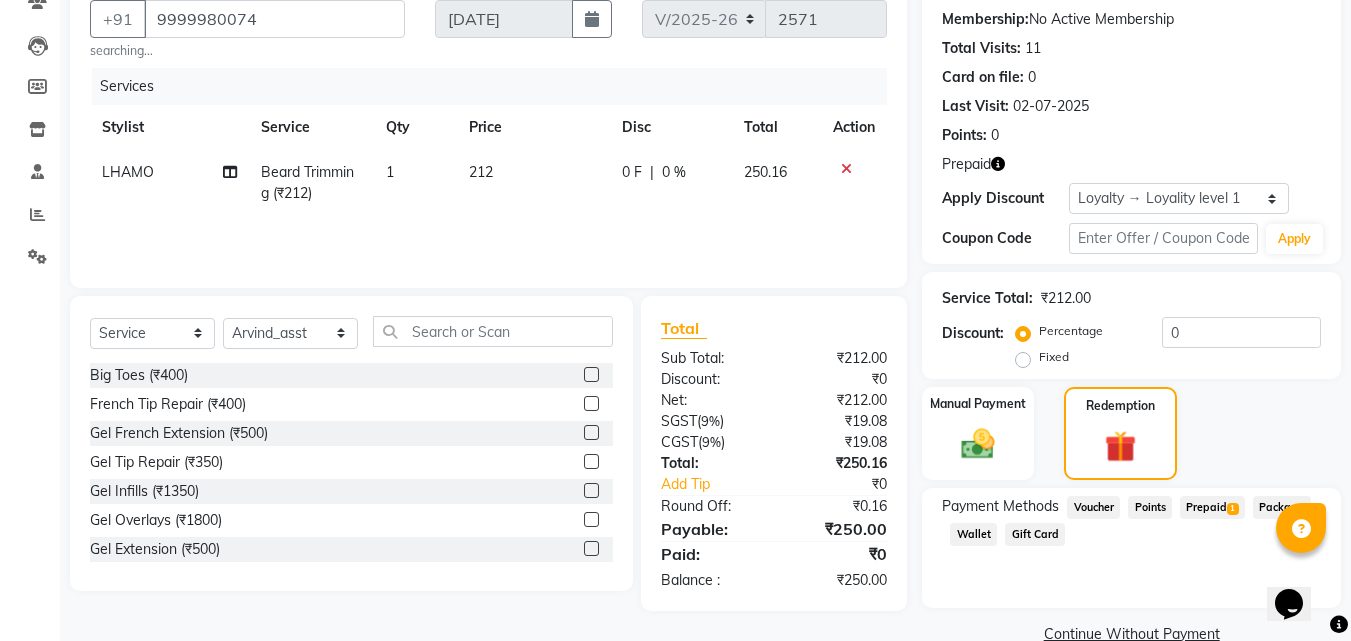 click on "Prepaid  1" 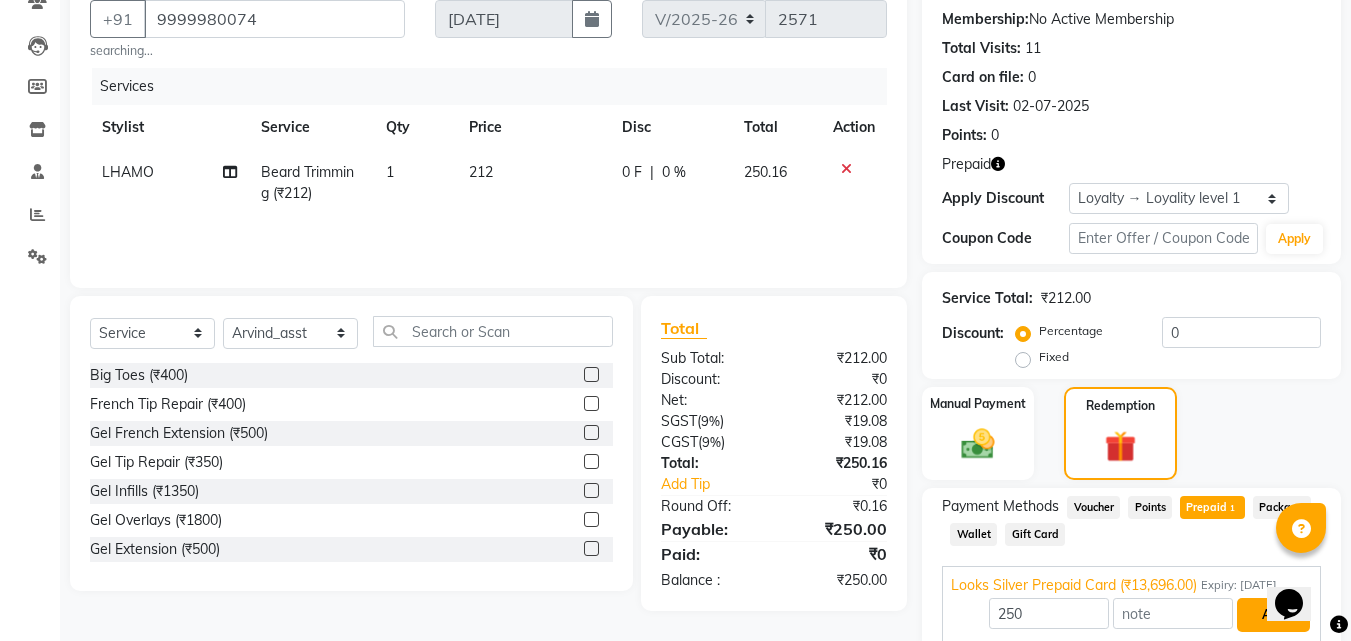 click on "Add" at bounding box center (1273, 615) 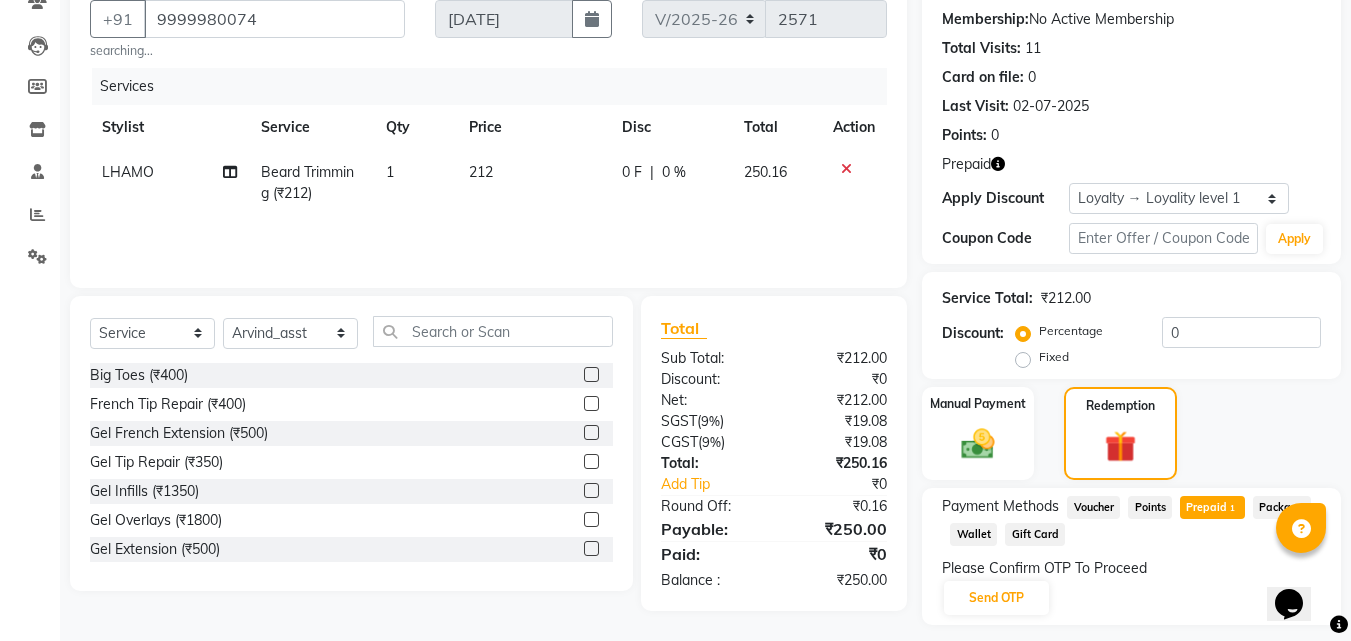 scroll, scrollTop: 241, scrollLeft: 0, axis: vertical 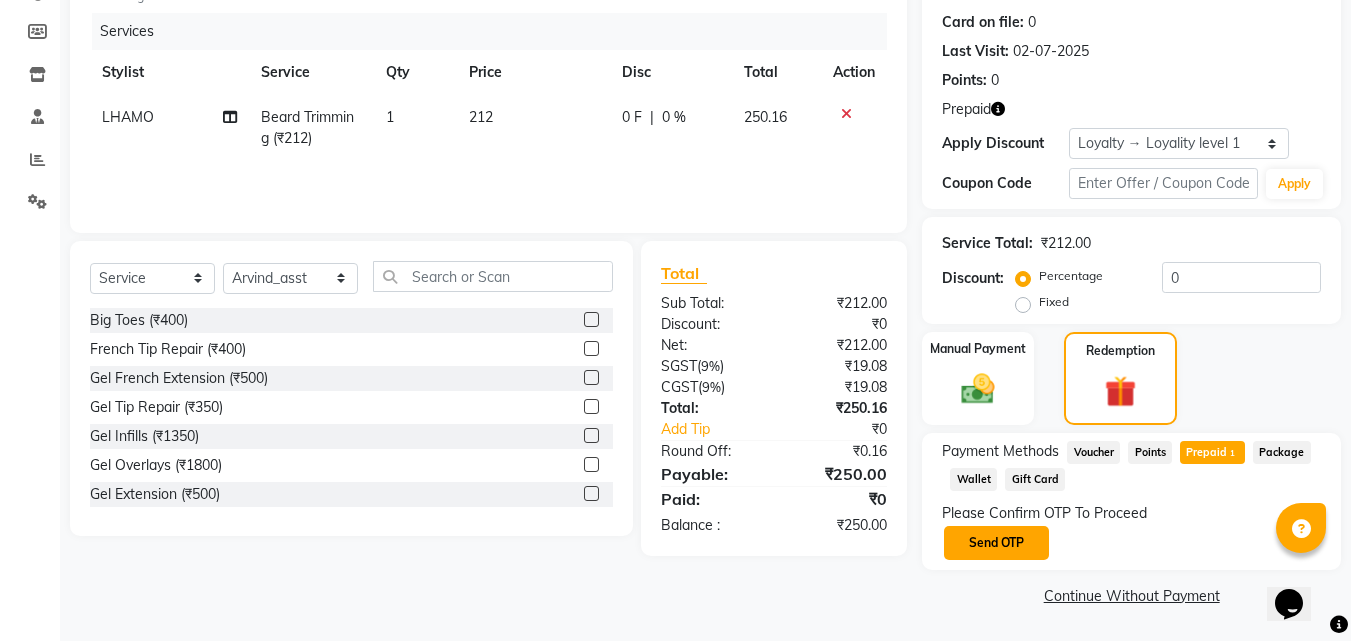 click on "Send OTP" 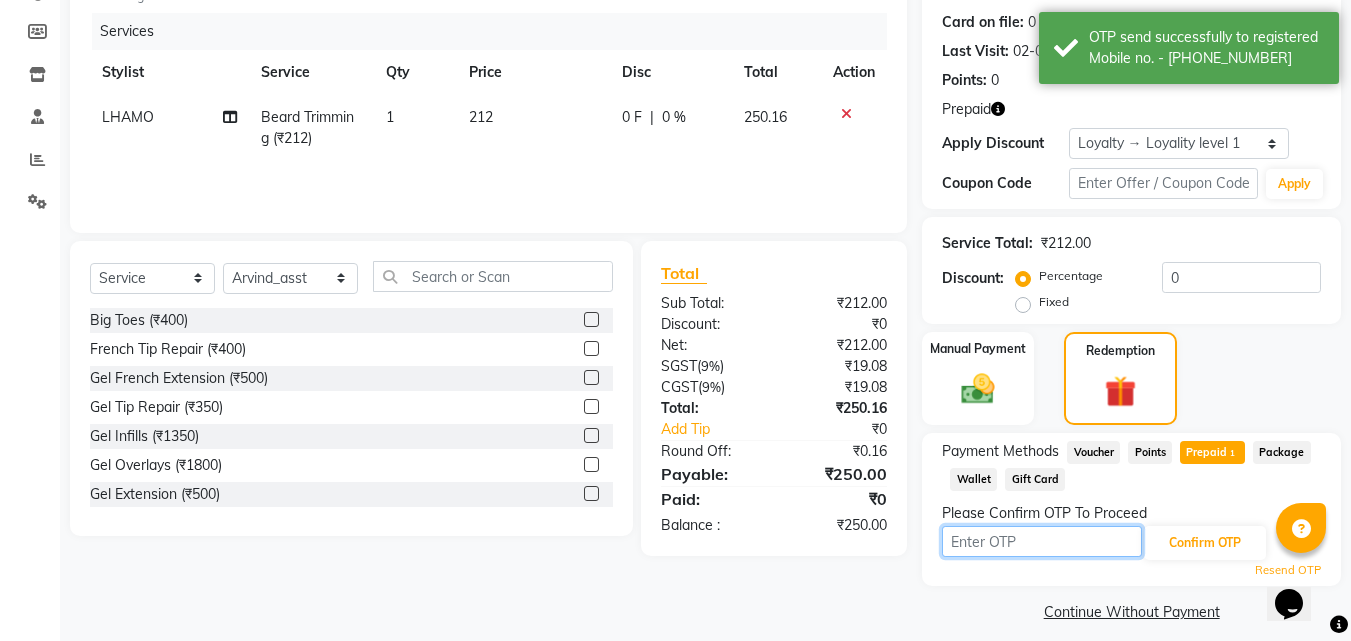 click at bounding box center [1042, 541] 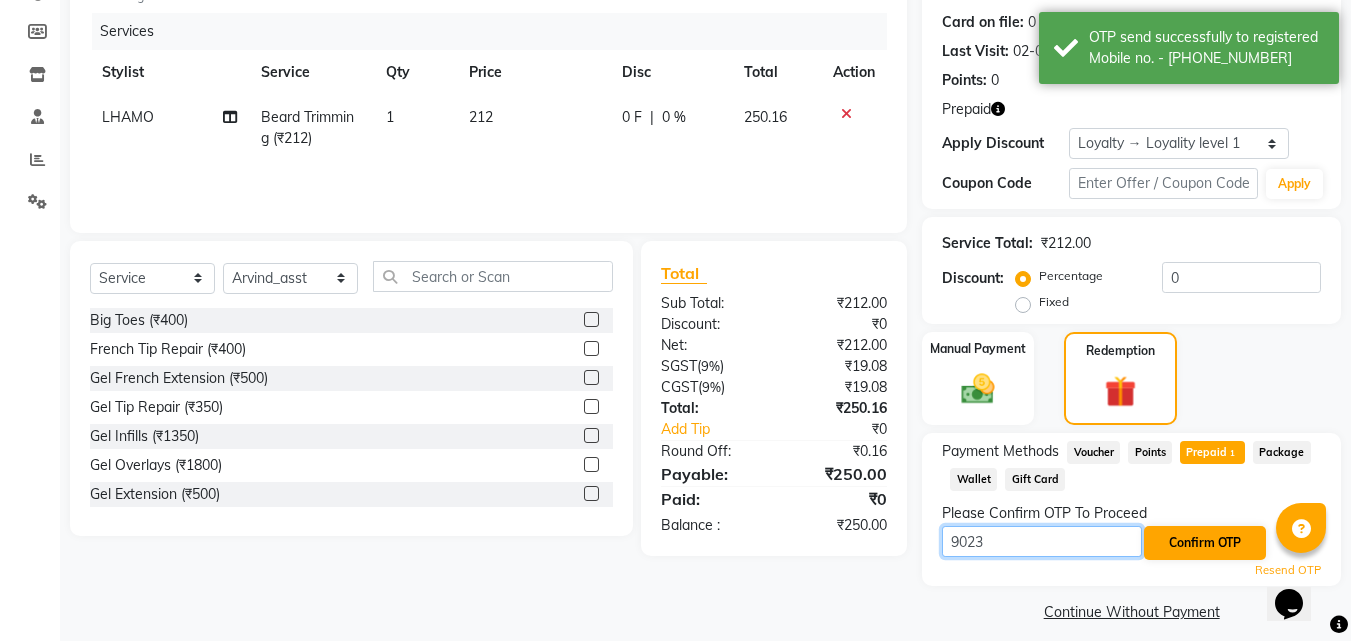 type on "9023" 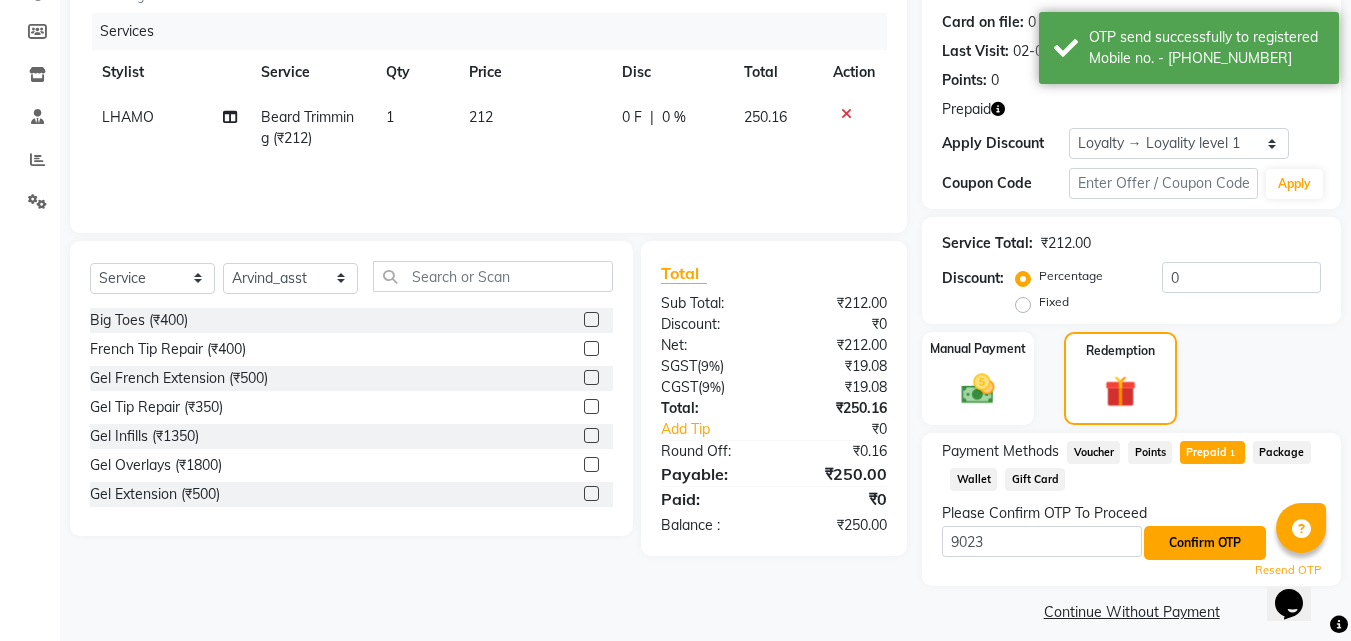 click on "Confirm OTP" 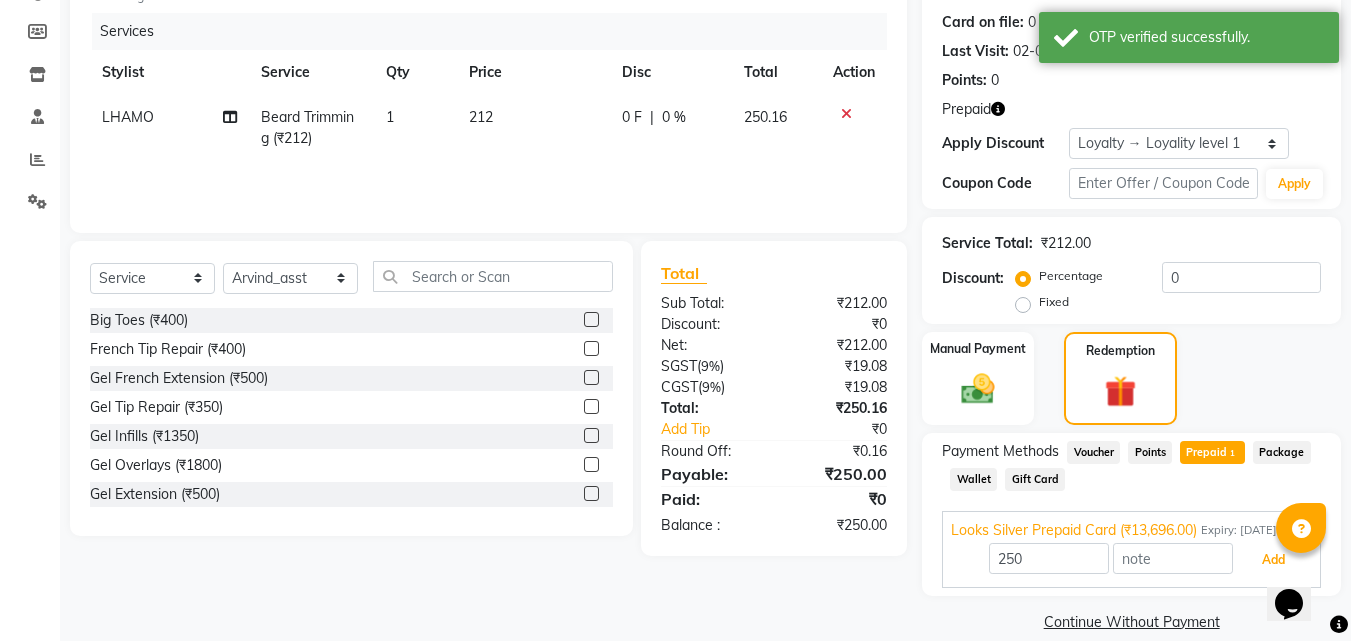 click on "Add" at bounding box center [1273, 560] 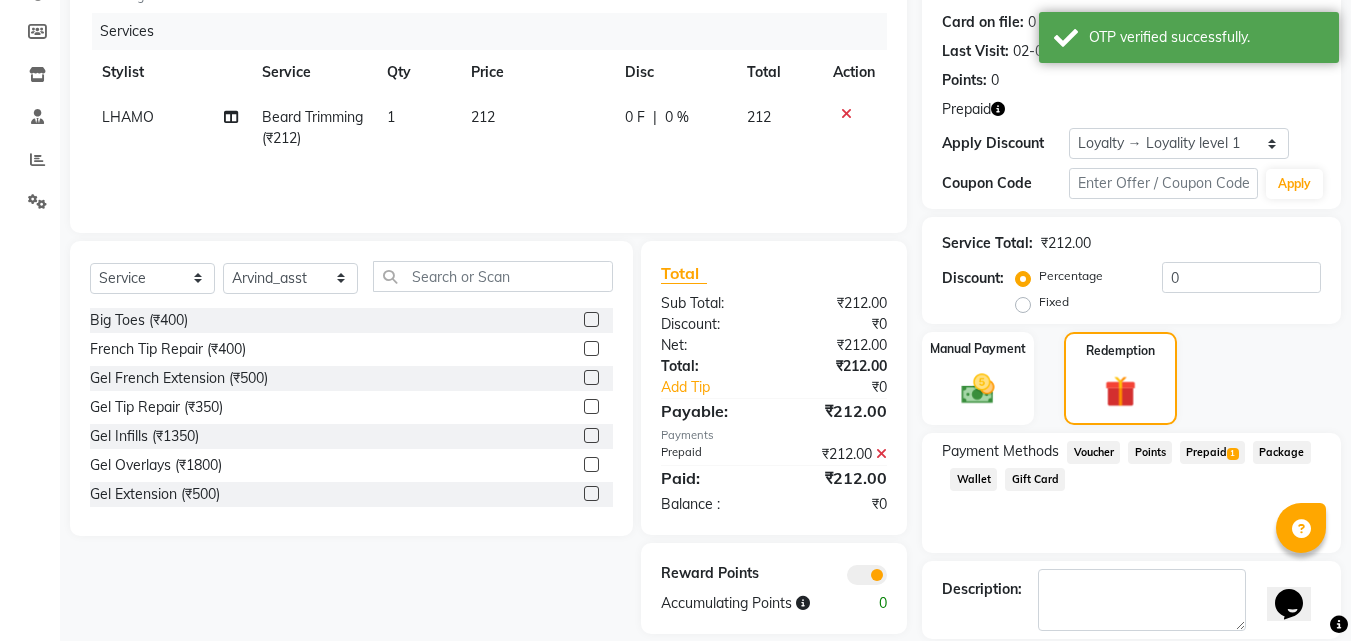 scroll, scrollTop: 337, scrollLeft: 0, axis: vertical 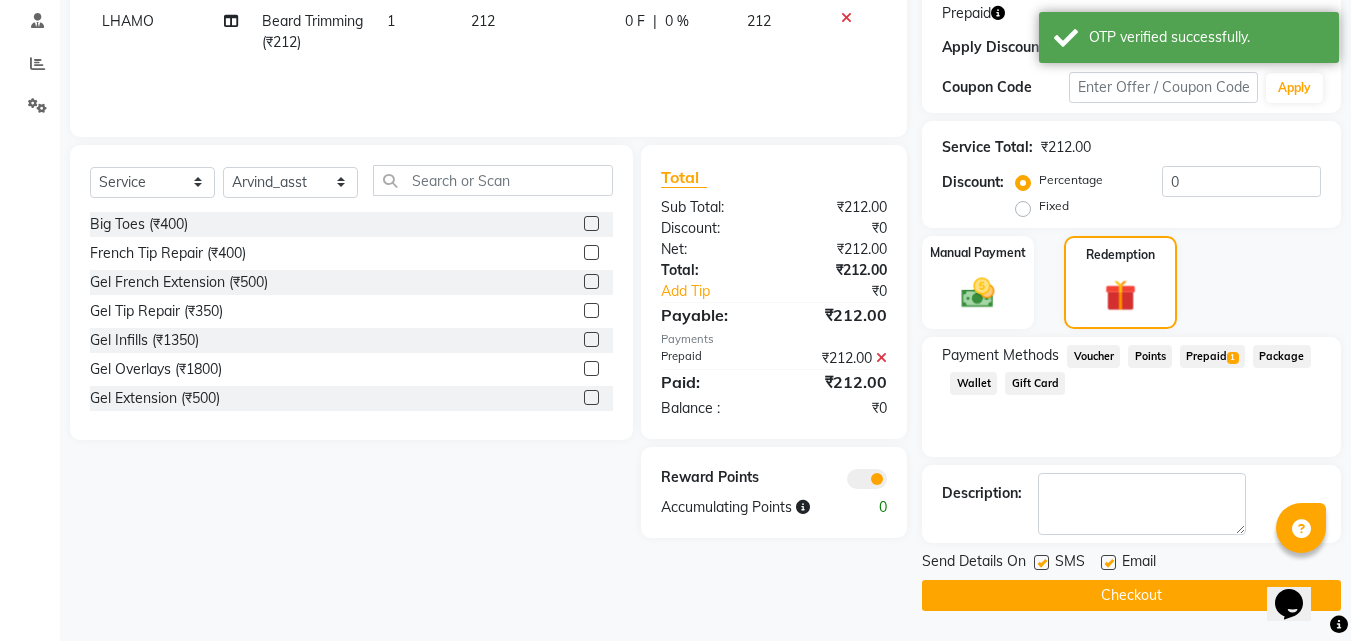 click on "Checkout" 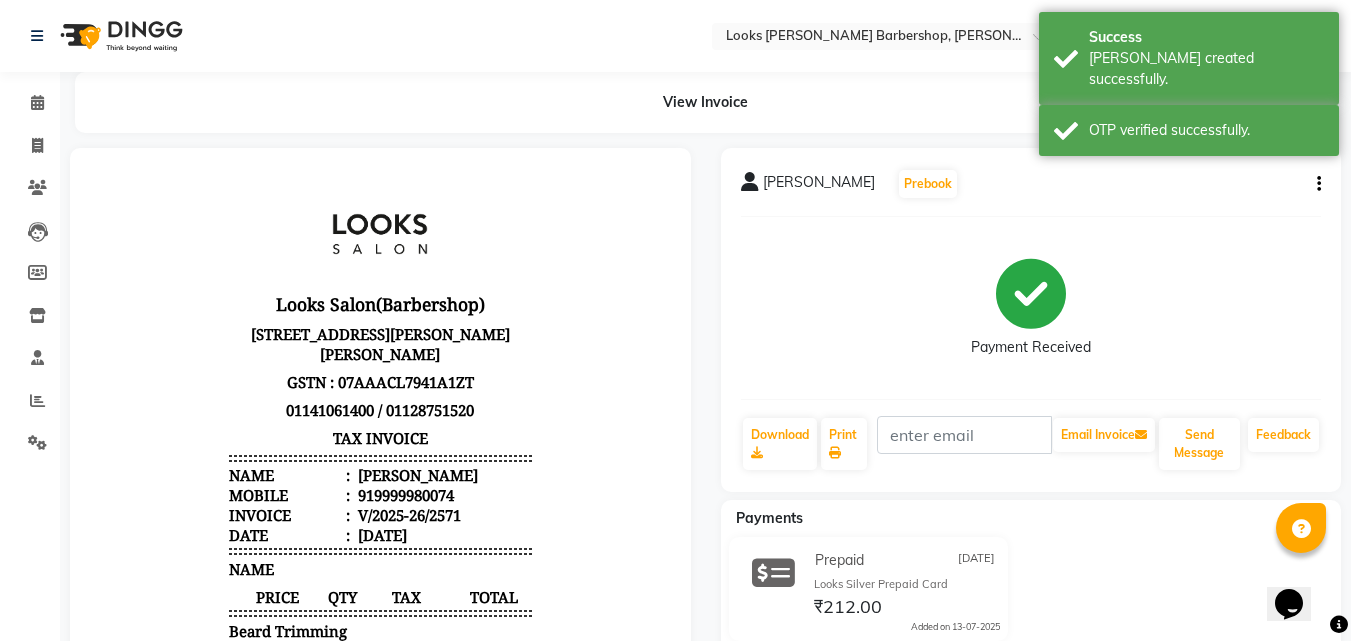 scroll, scrollTop: 0, scrollLeft: 0, axis: both 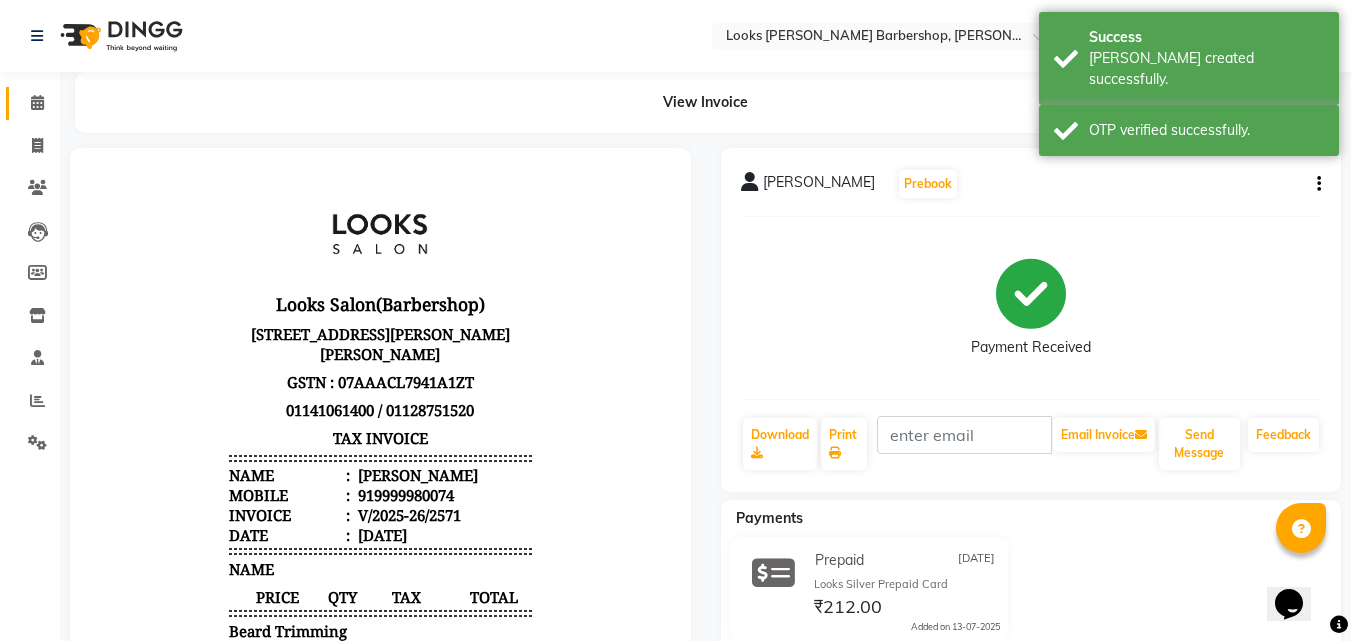 click on "Calendar" 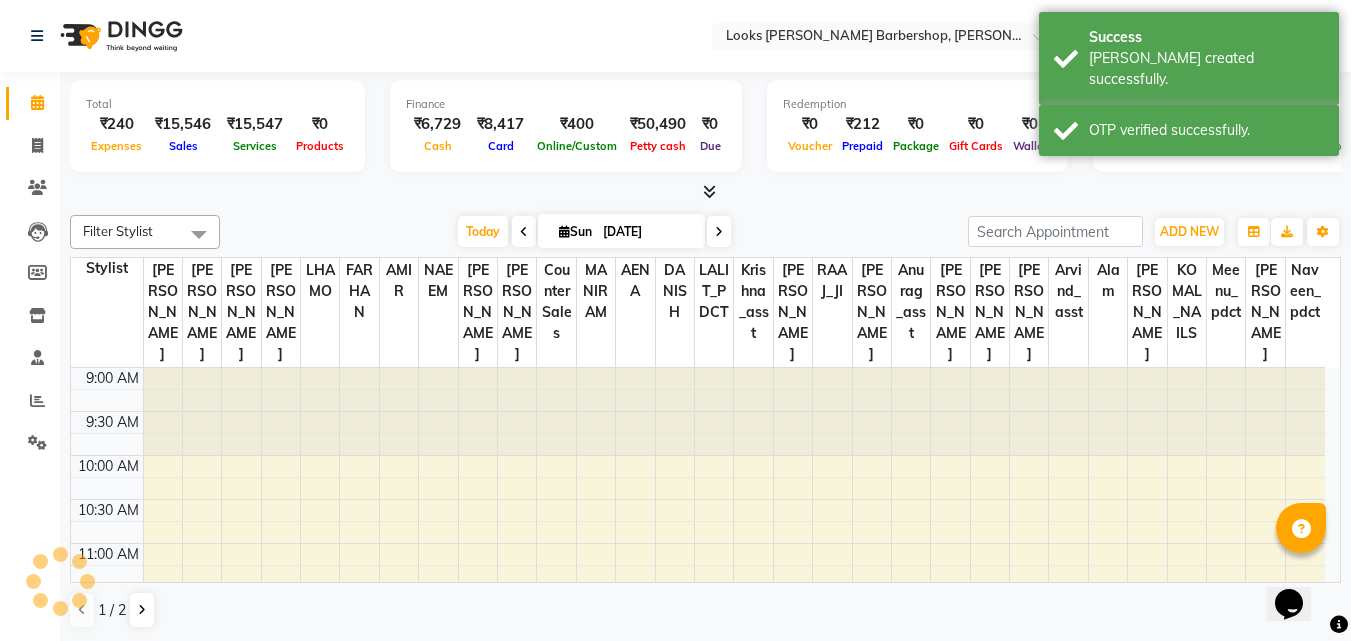 scroll, scrollTop: 441, scrollLeft: 0, axis: vertical 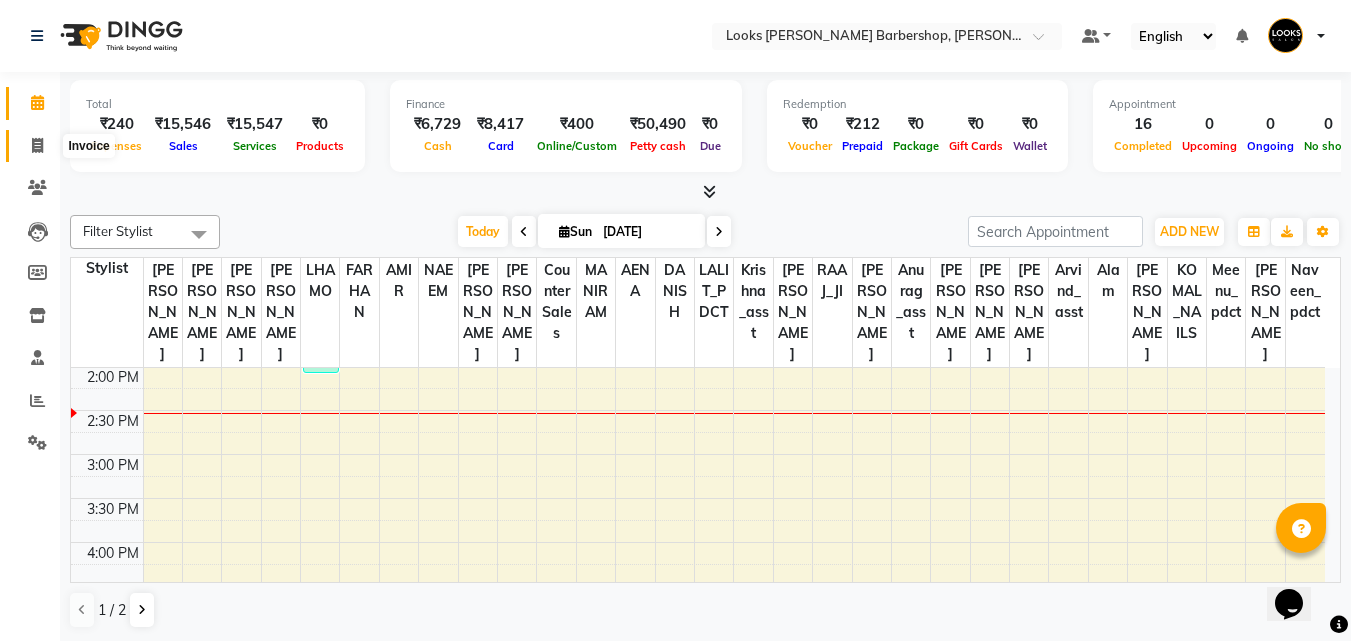 click 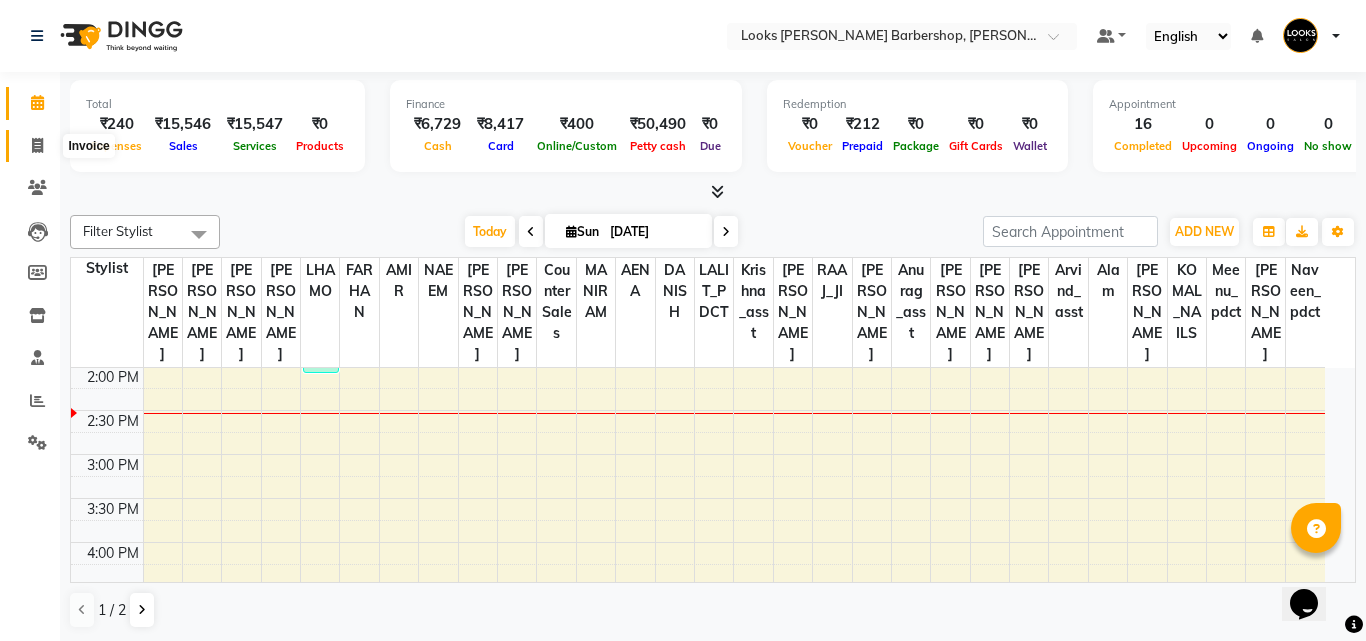 select on "service" 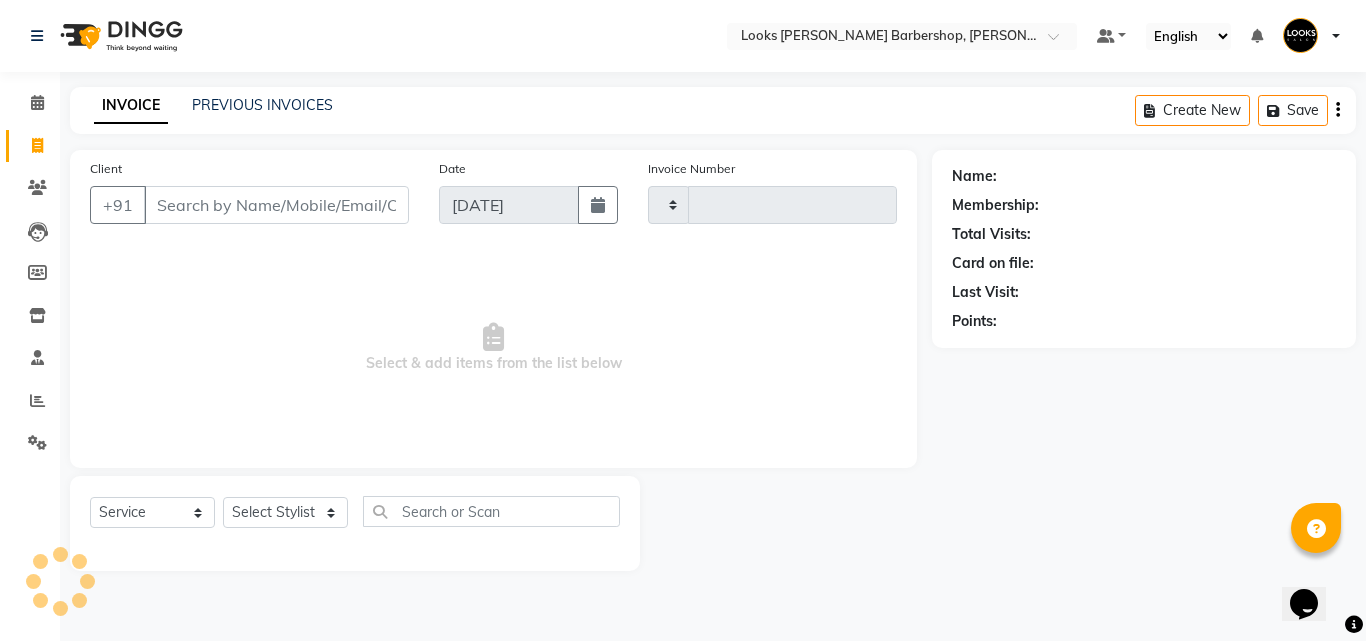 type on "2572" 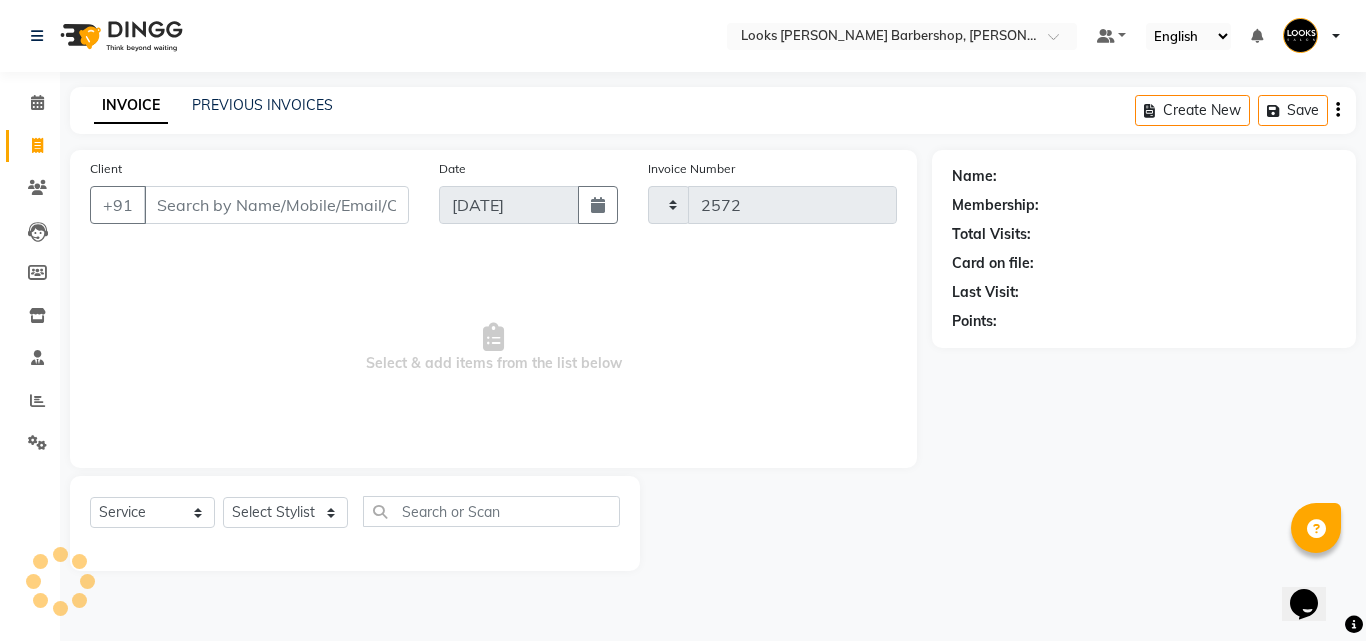 select on "4323" 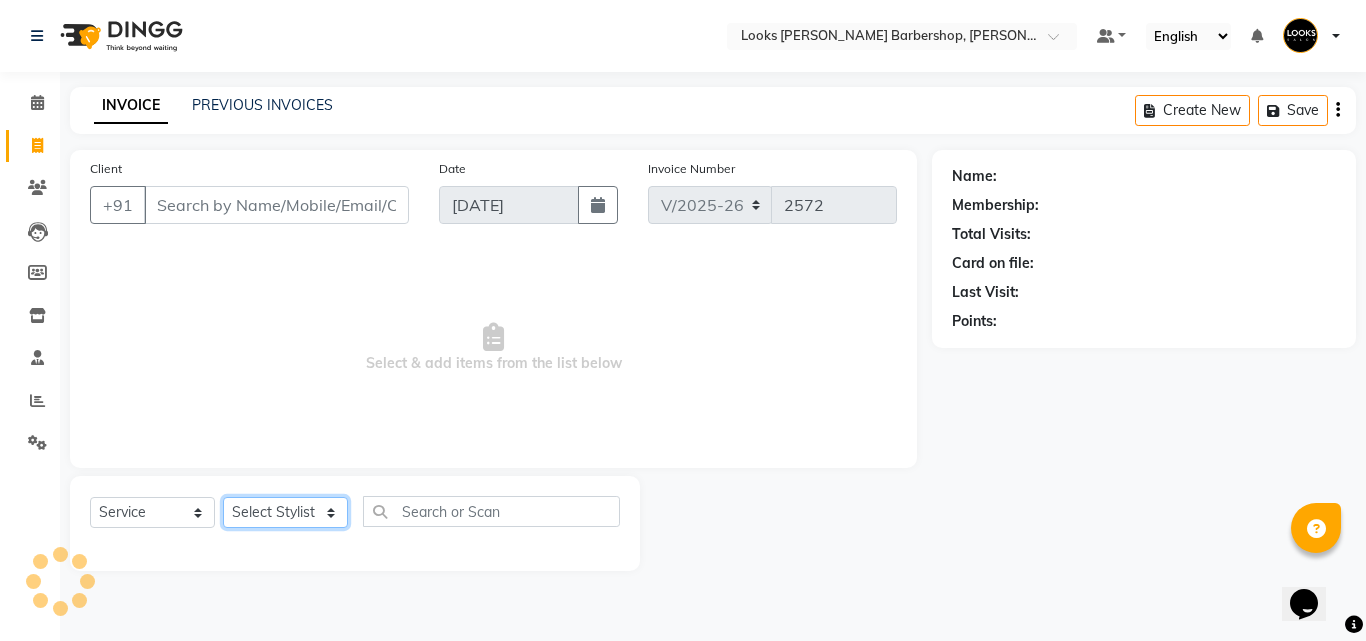 click on "Select Stylist" 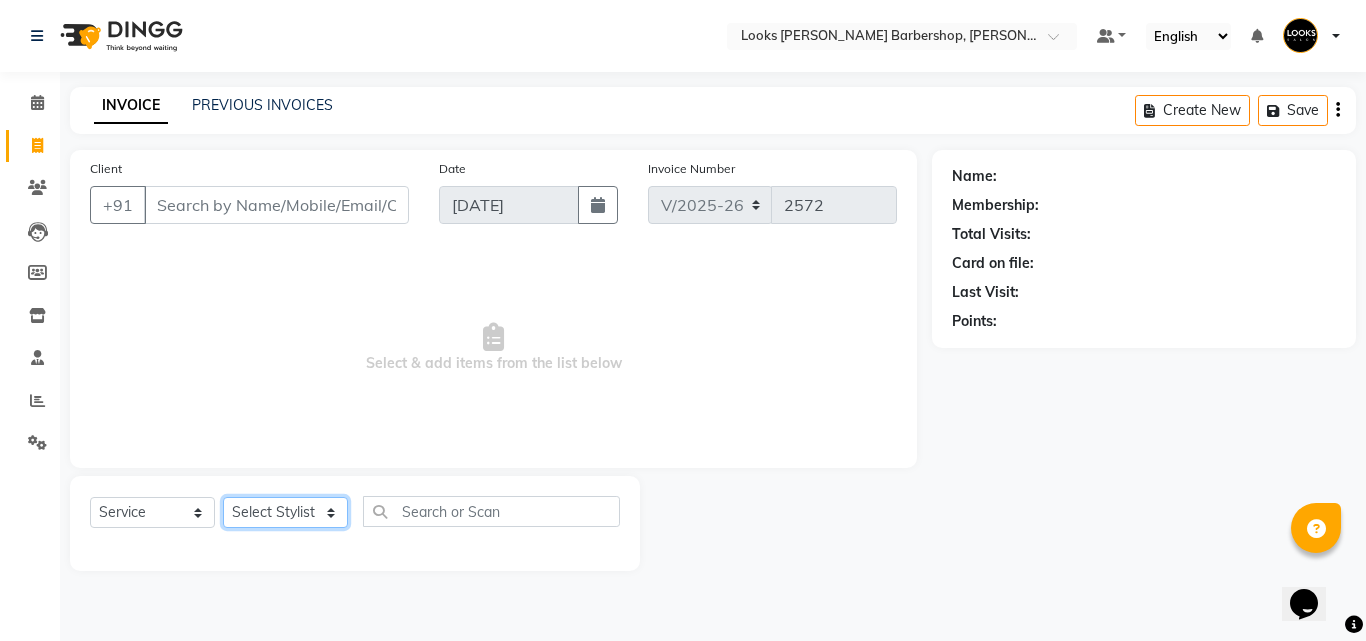 click on "Select Stylist" 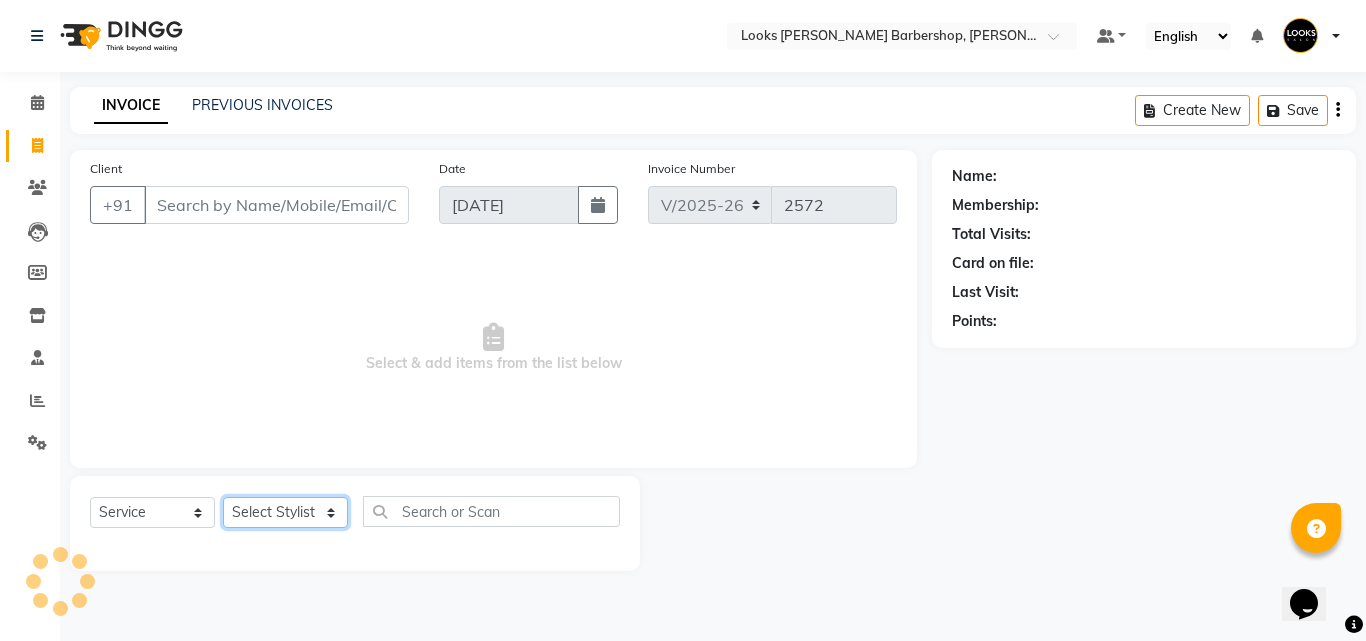 click on "Select Stylist" 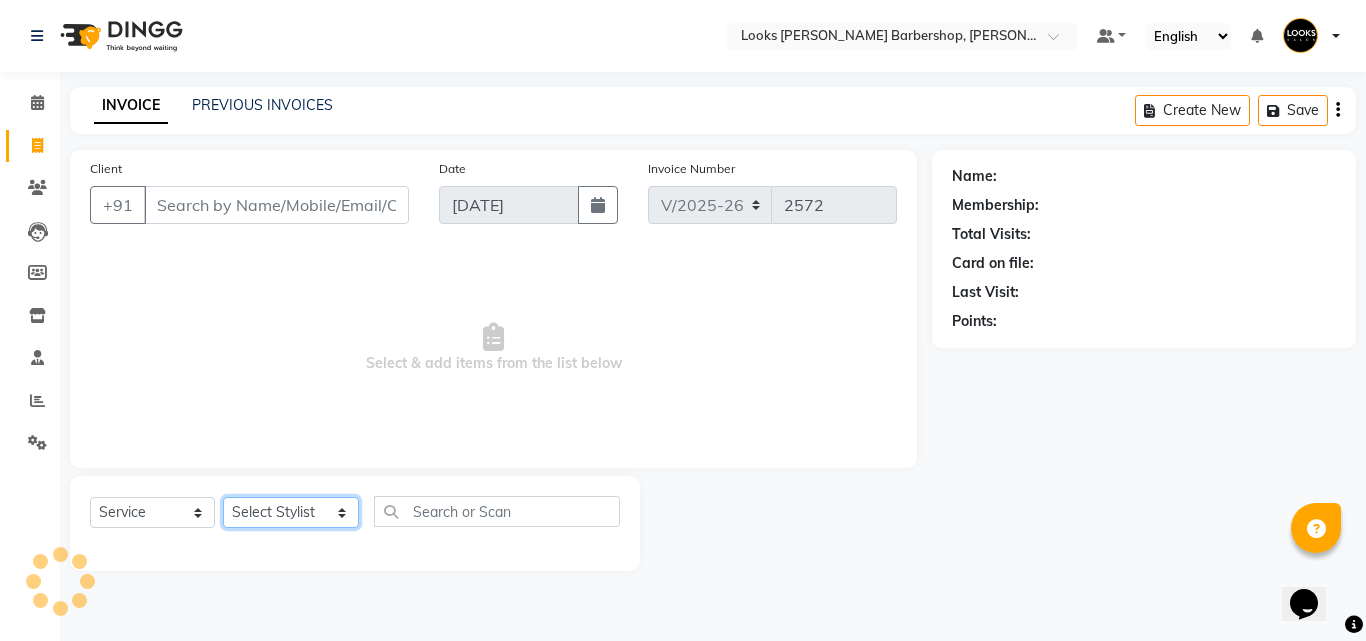click on "Select  Service  Product  Membership  Package Voucher Prepaid Gift Card  Select Stylist [PERSON_NAME] AENA [PERSON_NAME] Amazon_Kart [PERSON_NAME] _asst Arvind_asst [PERSON_NAME]  Counter Sales DANISH [PERSON_NAME] [PERSON_NAME] RAI  KOMAL_NAILS Krishna_asst LALIT_PDCT LHAMO Looks_[DEMOGRAPHIC_DATA]_Section Looks_H.O_Store Looks [PERSON_NAME] Barbershop Looks_Kart [PERSON_NAME] [PERSON_NAME] [PERSON_NAME]  [PERSON_NAME]  Naveen_pdct [PERSON_NAME] [PERSON_NAME] RAAJ_JI raj ji RAM MURTI [PERSON_NAME]  [PERSON_NAME] SACHIN [PERSON_NAME] [PERSON_NAME] [PERSON_NAME] [PERSON_NAME] Sunny VIKRAM [PERSON_NAME]  [PERSON_NAME] ASSISTANT" 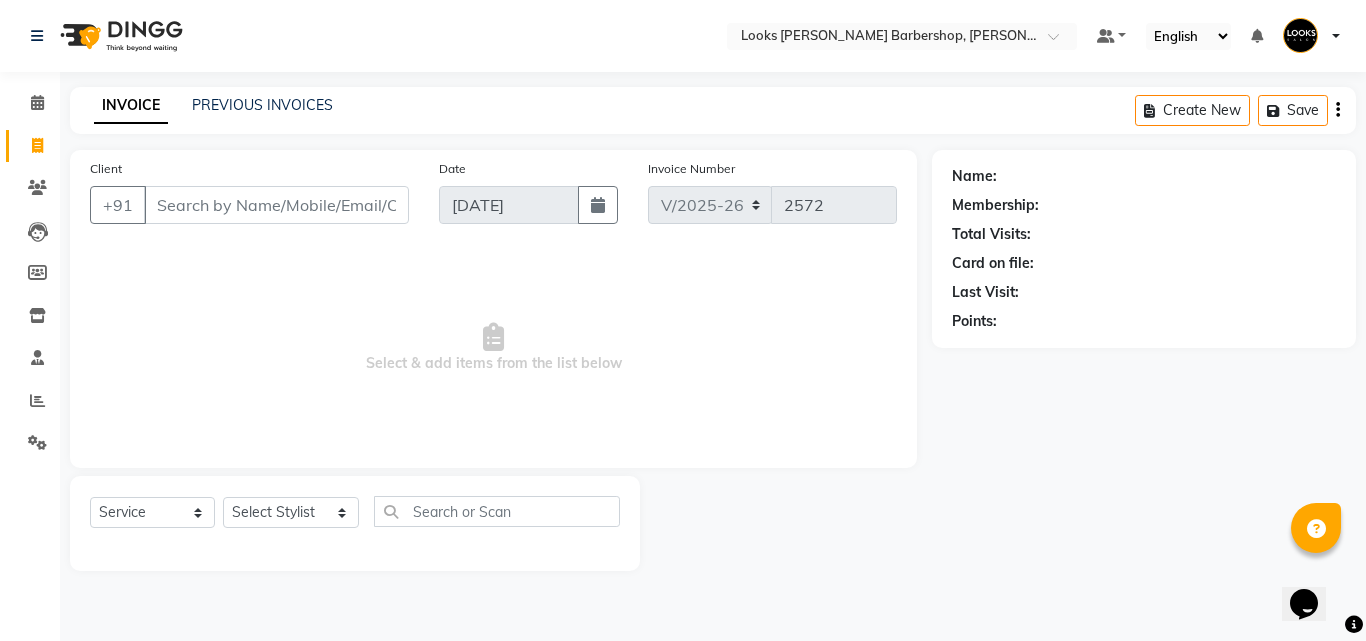 drag, startPoint x: 296, startPoint y: 480, endPoint x: 373, endPoint y: 436, distance: 88.68484 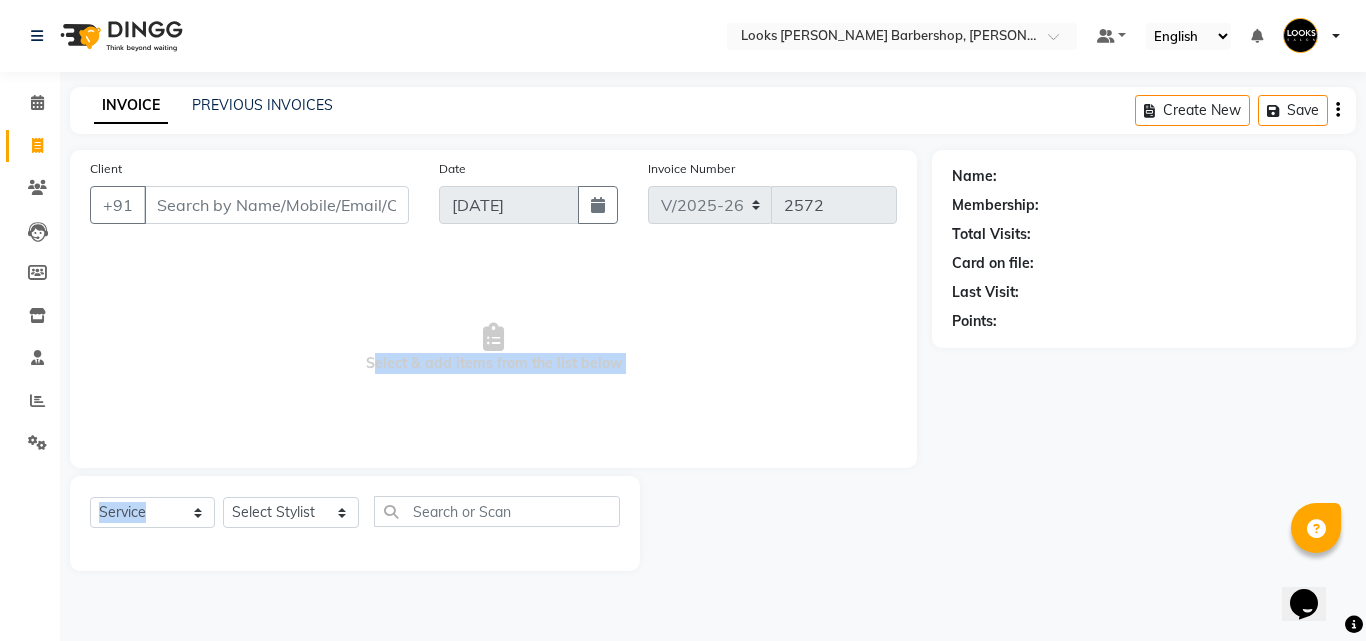 click on "Select & add items from the list below" at bounding box center (493, 348) 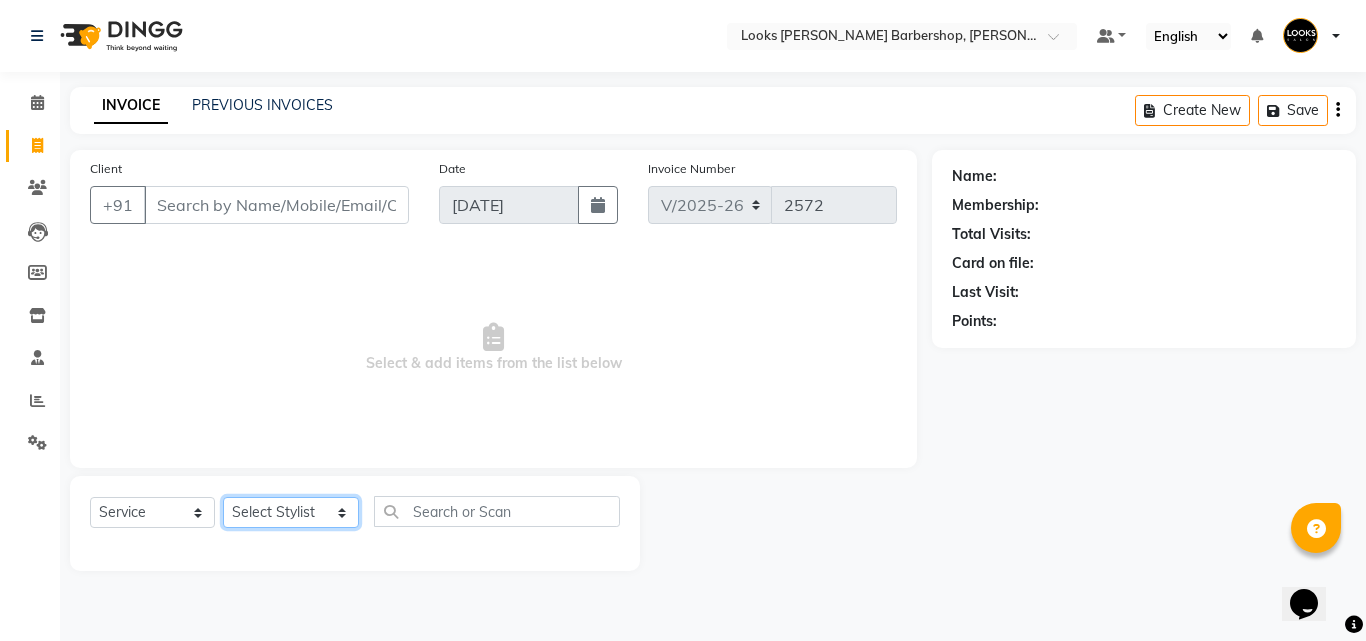 click on "Select Stylist [PERSON_NAME] AENA [PERSON_NAME] Amazon_Kart [PERSON_NAME] _asst Arvind_asst [PERSON_NAME]  Counter Sales DANISH [PERSON_NAME] [PERSON_NAME] RAI  KOMAL_NAILS Krishna_asst LALIT_PDCT LHAMO Looks_[DEMOGRAPHIC_DATA]_Section Looks_H.O_Store Looks [PERSON_NAME] Barbershop Looks_Kart [PERSON_NAME] [PERSON_NAME] [PERSON_NAME]  [PERSON_NAME]  Naveen_pdct [PERSON_NAME] [PERSON_NAME] RAAJ_JI raj ji RAM MURTI [PERSON_NAME]  [PERSON_NAME] SACHIN [PERSON_NAME] [PERSON_NAME] [PERSON_NAME] [PERSON_NAME] Sunny VIKRAM [PERSON_NAME]  [PERSON_NAME] ASSISTANT" 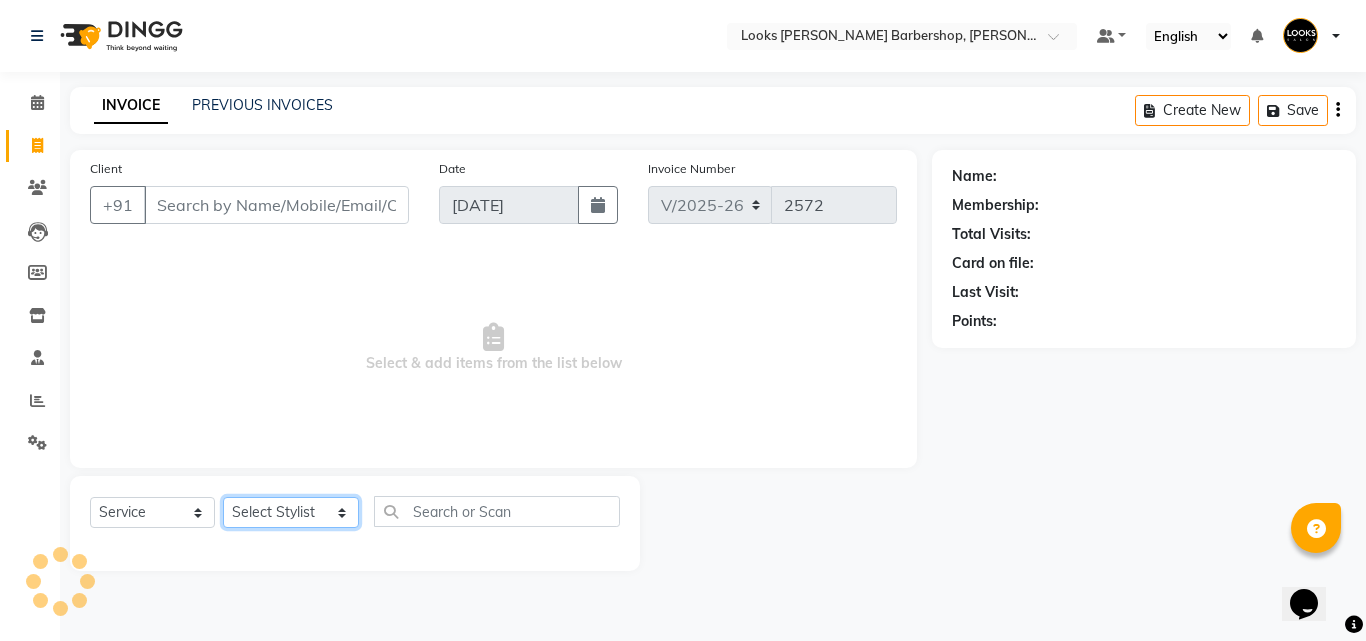 select on "29914" 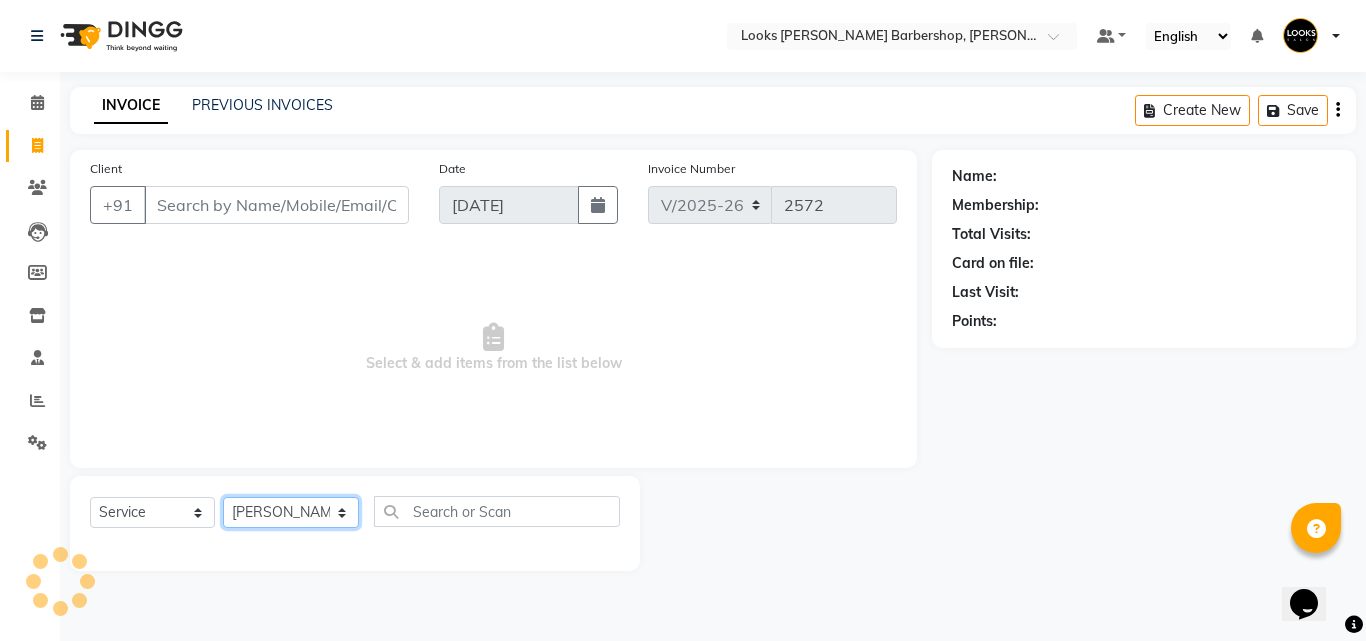 click on "Select Stylist [PERSON_NAME] AENA [PERSON_NAME] Amazon_Kart [PERSON_NAME] _asst Arvind_asst [PERSON_NAME]  Counter Sales DANISH [PERSON_NAME] [PERSON_NAME] RAI  KOMAL_NAILS Krishna_asst LALIT_PDCT LHAMO Looks_[DEMOGRAPHIC_DATA]_Section Looks_H.O_Store Looks [PERSON_NAME] Barbershop Looks_Kart [PERSON_NAME] [PERSON_NAME] [PERSON_NAME]  [PERSON_NAME]  Naveen_pdct [PERSON_NAME] [PERSON_NAME] RAAJ_JI raj ji RAM MURTI [PERSON_NAME]  [PERSON_NAME] SACHIN [PERSON_NAME] [PERSON_NAME] [PERSON_NAME] [PERSON_NAME] Sunny VIKRAM [PERSON_NAME]  [PERSON_NAME] ASSISTANT" 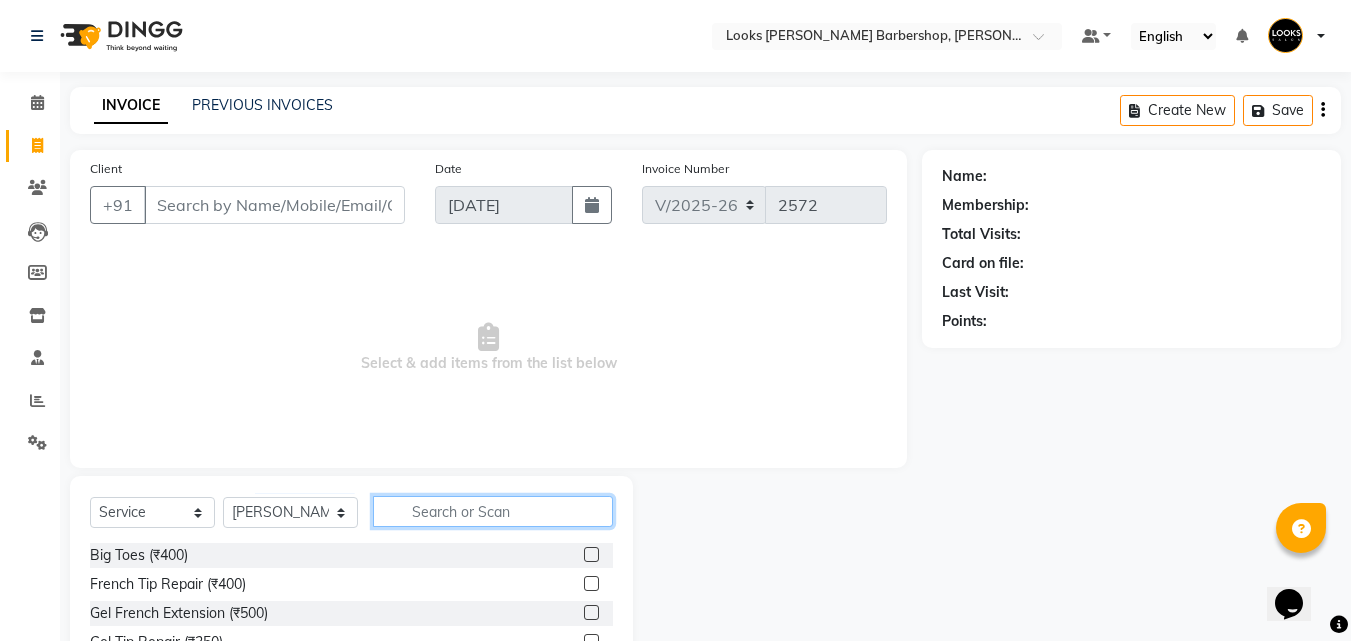 click 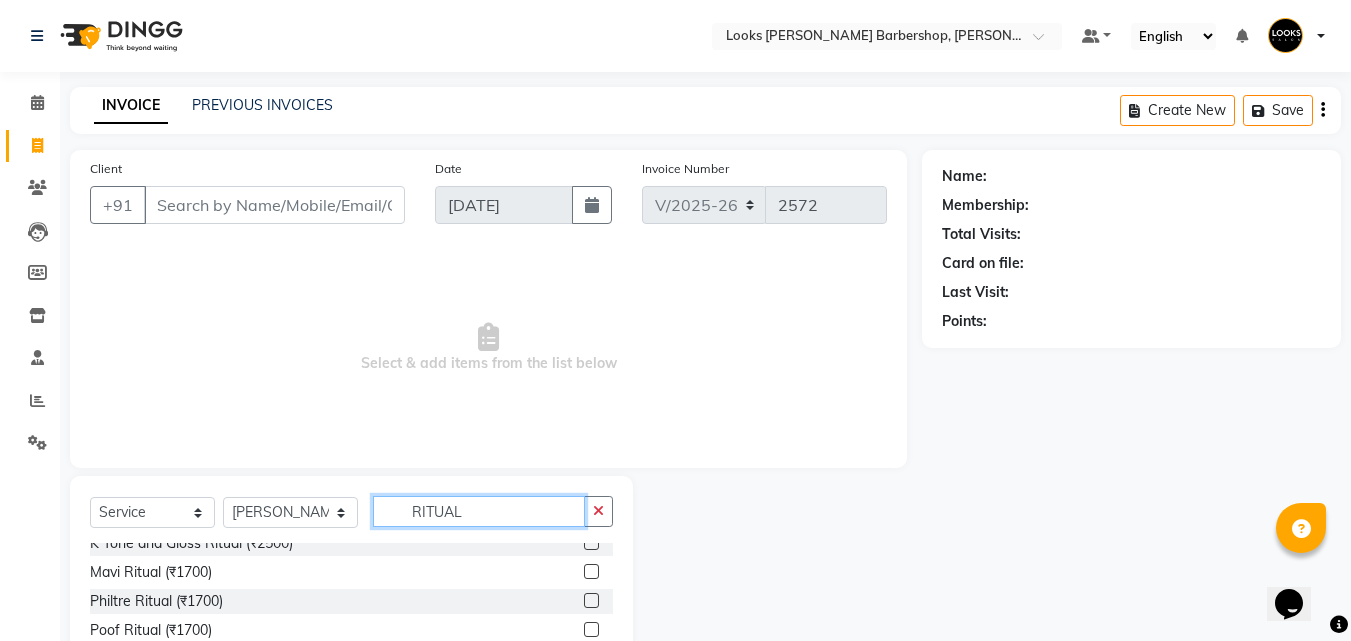 scroll, scrollTop: 322, scrollLeft: 0, axis: vertical 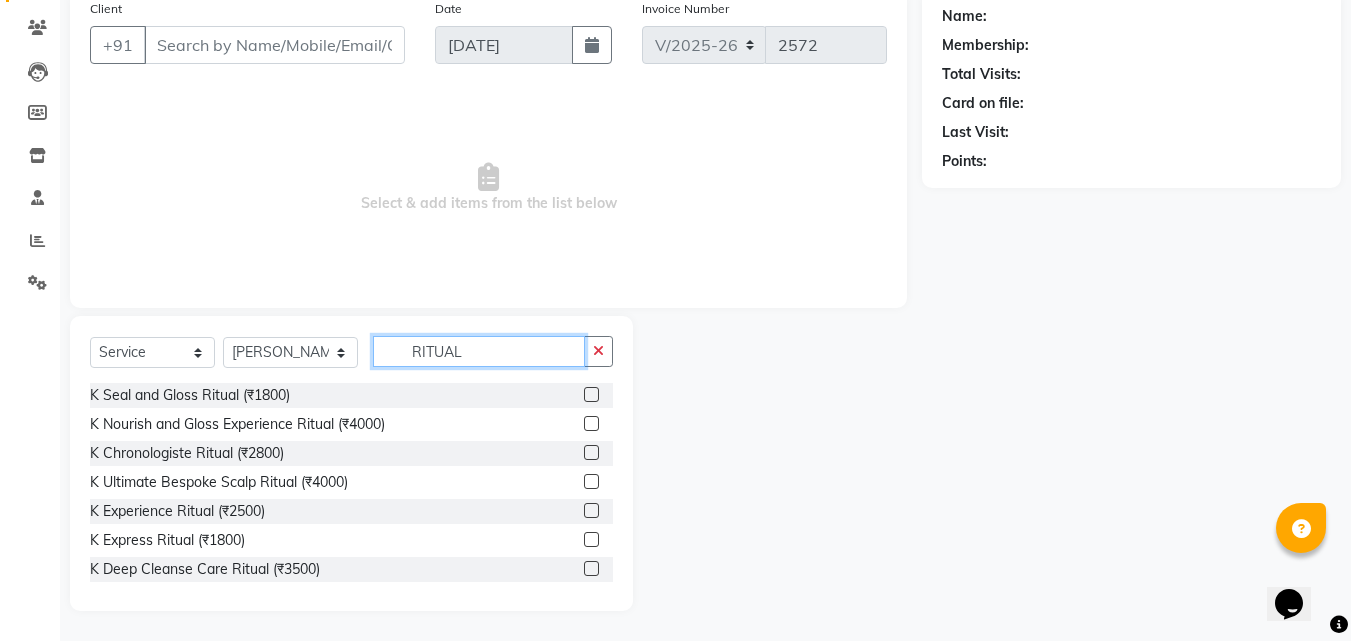 type on "RITUAL" 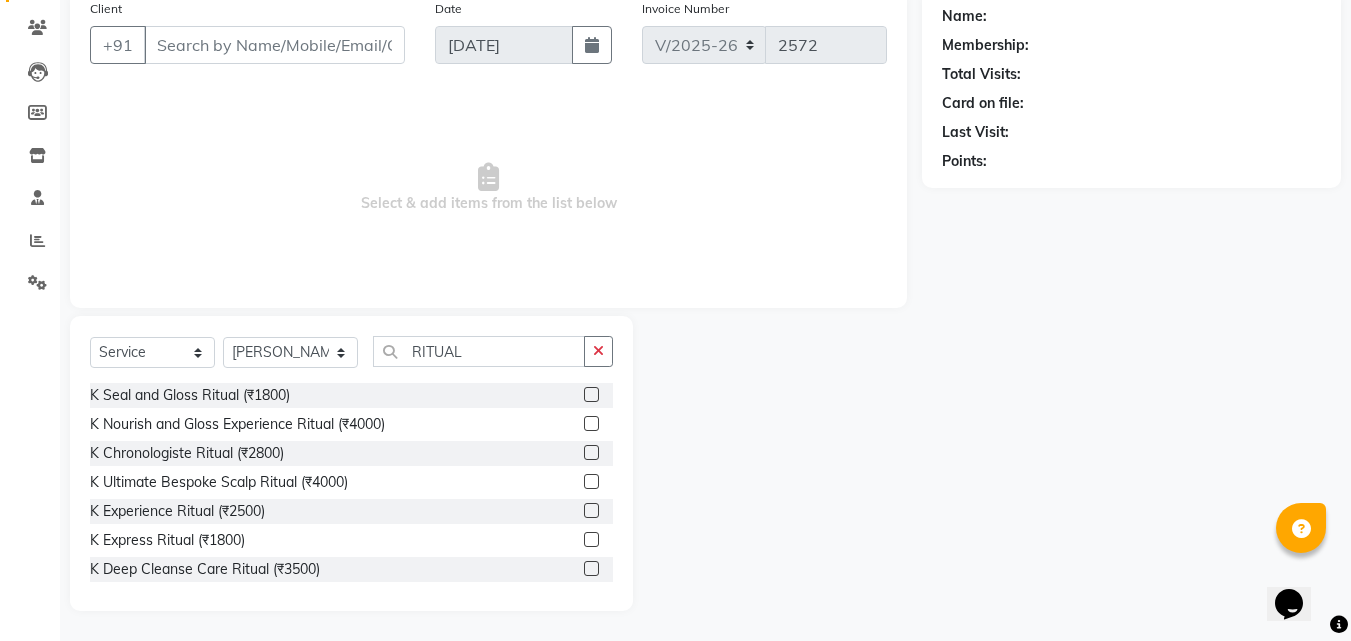 click 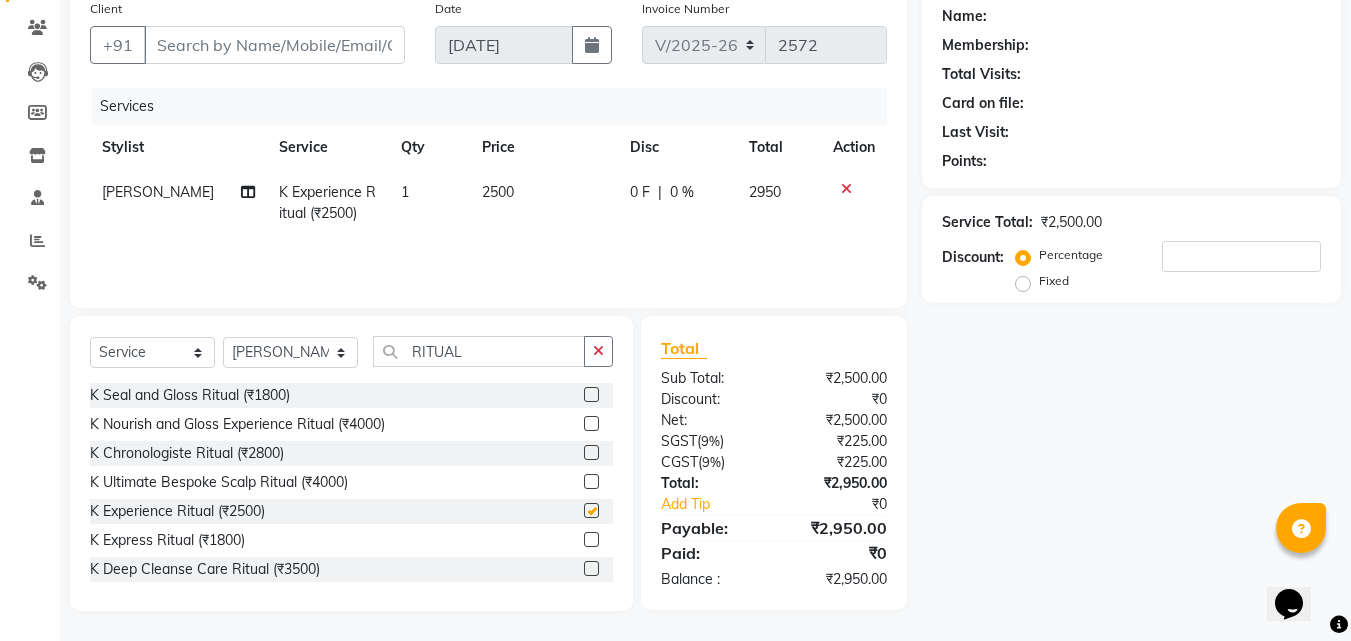 checkbox on "false" 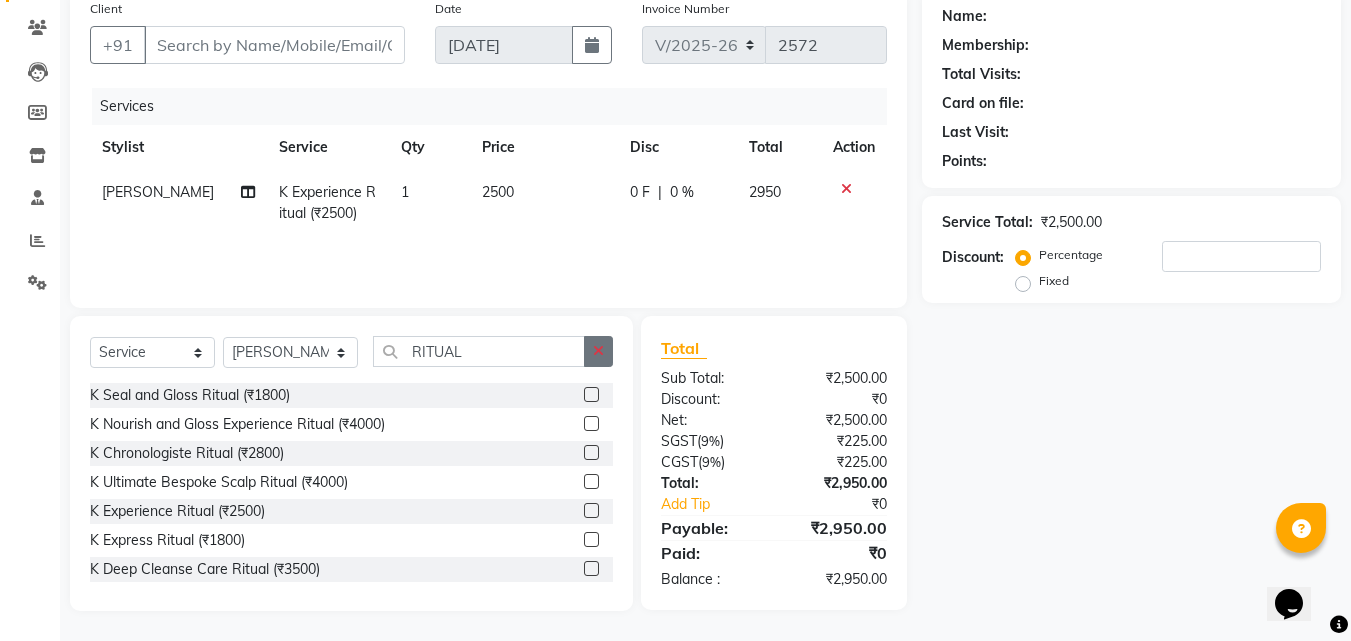 click 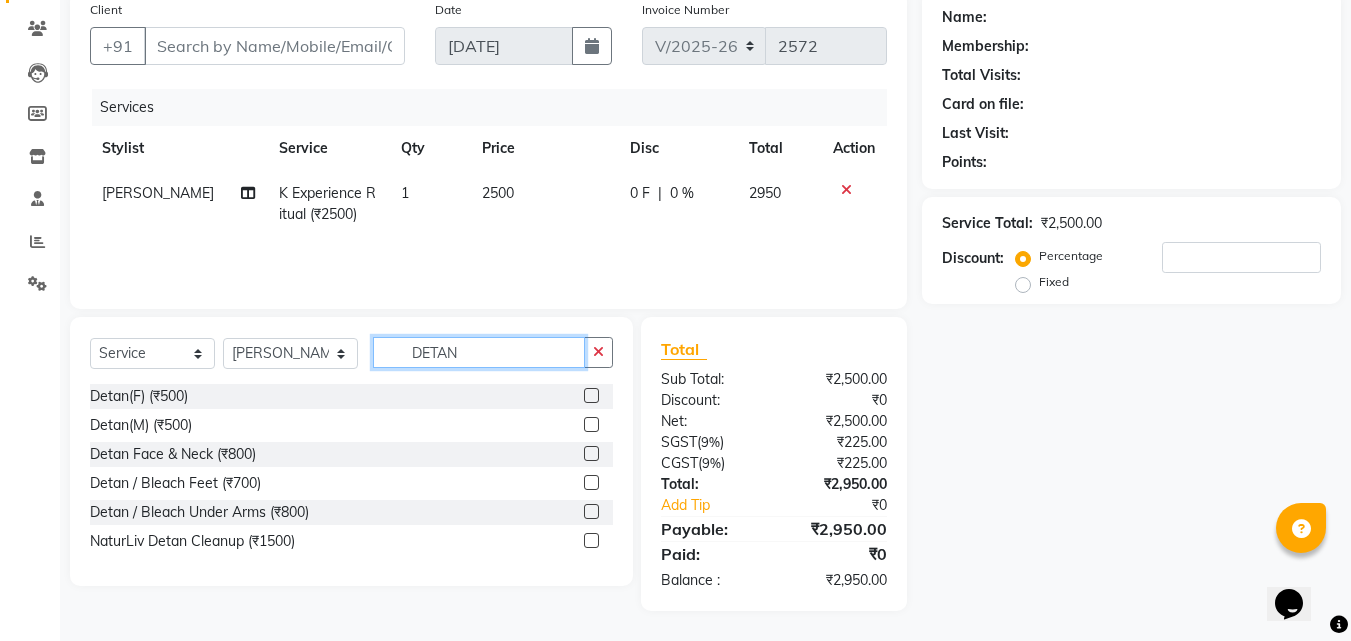 scroll, scrollTop: 159, scrollLeft: 0, axis: vertical 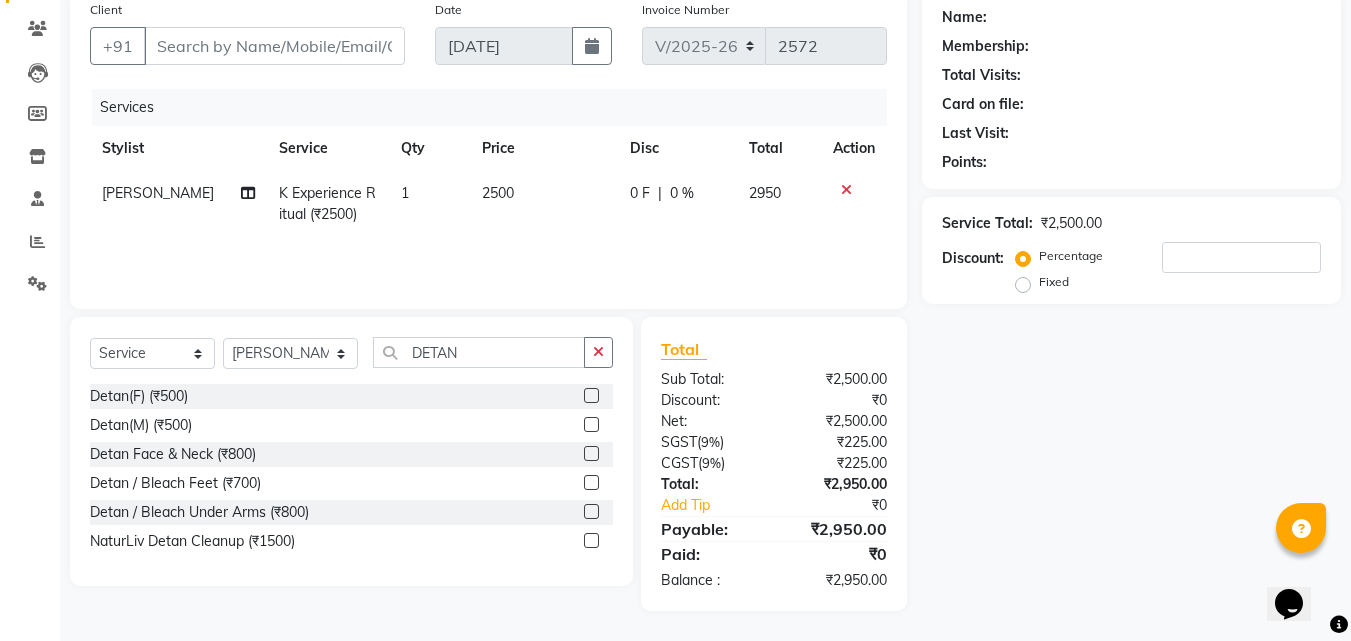 drag, startPoint x: 590, startPoint y: 394, endPoint x: 570, endPoint y: 388, distance: 20.880613 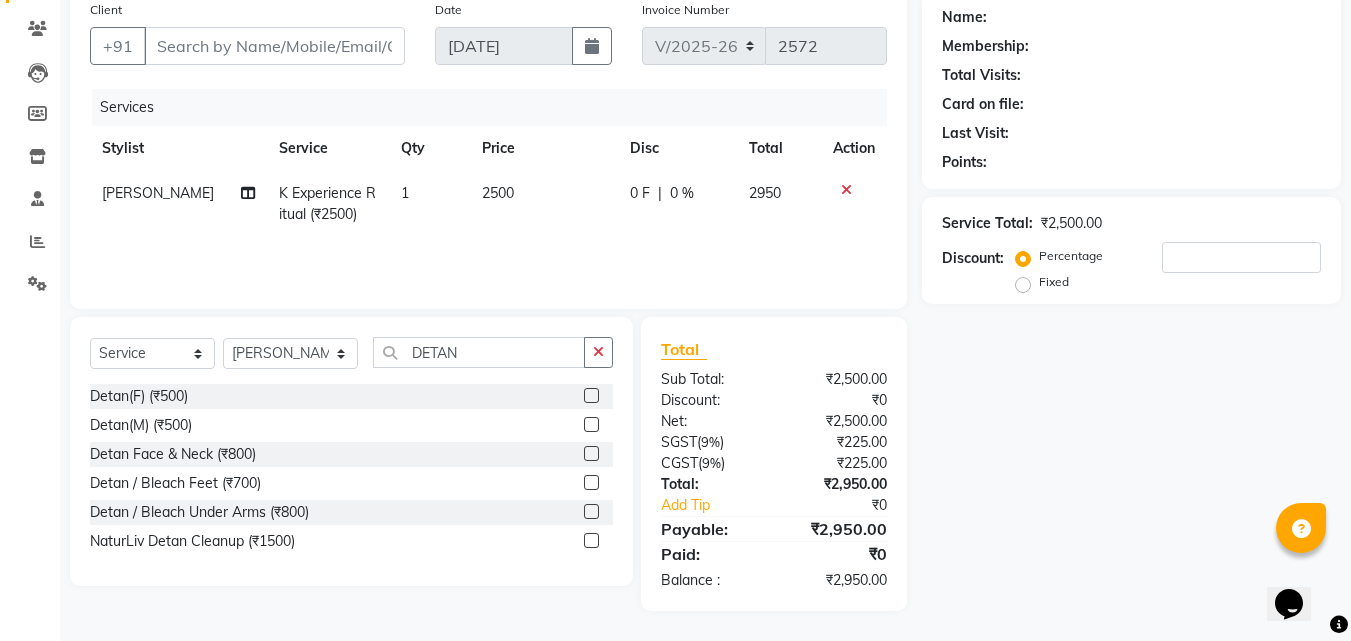 click at bounding box center [590, 396] 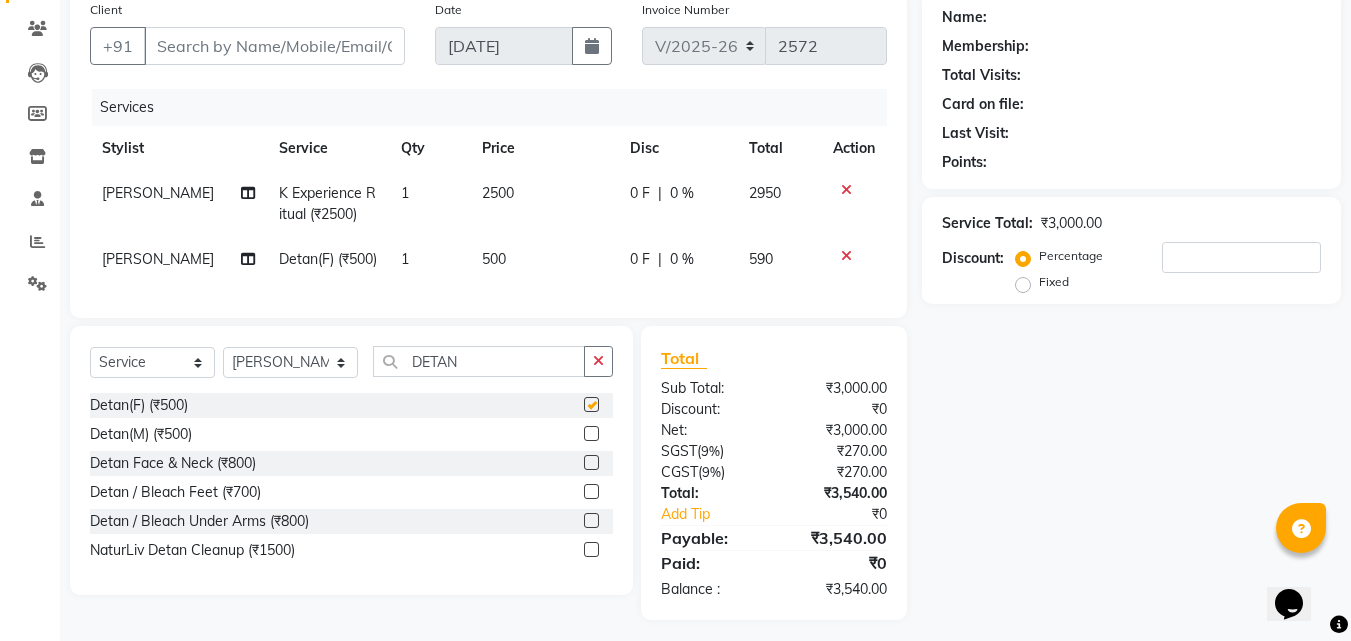 checkbox on "false" 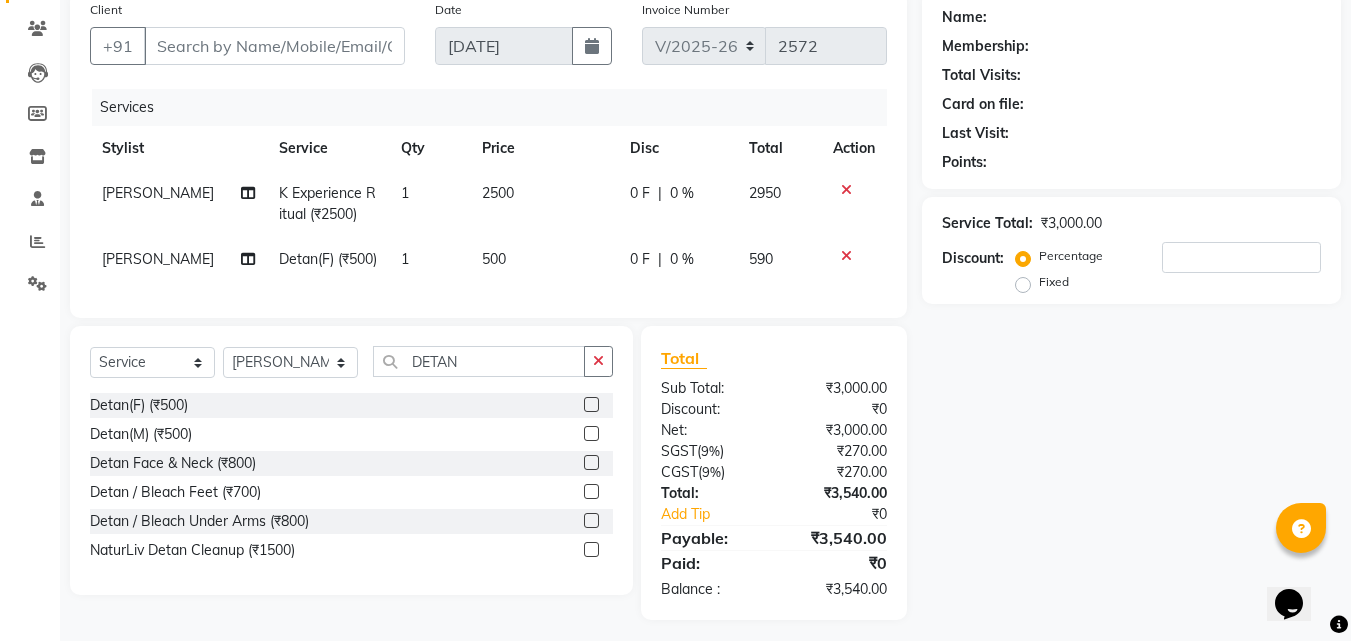 click on "500" 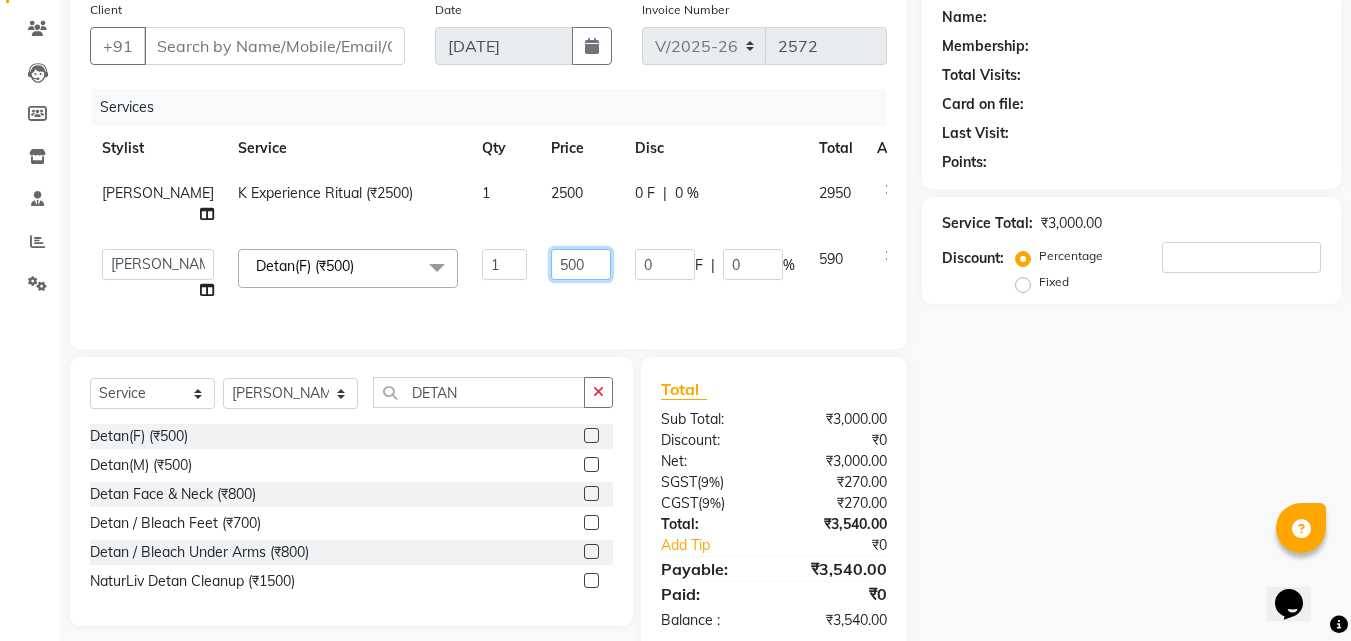 click on "500" 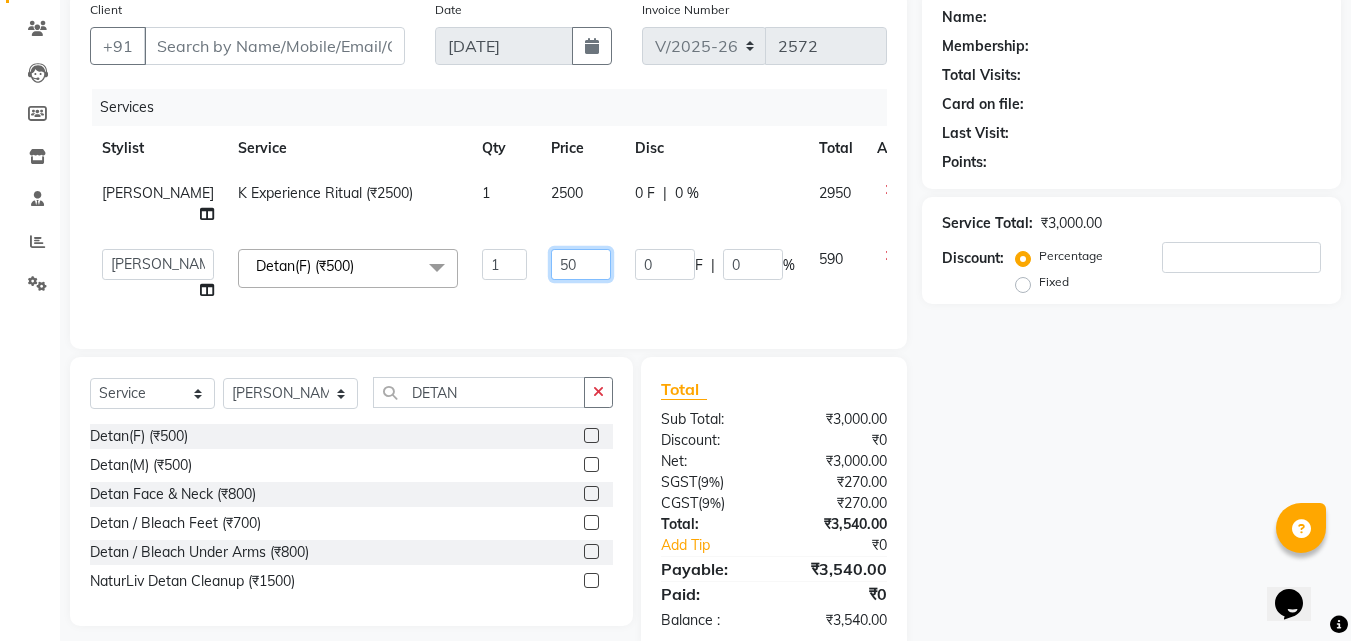 type on "5" 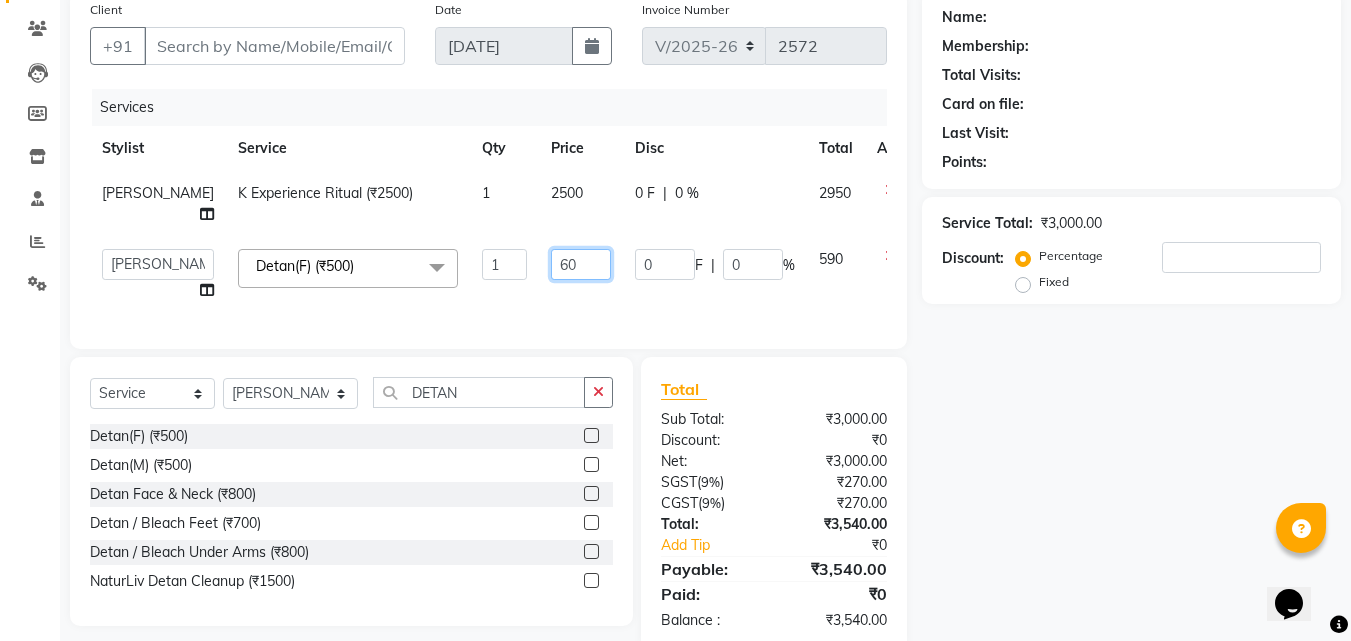 type on "600" 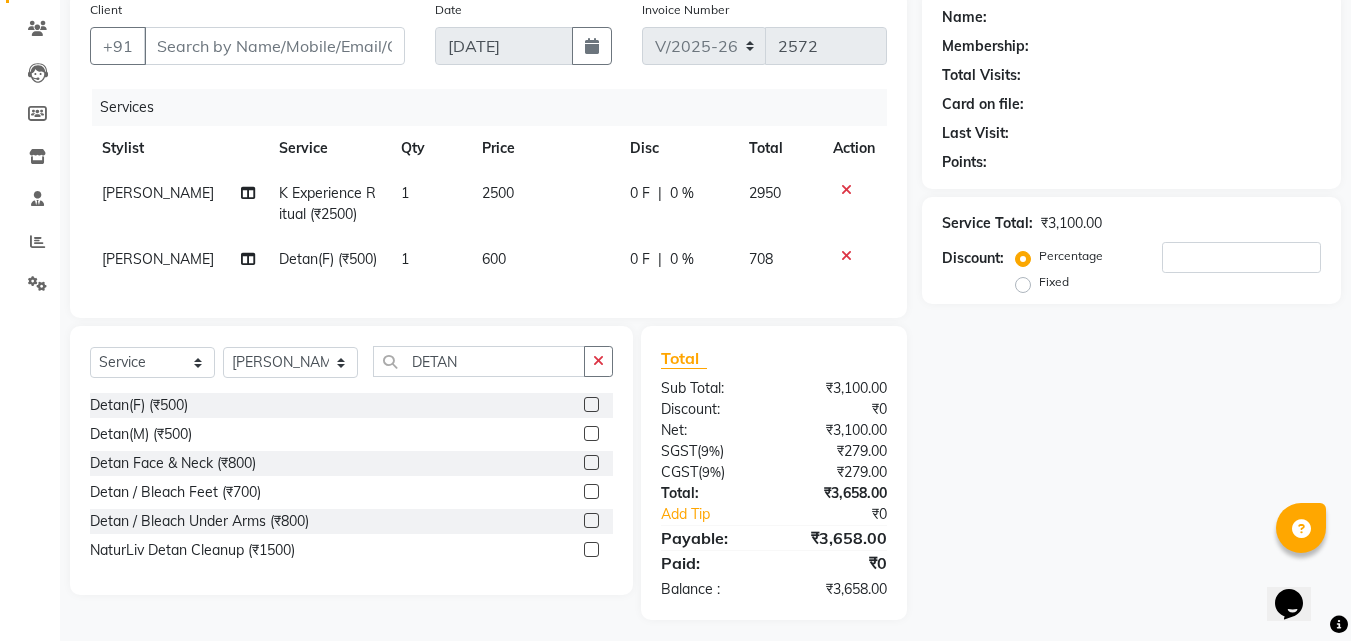 drag, startPoint x: 558, startPoint y: 287, endPoint x: 585, endPoint y: 373, distance: 90.13878 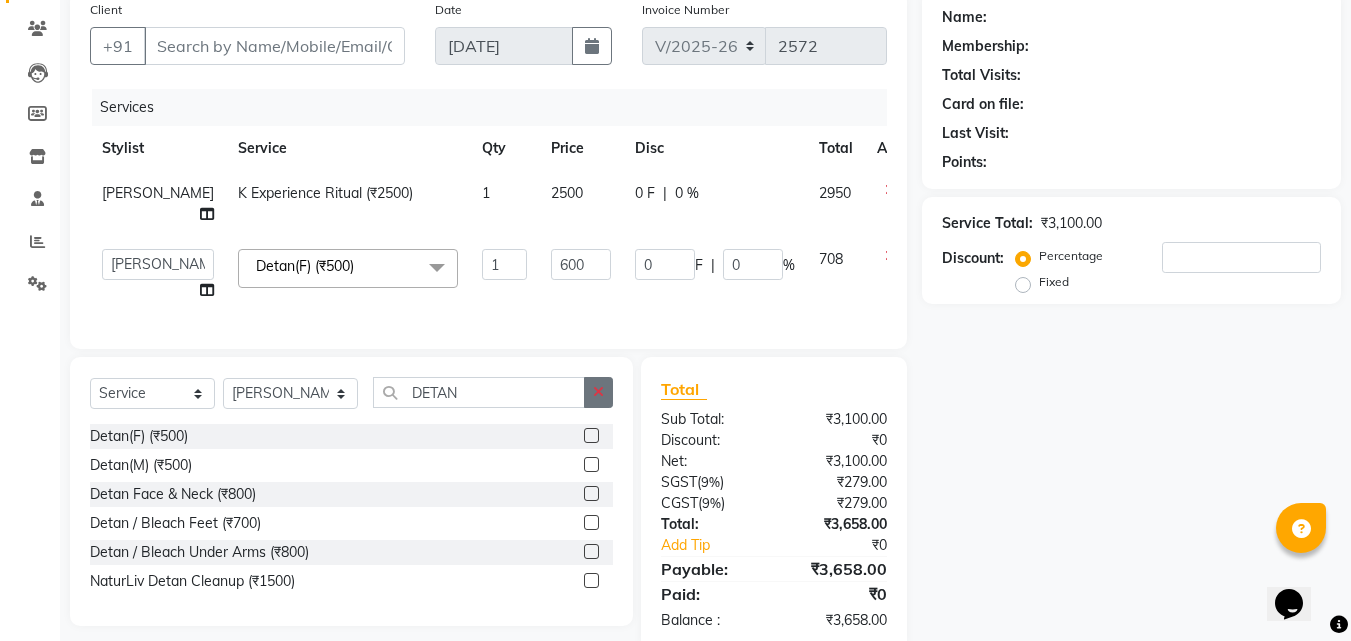 click 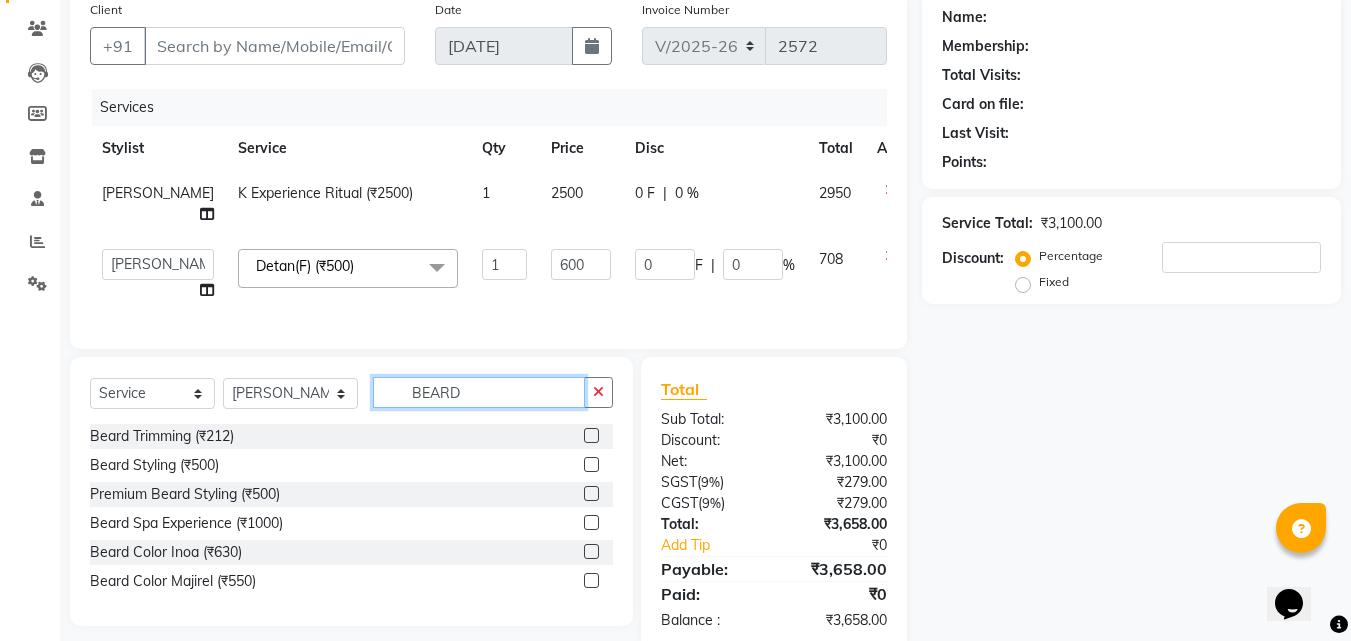 type on "BEARD" 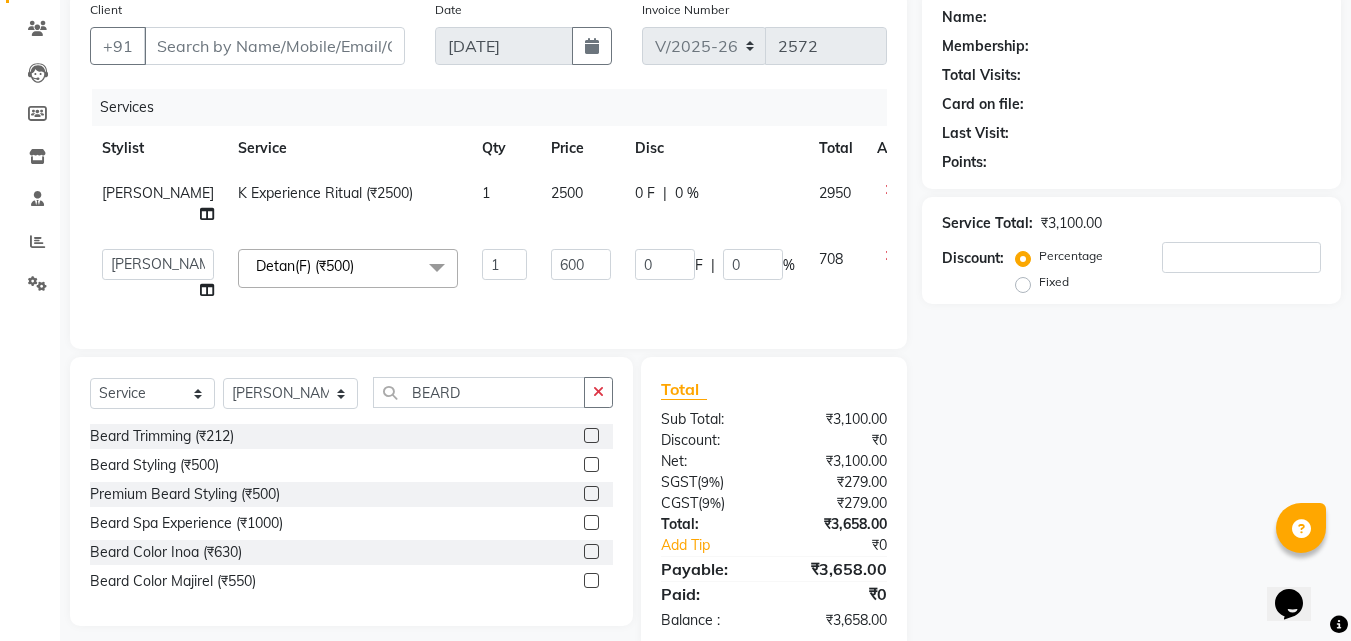 click 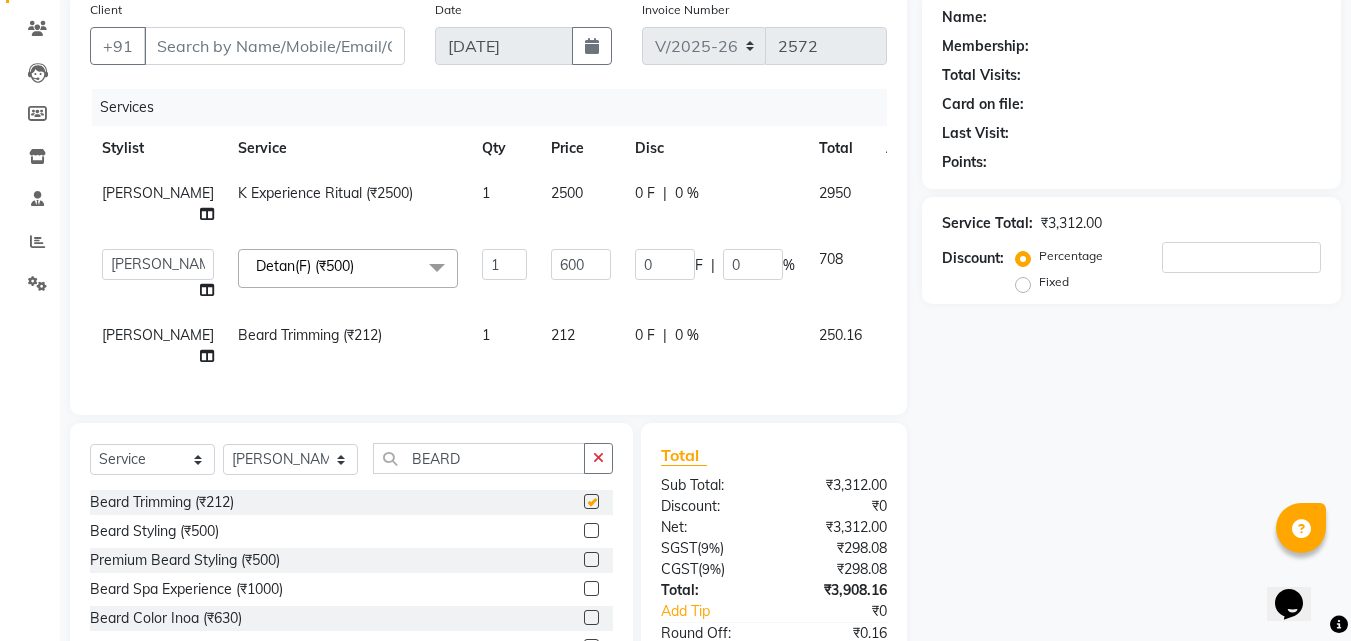 checkbox on "false" 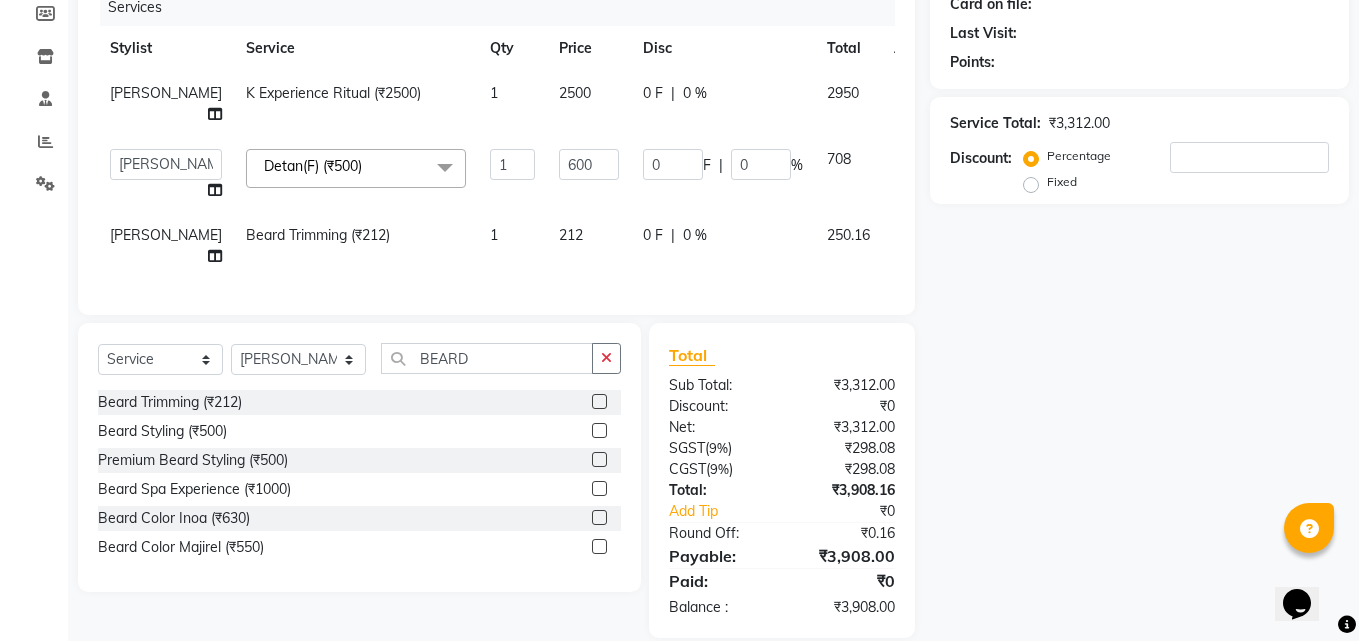 scroll, scrollTop: 0, scrollLeft: 0, axis: both 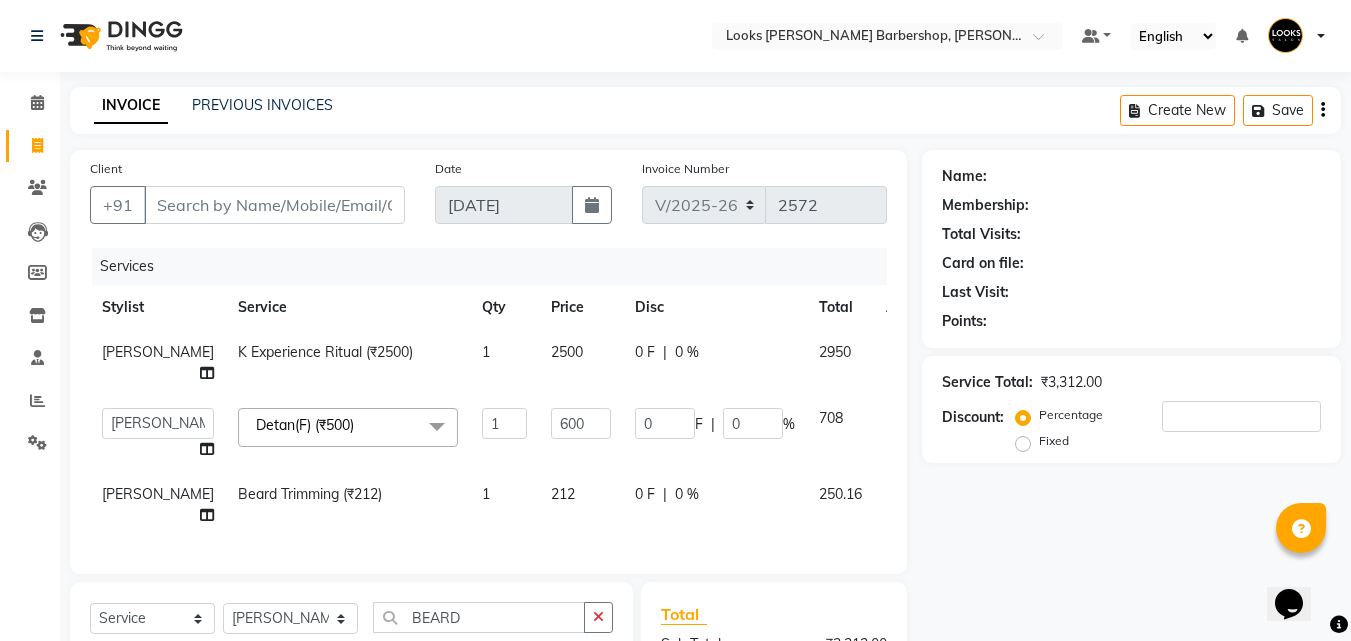 drag, startPoint x: 294, startPoint y: 178, endPoint x: 279, endPoint y: 196, distance: 23.43075 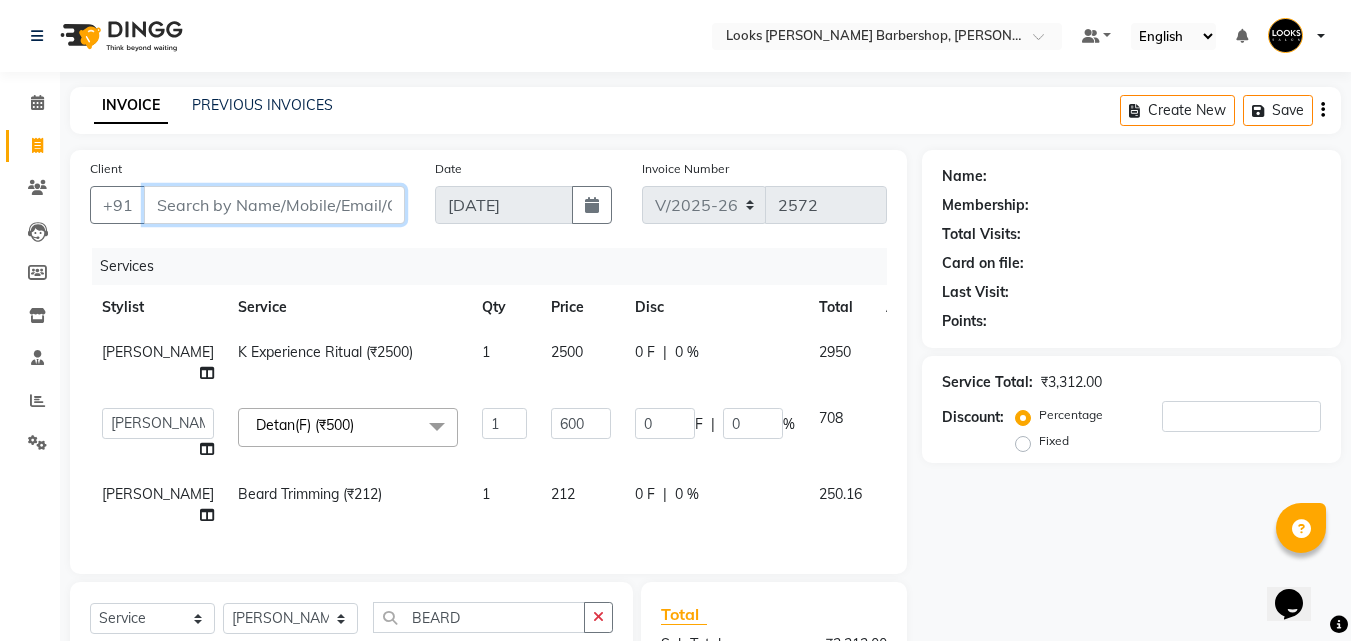 click on "Client" at bounding box center (274, 205) 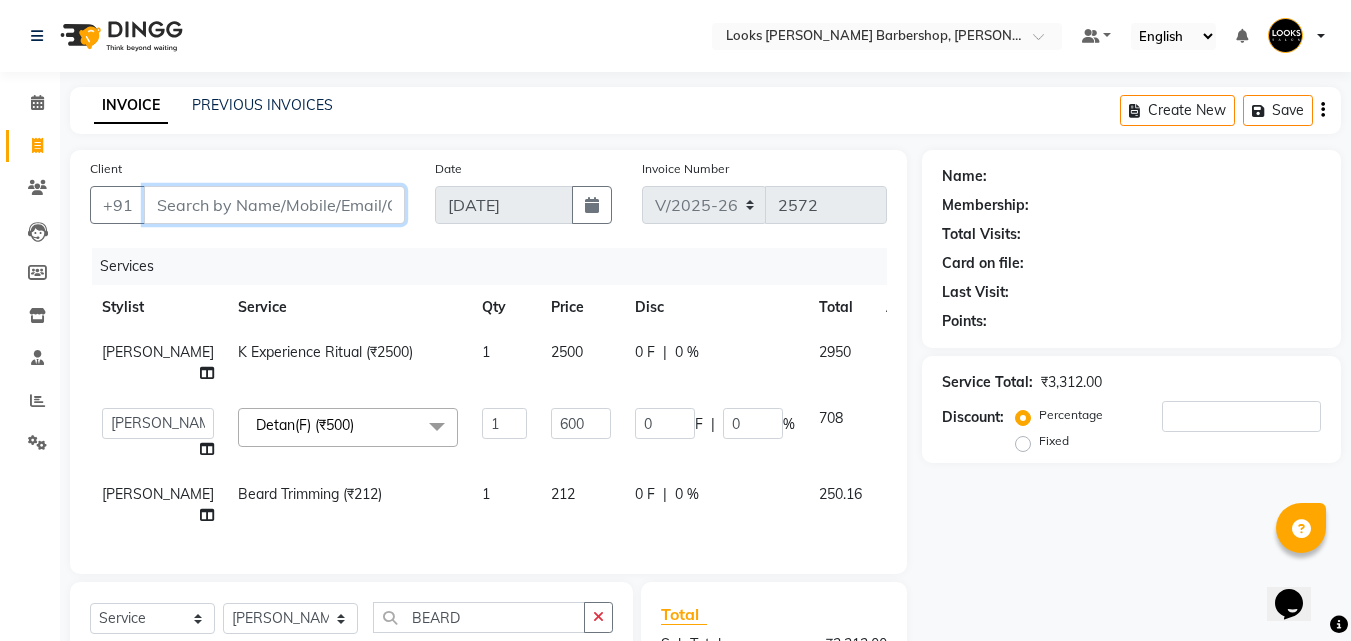 type on "9" 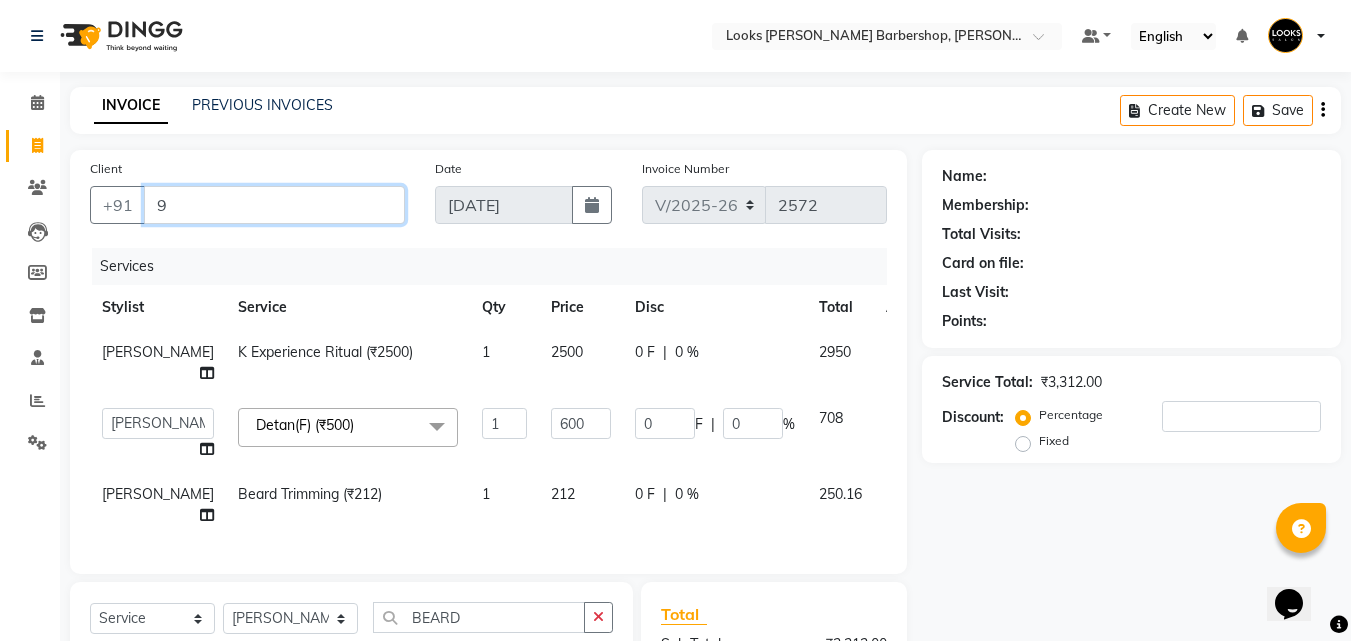 type on "0" 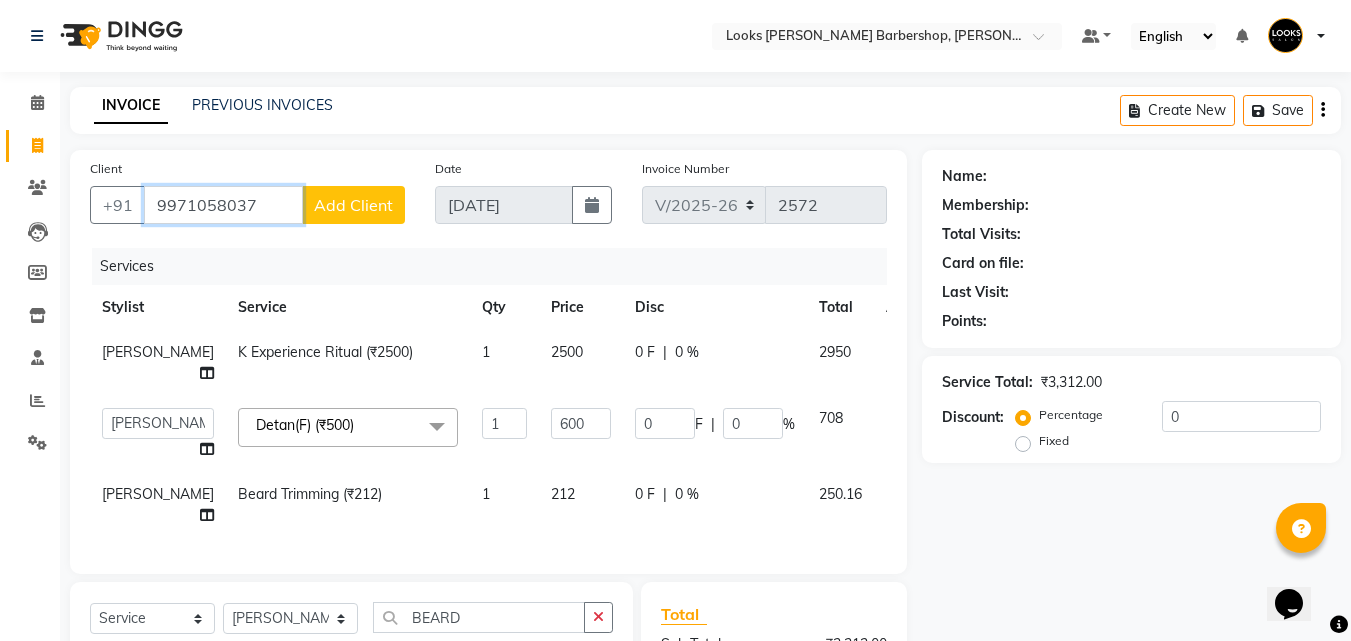 type on "9971058037" 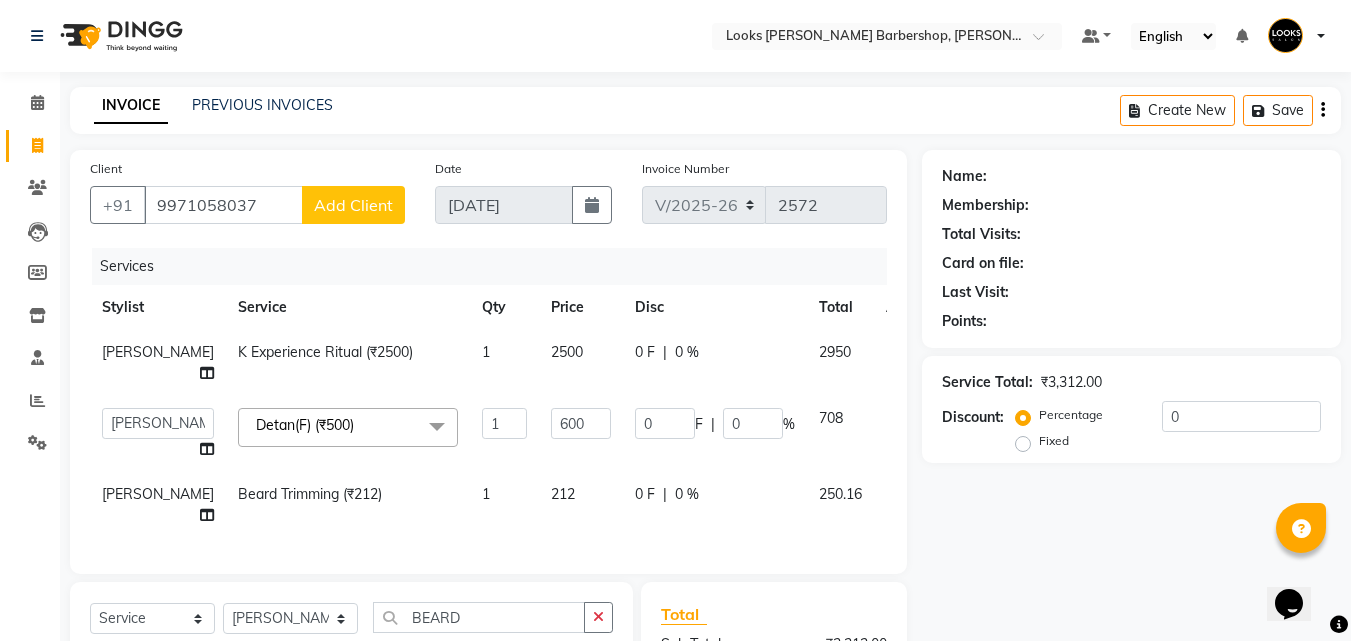 click on "Add Client" 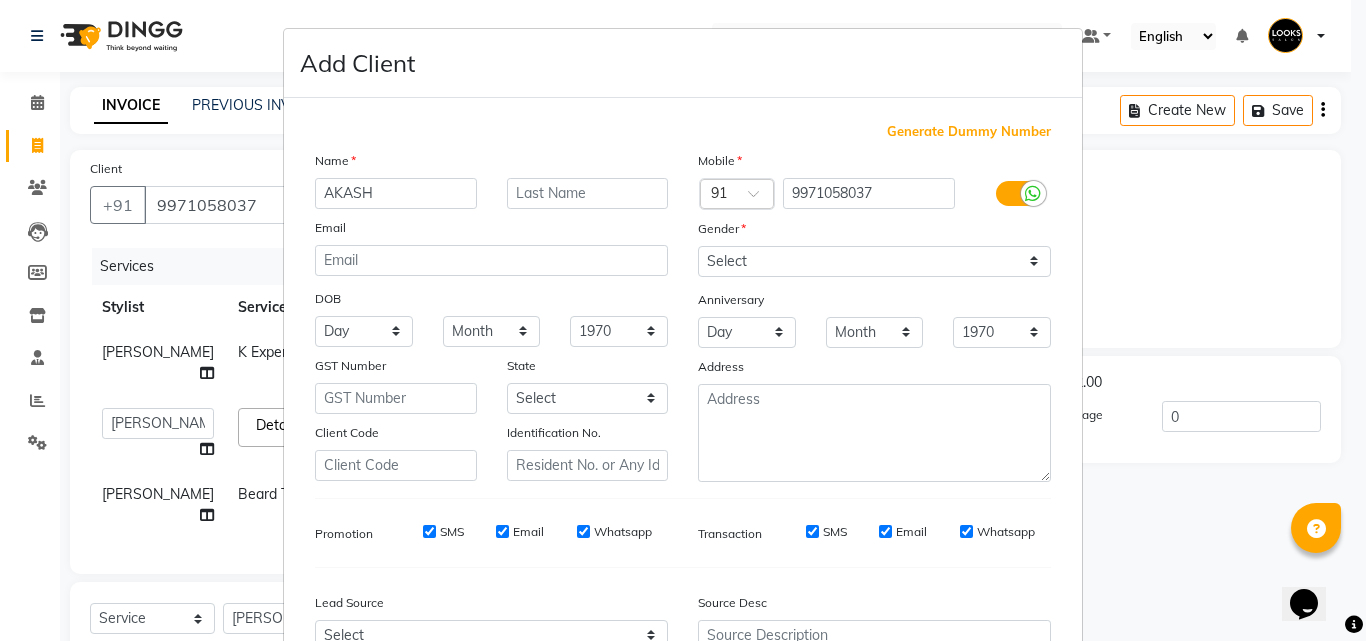 type on "AKASH" 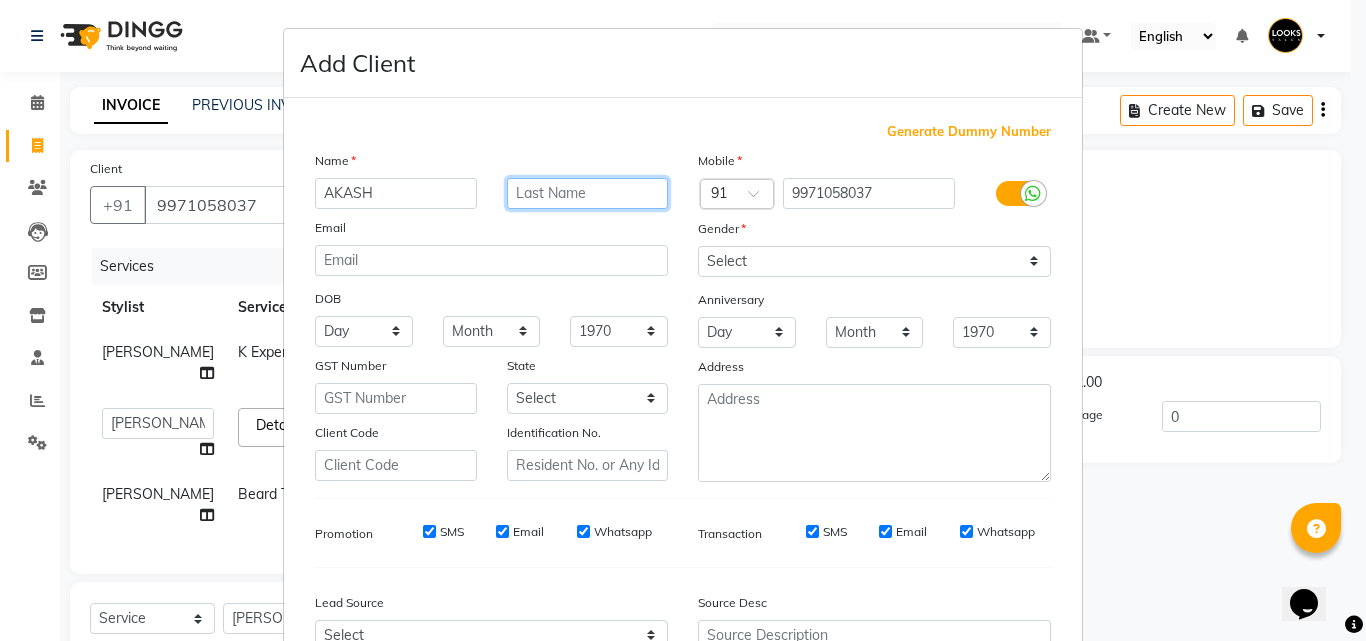 click at bounding box center [588, 193] 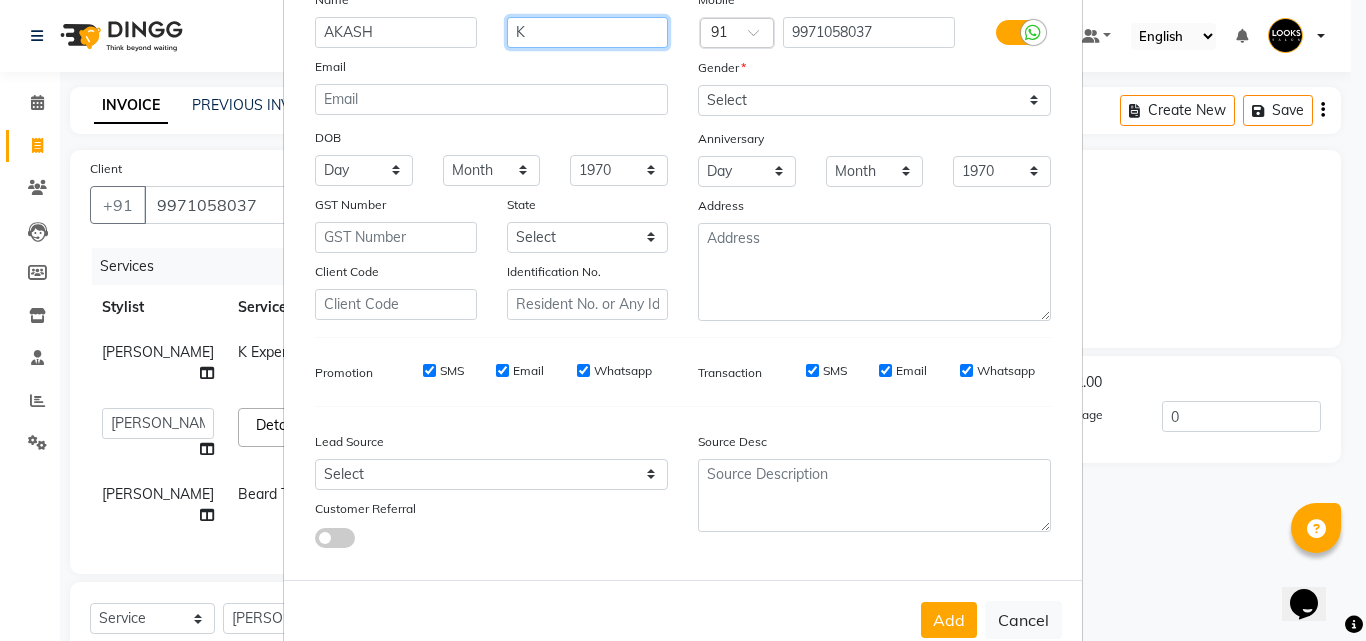 scroll, scrollTop: 208, scrollLeft: 0, axis: vertical 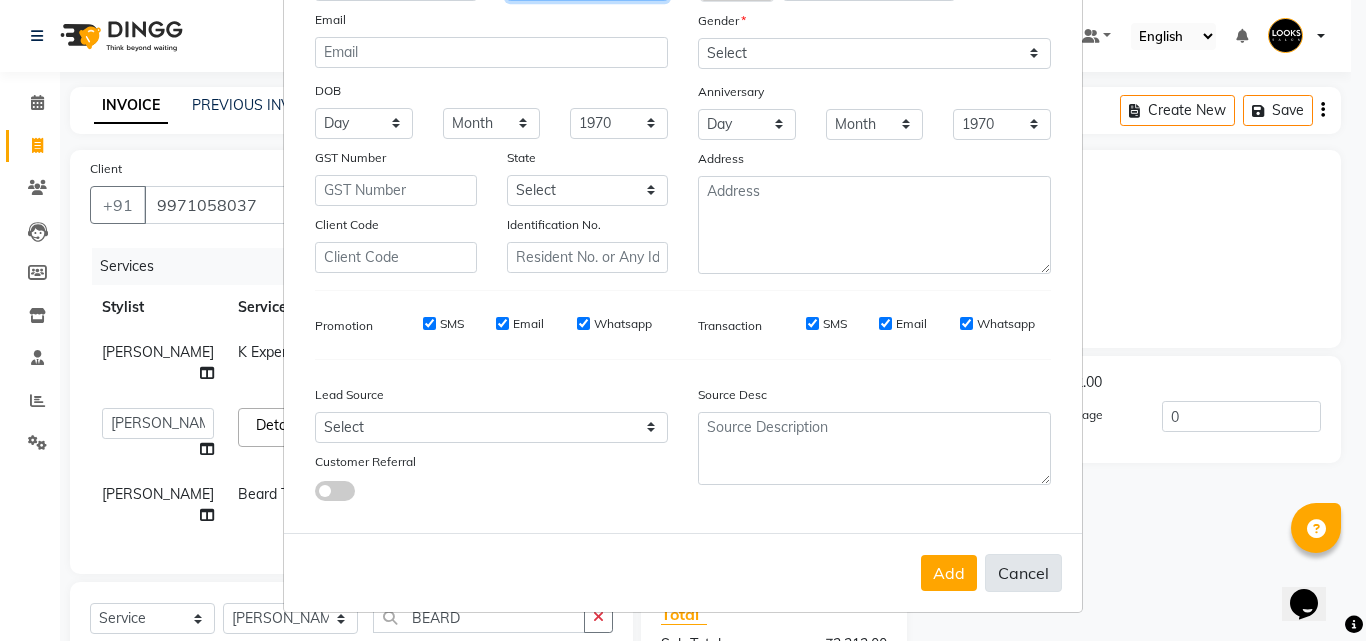 type on "K" 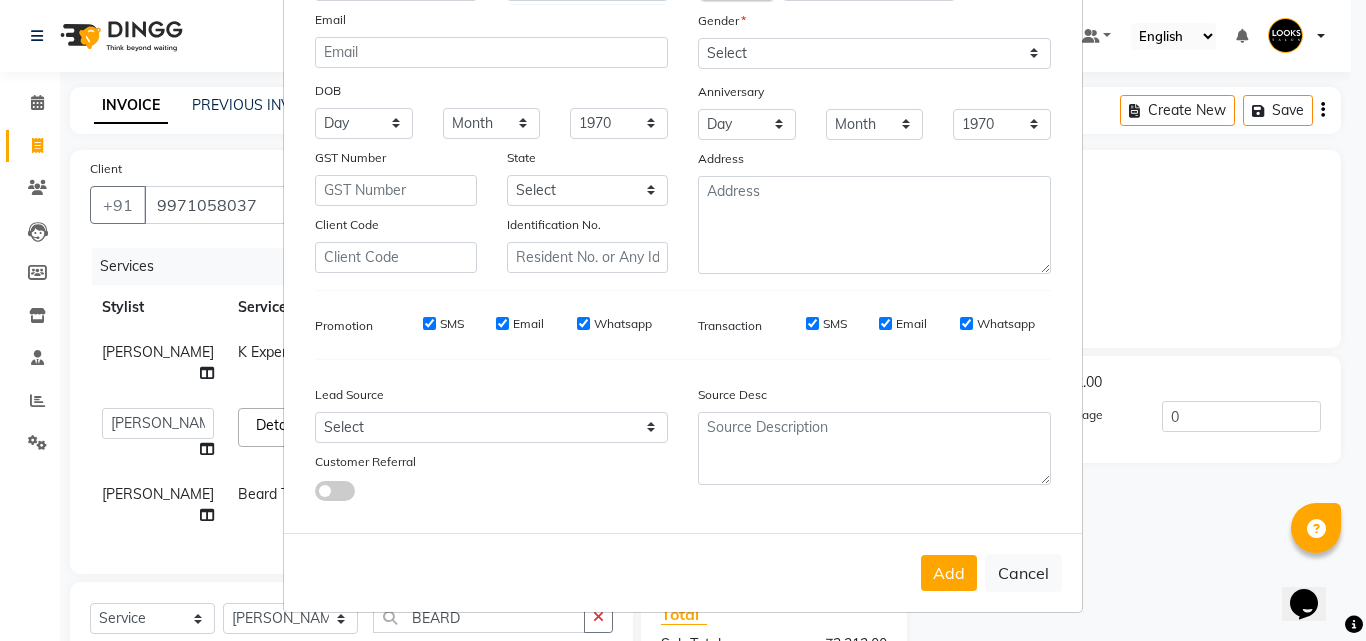 drag, startPoint x: 1017, startPoint y: 569, endPoint x: 990, endPoint y: 565, distance: 27.294687 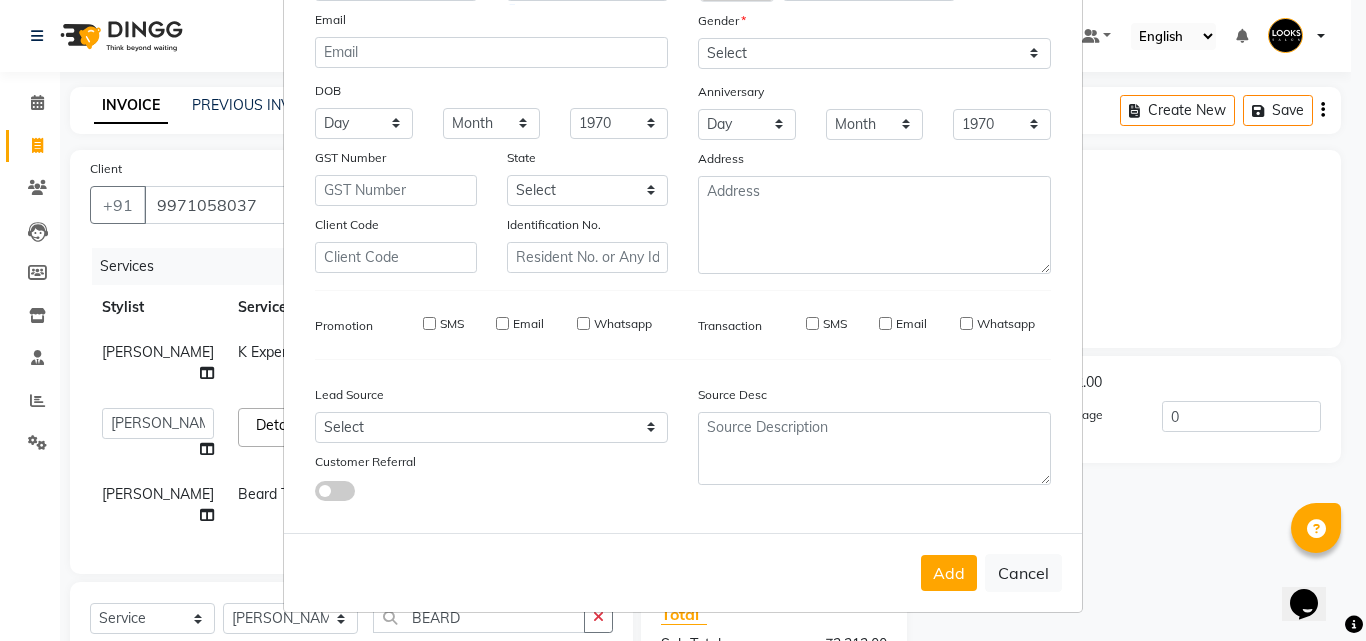 type 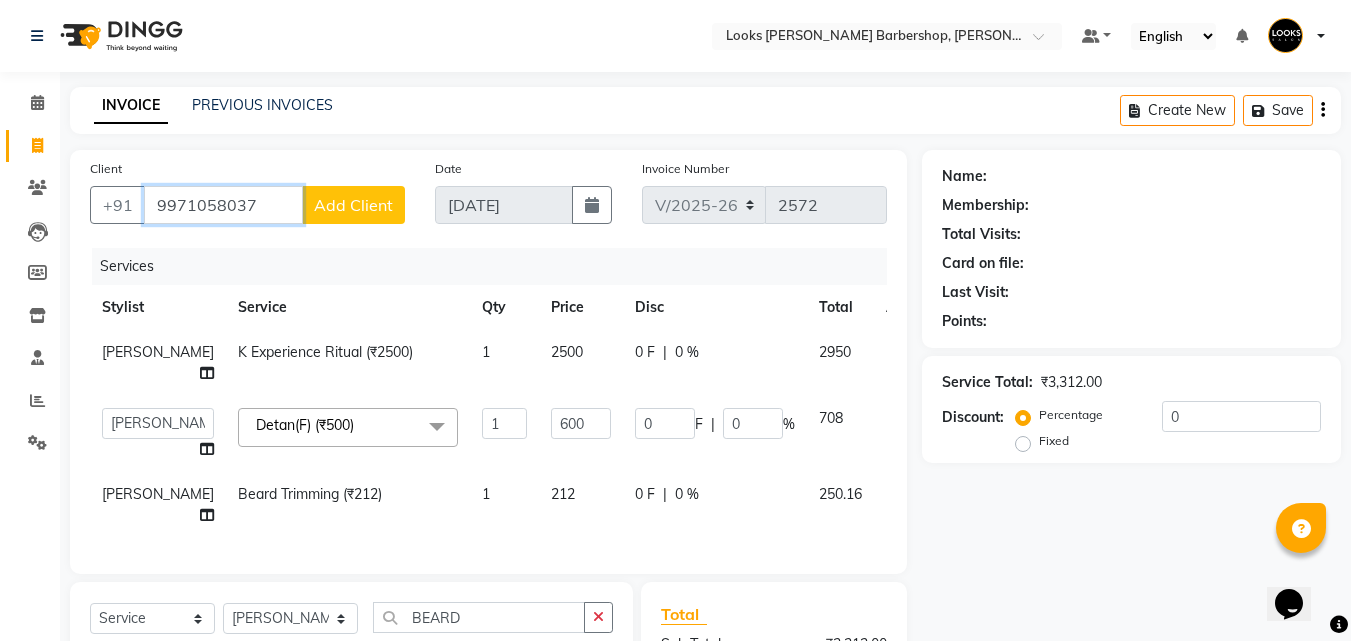 click on "9971058037" at bounding box center (223, 205) 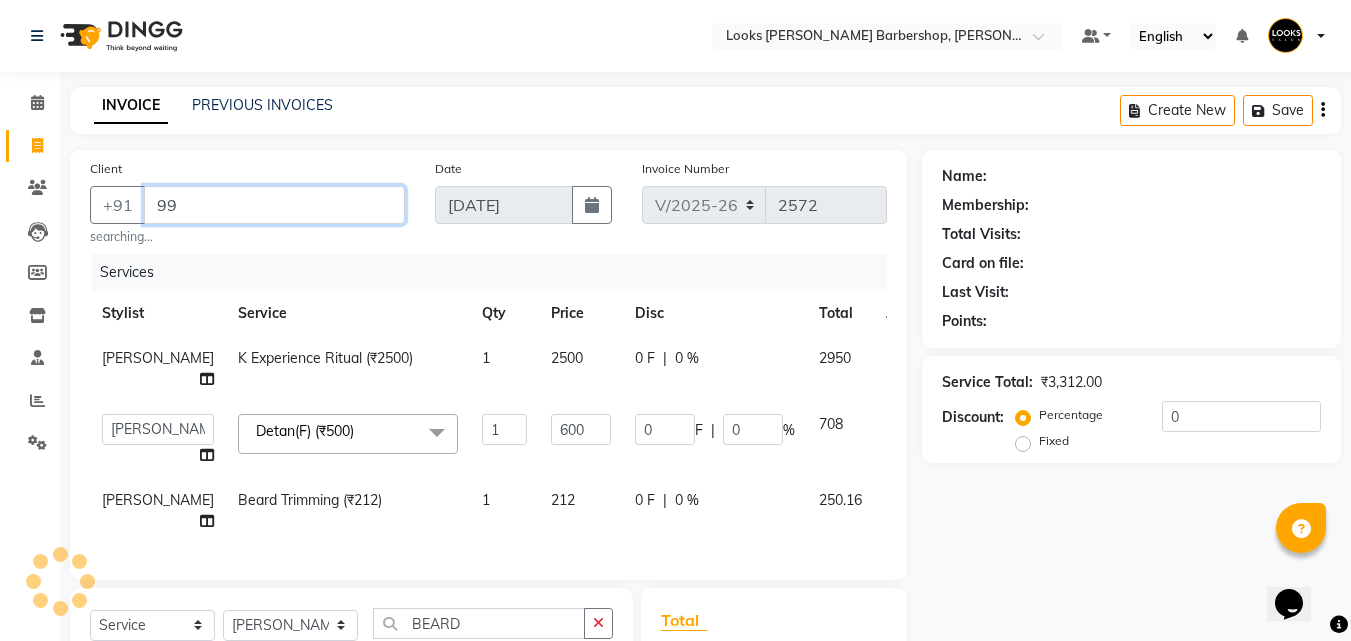 type on "9" 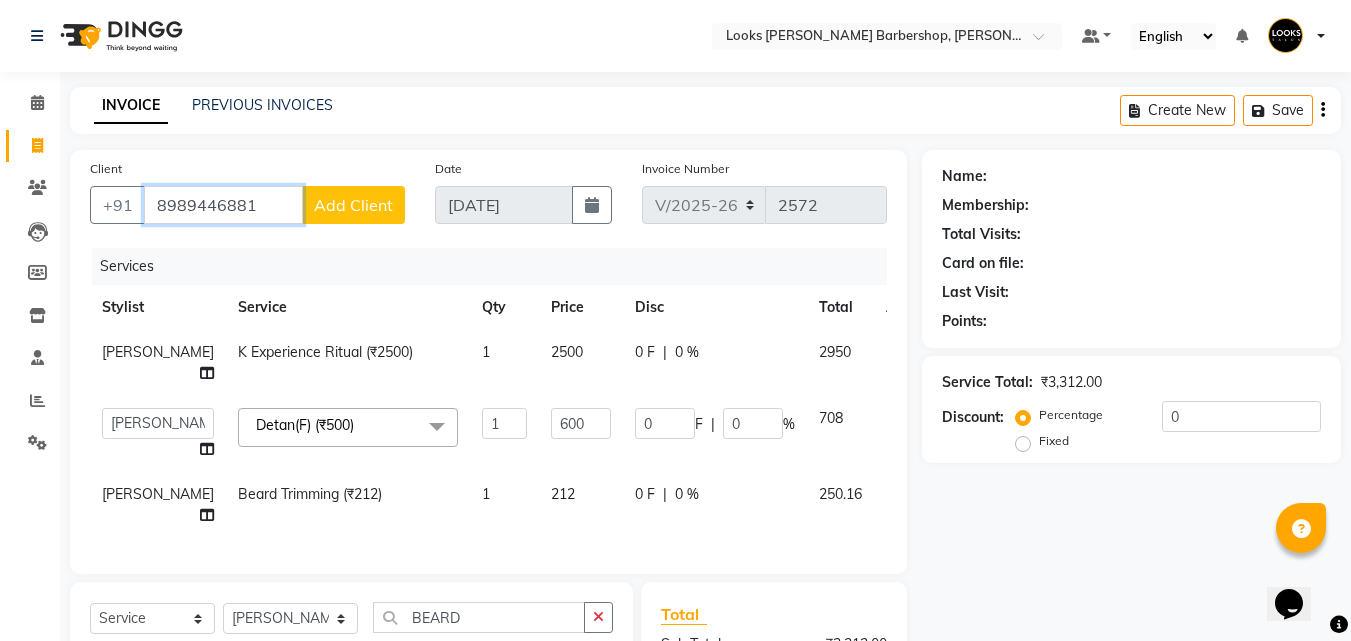 type on "8989446881" 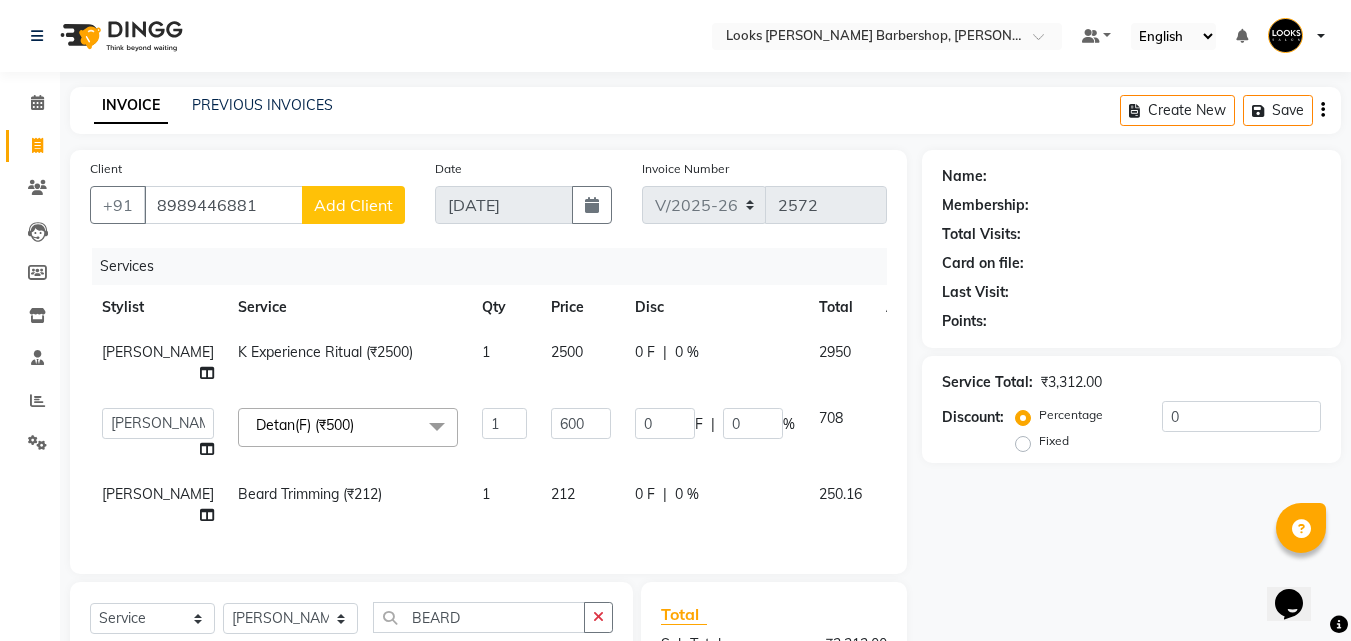 click on "Add Client" 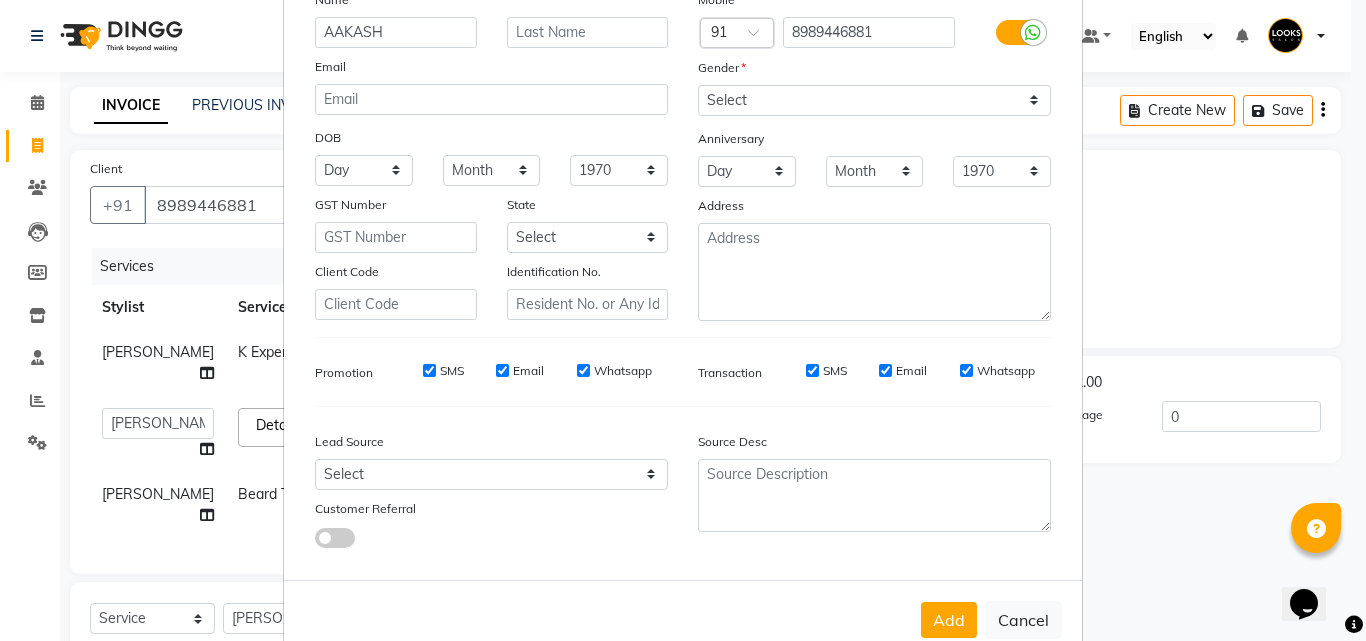 scroll, scrollTop: 208, scrollLeft: 0, axis: vertical 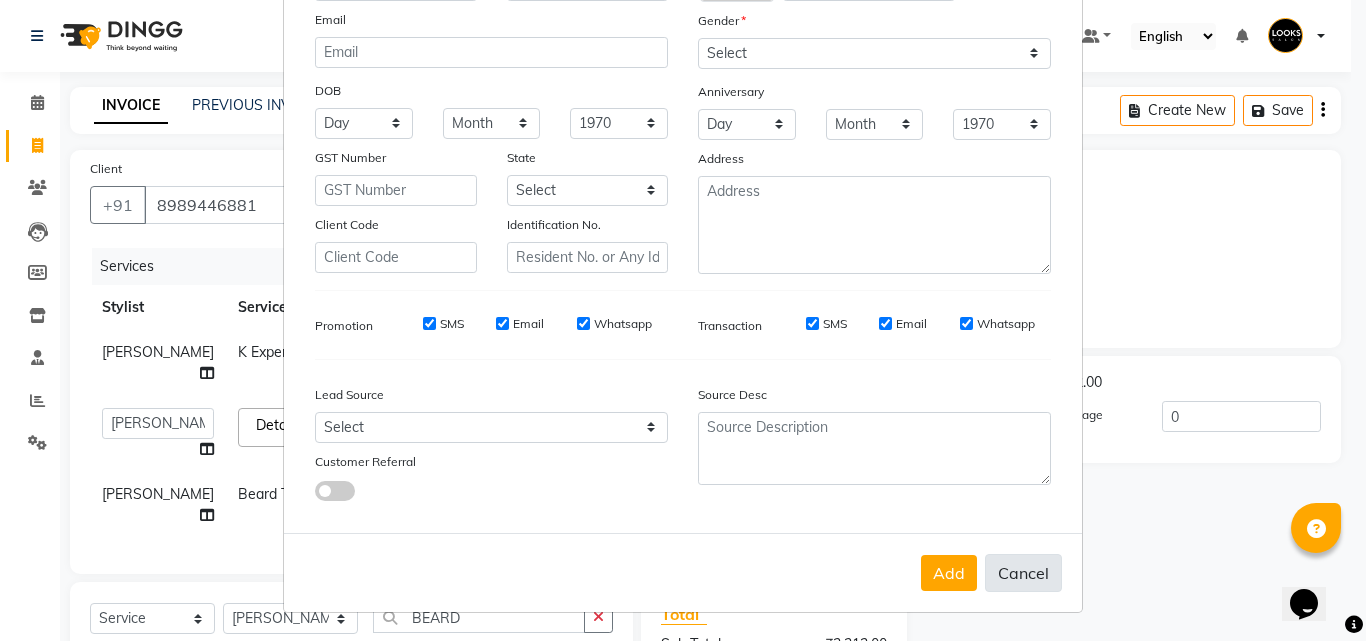 type on "AAKASH" 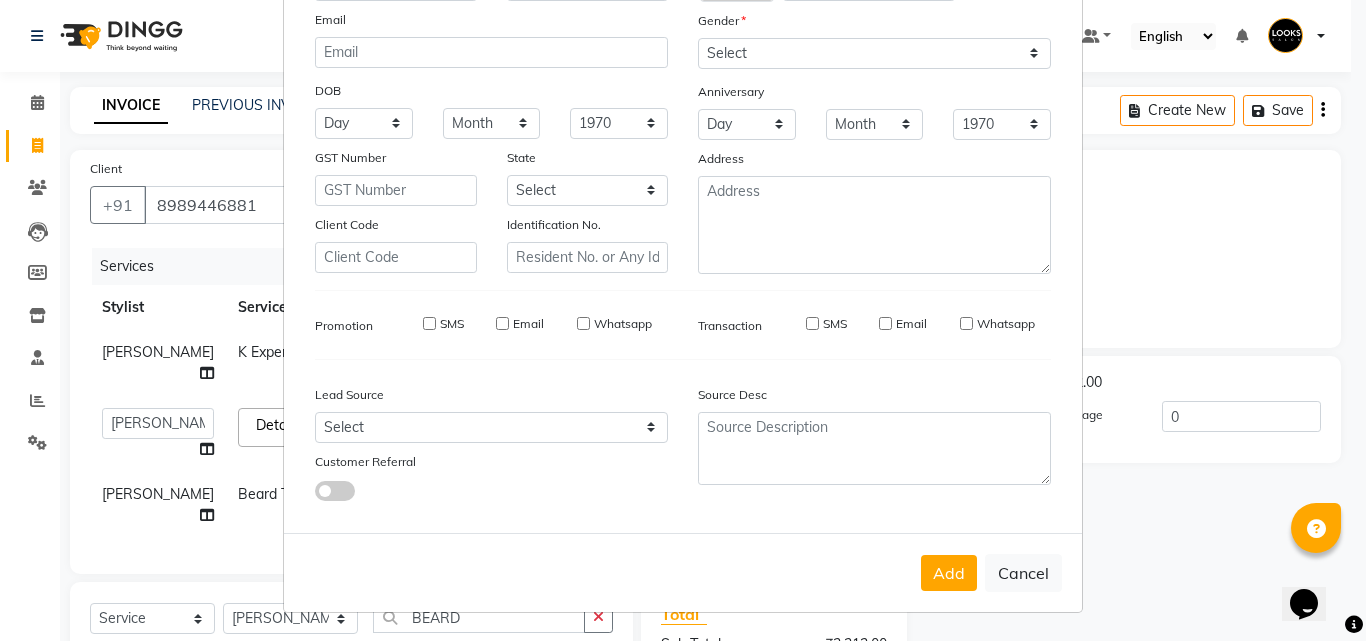 type 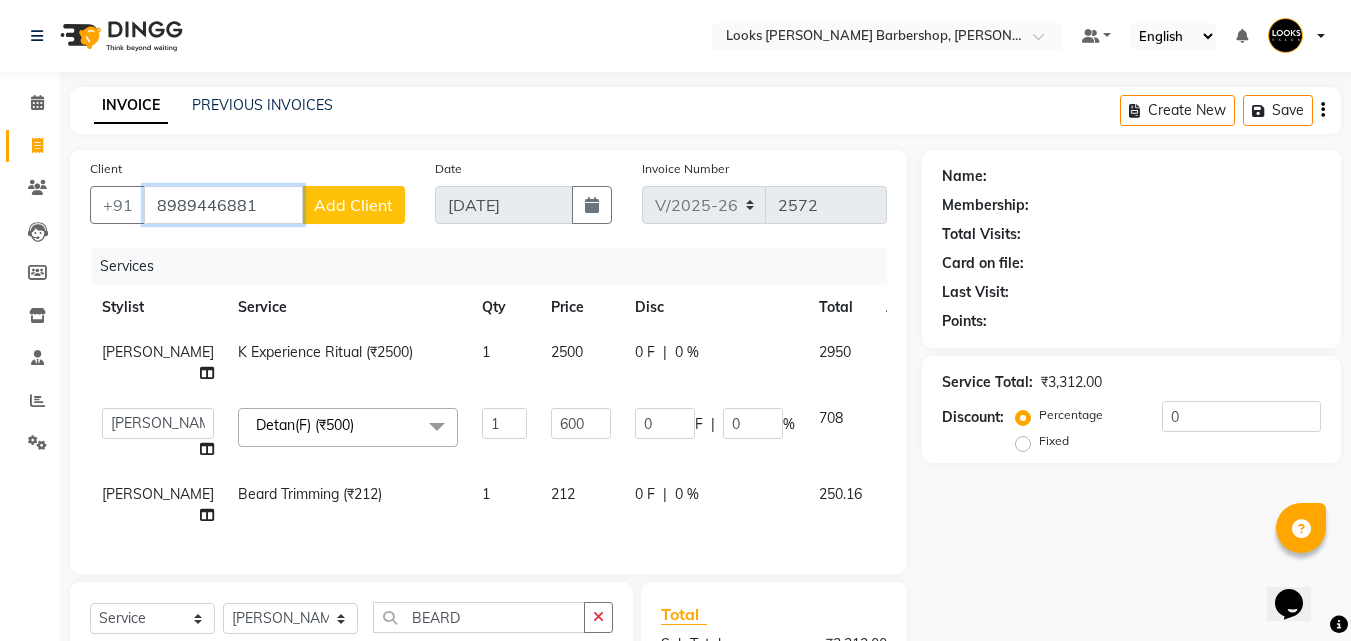 click on "8989446881" at bounding box center [223, 205] 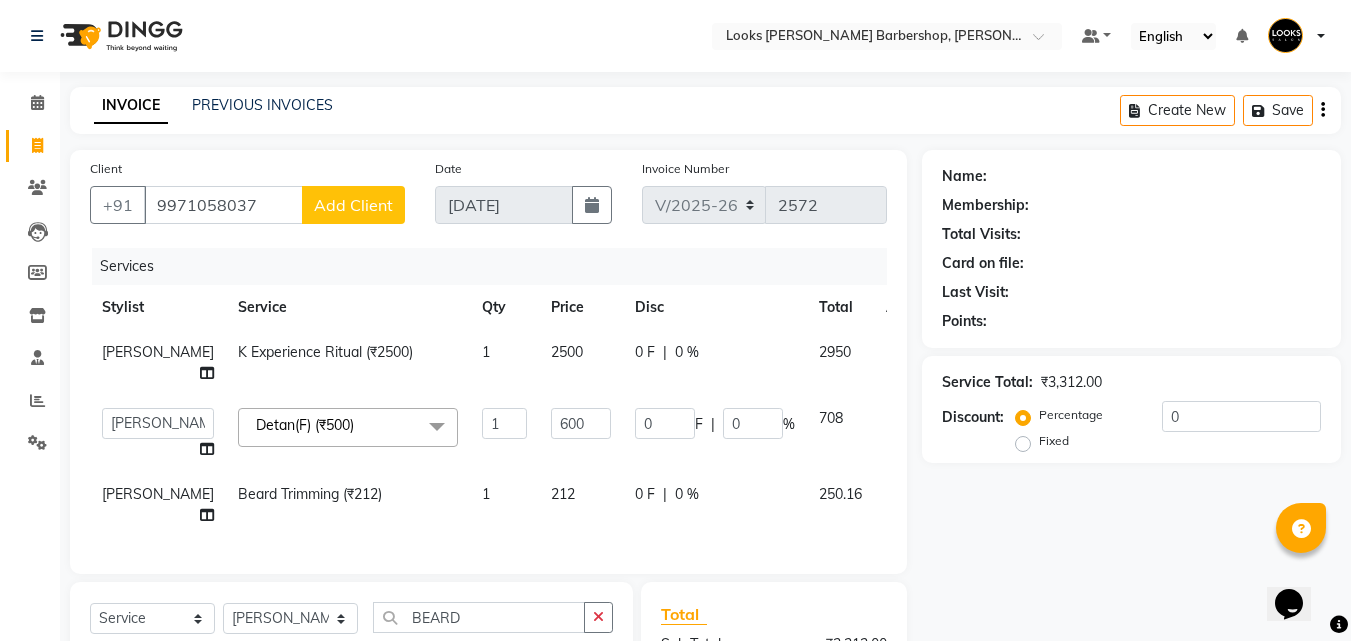click on "Add Client" 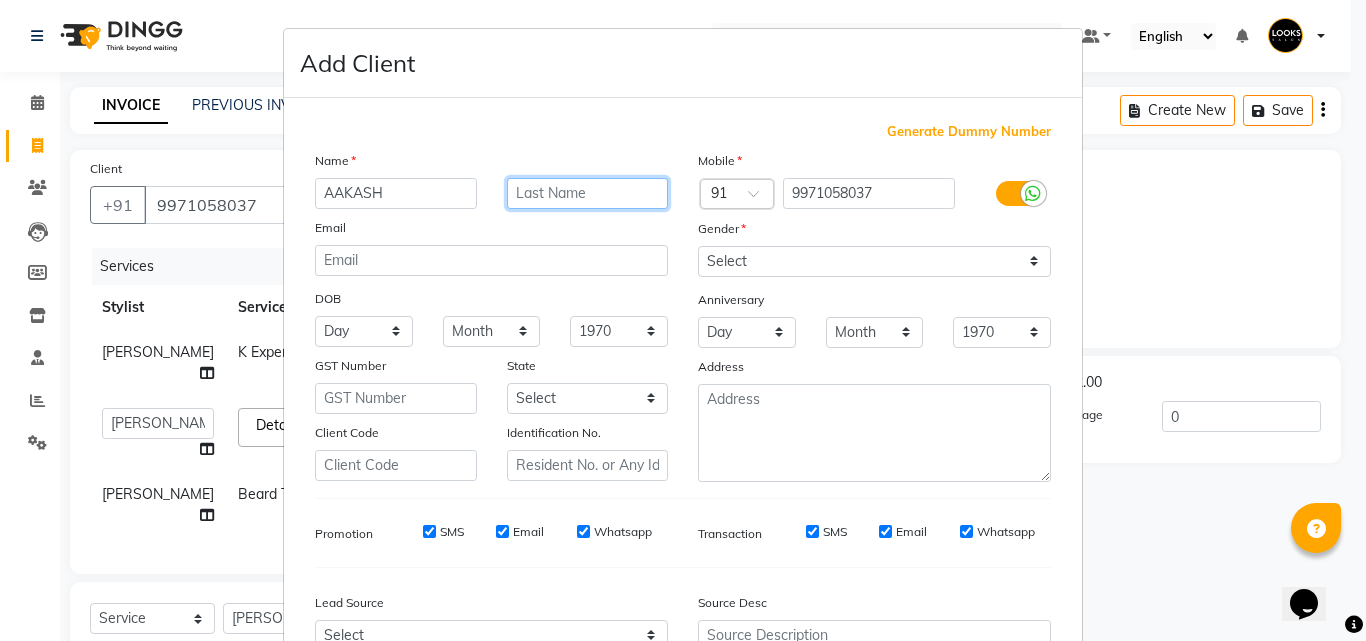 click at bounding box center (588, 193) 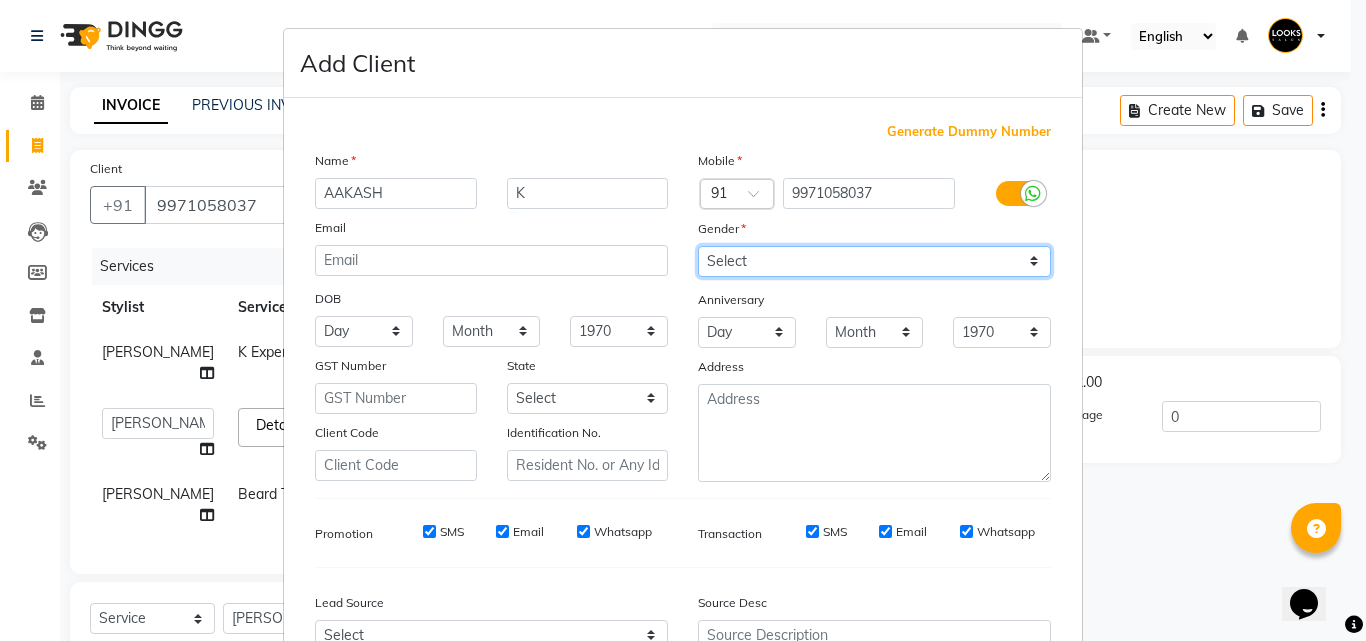 click on "Select [DEMOGRAPHIC_DATA] [DEMOGRAPHIC_DATA] Other Prefer Not To Say" at bounding box center (874, 261) 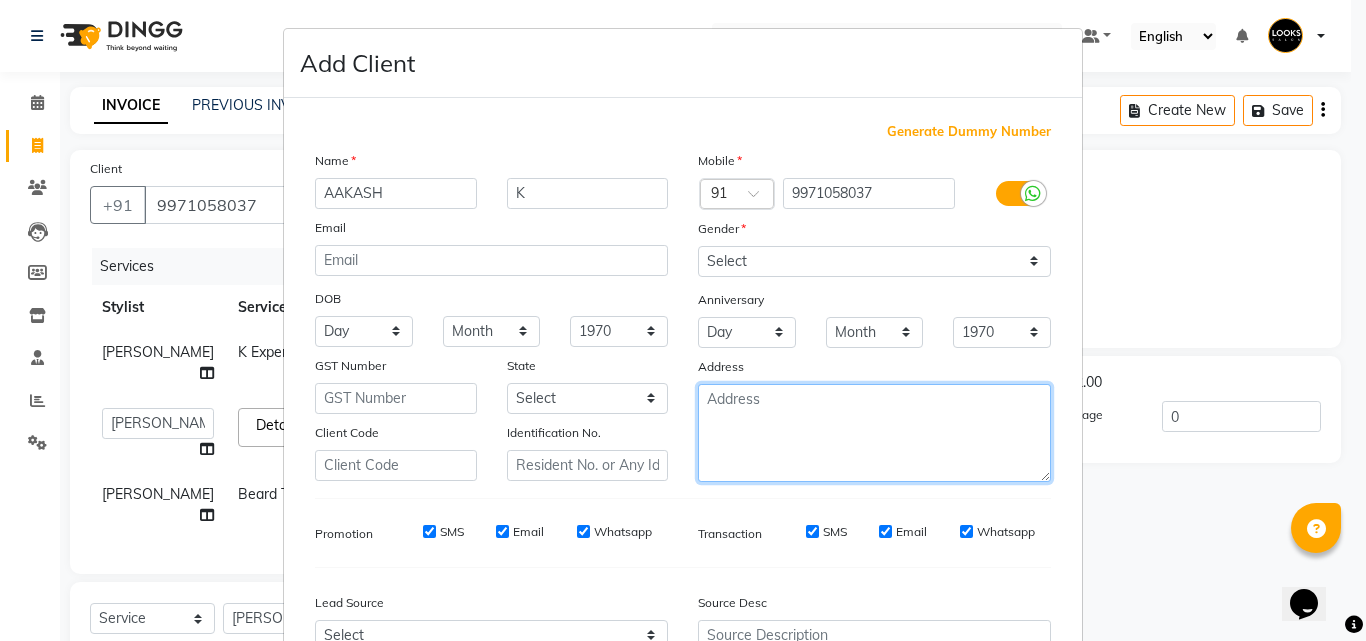 click at bounding box center (874, 433) 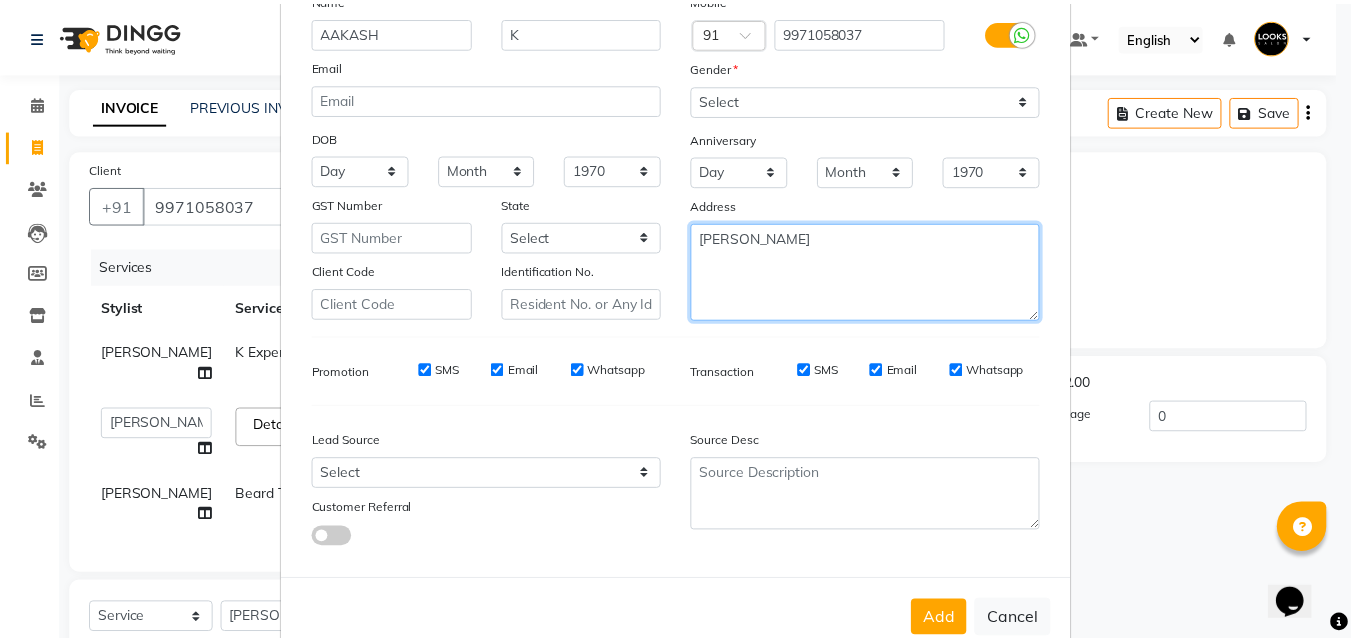 scroll, scrollTop: 208, scrollLeft: 0, axis: vertical 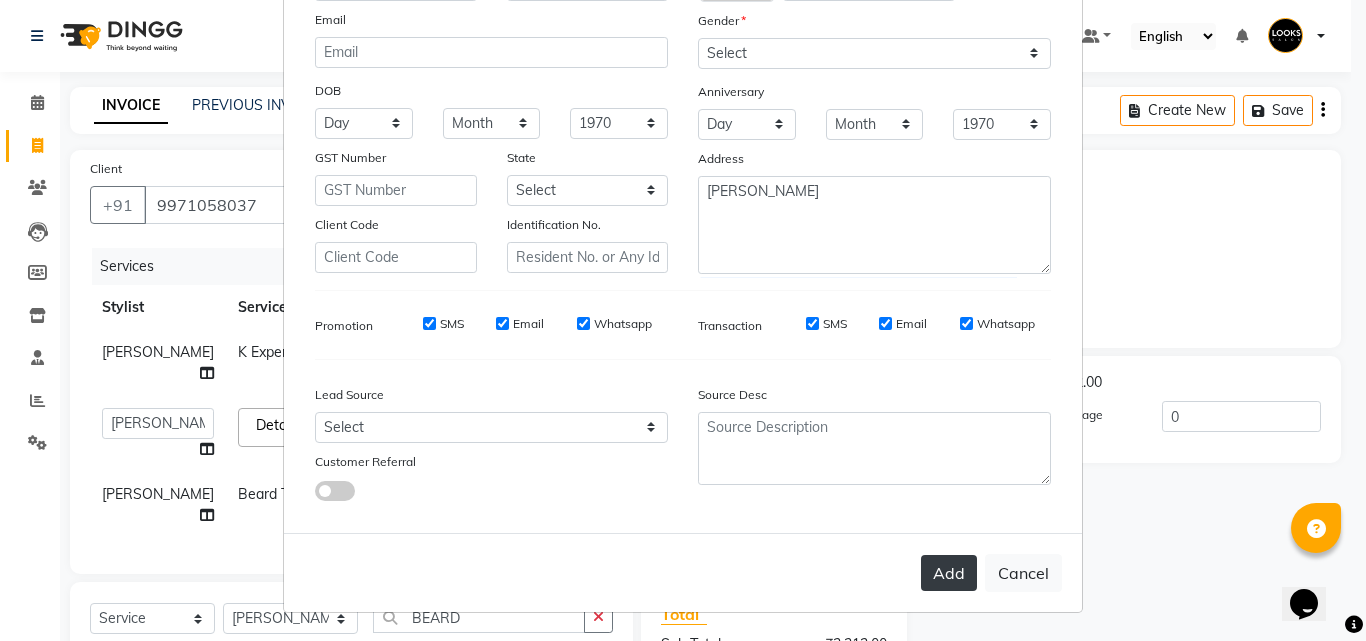 click on "Add" at bounding box center (949, 573) 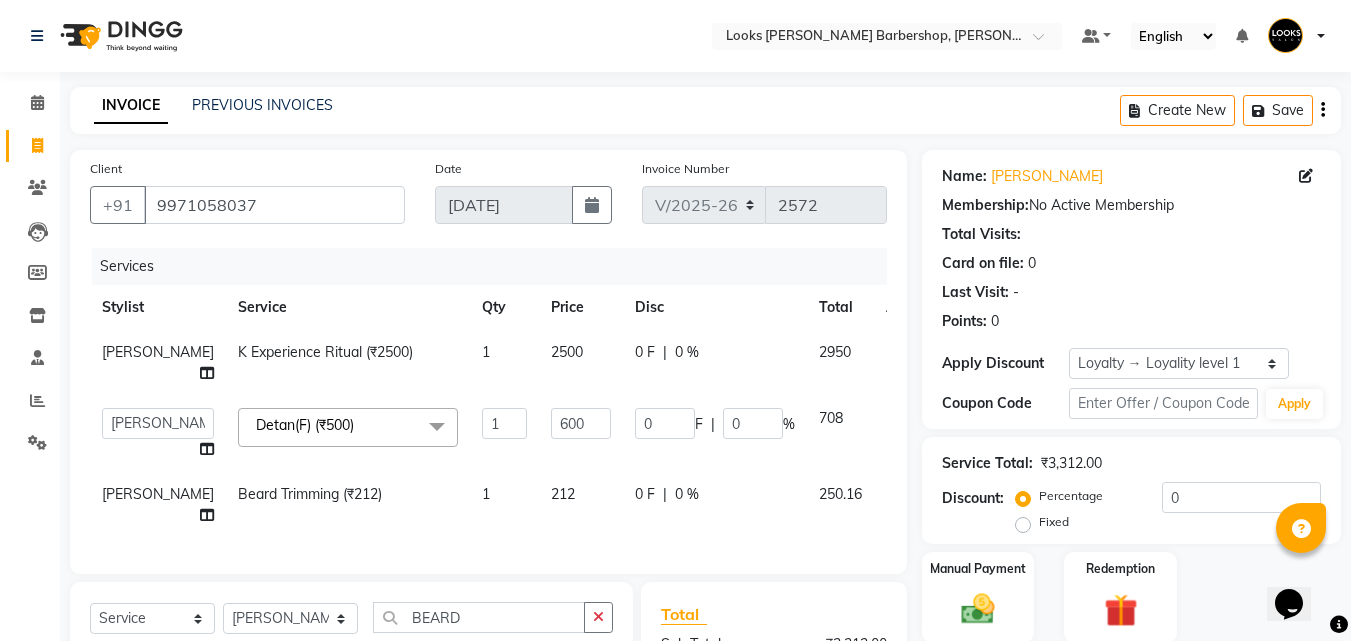 scroll, scrollTop: 259, scrollLeft: 0, axis: vertical 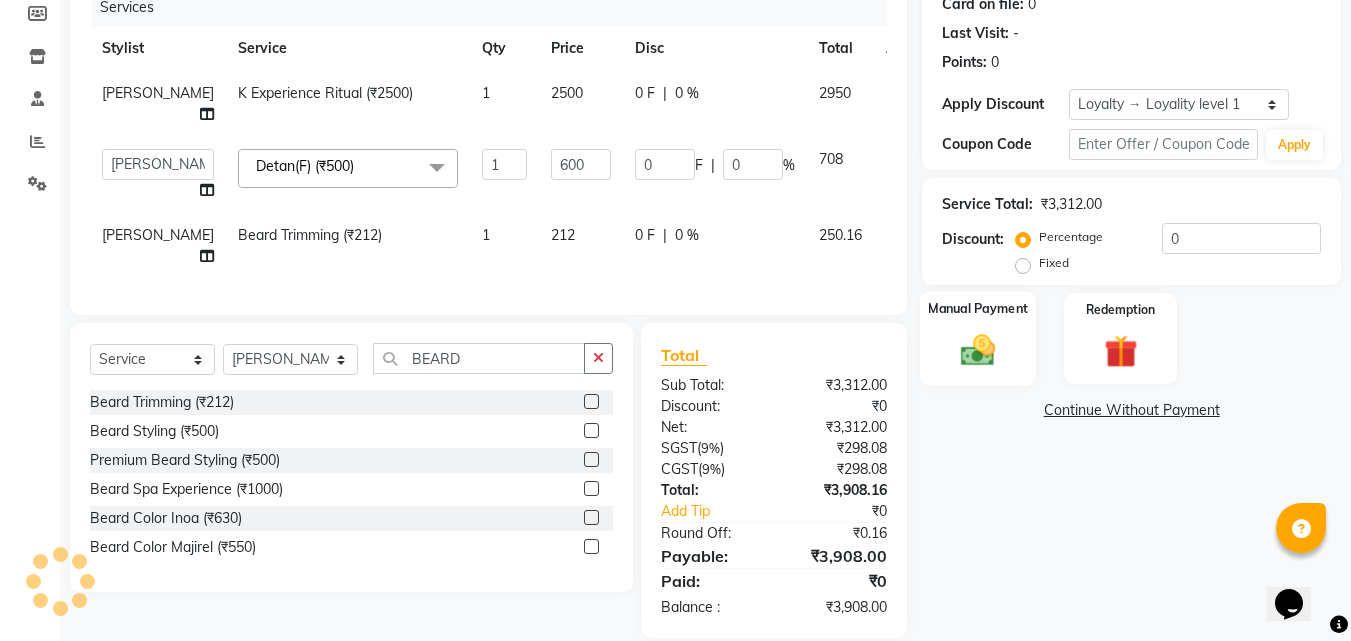 click 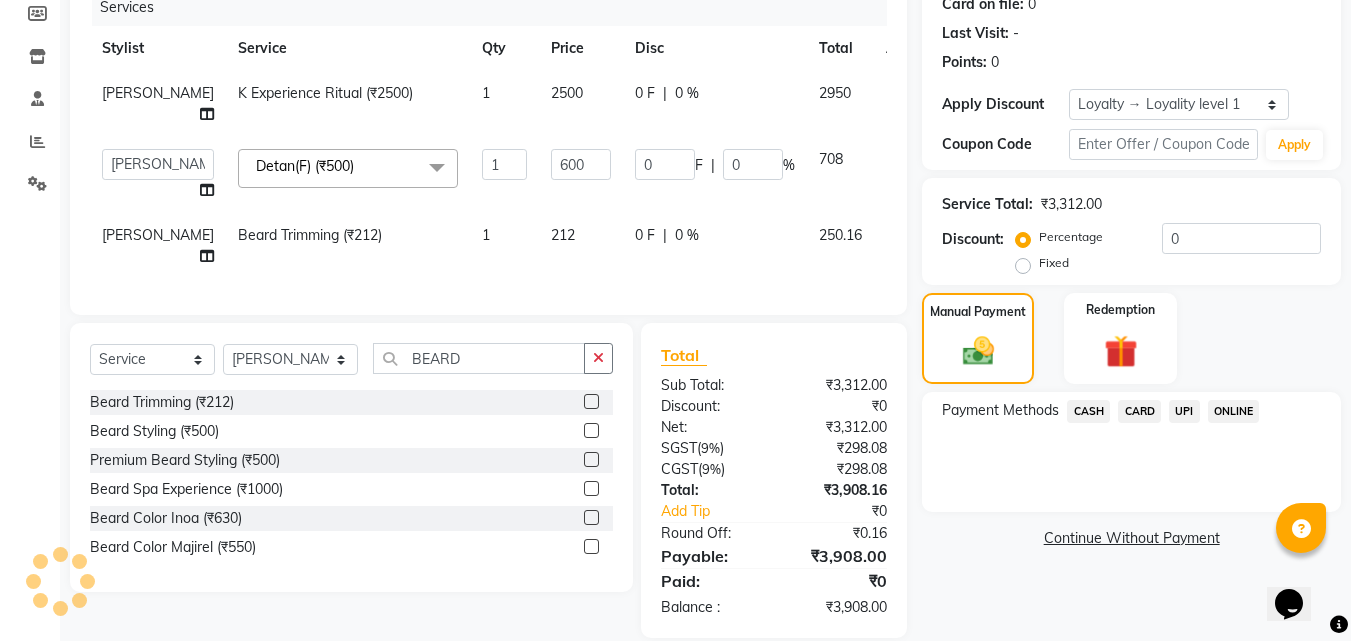 click on "CARD" 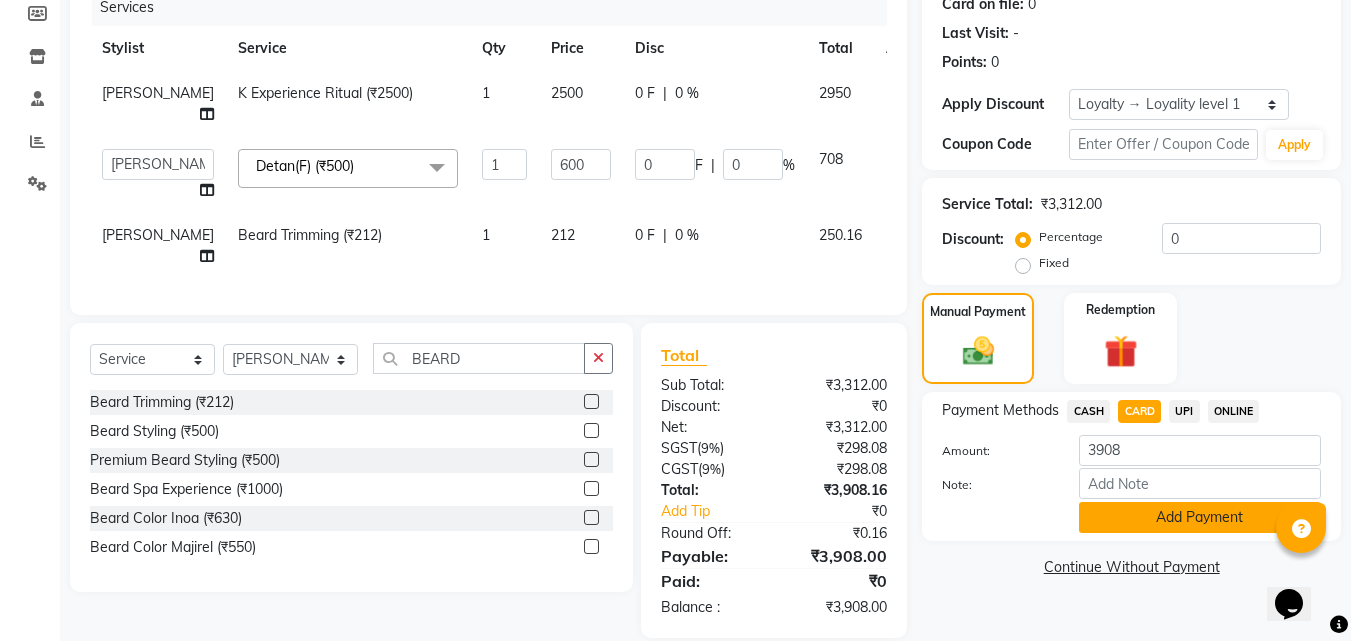click on "Add Payment" 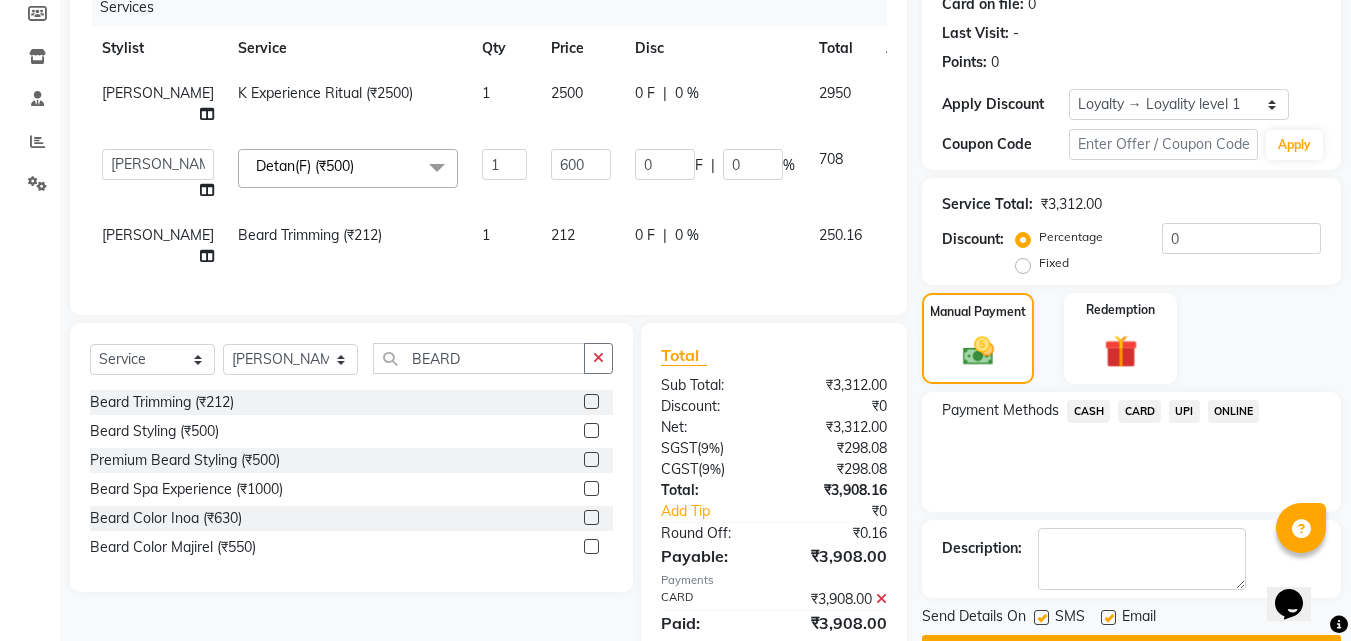 scroll, scrollTop: 421, scrollLeft: 0, axis: vertical 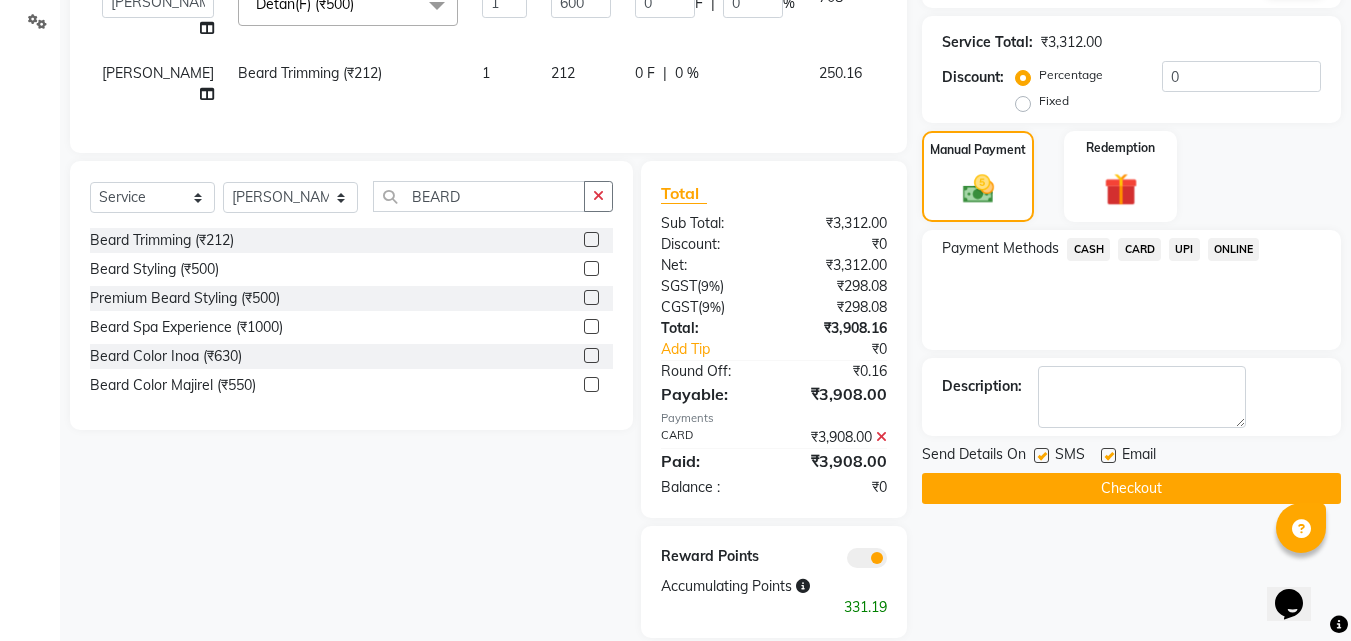 click on "Checkout" 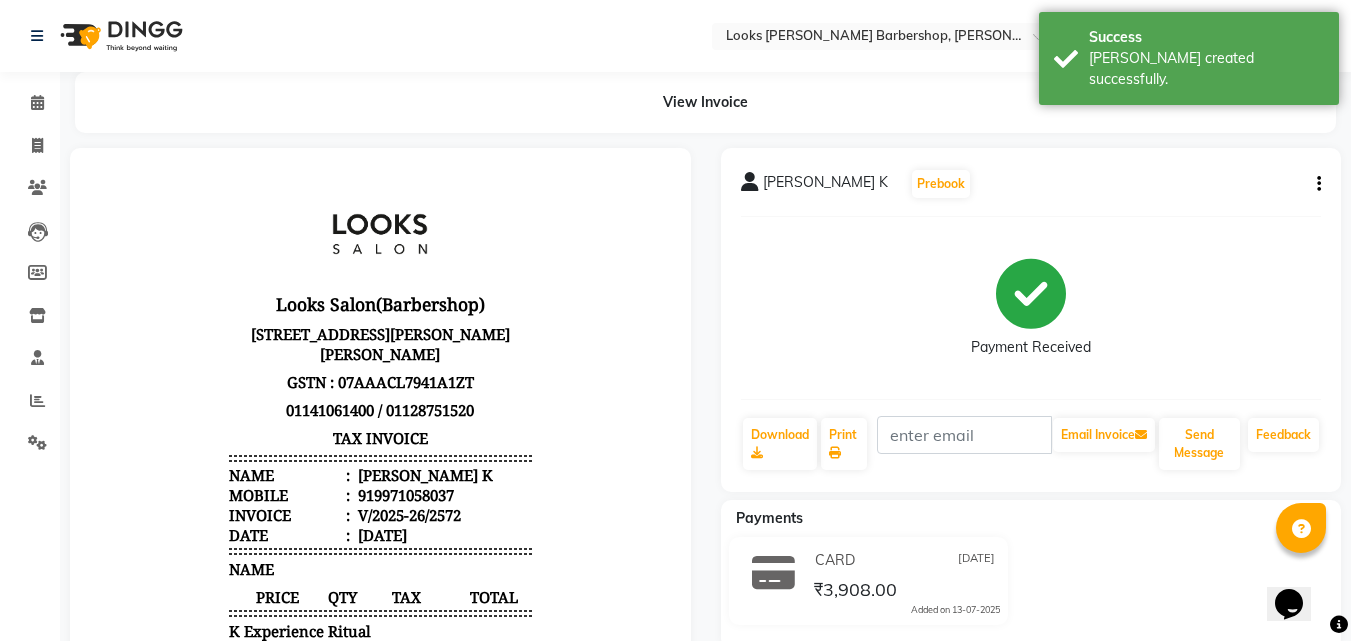 scroll, scrollTop: 0, scrollLeft: 0, axis: both 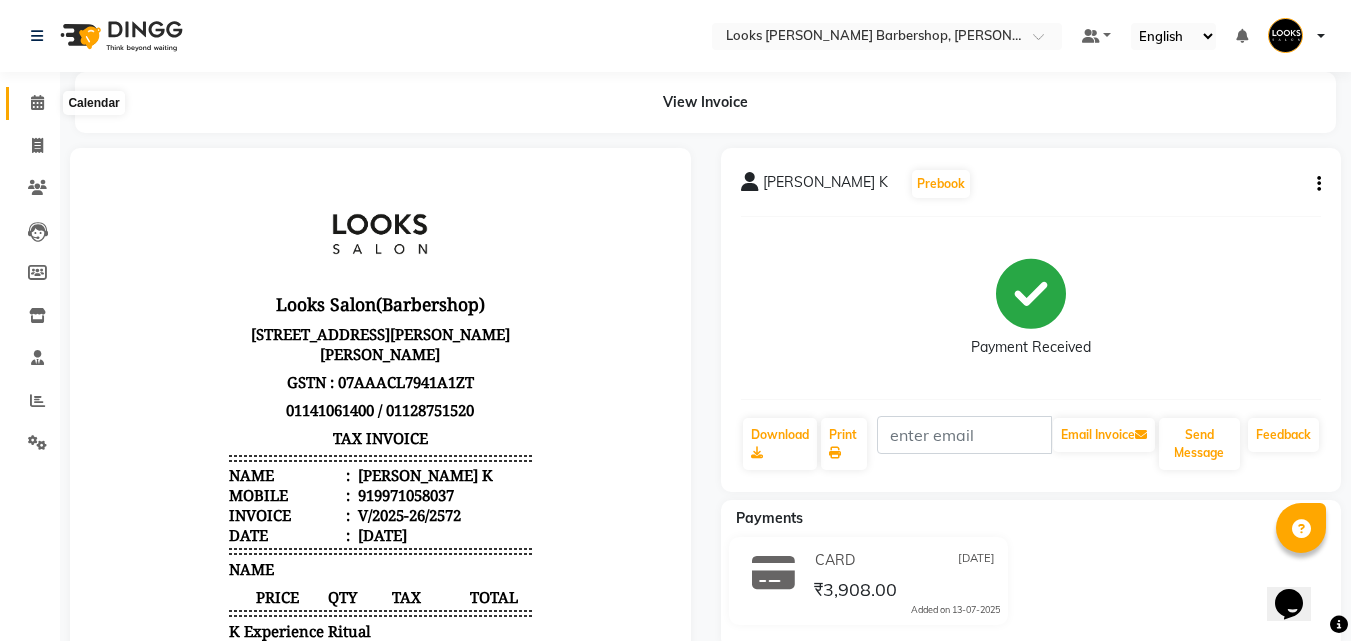 click 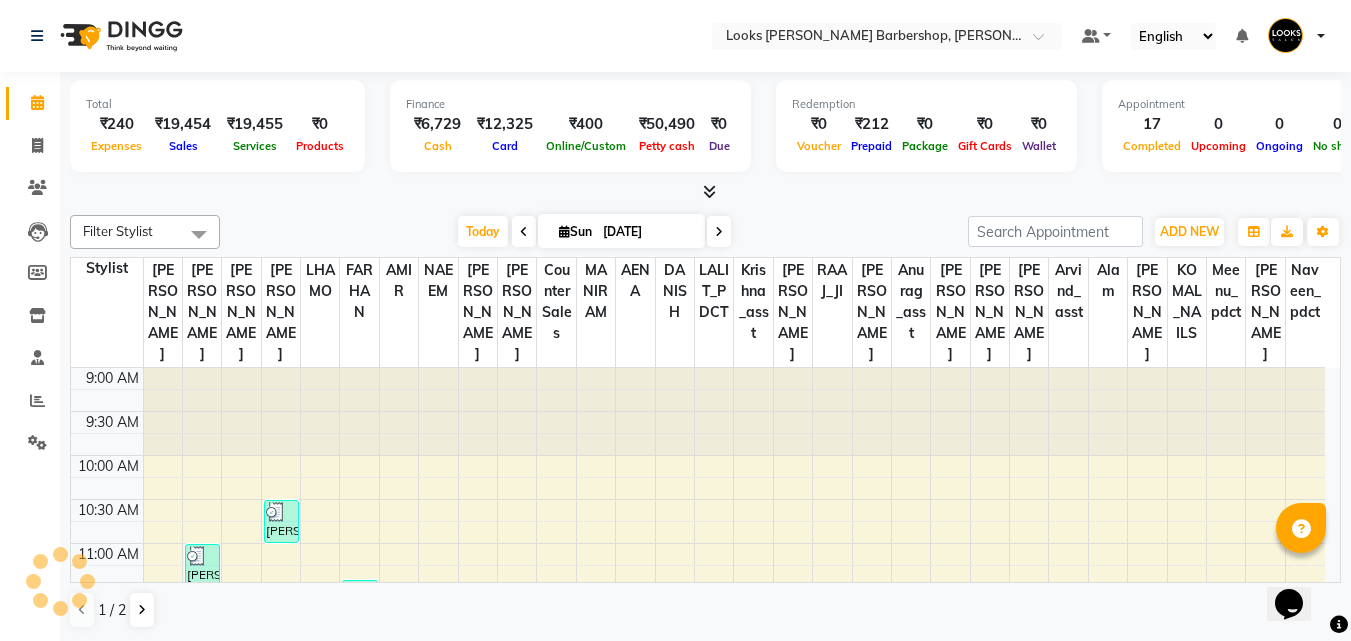 scroll, scrollTop: 0, scrollLeft: 0, axis: both 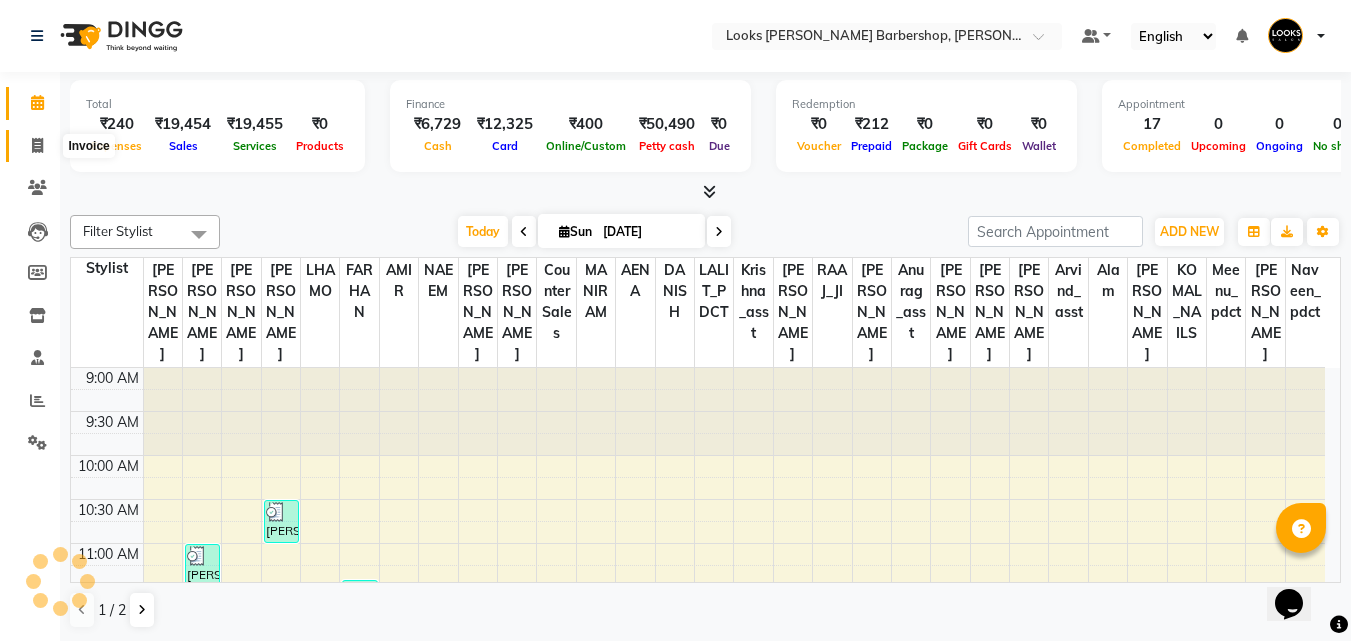drag, startPoint x: 40, startPoint y: 142, endPoint x: 67, endPoint y: 141, distance: 27.018513 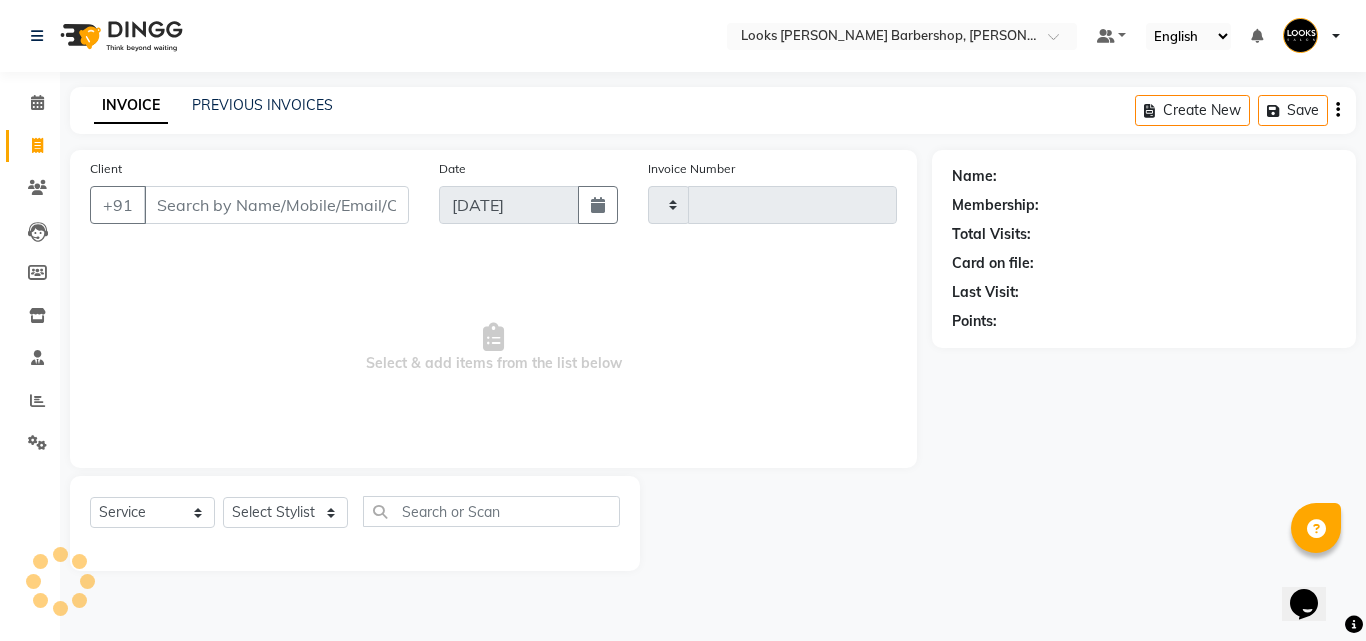 click on "Client" at bounding box center (276, 205) 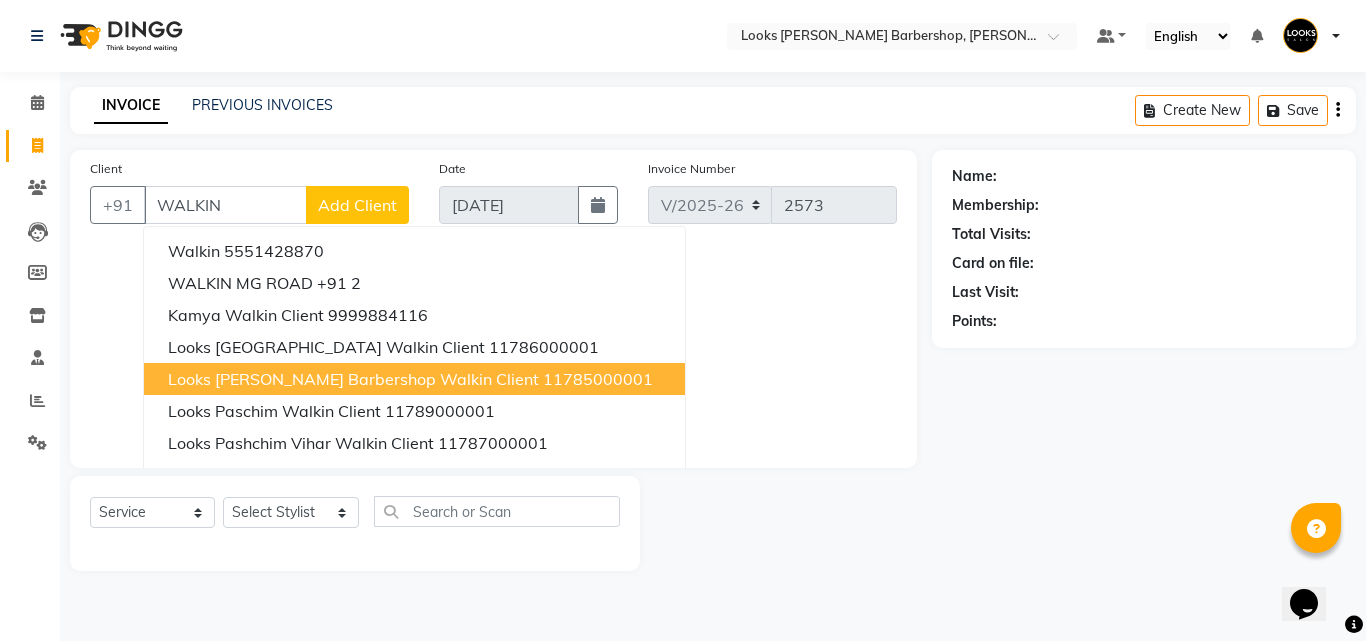 click on "Looks [PERSON_NAME] Barbershop Walkin Client" at bounding box center (353, 379) 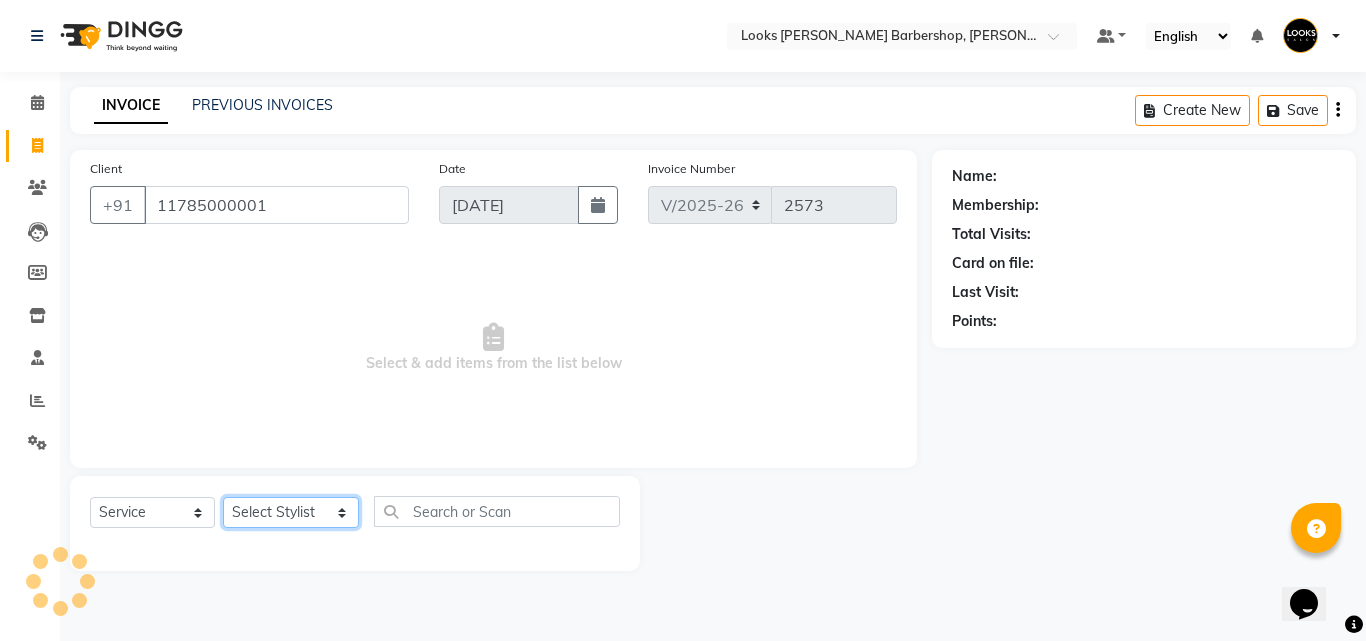 click on "Select Stylist [PERSON_NAME] AENA [PERSON_NAME] Amazon_Kart [PERSON_NAME] _asst Arvind_asst [PERSON_NAME]  Counter Sales DANISH [PERSON_NAME] [PERSON_NAME] RAI  KOMAL_NAILS Krishna_asst LALIT_PDCT LHAMO Looks_[DEMOGRAPHIC_DATA]_Section Looks_H.O_Store Looks [PERSON_NAME] Barbershop Looks_Kart [PERSON_NAME] [PERSON_NAME] [PERSON_NAME]  [PERSON_NAME]  Naveen_pdct [PERSON_NAME] [PERSON_NAME] RAAJ_JI raj ji RAM MURTI [PERSON_NAME]  [PERSON_NAME] SACHIN [PERSON_NAME] [PERSON_NAME] [PERSON_NAME] [PERSON_NAME] Sunny VIKRAM [PERSON_NAME]  [PERSON_NAME] ASSISTANT" 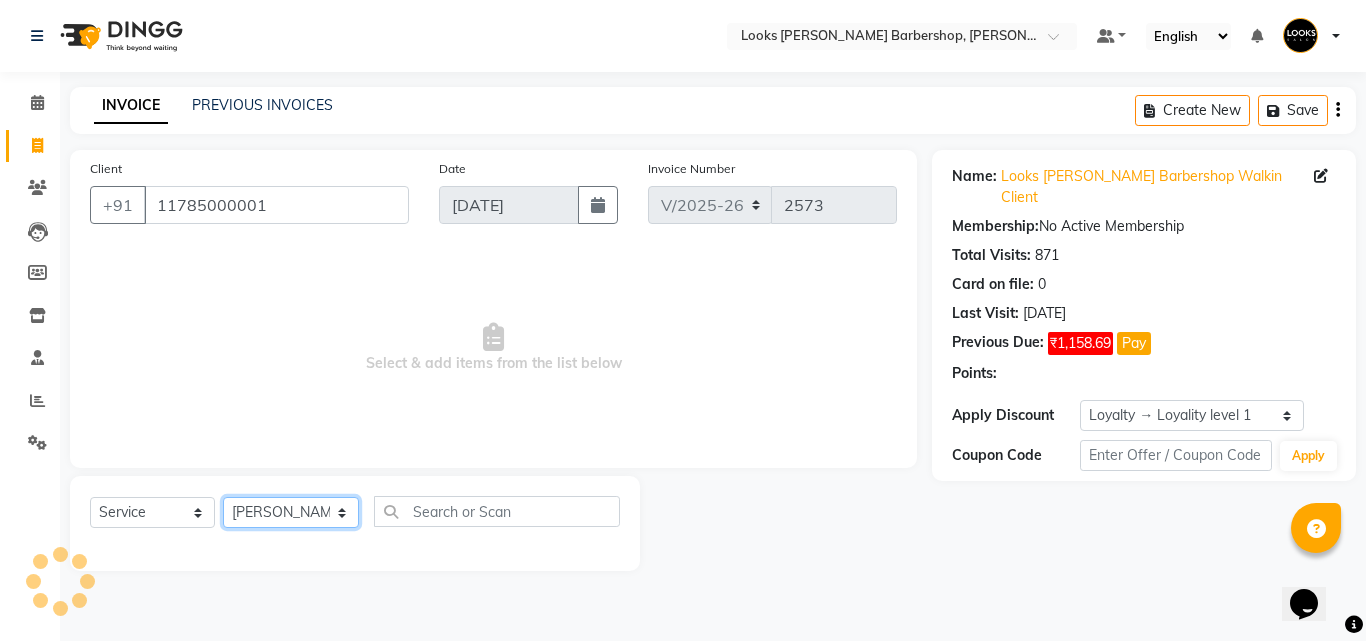 click on "Select Stylist [PERSON_NAME] AENA [PERSON_NAME] Amazon_Kart [PERSON_NAME] _asst Arvind_asst [PERSON_NAME]  Counter Sales DANISH [PERSON_NAME] [PERSON_NAME] RAI  KOMAL_NAILS Krishna_asst LALIT_PDCT LHAMO Looks_[DEMOGRAPHIC_DATA]_Section Looks_H.O_Store Looks [PERSON_NAME] Barbershop Looks_Kart [PERSON_NAME] [PERSON_NAME] [PERSON_NAME]  [PERSON_NAME]  Naveen_pdct [PERSON_NAME] [PERSON_NAME] RAAJ_JI raj ji RAM MURTI [PERSON_NAME]  [PERSON_NAME] SACHIN [PERSON_NAME] [PERSON_NAME] [PERSON_NAME] [PERSON_NAME] Sunny VIKRAM [PERSON_NAME]  [PERSON_NAME] ASSISTANT" 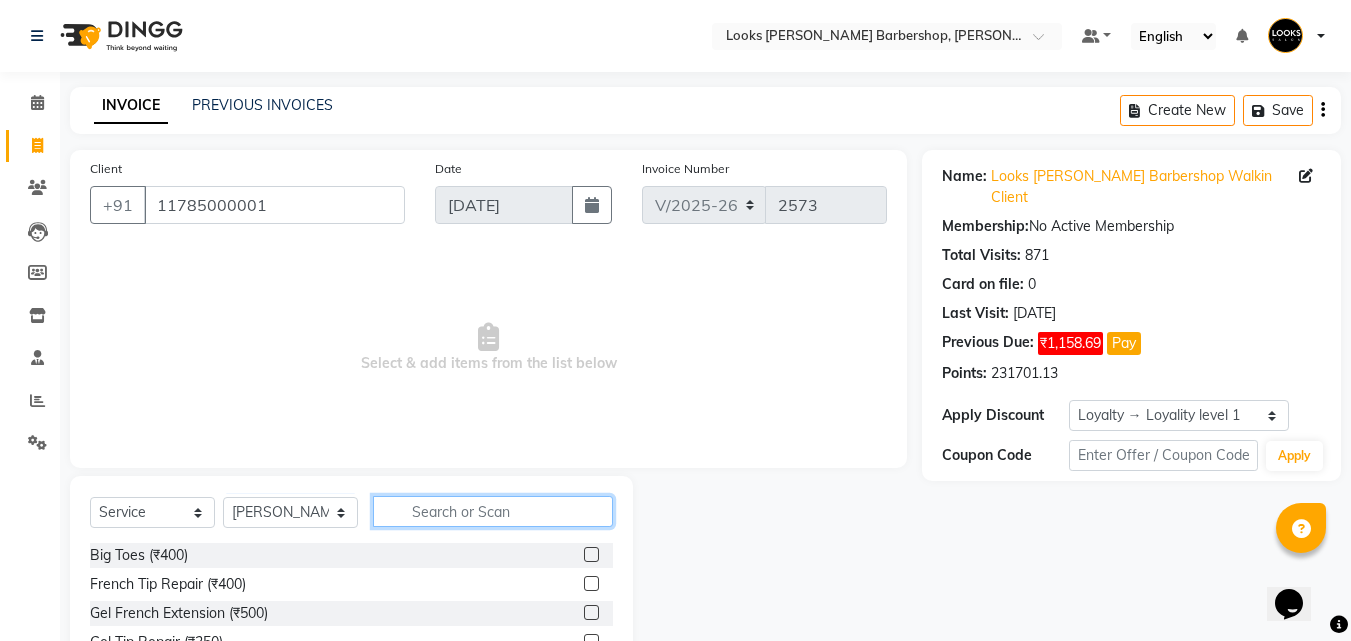 drag, startPoint x: 427, startPoint y: 517, endPoint x: 440, endPoint y: 478, distance: 41.109608 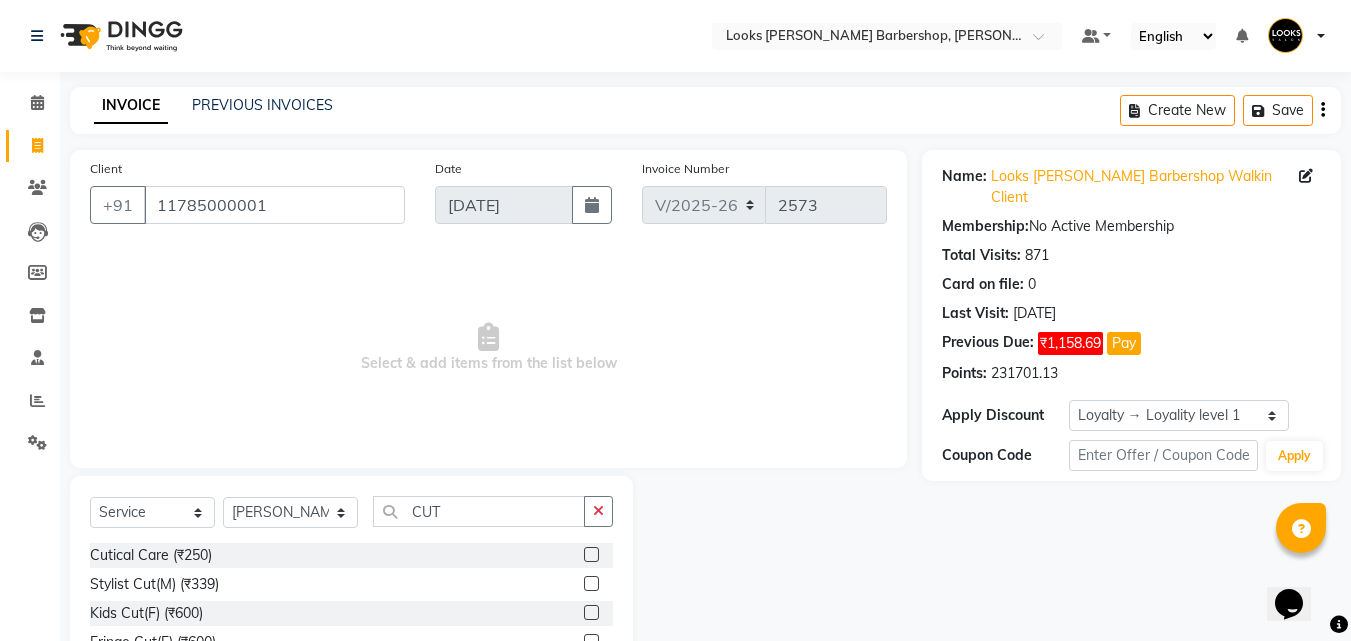 click 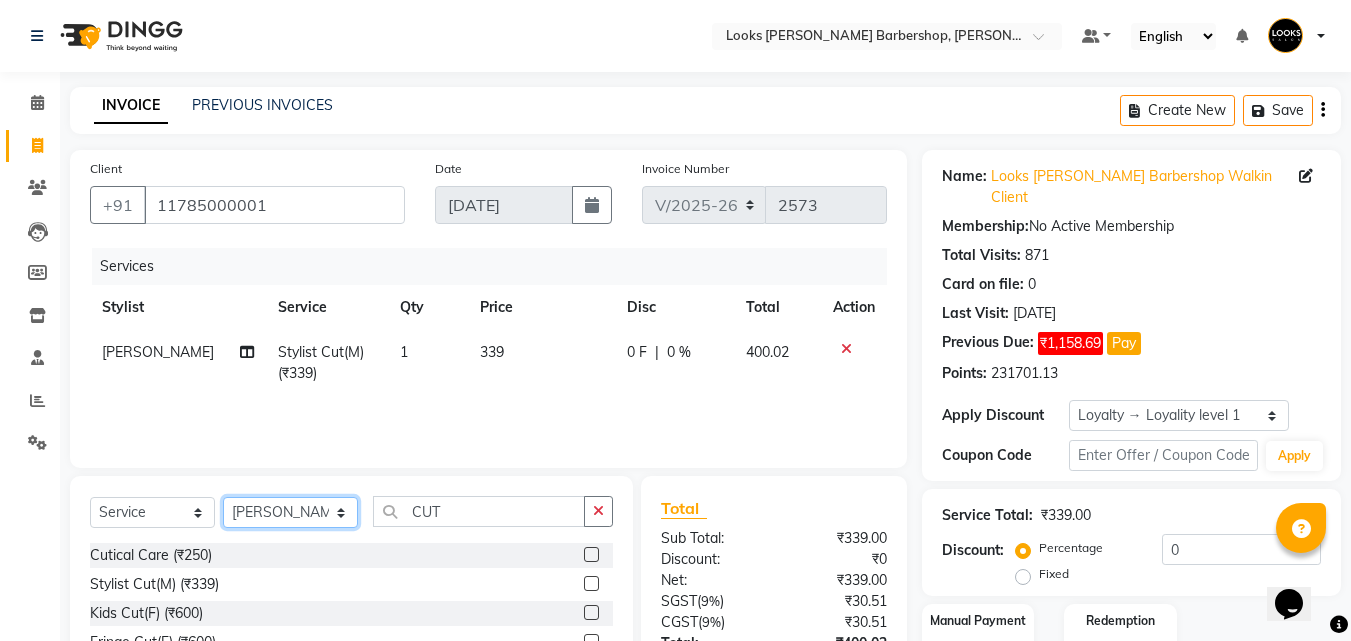 click on "Select Stylist [PERSON_NAME] AENA [PERSON_NAME] Amazon_Kart [PERSON_NAME] _asst Arvind_asst [PERSON_NAME]  Counter Sales DANISH [PERSON_NAME] [PERSON_NAME] RAI  KOMAL_NAILS Krishna_asst LALIT_PDCT LHAMO Looks_[DEMOGRAPHIC_DATA]_Section Looks_H.O_Store Looks [PERSON_NAME] Barbershop Looks_Kart [PERSON_NAME] [PERSON_NAME] [PERSON_NAME]  [PERSON_NAME]  Naveen_pdct [PERSON_NAME] [PERSON_NAME] RAAJ_JI raj ji RAM MURTI [PERSON_NAME]  [PERSON_NAME] SACHIN [PERSON_NAME] [PERSON_NAME] [PERSON_NAME] [PERSON_NAME] Sunny VIKRAM [PERSON_NAME]  [PERSON_NAME] ASSISTANT" 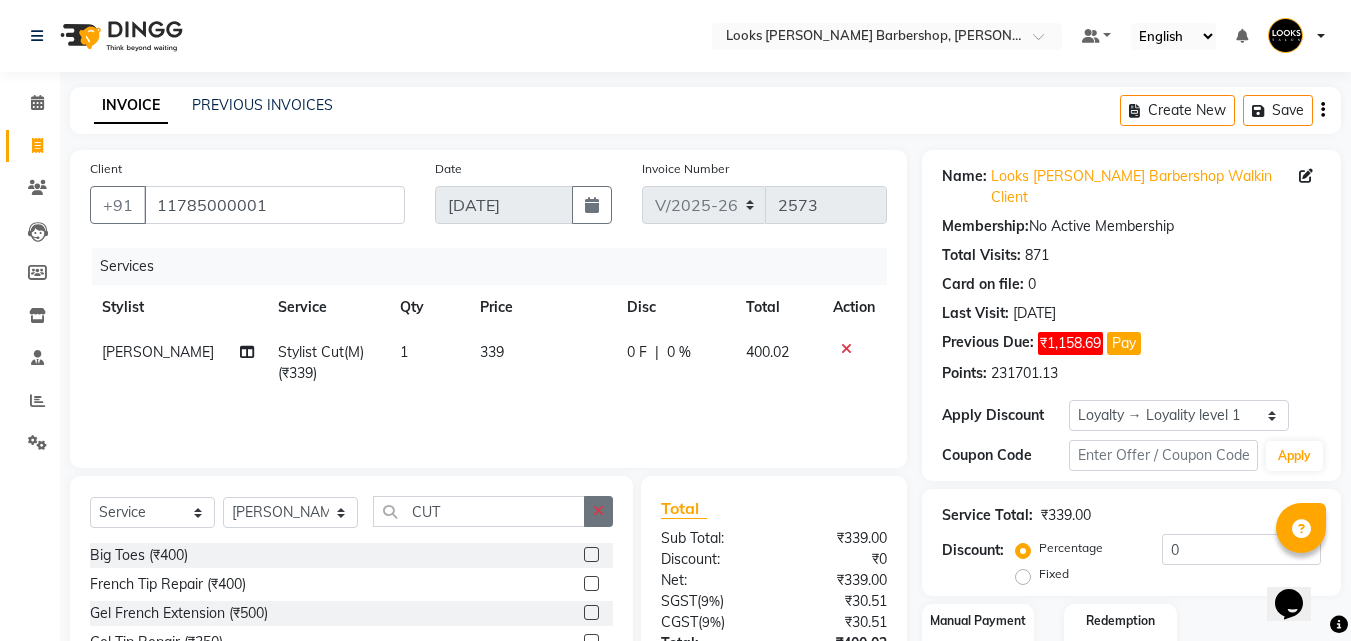click 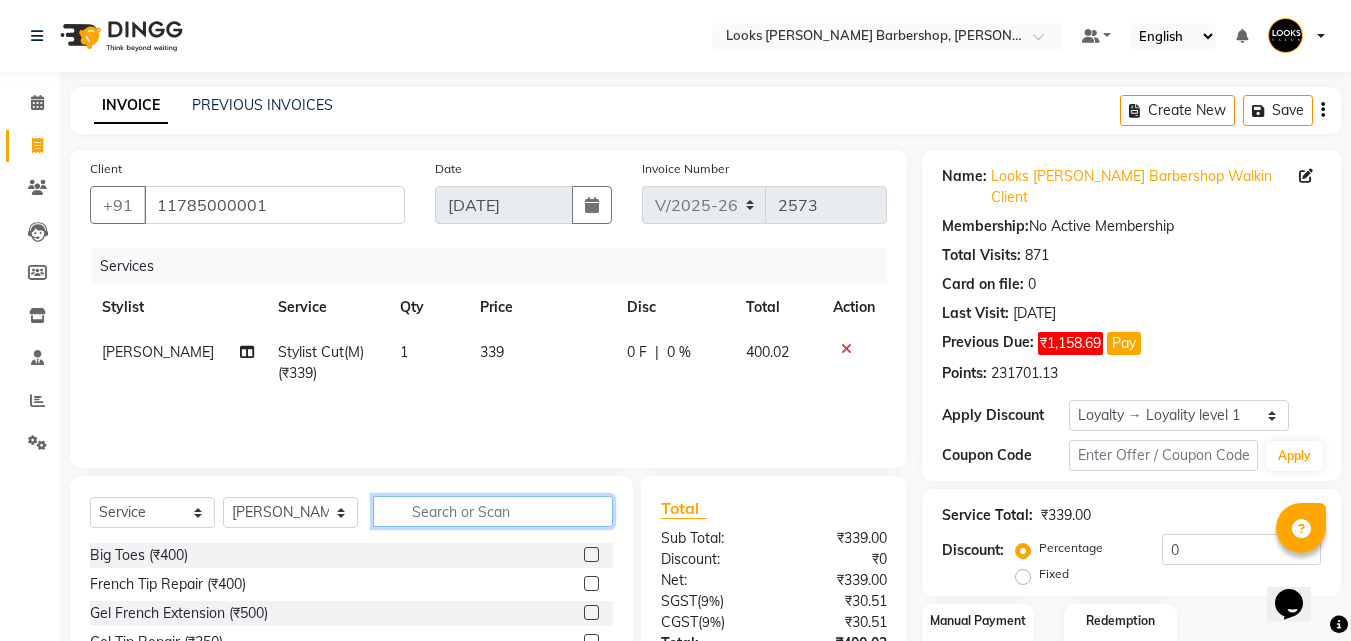 click 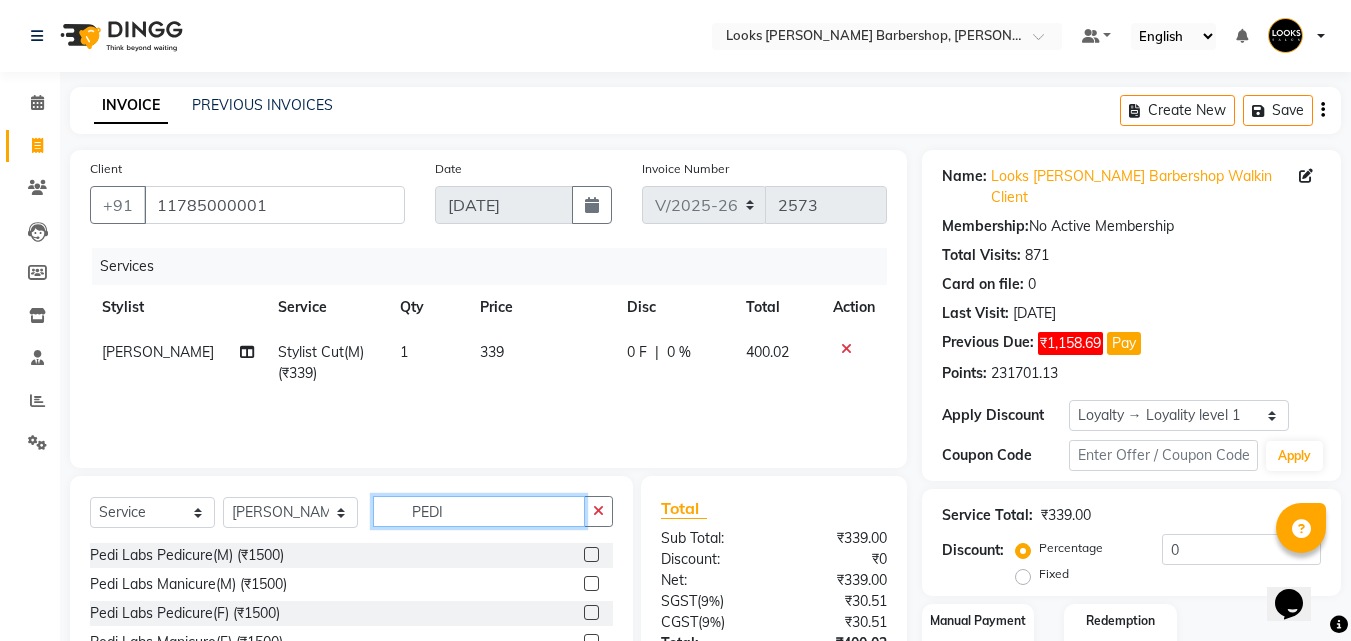 scroll, scrollTop: 180, scrollLeft: 0, axis: vertical 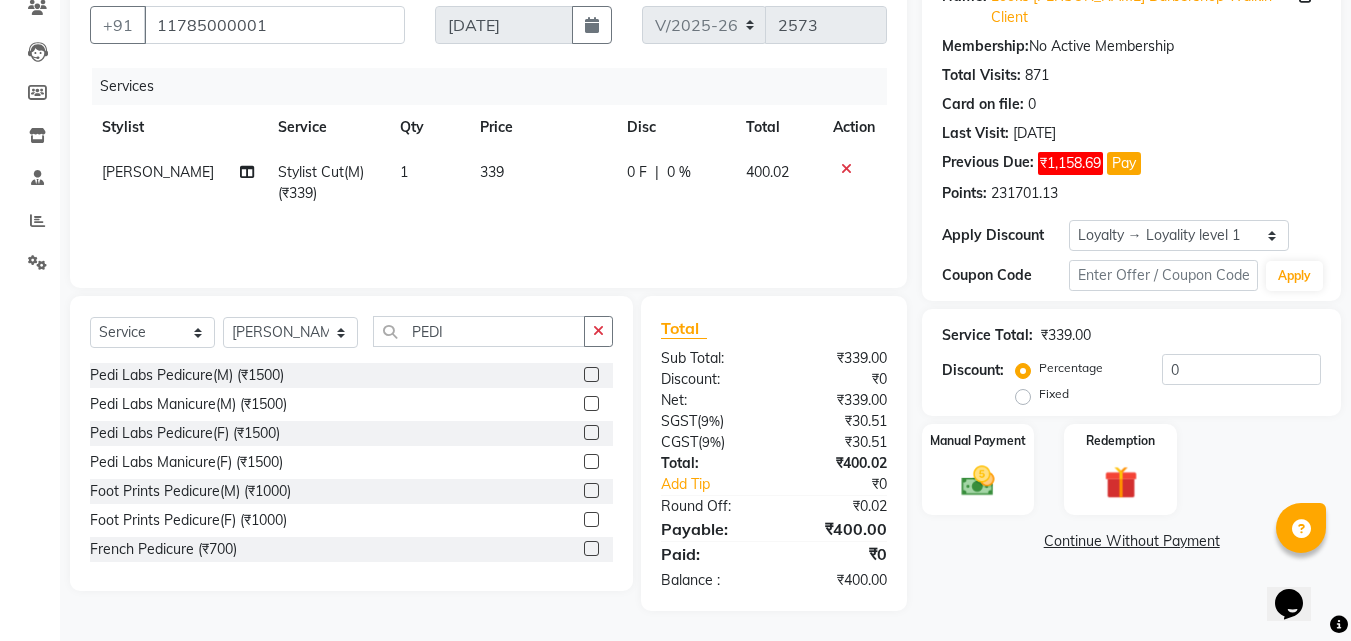 click 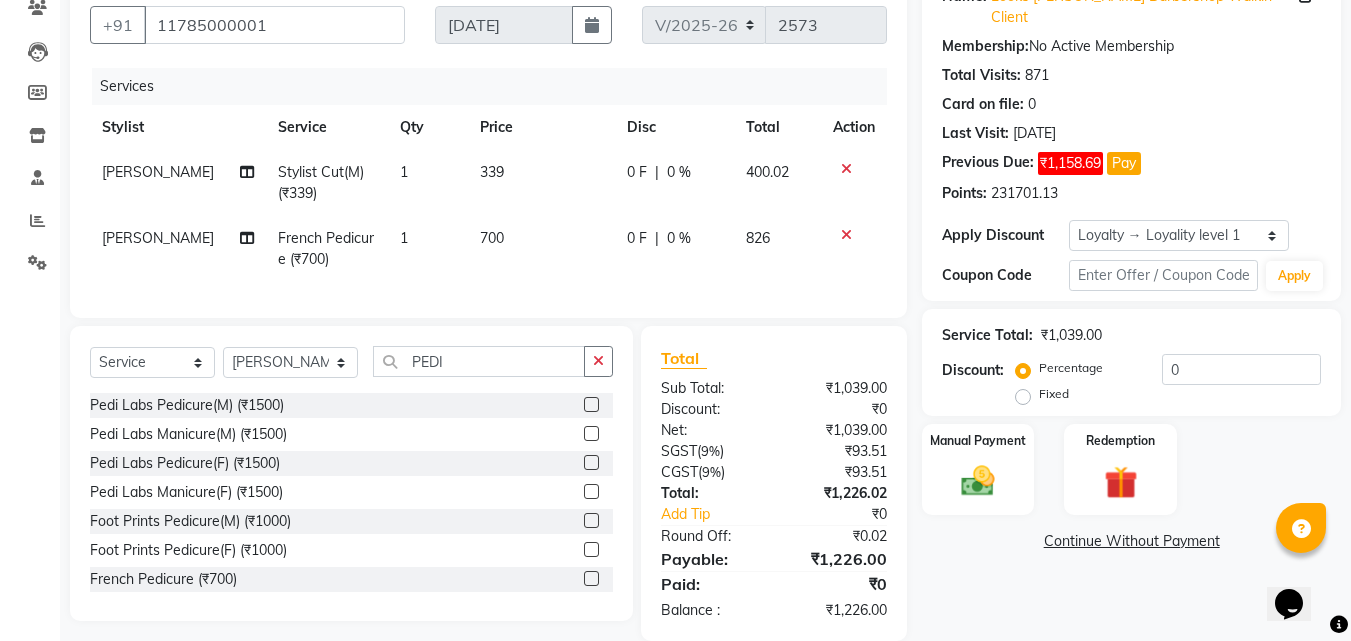 click on "700" 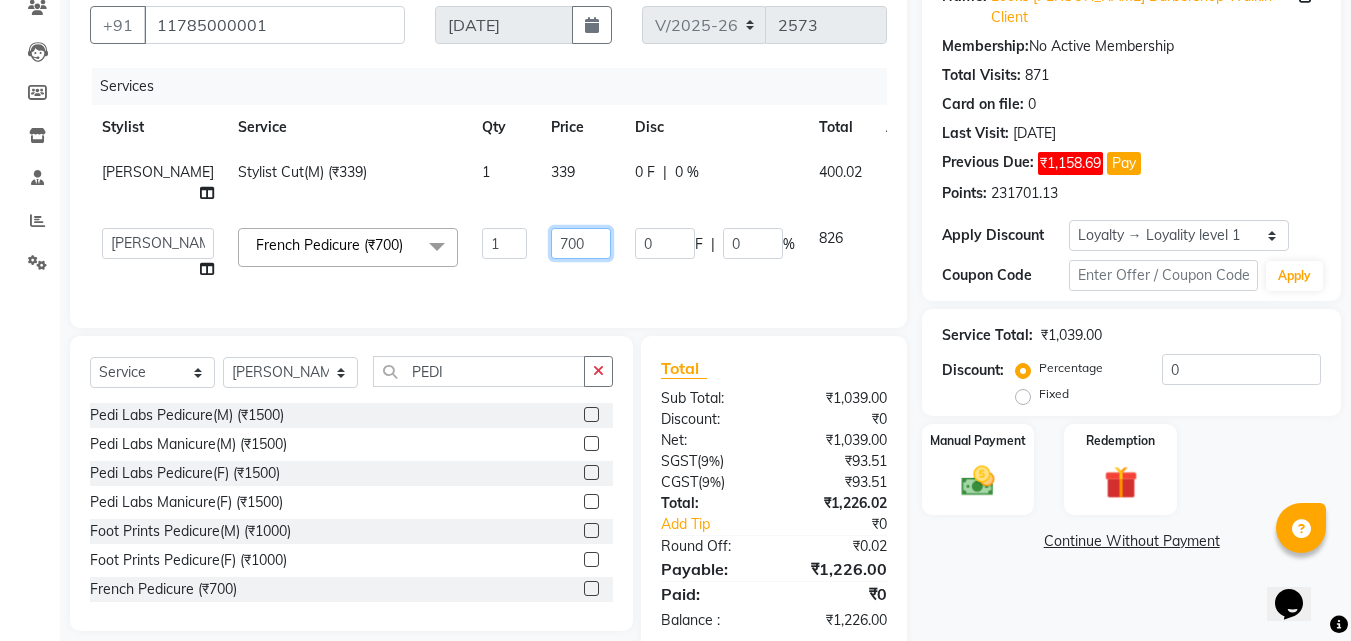 click on "700" 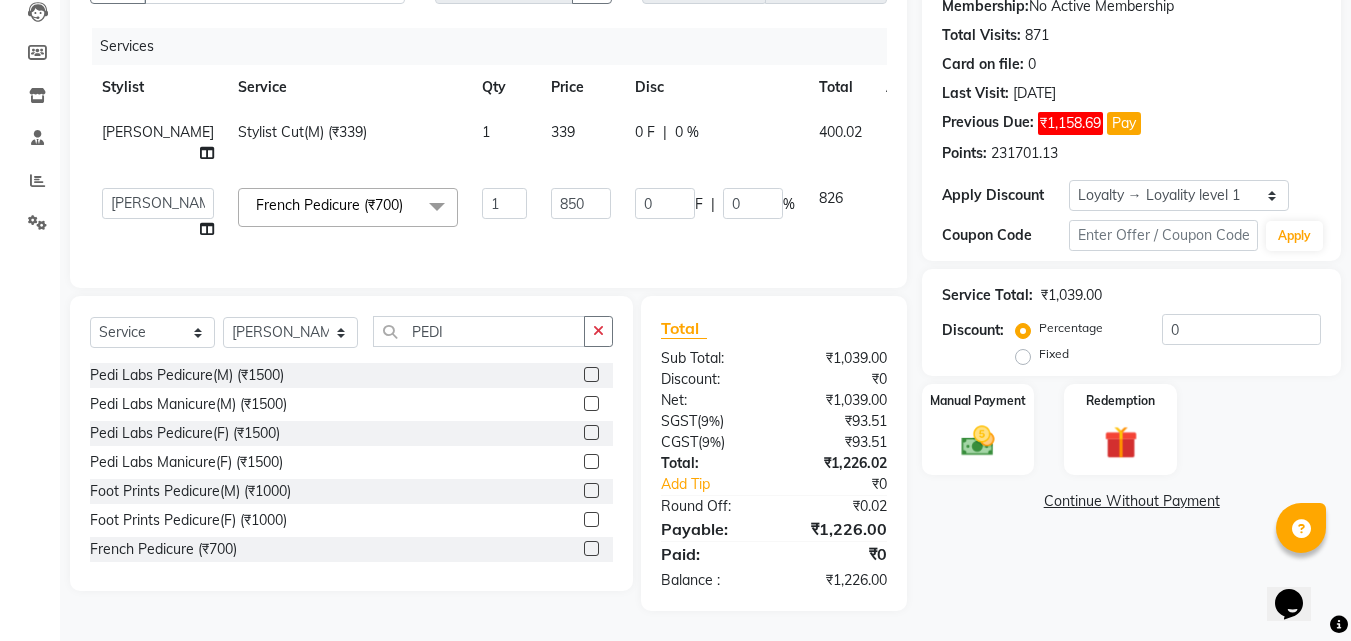 click on "Name: Looks [PERSON_NAME] Barbershop Walkin Client Membership:  No Active Membership  Total Visits:  871 Card on file:  0 Last Visit:   [DATE] Previous Due:  ₹1,158.69 Pay Points:   231701.13  Apply Discount Select  Loyalty → Loyality level 1  Coupon Code Apply Service Total:  ₹1,039.00  Discount:  Percentage   Fixed  0 Manual Payment Redemption  Continue Without Payment" 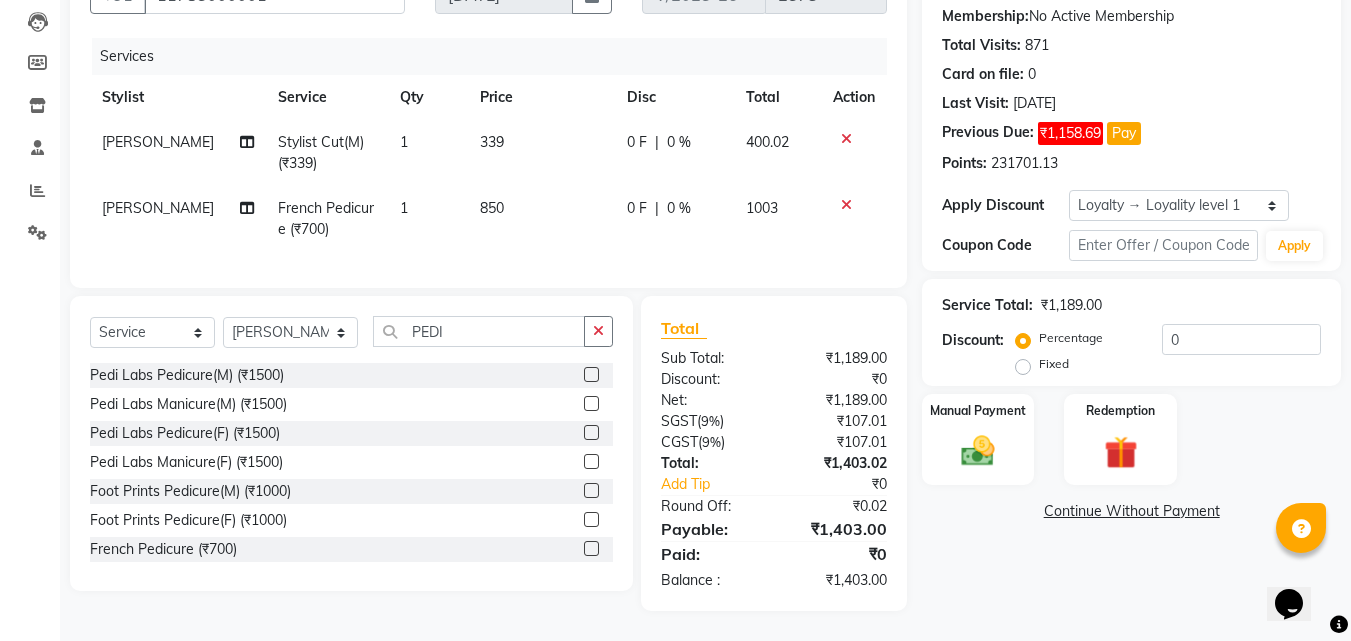 scroll, scrollTop: 0, scrollLeft: 0, axis: both 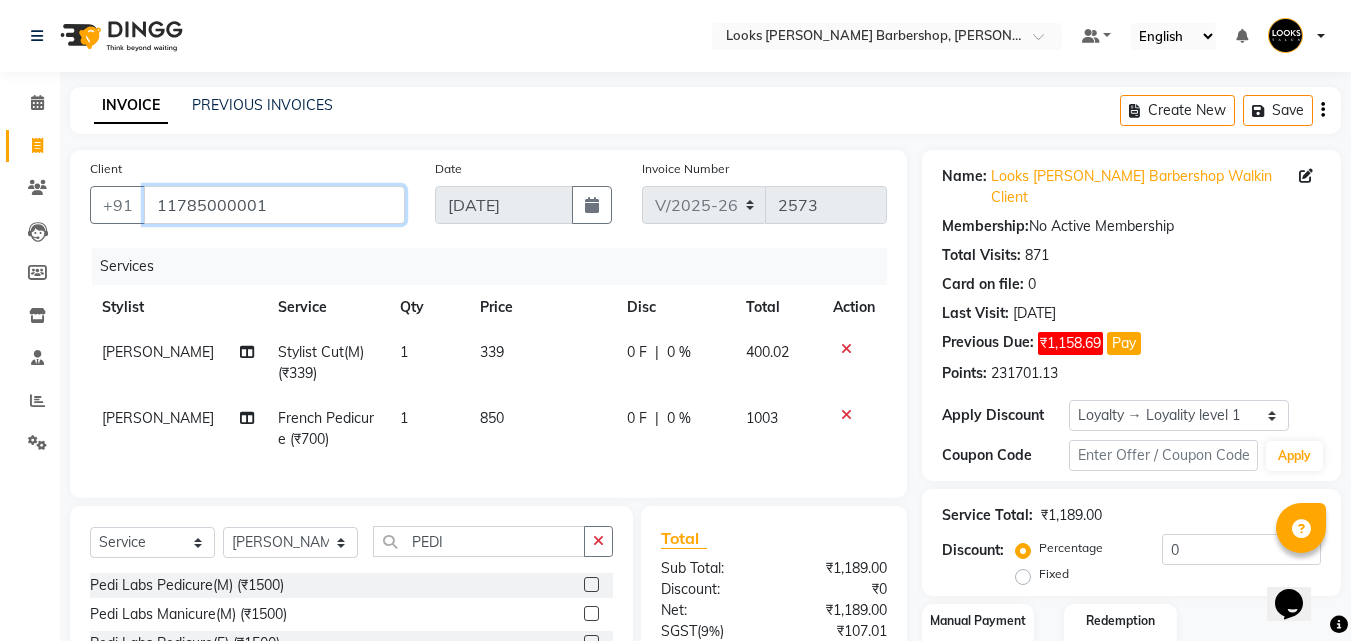 click on "11785000001" at bounding box center (274, 205) 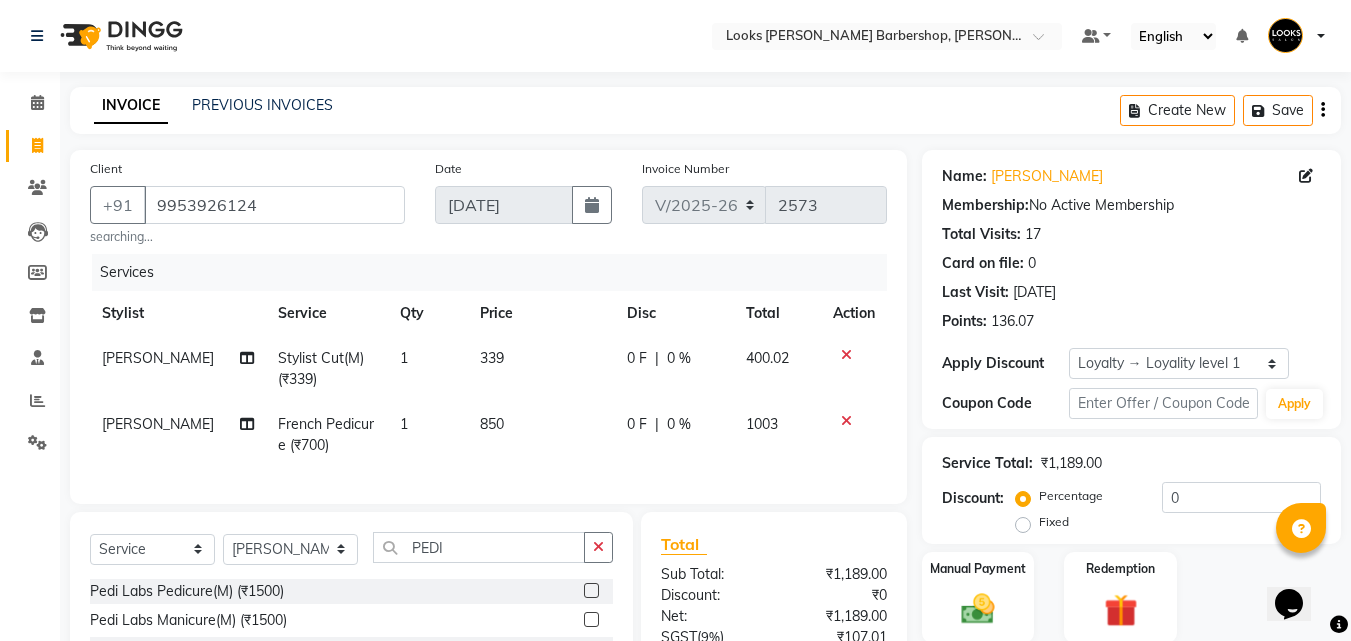 scroll, scrollTop: 231, scrollLeft: 0, axis: vertical 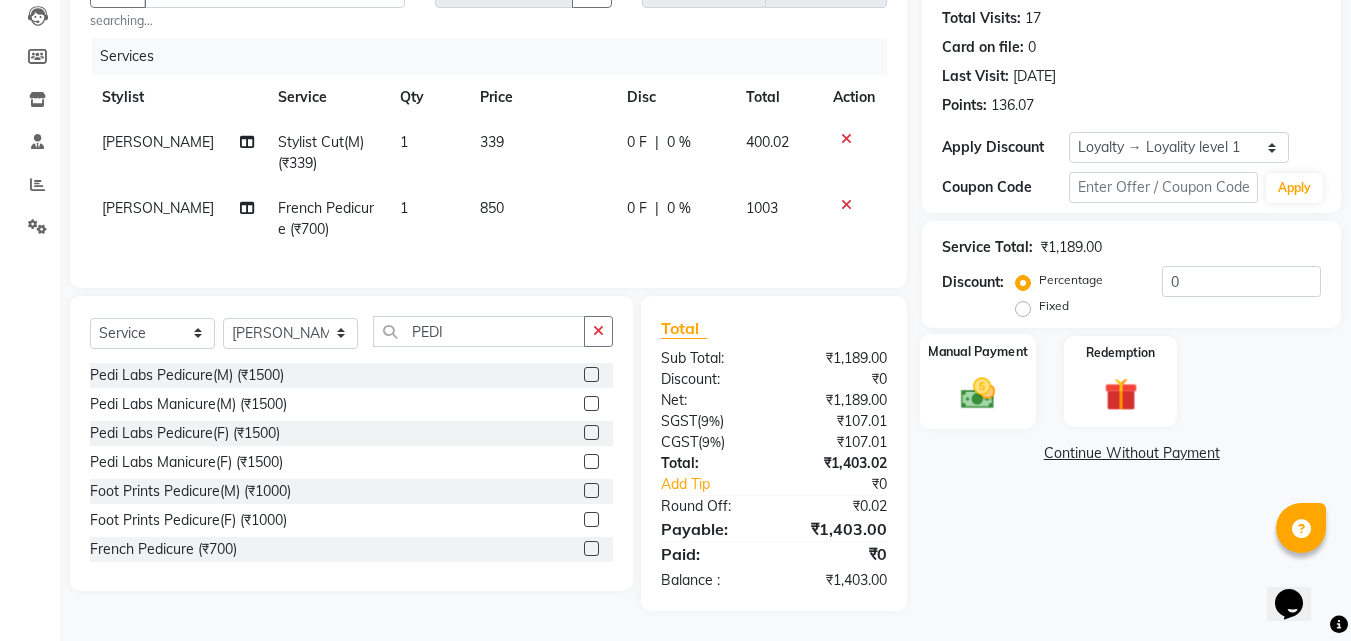 click on "Manual Payment" 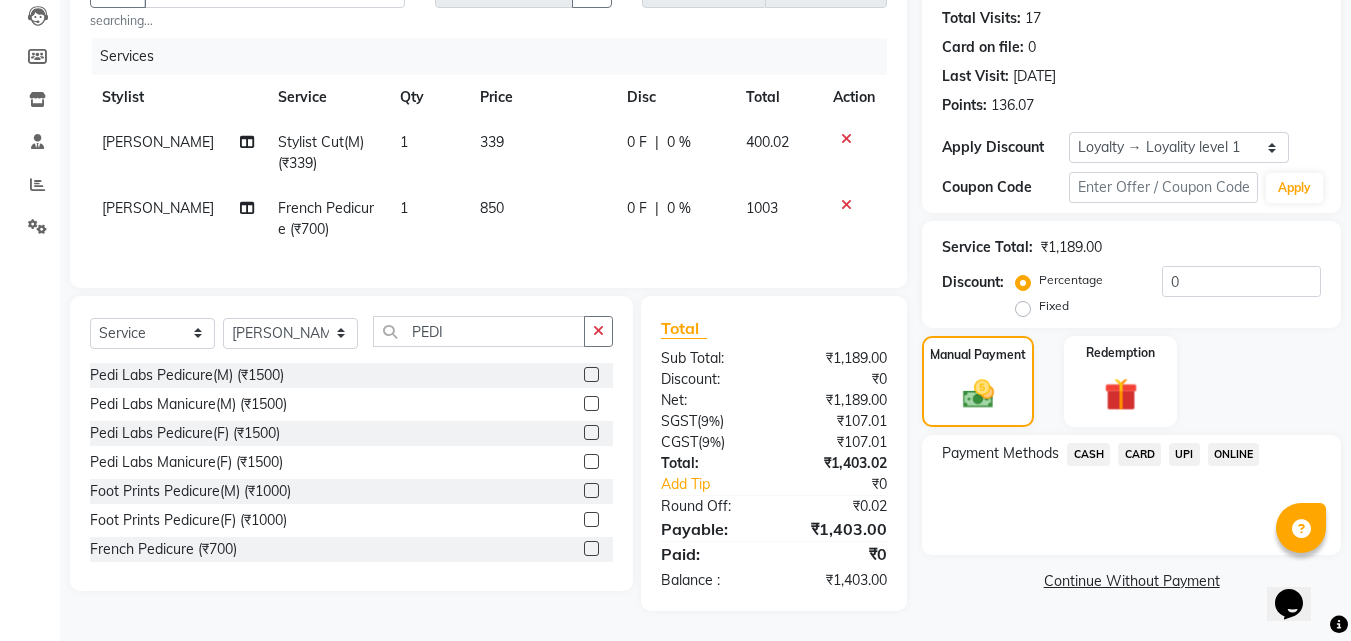 click on "CASH" 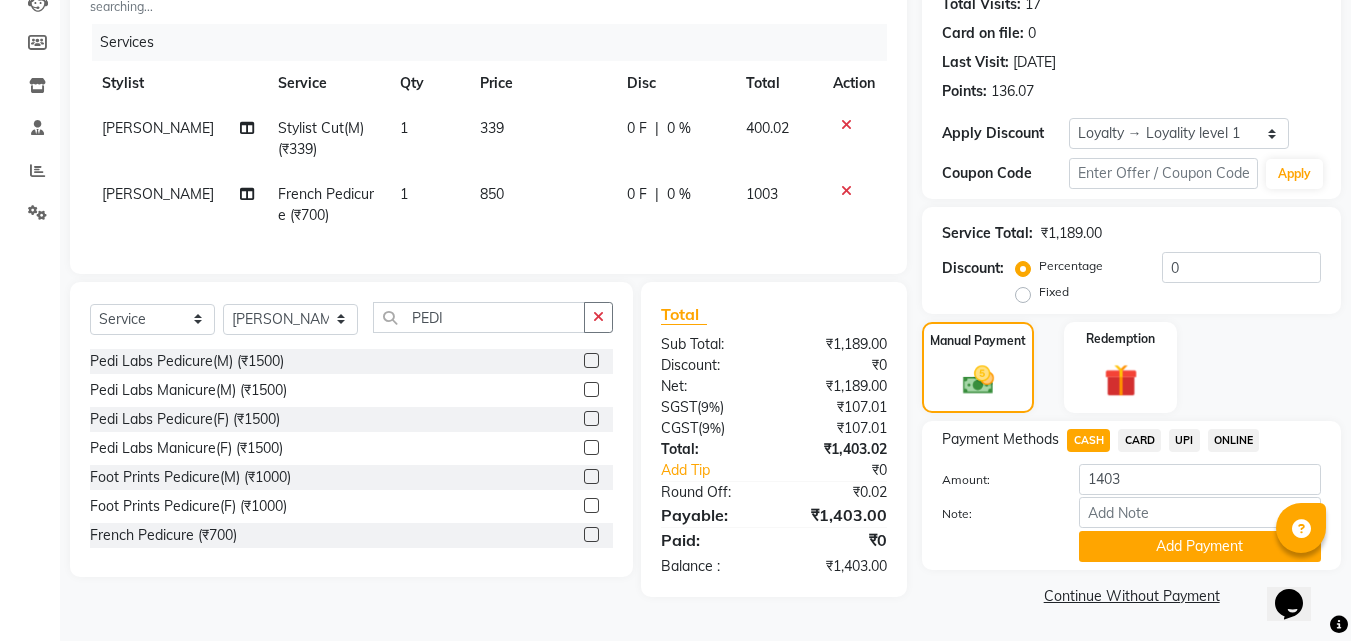 click on "CARD" 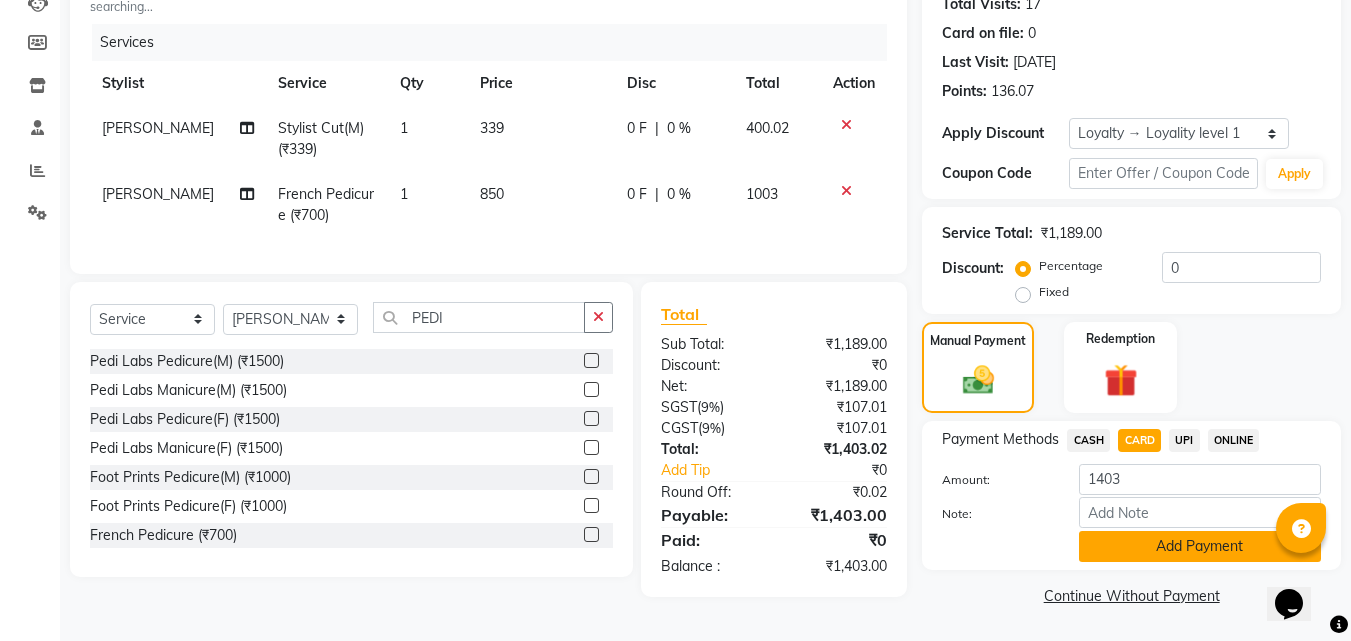 click on "Add Payment" 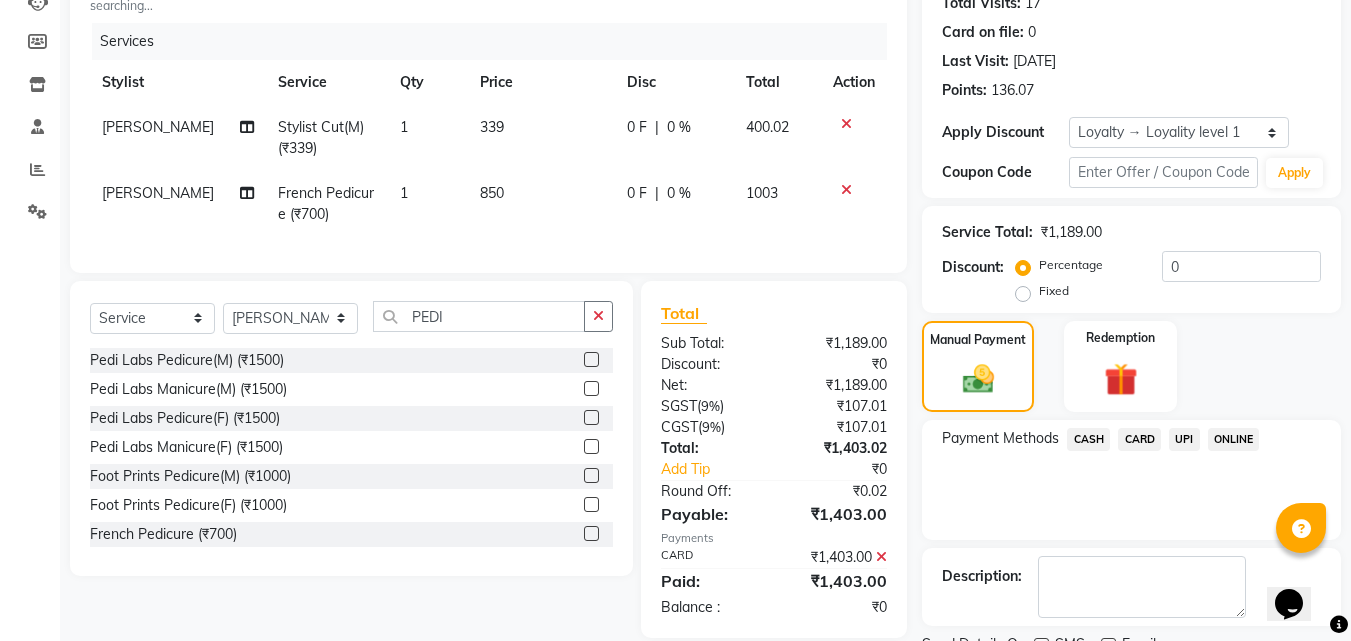 click on "Checkout" 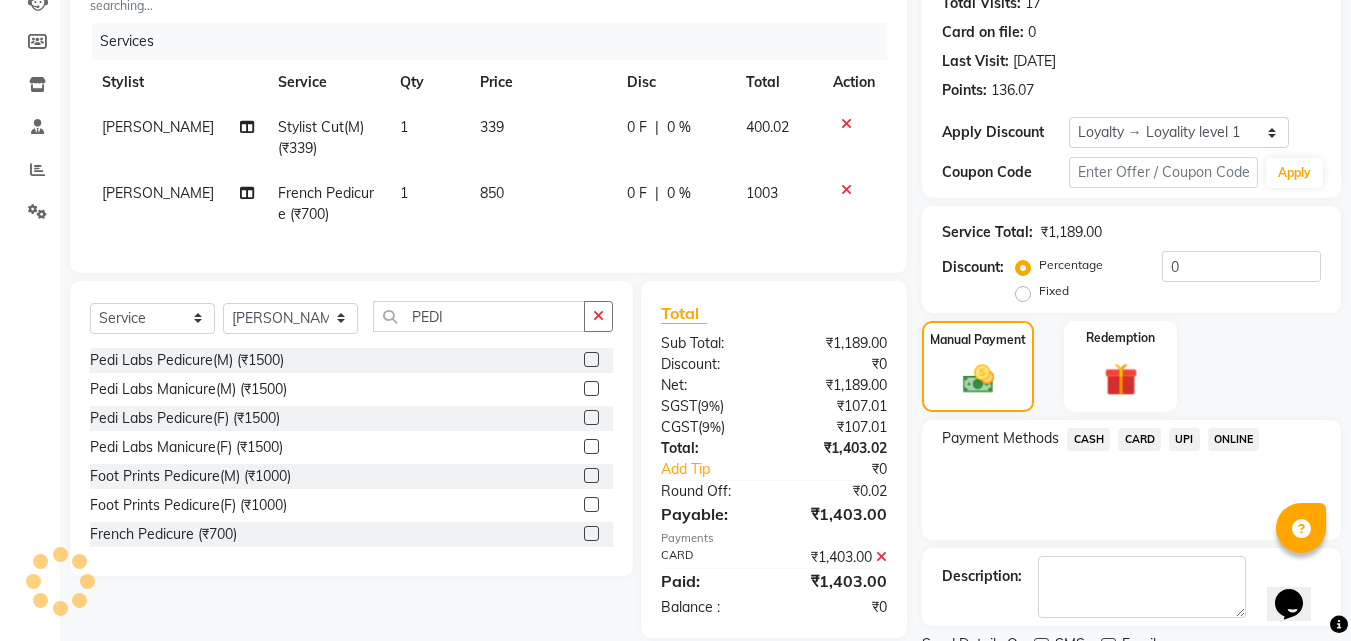 scroll, scrollTop: 393, scrollLeft: 0, axis: vertical 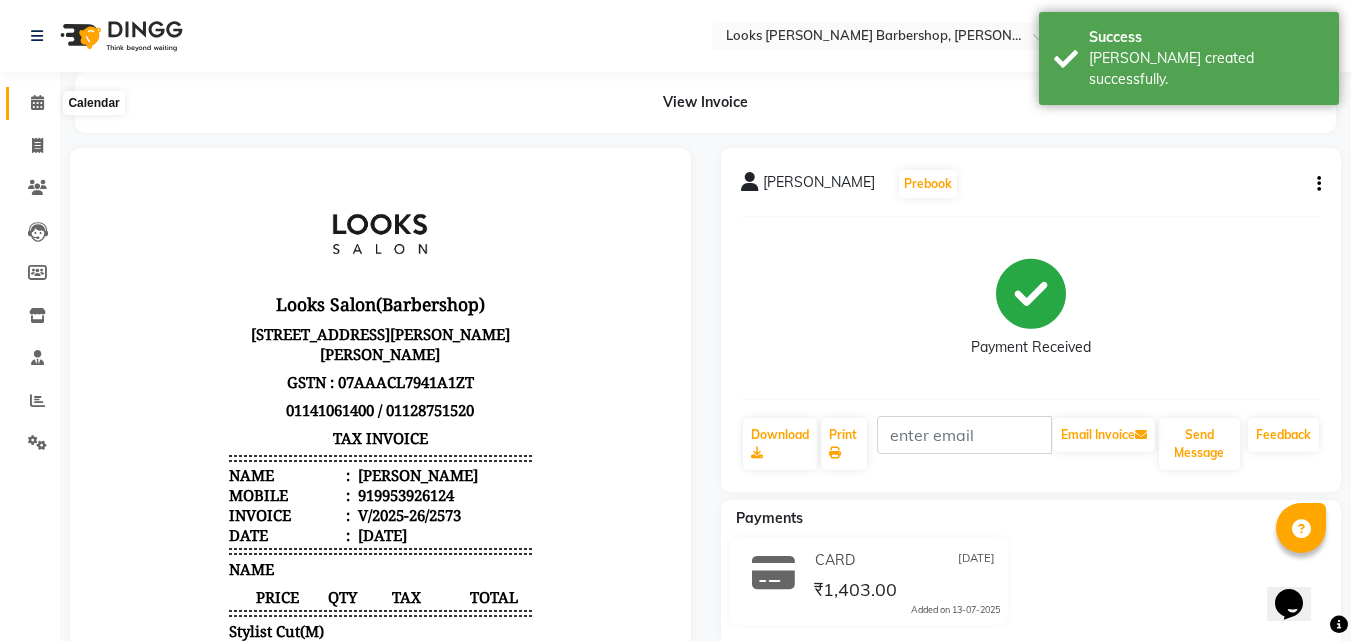 click 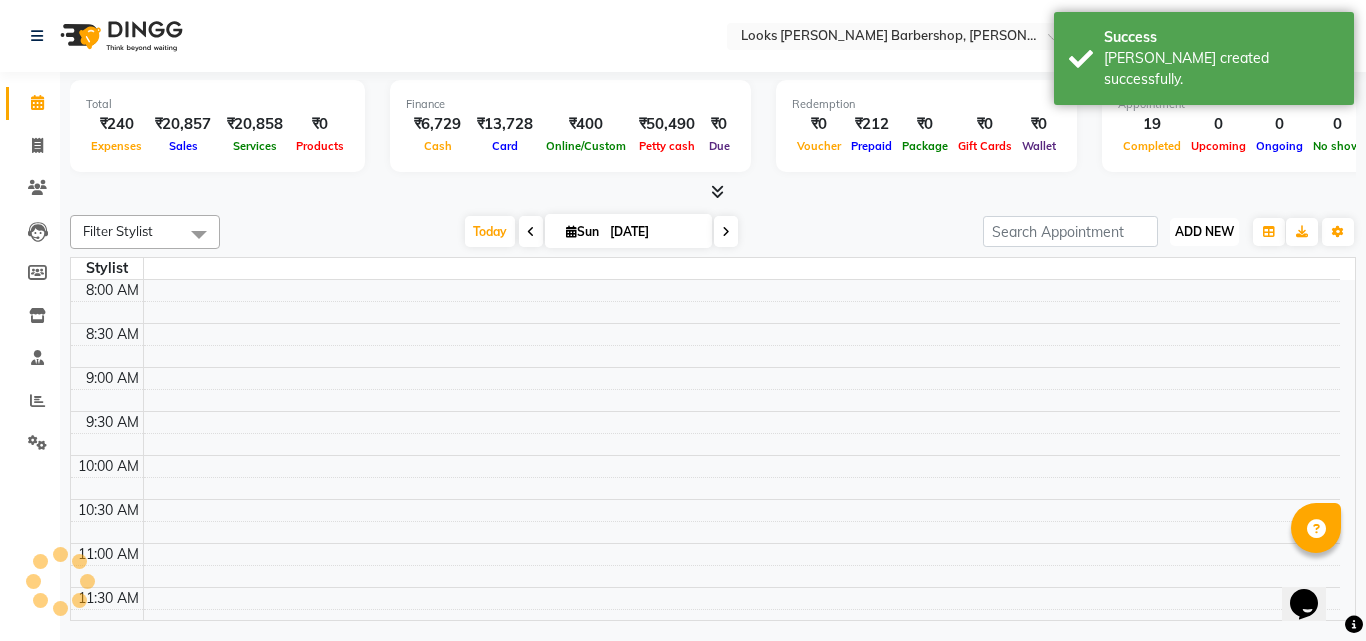 click on "ADD NEW" at bounding box center (1204, 231) 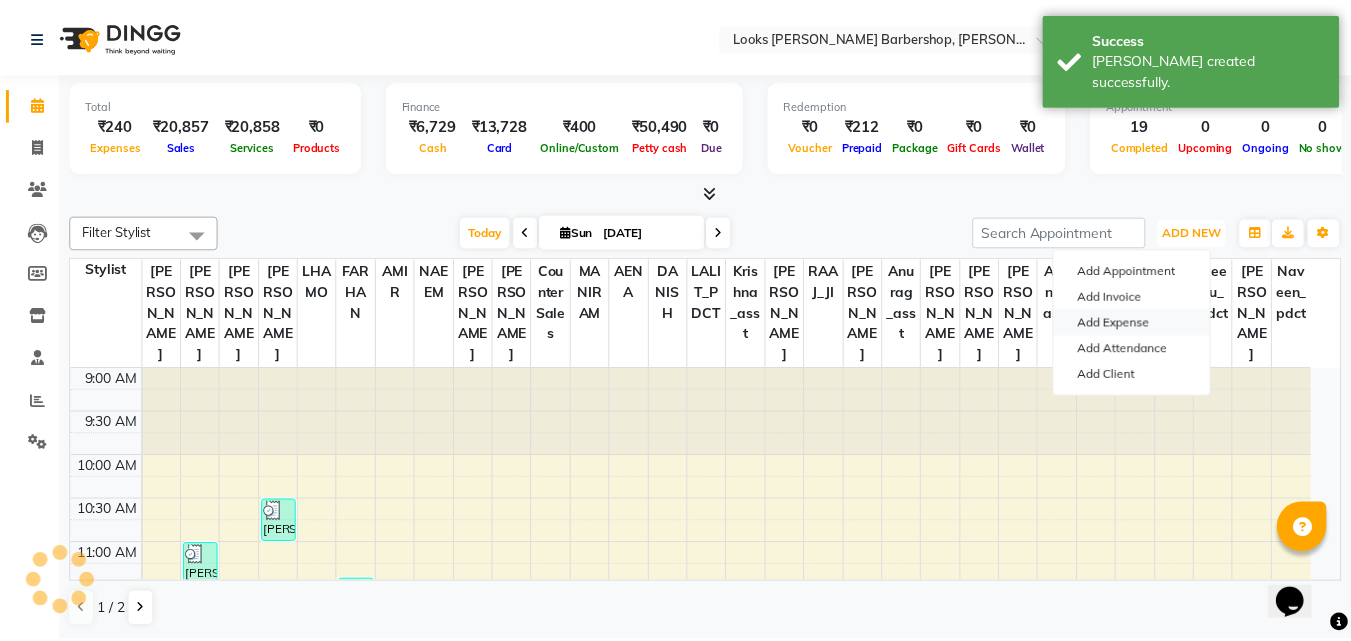 scroll, scrollTop: 0, scrollLeft: 0, axis: both 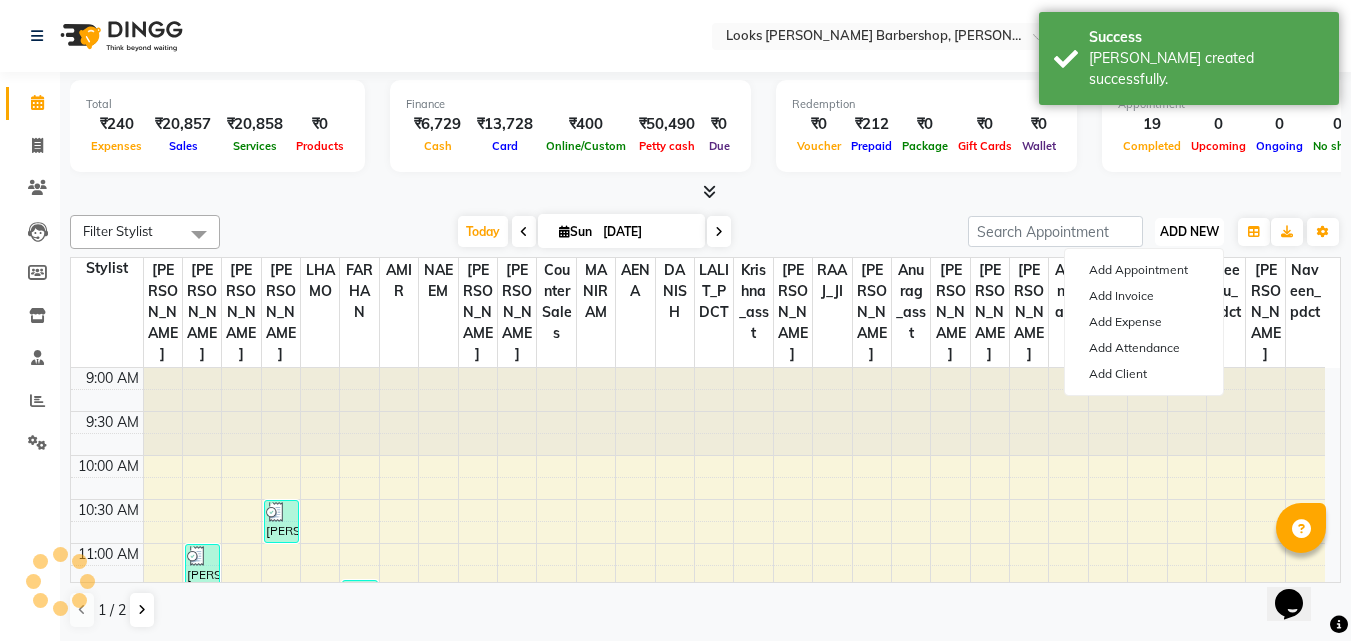 click on "ADD NEW" at bounding box center (1189, 231) 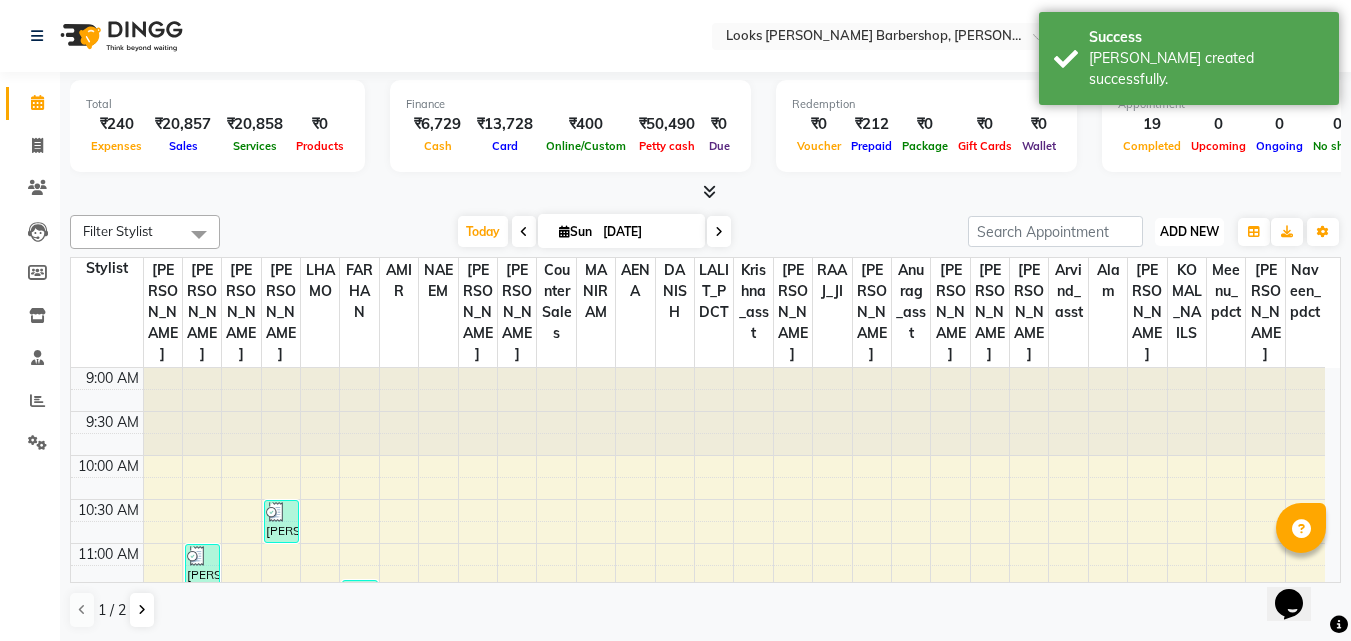 click on "ADD NEW" at bounding box center (1189, 231) 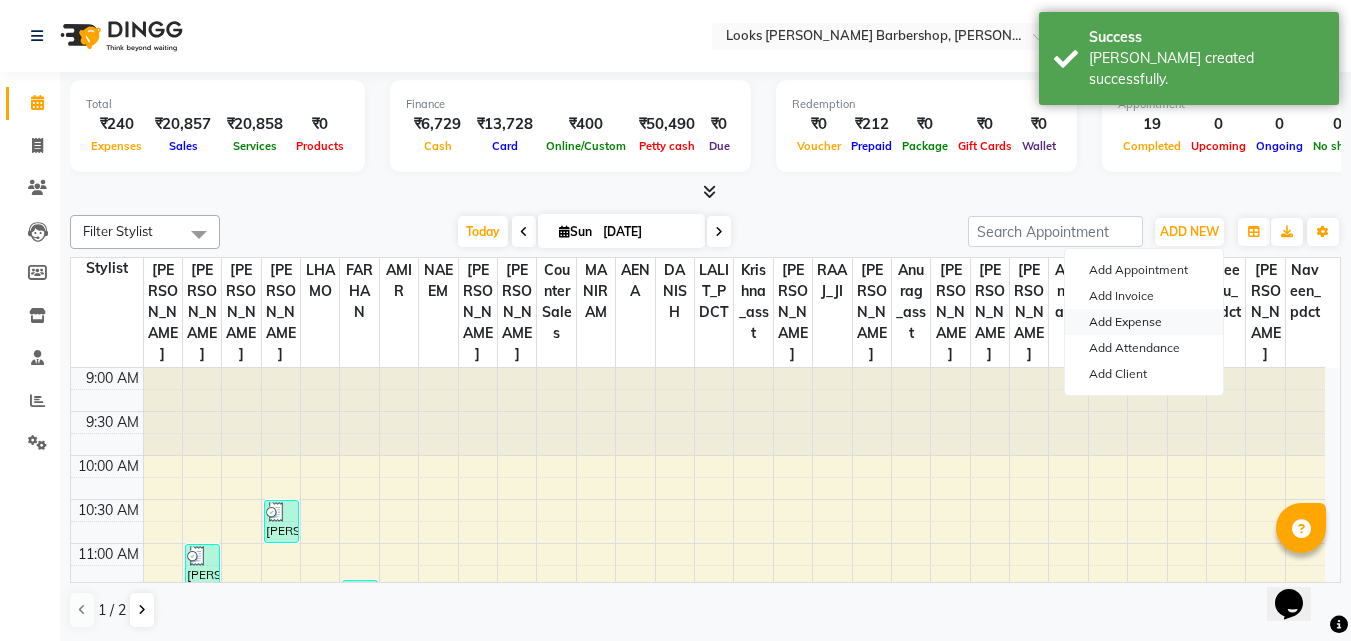 click on "Add Expense" at bounding box center (1144, 322) 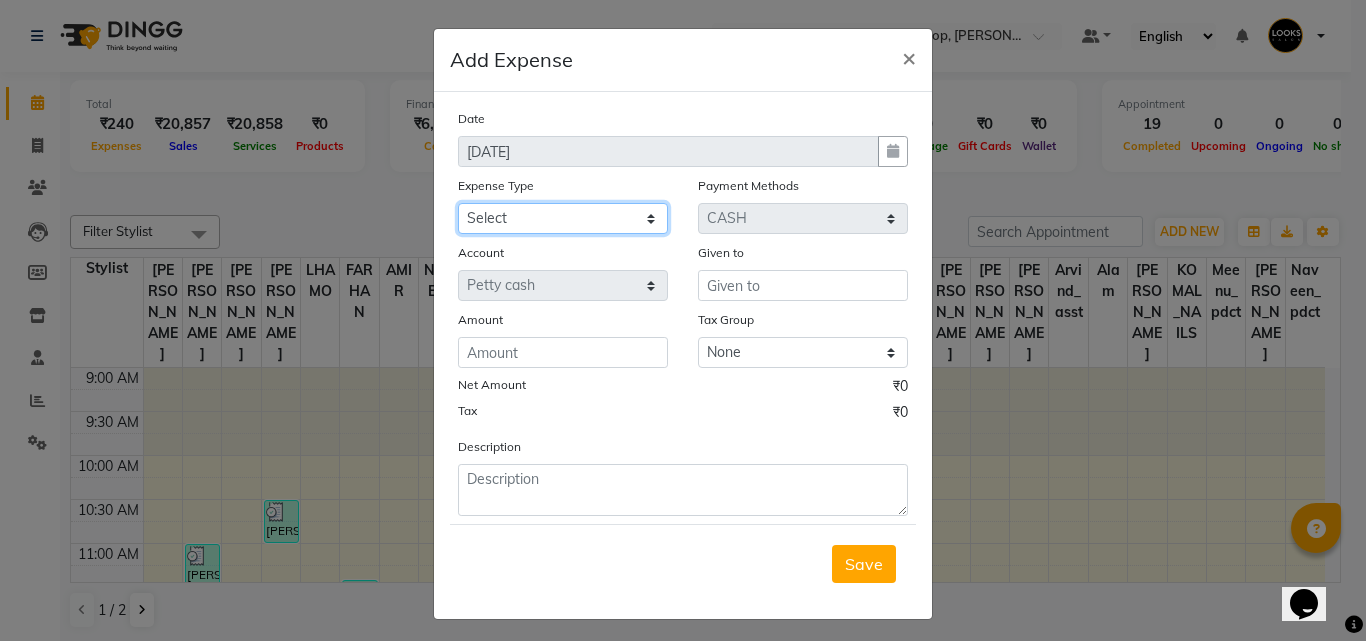 click on "Select Amazon order BANK DEPOSIT BLINKIT Cash change Cash Handover Client Refreshment CONSUMABLES Convyance to staff Counter sale General Expense Laundry Bill Laundry Service MILK MILK GINGER Miscellaneous MOBILE RECHARGE Monthly Grocery OFFICE UPKEEP Pantry Payment [PERSON_NAME] Prepaid Card Incentives Printing And Stationery Product Incentive purchase Refreshment Repair And Maintenance Salary Salary advance Service incentive staff accommodation Staff Convenyance Staff Welfare tip TIP CREDIT CARD Tip Online TIP UPI travel Travelling And Conveyance treat for staff WATER BILL" 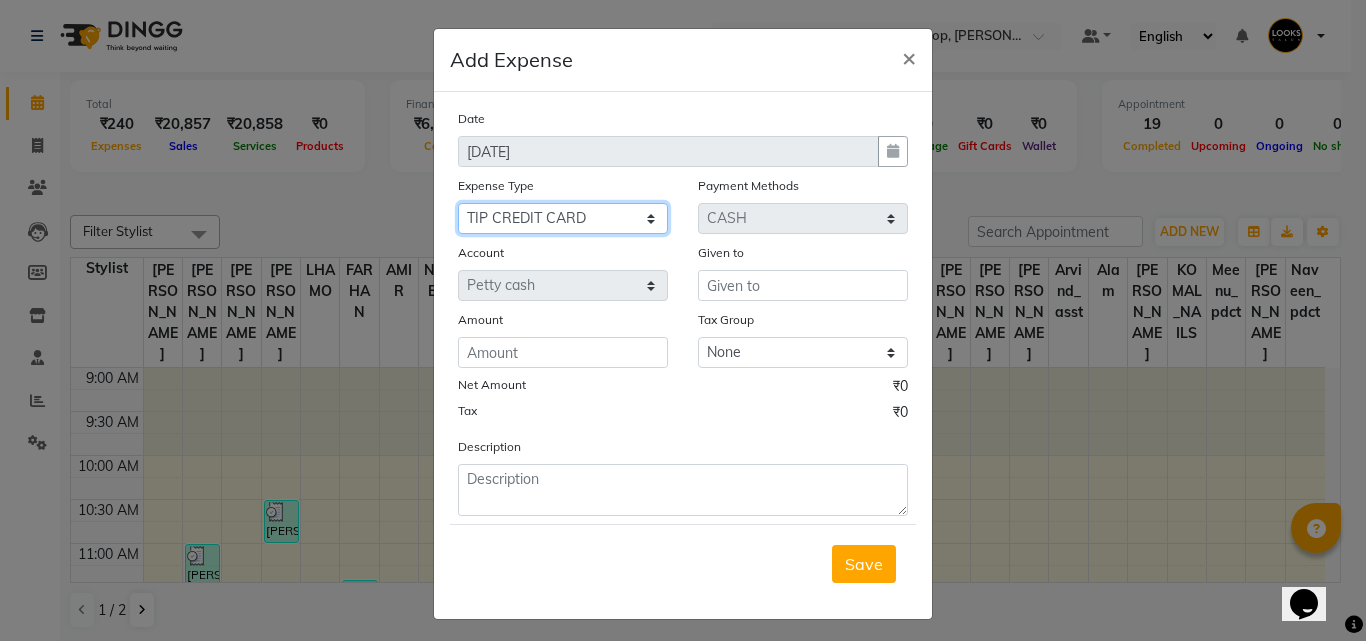 click on "Select Amazon order BANK DEPOSIT BLINKIT Cash change Cash Handover Client Refreshment CONSUMABLES Convyance to staff Counter sale General Expense Laundry Bill Laundry Service MILK MILK GINGER Miscellaneous MOBILE RECHARGE Monthly Grocery OFFICE UPKEEP Pantry Payment [PERSON_NAME] Prepaid Card Incentives Printing And Stationery Product Incentive purchase Refreshment Repair And Maintenance Salary Salary advance Service incentive staff accommodation Staff Convenyance Staff Welfare tip TIP CREDIT CARD Tip Online TIP UPI travel Travelling And Conveyance treat for staff WATER BILL" 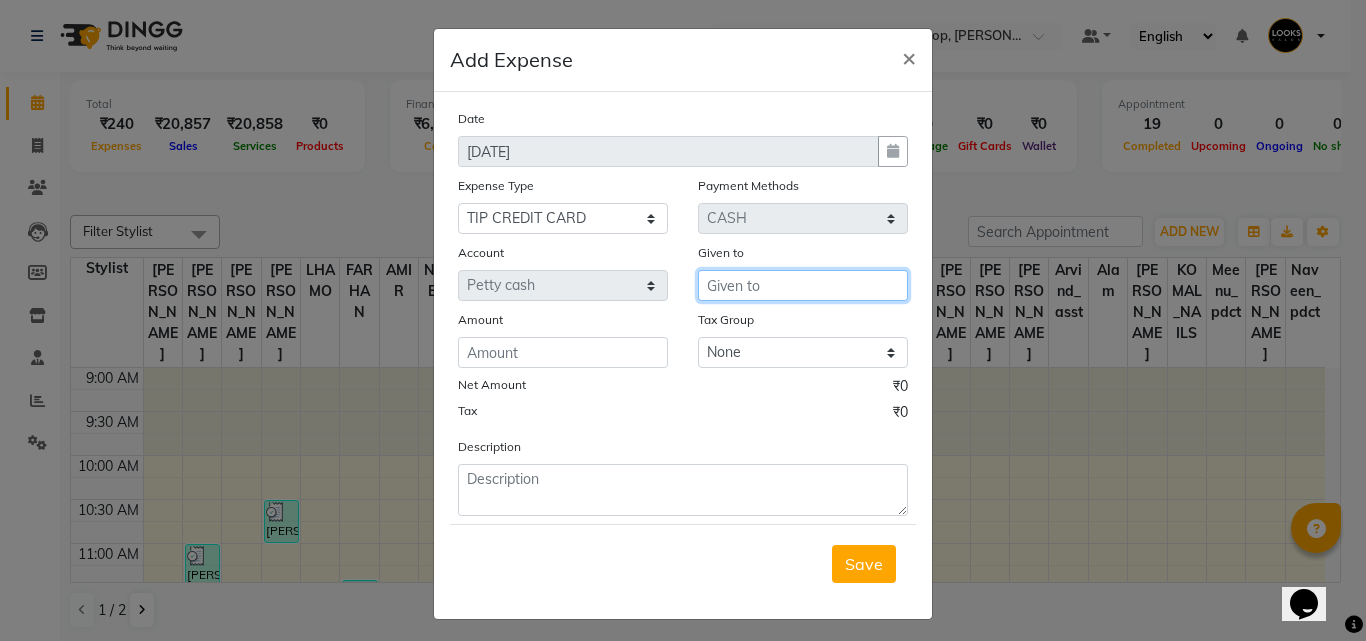 click at bounding box center [803, 285] 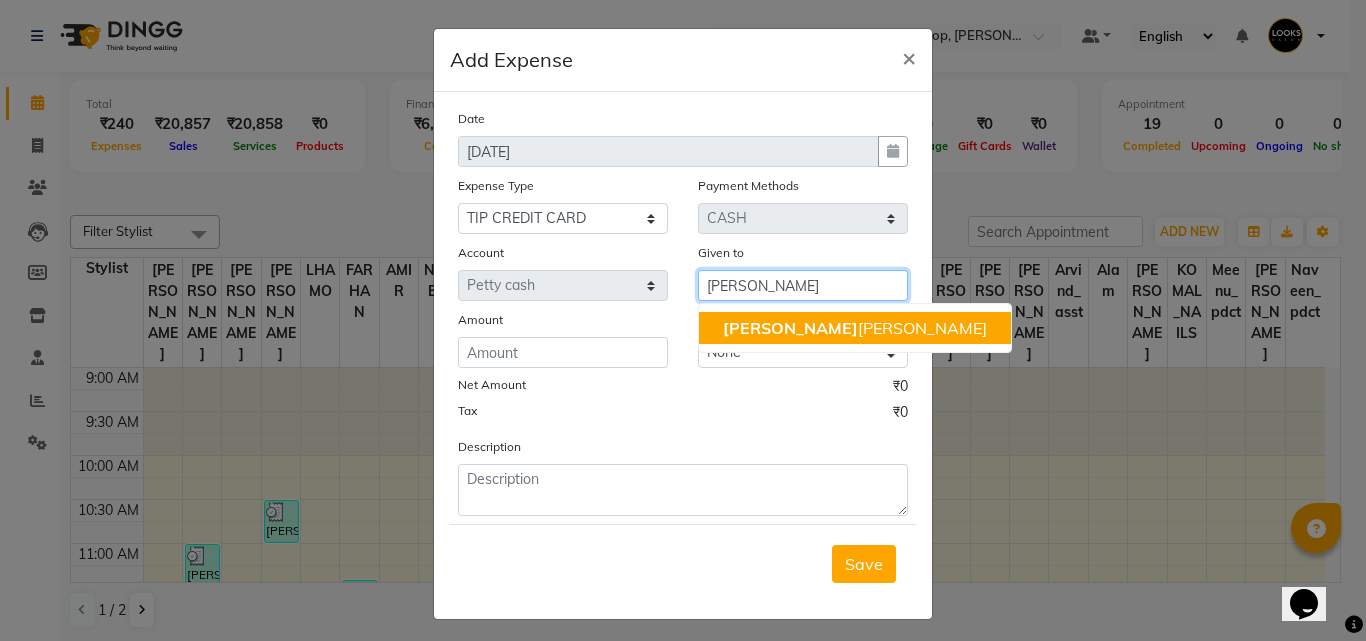 click on "[PERSON_NAME]" at bounding box center (855, 328) 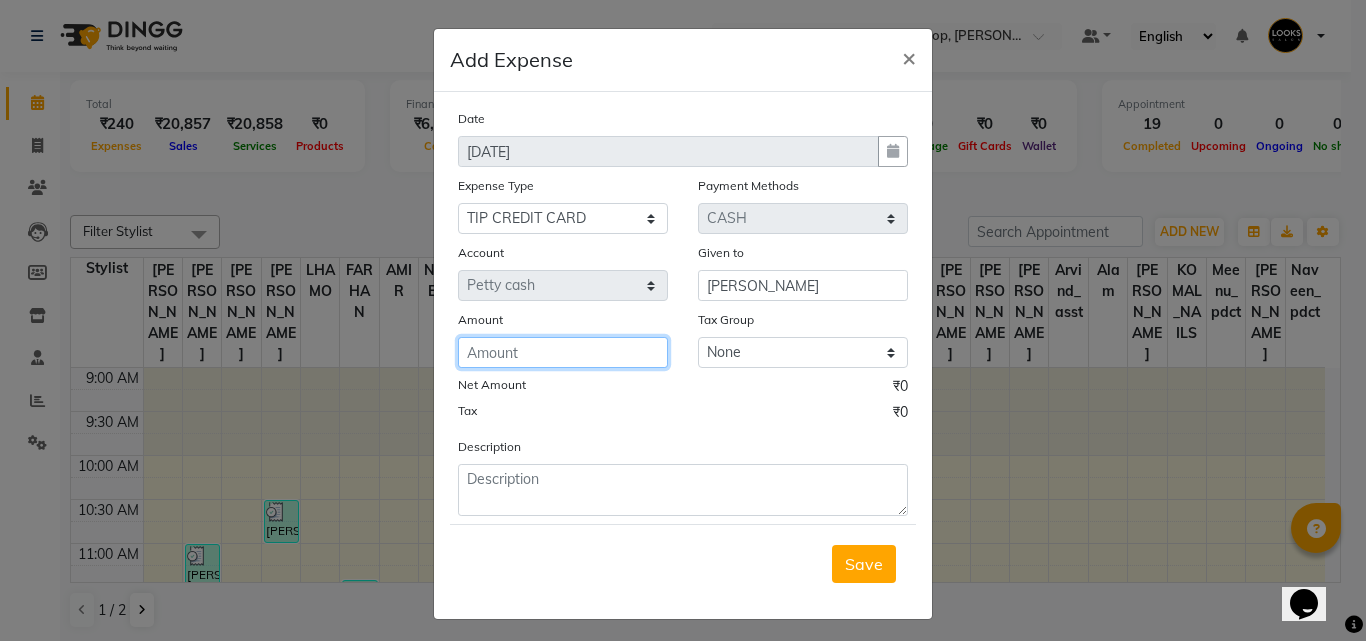 click 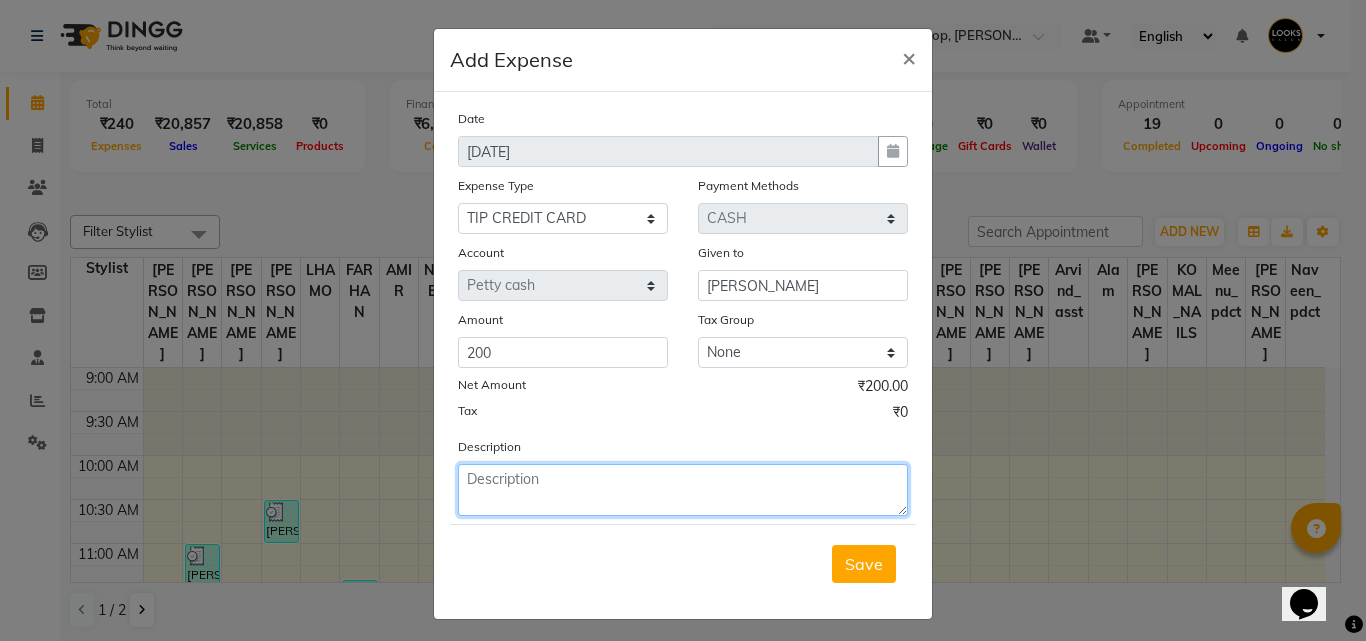 click 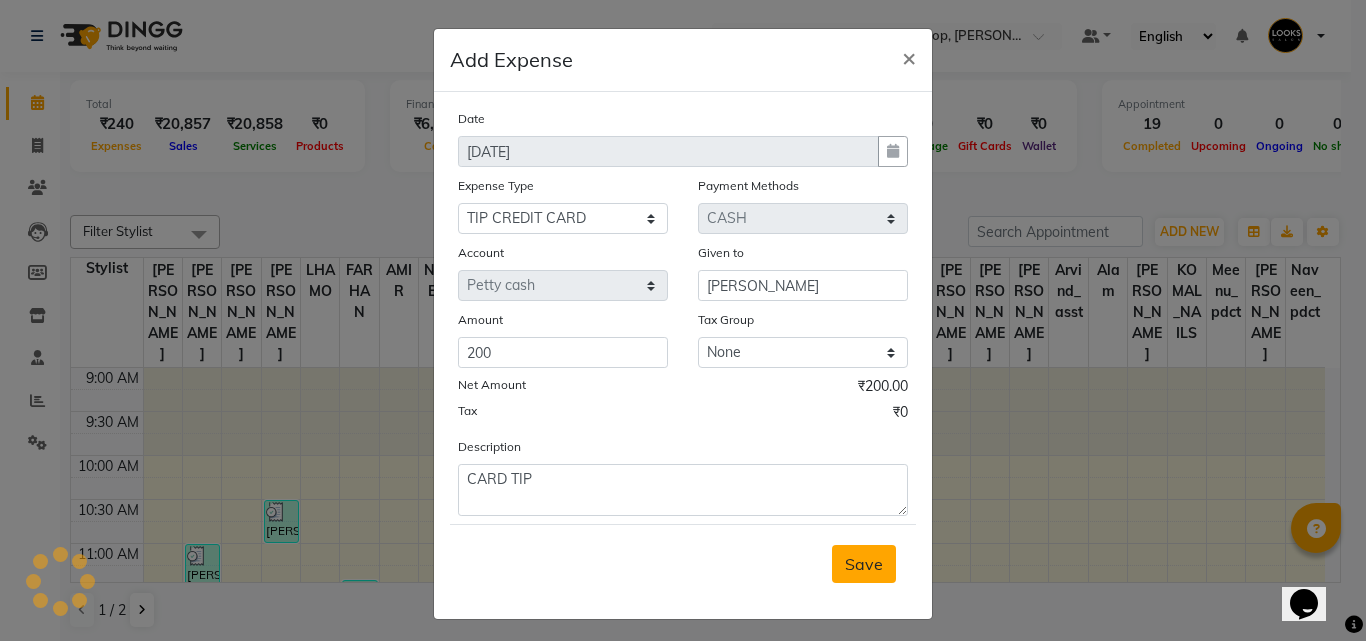 click on "Save" at bounding box center (864, 564) 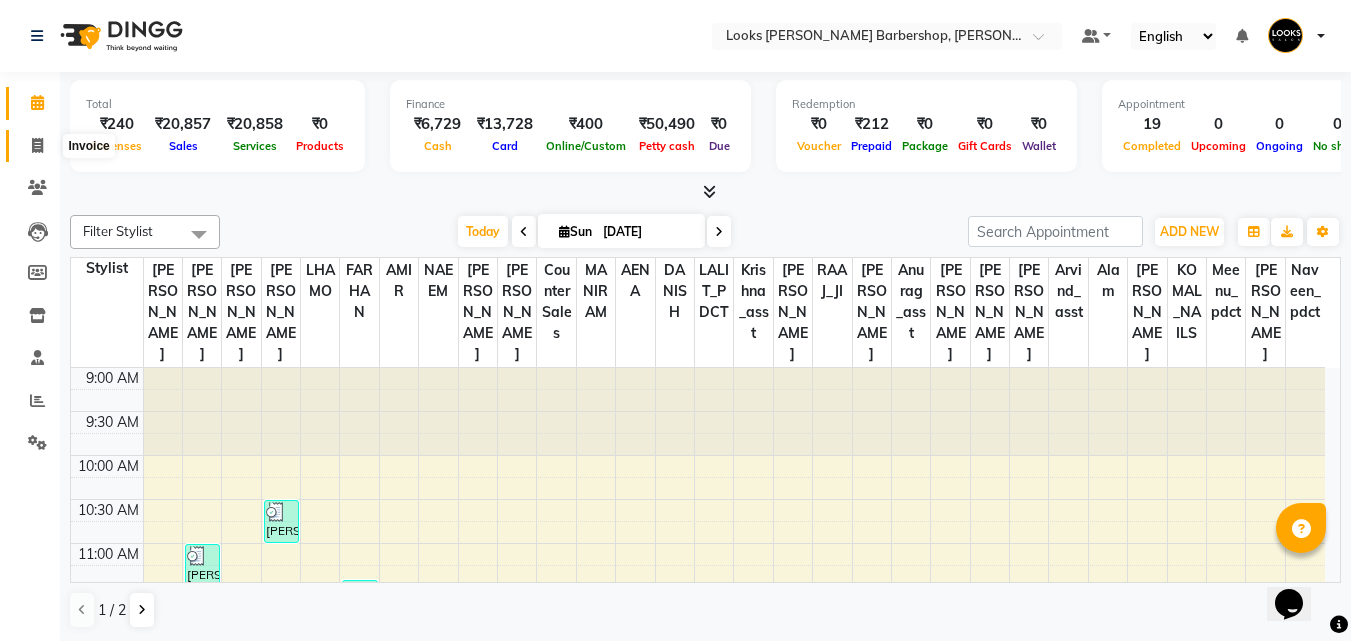 click 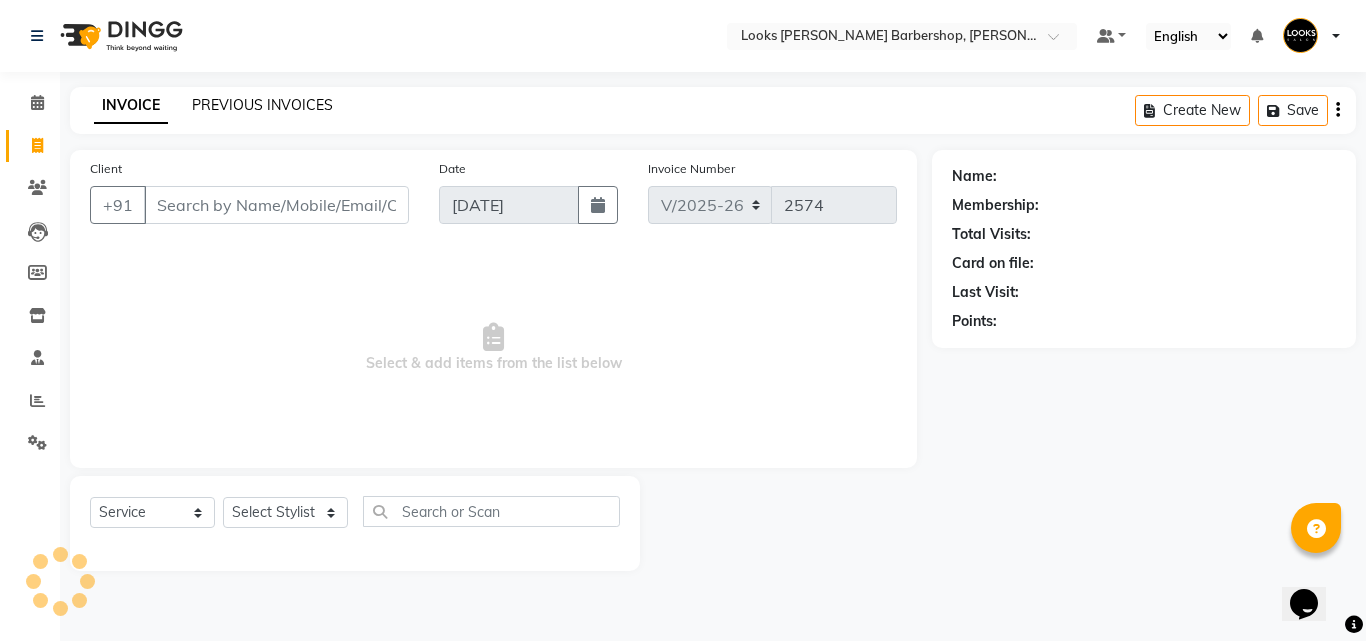 click on "PREVIOUS INVOICES" 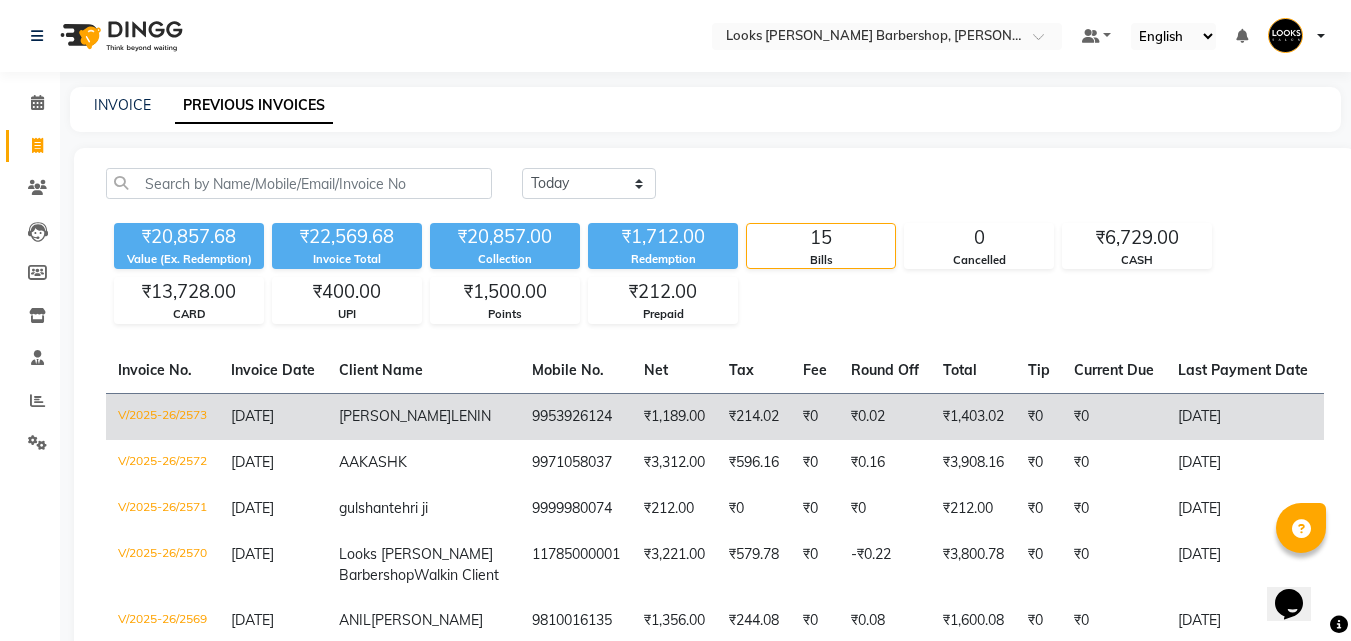 click on "V/2025-26/2573" 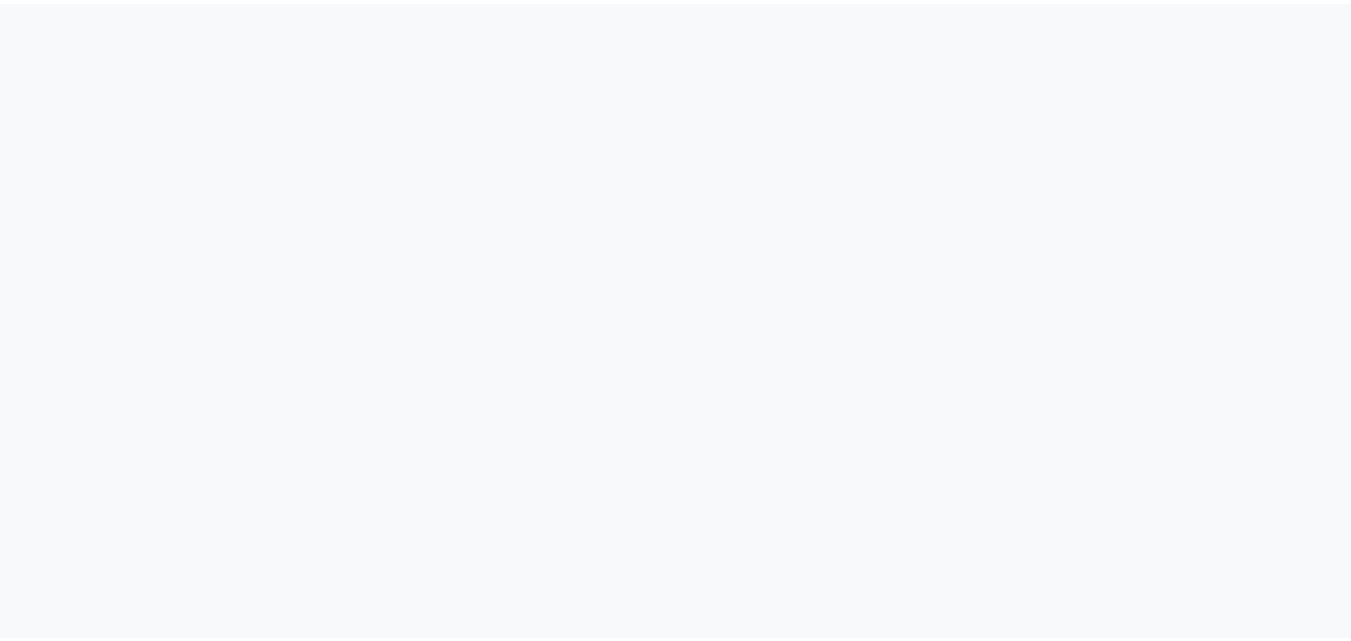 scroll, scrollTop: 0, scrollLeft: 0, axis: both 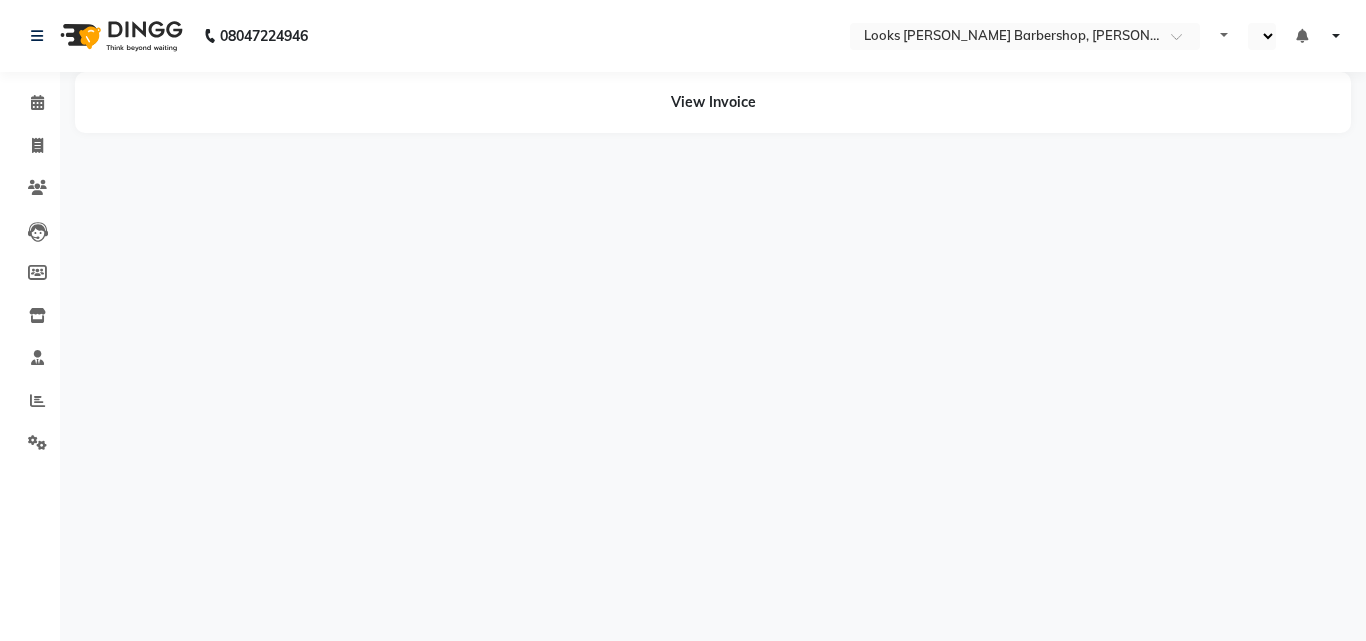 select on "en" 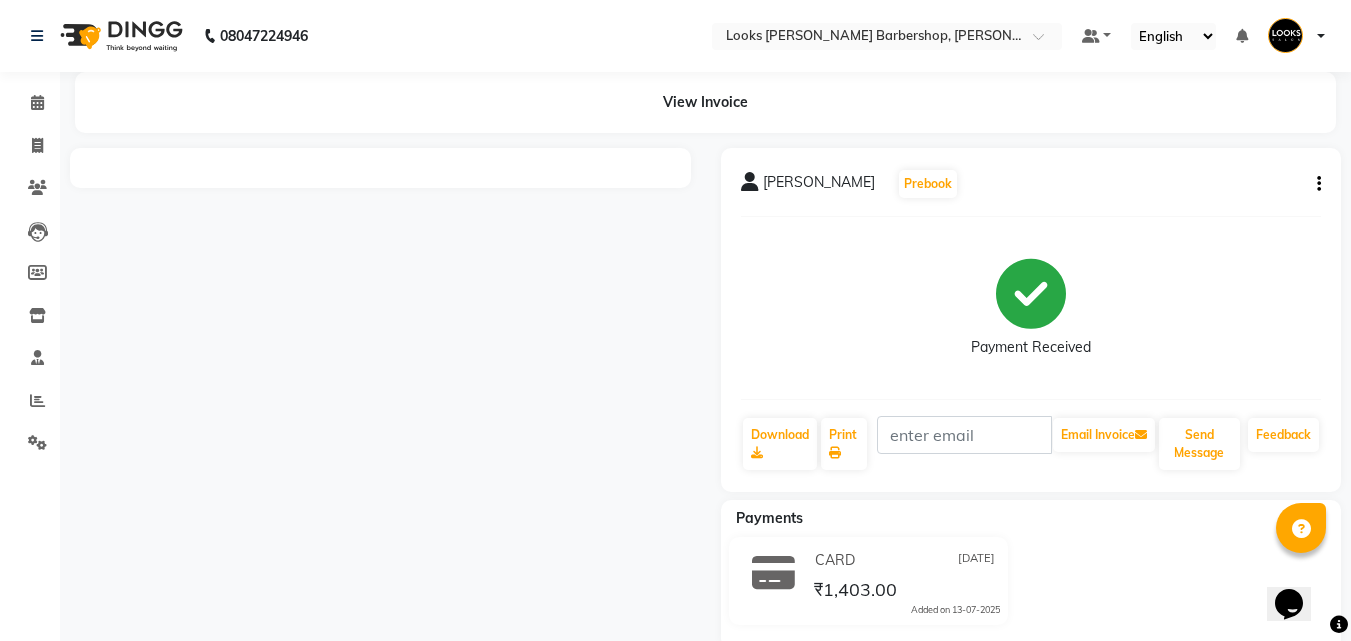 scroll, scrollTop: 0, scrollLeft: 0, axis: both 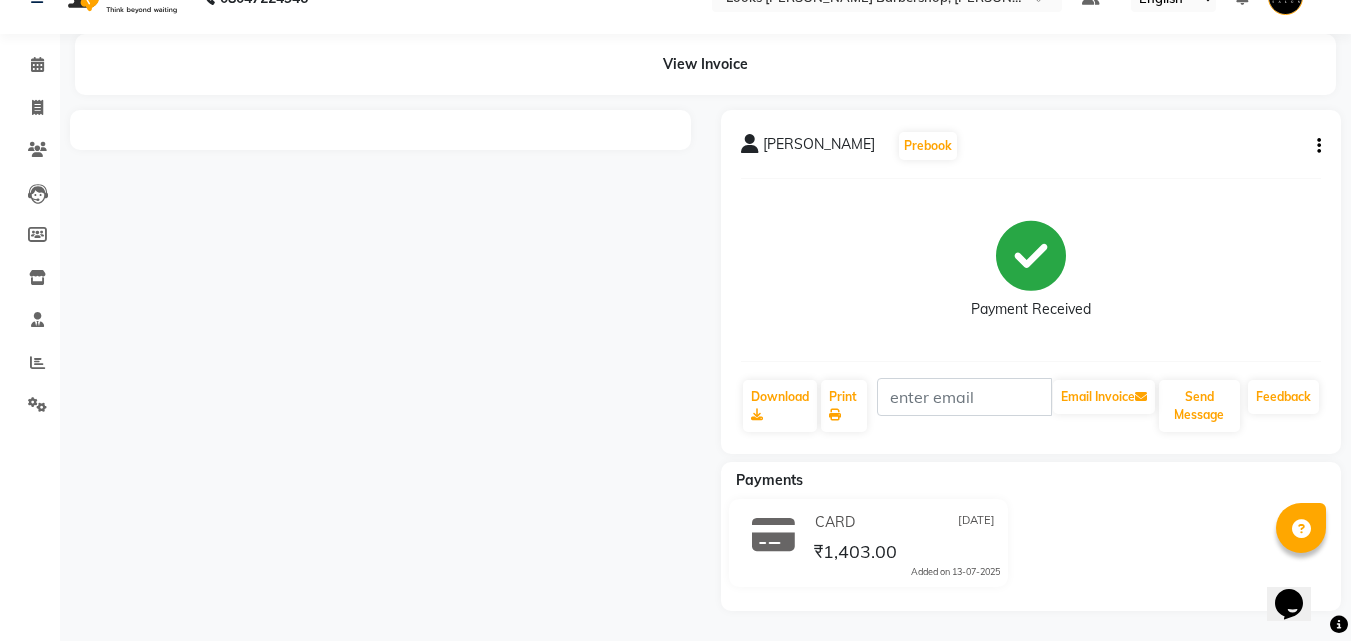 click on "[PERSON_NAME]  Prebook   Payment Received  Download  Print   Email Invoice   Send Message Feedback" 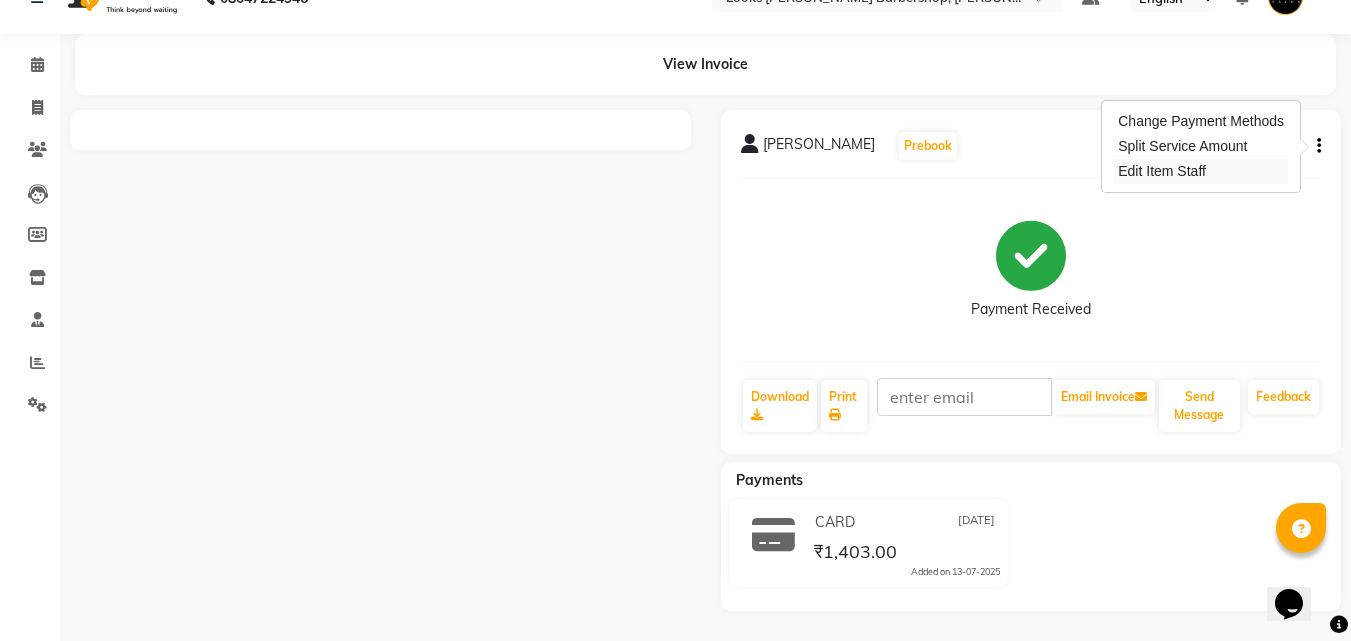 click on "Edit Item Staff" at bounding box center [1201, 171] 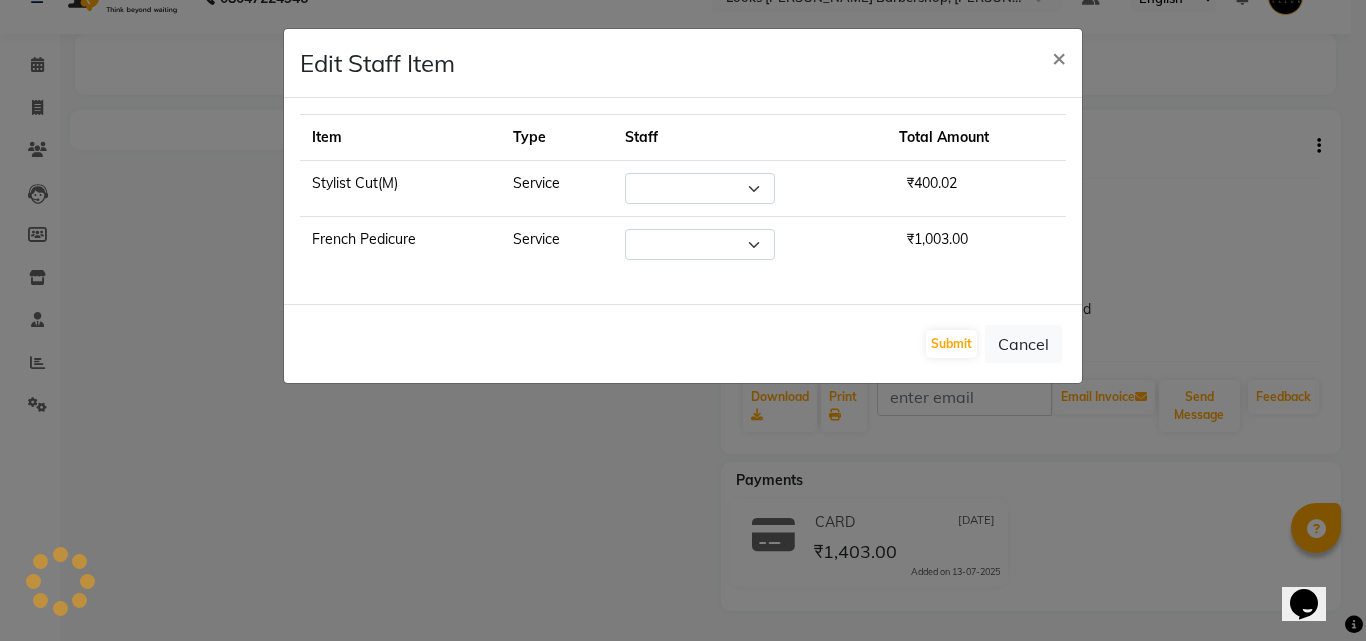 select on "23407" 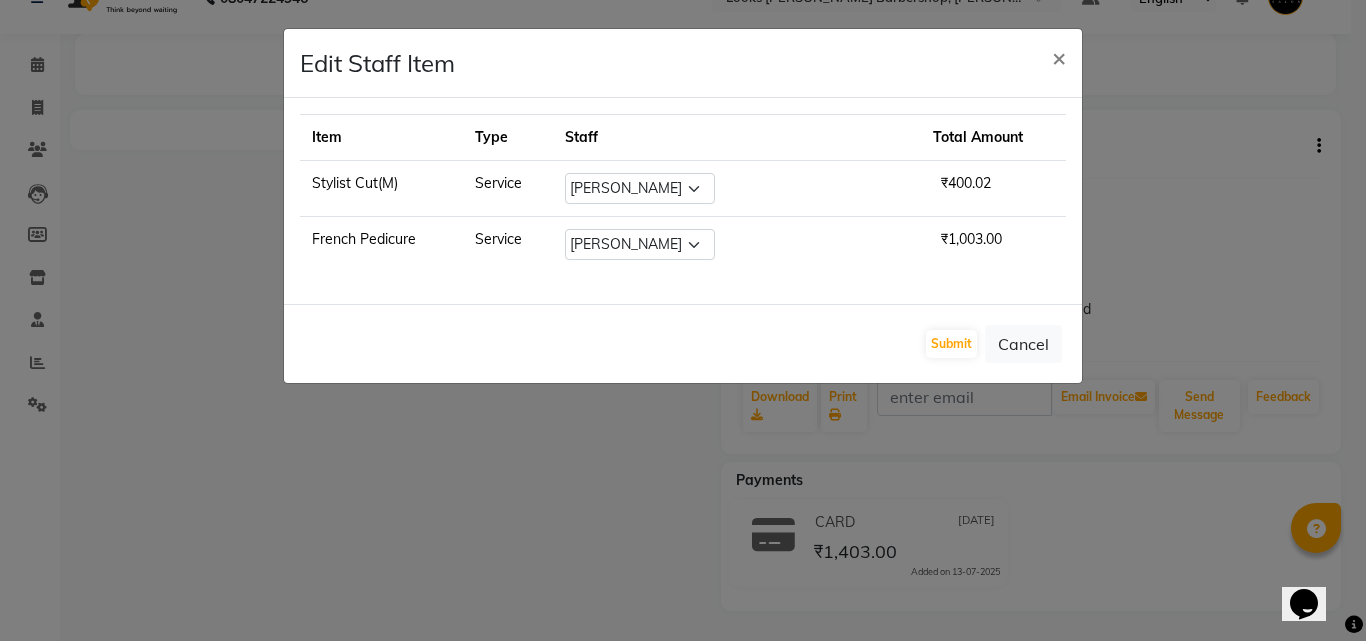 click on "Edit Staff Item  × Item Type Staff Total Amount Stylist Cut(M) Service Select  [PERSON_NAME]   [PERSON_NAME]   Amazon_Kart   [PERSON_NAME] _asst   Arvind_asst   [PERSON_NAME]    Counter Sales   DANISH   [PERSON_NAME]   [PERSON_NAME] RAI    KOMAL_NAILS   Krishna_asst   LALIT_PDCT   LHAMO   Looks_[DEMOGRAPHIC_DATA]_Section   Looks_H.O_Store   Looks [PERSON_NAME] Barbershop   Looks_Kart   [PERSON_NAME]   [PERSON_NAME] [PERSON_NAME]    [PERSON_NAME]    Naveen_pdct   [PERSON_NAME]   [PERSON_NAME]   RAAJ_JI   raj ji   [PERSON_NAME] [PERSON_NAME]    [PERSON_NAME]   SACHIN   [PERSON_NAME]   [PERSON_NAME]   [PERSON_NAME]   [PERSON_NAME]   Sunny   VIKRAM   [PERSON_NAME]    Vishal_Asst   YOGESH ASSISTANT  ₹400.02 French Pedicure Service Select  [PERSON_NAME]   AENA   [PERSON_NAME]   Amazon_Kart   [PERSON_NAME] _asst   Arvind_asst   [PERSON_NAME]    Counter Sales   DANISH   [PERSON_NAME]   [PERSON_NAME] RAI    KOMAL_NAILS   Krishna_asst   LALIT_PDCT   LHAMO   Looks_[DEMOGRAPHIC_DATA]_Section   Looks_H.O_Store   Looks [PERSON_NAME] Barbershop   Looks_Kart" 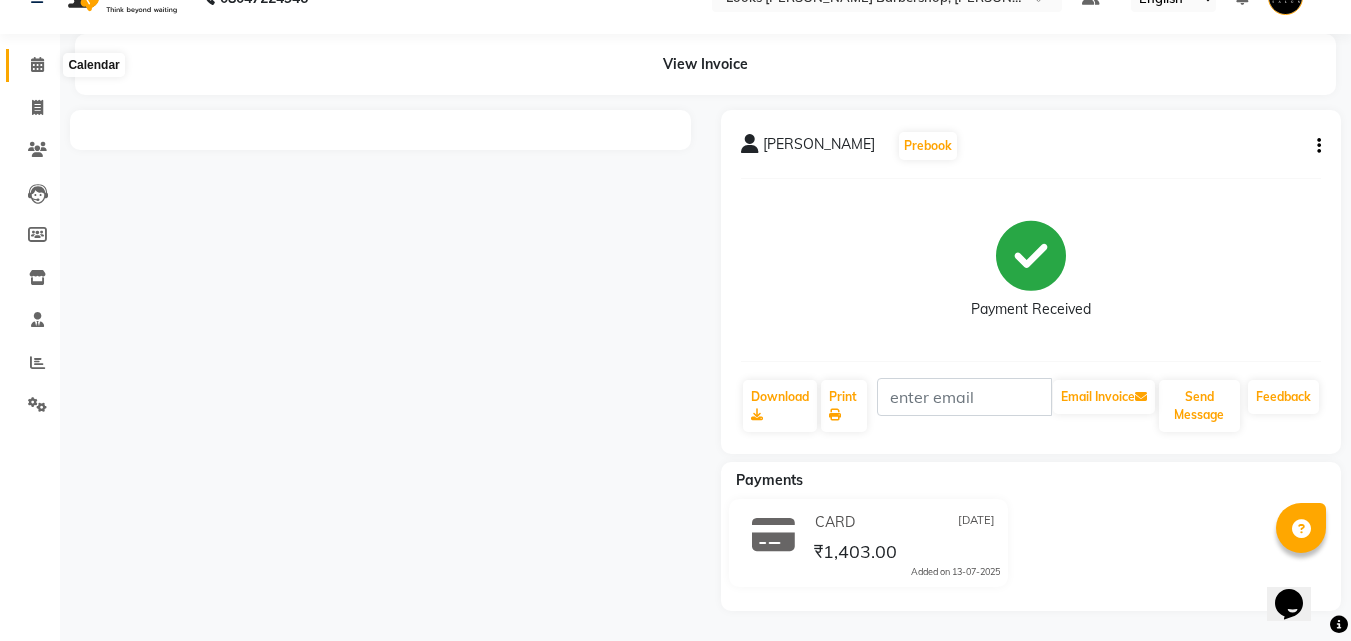 click 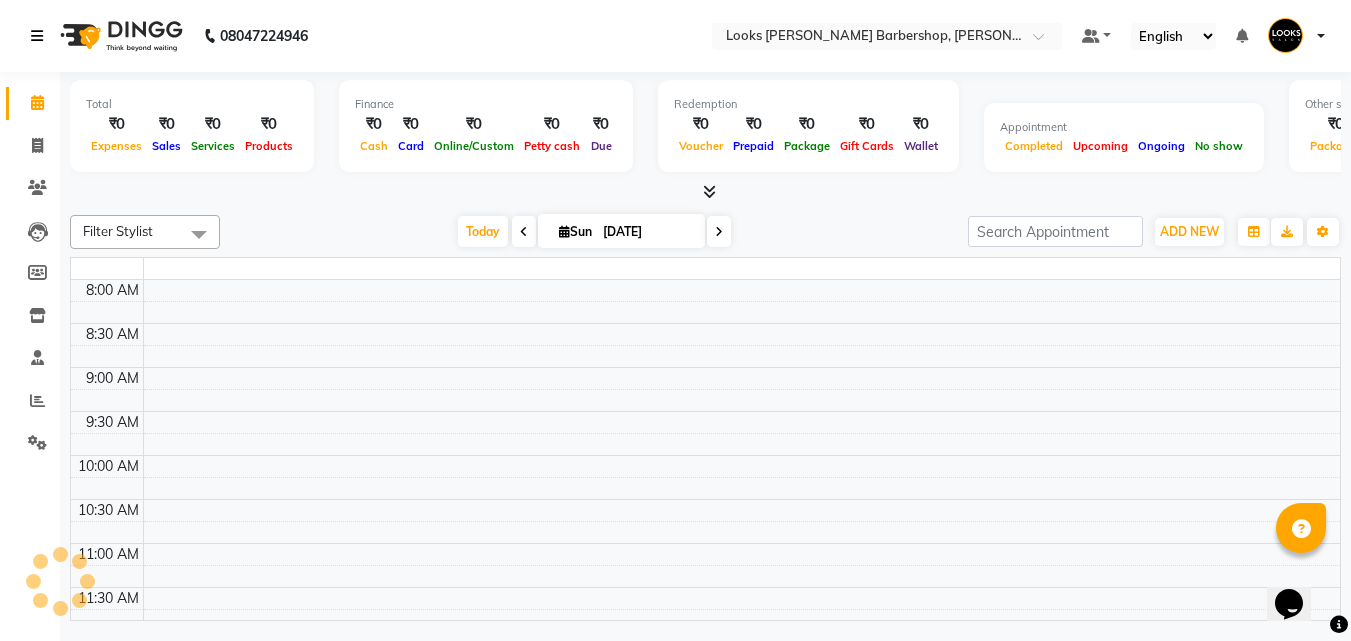 scroll, scrollTop: 0, scrollLeft: 0, axis: both 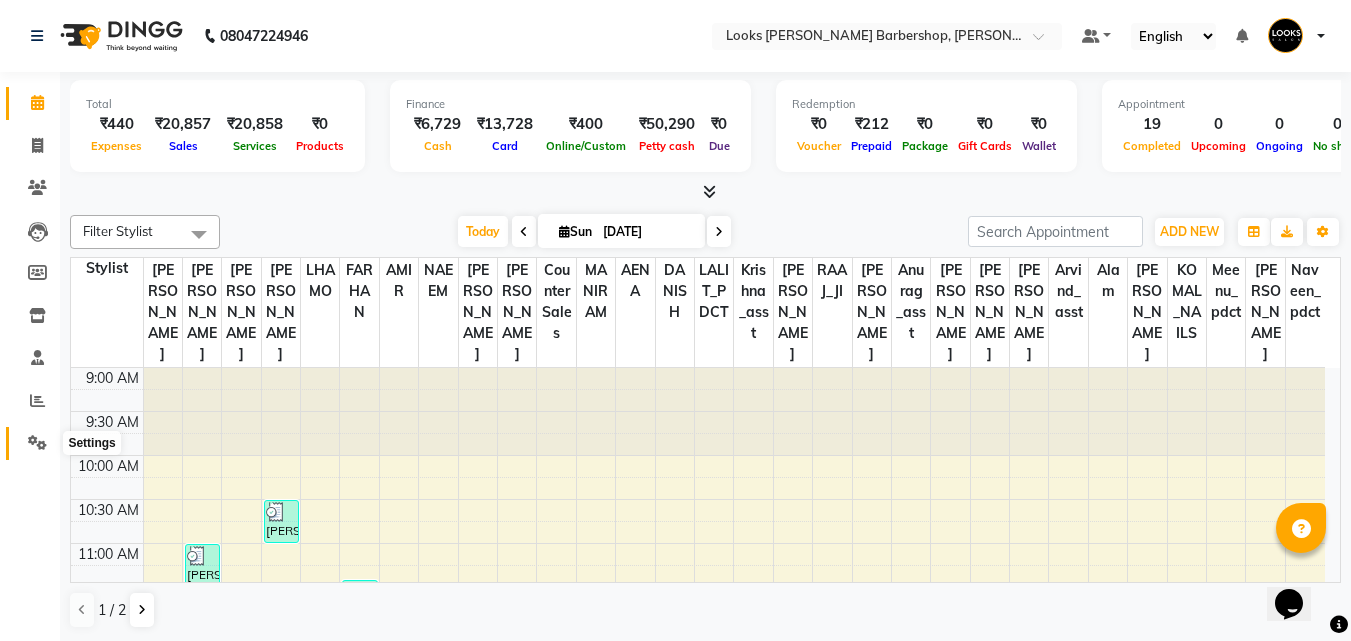click 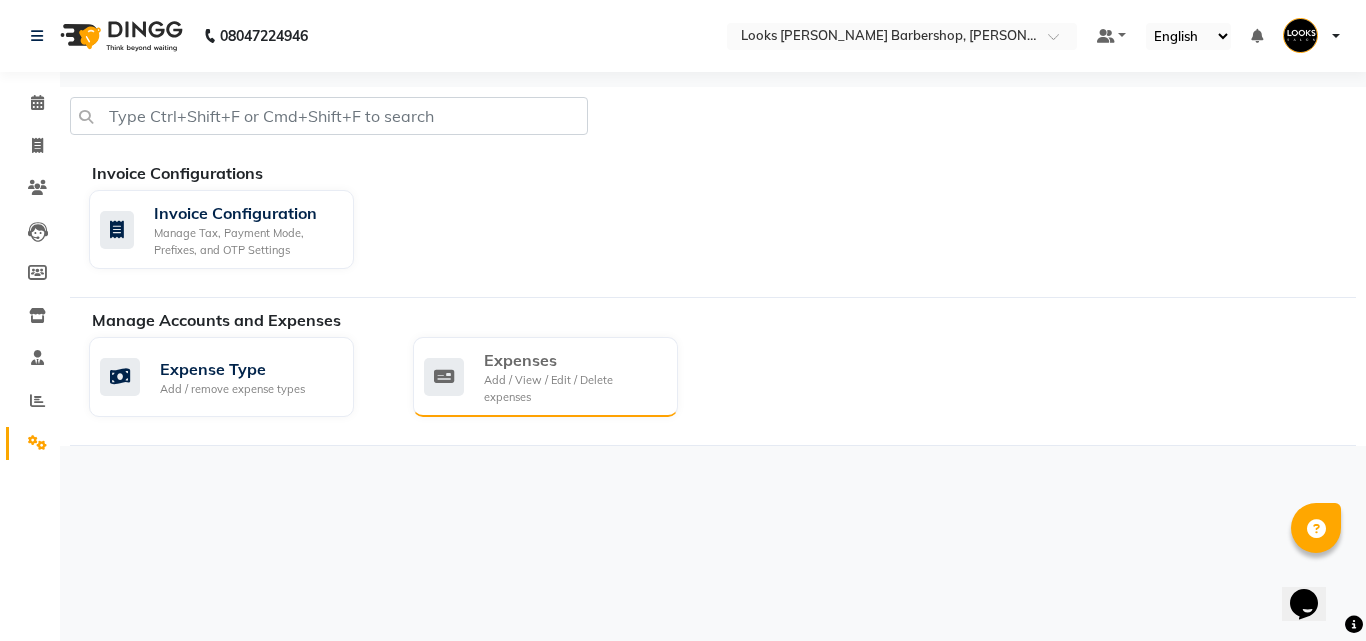 click on "Expenses Add / View / Edit / Delete expenses" 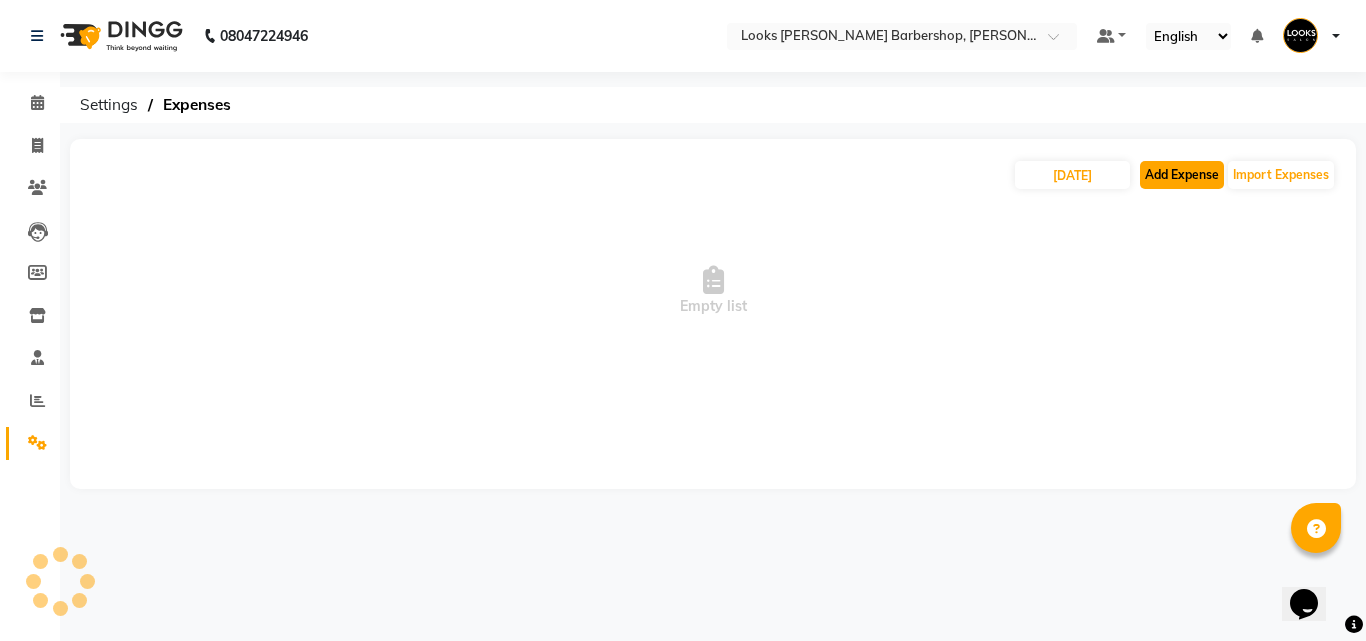 click on "Add Expense" 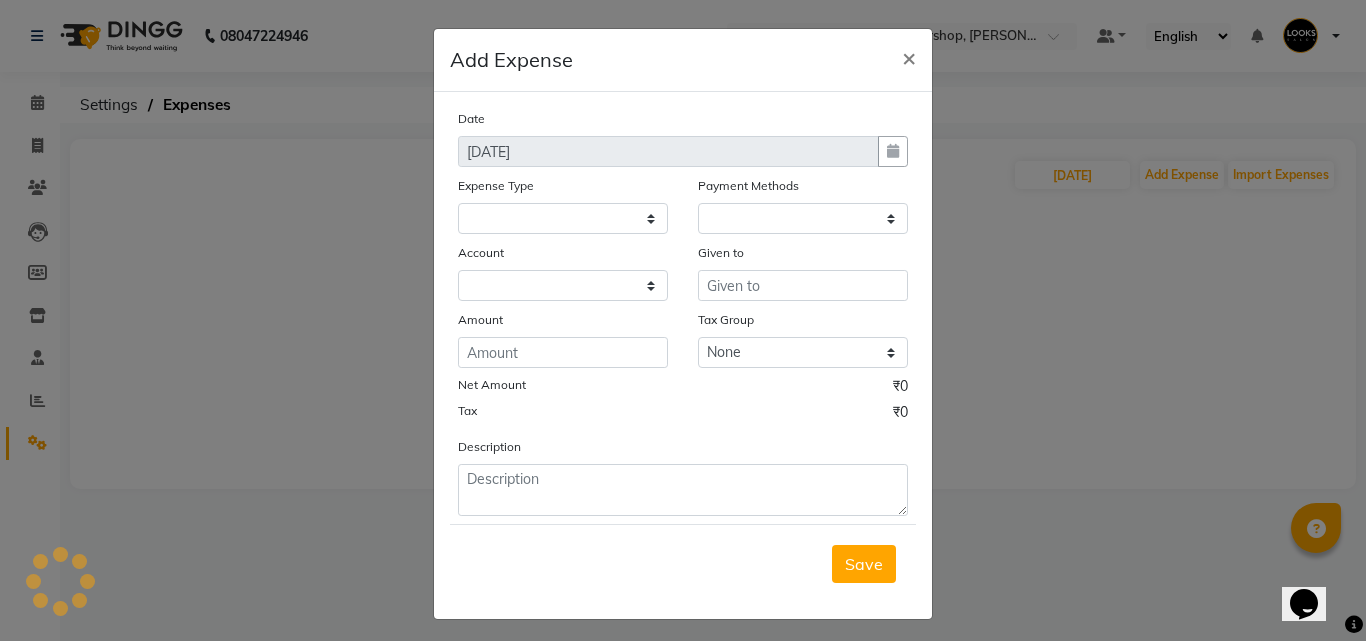 select 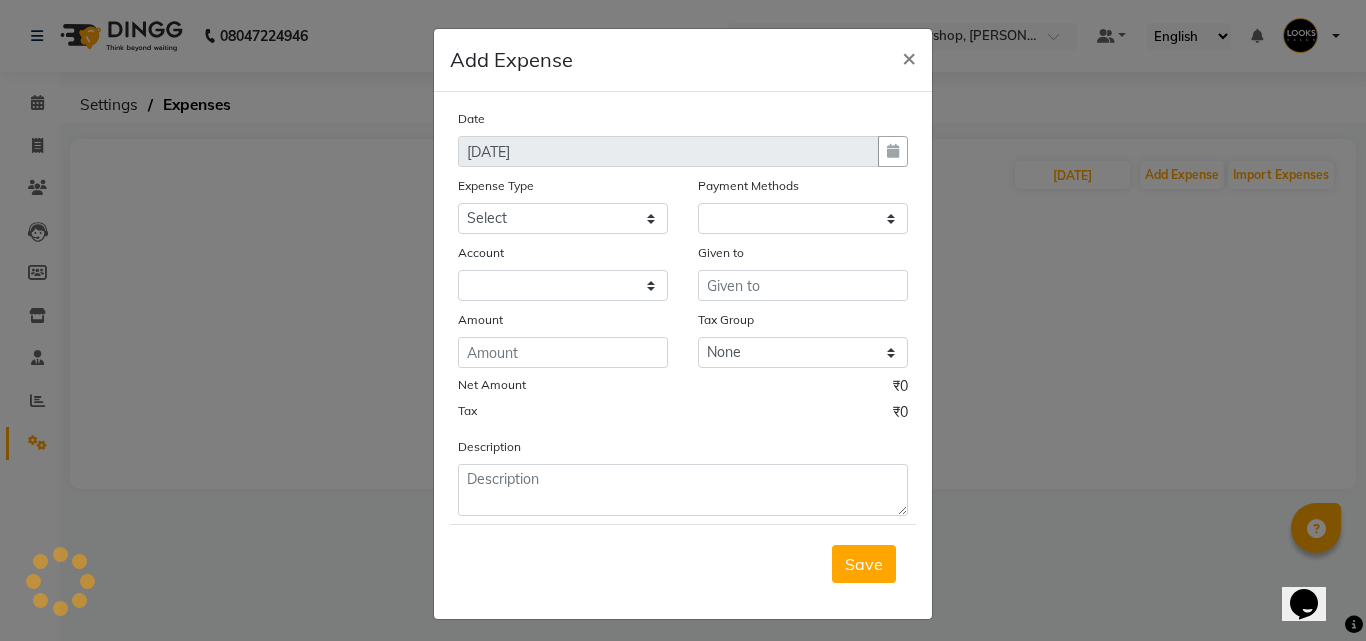 select on "1" 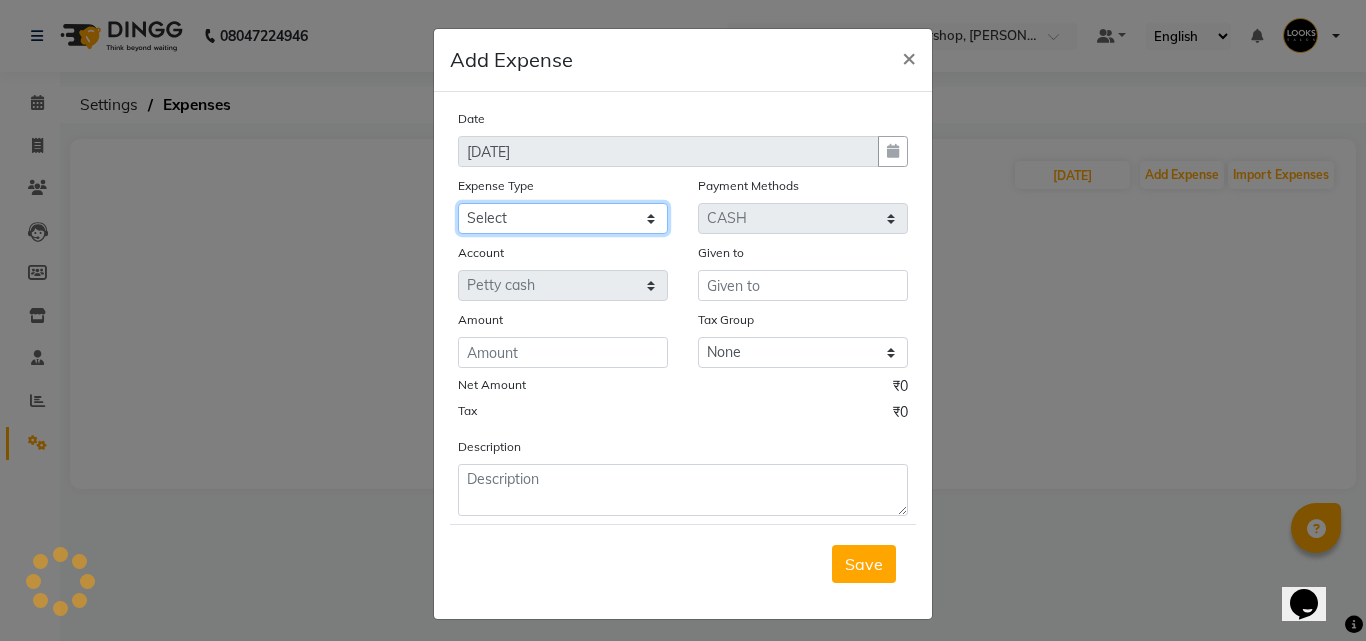 click on "Select Amazon order BANK DEPOSIT BLINKIT Cash change Cash Handover Client Refreshment CONSUMABLES Convyance to staff Counter sale General Expense Laundry Bill Laundry Service MILK MILK GINGER Miscellaneous MOBILE RECHARGE Monthly Grocery OFFICE UPKEEP Pantry Payment [PERSON_NAME] Prepaid Card Incentives Printing And Stationery Product Incentive purchase Refreshment Repair And Maintenance Salary Salary advance Service incentive staff accommodation Staff Convenyance Staff Welfare tip TIP CREDIT CARD Tip Online TIP UPI travel Travelling And Conveyance treat for staff WATER BILL" 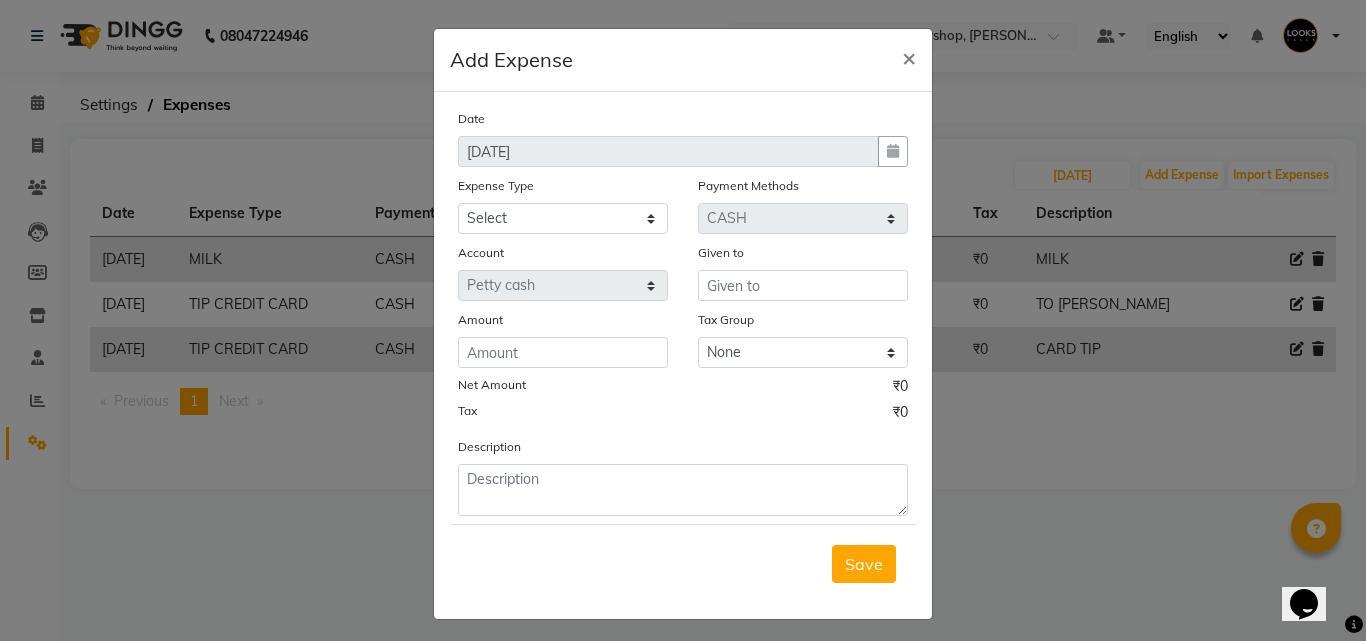 drag, startPoint x: 942, startPoint y: 476, endPoint x: 856, endPoint y: 272, distance: 221.38654 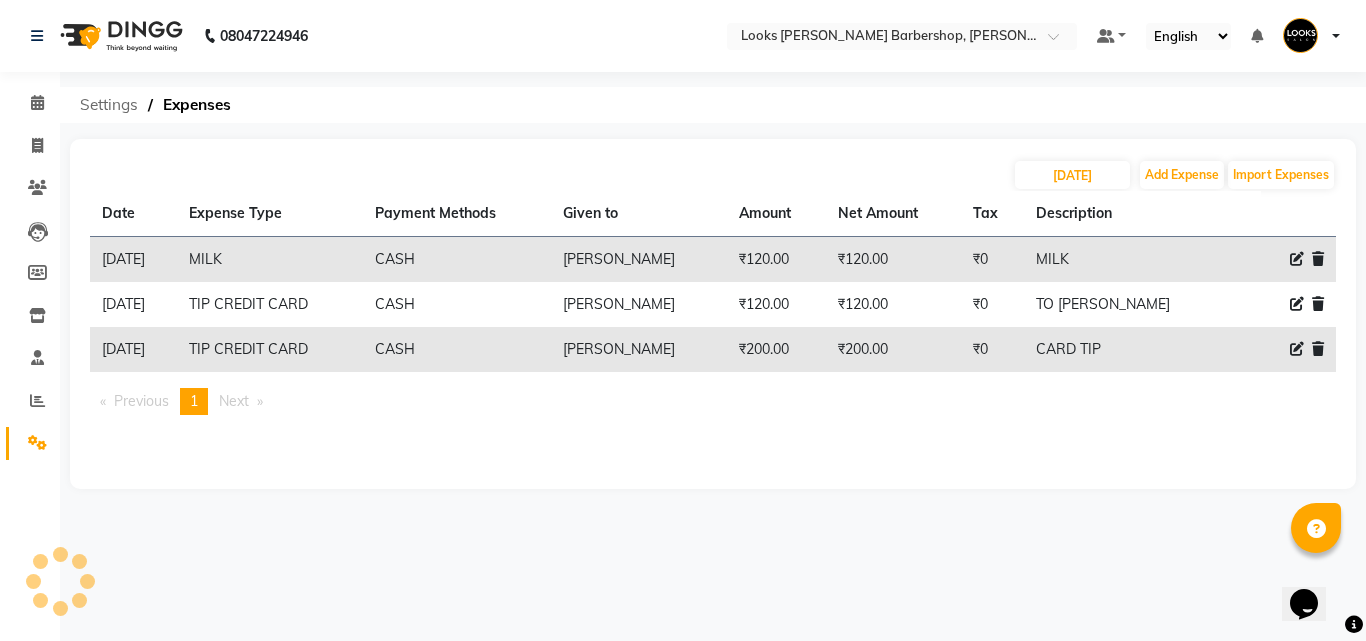click on "Settings" 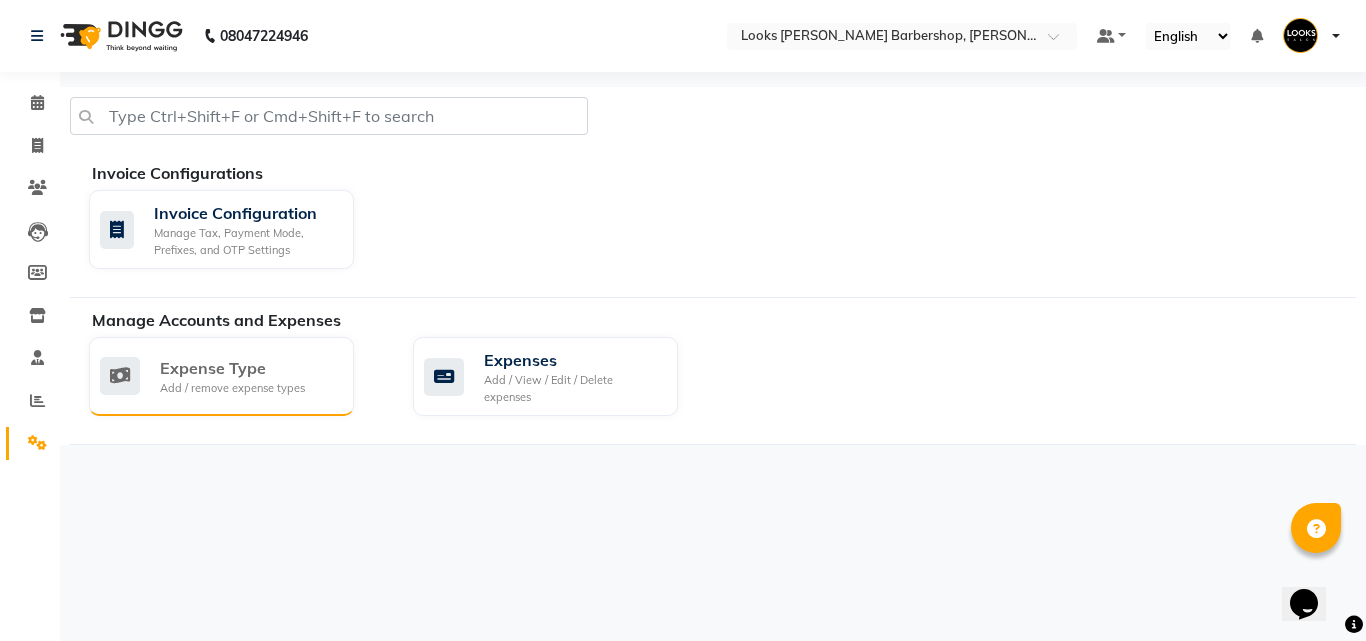 click on "Add / remove expense types" 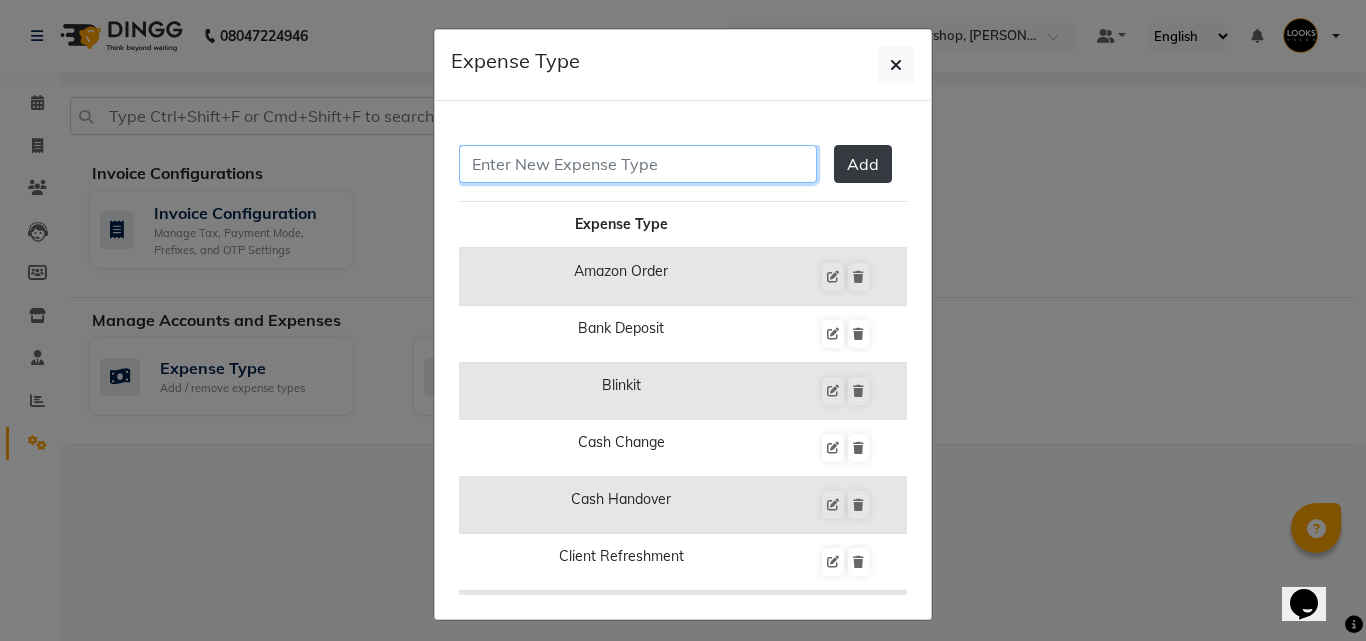 click at bounding box center [638, 164] 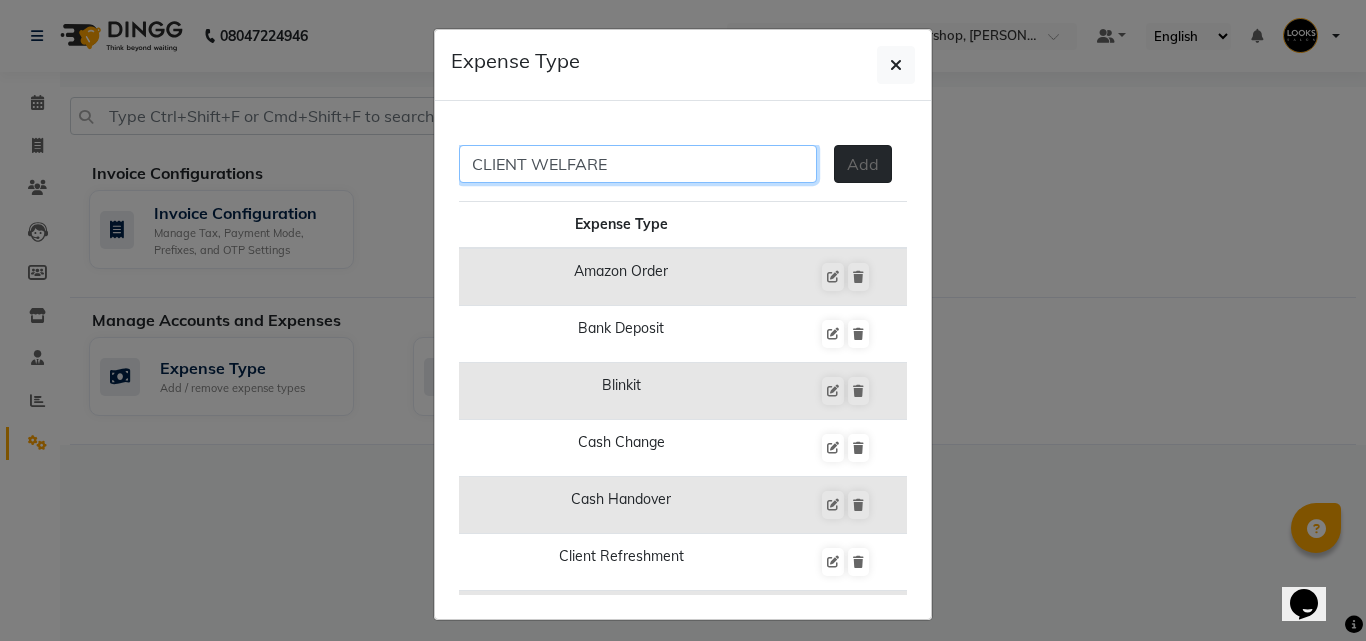 type on "CLIENT WELFARE" 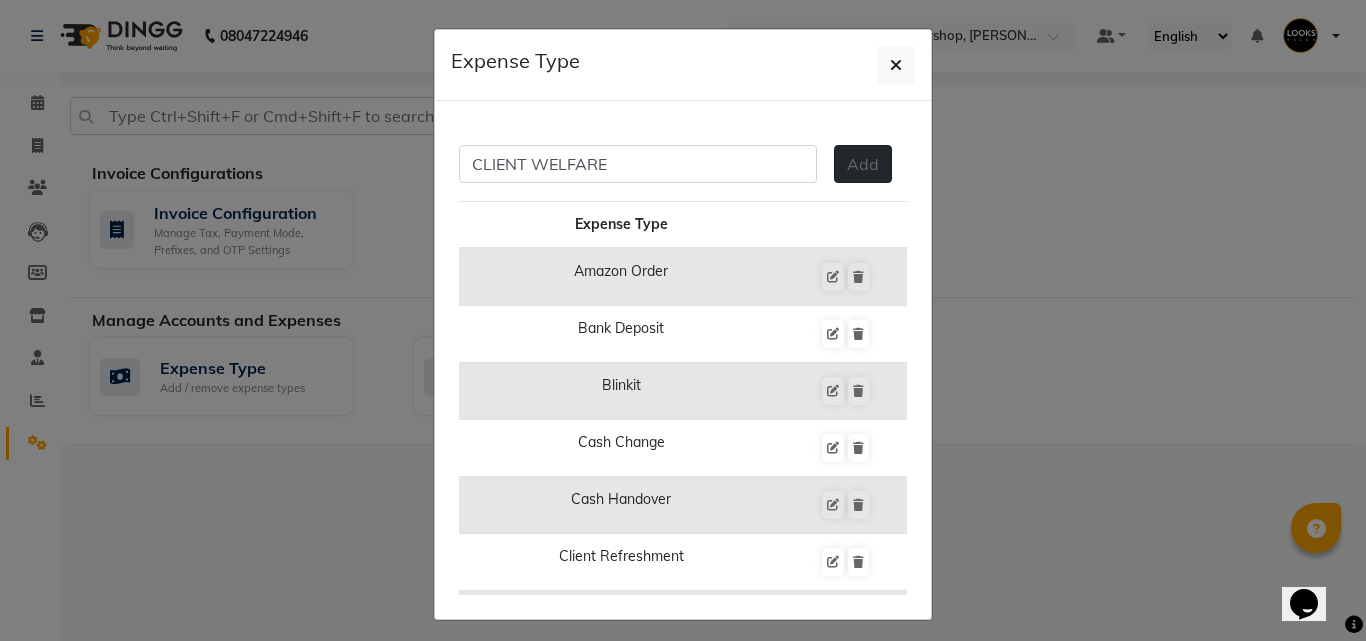click on "Add" at bounding box center [863, 164] 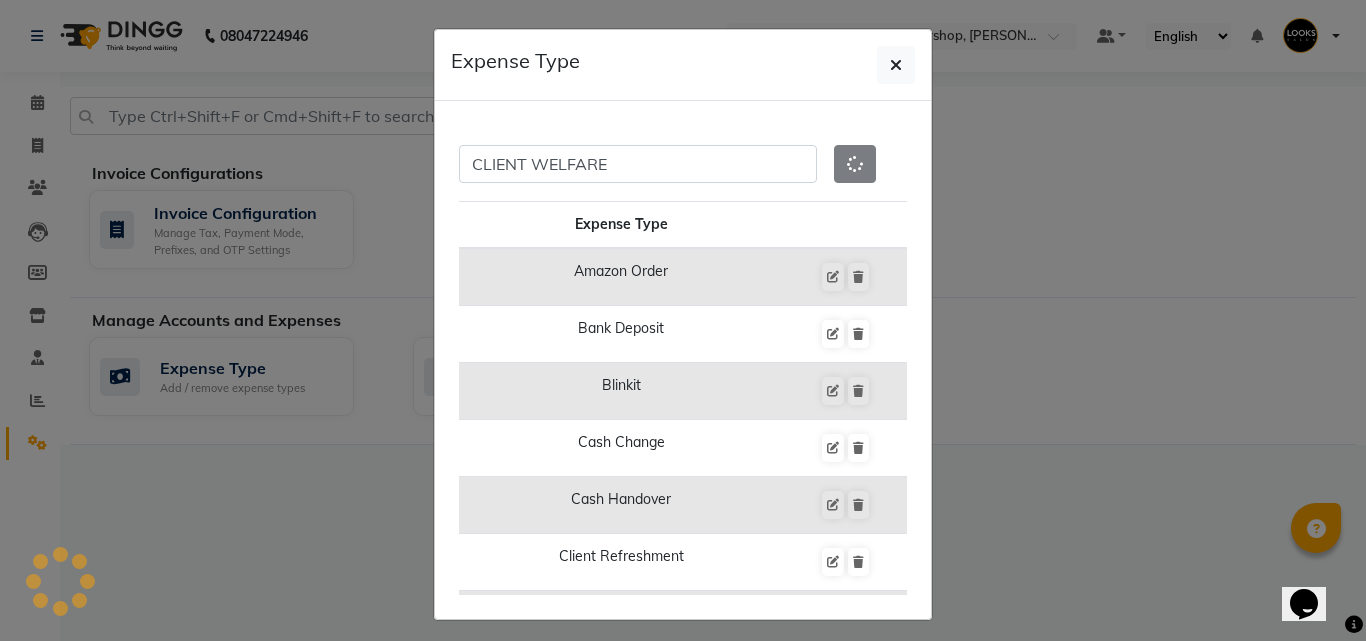 type 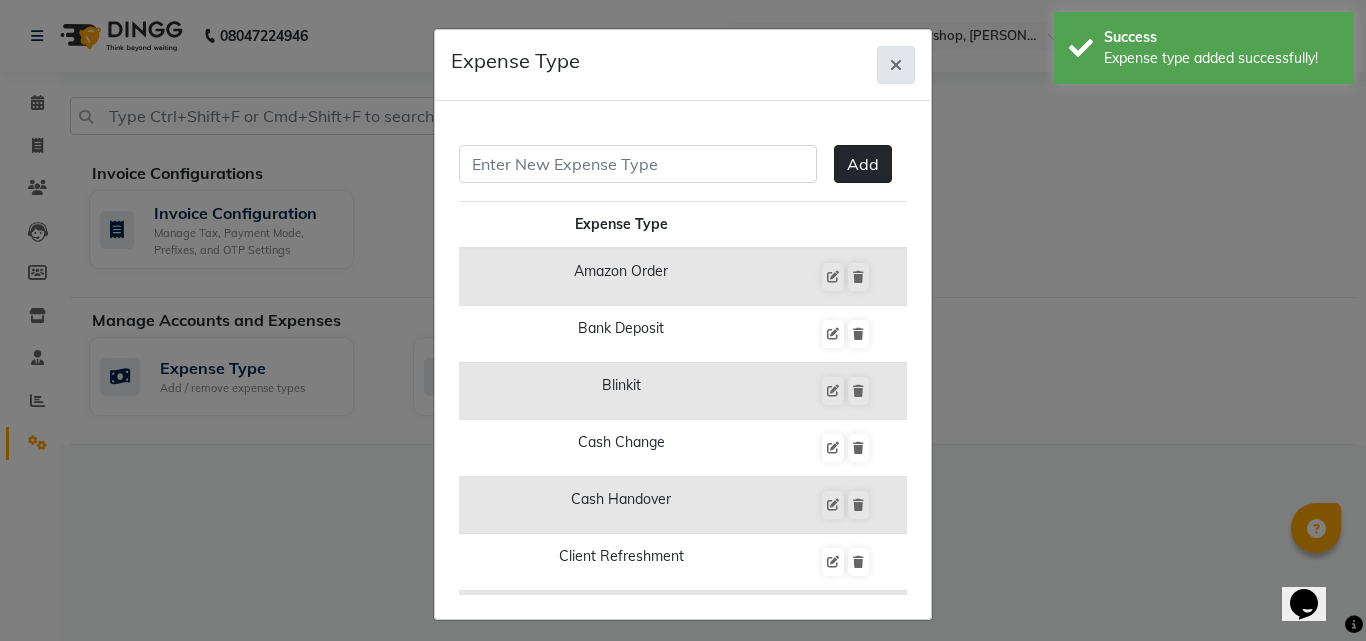 click 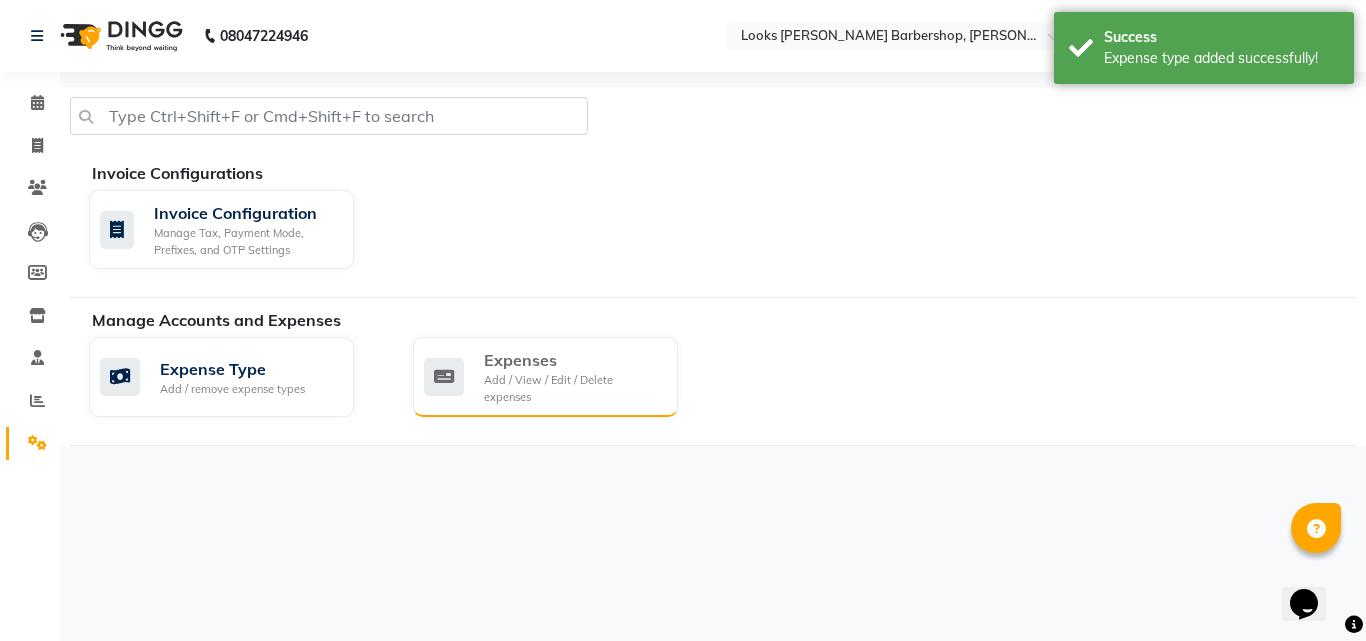 drag, startPoint x: 647, startPoint y: 330, endPoint x: 587, endPoint y: 361, distance: 67.53518 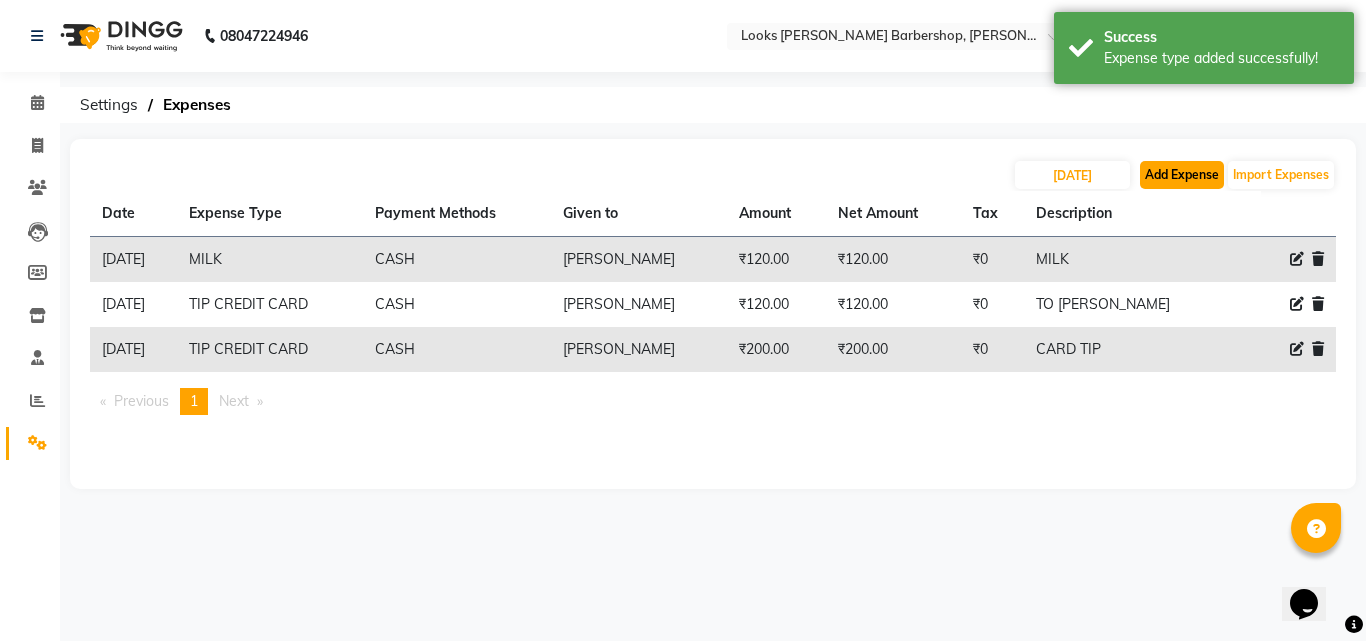 click on "Add Expense" 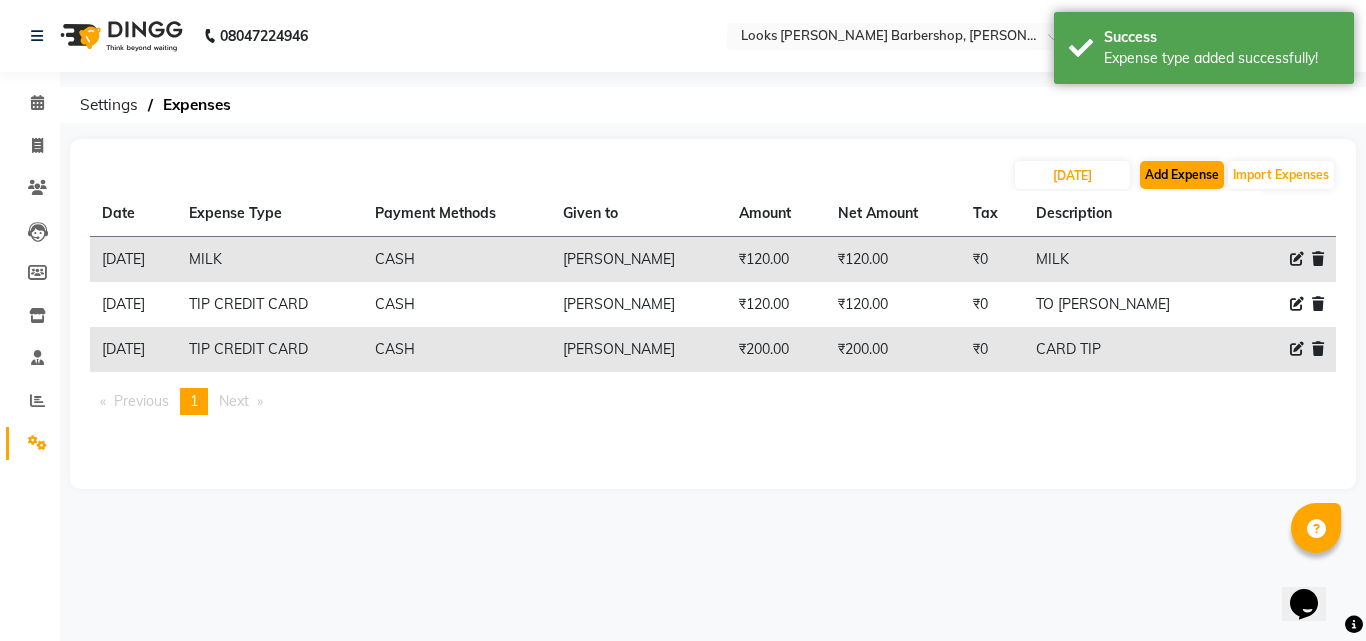 select on "1" 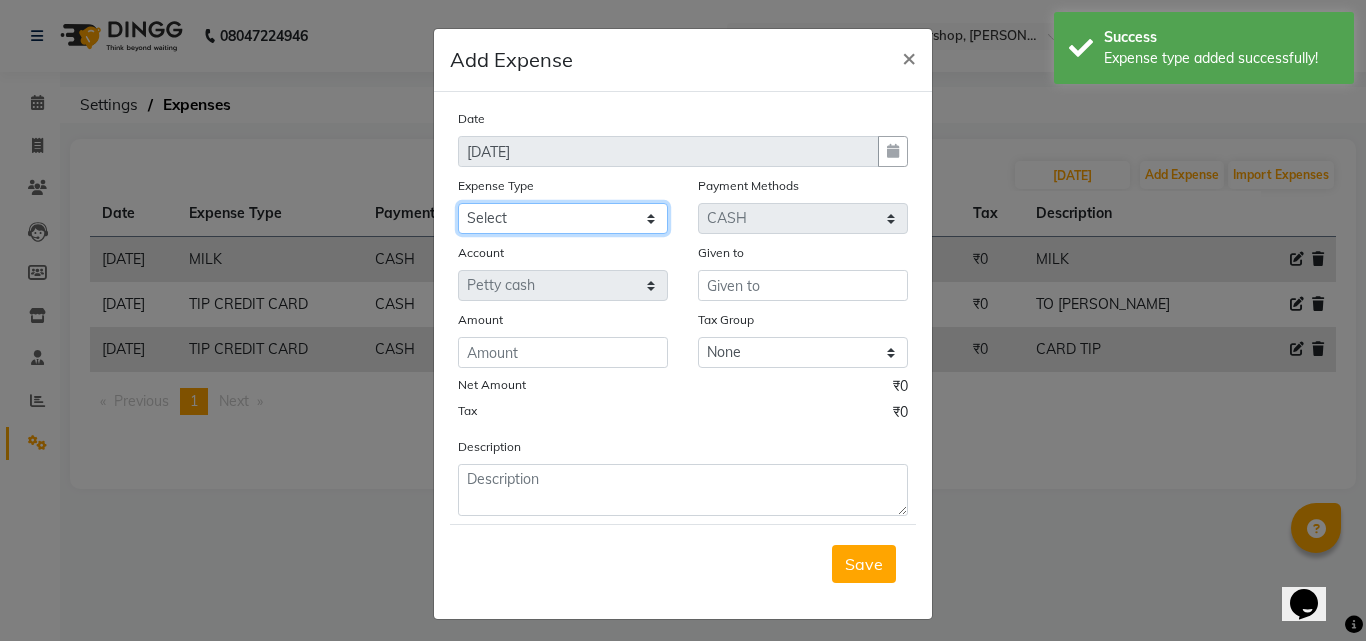 click on "Select Amazon order BANK DEPOSIT BLINKIT Cash change Cash Handover Client Refreshment CLIENT WELFARE CONSUMABLES Convyance to staff Counter sale General Expense Laundry Bill Laundry Service MILK MILK GINGER Miscellaneous MOBILE RECHARGE Monthly Grocery OFFICE UPKEEP Pantry Payment PORTER Prepaid Card Incentives Printing And Stationery Product Incentive purchase Refreshment Repair And Maintenance Salary Salary advance Service incentive staff accommodation Staff Convenyance Staff Welfare tip TIP CREDIT CARD Tip Online TIP UPI travel Travelling And Conveyance treat for staff WATER BILL" 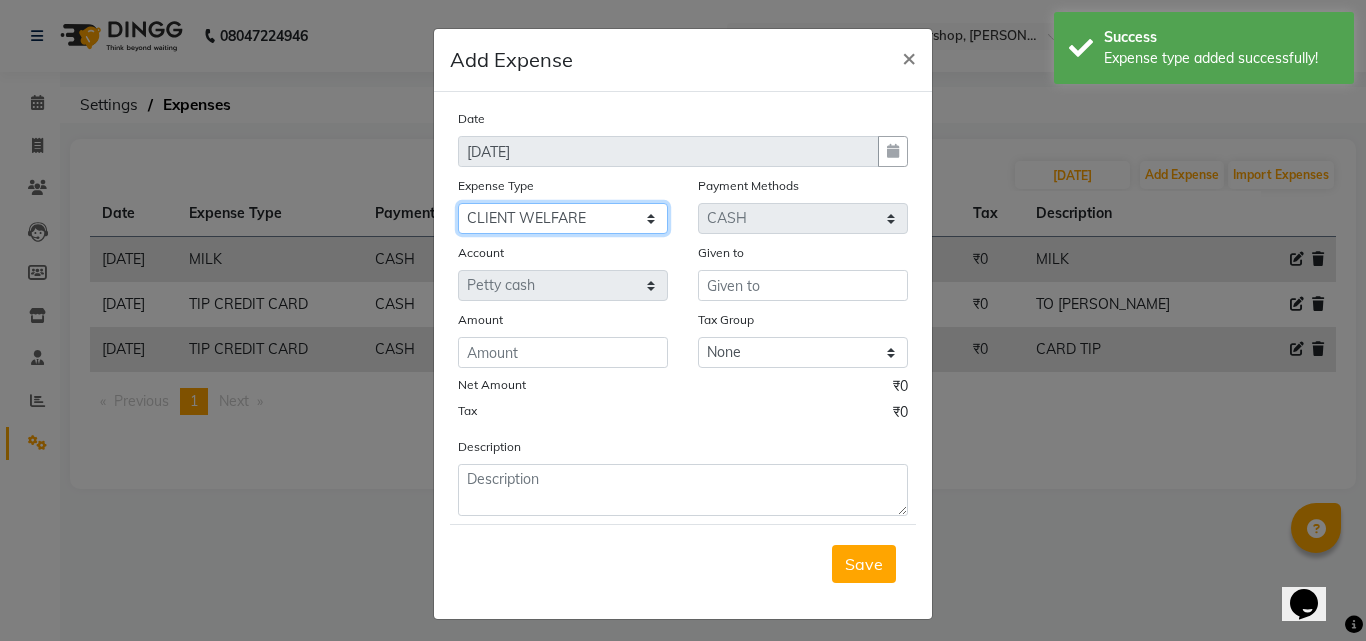 click on "Select Amazon order BANK DEPOSIT BLINKIT Cash change Cash Handover Client Refreshment CLIENT WELFARE CONSUMABLES Convyance to staff Counter sale General Expense Laundry Bill Laundry Service MILK MILK GINGER Miscellaneous MOBILE RECHARGE Monthly Grocery OFFICE UPKEEP Pantry Payment PORTER Prepaid Card Incentives Printing And Stationery Product Incentive purchase Refreshment Repair And Maintenance Salary Salary advance Service incentive staff accommodation Staff Convenyance Staff Welfare tip TIP CREDIT CARD Tip Online TIP UPI travel Travelling And Conveyance treat for staff WATER BILL" 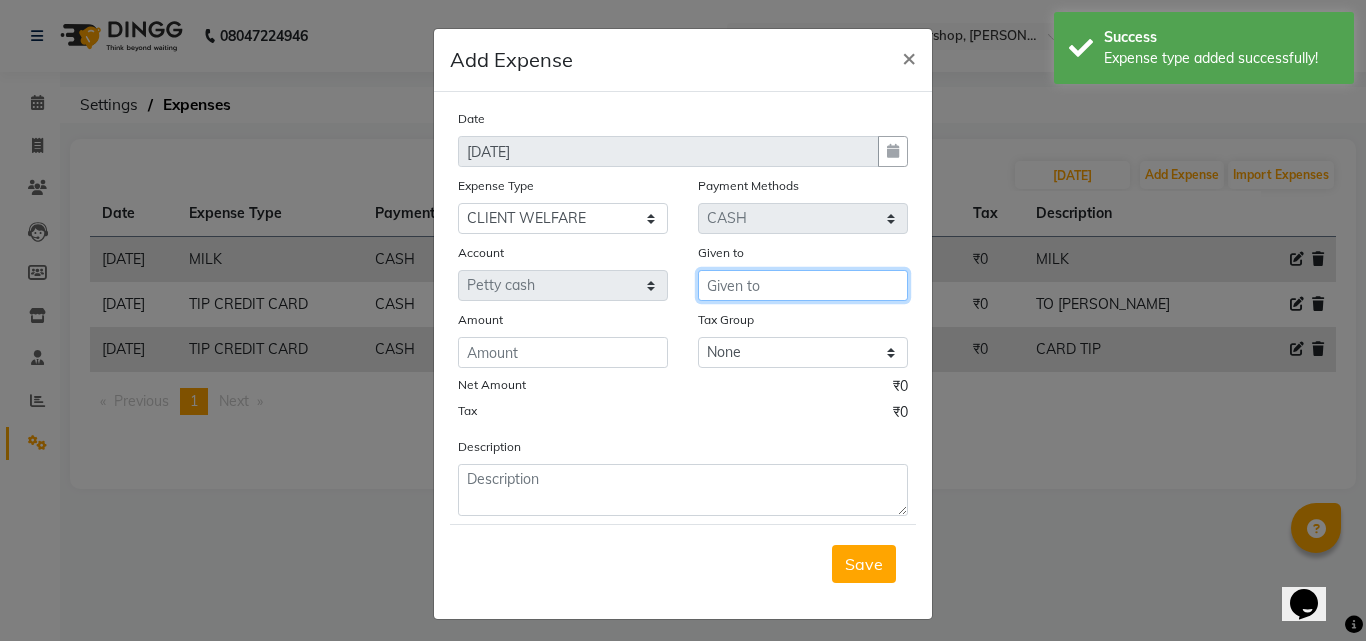 click at bounding box center [803, 285] 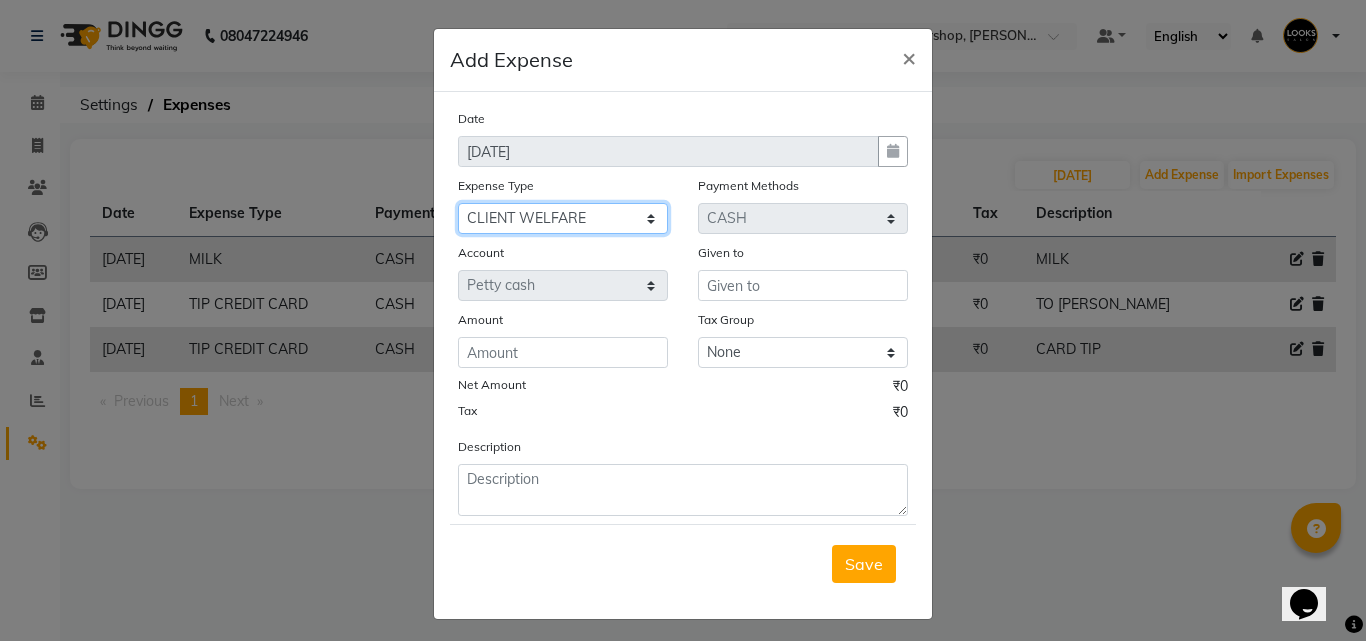 click on "Select Amazon order BANK DEPOSIT BLINKIT Cash change Cash Handover Client Refreshment CLIENT WELFARE CONSUMABLES Convyance to staff Counter sale General Expense Laundry Bill Laundry Service MILK MILK GINGER Miscellaneous MOBILE RECHARGE Monthly Grocery OFFICE UPKEEP Pantry Payment PORTER Prepaid Card Incentives Printing And Stationery Product Incentive purchase Refreshment Repair And Maintenance Salary Salary advance Service incentive staff accommodation Staff Convenyance Staff Welfare tip TIP CREDIT CARD Tip Online TIP UPI travel Travelling And Conveyance treat for staff WATER BILL" 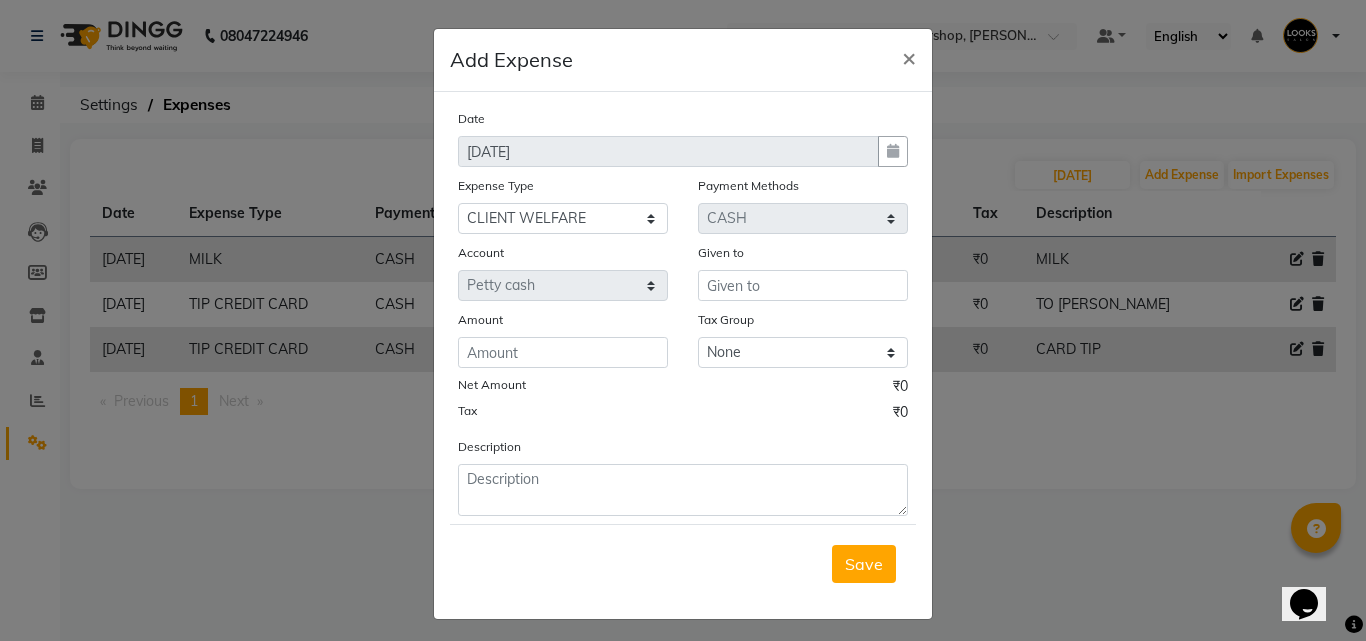 click on "Net Amount ₹0" 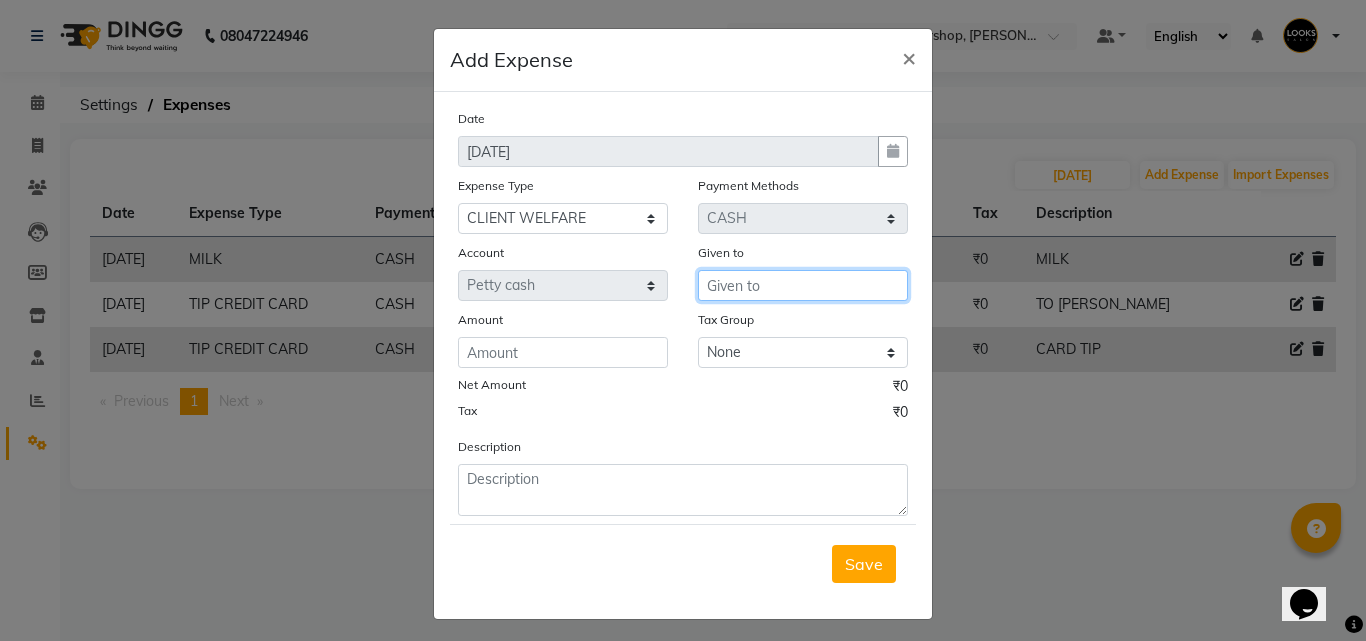 click at bounding box center [803, 285] 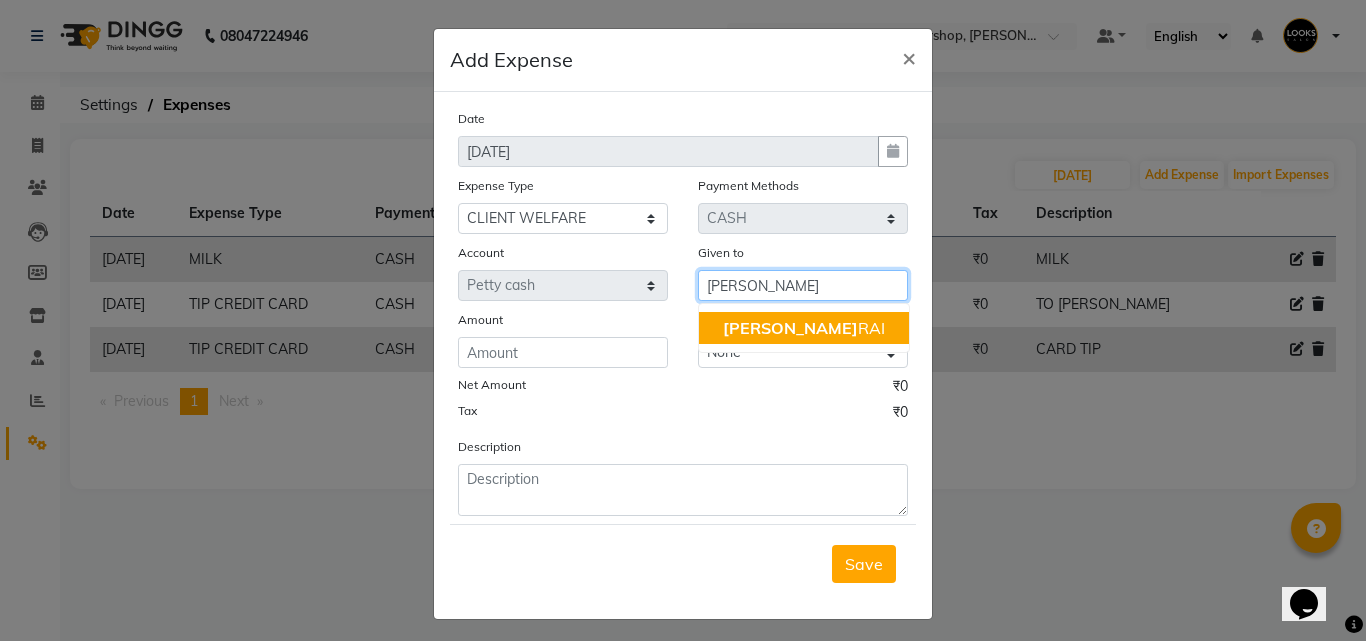 type on "[PERSON_NAME]" 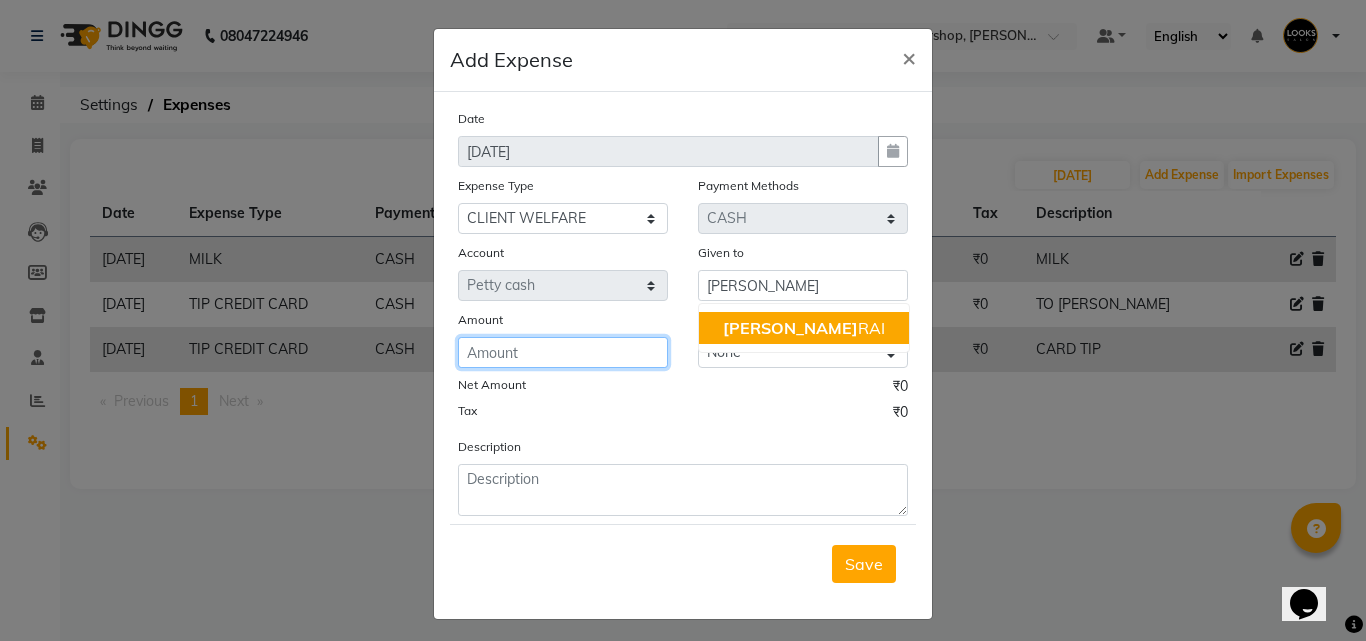 click 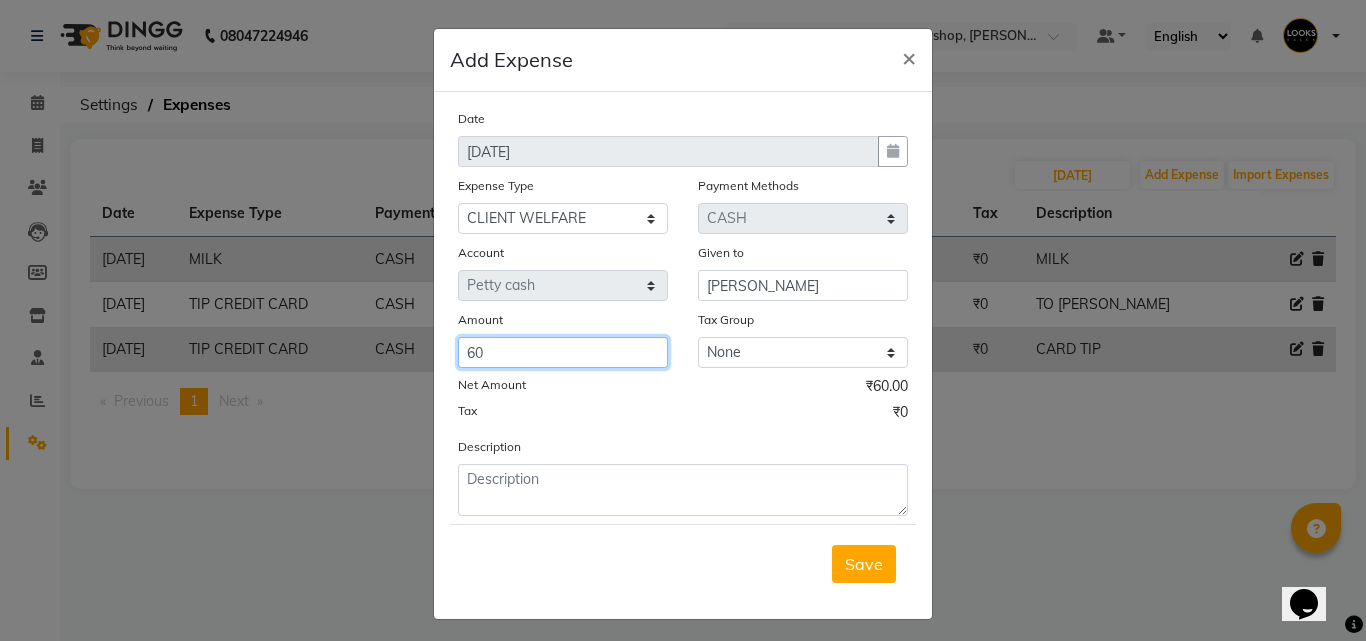 type on "60" 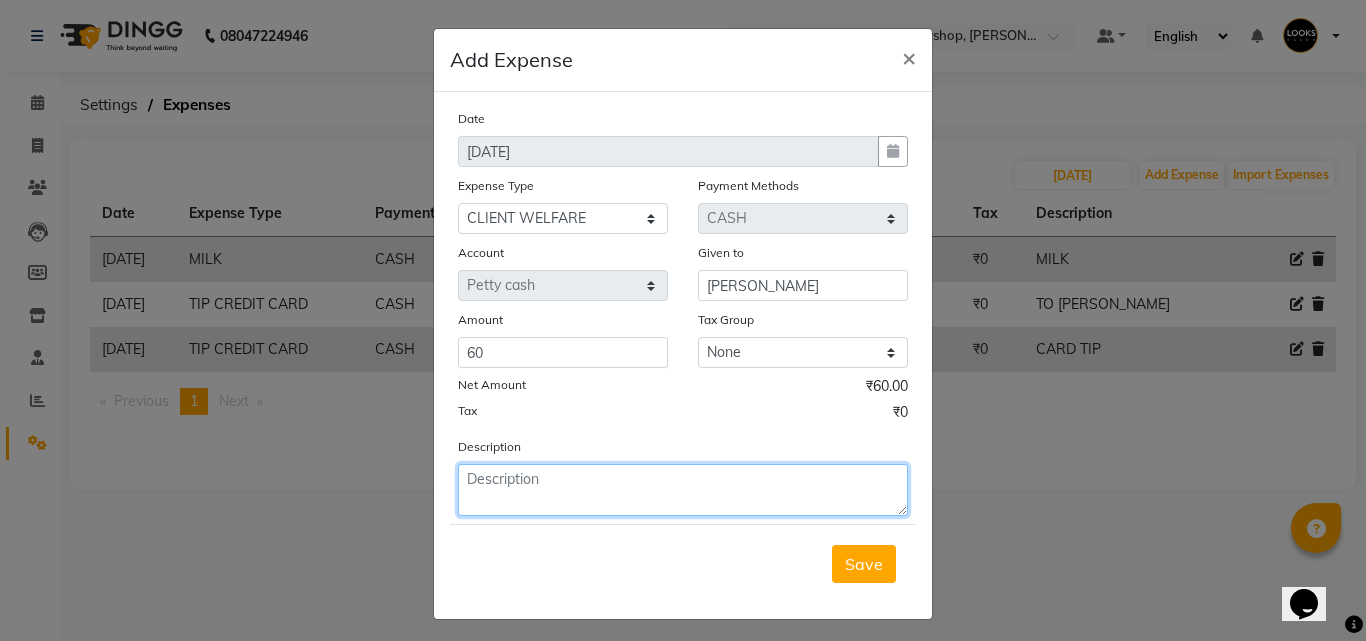 click 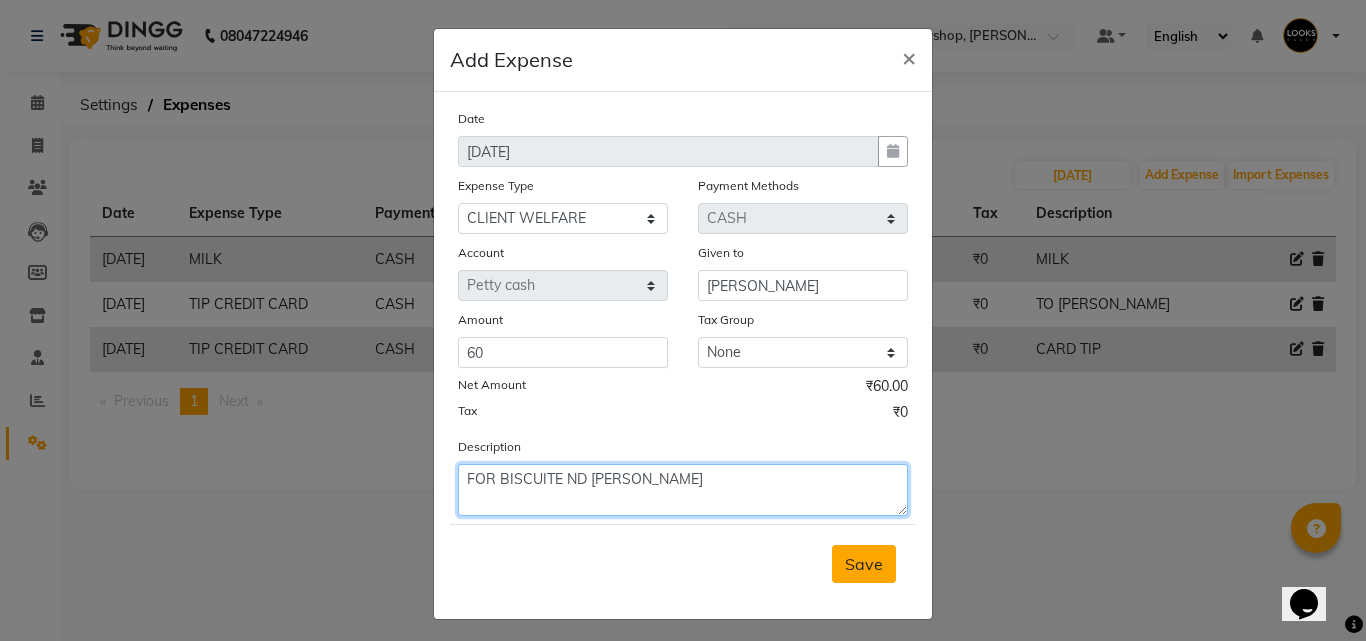 type on "FOR BISCUITE ND NEEMBU PAANI" 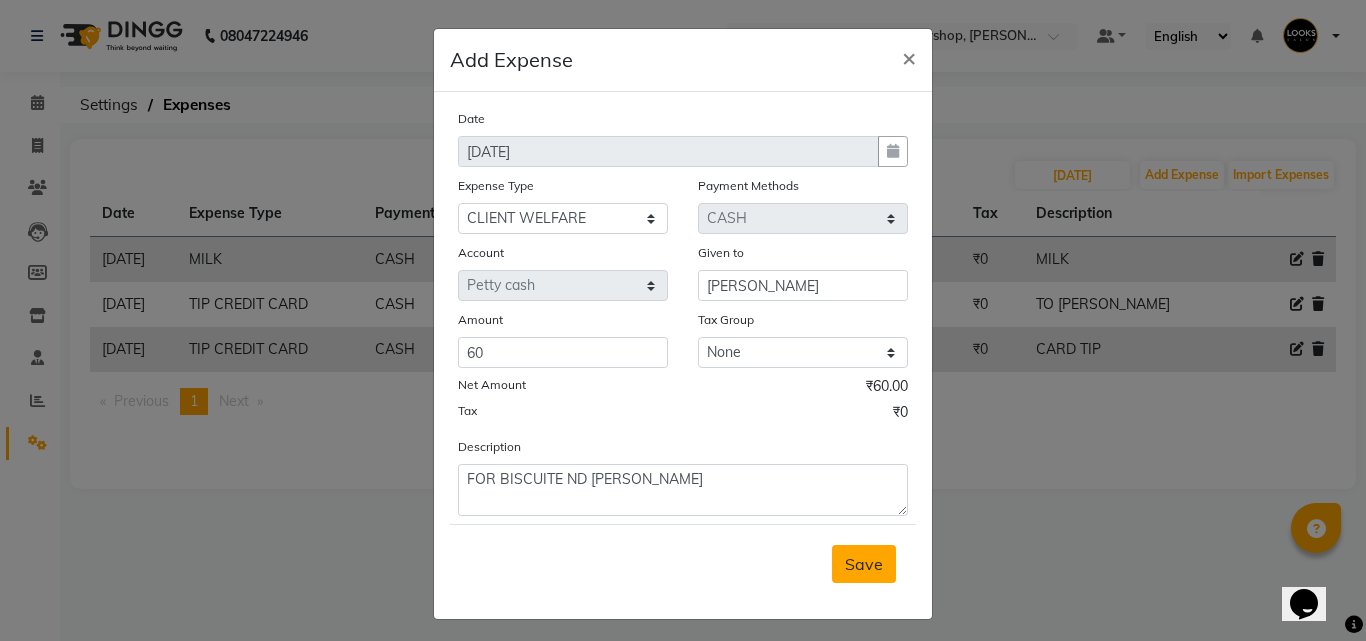 click on "Save" at bounding box center [864, 564] 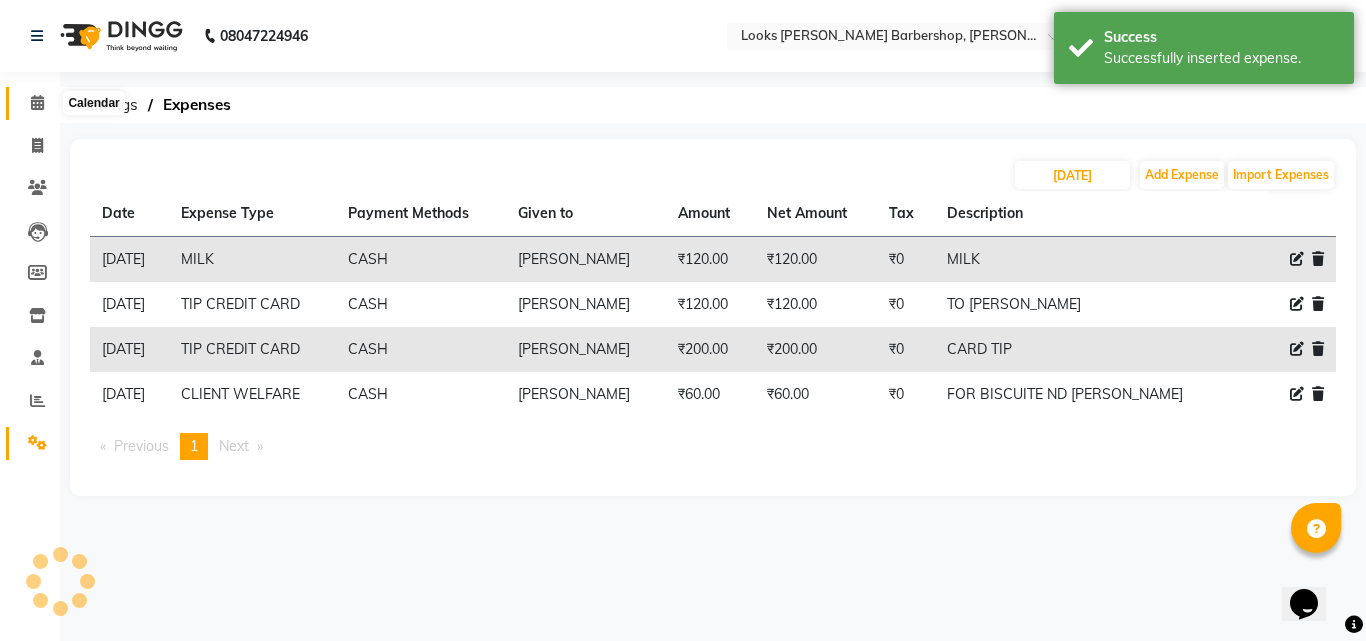 click 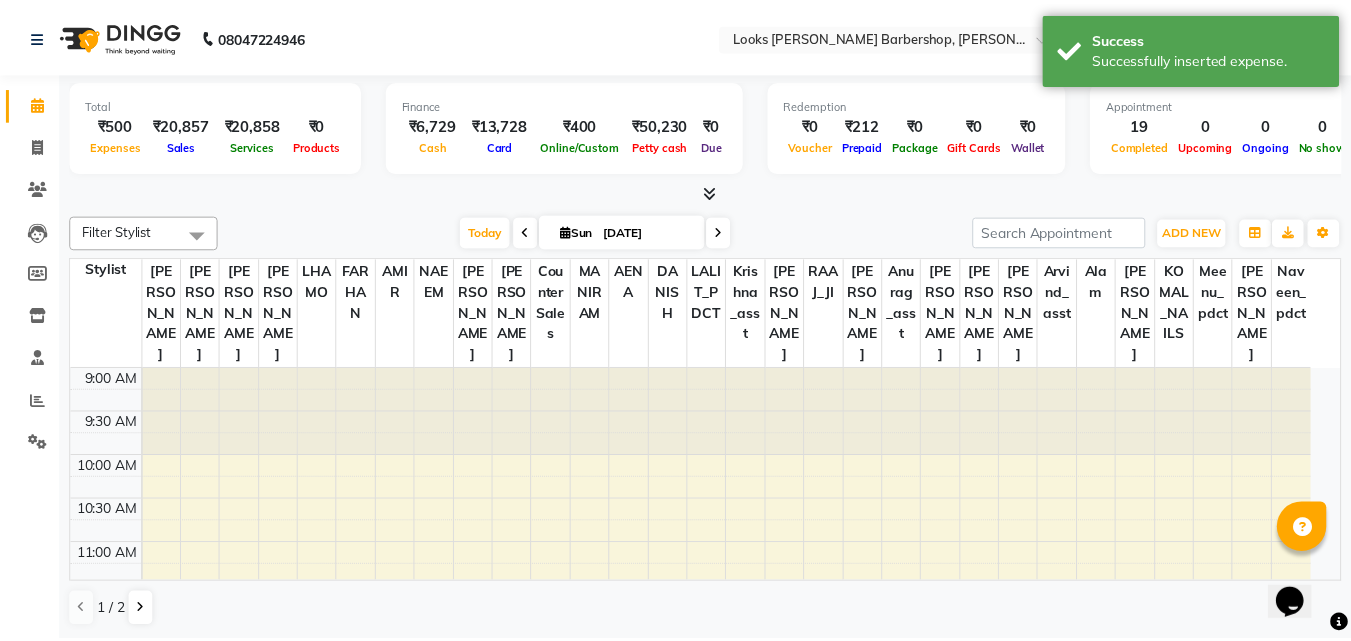 scroll, scrollTop: 0, scrollLeft: 0, axis: both 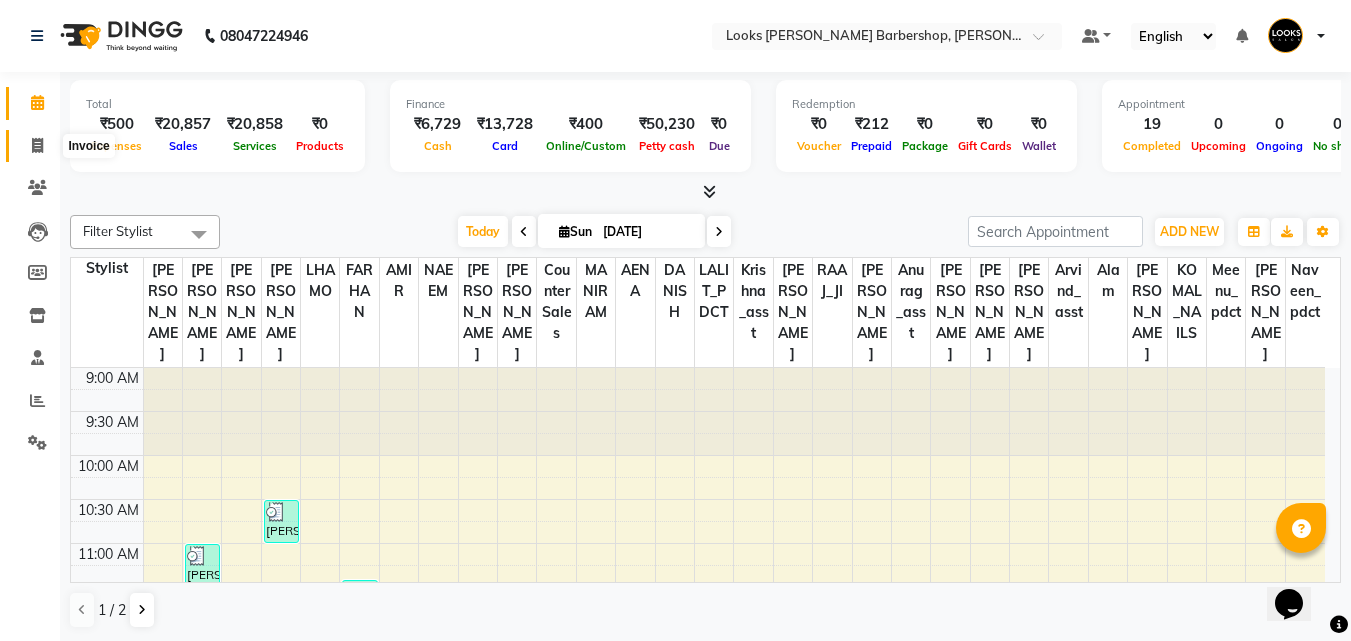 click 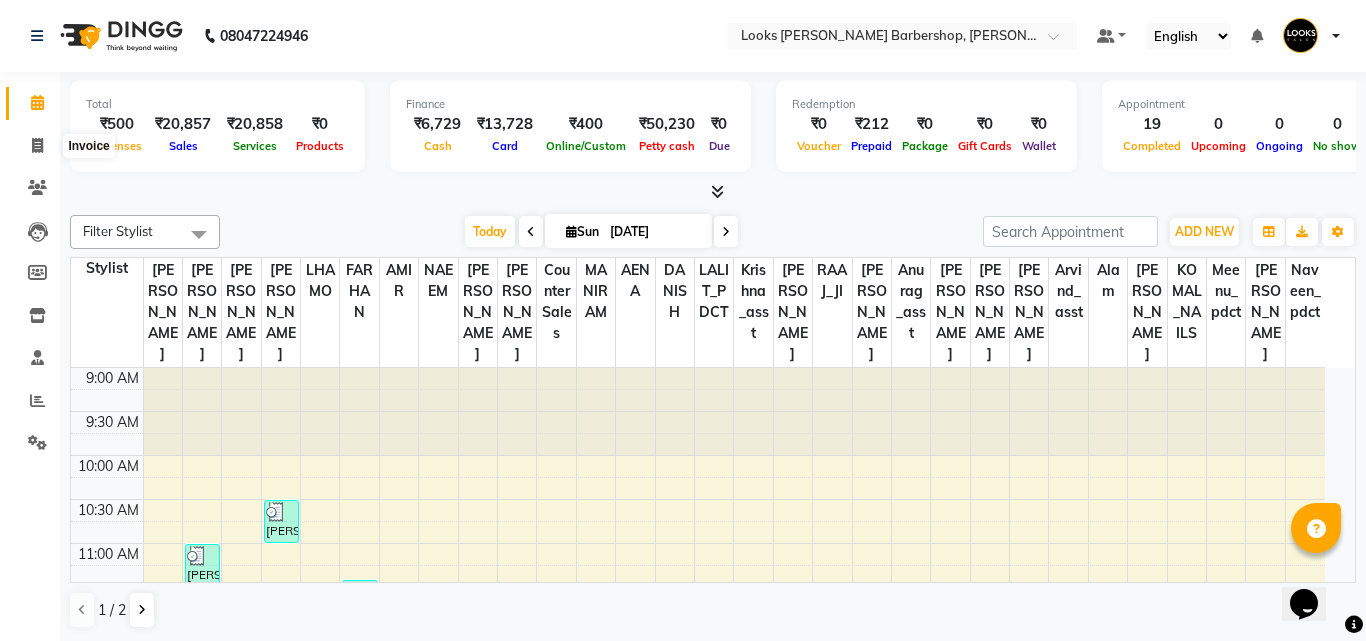 select on "service" 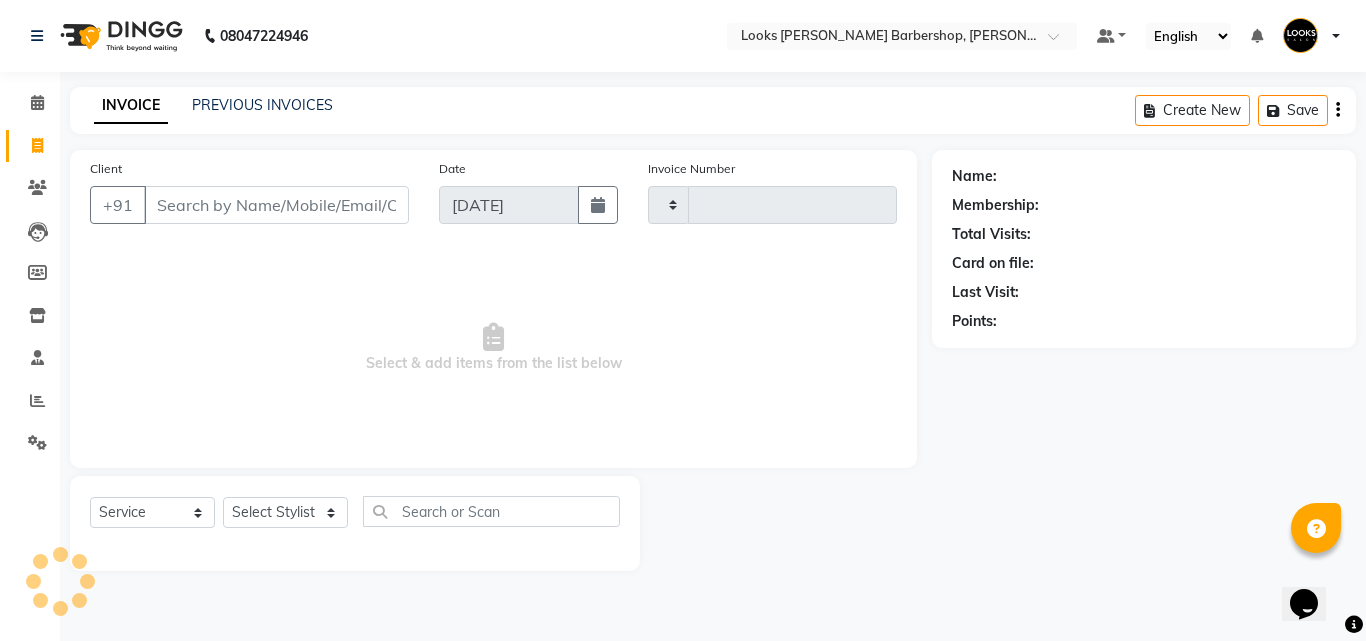 type on "2574" 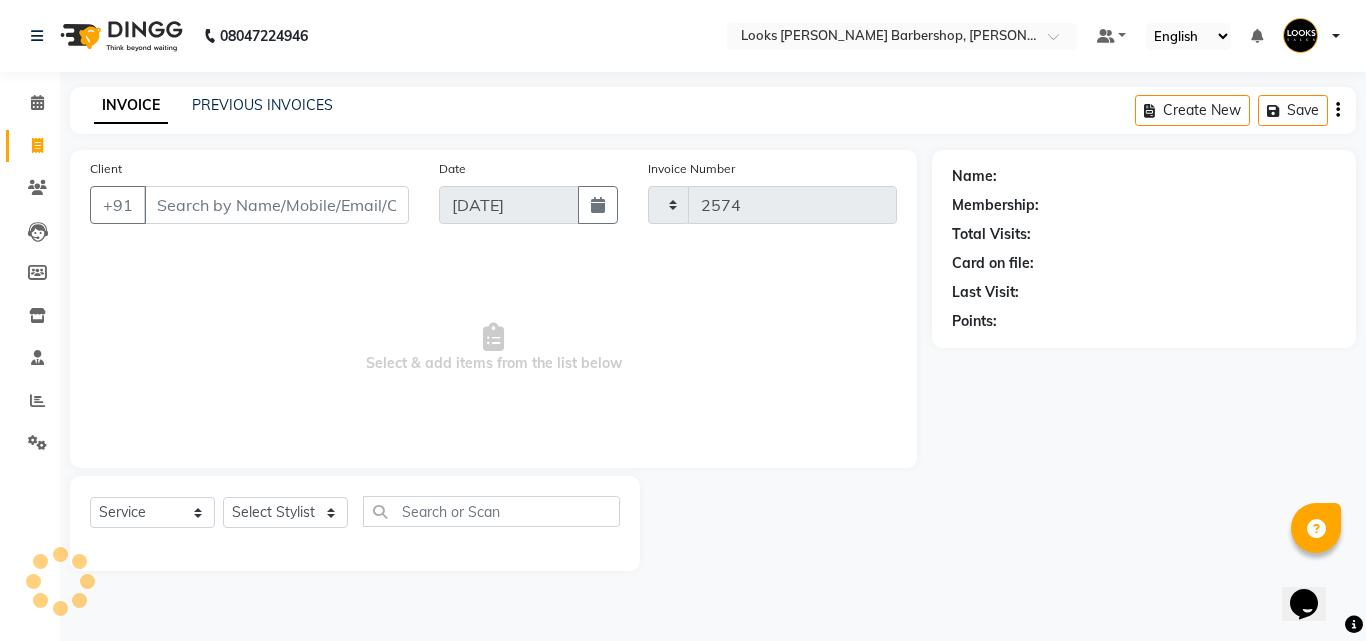 select on "4323" 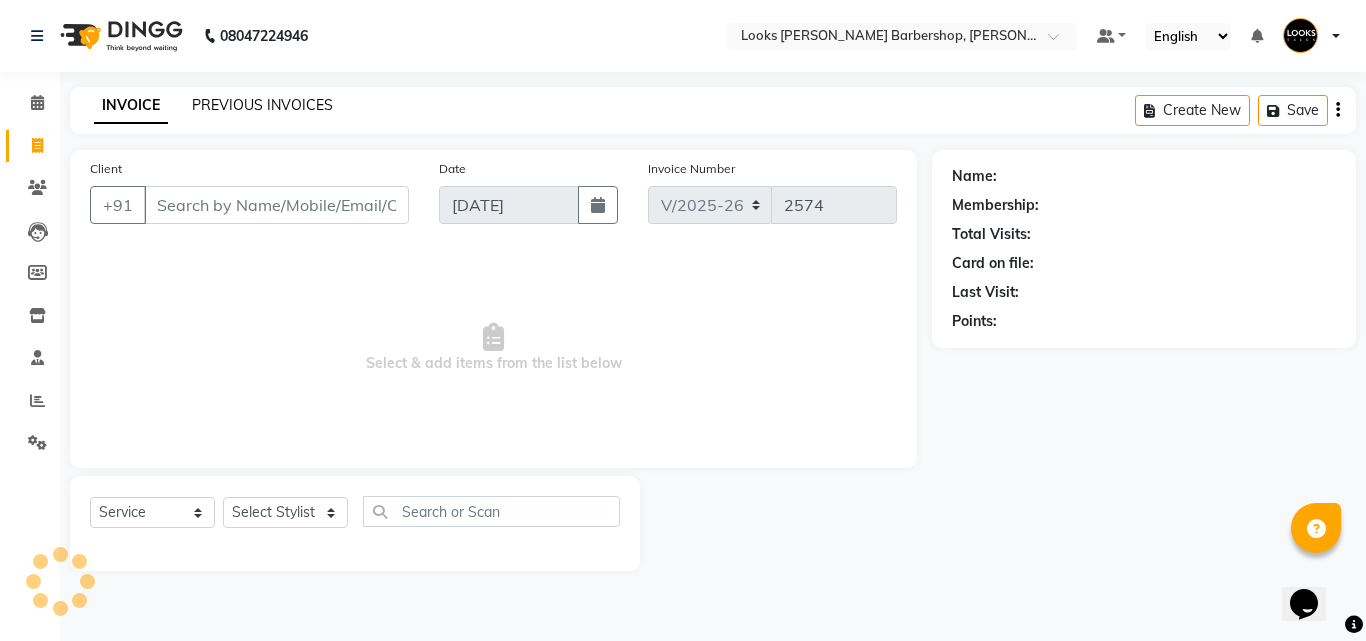 click on "PREVIOUS INVOICES" 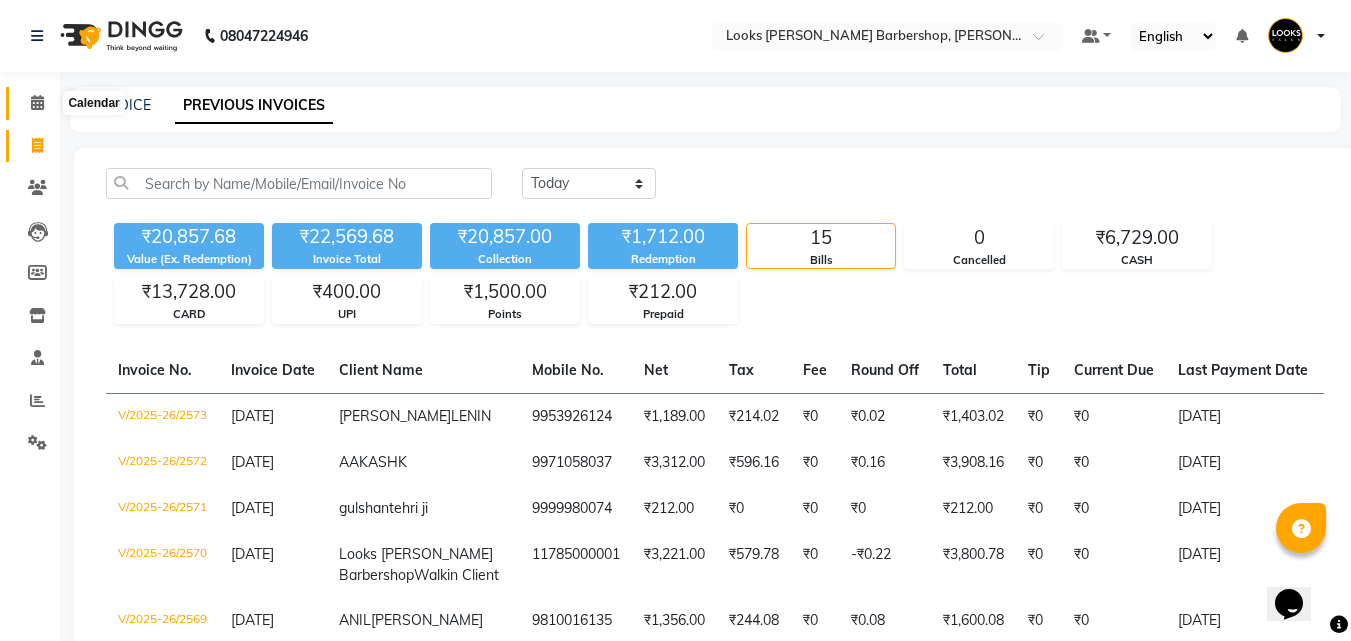 click 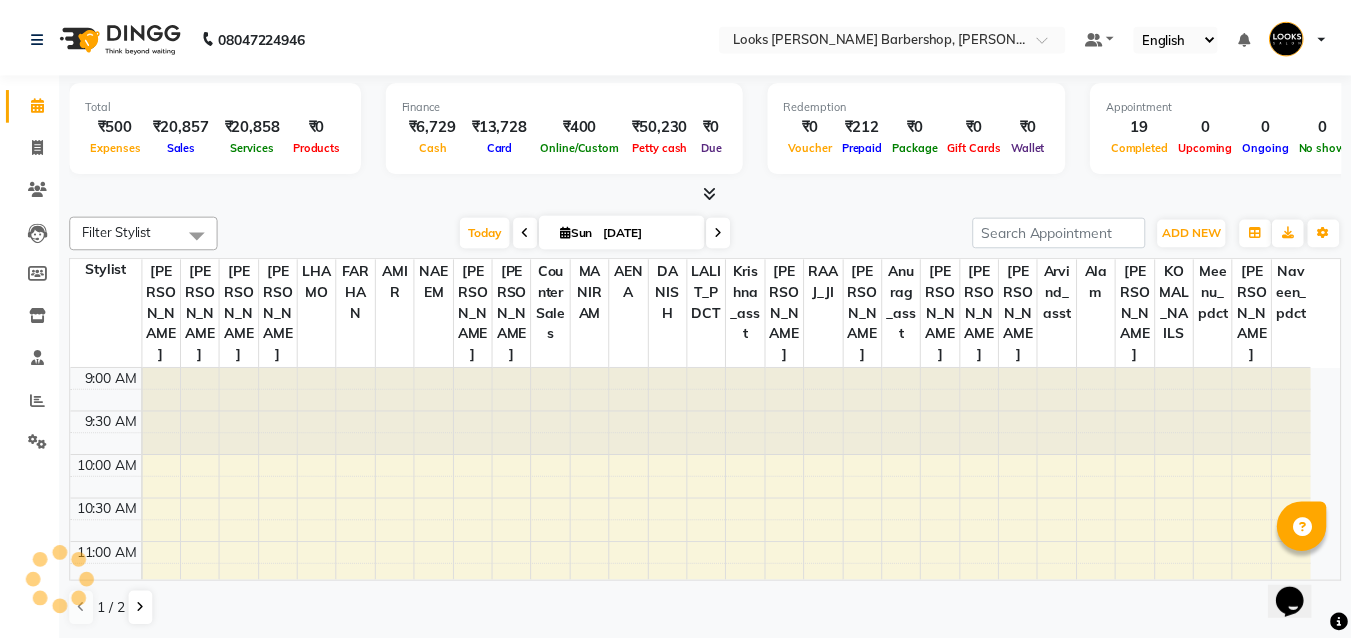 scroll, scrollTop: 0, scrollLeft: 0, axis: both 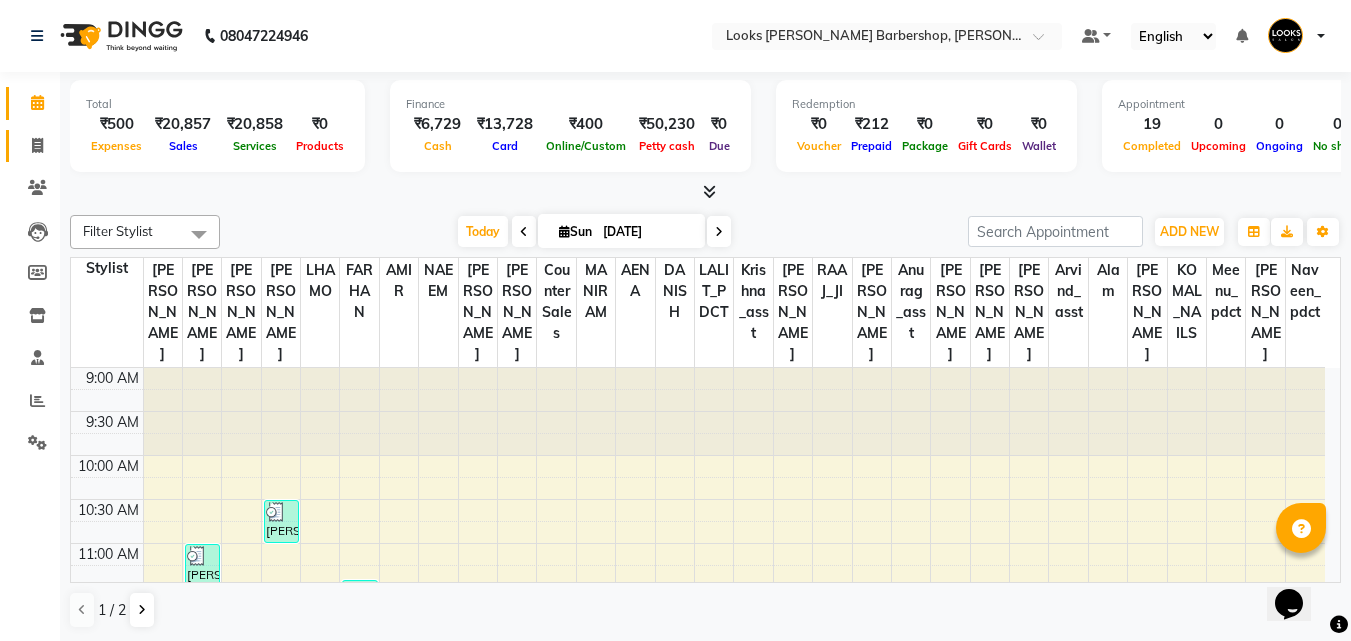 click on "Invoice" 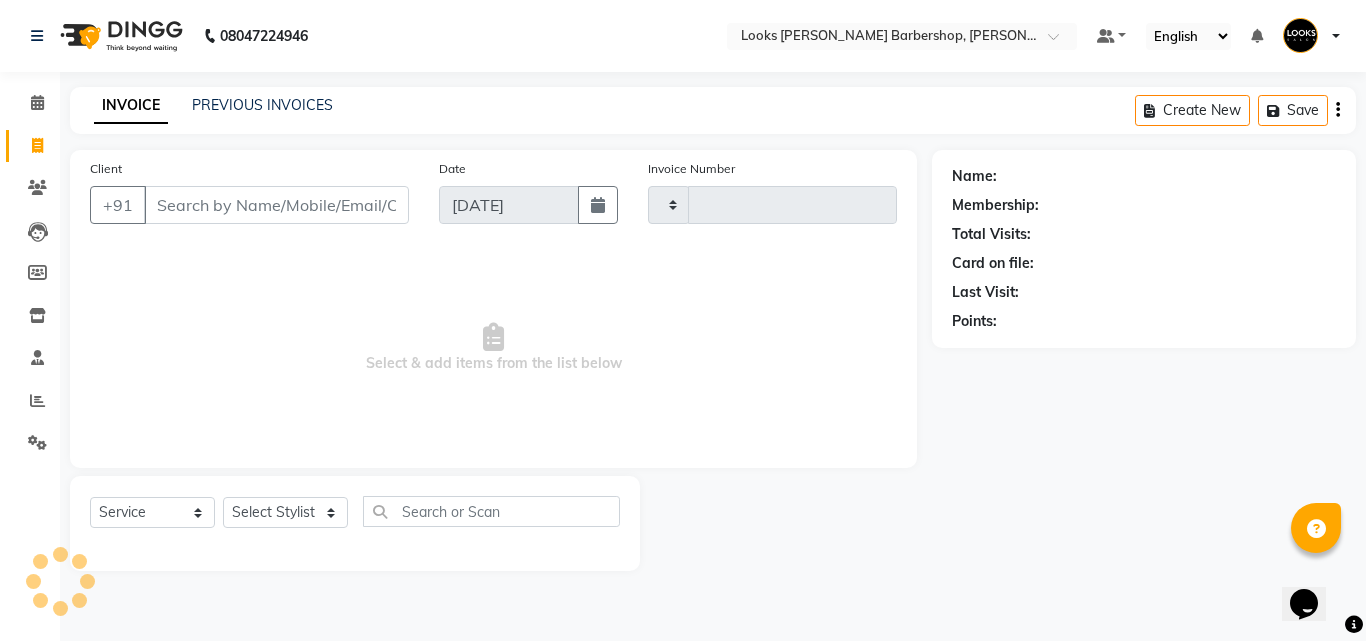type on "2574" 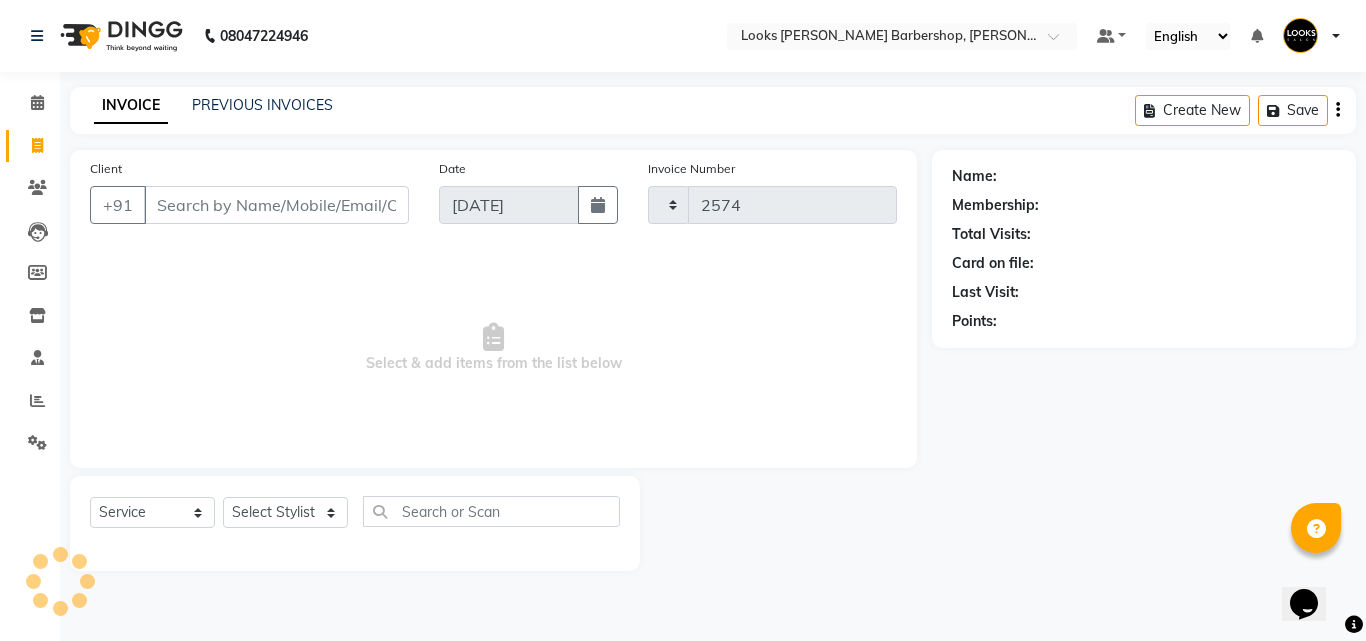 select on "4323" 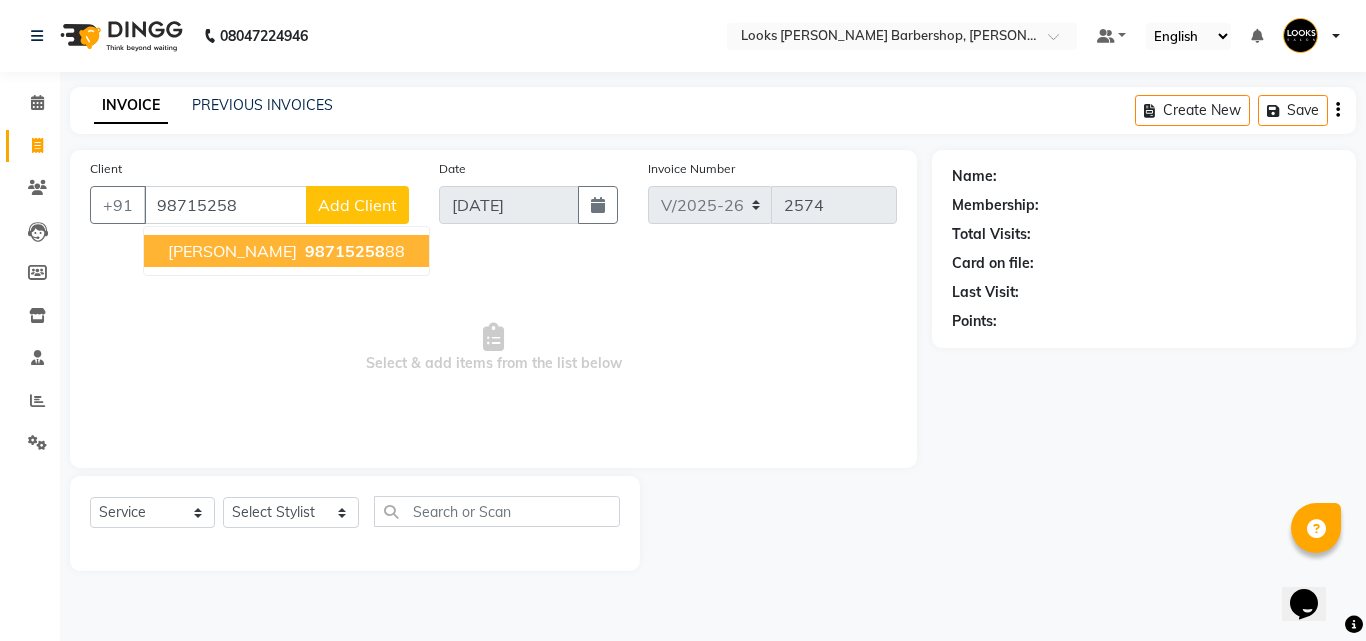click on "Aditya bansal" at bounding box center (232, 251) 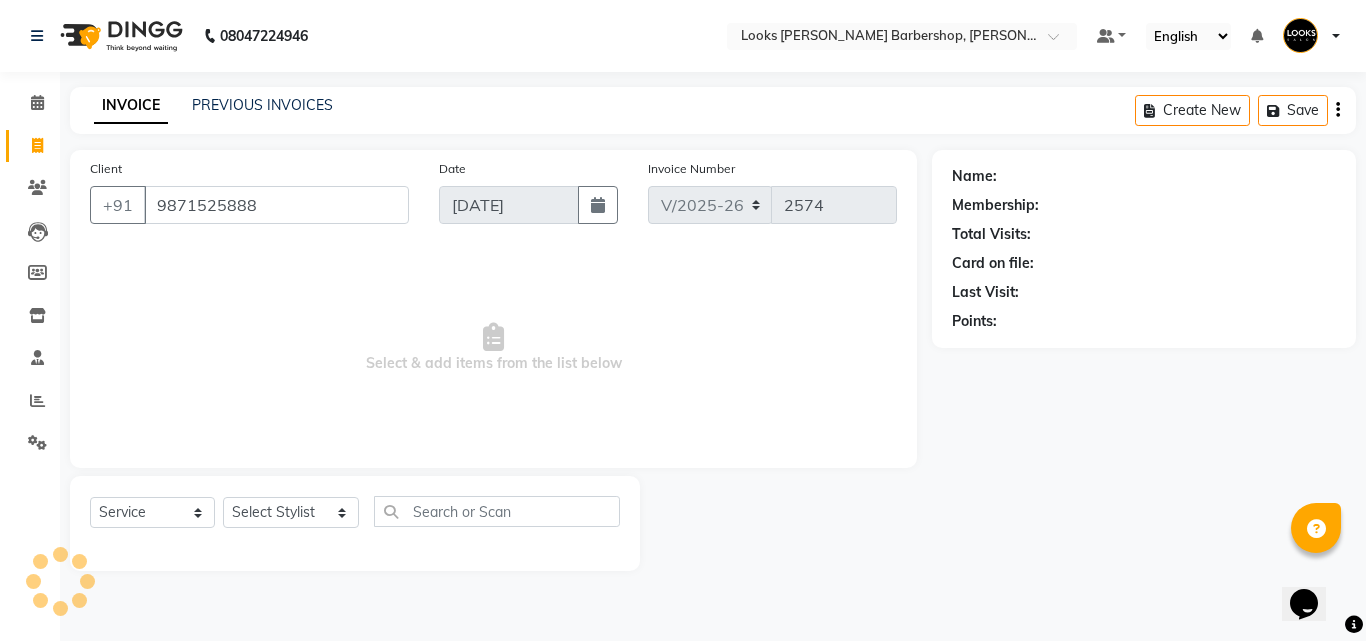 type on "9871525888" 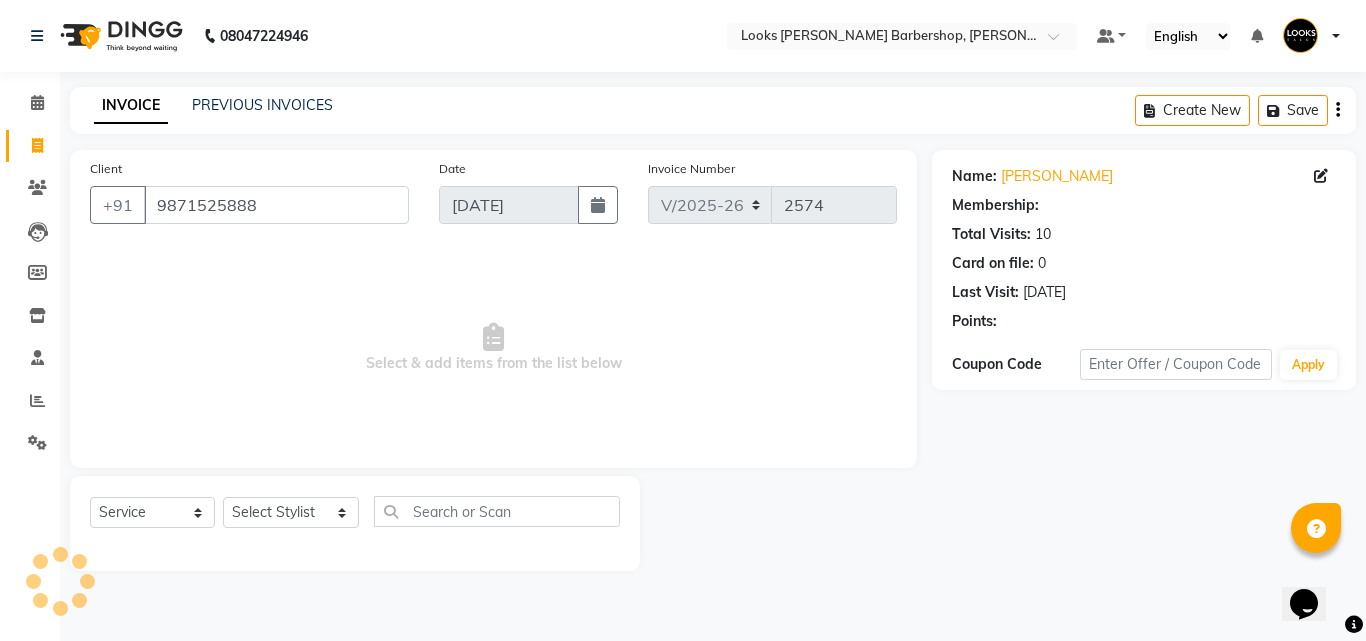 select on "1: Object" 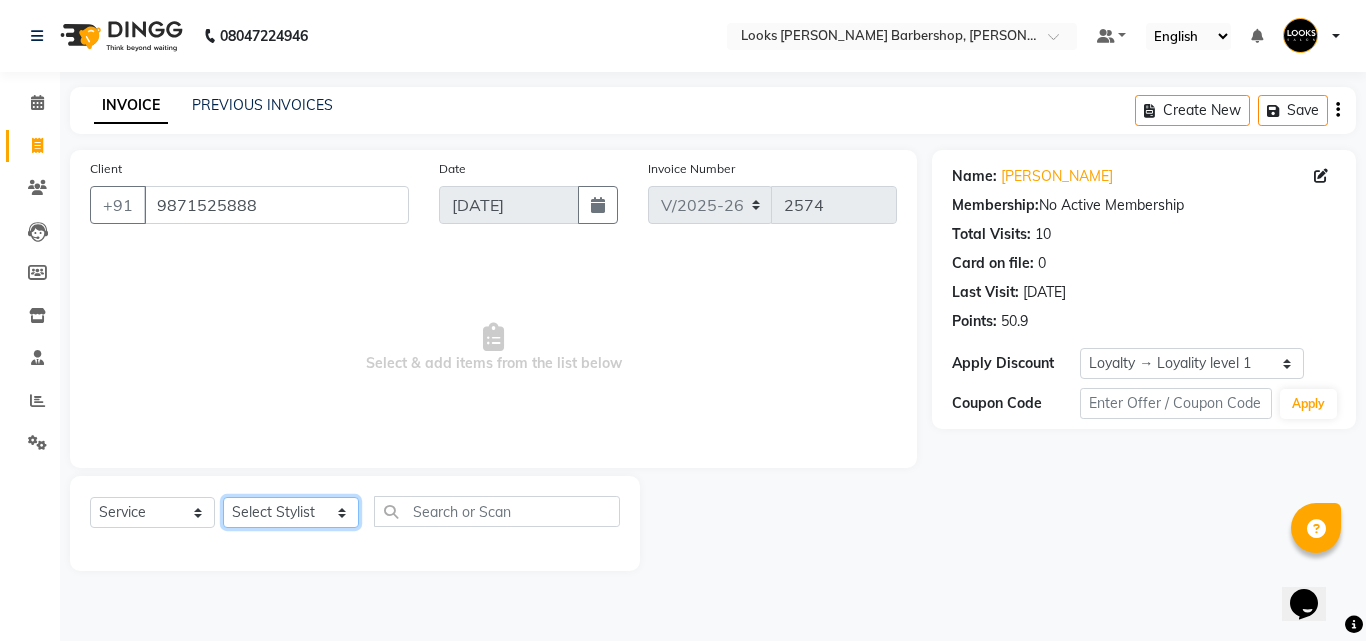 click on "Select Stylist [PERSON_NAME] AENA [PERSON_NAME] Amazon_Kart [PERSON_NAME] _asst Arvind_asst [PERSON_NAME]  Counter Sales DANISH [PERSON_NAME] [PERSON_NAME] RAI  KOMAL_NAILS Krishna_asst LALIT_PDCT LHAMO Looks_[DEMOGRAPHIC_DATA]_Section Looks_H.O_Store Looks [PERSON_NAME] Barbershop Looks_Kart [PERSON_NAME] [PERSON_NAME] [PERSON_NAME]  [PERSON_NAME]  Naveen_pdct [PERSON_NAME] [PERSON_NAME] RAAJ_JI raj ji RAM MURTI [PERSON_NAME]  [PERSON_NAME] SACHIN [PERSON_NAME] [PERSON_NAME] [PERSON_NAME] [PERSON_NAME] Sunny VIKRAM [PERSON_NAME]  [PERSON_NAME] ASSISTANT" 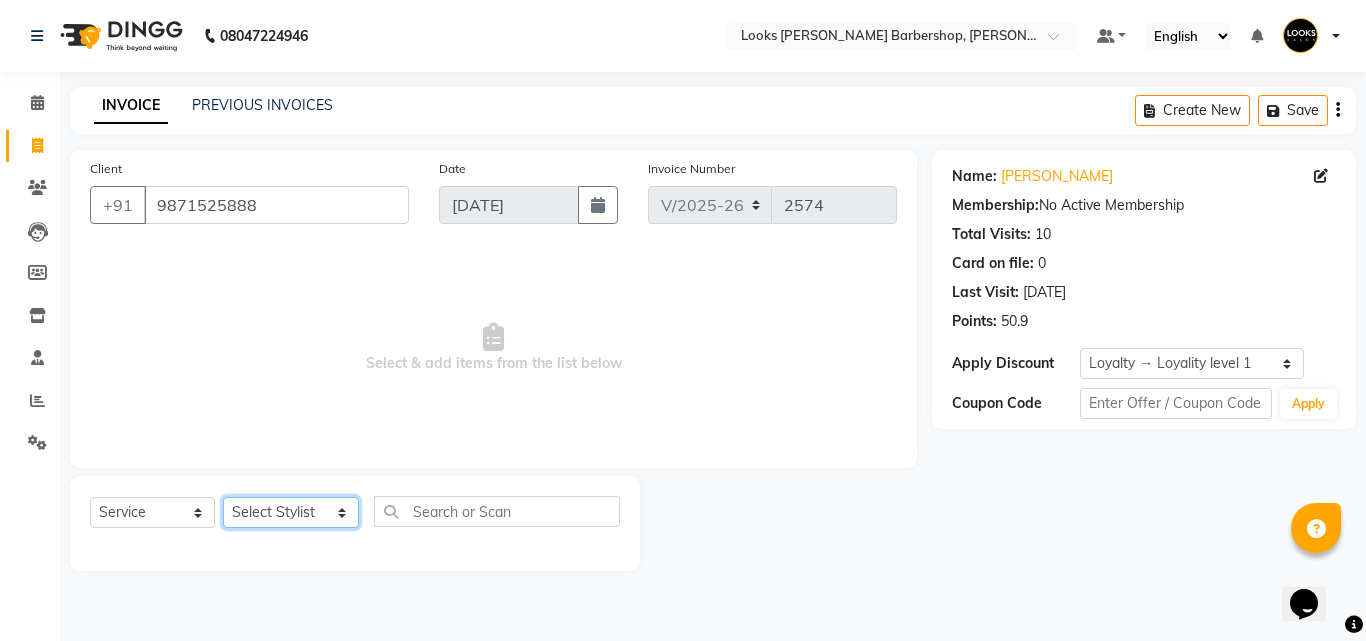 select on "23410" 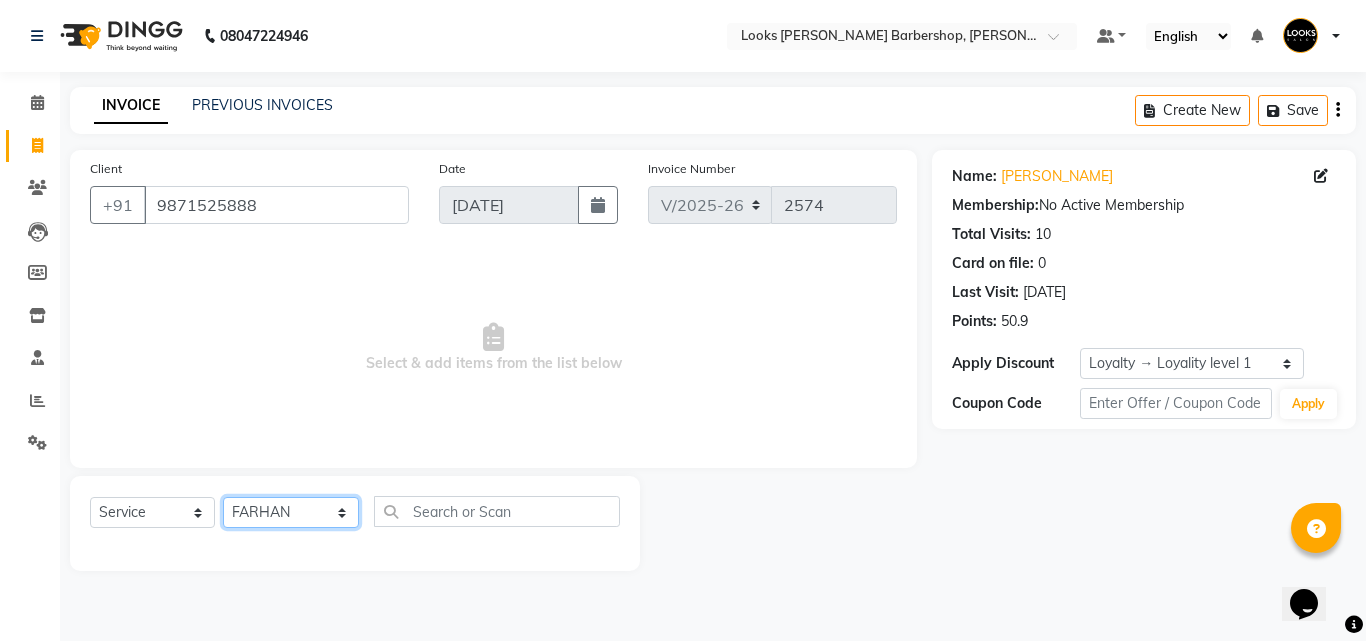 click on "Select Stylist [PERSON_NAME] AENA [PERSON_NAME] Amazon_Kart [PERSON_NAME] _asst Arvind_asst [PERSON_NAME]  Counter Sales DANISH [PERSON_NAME] [PERSON_NAME] RAI  KOMAL_NAILS Krishna_asst LALIT_PDCT LHAMO Looks_[DEMOGRAPHIC_DATA]_Section Looks_H.O_Store Looks [PERSON_NAME] Barbershop Looks_Kart [PERSON_NAME] [PERSON_NAME] [PERSON_NAME]  [PERSON_NAME]  Naveen_pdct [PERSON_NAME] [PERSON_NAME] RAAJ_JI raj ji RAM MURTI [PERSON_NAME]  [PERSON_NAME] SACHIN [PERSON_NAME] [PERSON_NAME] [PERSON_NAME] [PERSON_NAME] Sunny VIKRAM [PERSON_NAME]  [PERSON_NAME] ASSISTANT" 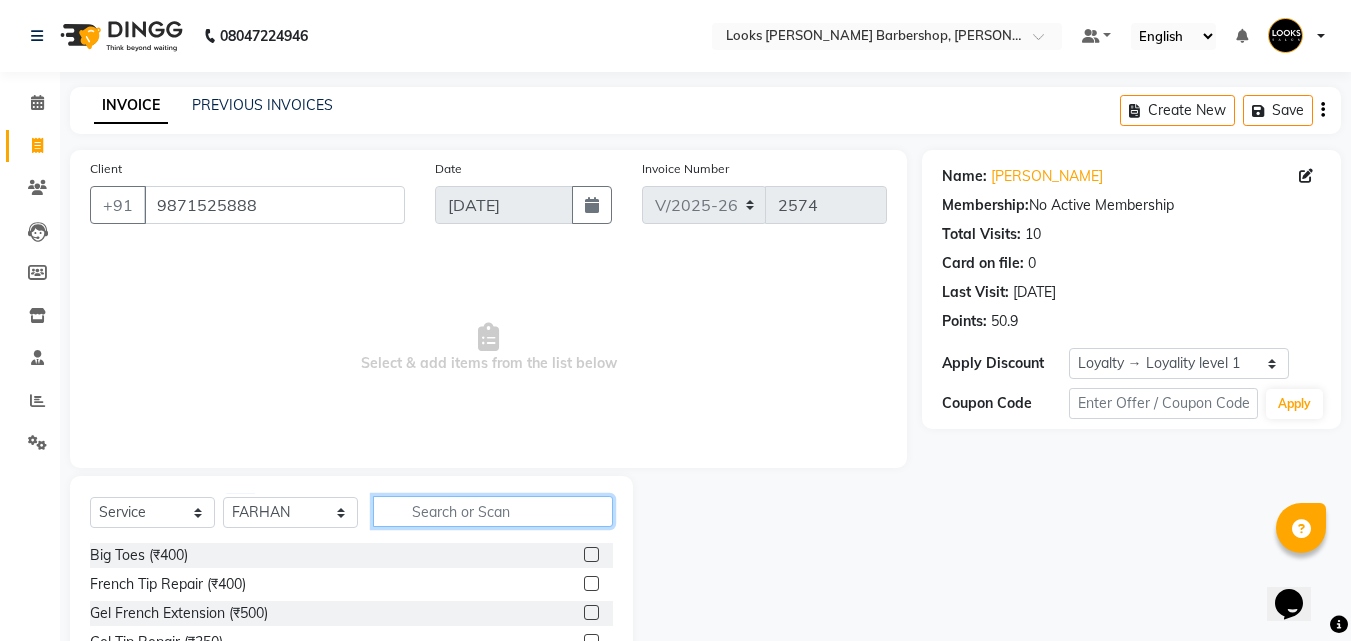 click 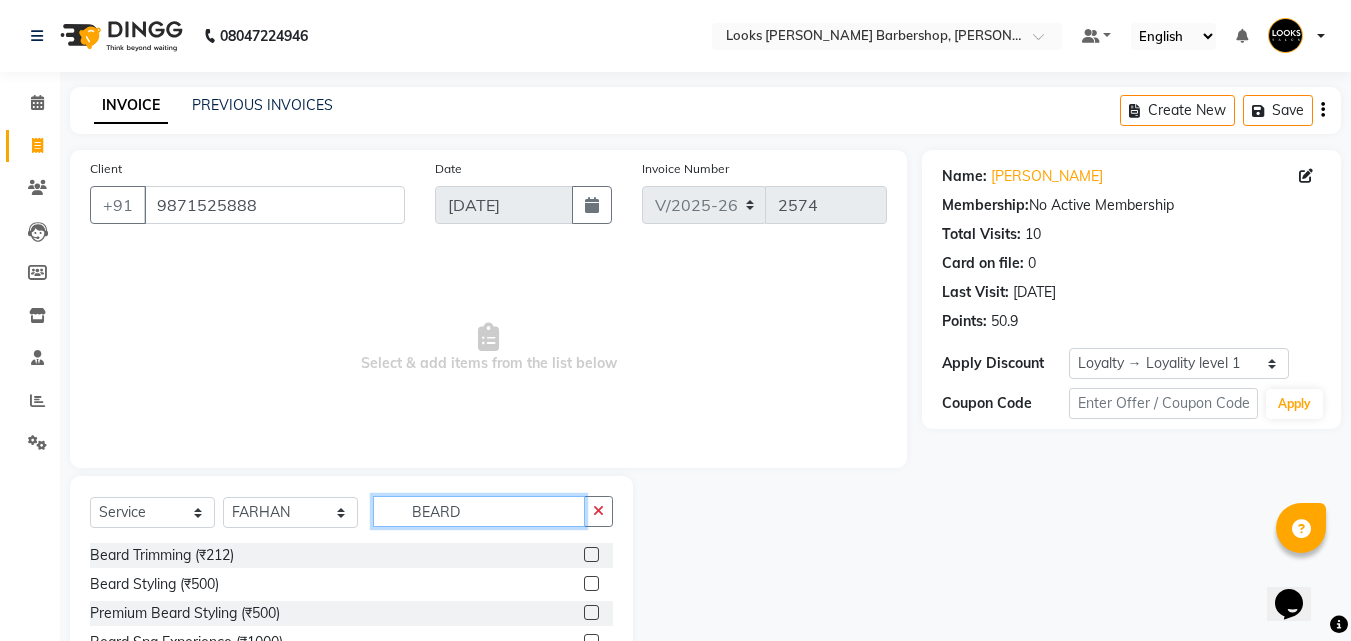 type on "BEARD" 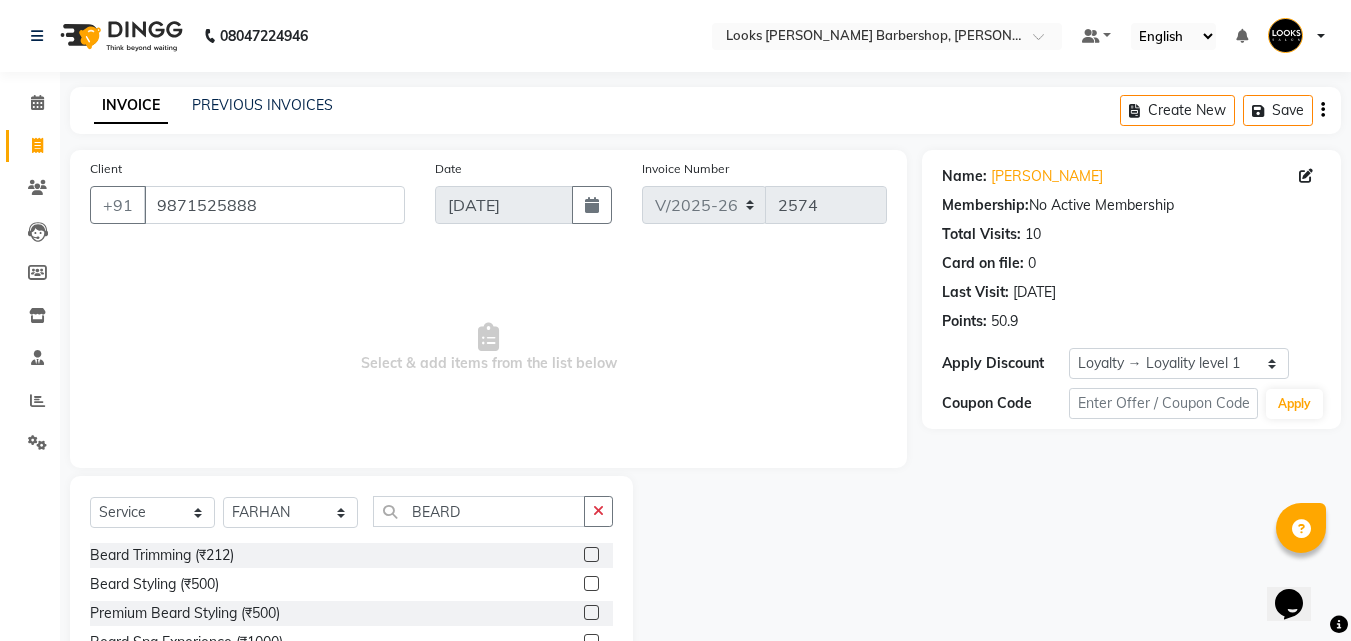 click 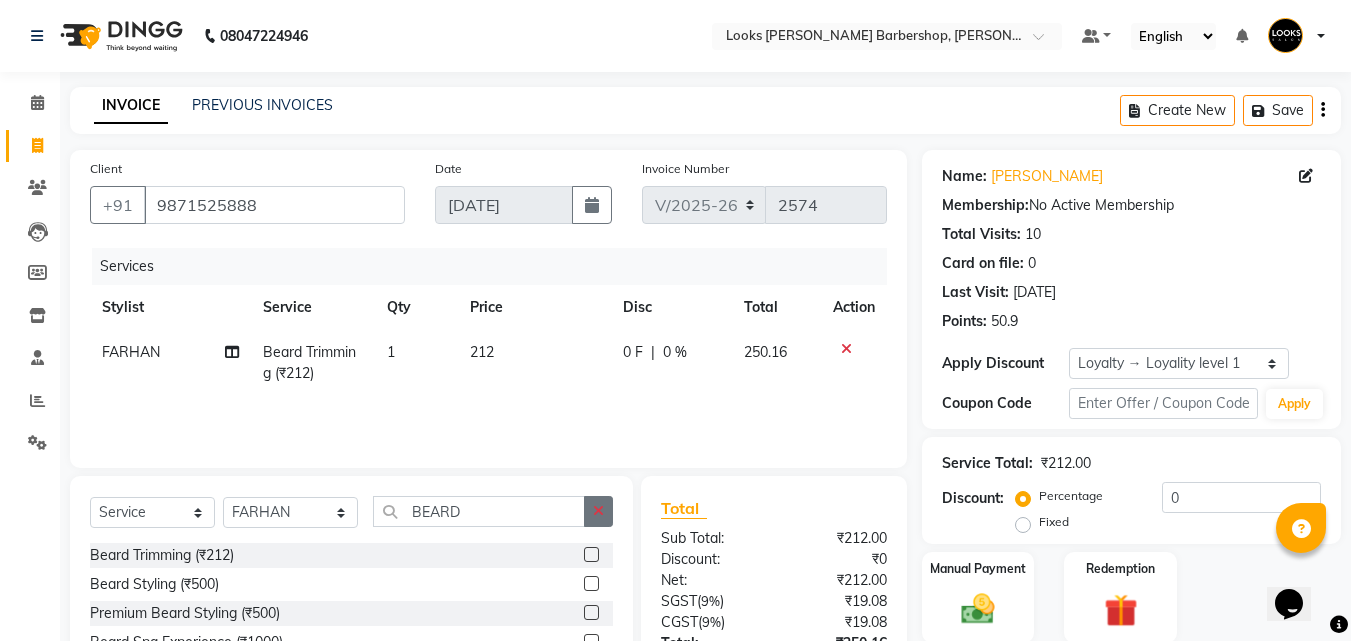 checkbox on "false" 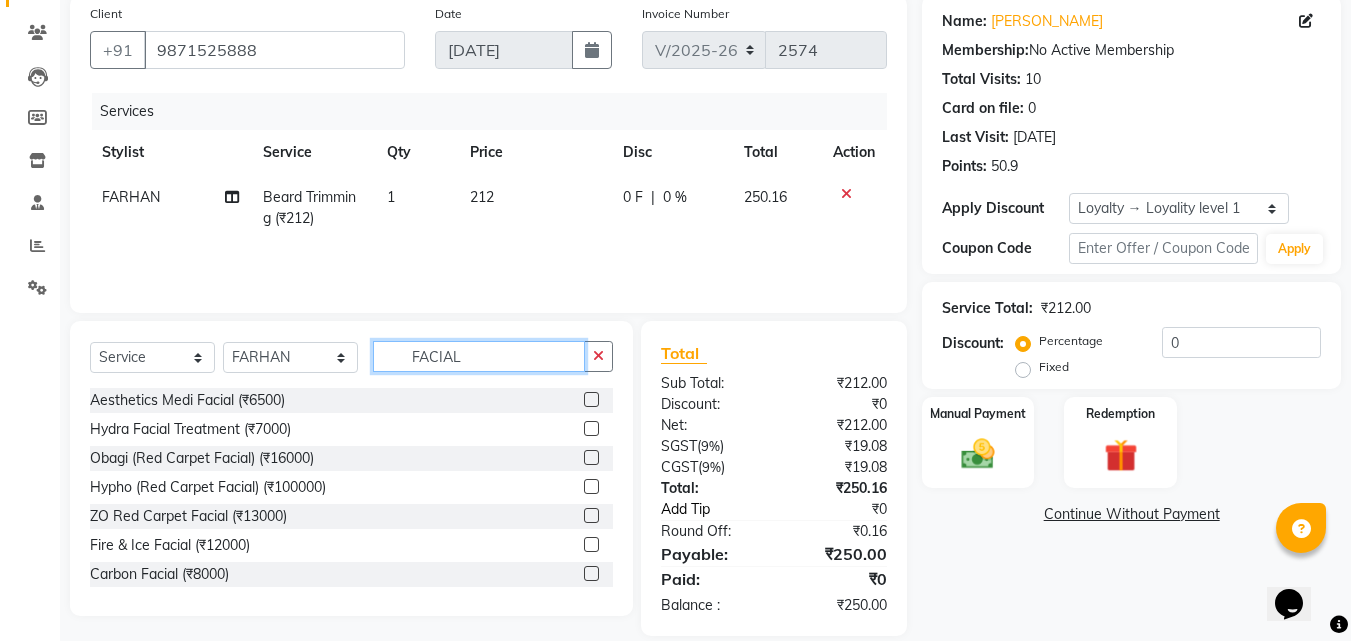 scroll, scrollTop: 180, scrollLeft: 0, axis: vertical 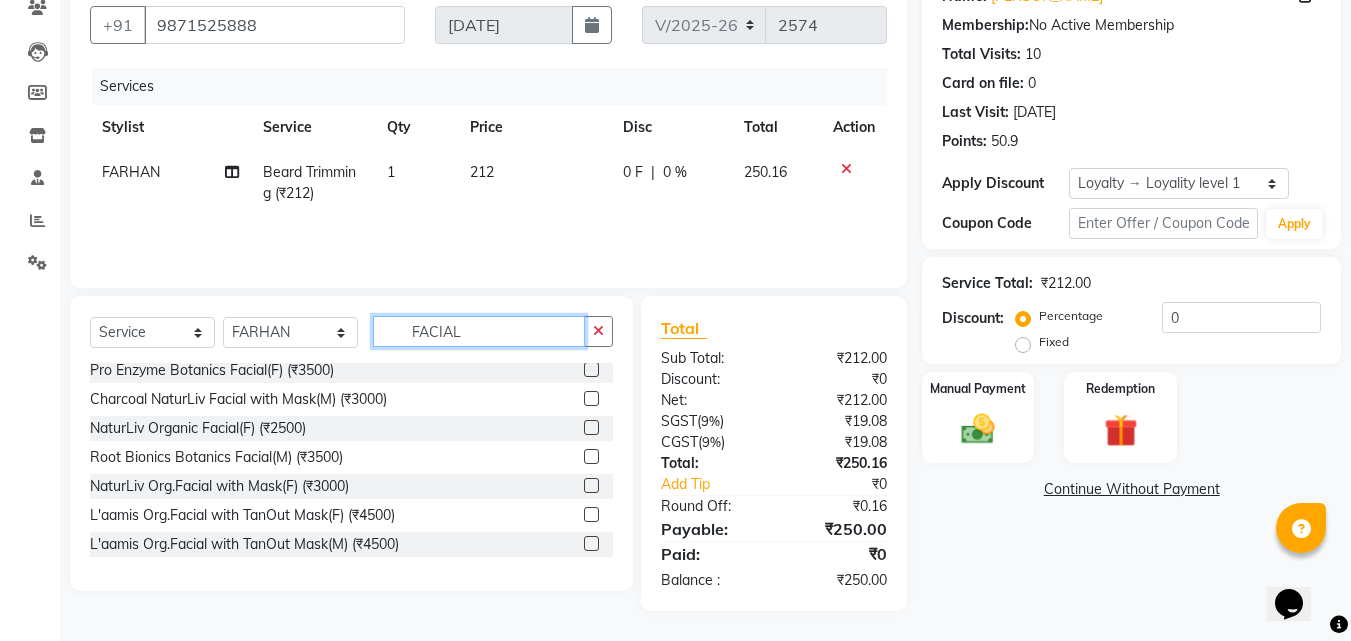 type on "FACIAL" 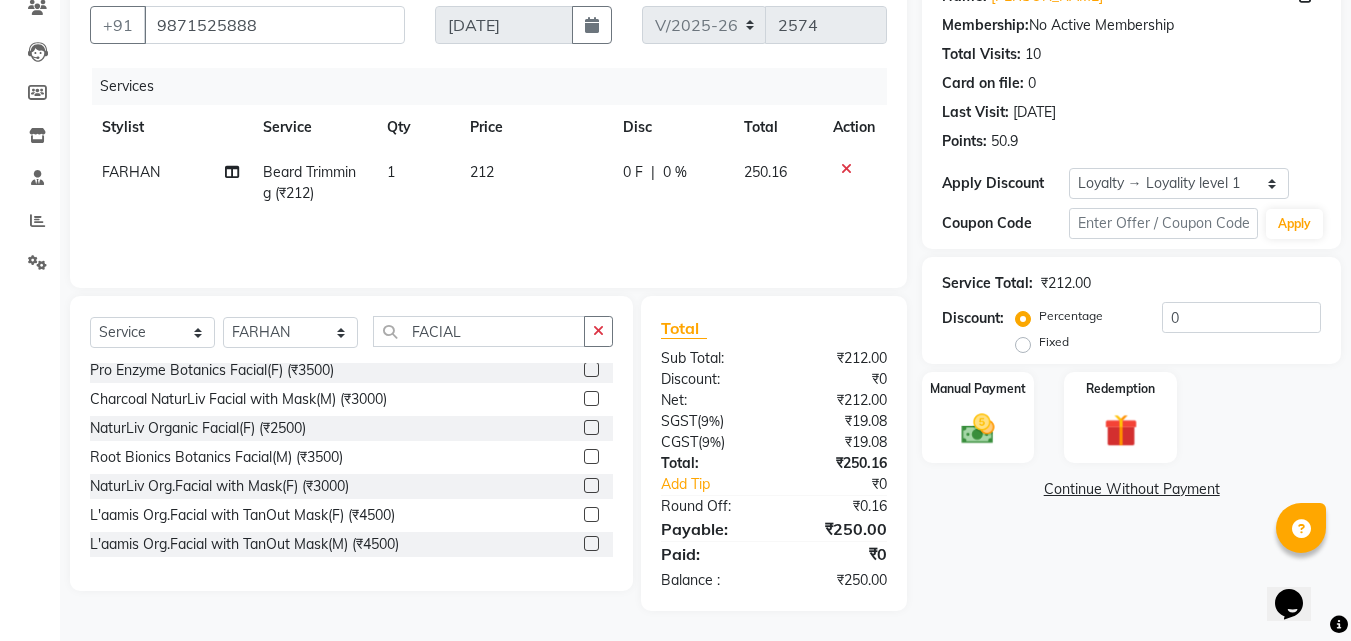 click 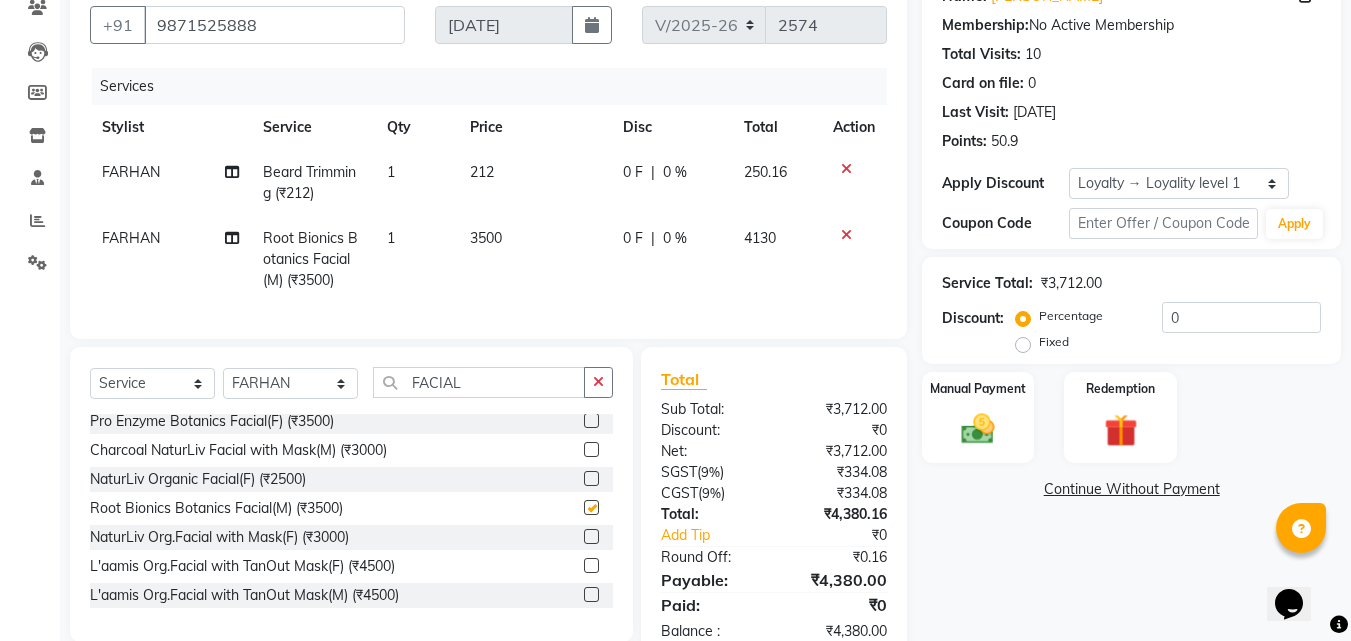 checkbox on "false" 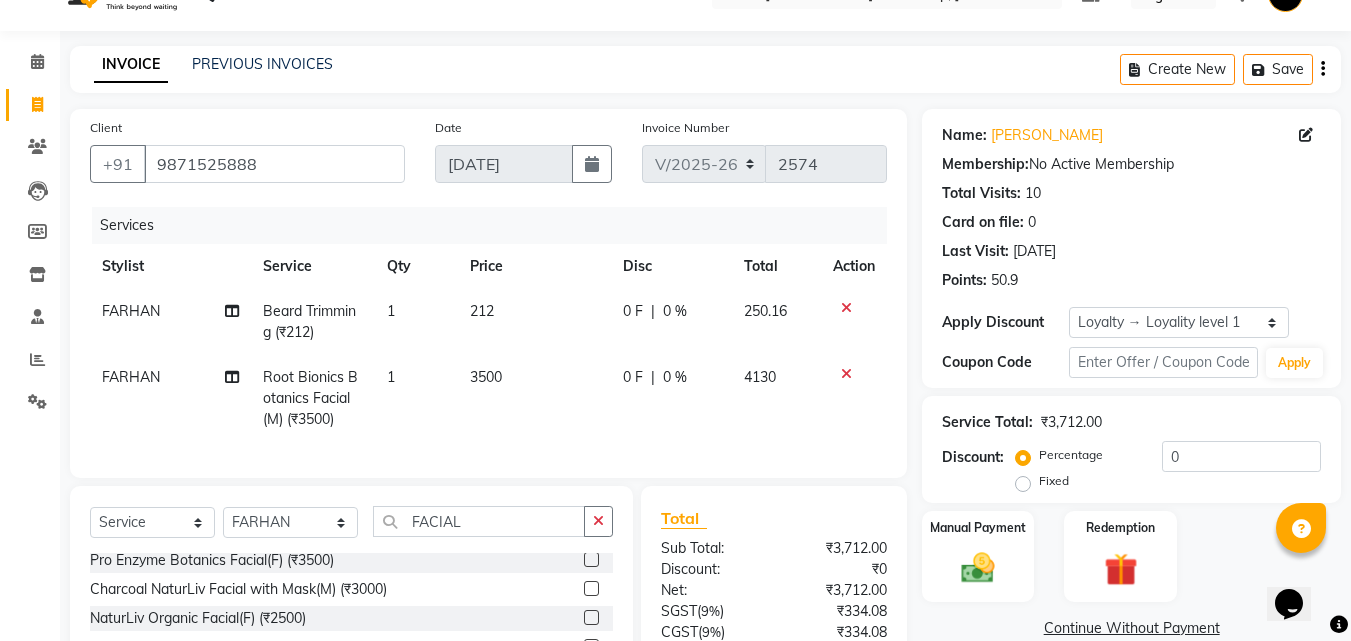 scroll, scrollTop: 0, scrollLeft: 0, axis: both 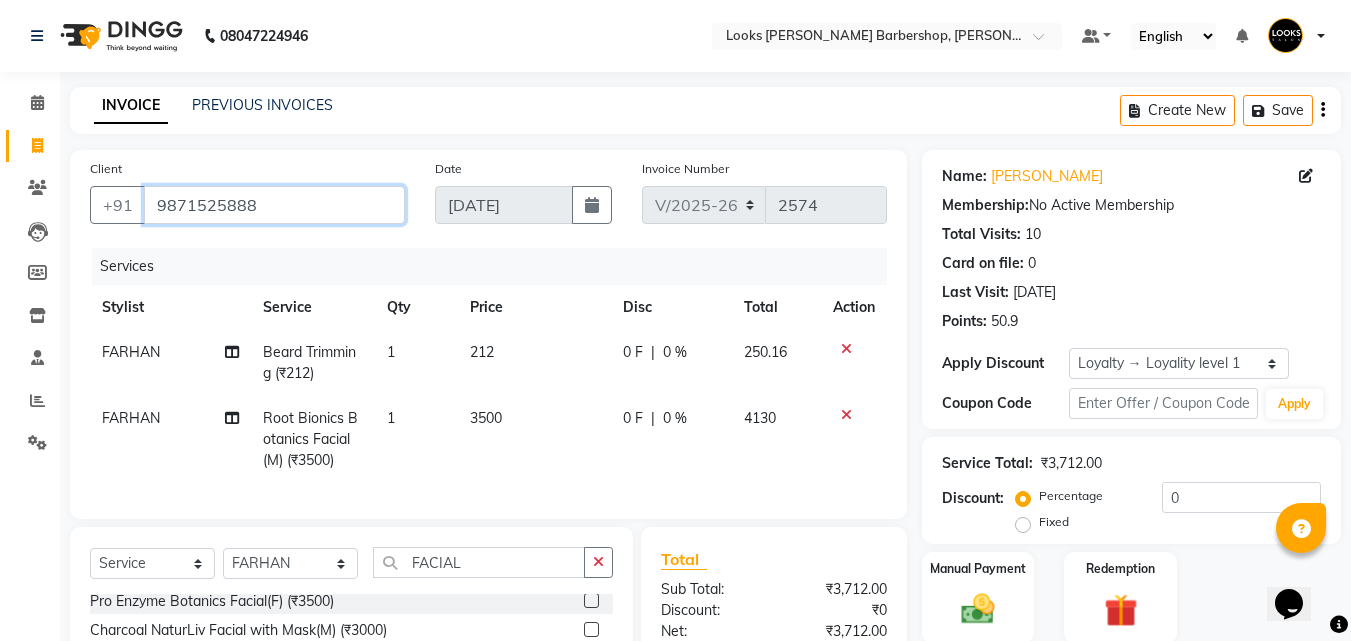 drag, startPoint x: 257, startPoint y: 221, endPoint x: 273, endPoint y: 217, distance: 16.492422 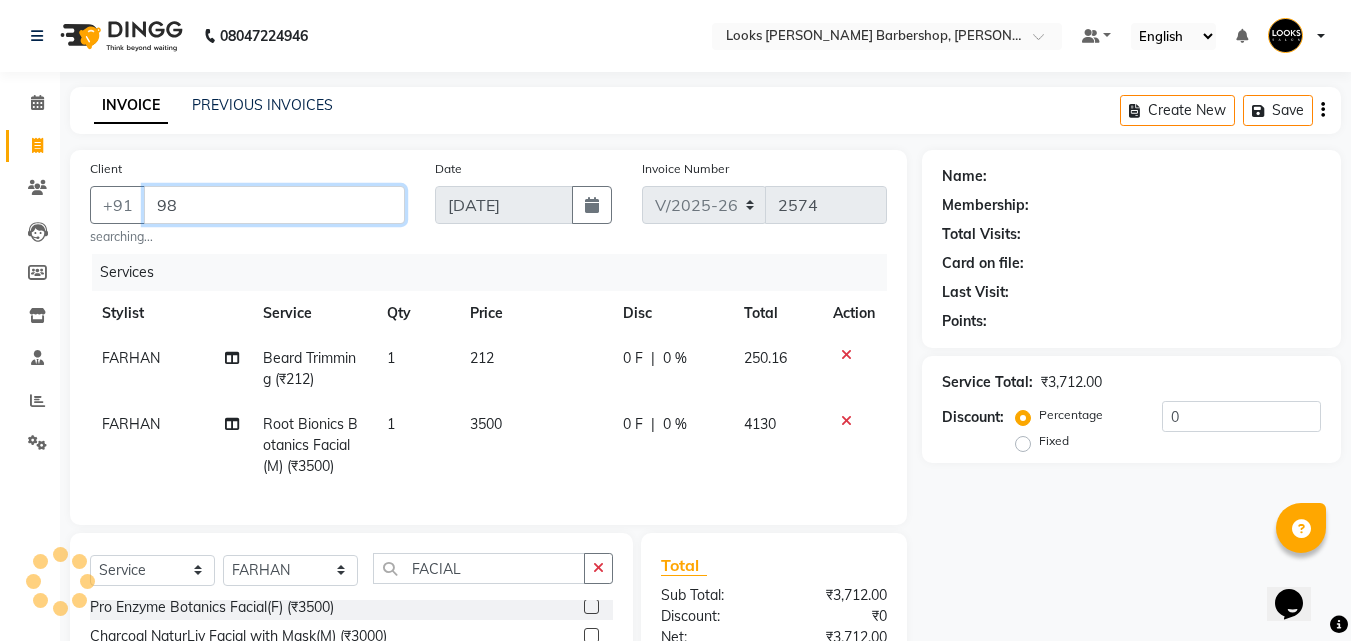 type on "9" 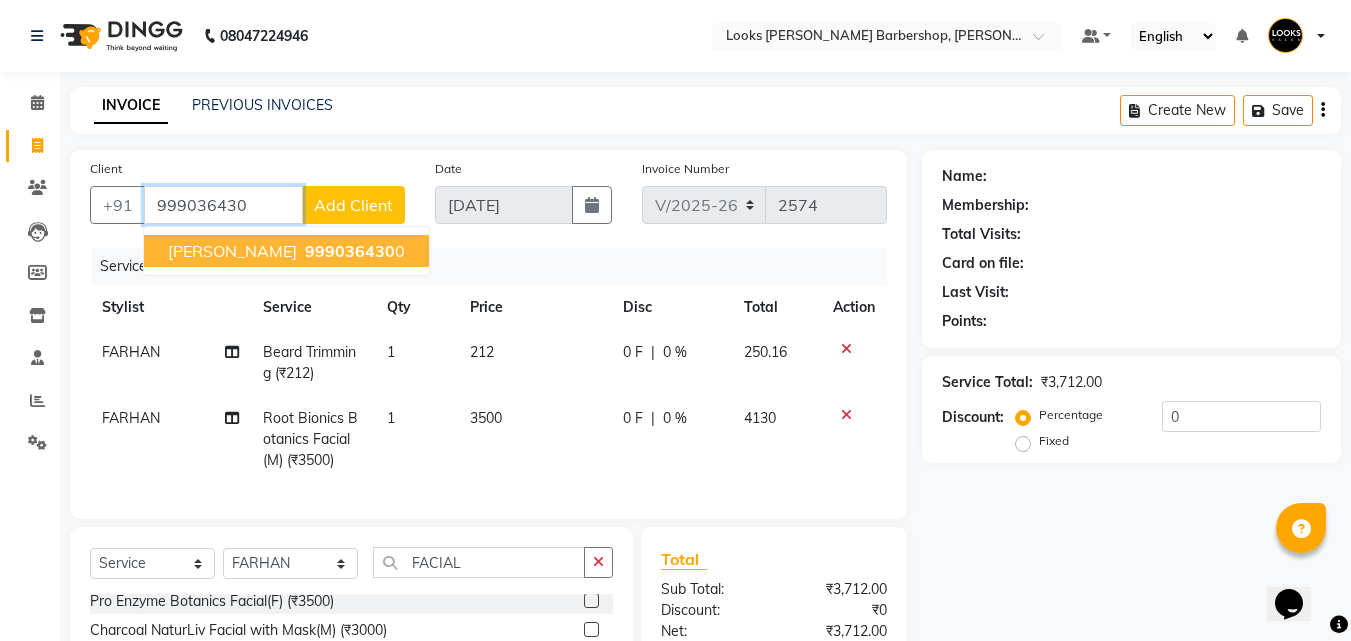 click on "999036430" at bounding box center (350, 251) 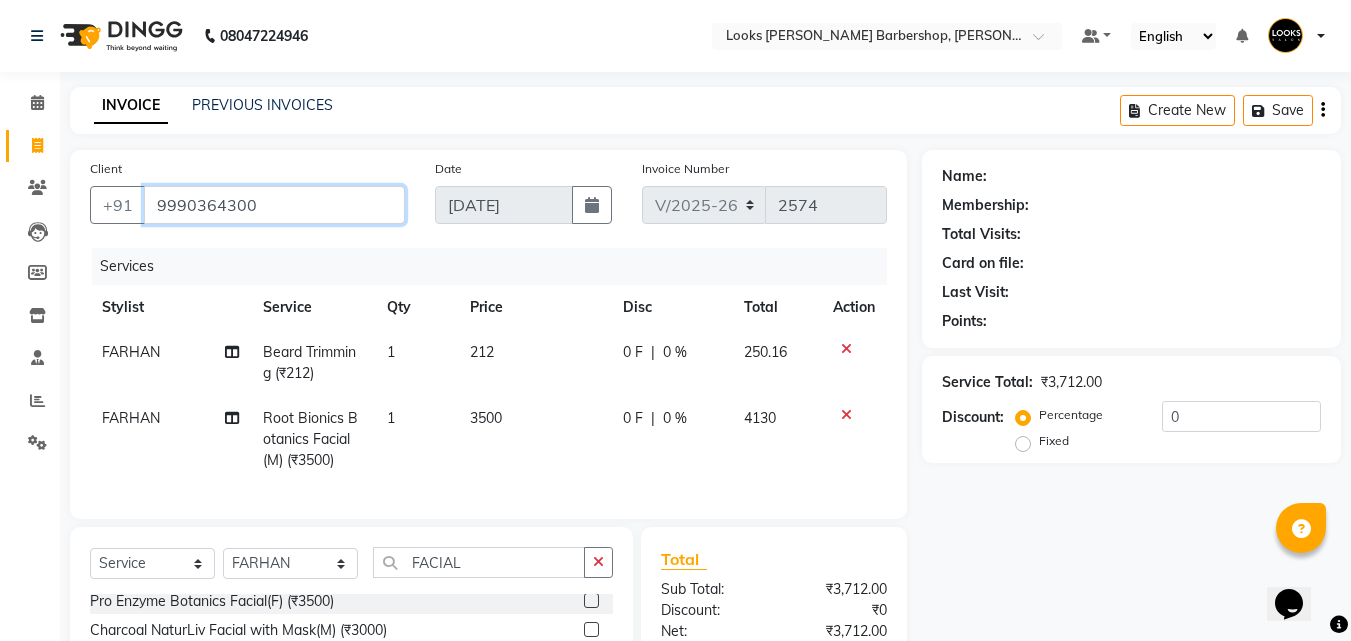 type on "9990364300" 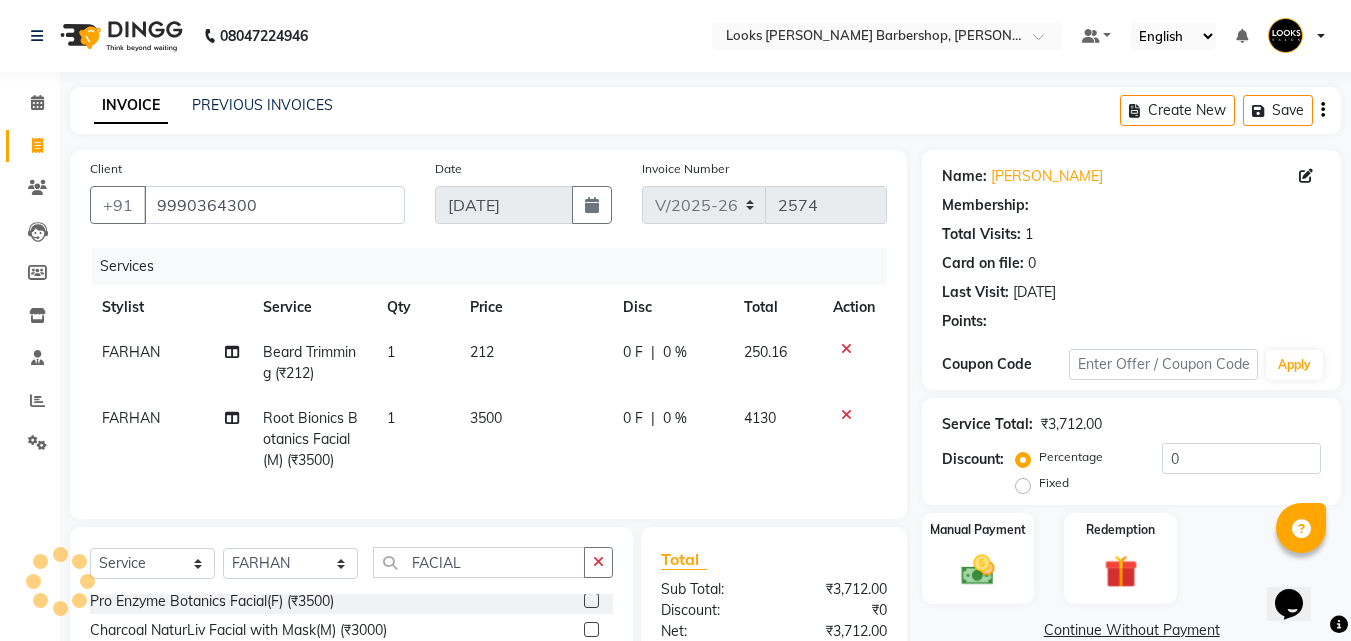 select on "1: Object" 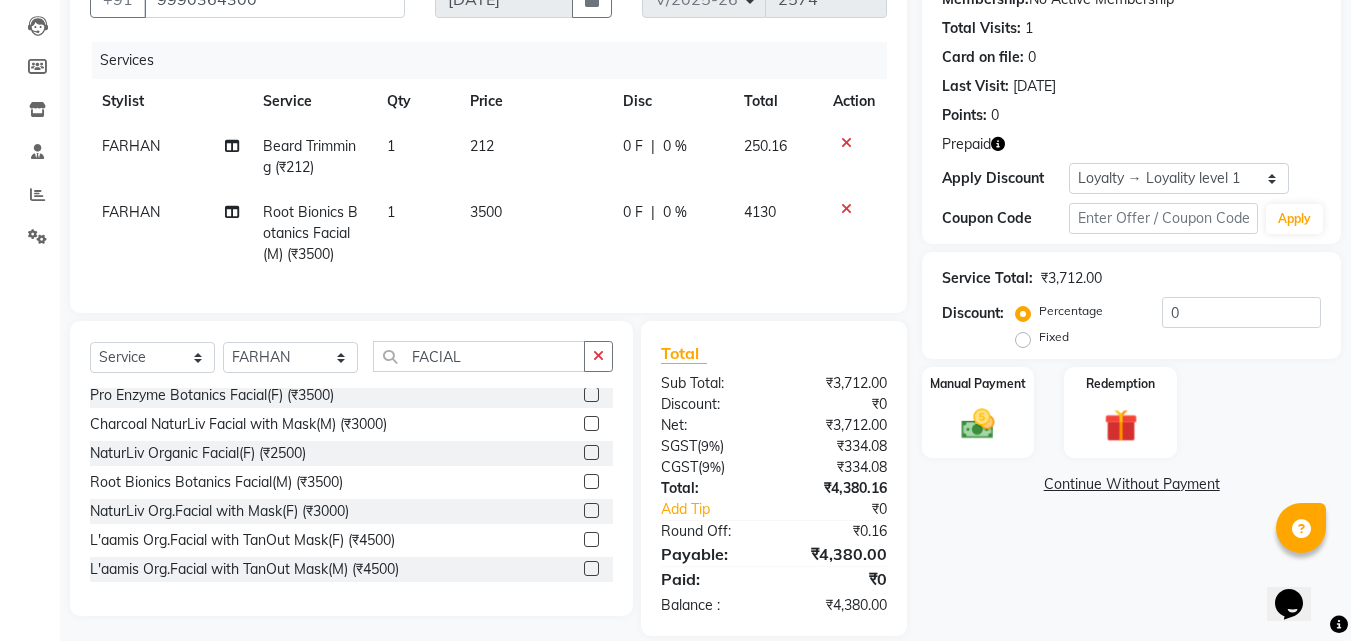 scroll, scrollTop: 246, scrollLeft: 0, axis: vertical 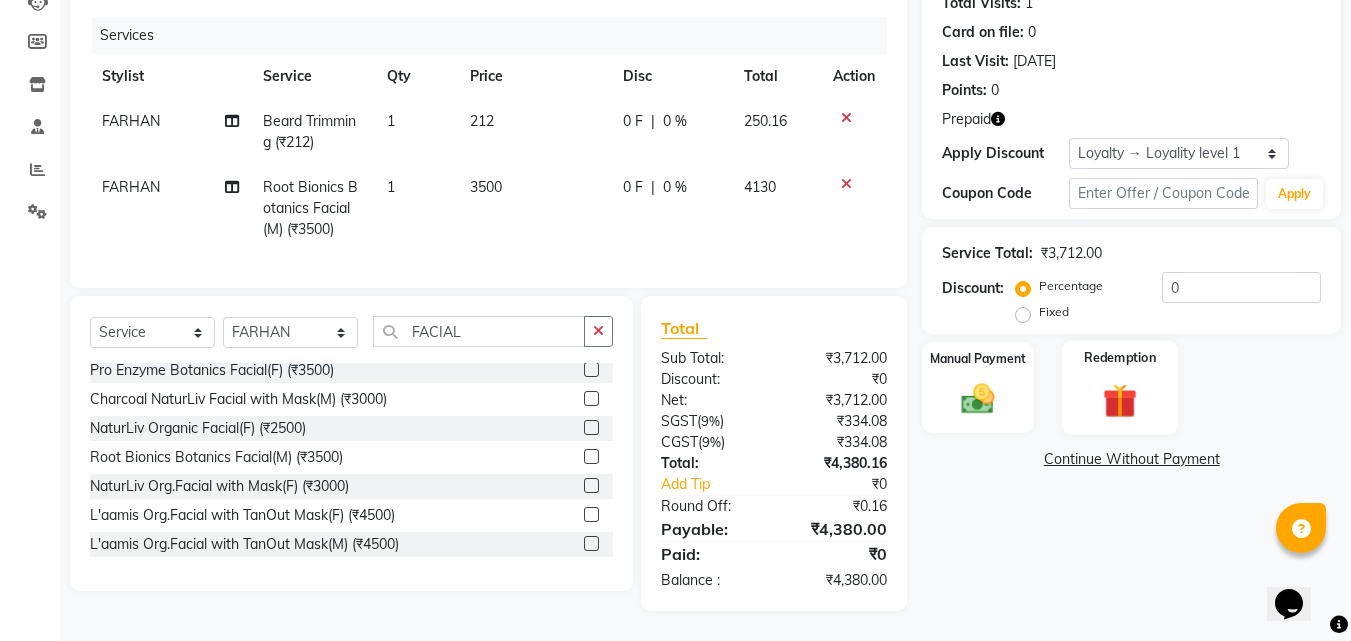 click 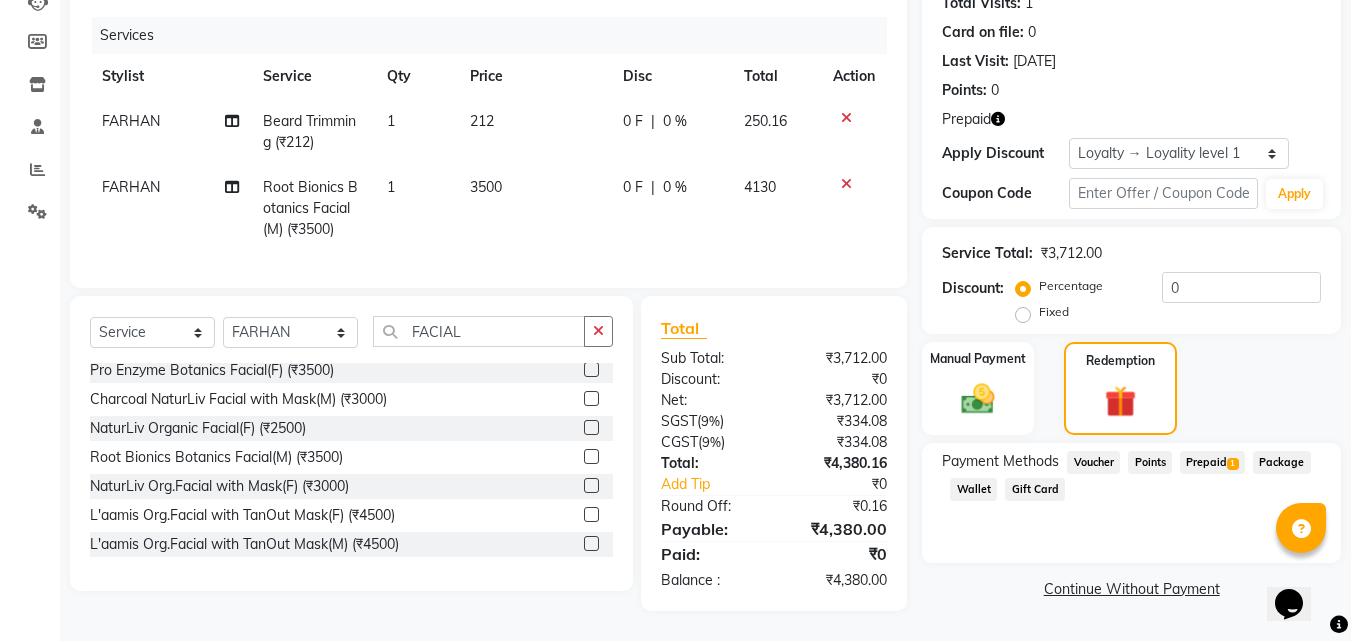 click on "Prepaid  1" 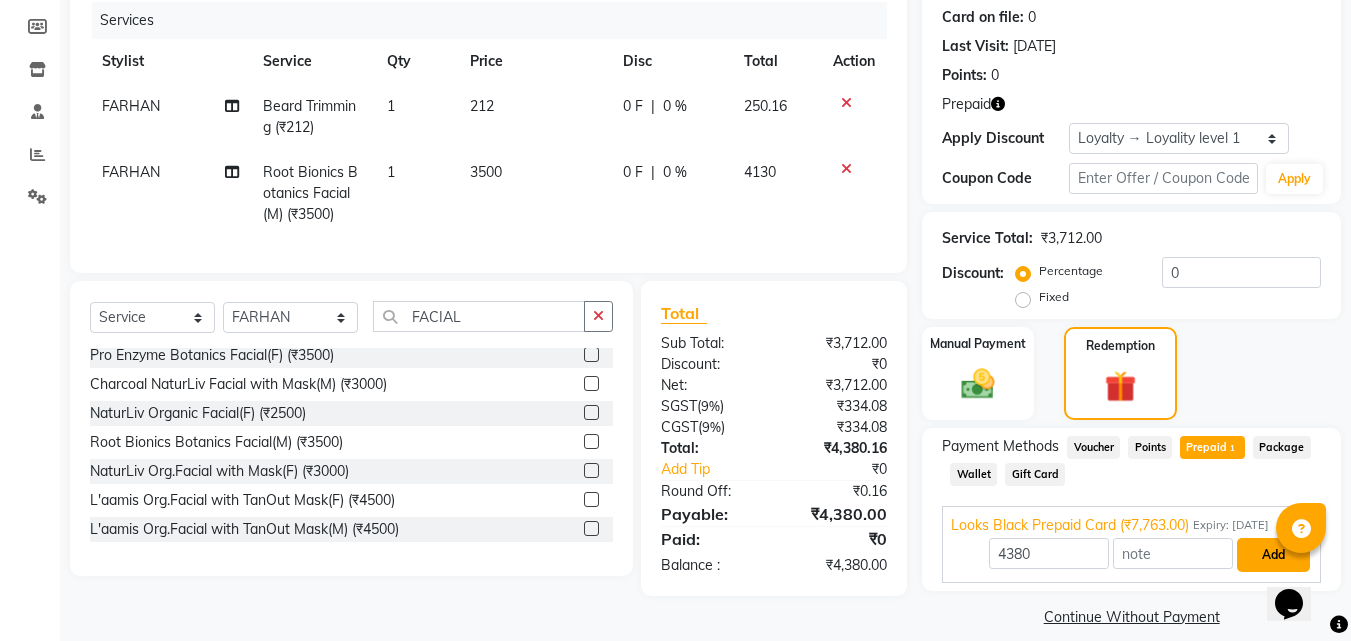 click on "Add" at bounding box center [1273, 555] 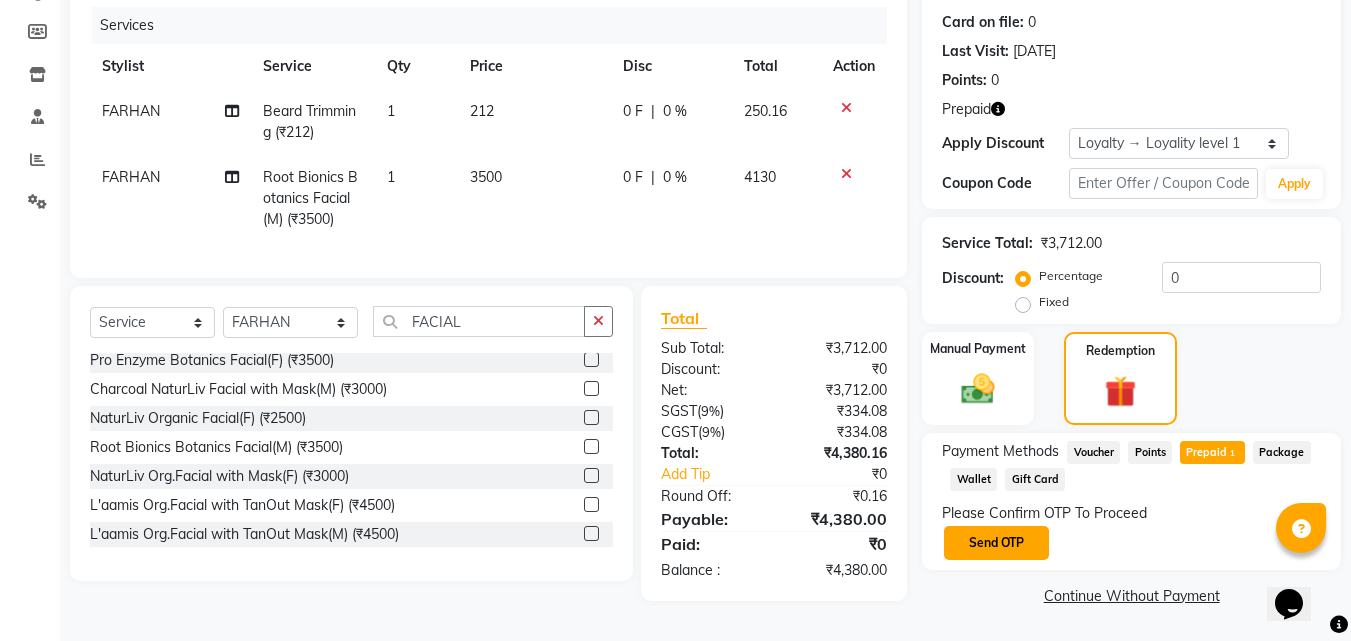 click on "Send OTP" 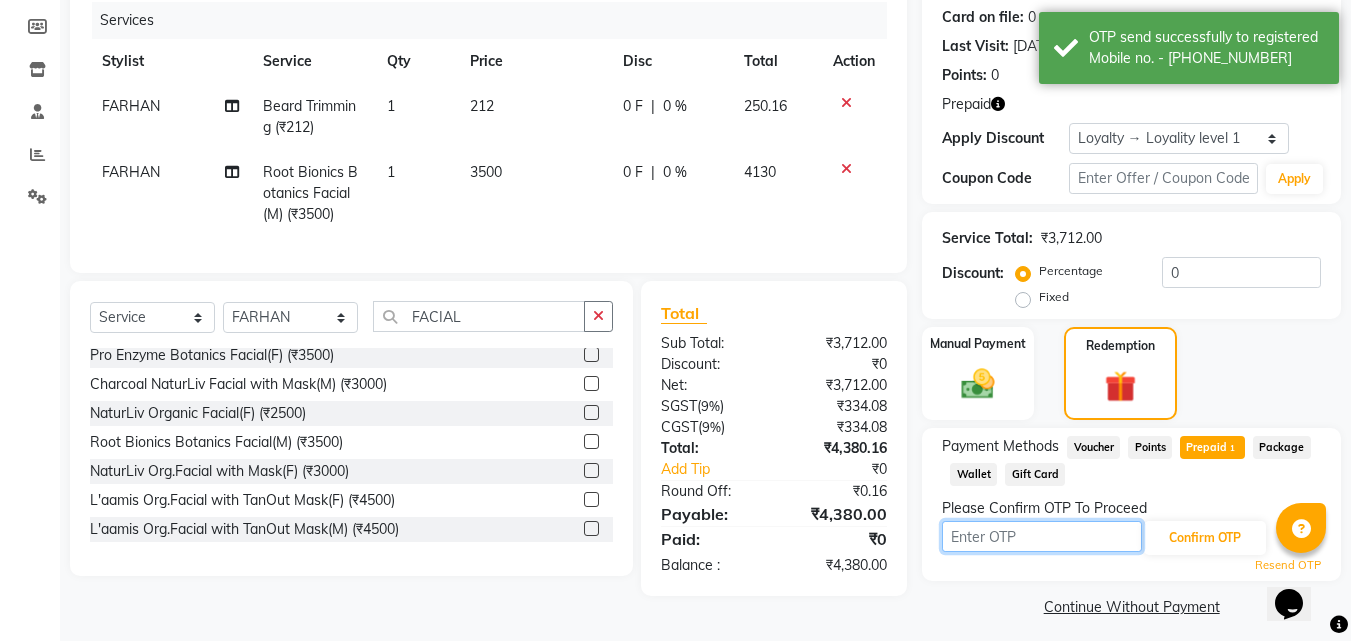 click at bounding box center [1042, 536] 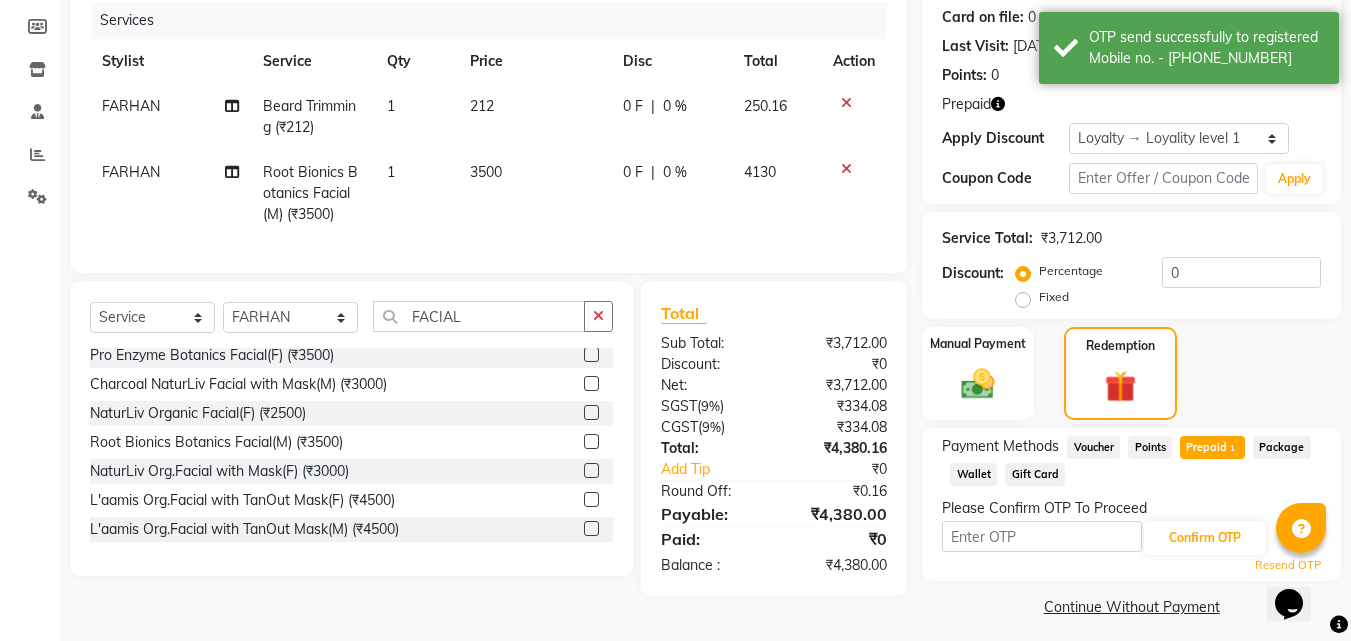 click 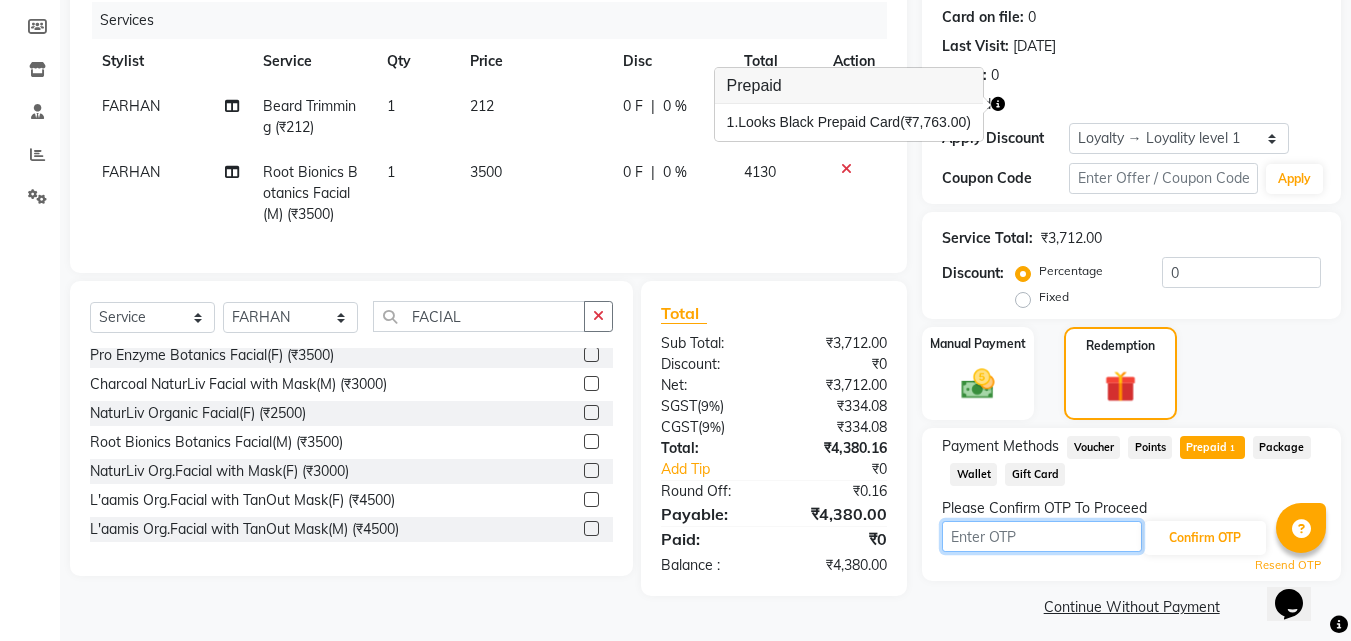 click at bounding box center (1042, 536) 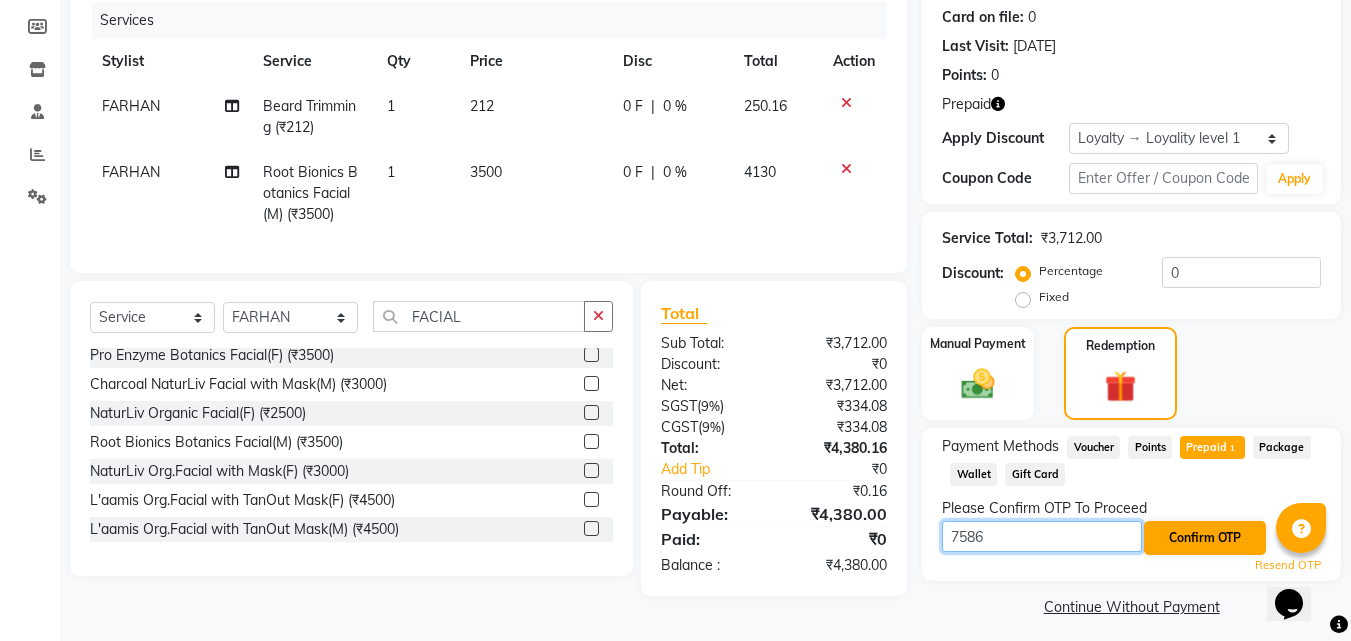 type on "7586" 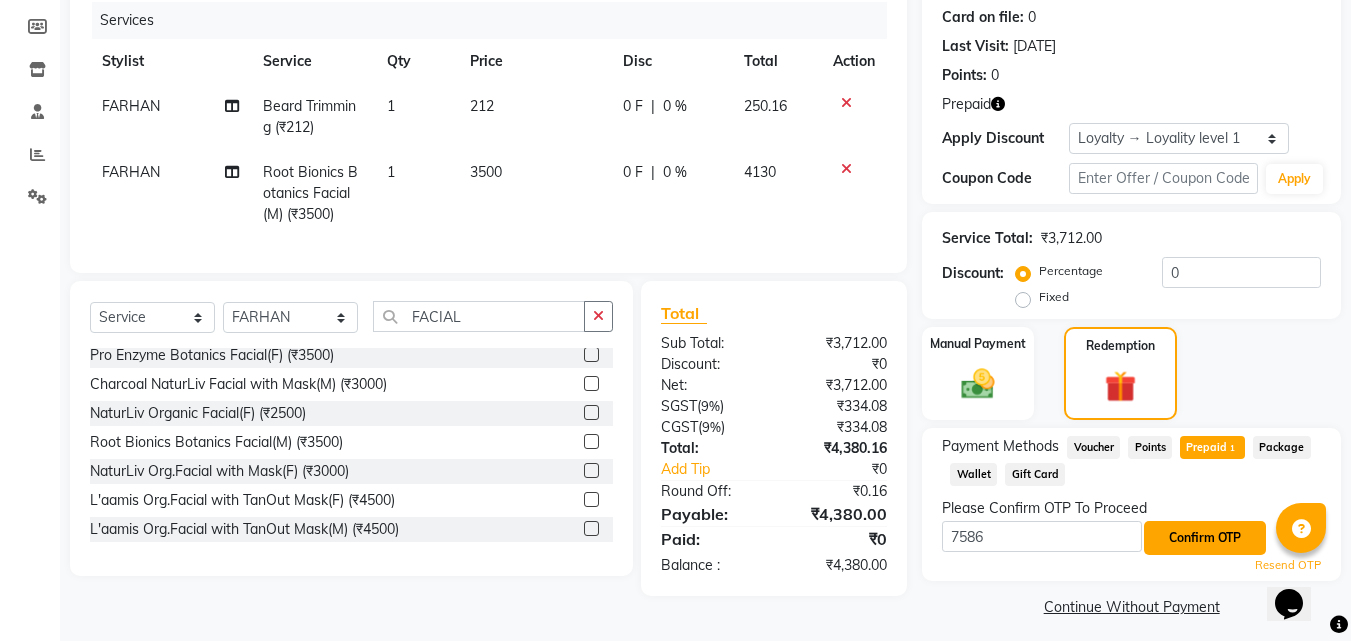 click on "Confirm OTP" 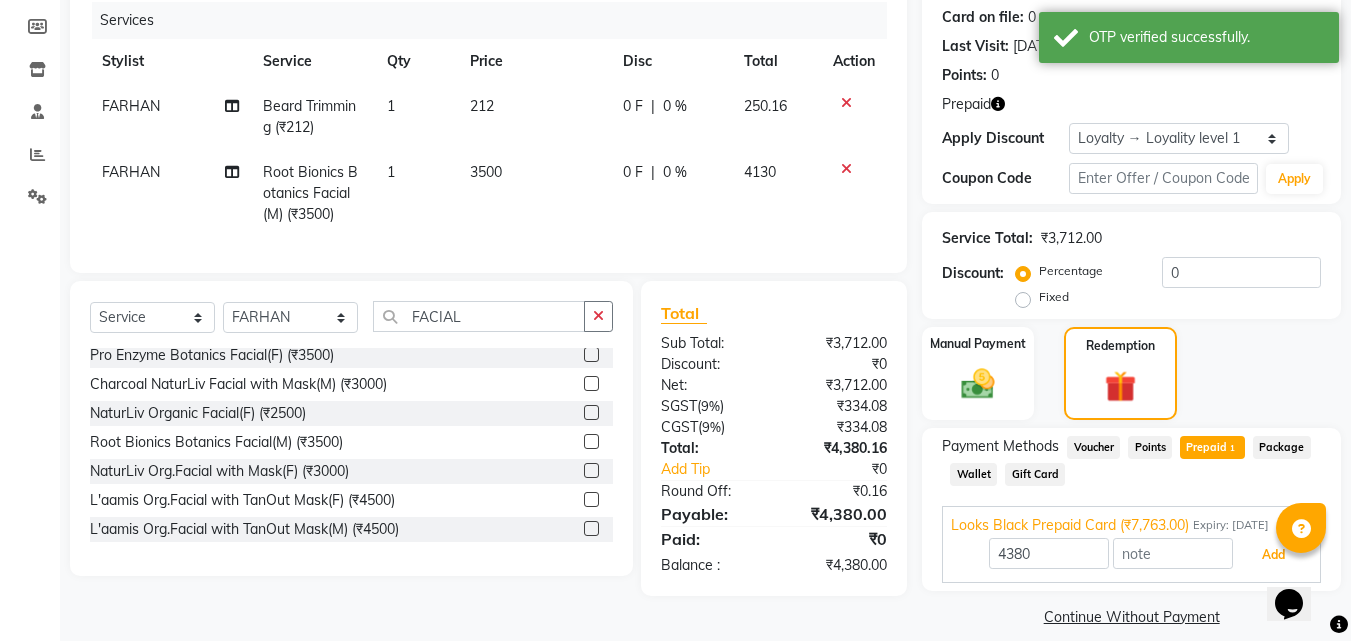 click on "Add" at bounding box center (1273, 555) 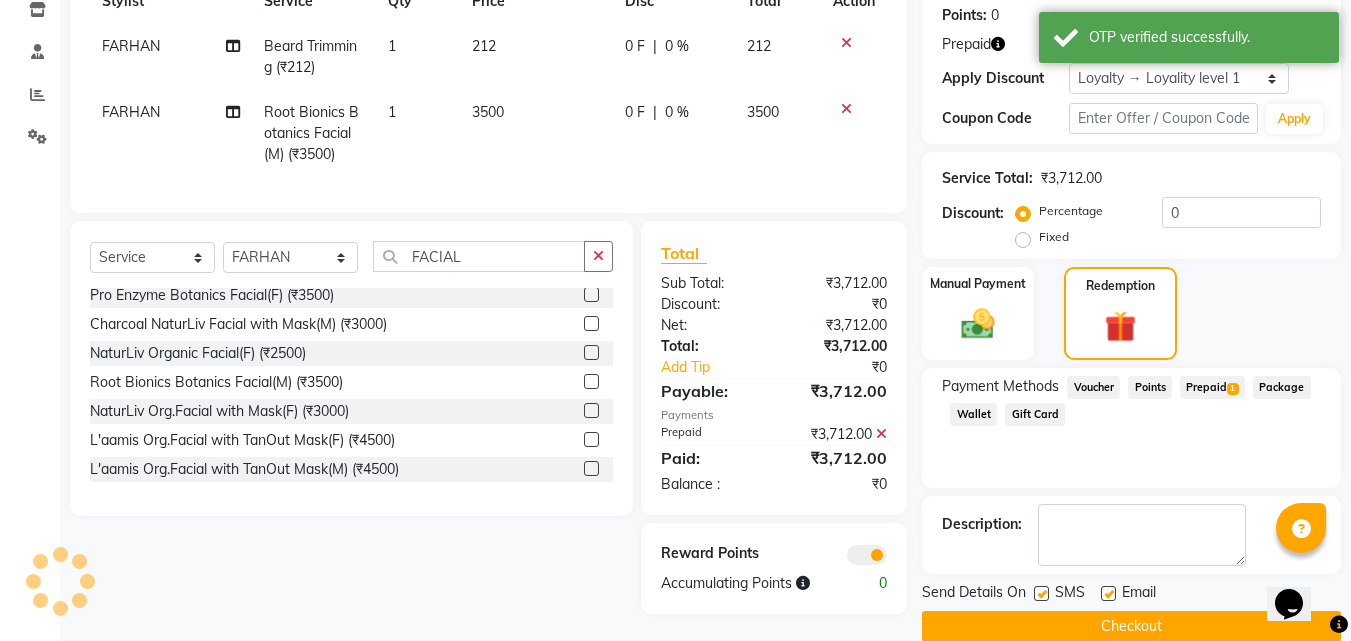 scroll, scrollTop: 337, scrollLeft: 0, axis: vertical 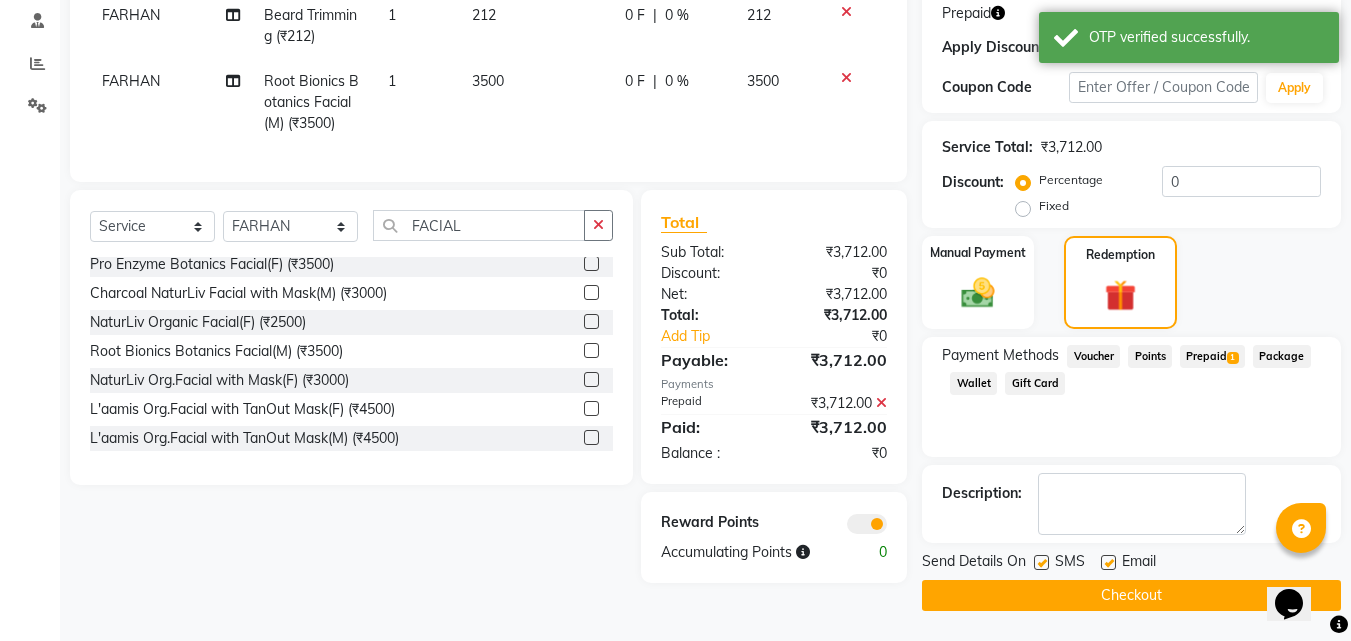 click on "Checkout" 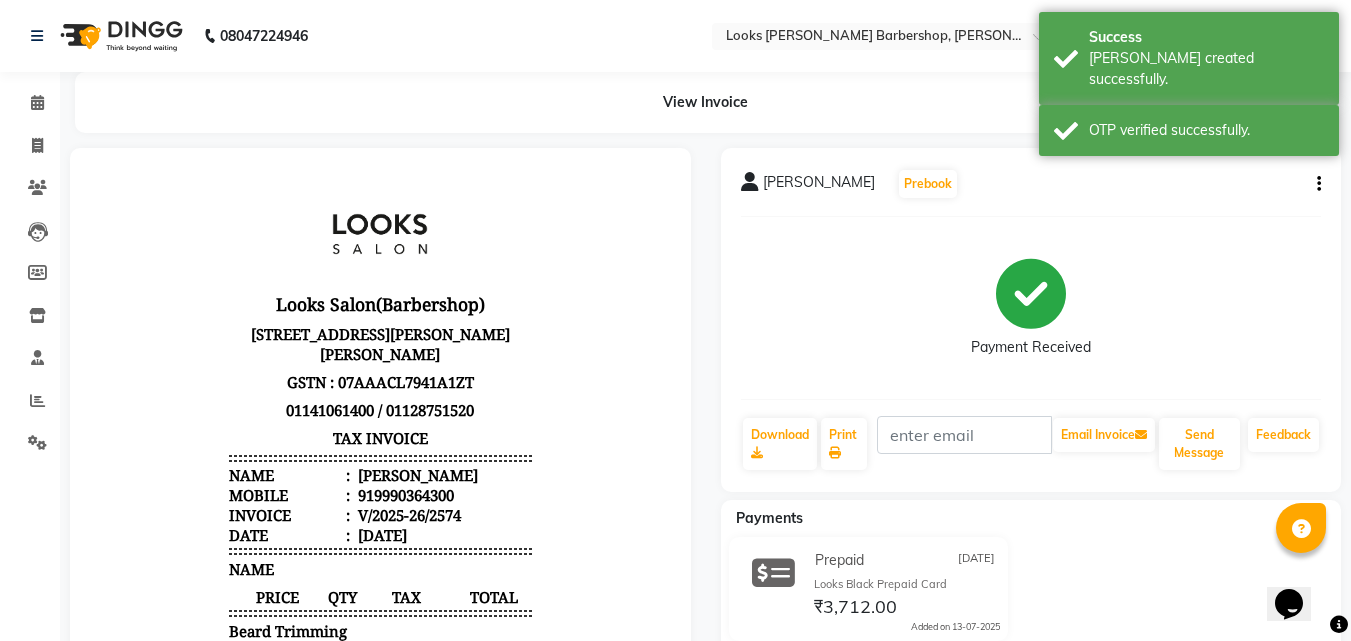 scroll, scrollTop: 0, scrollLeft: 0, axis: both 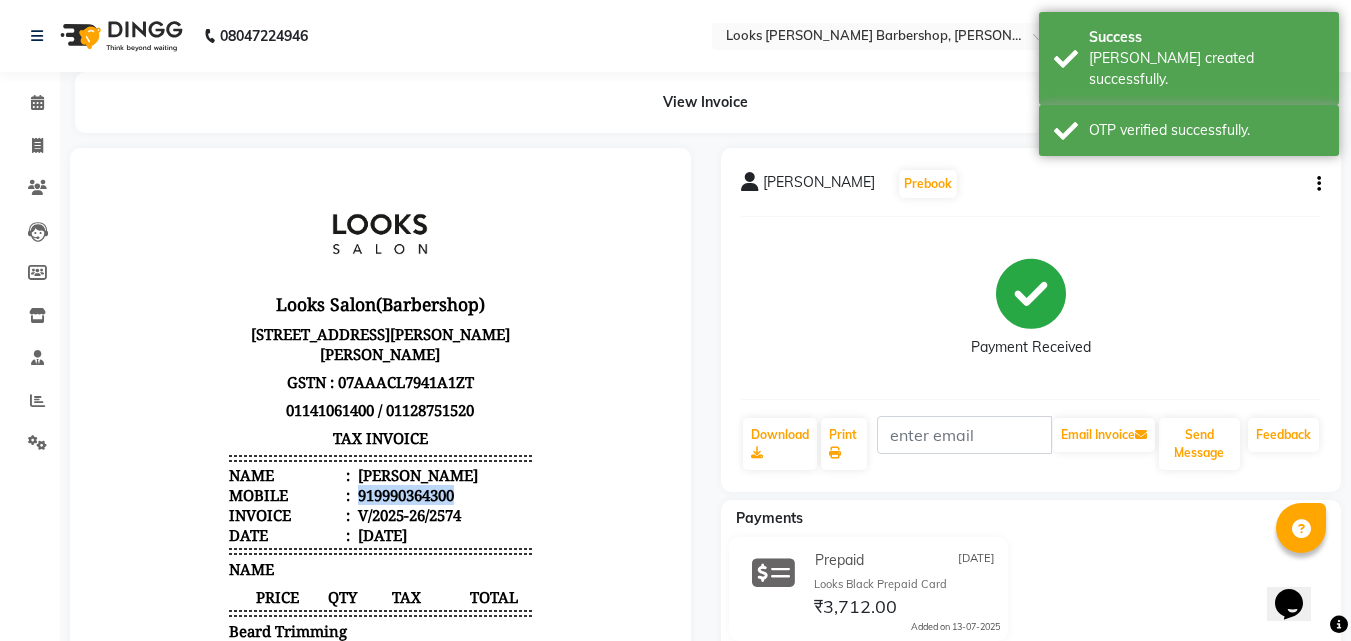 click on "919990364300" at bounding box center [404, 495] 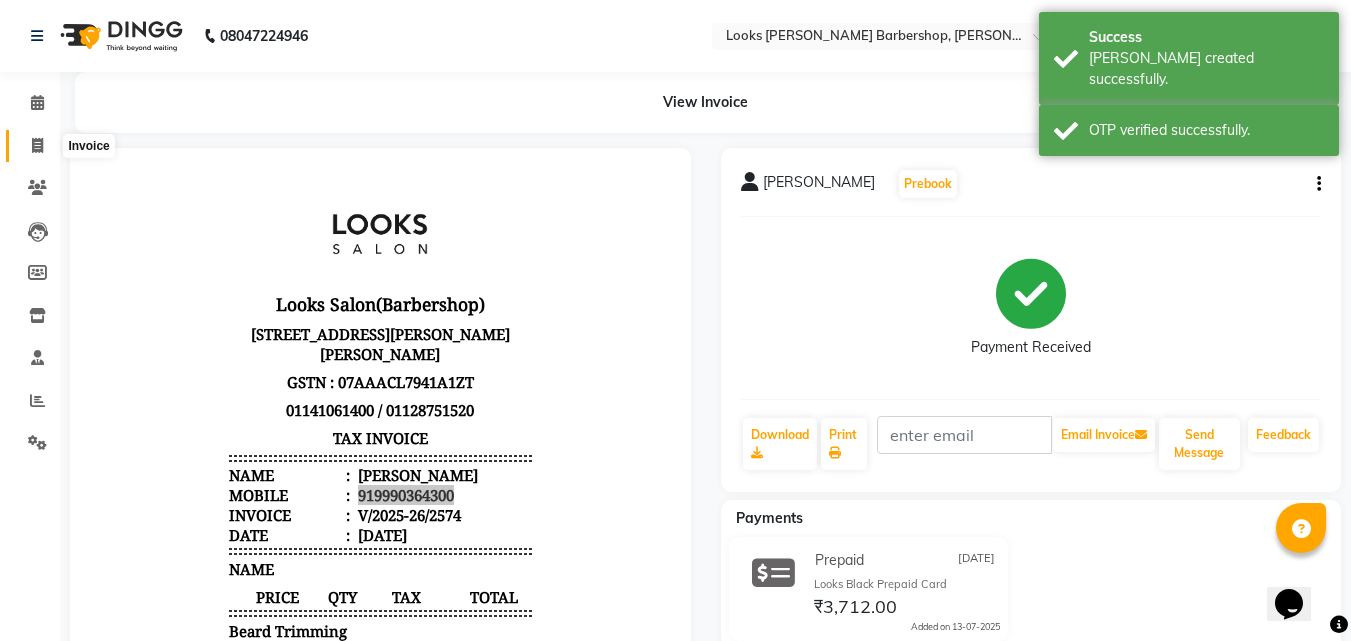 drag, startPoint x: 37, startPoint y: 139, endPoint x: 38, endPoint y: 149, distance: 10.049875 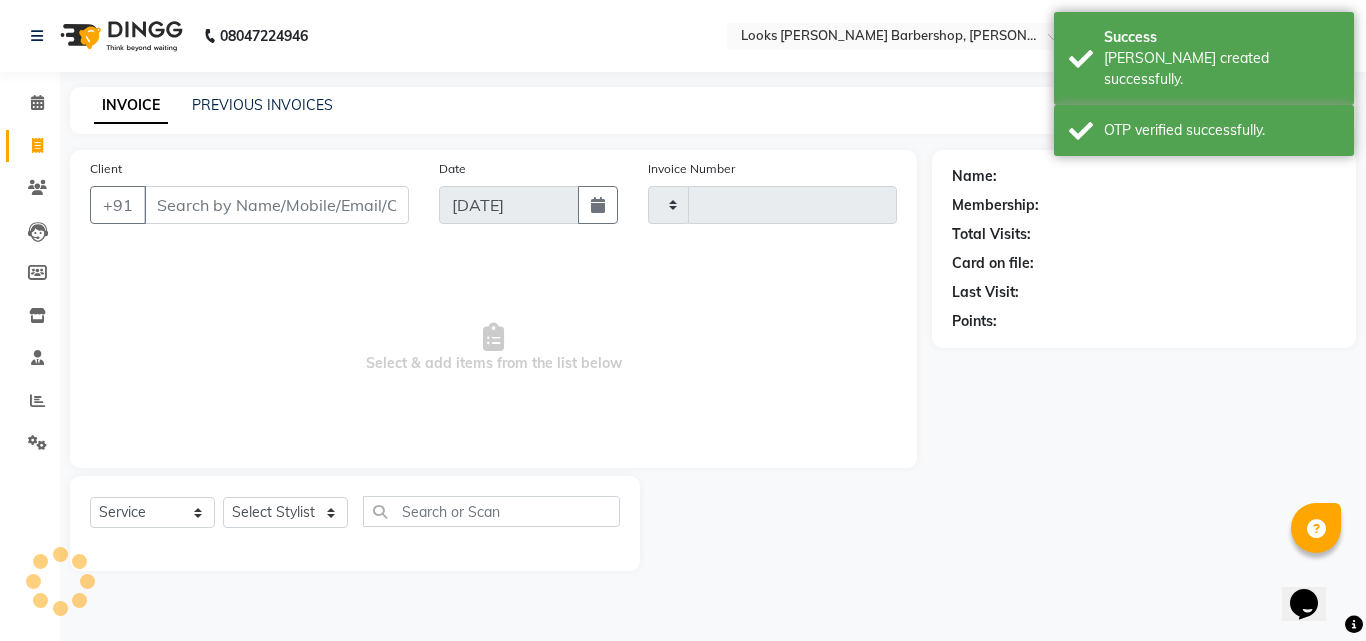 type on "2575" 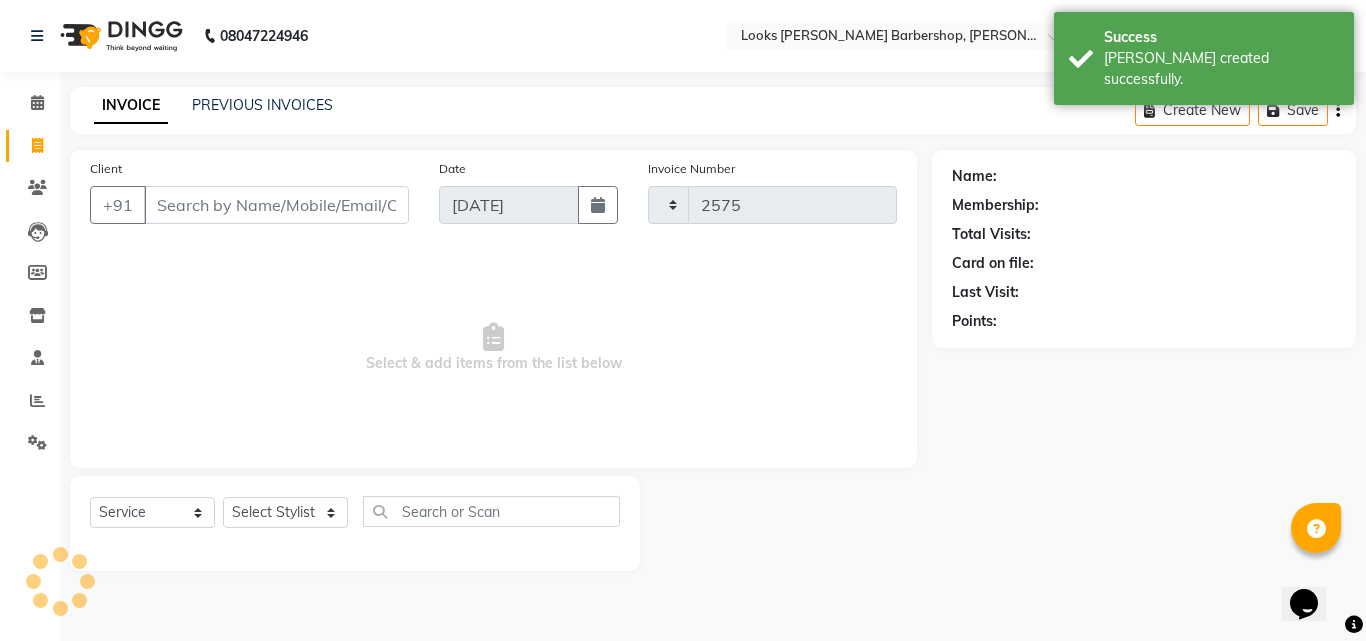 select on "4323" 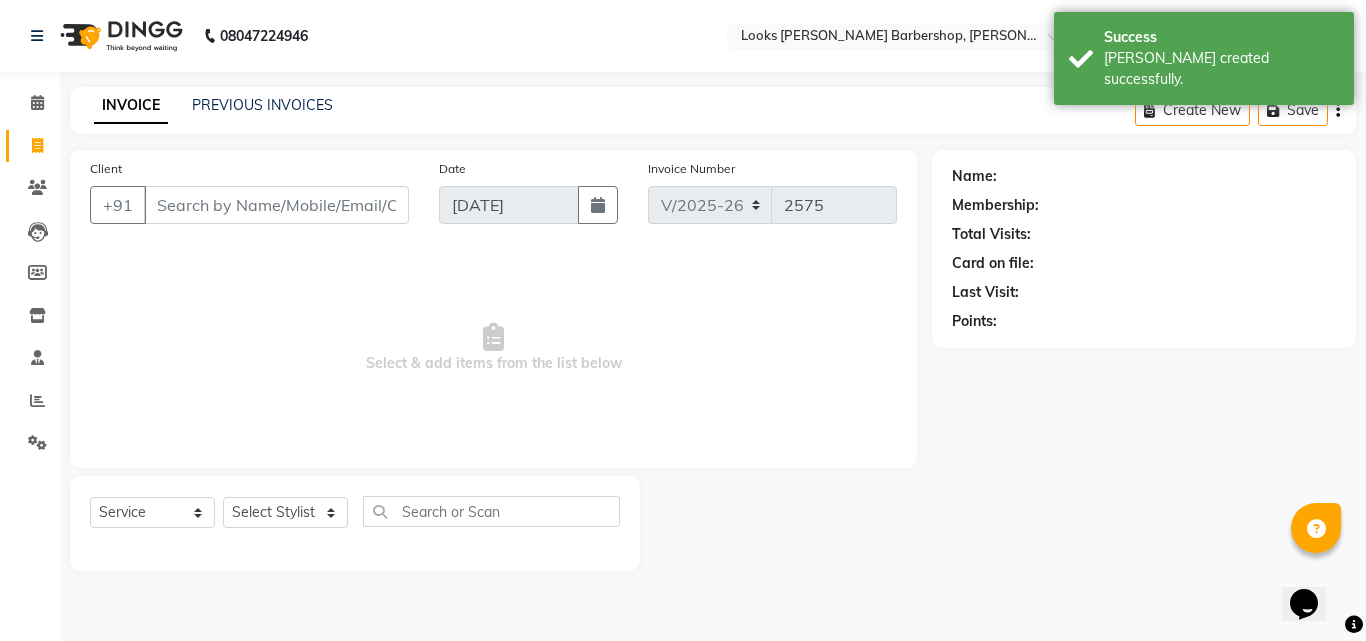 click on "Client" at bounding box center (276, 205) 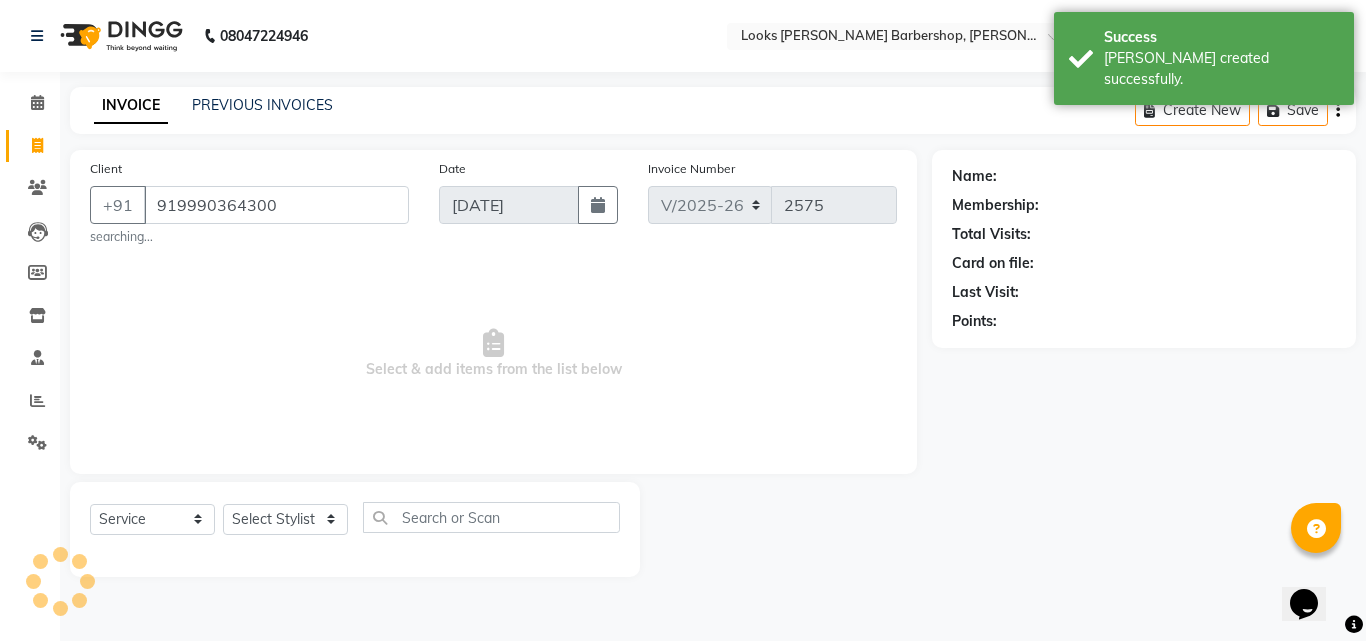 type on "919990364300" 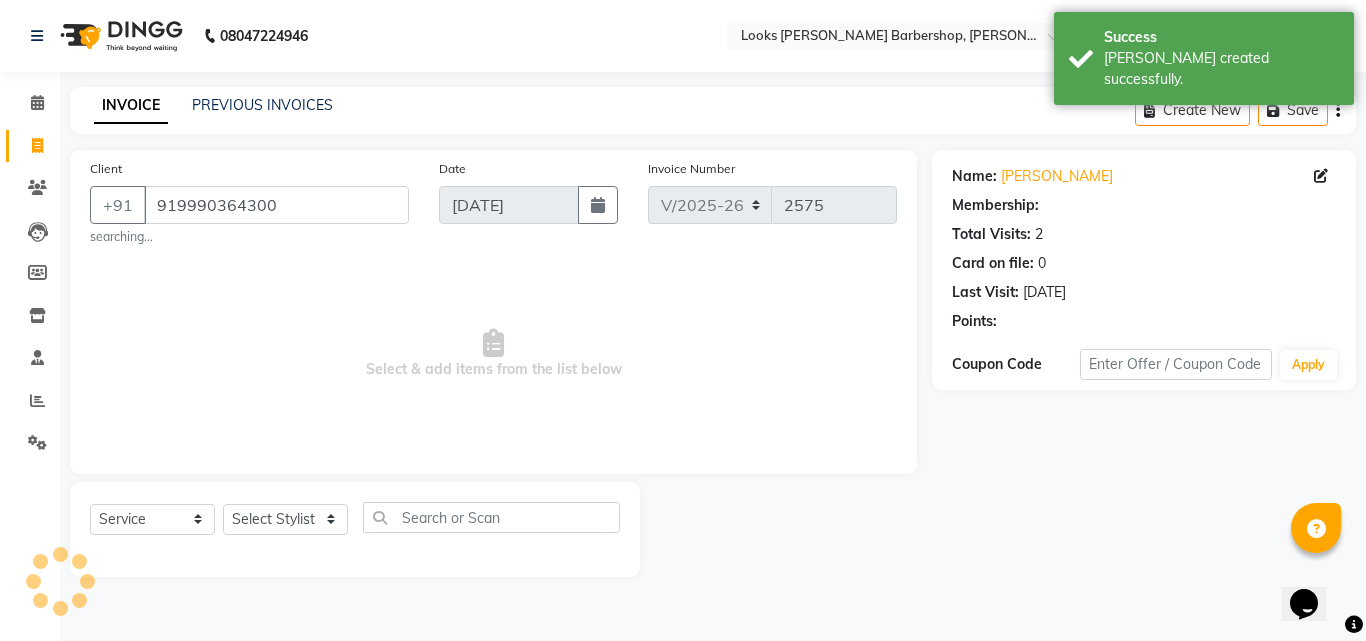select on "1: Object" 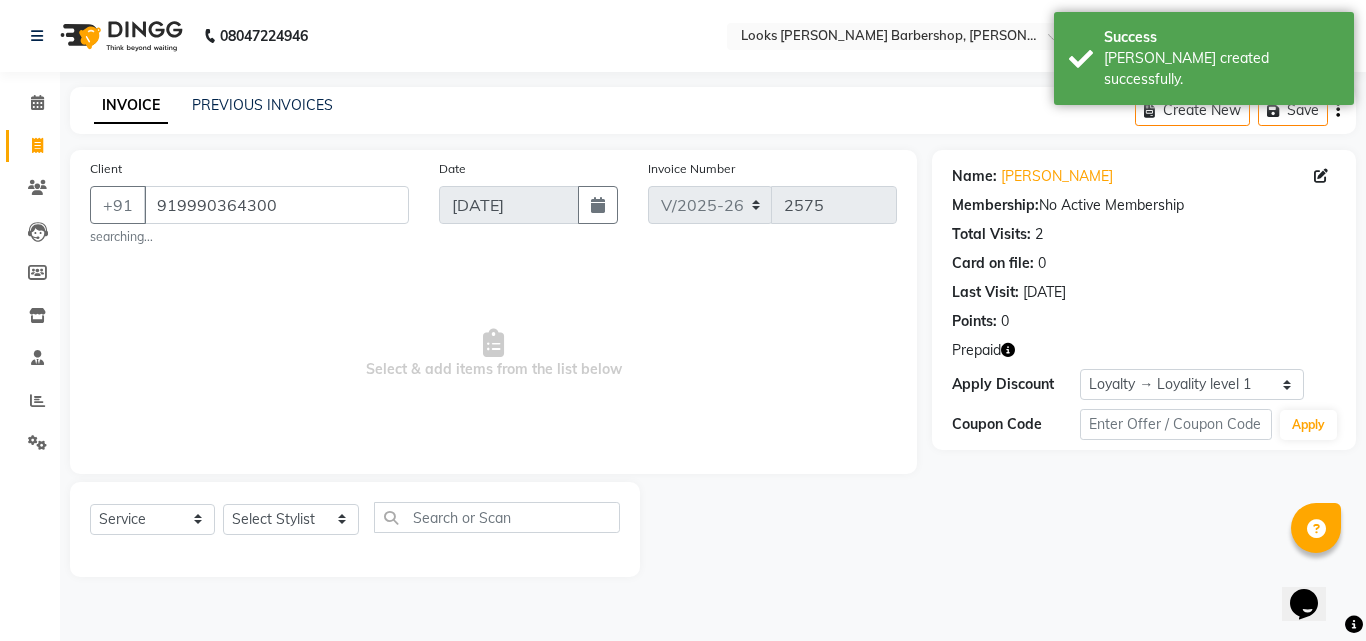 click 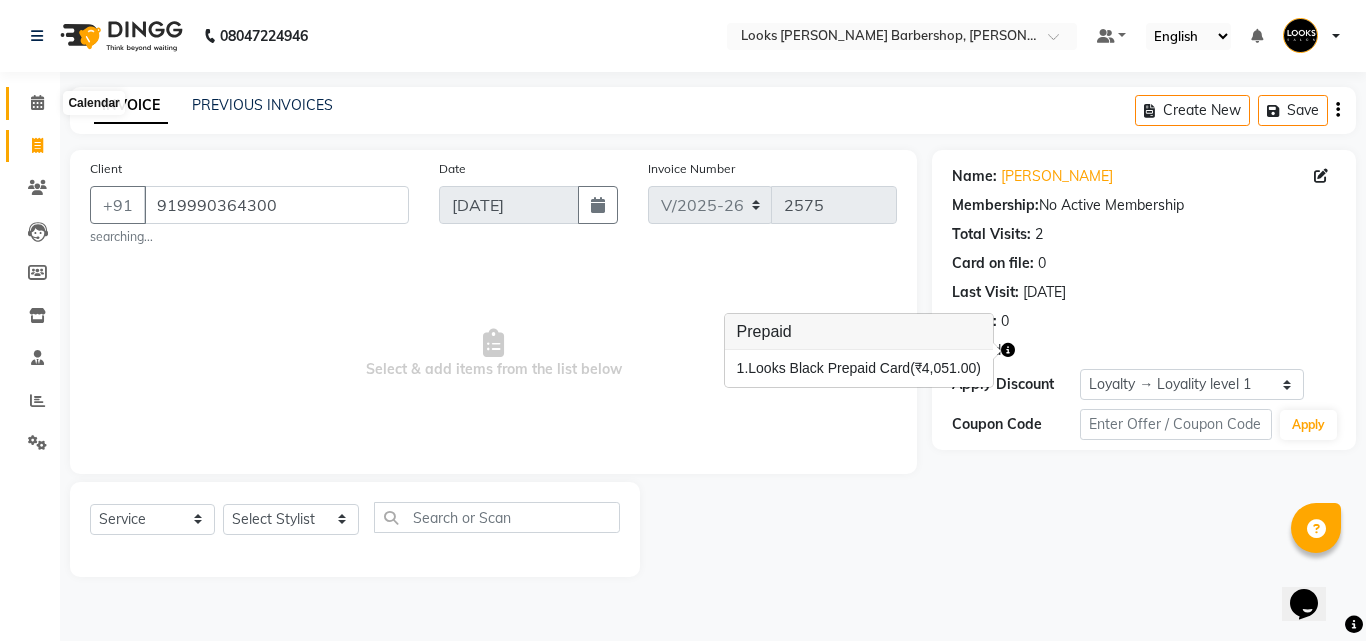 click 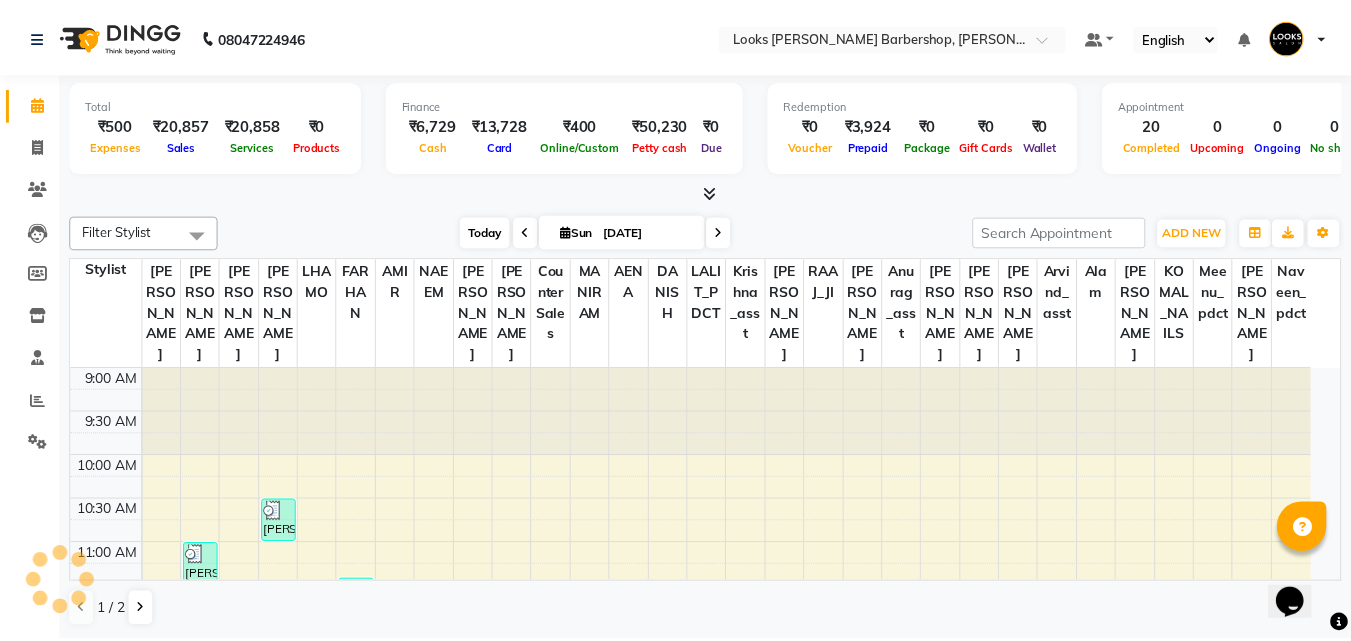 scroll, scrollTop: 0, scrollLeft: 0, axis: both 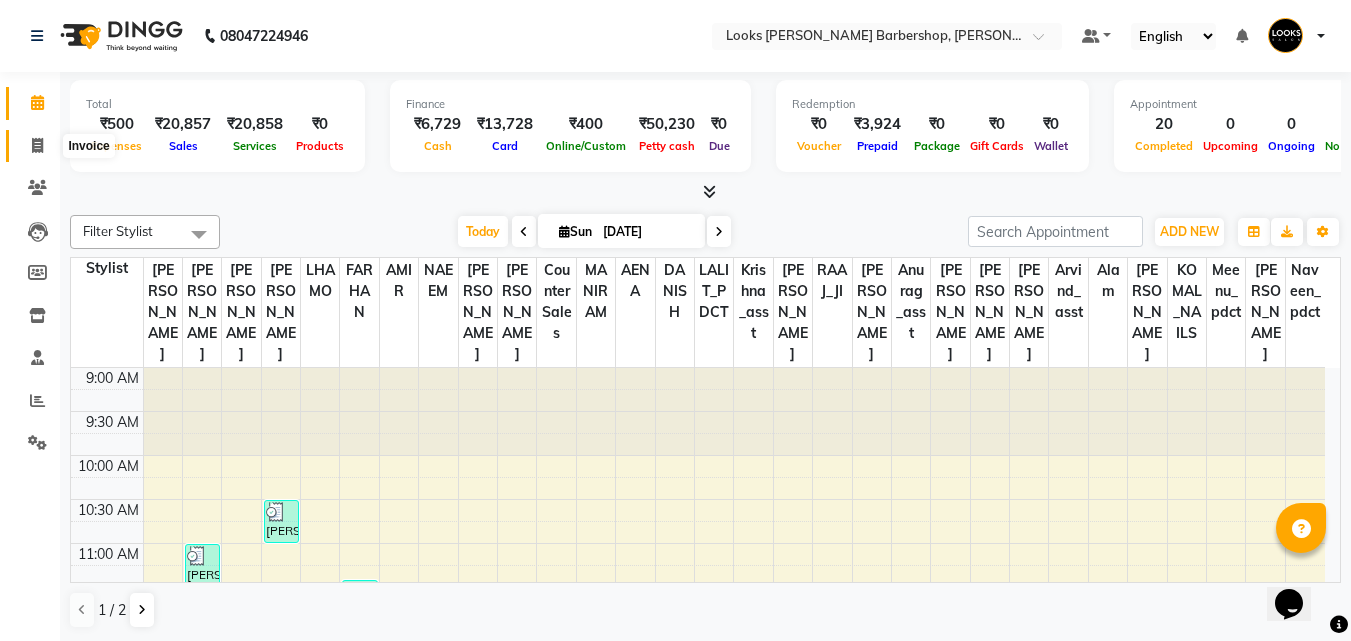 click 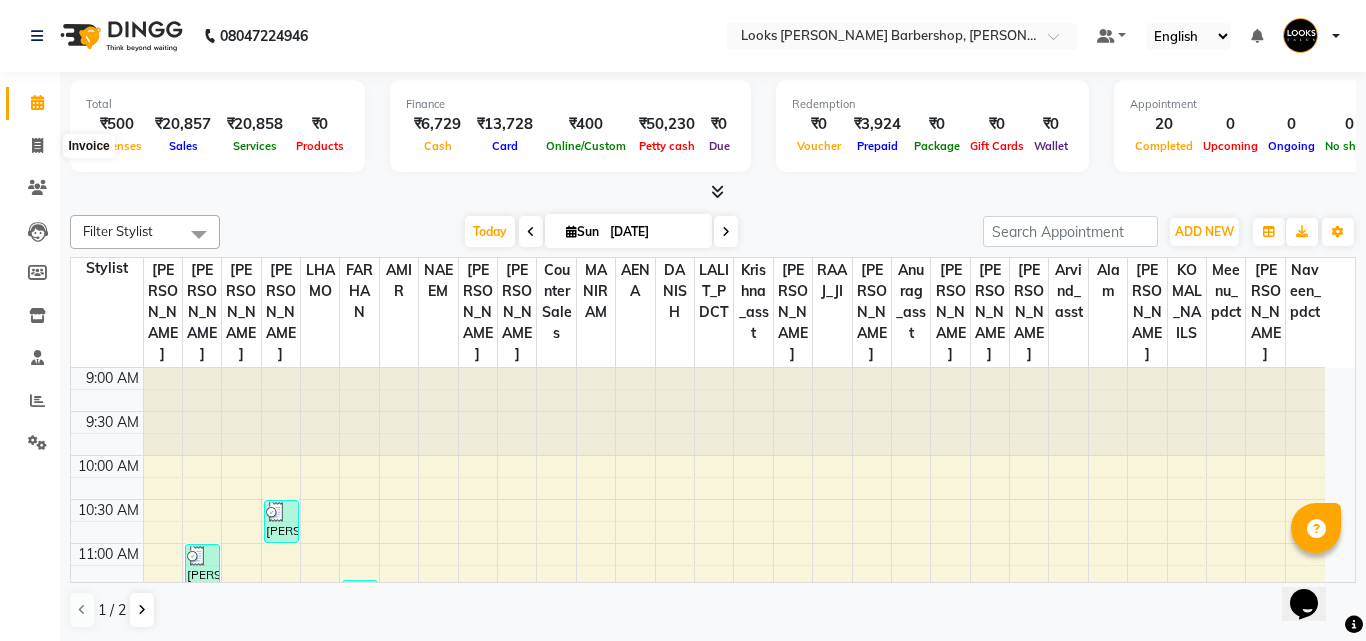 select on "service" 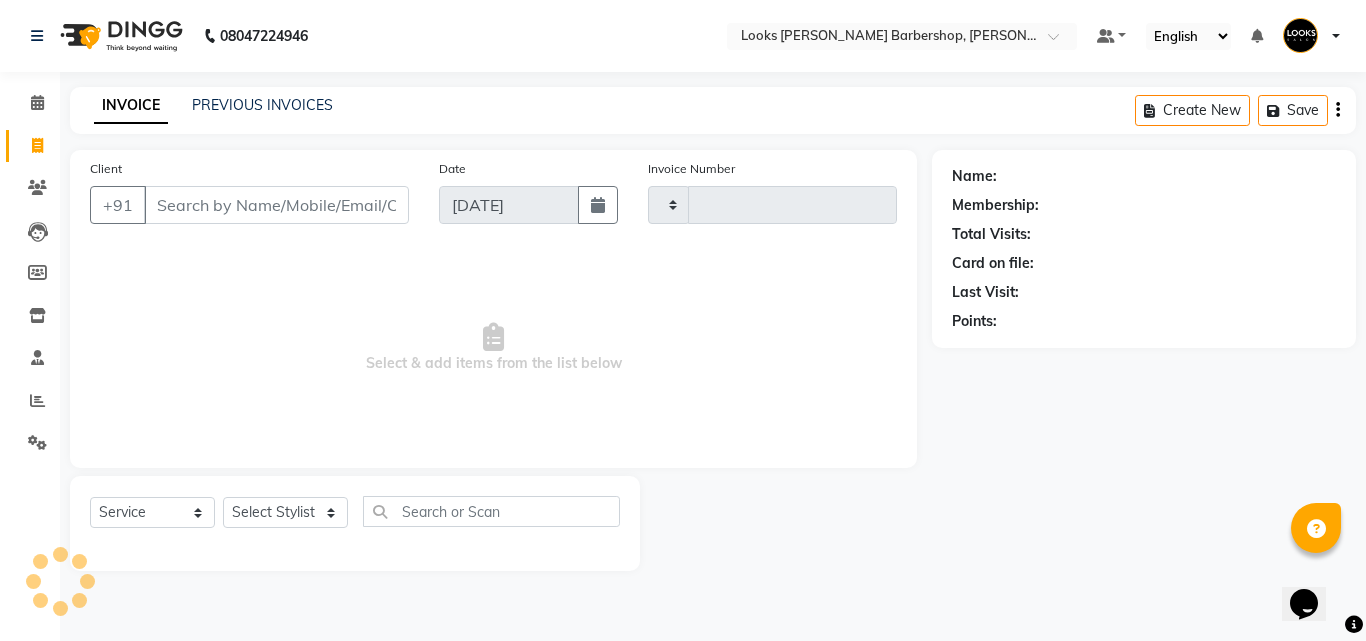 type on "2575" 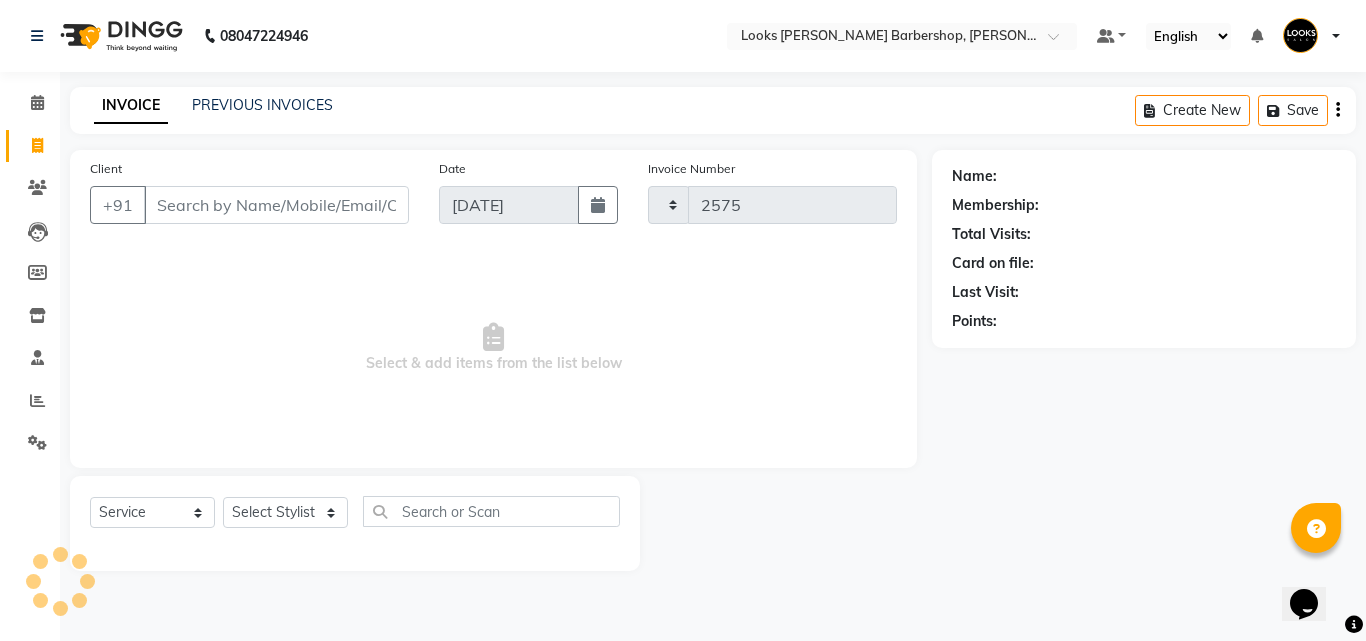 select on "4323" 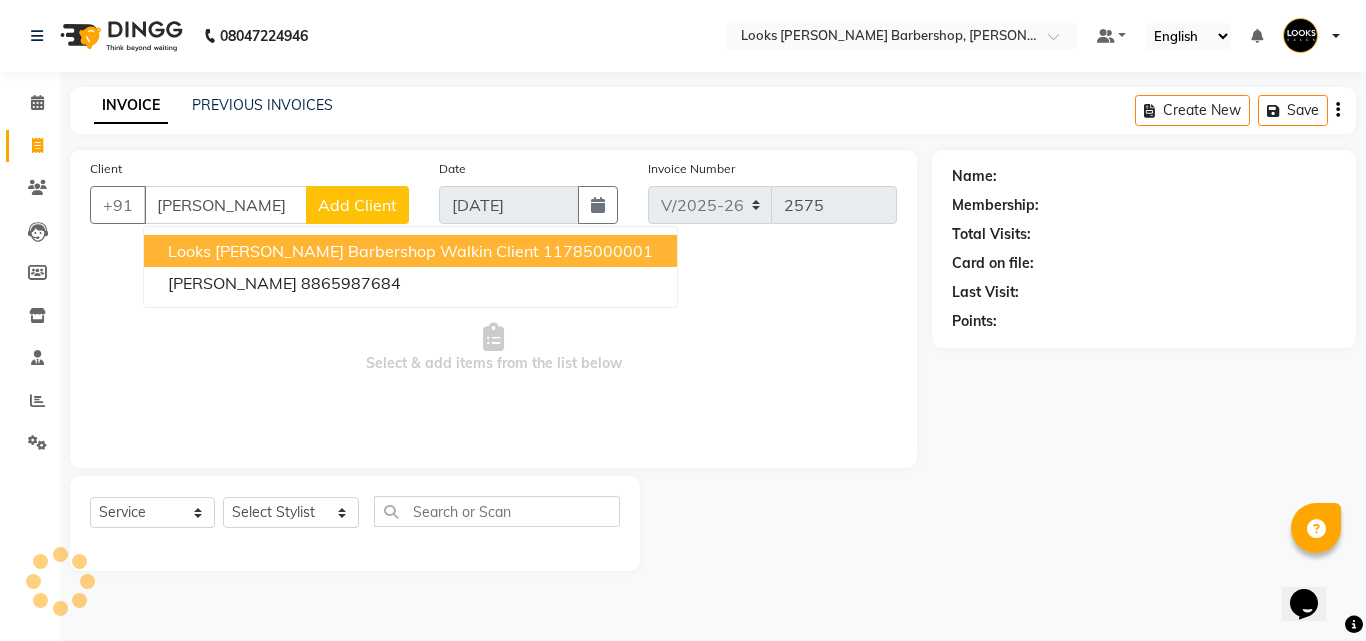click on "Looks [PERSON_NAME] Barbershop Walkin Client" at bounding box center [353, 251] 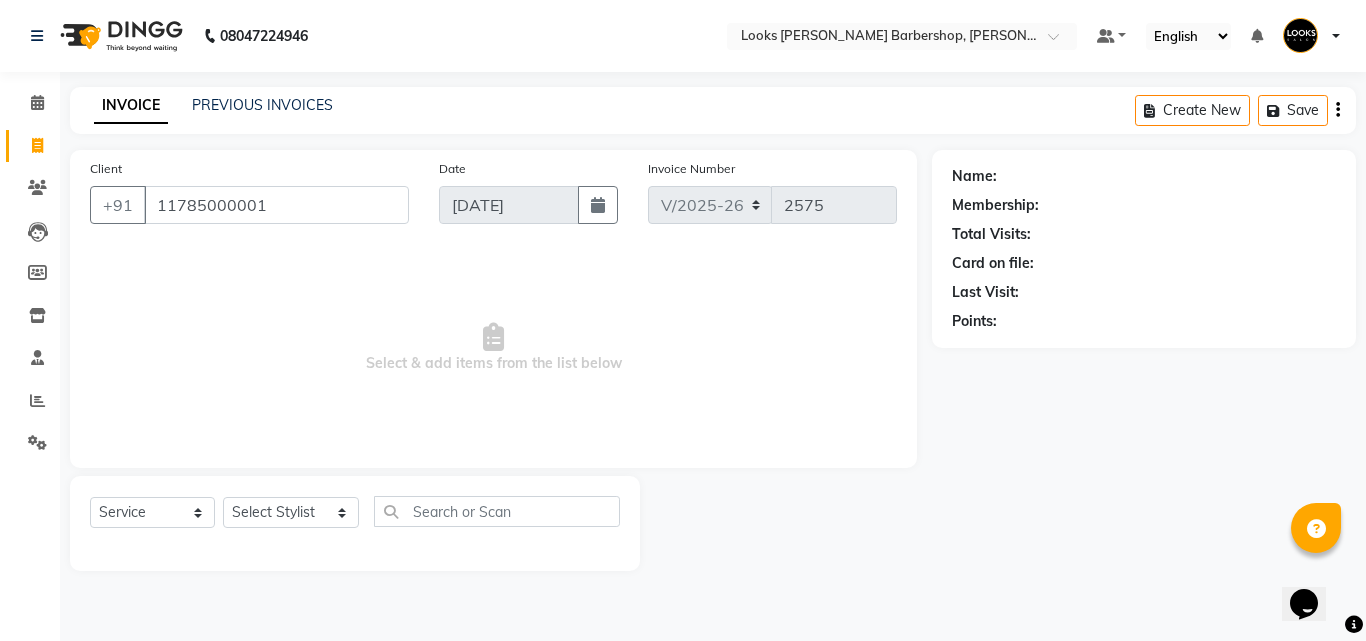 type on "11785000001" 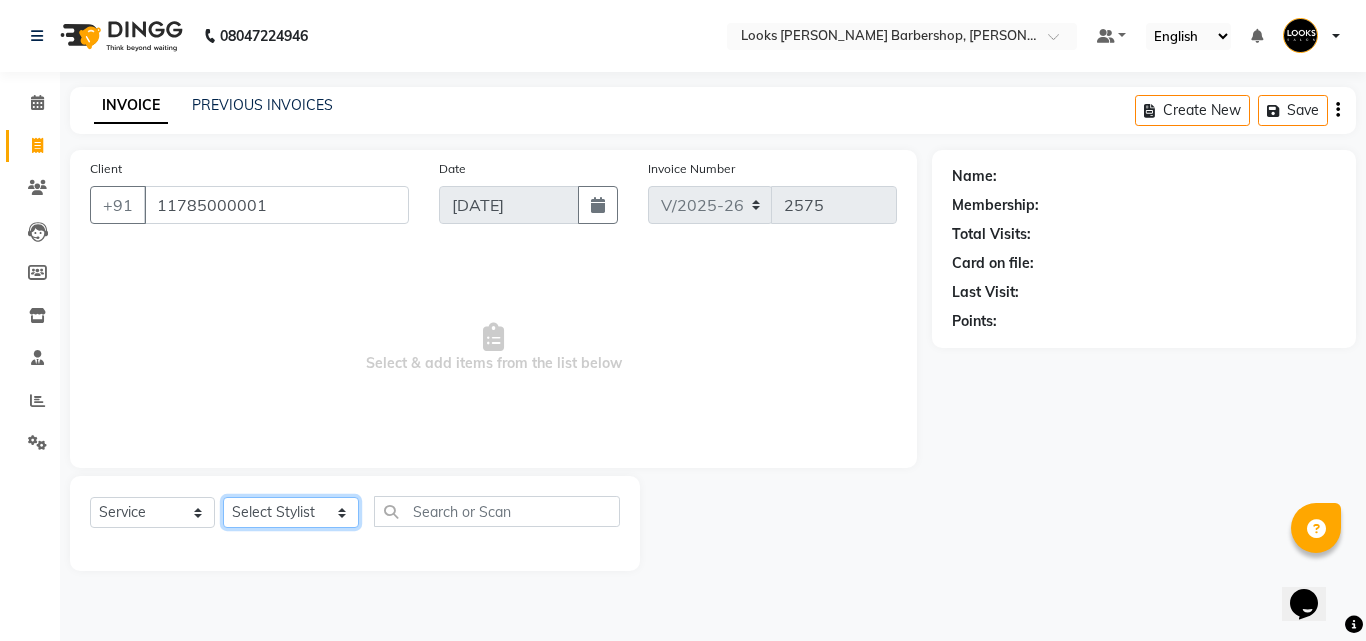 drag, startPoint x: 261, startPoint y: 522, endPoint x: 266, endPoint y: 507, distance: 15.811388 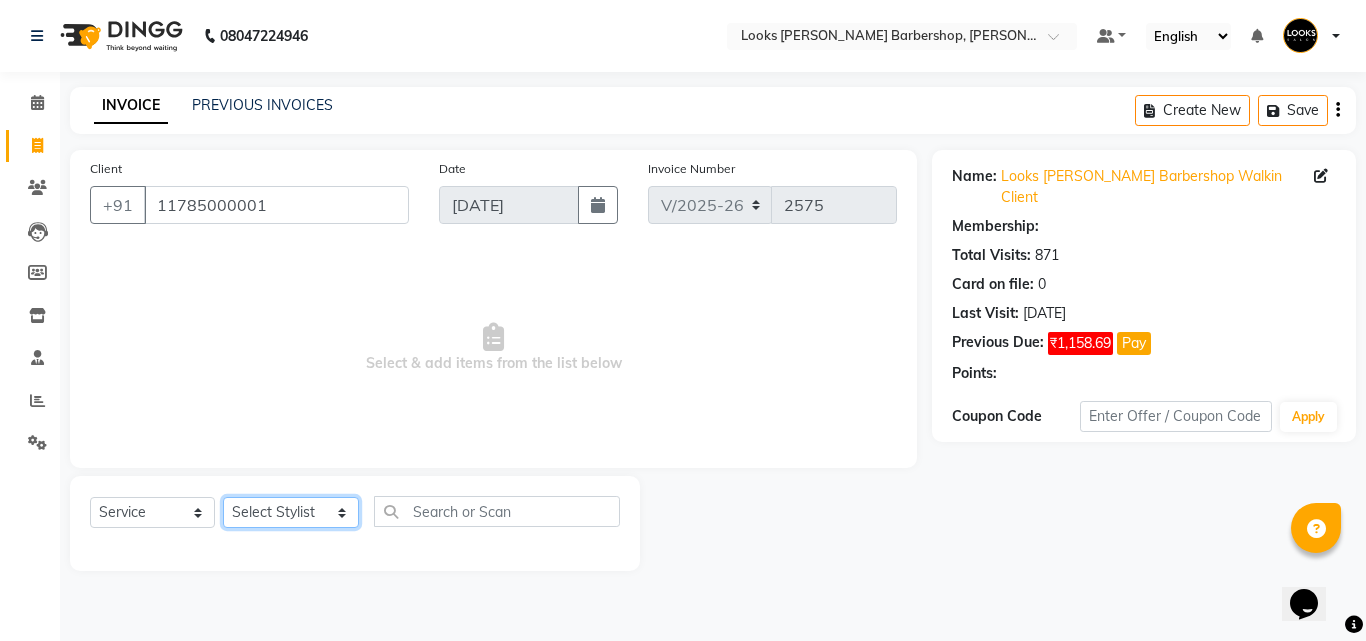 select on "23484" 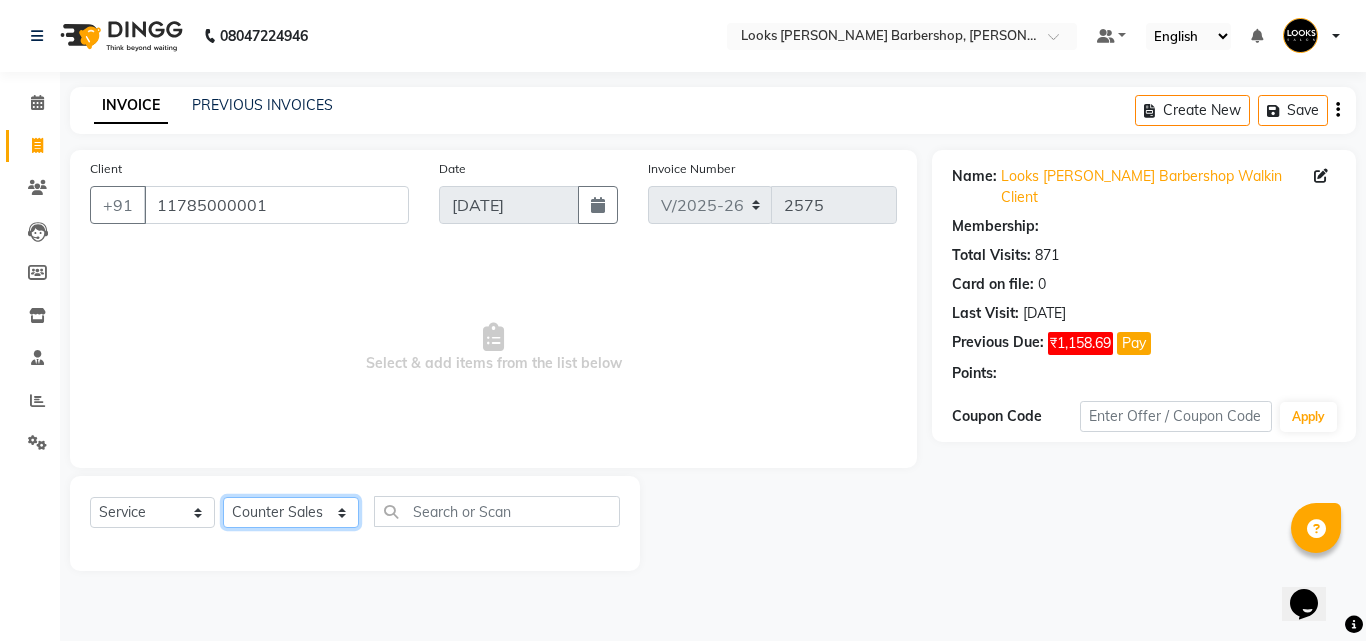 click on "Select Stylist [PERSON_NAME] AENA [PERSON_NAME] Amazon_Kart [PERSON_NAME] _asst Arvind_asst [PERSON_NAME]  Counter Sales DANISH [PERSON_NAME] [PERSON_NAME] RAI  KOMAL_NAILS Krishna_asst LALIT_PDCT LHAMO Looks_[DEMOGRAPHIC_DATA]_Section Looks_H.O_Store Looks [PERSON_NAME] Barbershop Looks_Kart [PERSON_NAME] [PERSON_NAME] [PERSON_NAME]  [PERSON_NAME]  Naveen_pdct [PERSON_NAME] [PERSON_NAME] RAAJ_JI raj ji RAM MURTI [PERSON_NAME]  [PERSON_NAME] SACHIN [PERSON_NAME] [PERSON_NAME] [PERSON_NAME] [PERSON_NAME] Sunny VIKRAM [PERSON_NAME]  [PERSON_NAME] ASSISTANT" 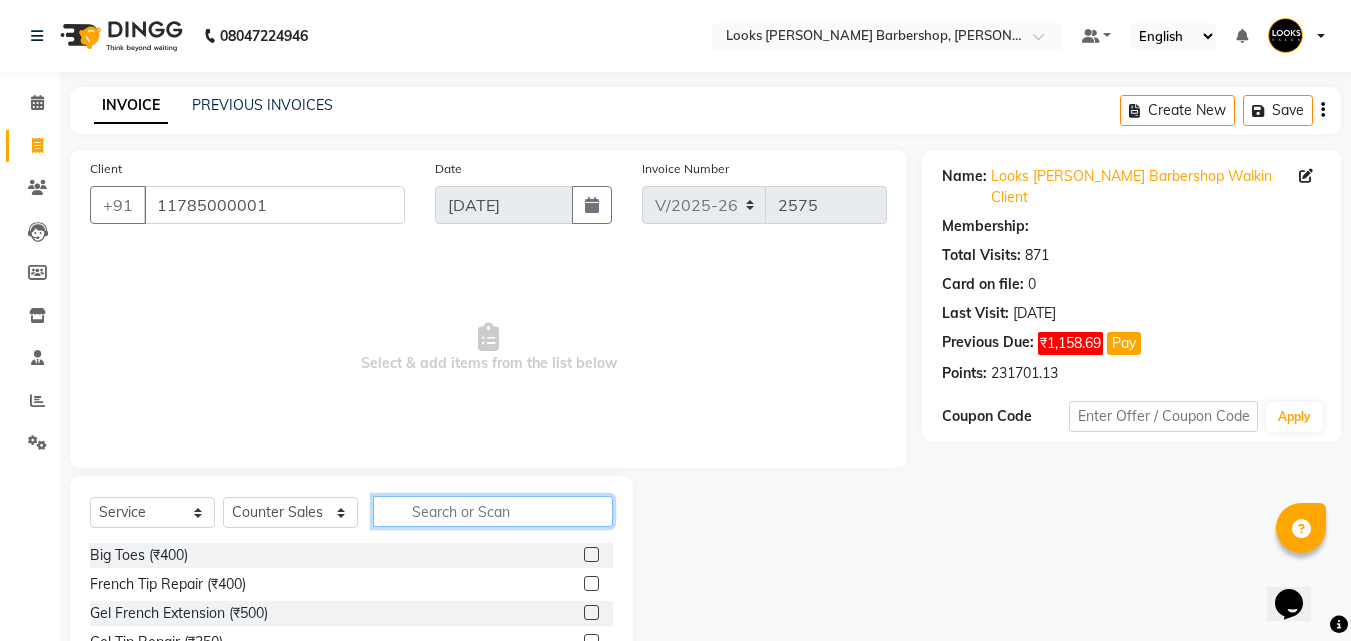 click 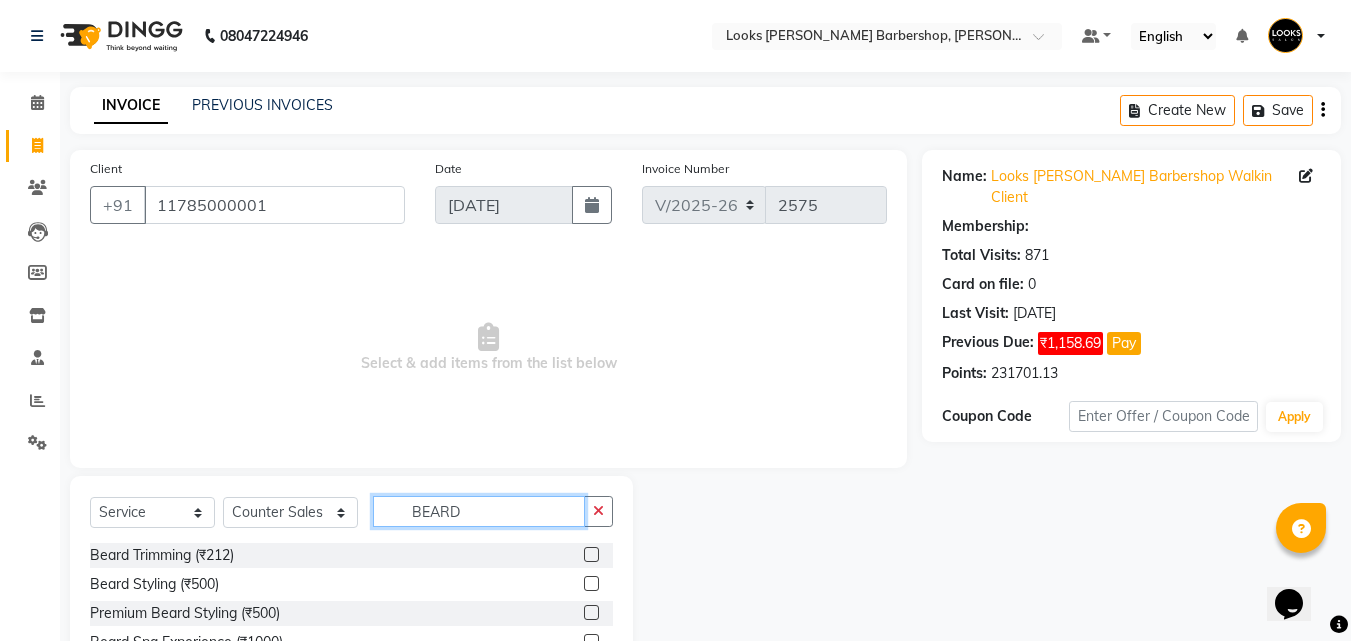 type on "BEARD" 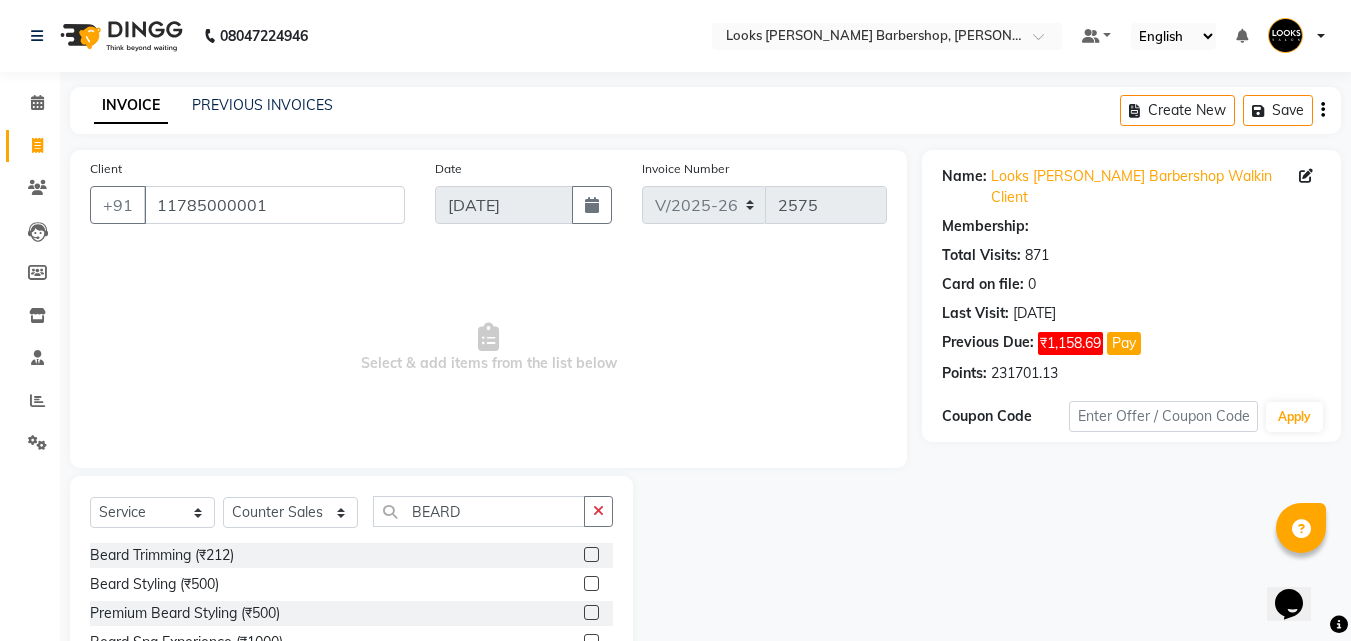 click 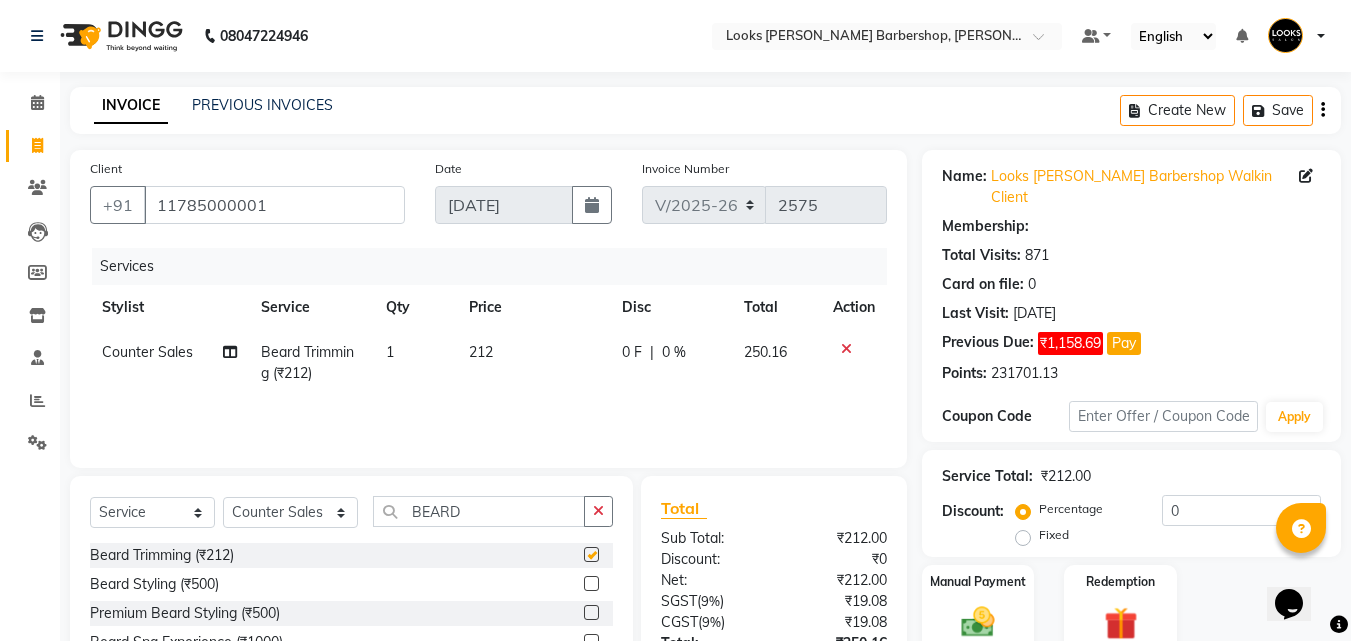 checkbox on "false" 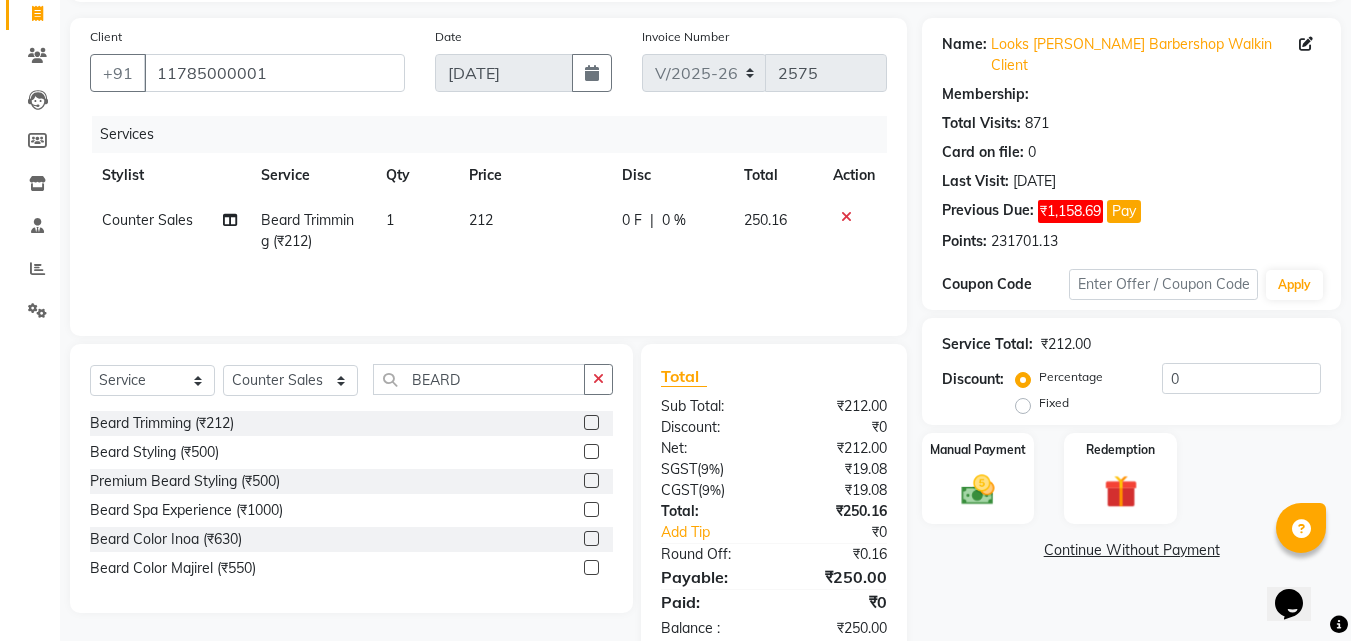 scroll, scrollTop: 180, scrollLeft: 0, axis: vertical 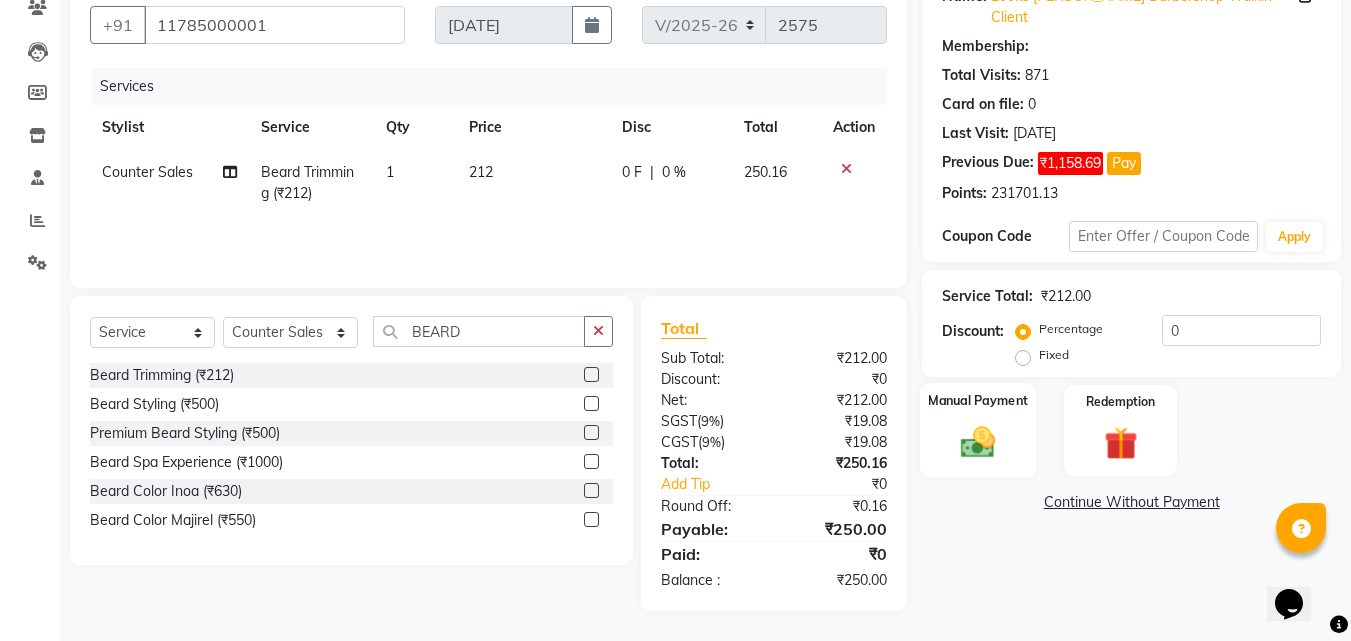 click on "Manual Payment" 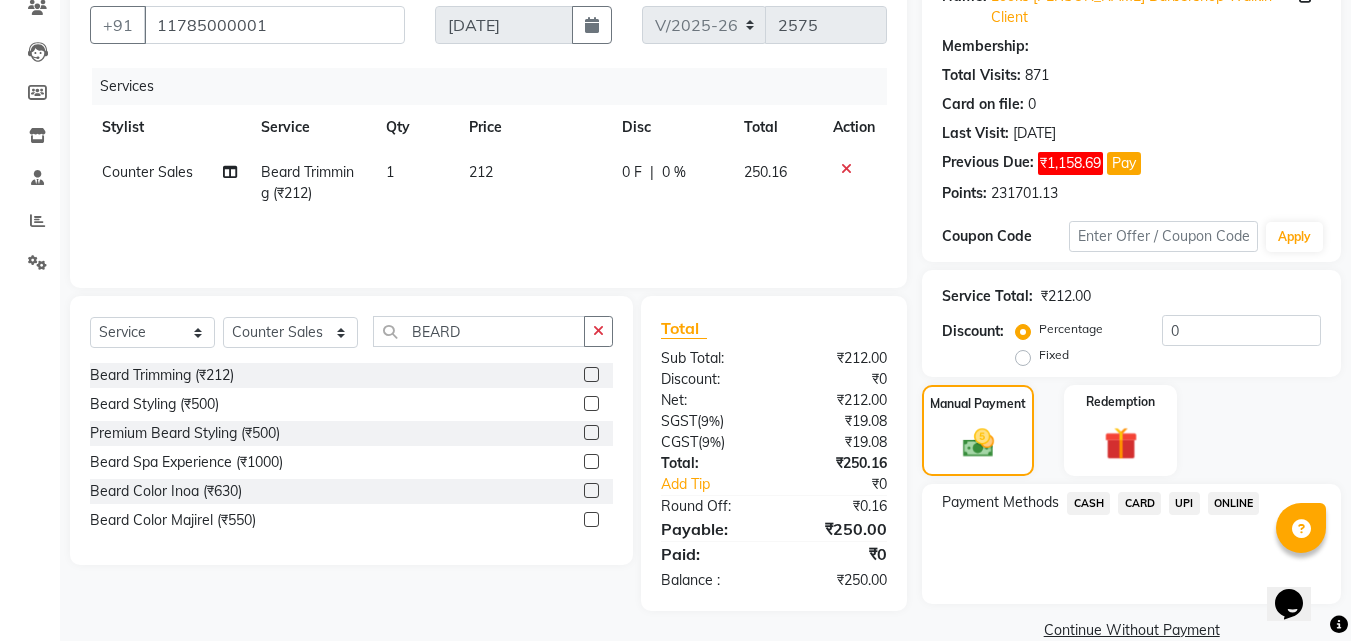 drag, startPoint x: 1176, startPoint y: 481, endPoint x: 1174, endPoint y: 493, distance: 12.165525 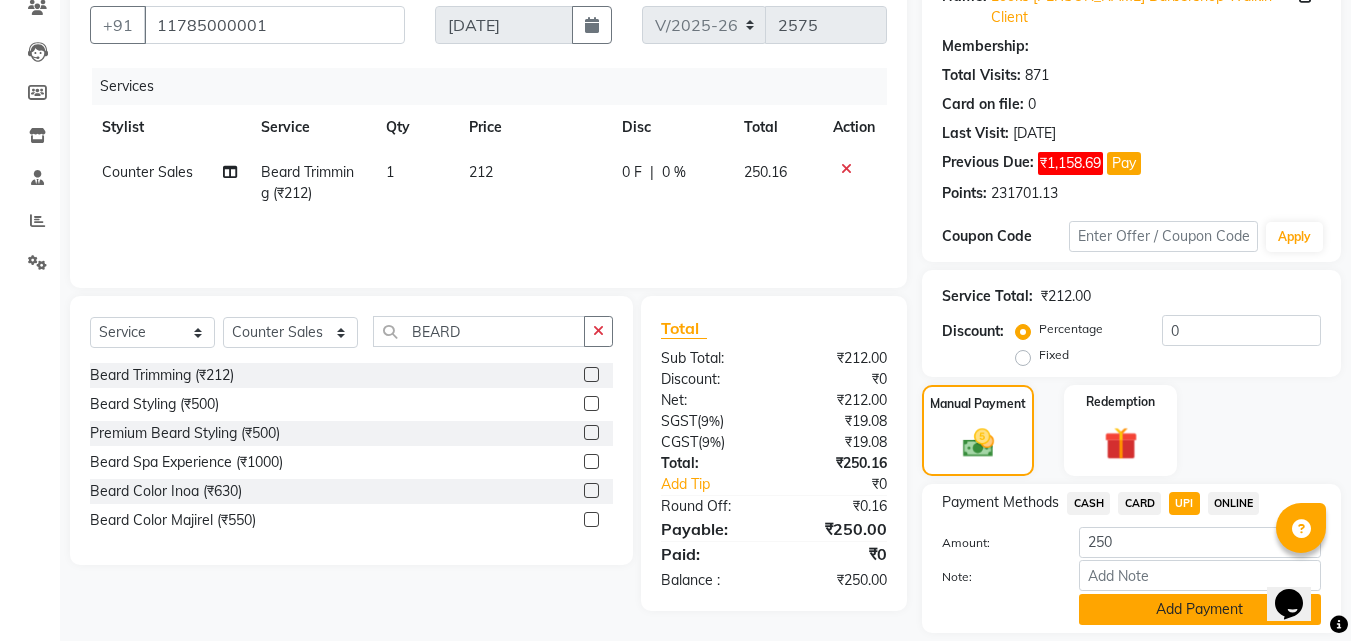 click on "Add Payment" 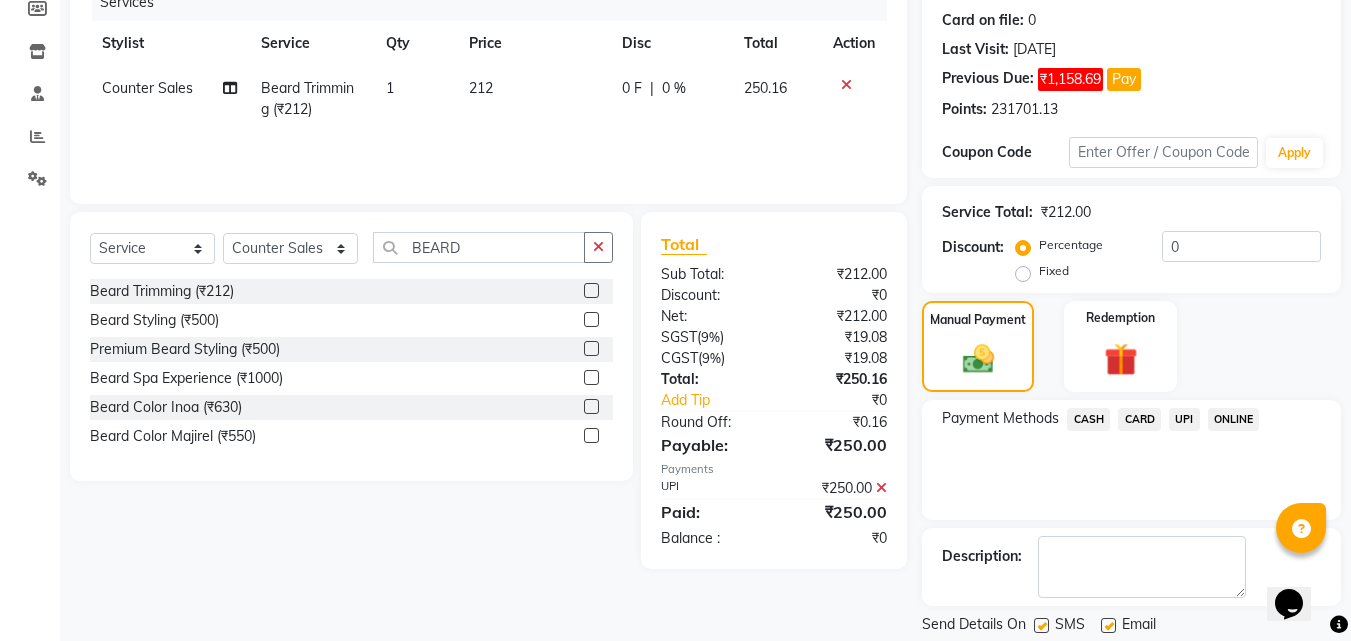 scroll, scrollTop: 306, scrollLeft: 0, axis: vertical 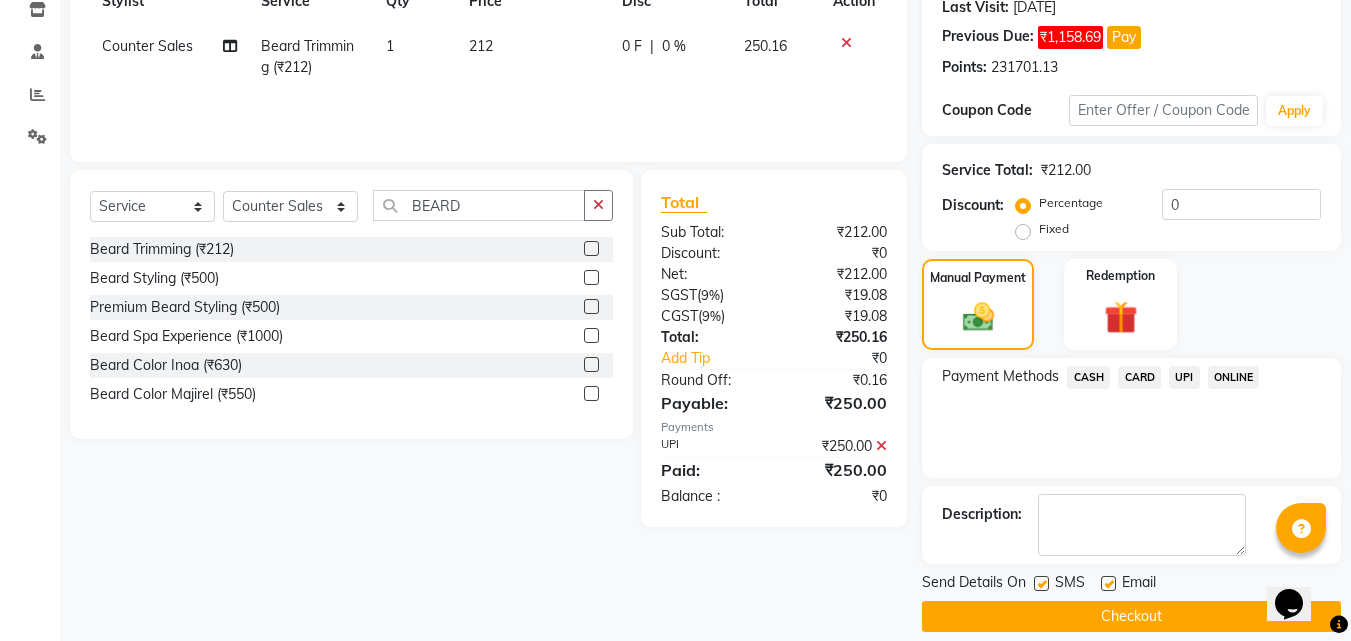 click on "Checkout" 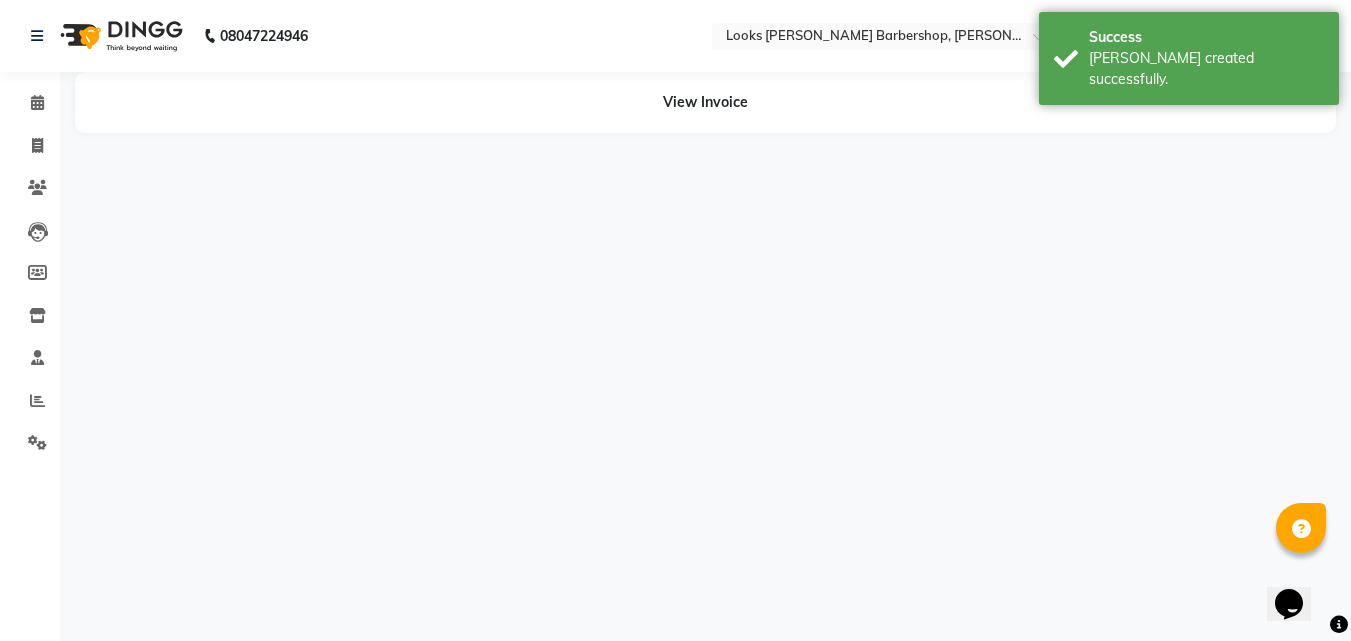 scroll, scrollTop: 0, scrollLeft: 0, axis: both 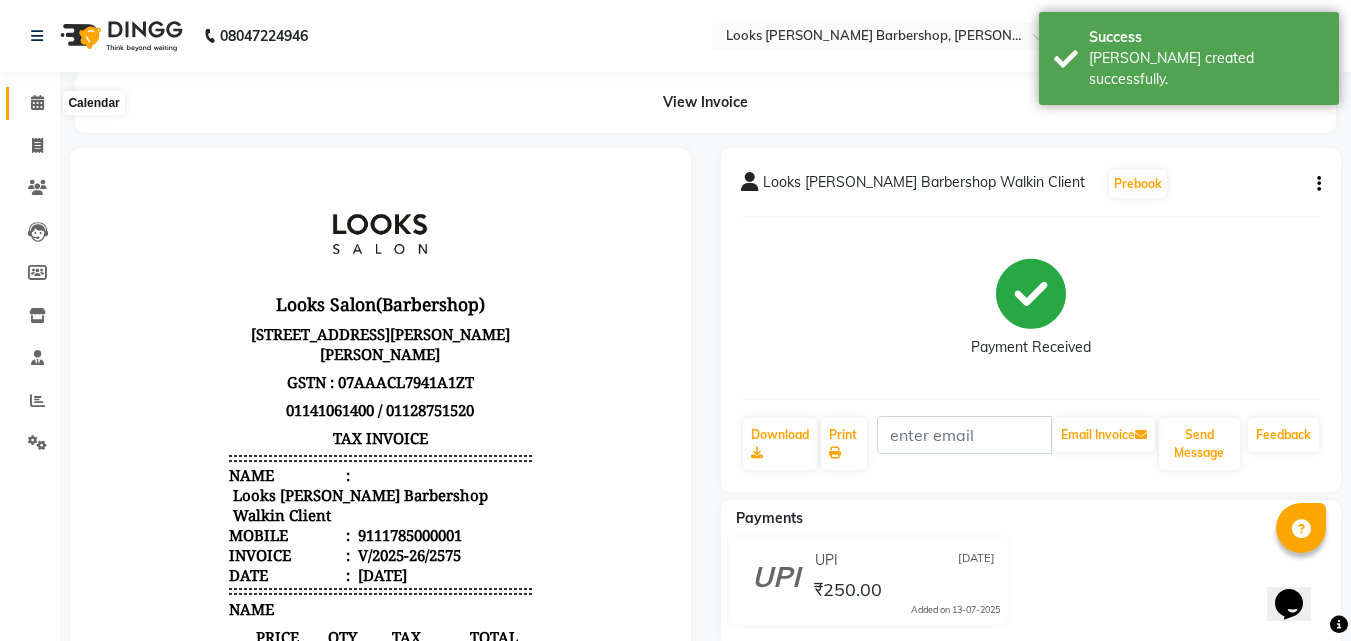 click 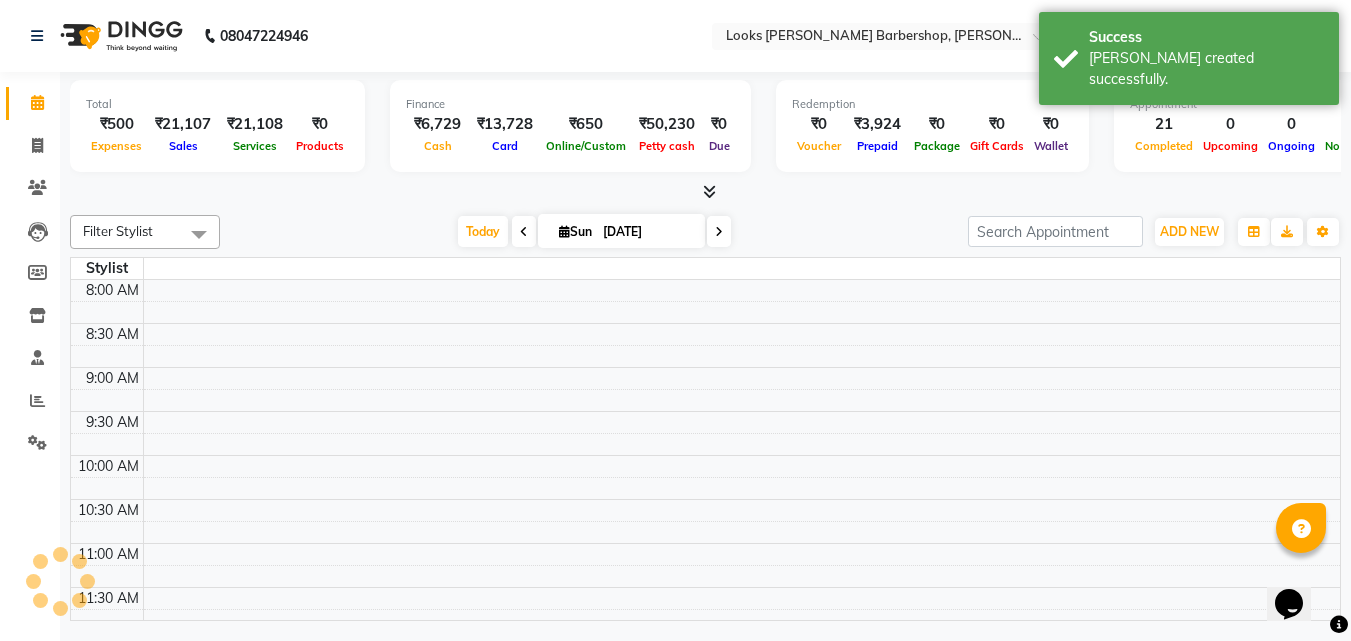 scroll, scrollTop: 0, scrollLeft: 0, axis: both 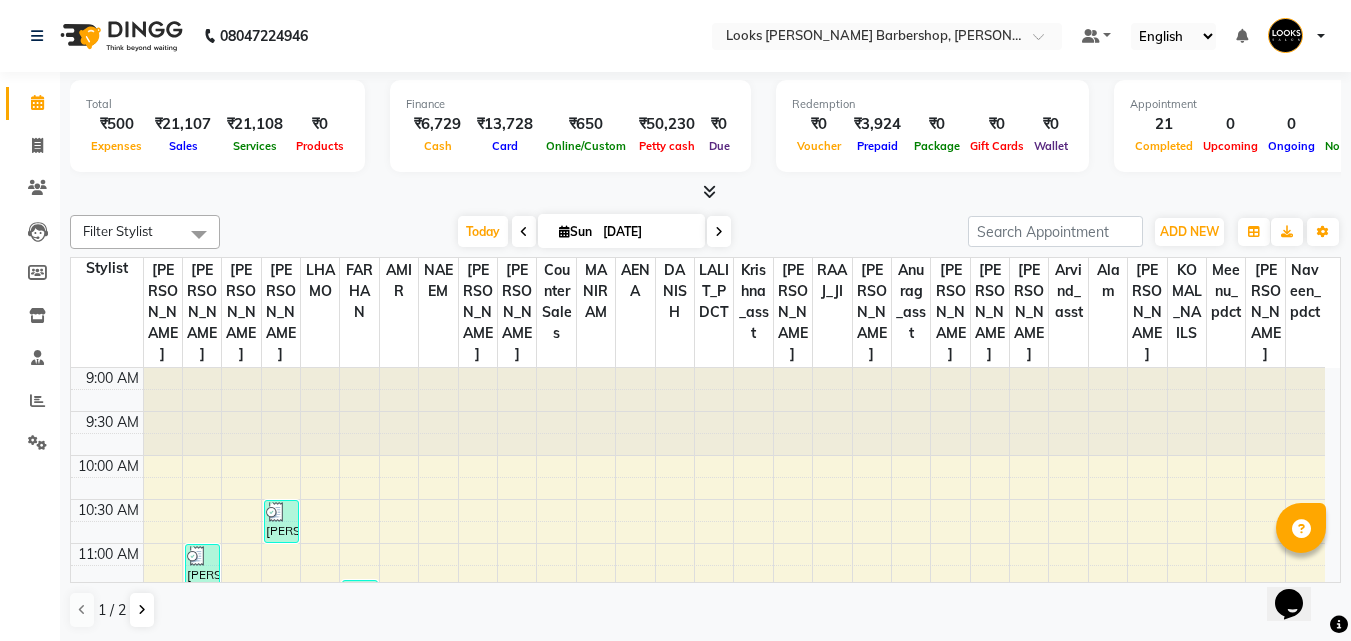 click at bounding box center [709, 191] 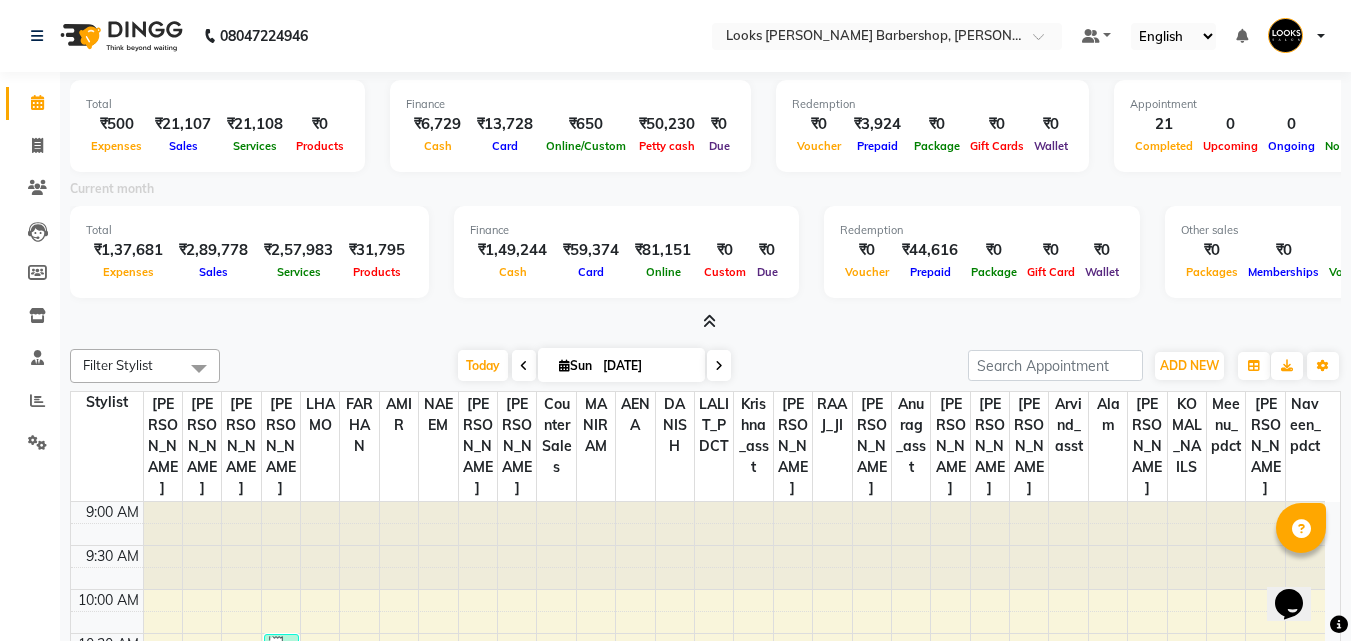 click at bounding box center [709, 321] 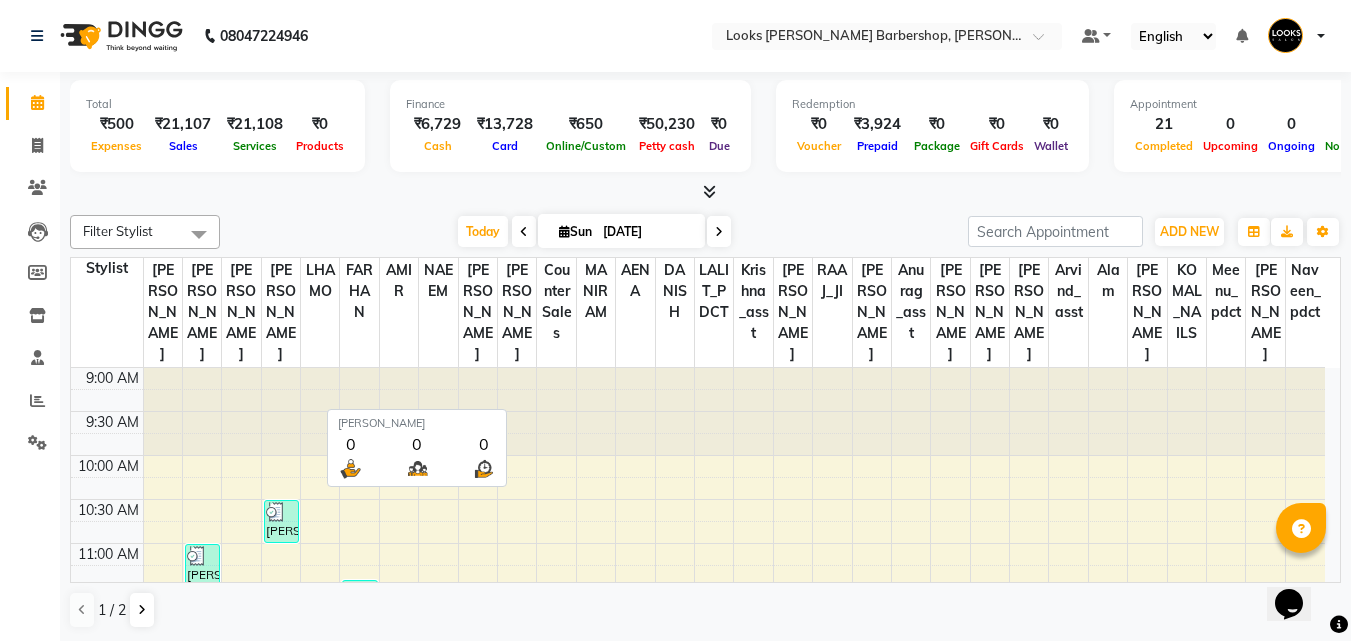 scroll, scrollTop: 1, scrollLeft: 0, axis: vertical 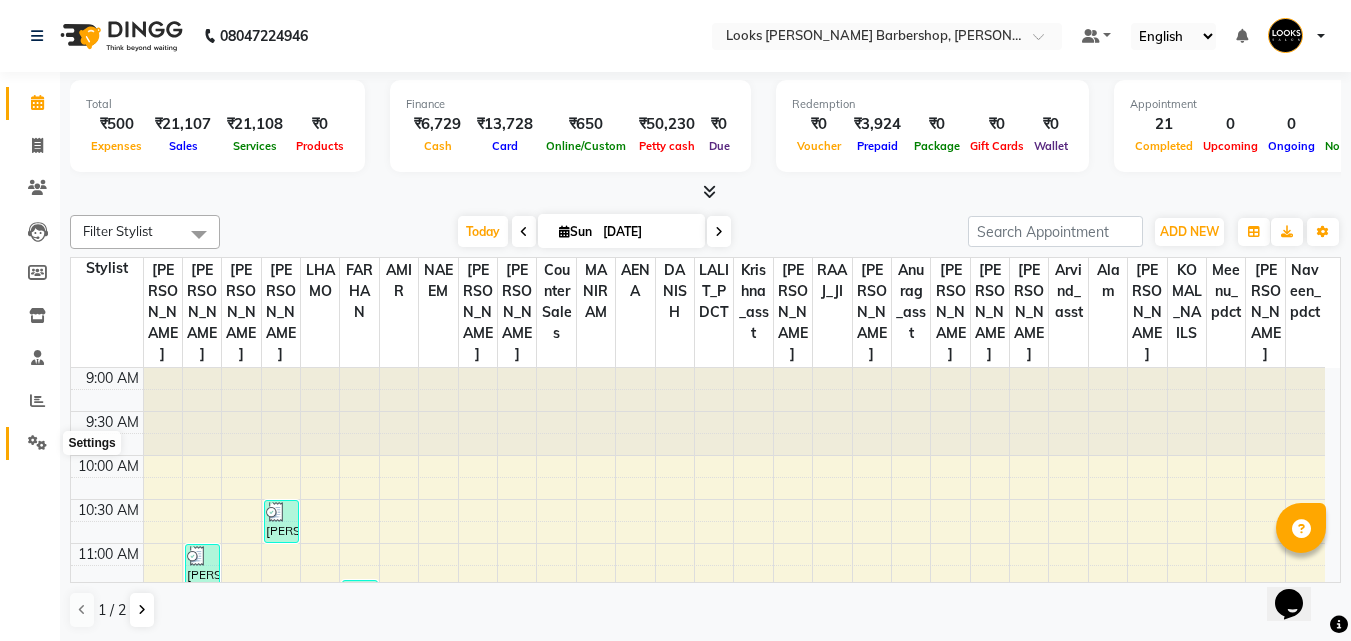 click 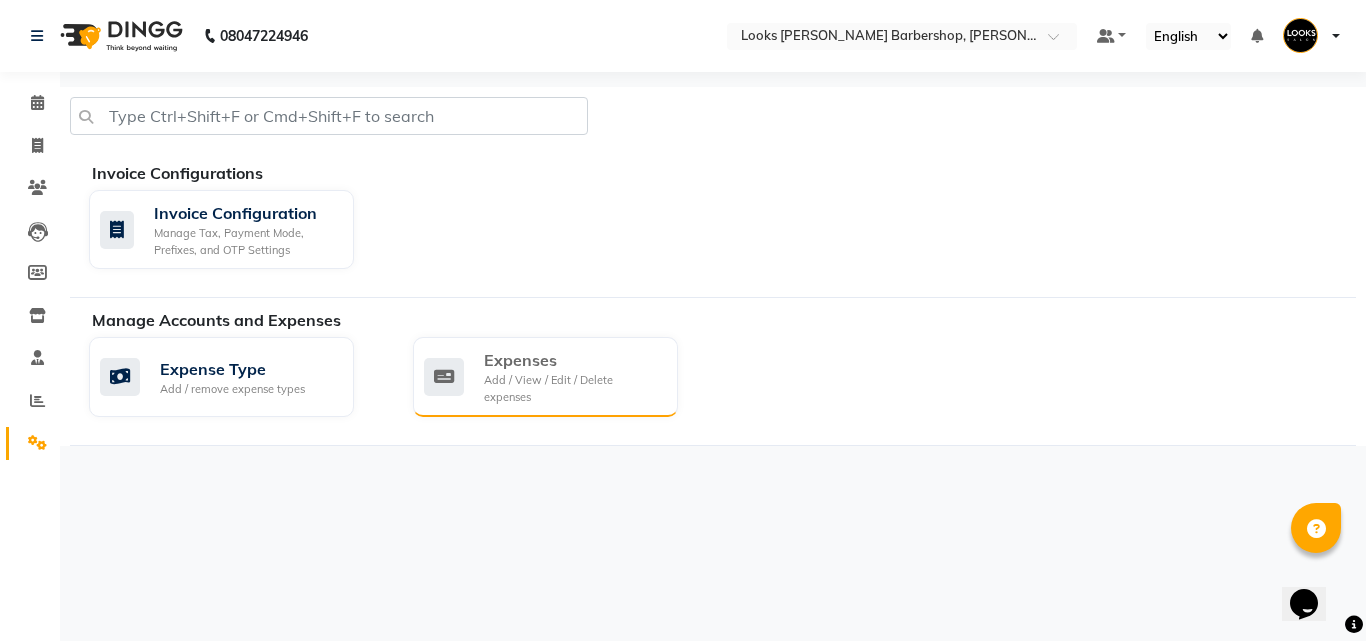 click on "Add / View / Edit / Delete expenses" 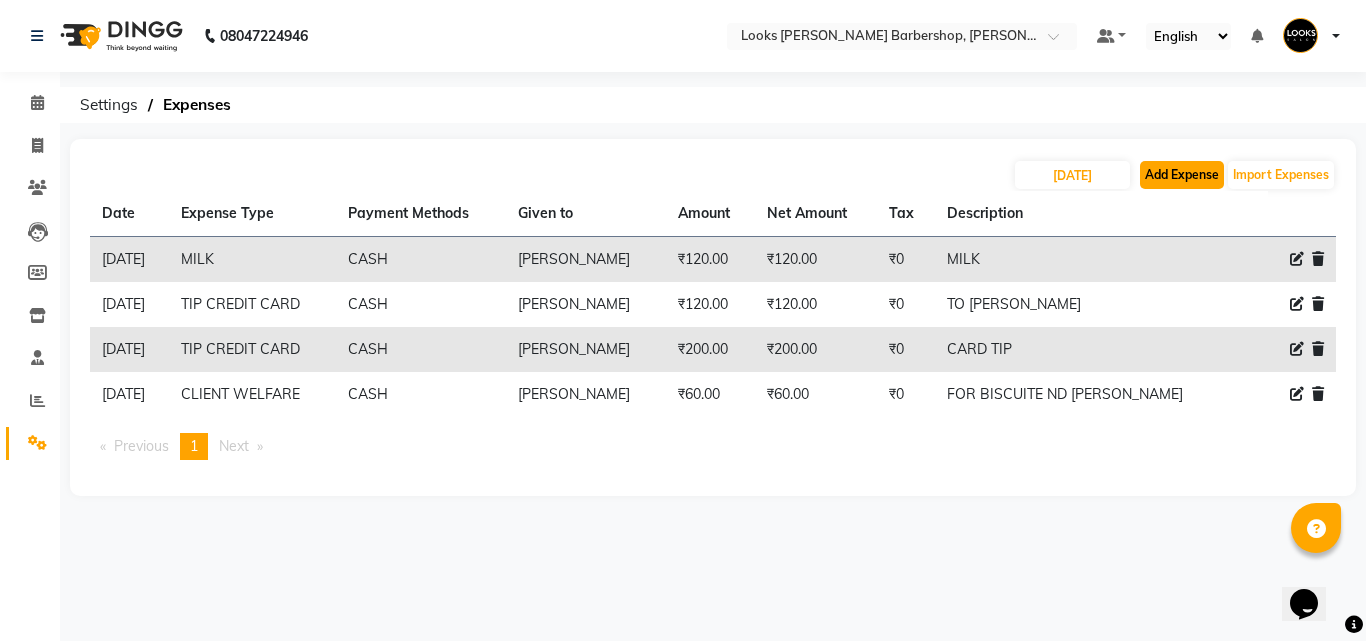 click on "Add Expense" 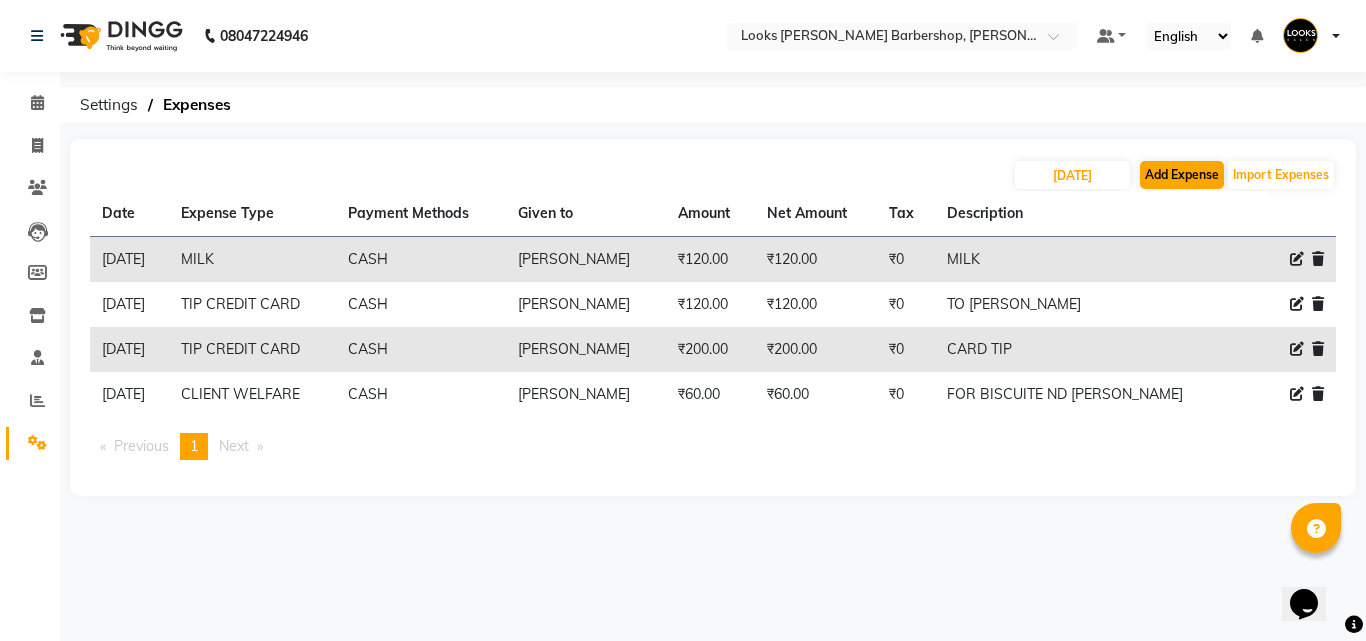 select on "1" 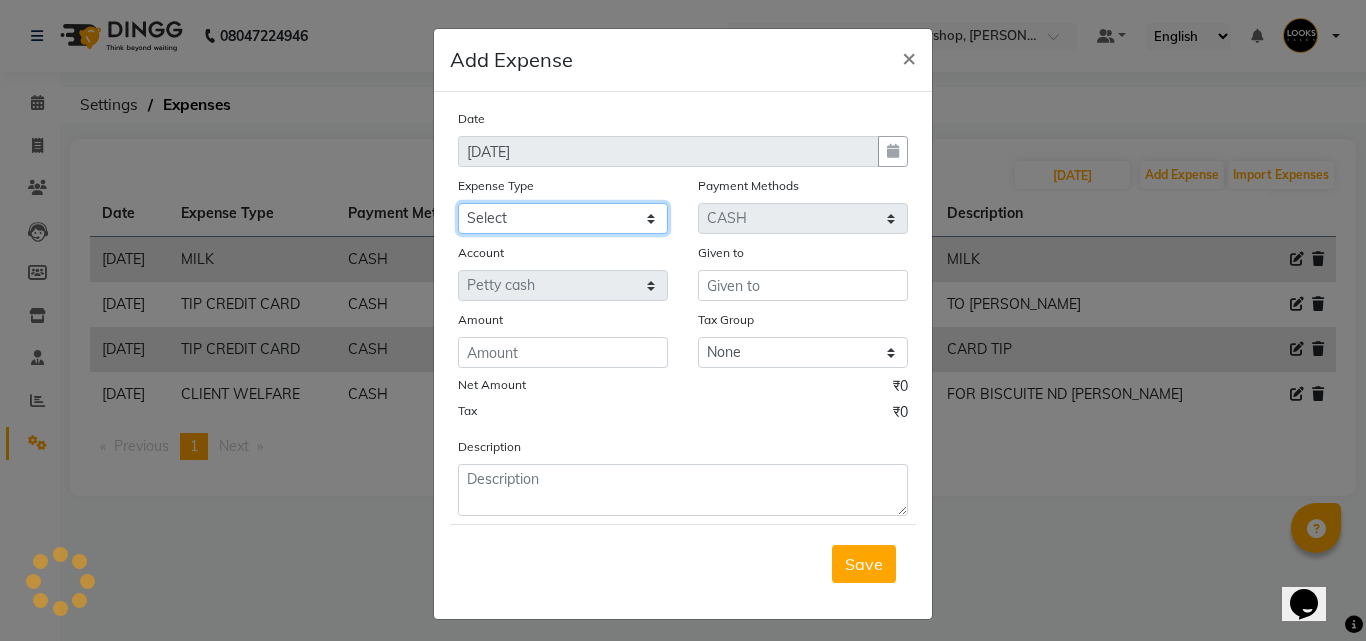 click on "Select Amazon order BANK DEPOSIT BLINKIT Cash change Cash Handover Client Refreshment CLIENT WELFARE CONSUMABLES Convyance to staff Counter sale General Expense Laundry Bill Laundry Service MILK MILK GINGER Miscellaneous MOBILE RECHARGE Monthly Grocery OFFICE UPKEEP Pantry Payment PORTER Prepaid Card Incentives Printing And Stationery Product Incentive purchase Refreshment Repair And Maintenance Salary Salary advance Service incentive staff accommodation Staff Convenyance Staff Welfare tip TIP CREDIT CARD Tip Online TIP UPI travel Travelling And Conveyance treat for staff WATER BILL WE FAST" 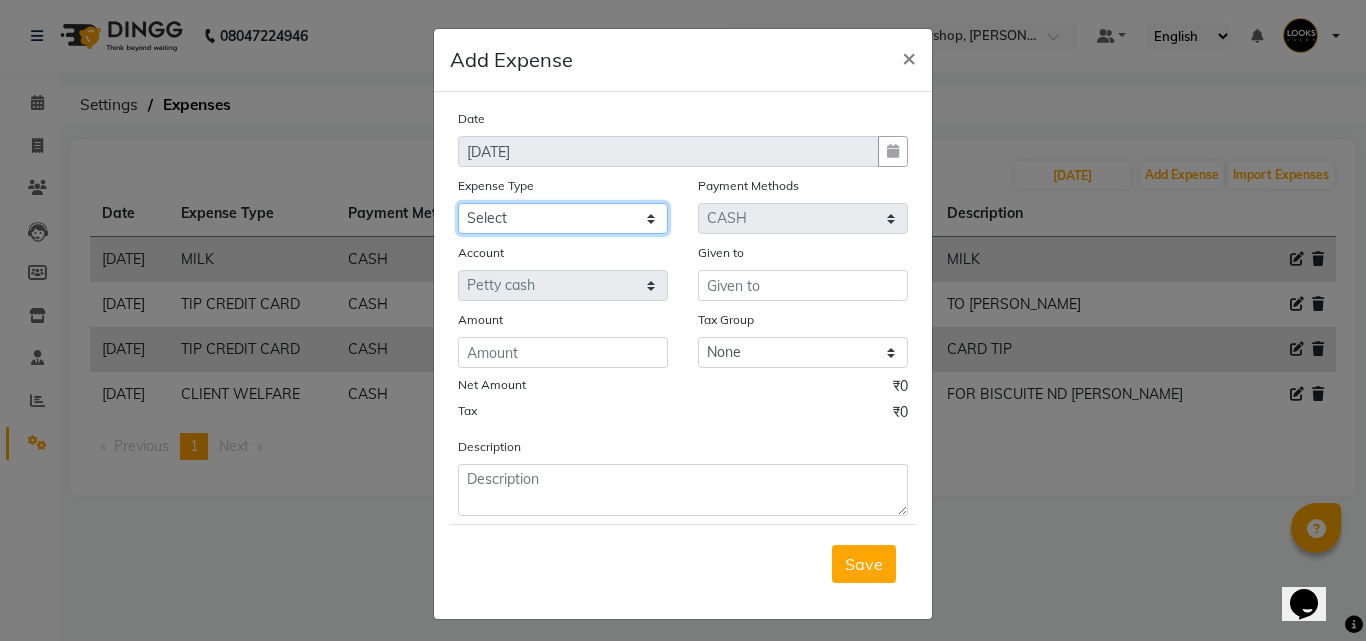 select on "5010" 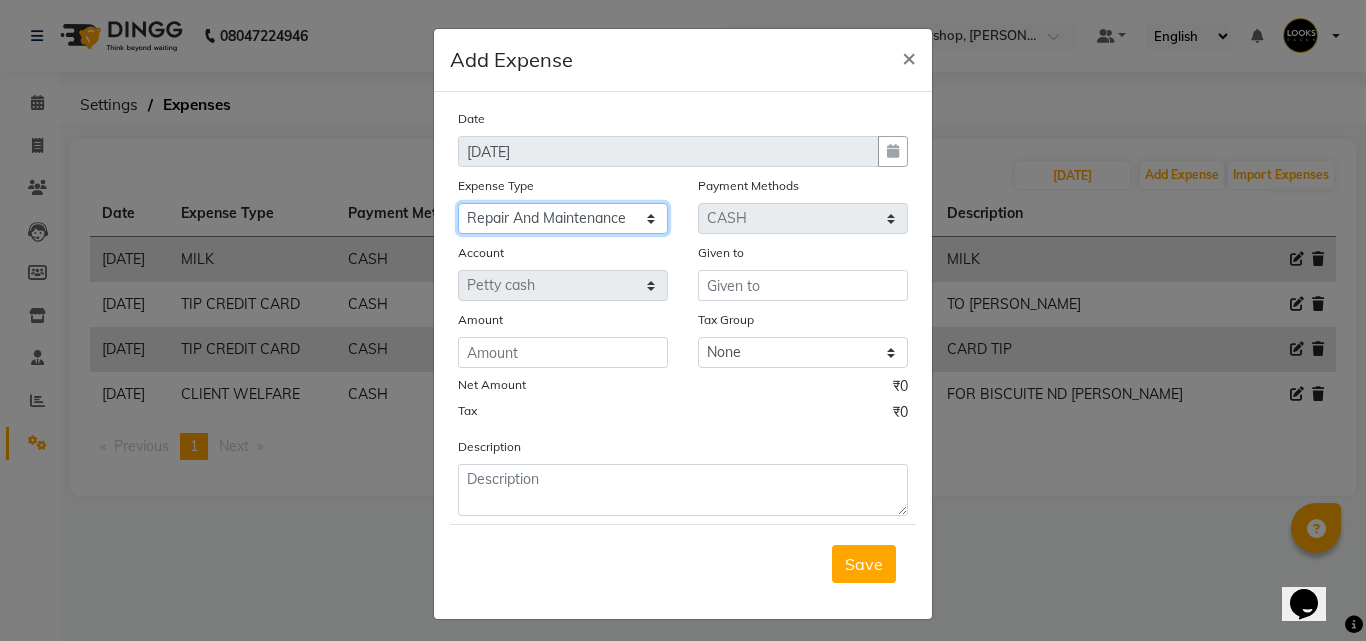click on "Select Amazon order BANK DEPOSIT BLINKIT Cash change Cash Handover Client Refreshment CLIENT WELFARE CONSUMABLES Convyance to staff Counter sale General Expense Laundry Bill Laundry Service MILK MILK GINGER Miscellaneous MOBILE RECHARGE Monthly Grocery OFFICE UPKEEP Pantry Payment PORTER Prepaid Card Incentives Printing And Stationery Product Incentive purchase Refreshment Repair And Maintenance Salary Salary advance Service incentive staff accommodation Staff Convenyance Staff Welfare tip TIP CREDIT CARD Tip Online TIP UPI travel Travelling And Conveyance treat for staff WATER BILL WE FAST" 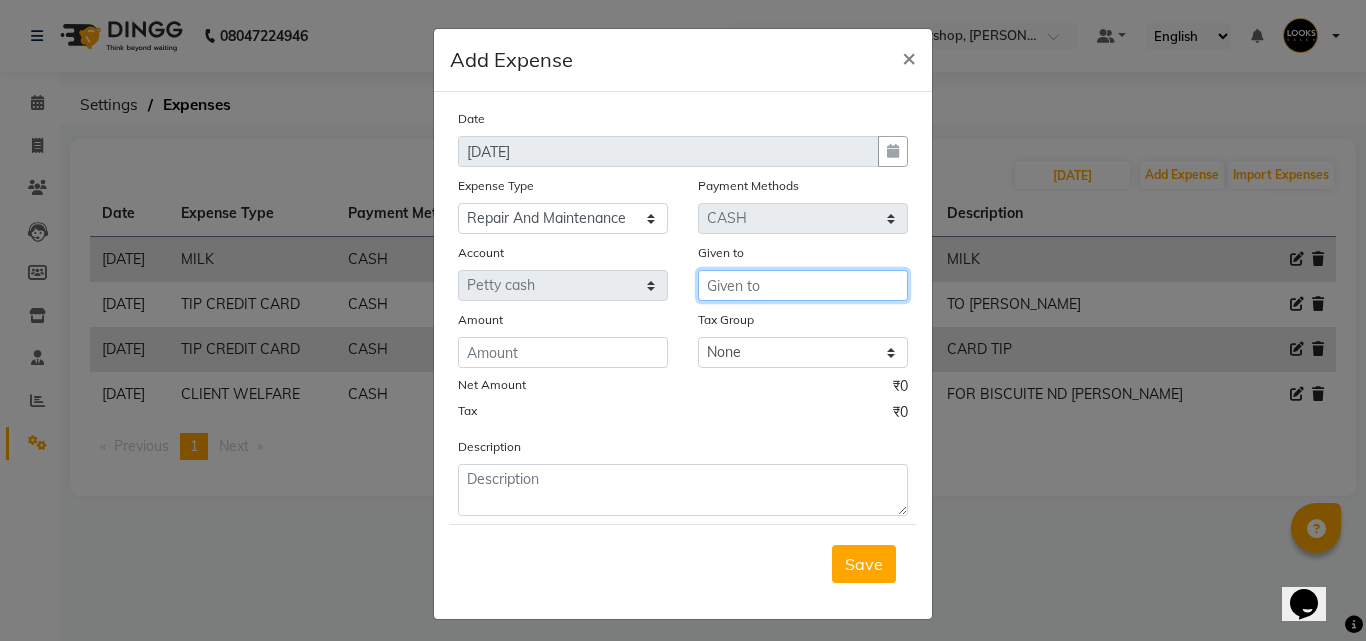 drag, startPoint x: 726, startPoint y: 283, endPoint x: 740, endPoint y: 268, distance: 20.518284 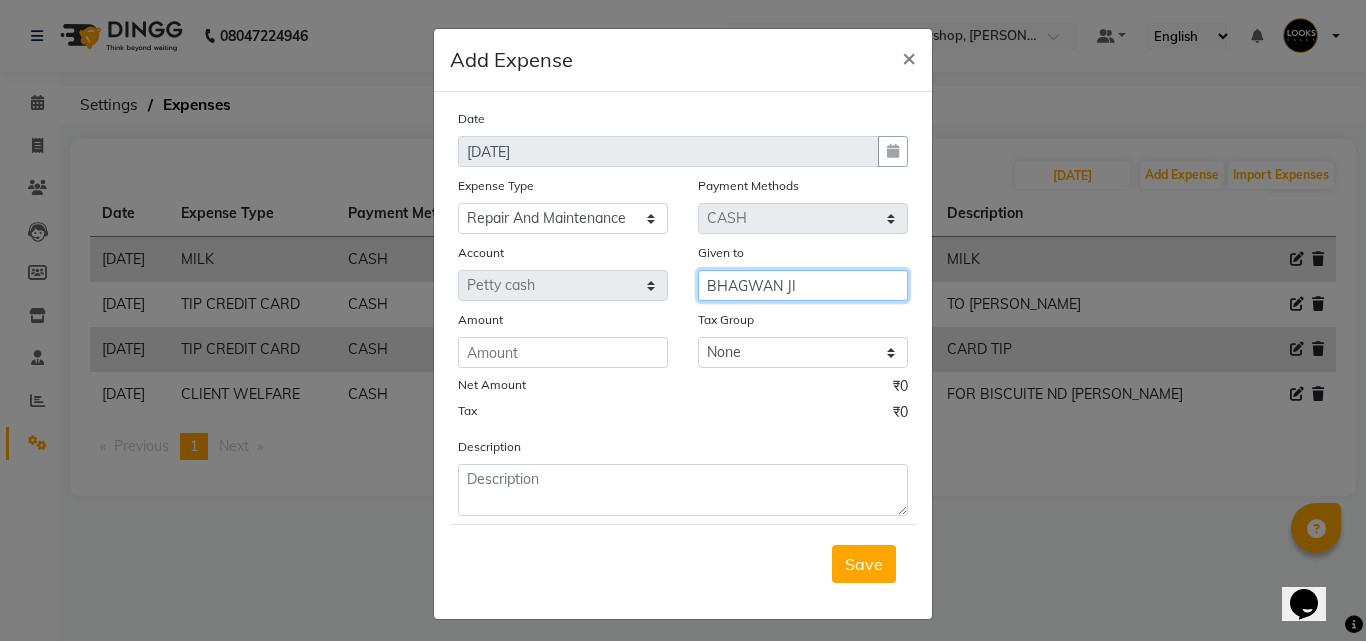type on "BHAGWAN JI" 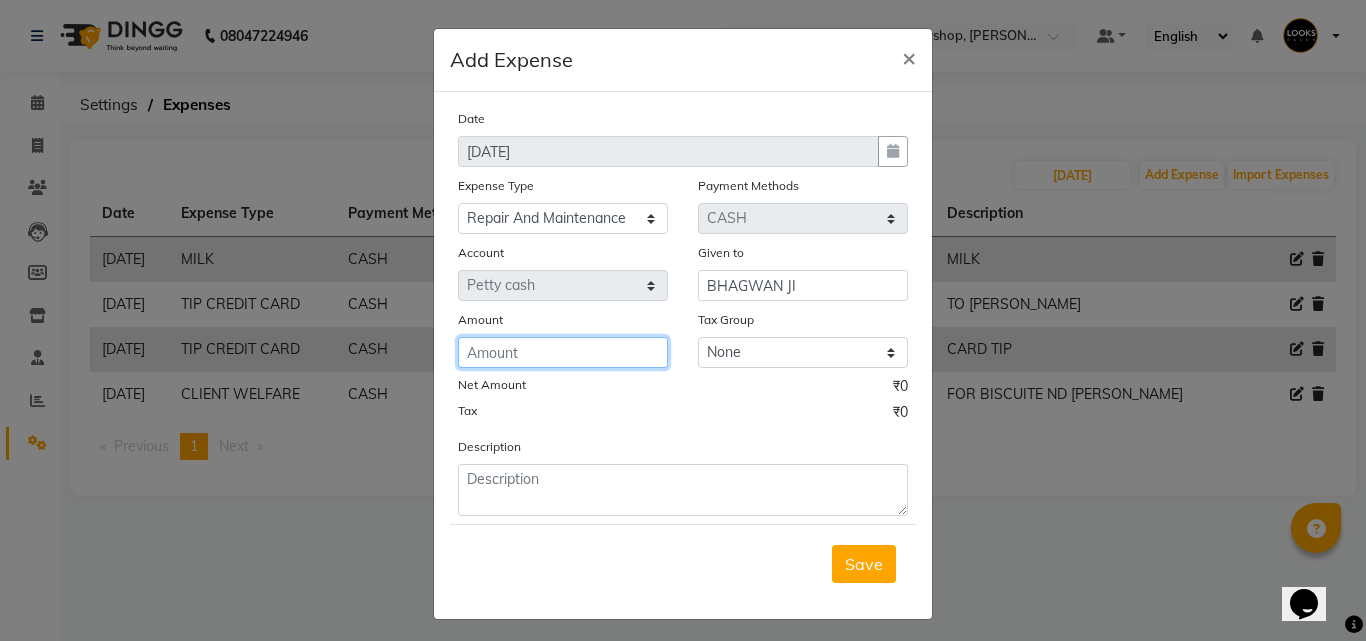 drag, startPoint x: 593, startPoint y: 349, endPoint x: 574, endPoint y: 337, distance: 22.472204 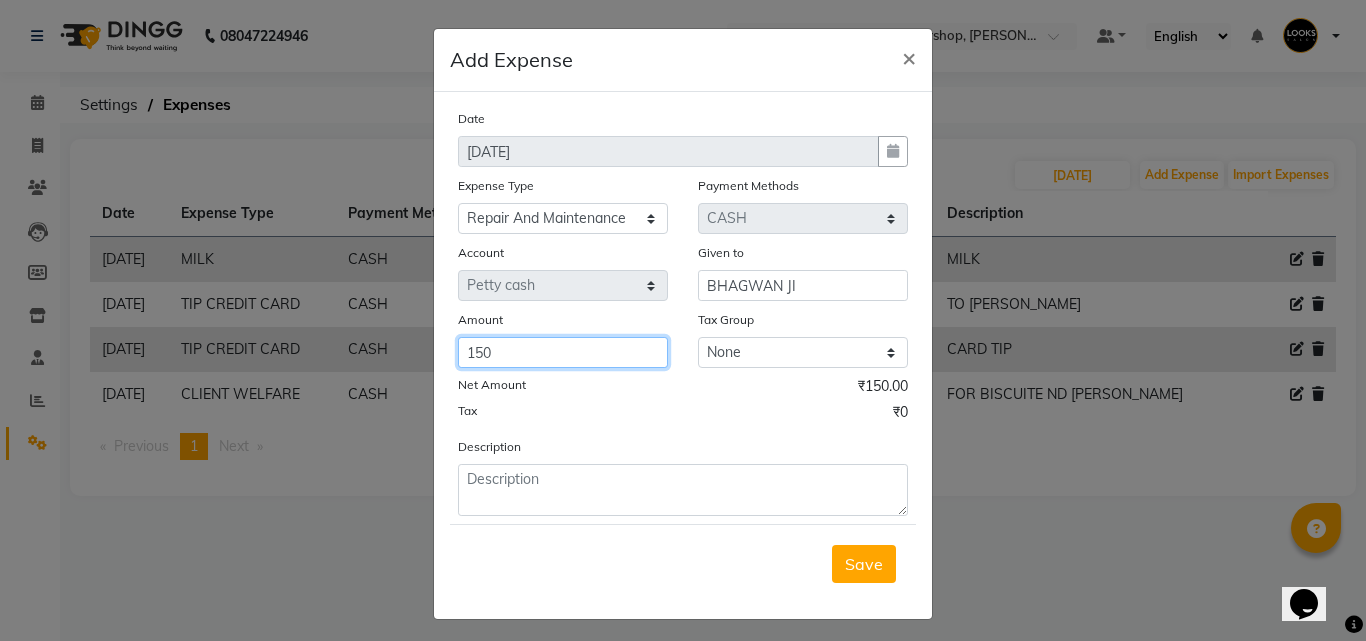 type on "150" 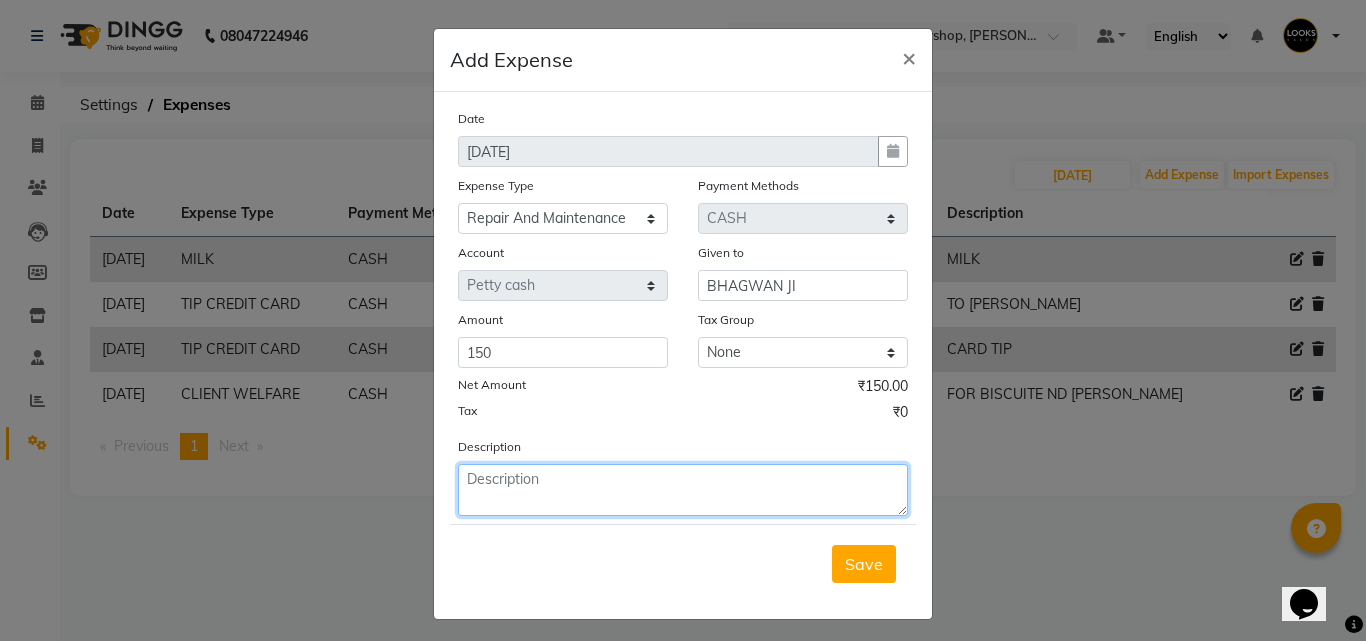 drag, startPoint x: 535, startPoint y: 471, endPoint x: 528, endPoint y: 444, distance: 27.89265 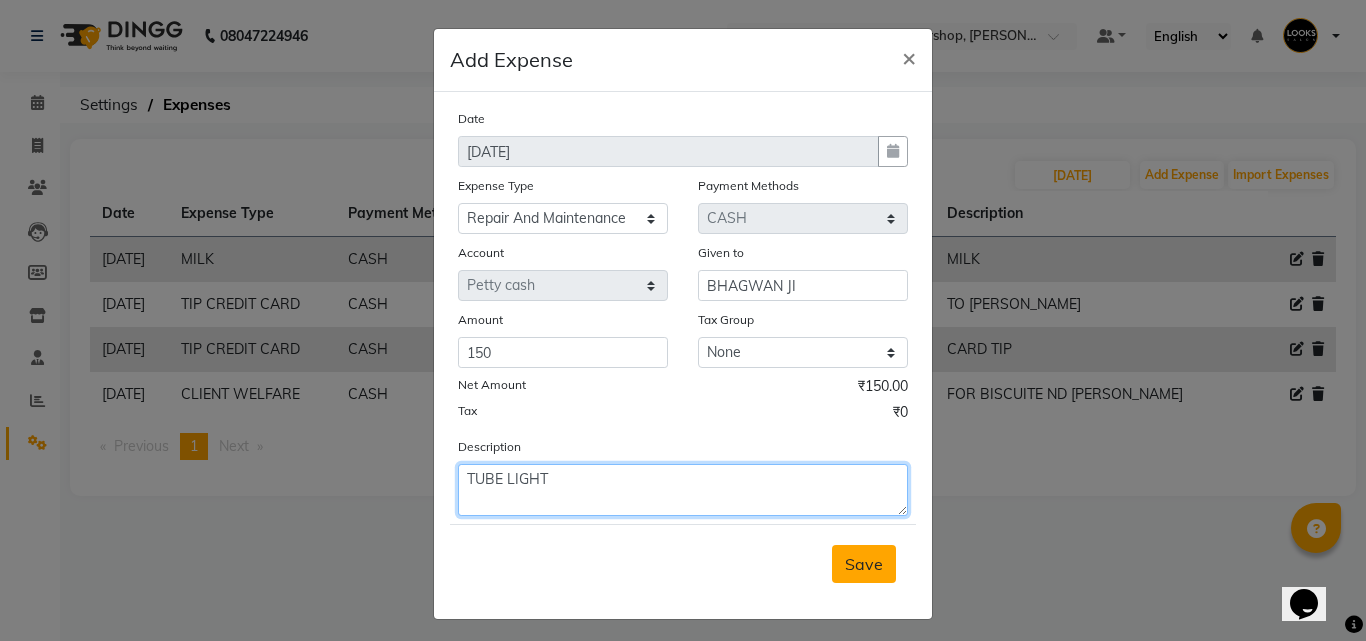 type on "TUBE LIGHT" 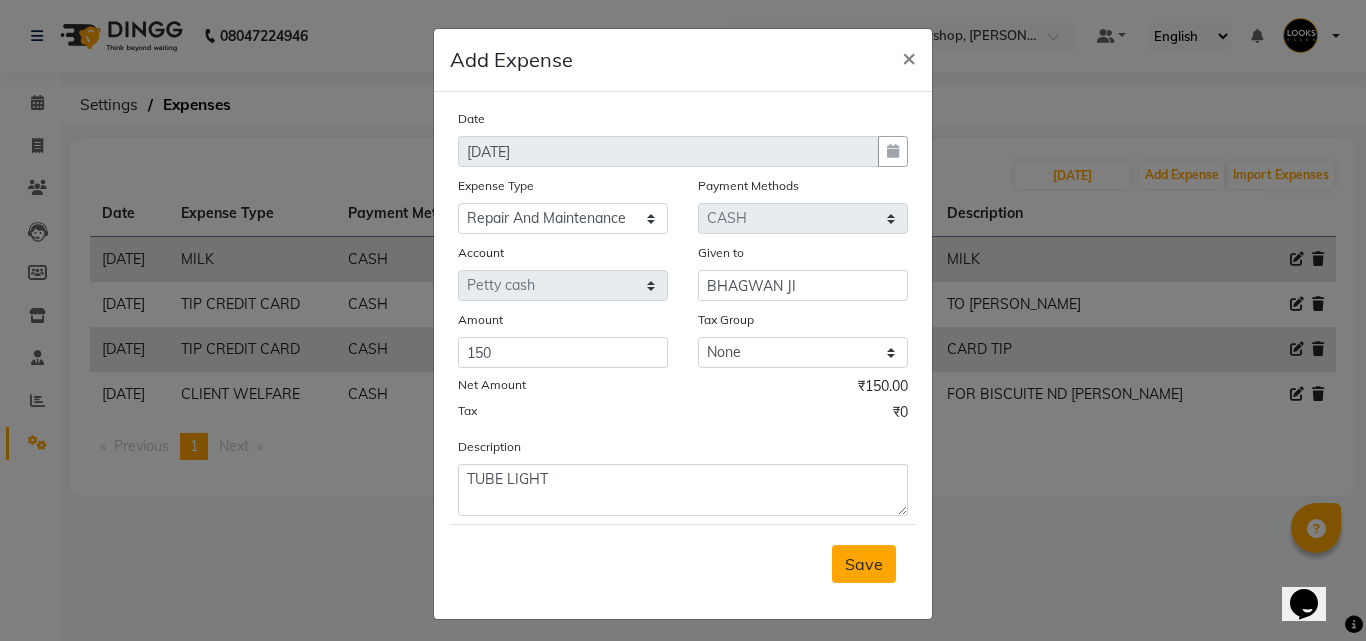click on "Save" at bounding box center (864, 564) 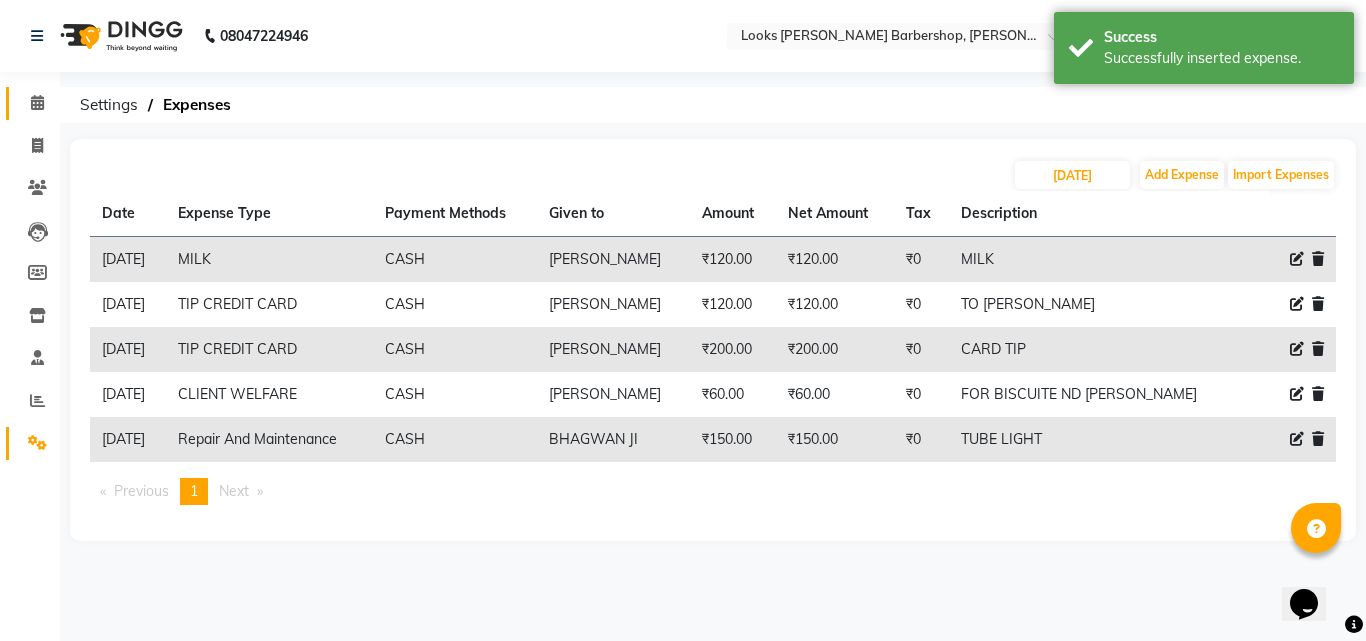 click on "Calendar" 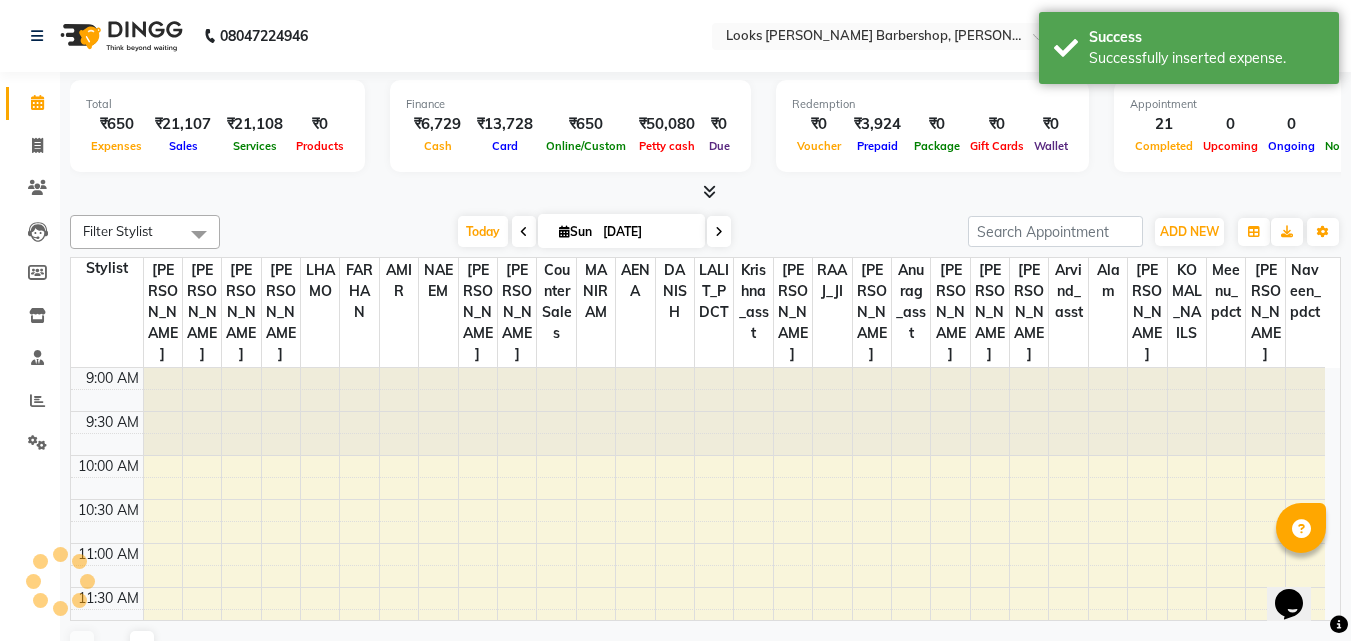 scroll, scrollTop: 0, scrollLeft: 0, axis: both 